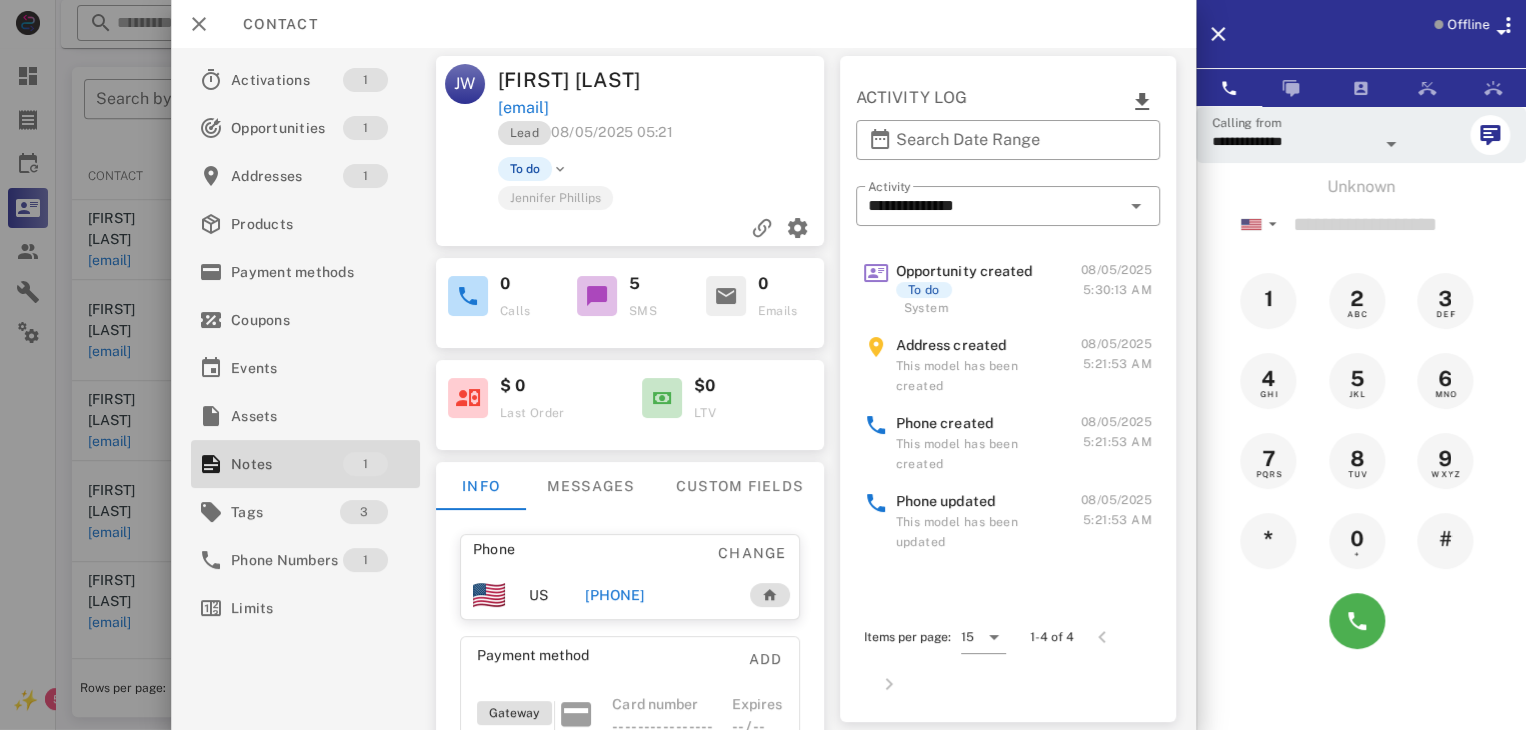 scroll, scrollTop: 377, scrollLeft: 0, axis: vertical 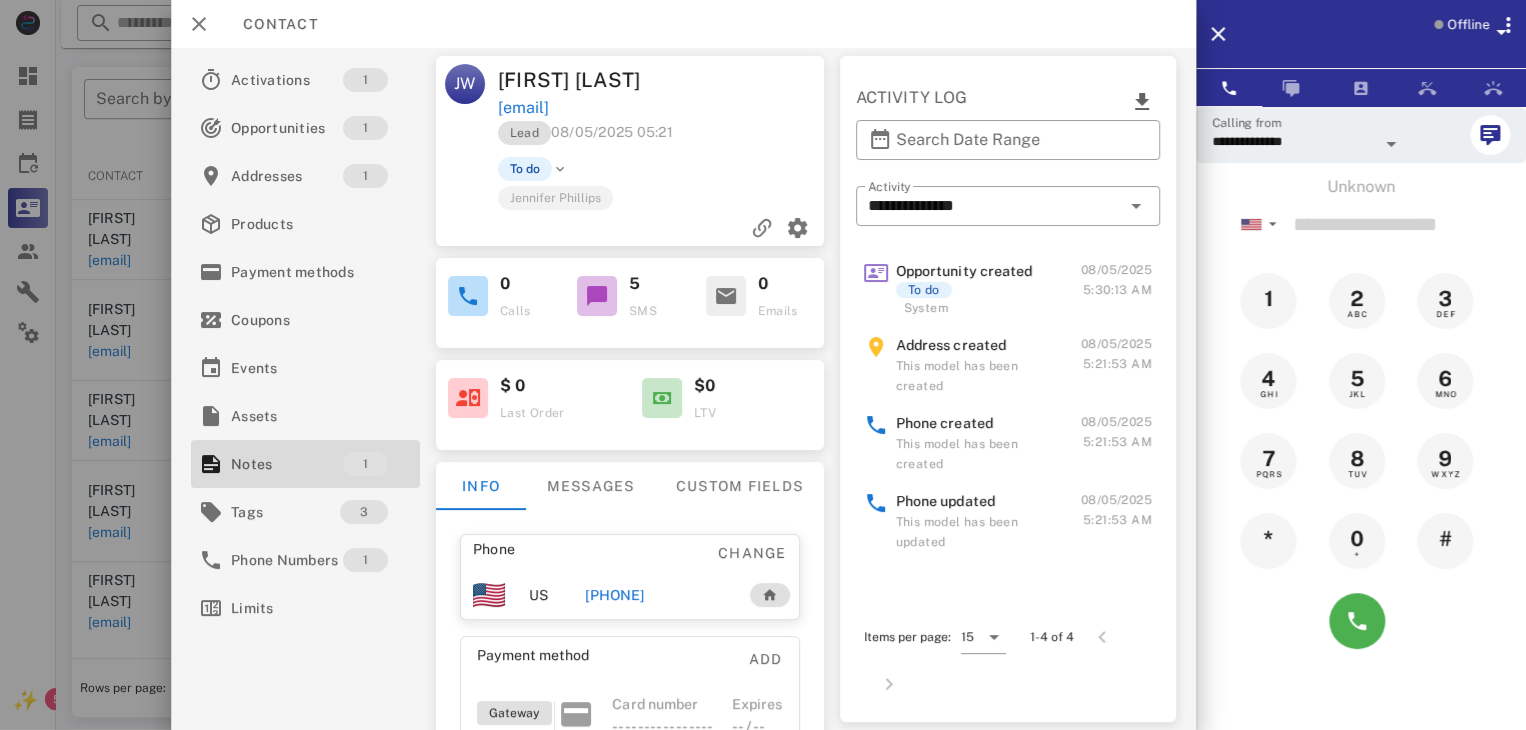 click on "[PHONE]" at bounding box center (614, 595) 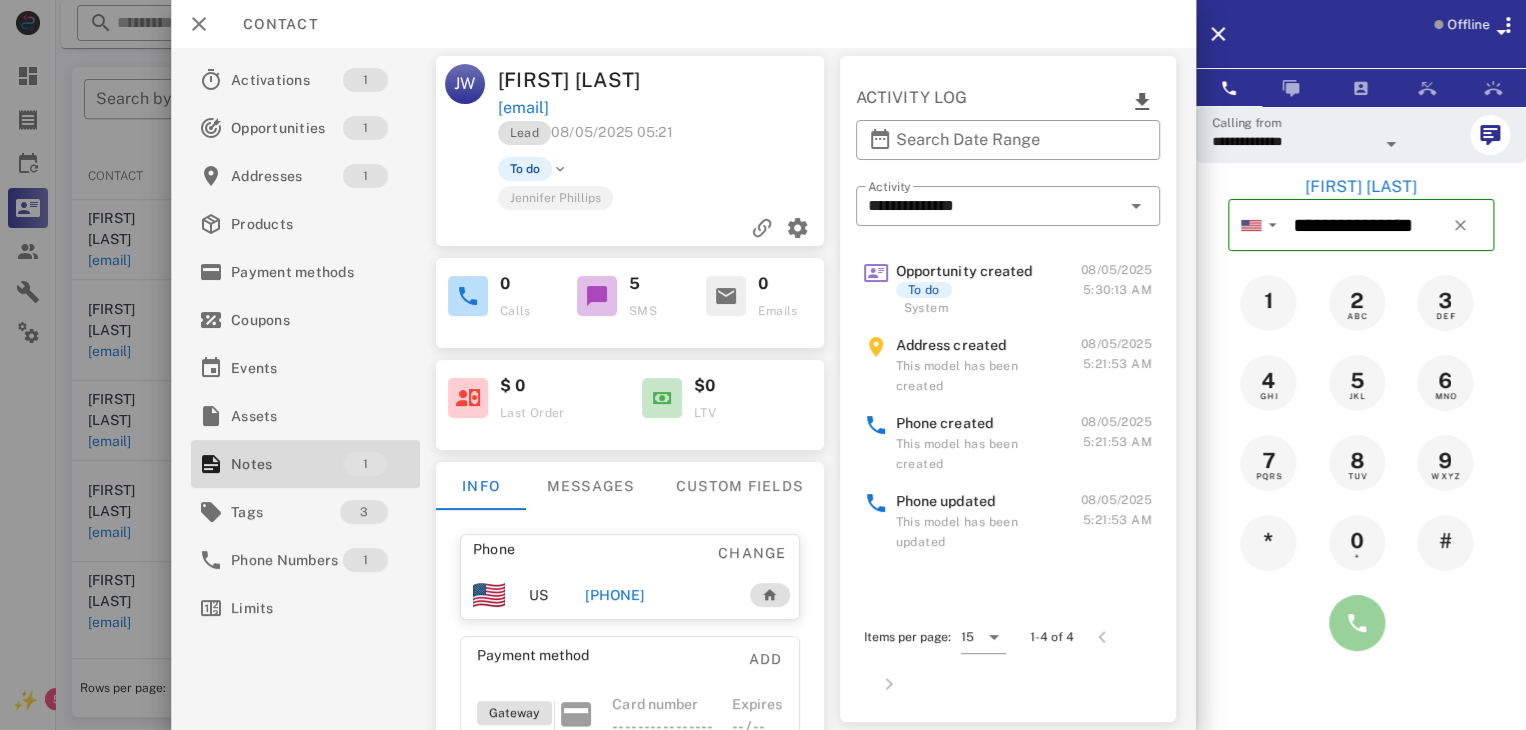click at bounding box center [1357, 623] 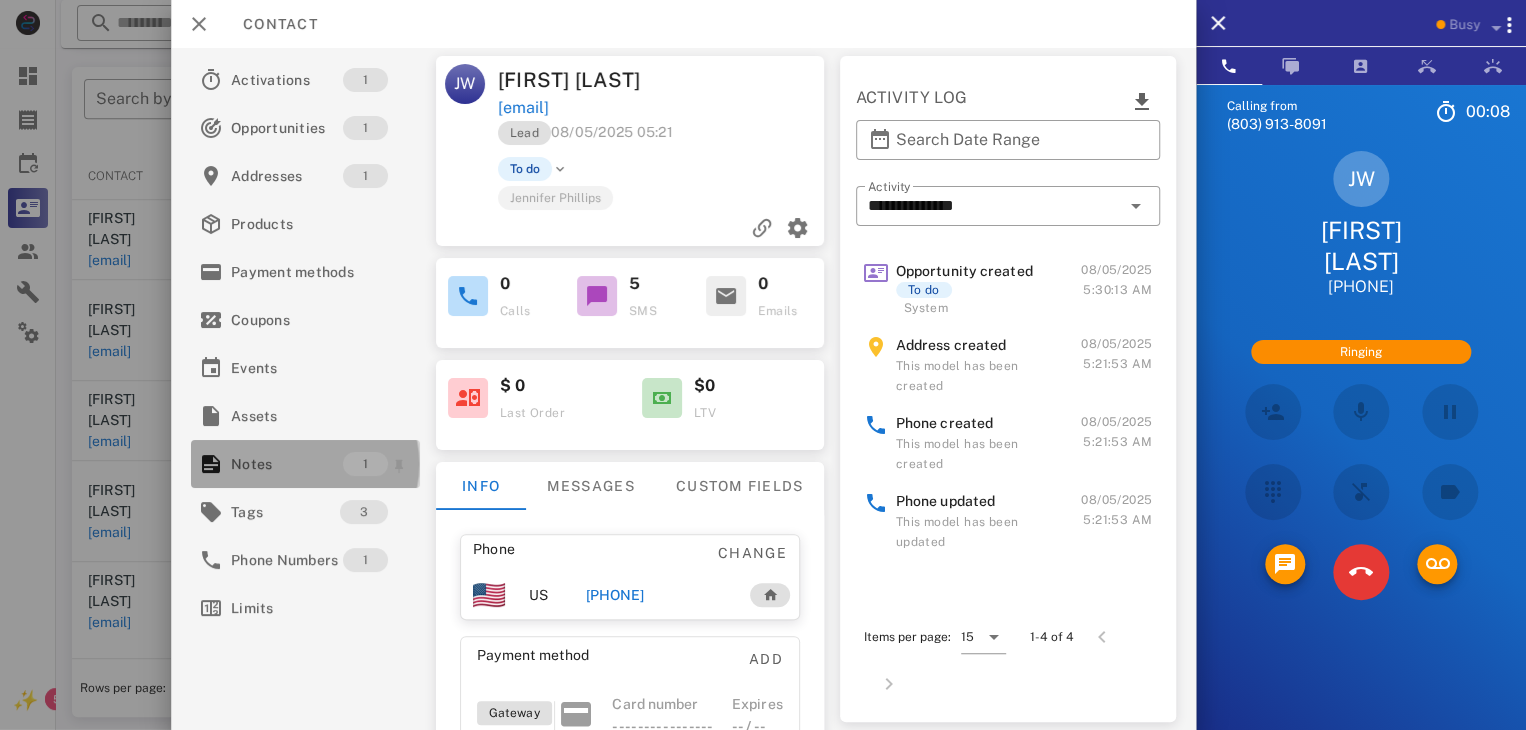 click on "Notes" at bounding box center [287, 464] 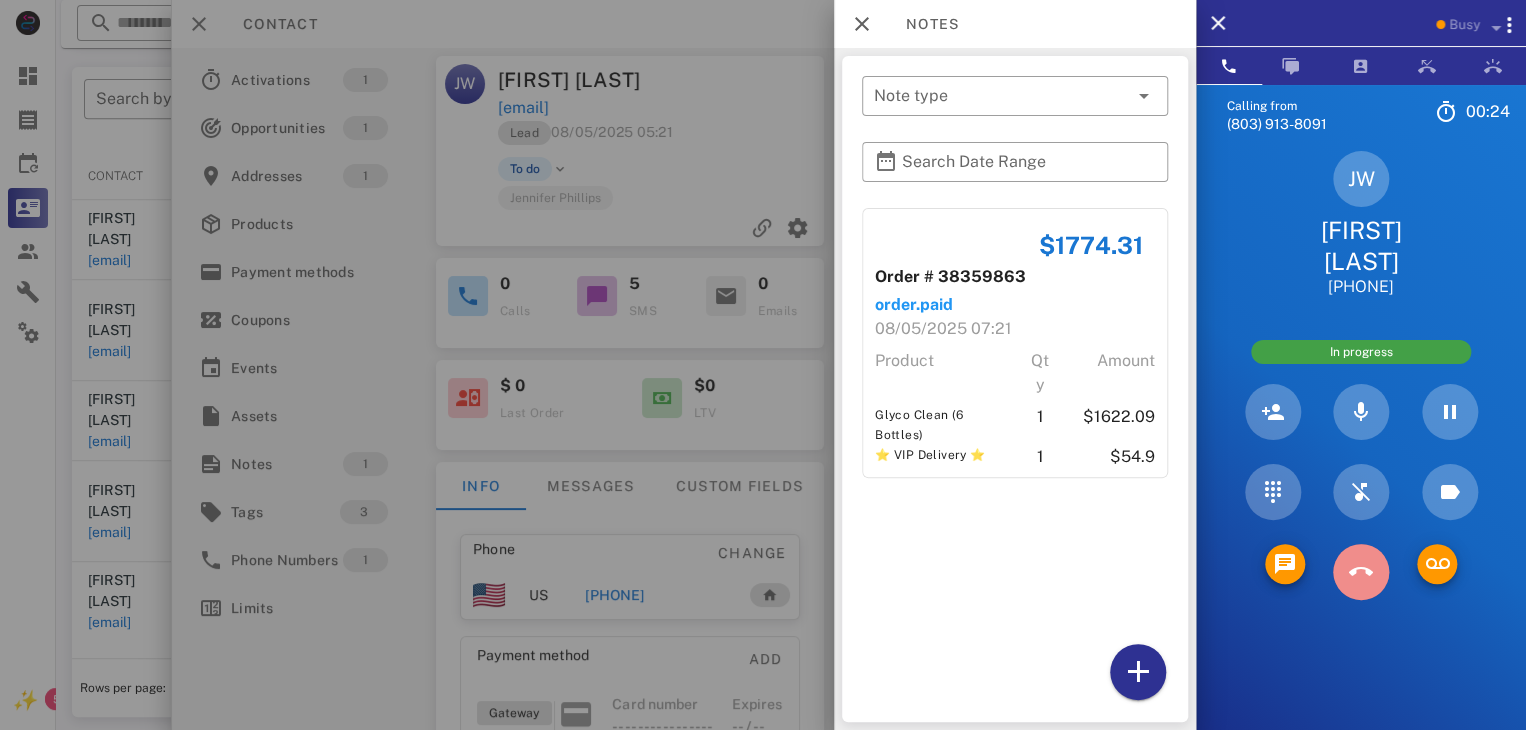 click at bounding box center [1361, 572] 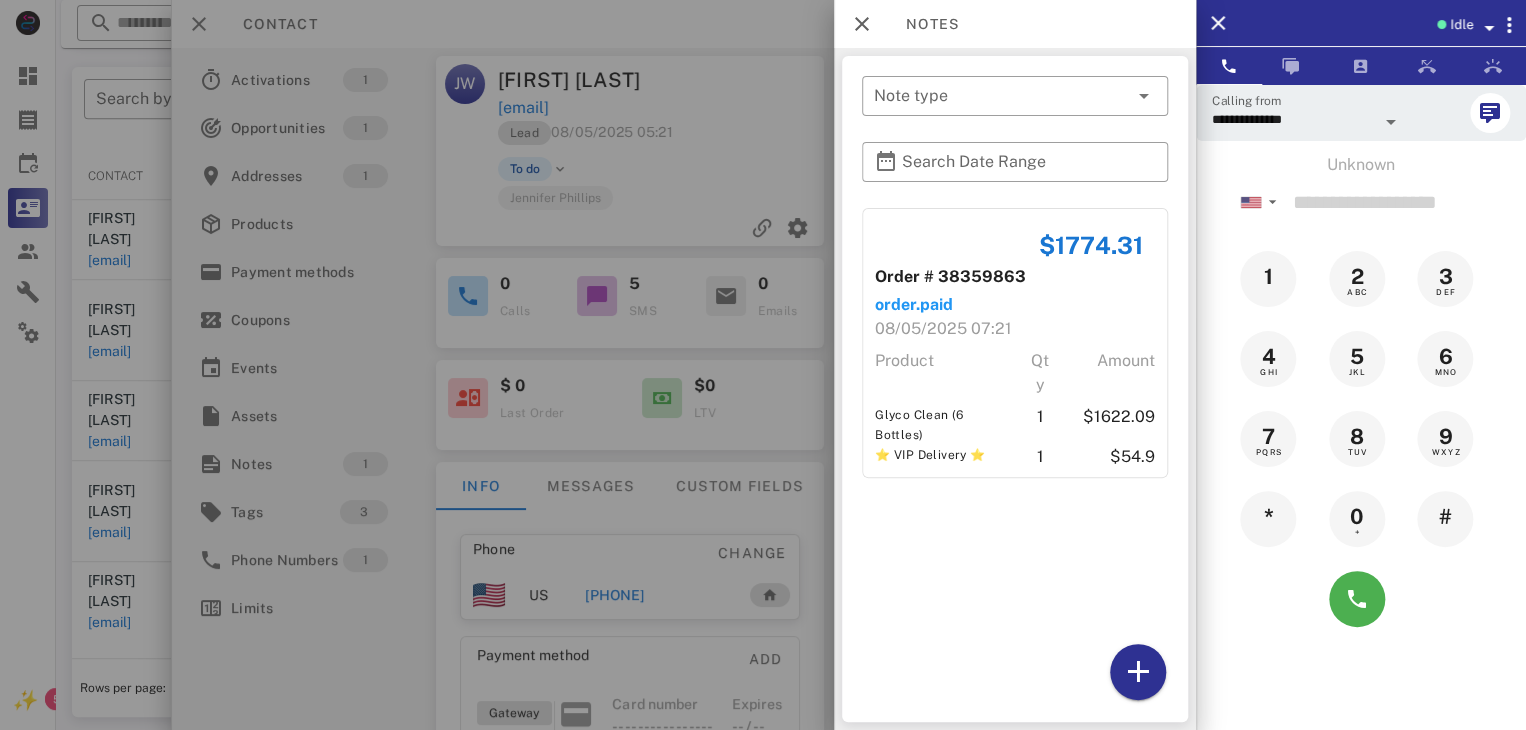 click at bounding box center [763, 365] 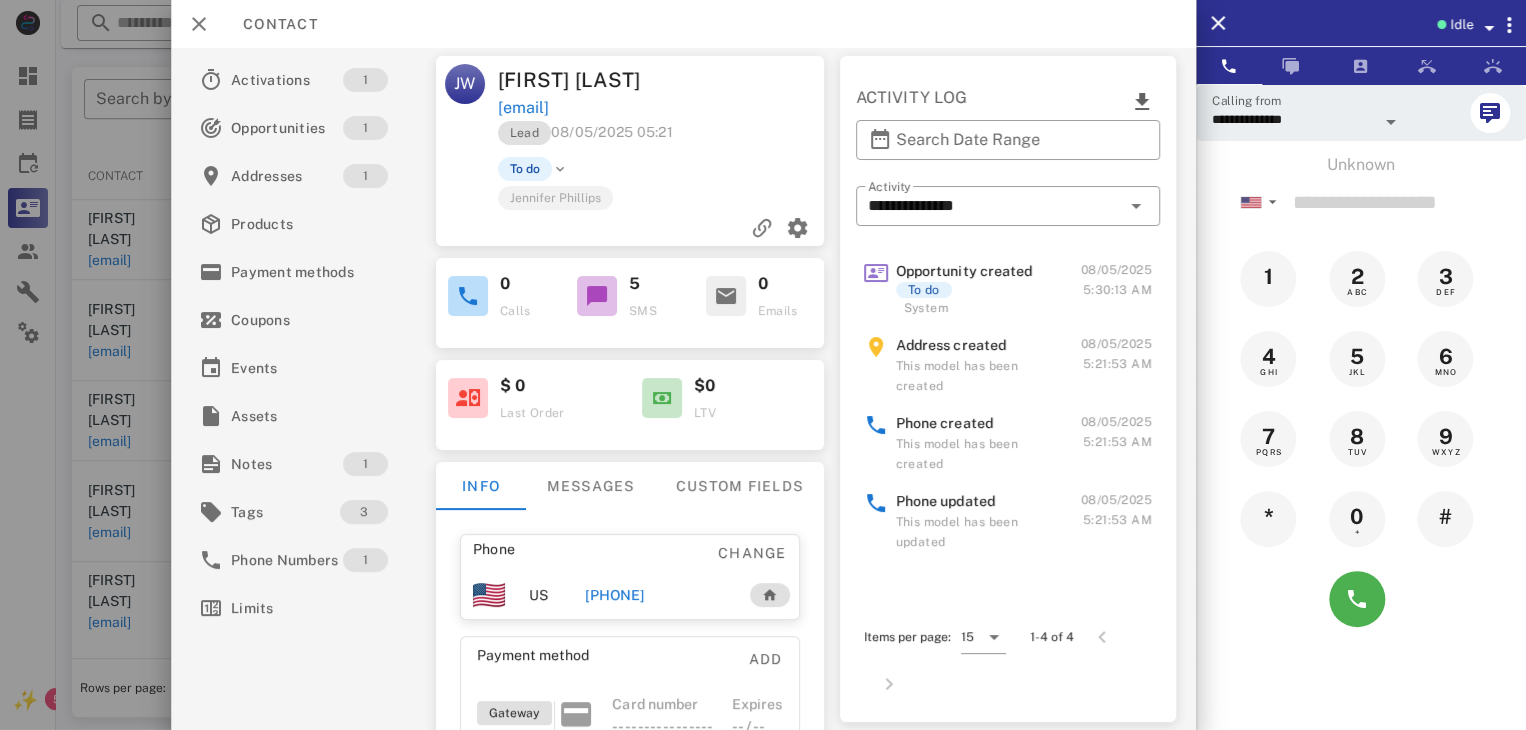 click at bounding box center (763, 365) 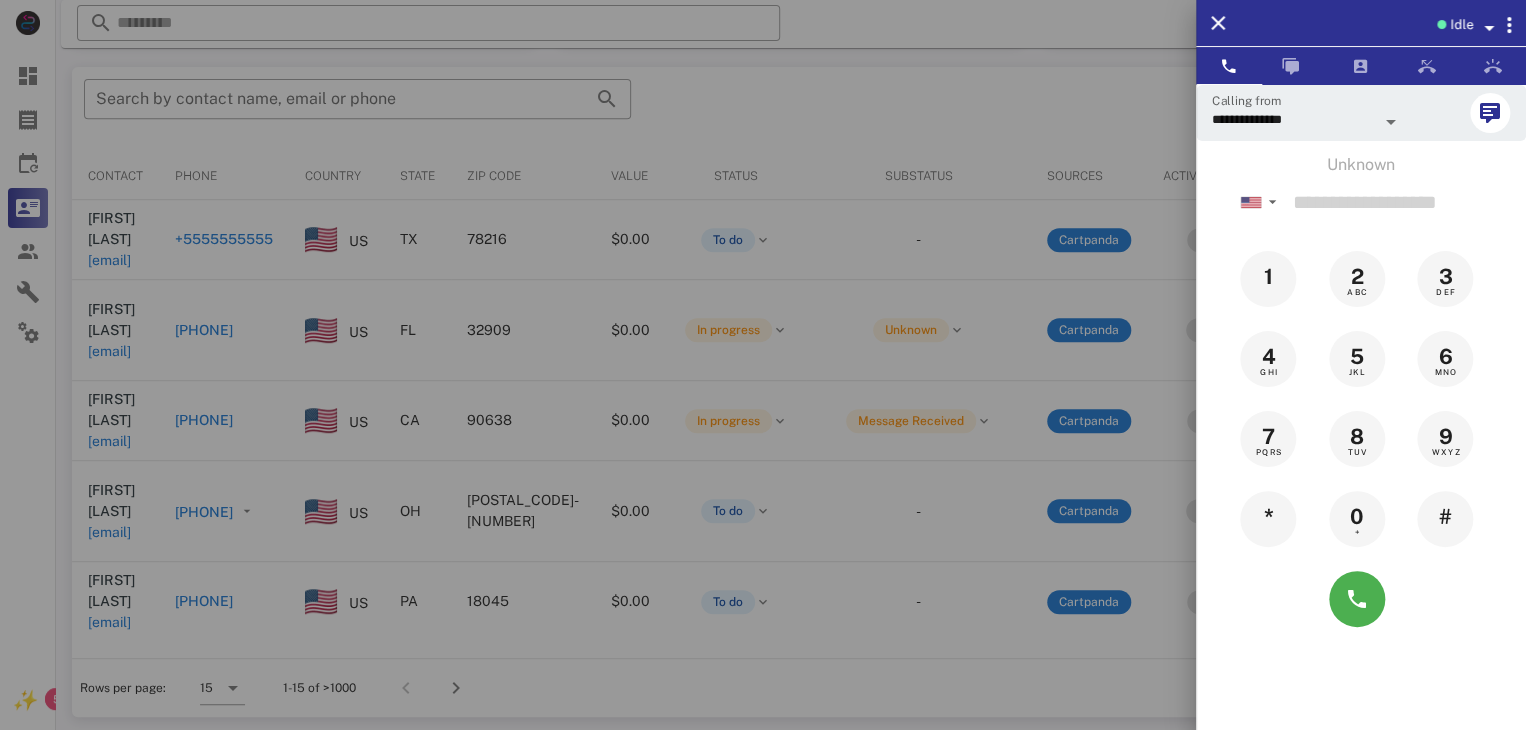 click at bounding box center (763, 365) 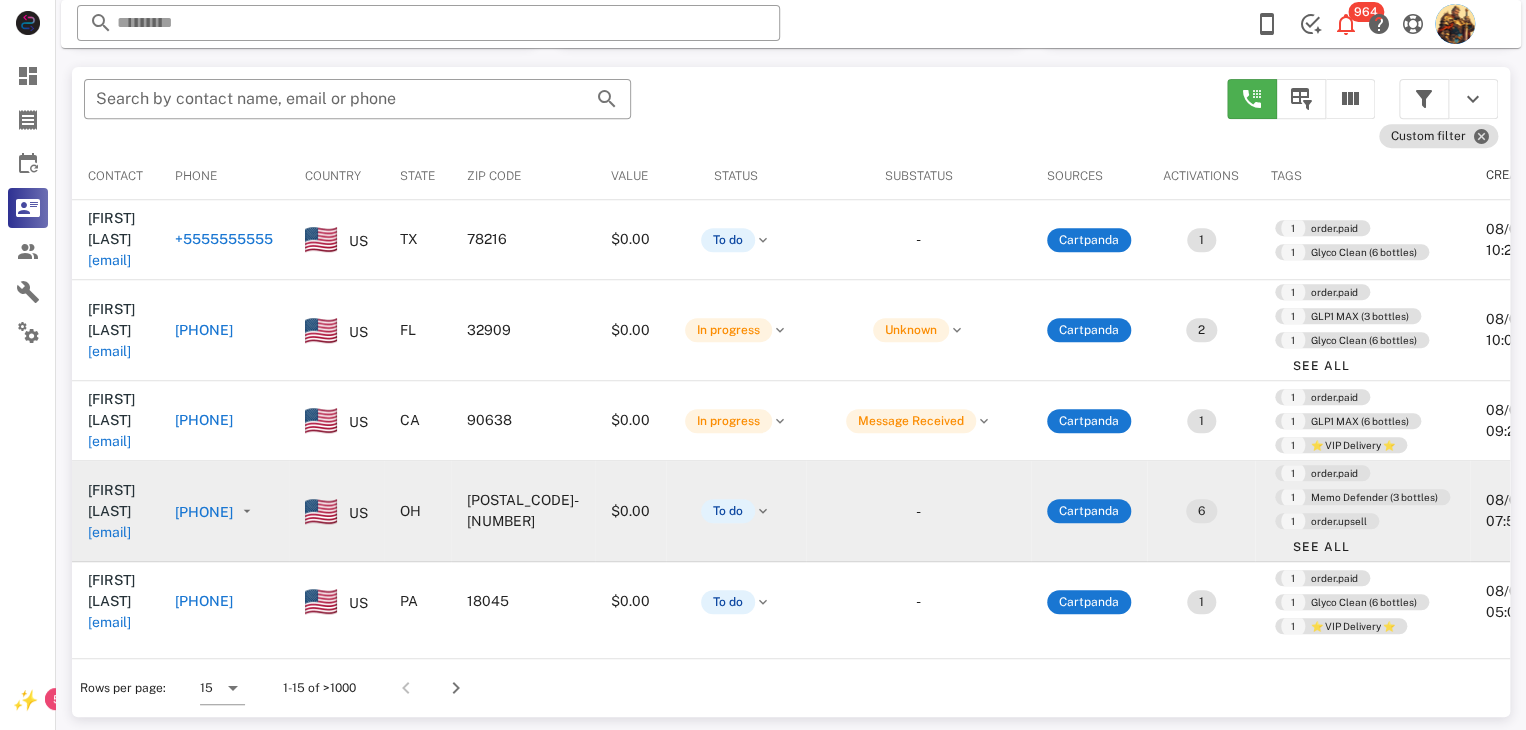 click on "dianapollock@att.net" at bounding box center (109, 532) 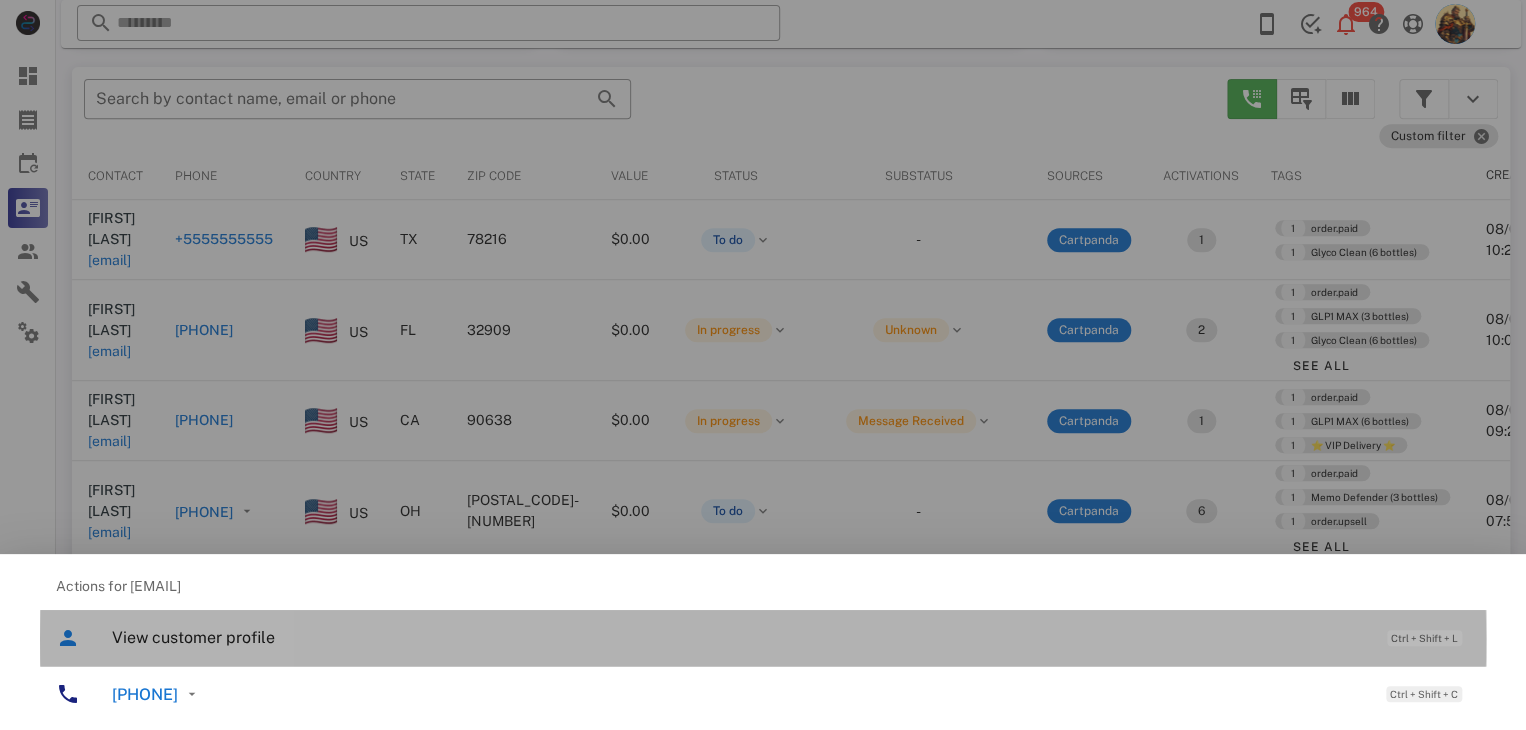 click on "View customer profile" at bounding box center [739, 637] 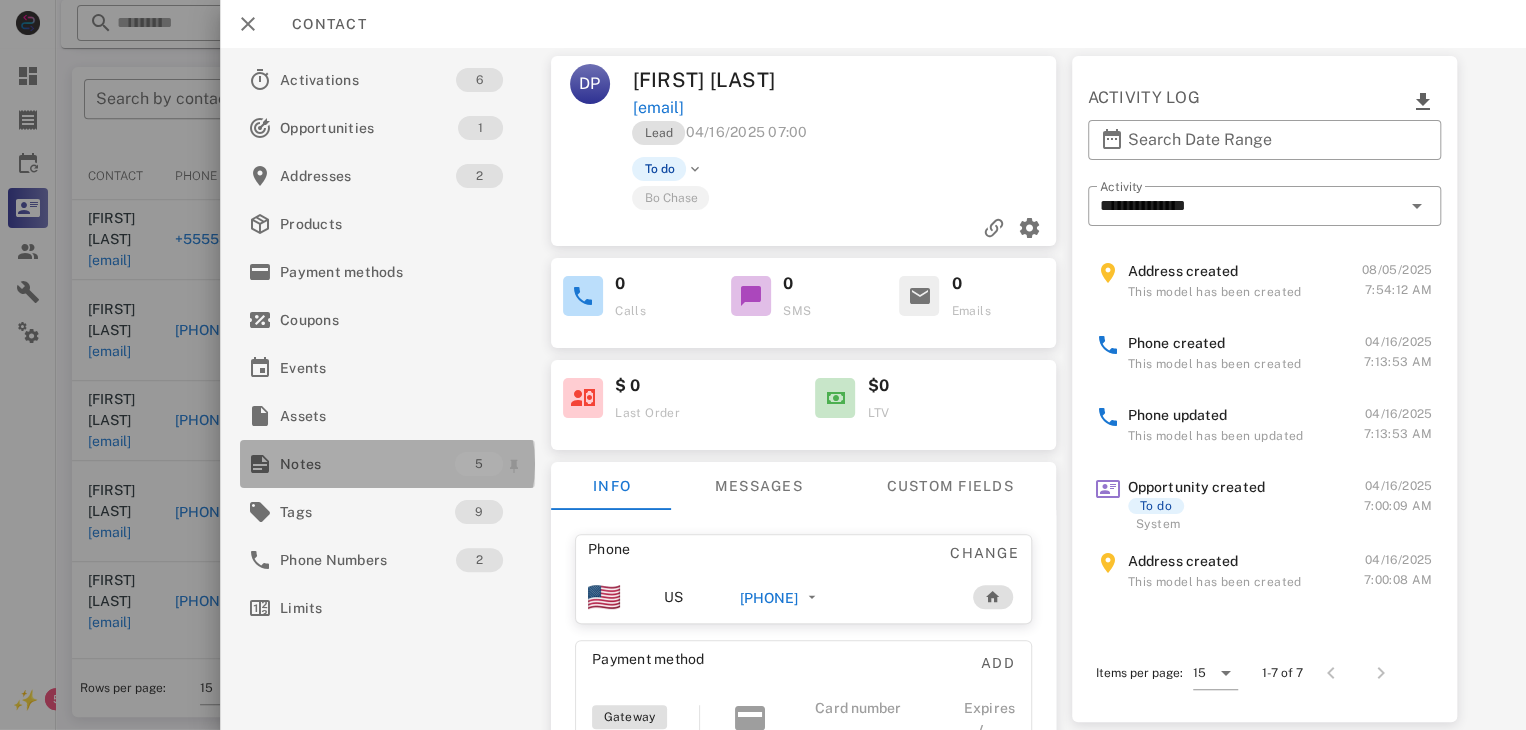 click on "Notes" at bounding box center (367, 464) 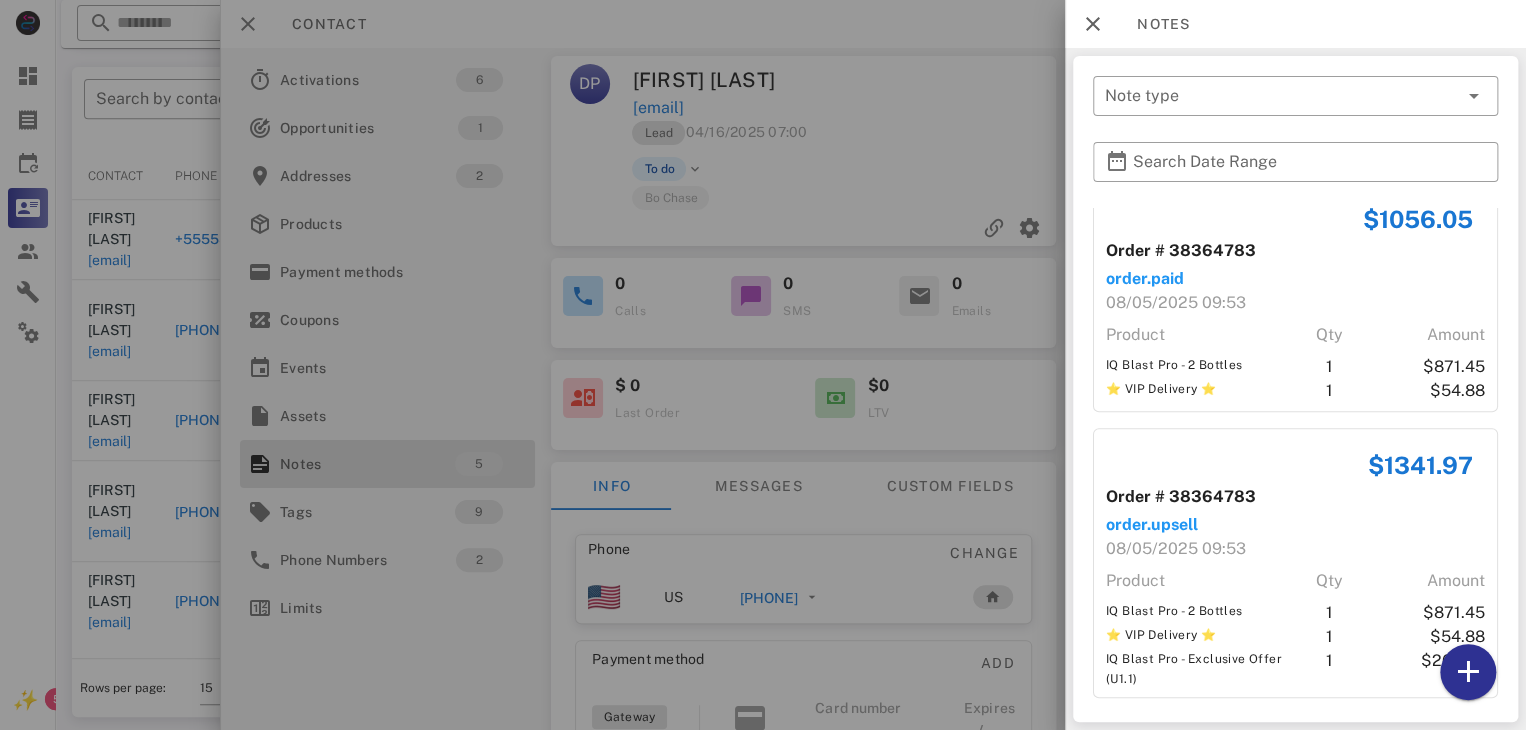 scroll, scrollTop: 442, scrollLeft: 0, axis: vertical 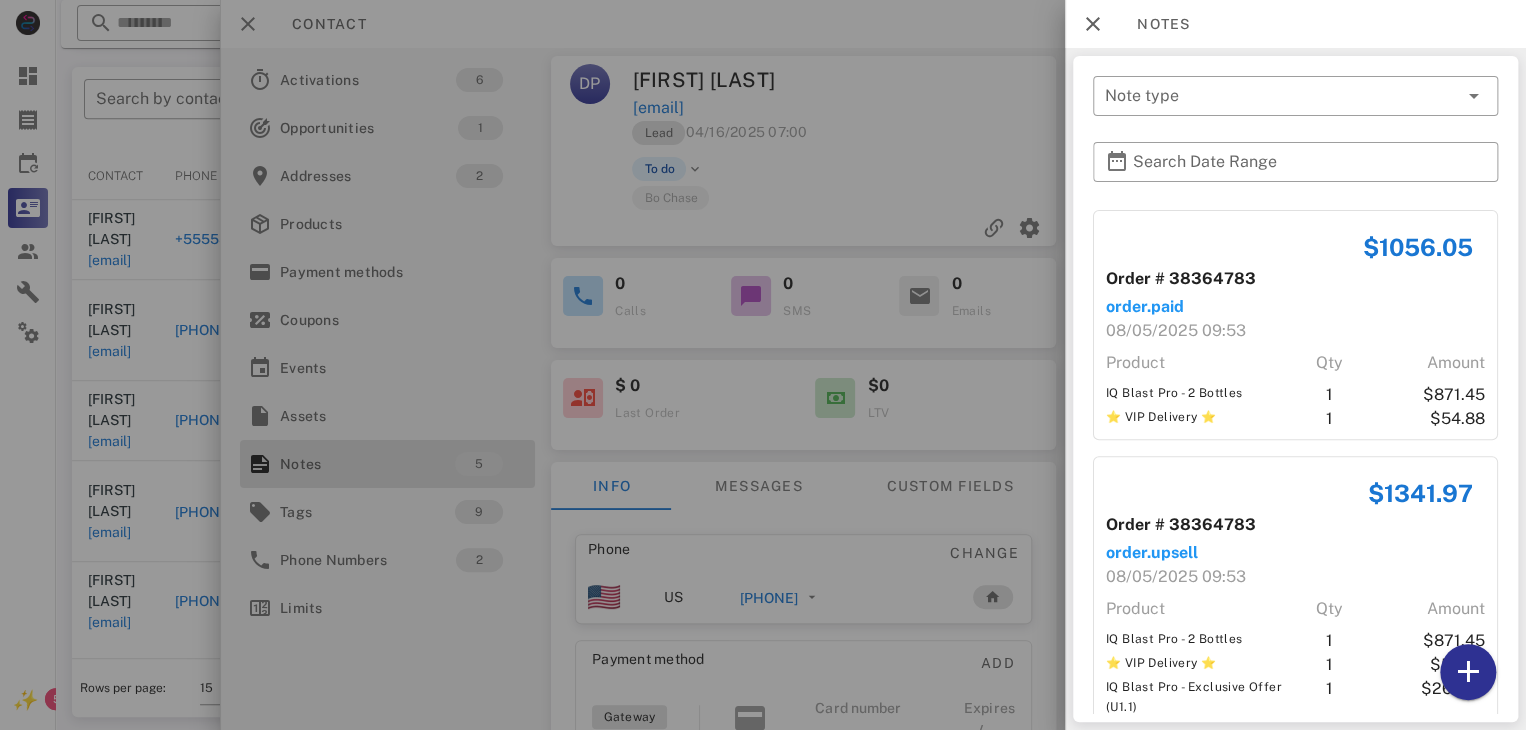 click at bounding box center (763, 365) 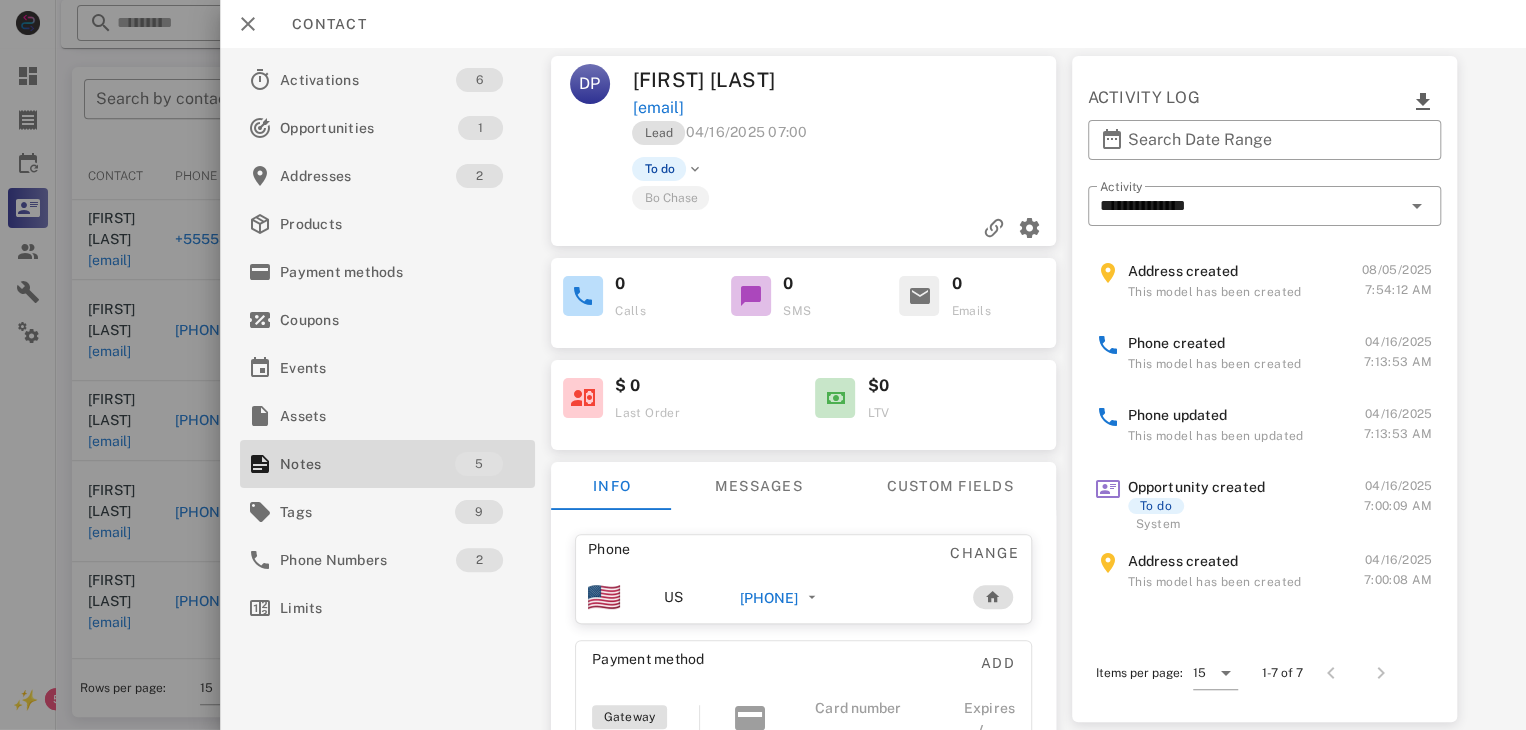 click at bounding box center [763, 365] 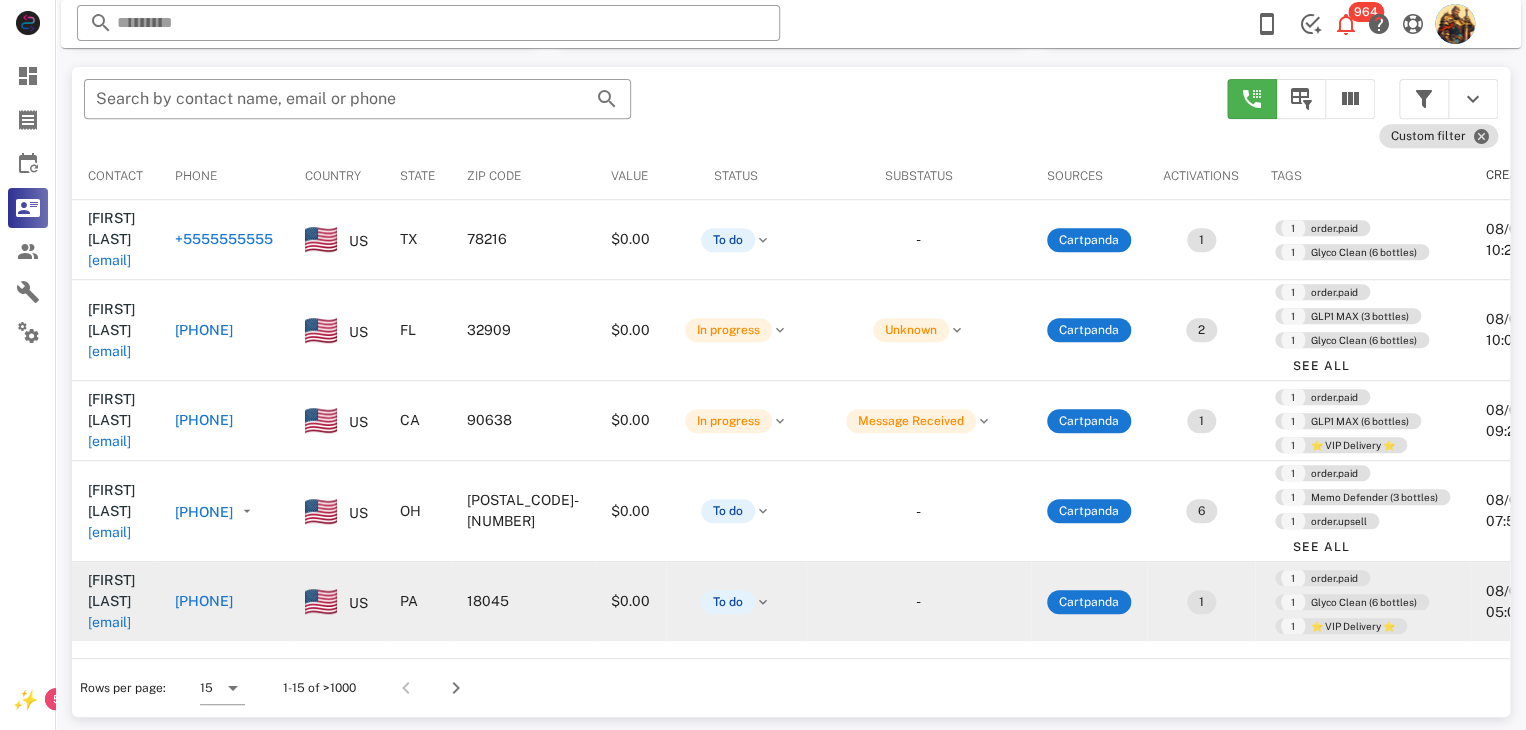 click on "leadpaint1@yahoo.com" at bounding box center (109, 622) 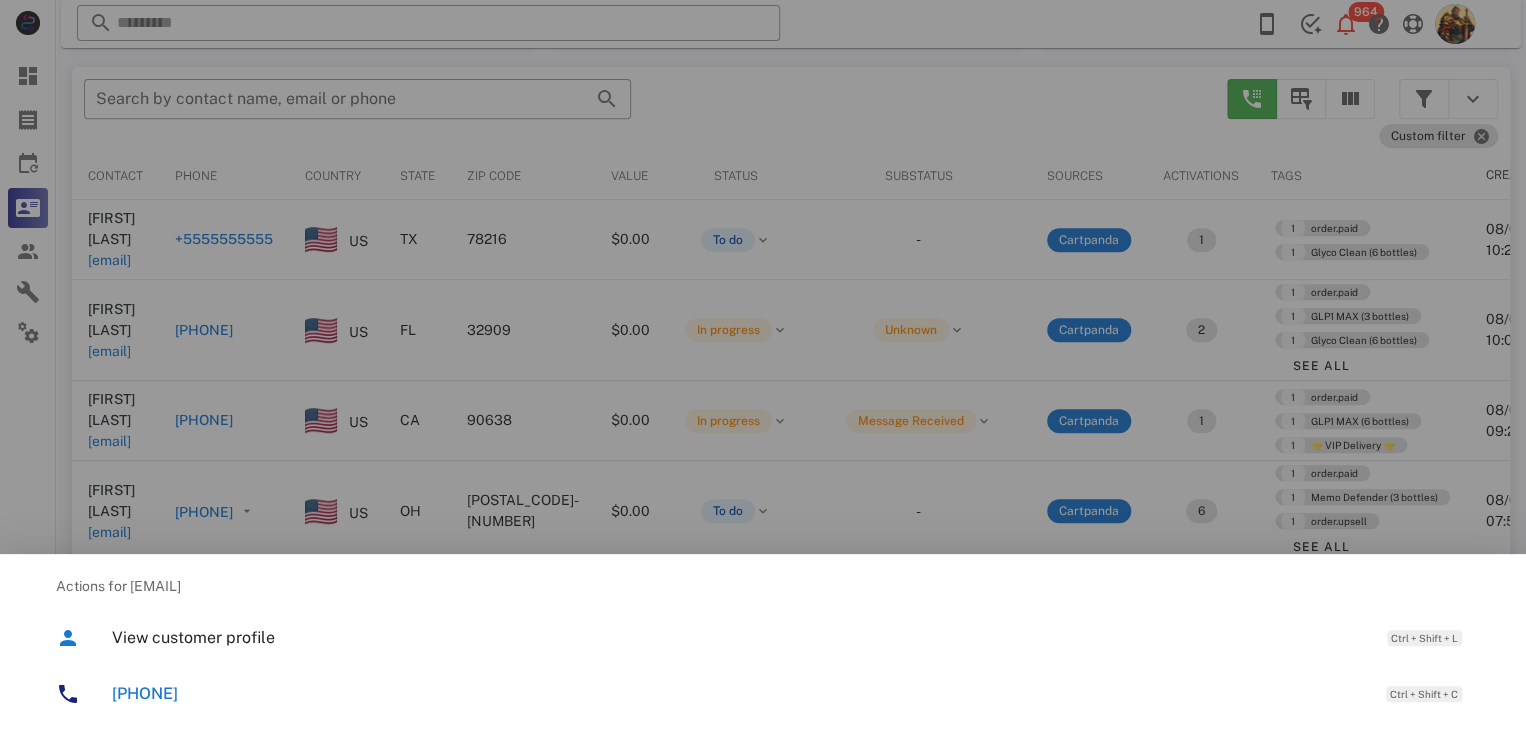 click at bounding box center (763, 365) 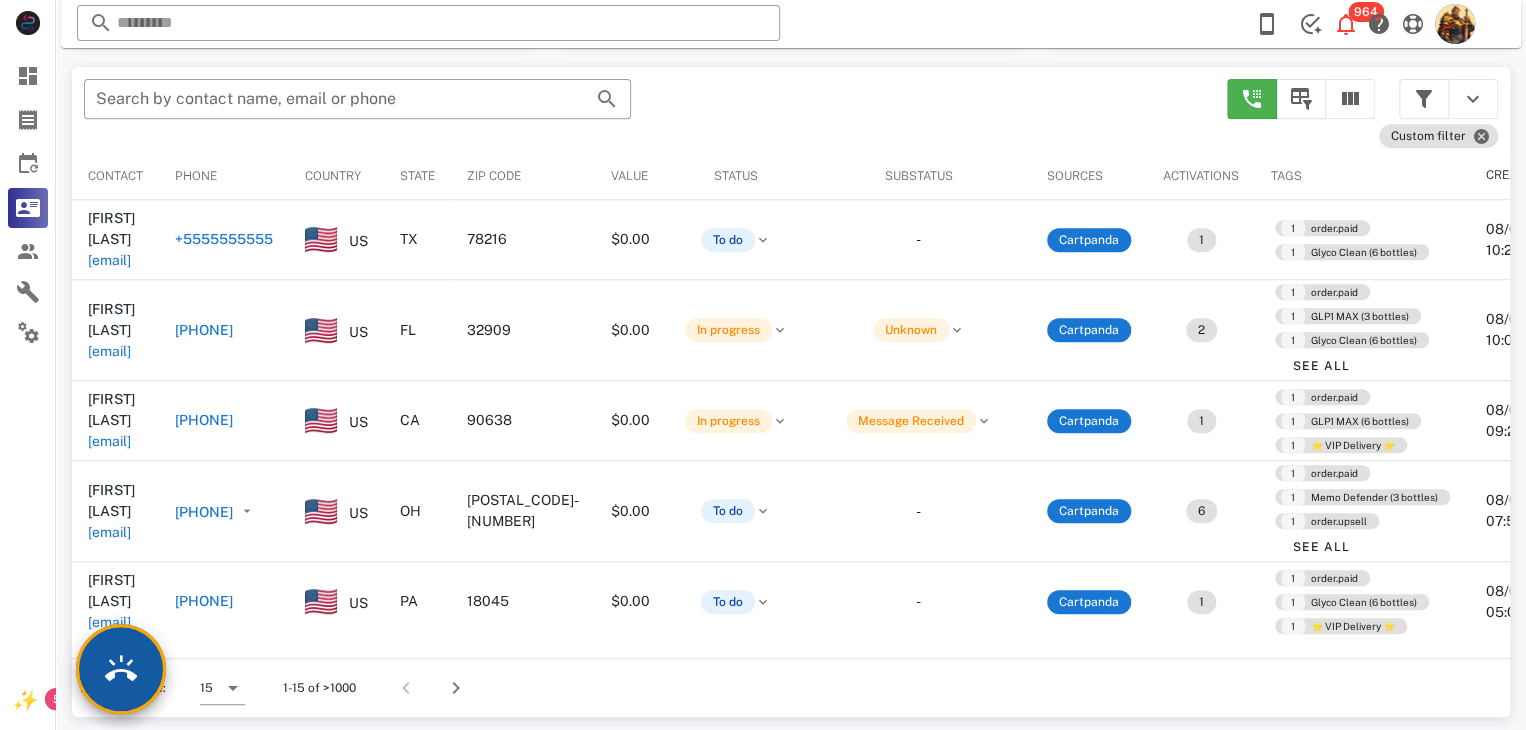 click at bounding box center [121, 669] 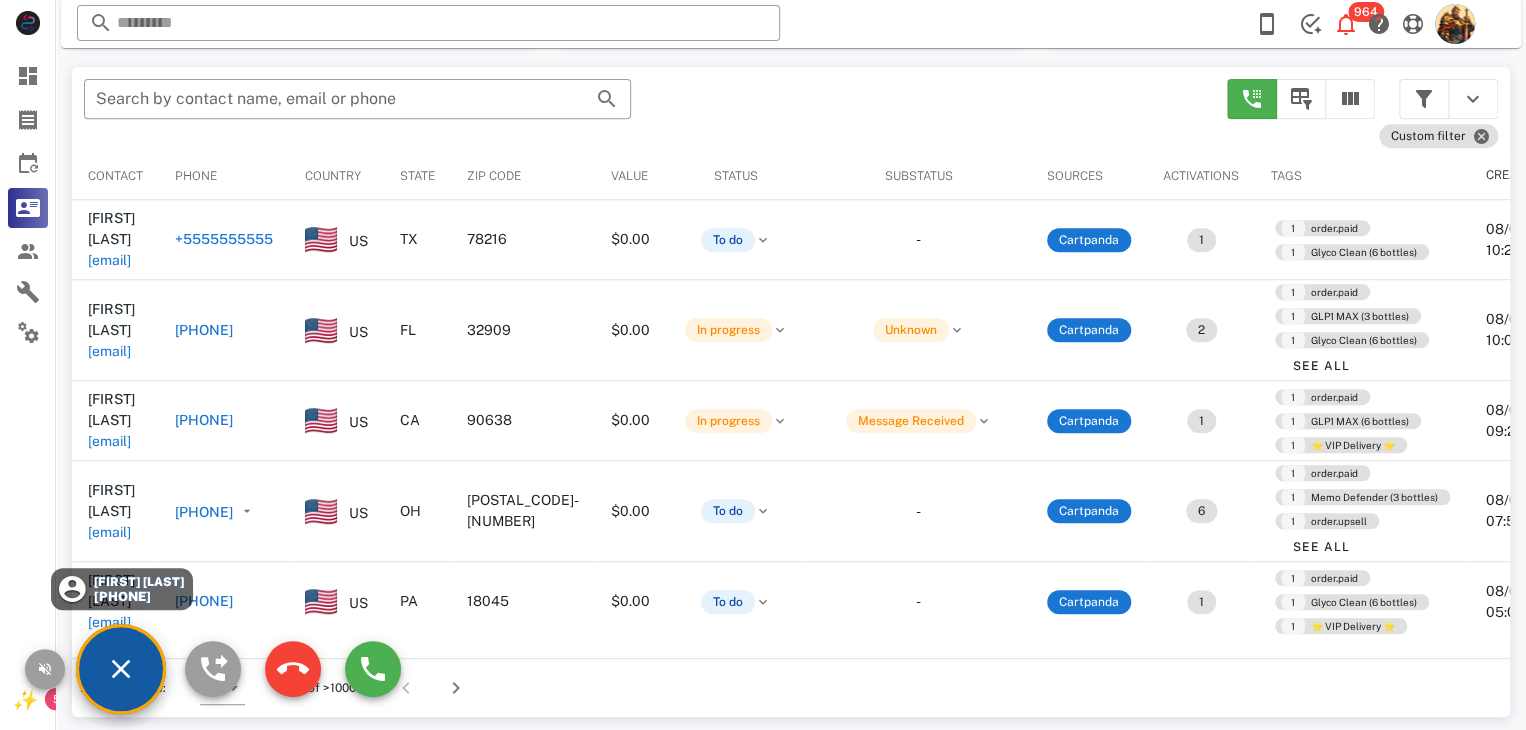 click on "Carol Butler" at bounding box center [137, 582] 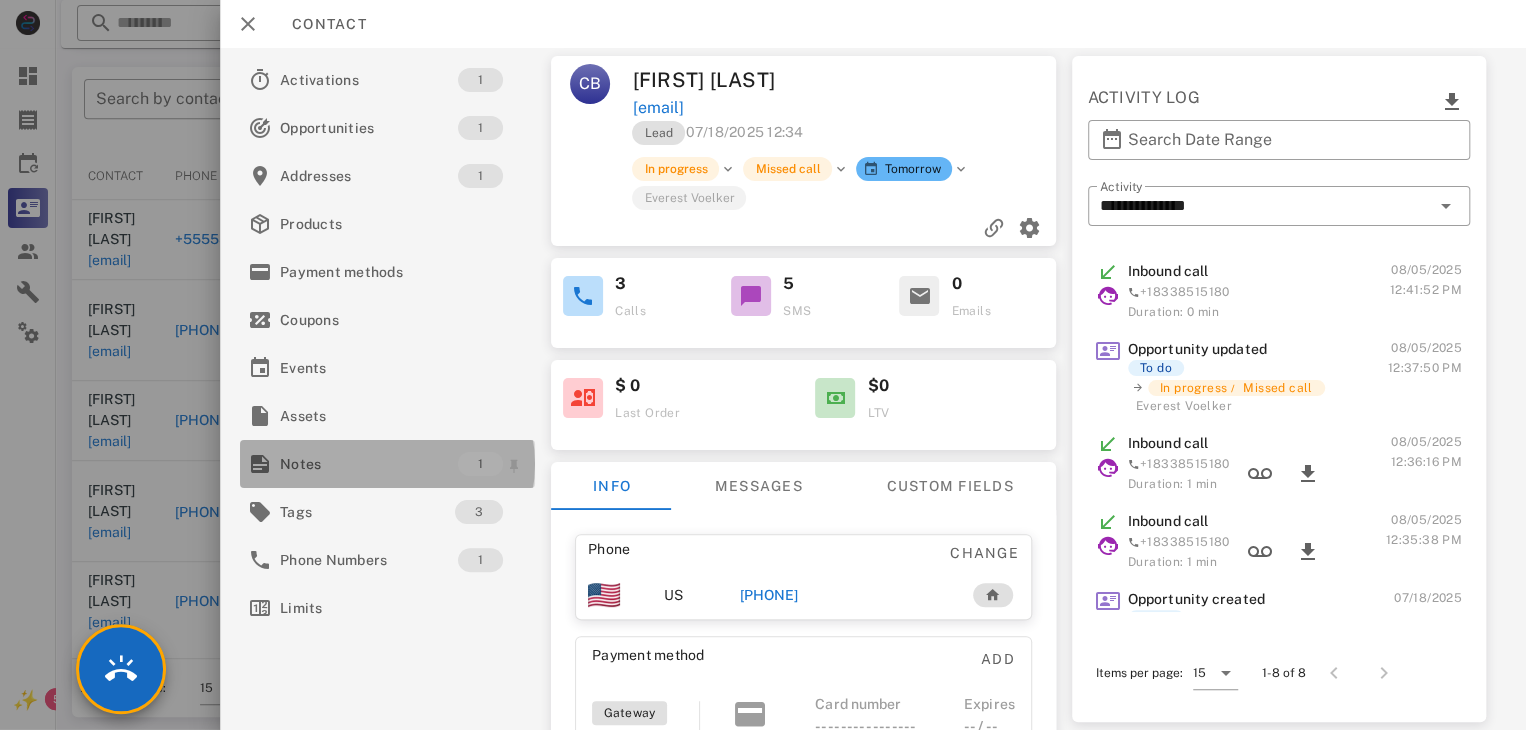 click on "Notes" at bounding box center (369, 464) 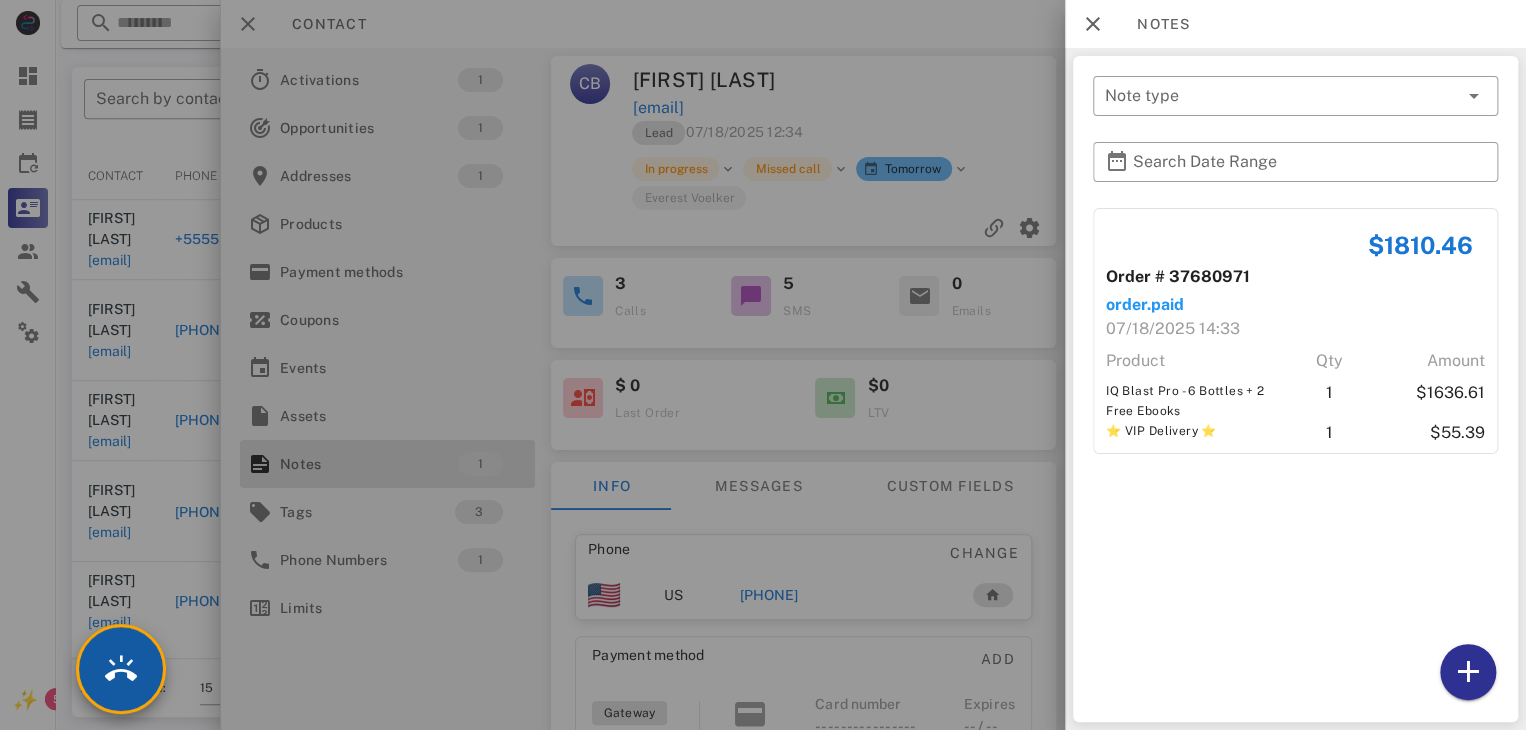 click at bounding box center (121, 669) 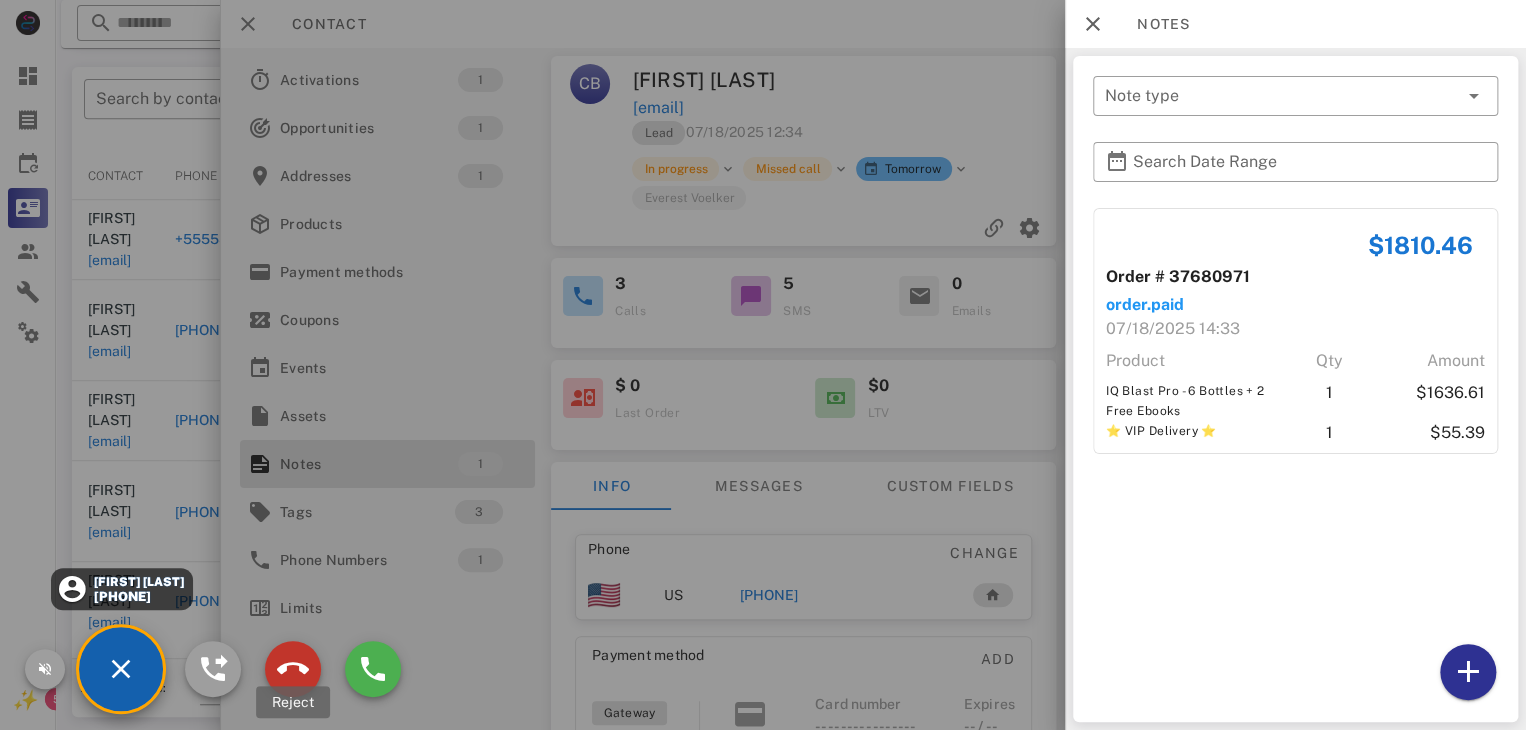 click at bounding box center [293, 669] 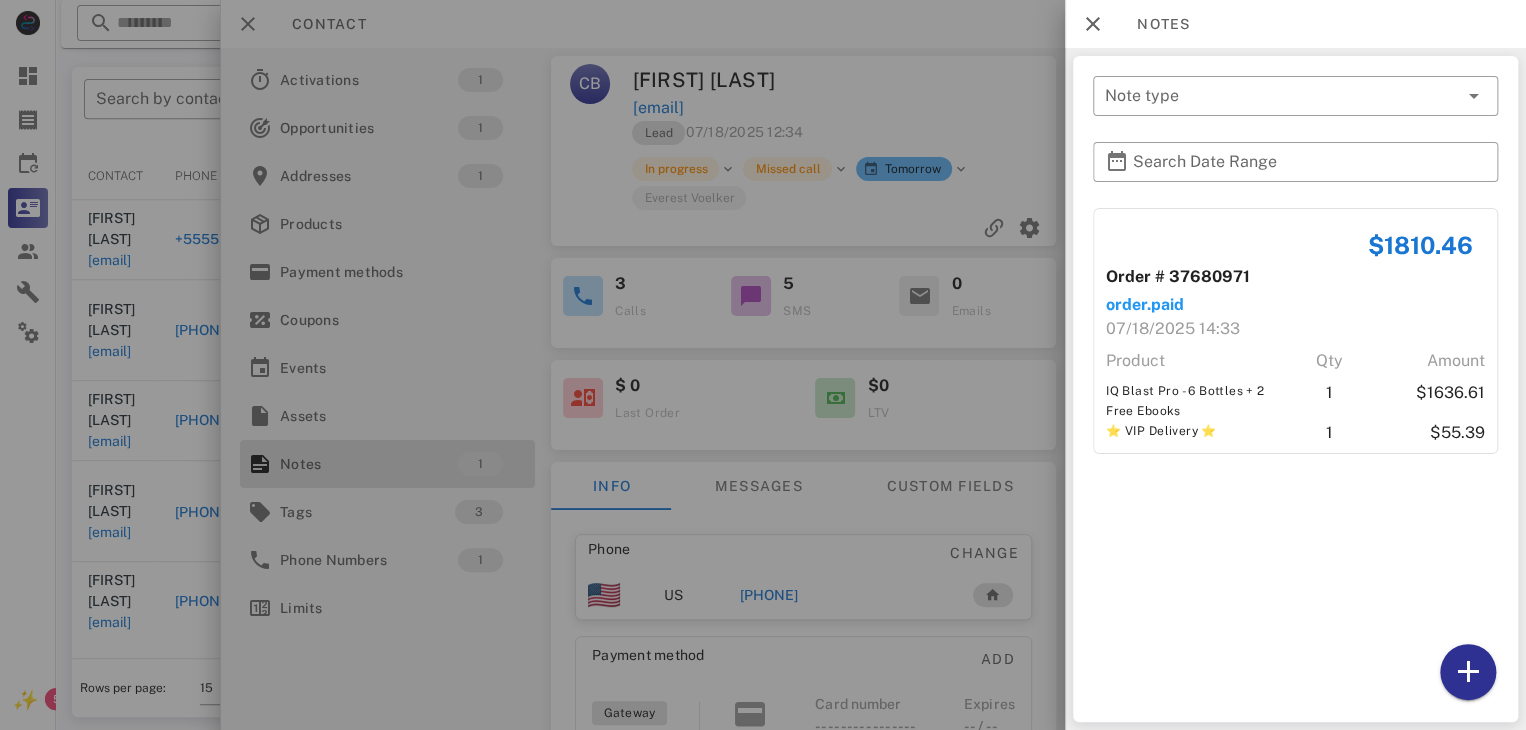 click at bounding box center (763, 365) 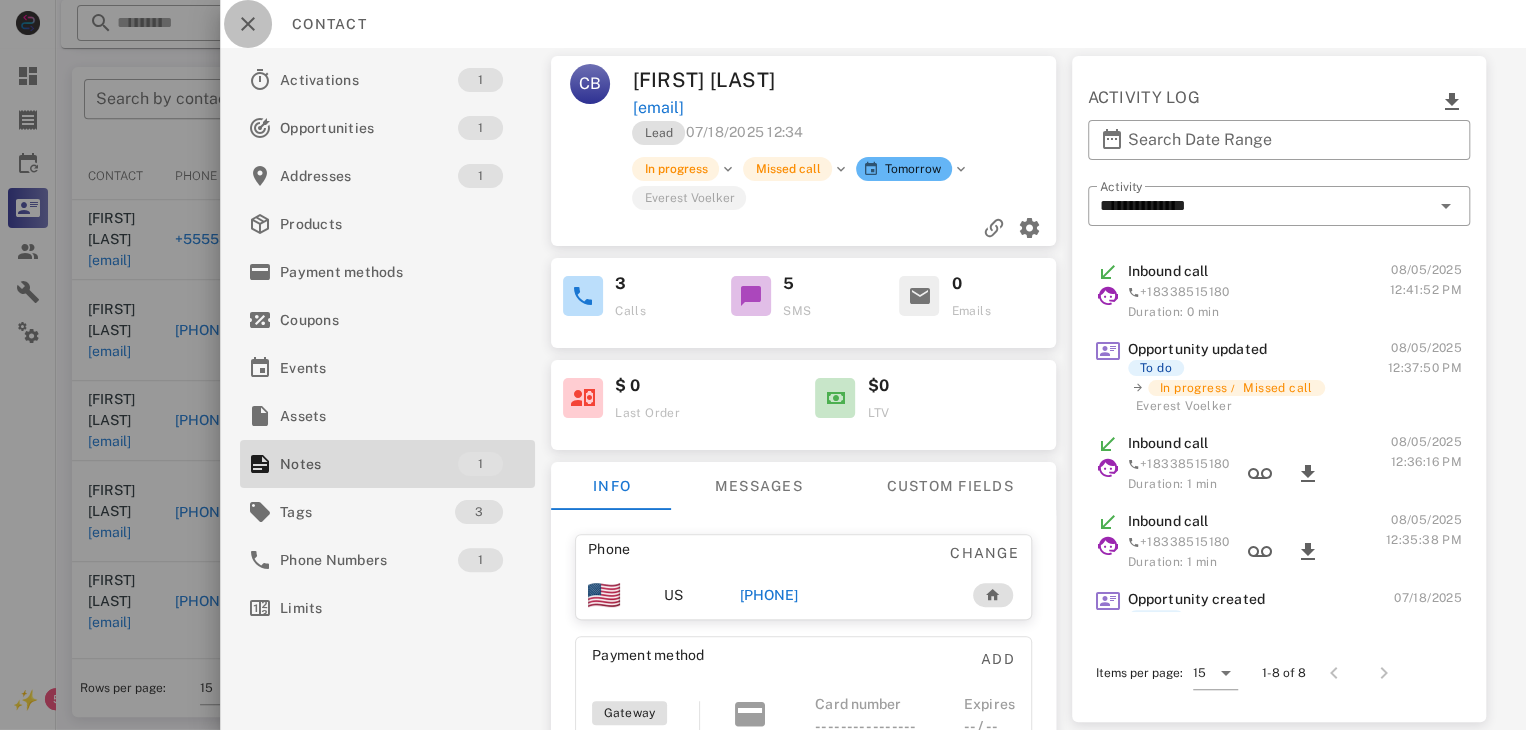 click at bounding box center (248, 24) 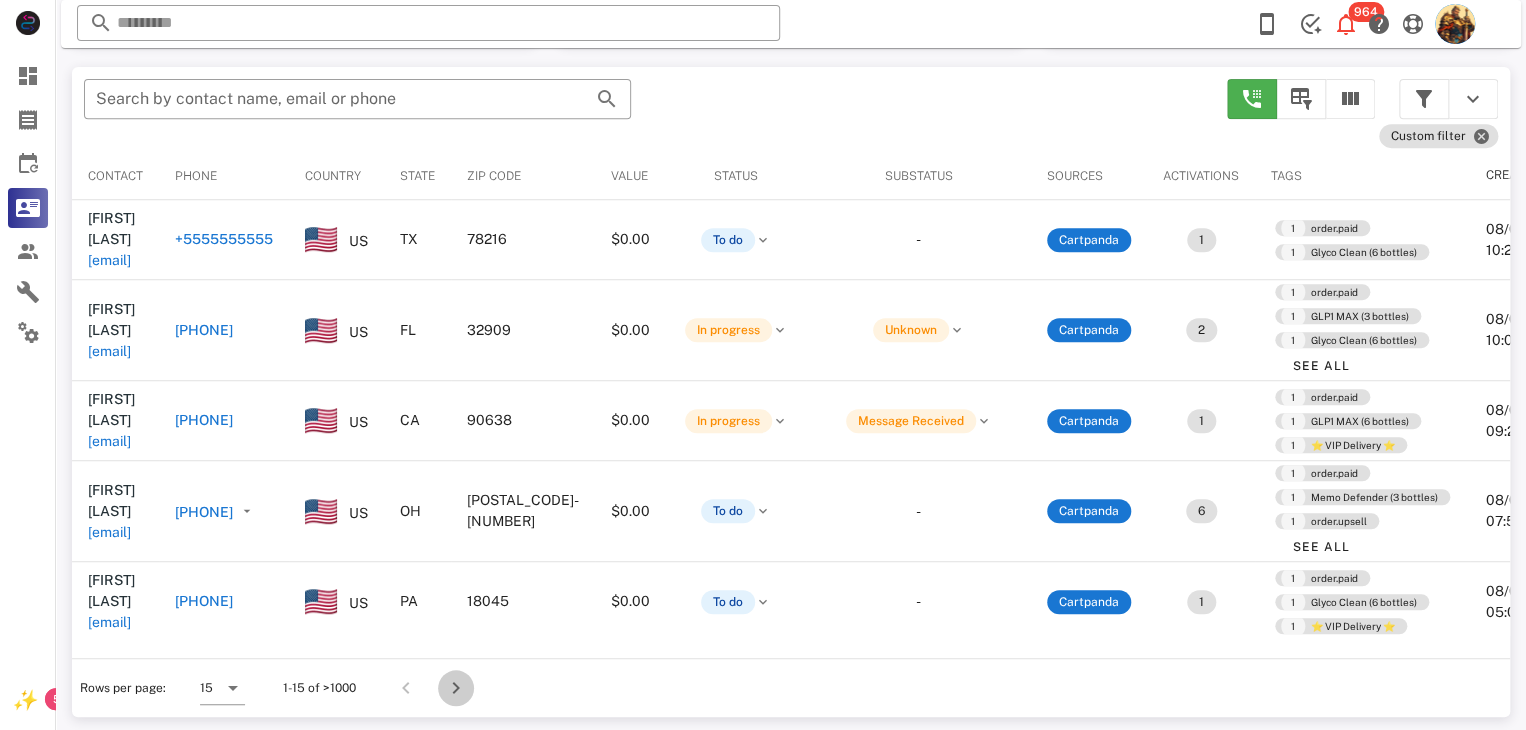 click at bounding box center (456, 688) 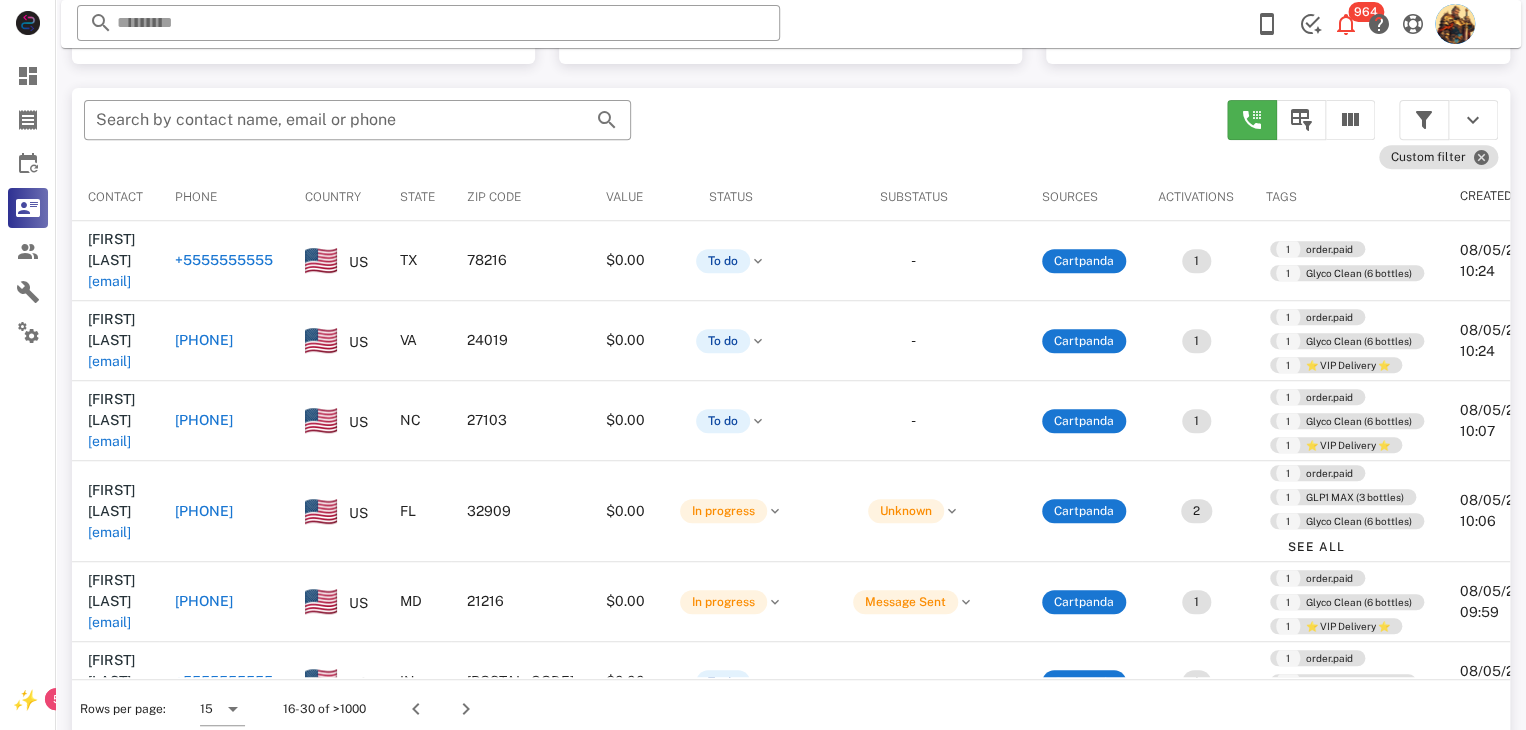 scroll, scrollTop: 377, scrollLeft: 0, axis: vertical 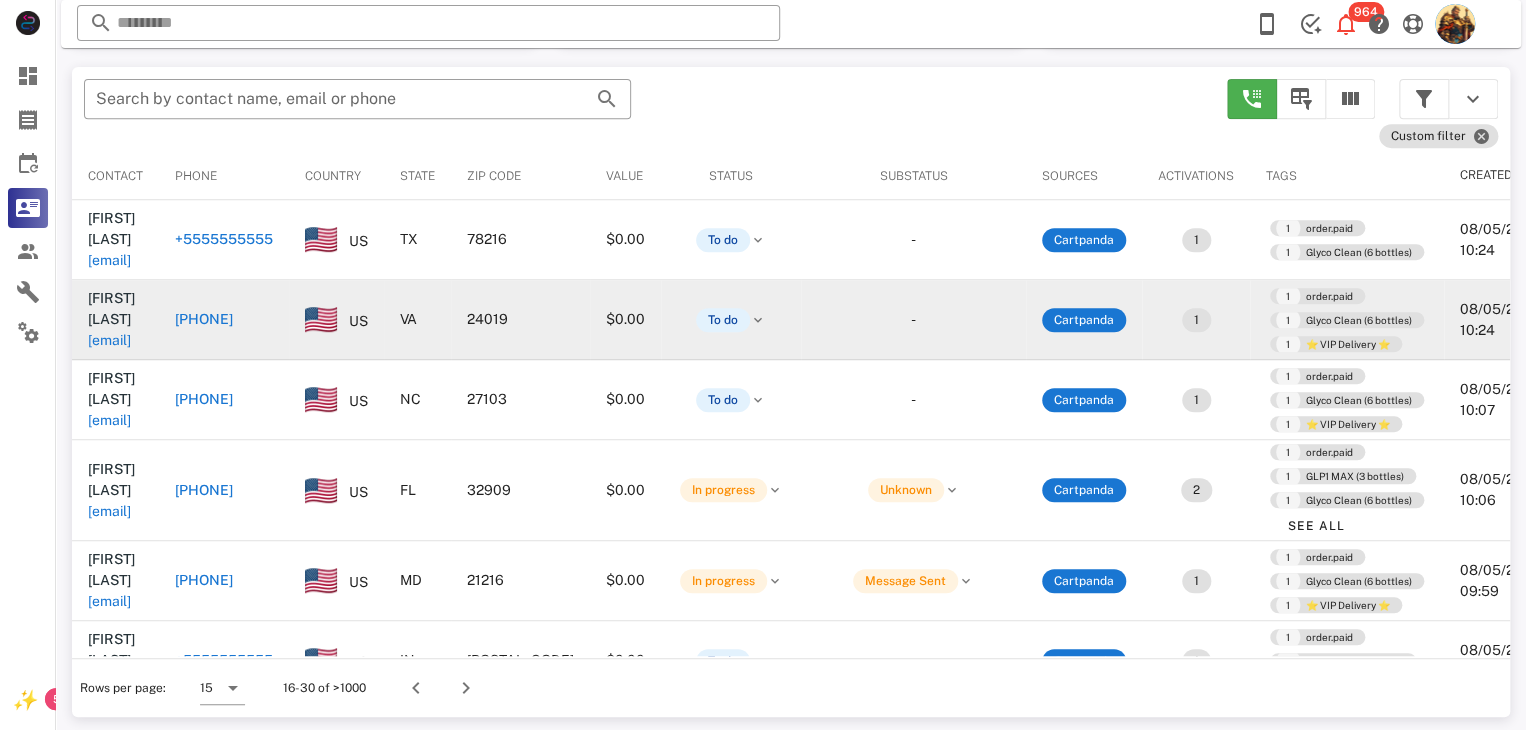 click on "[EMAIL]" at bounding box center [109, 340] 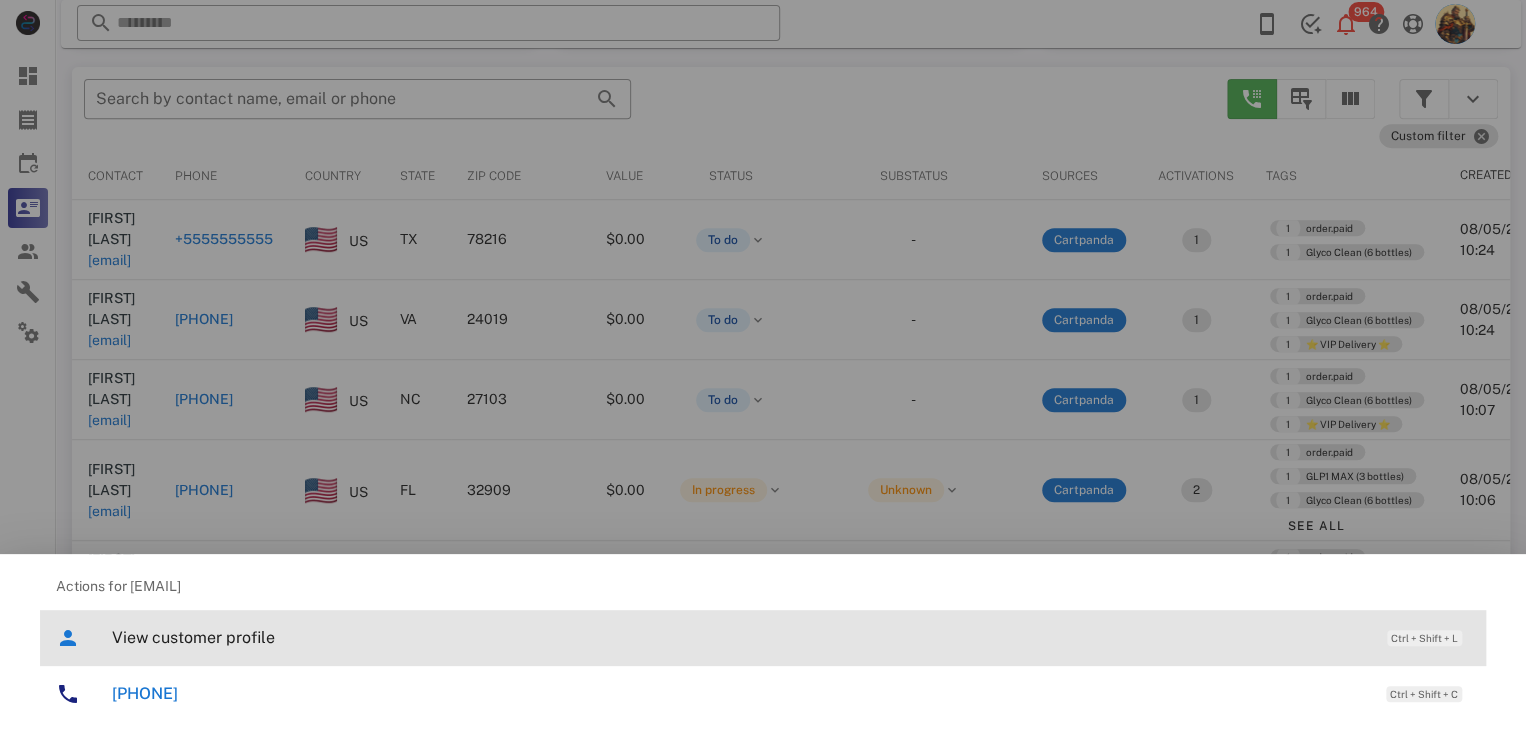 click on "View customer profile Ctrl + Shift + L" at bounding box center [791, 637] 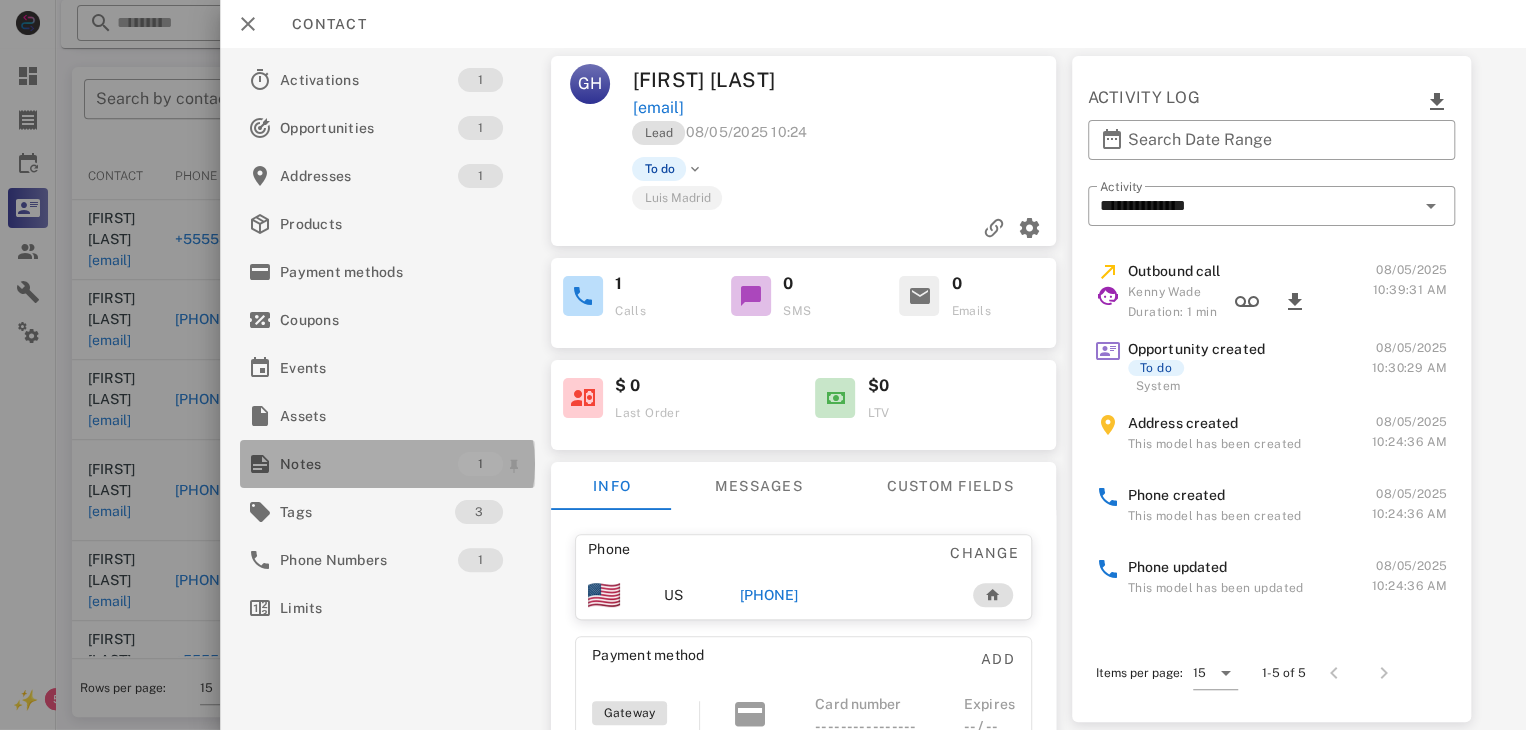 click on "Notes" at bounding box center [369, 464] 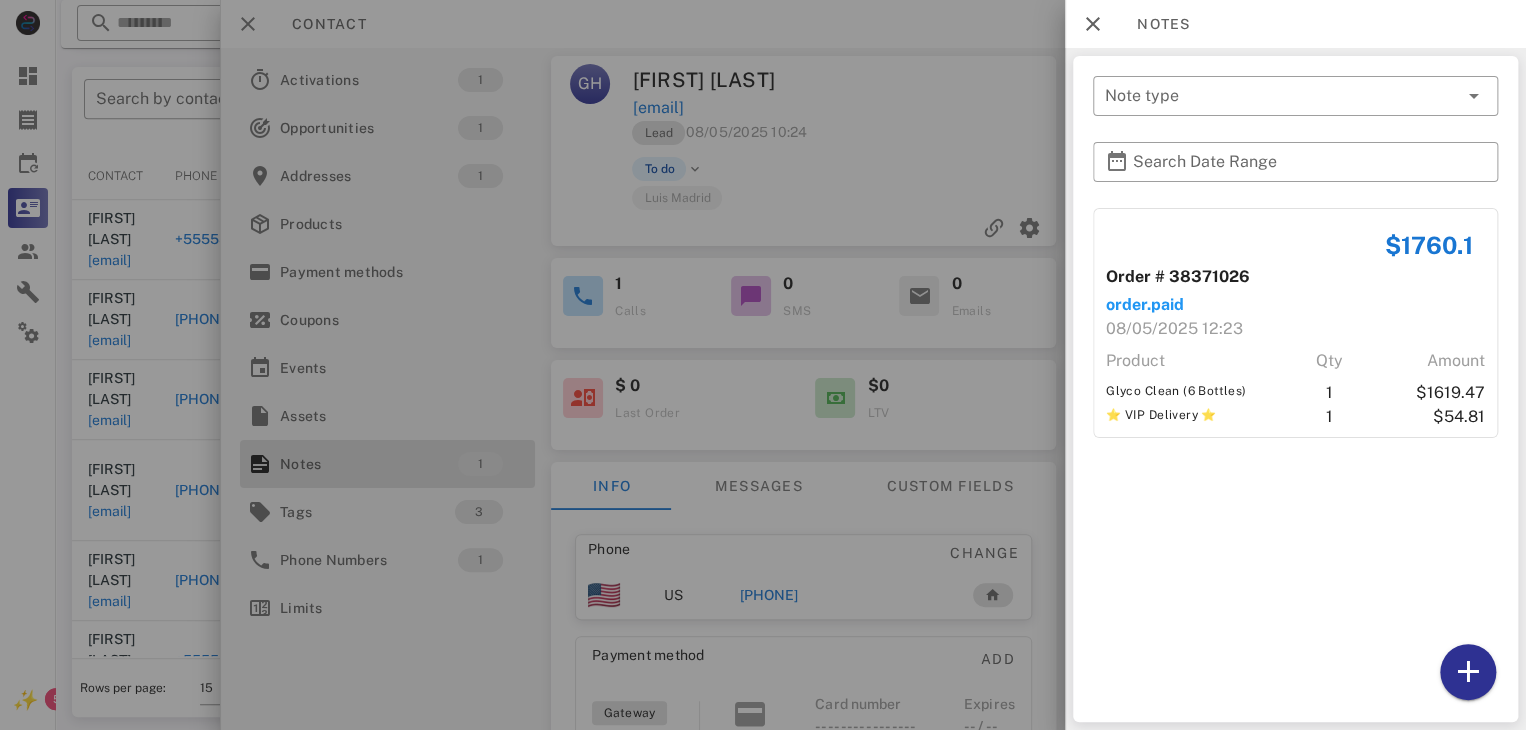 click at bounding box center [763, 365] 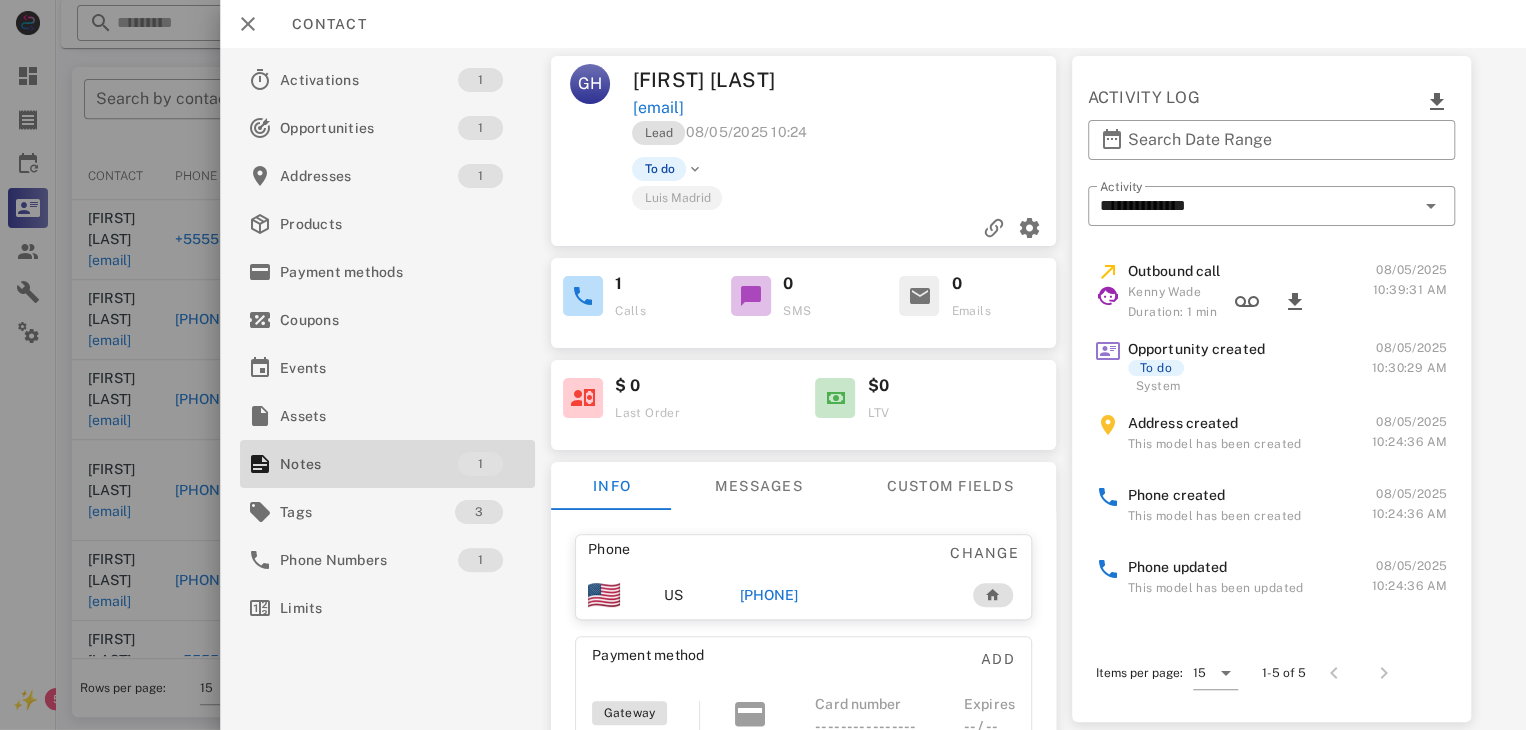 click on "[PHONE]" at bounding box center (769, 595) 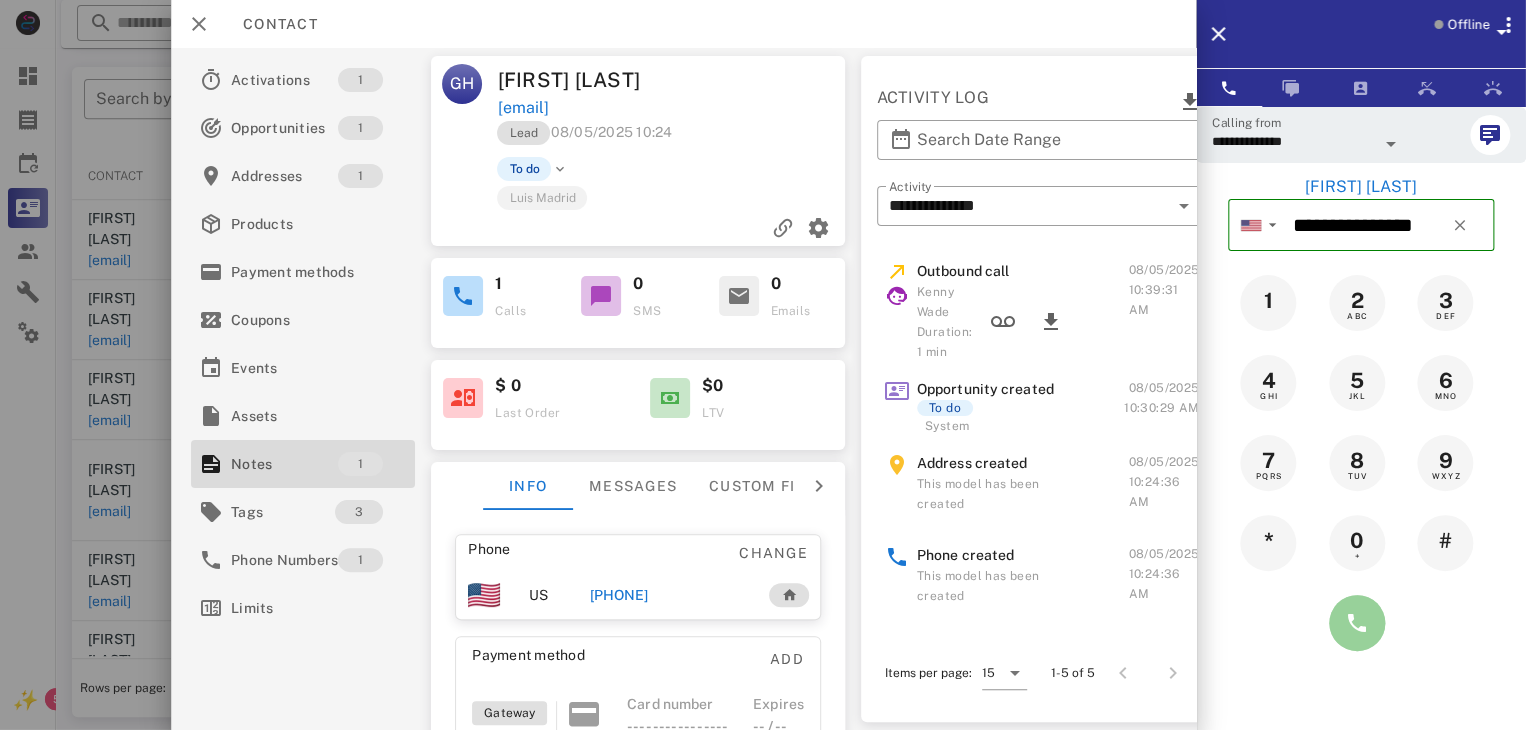 click at bounding box center [1357, 623] 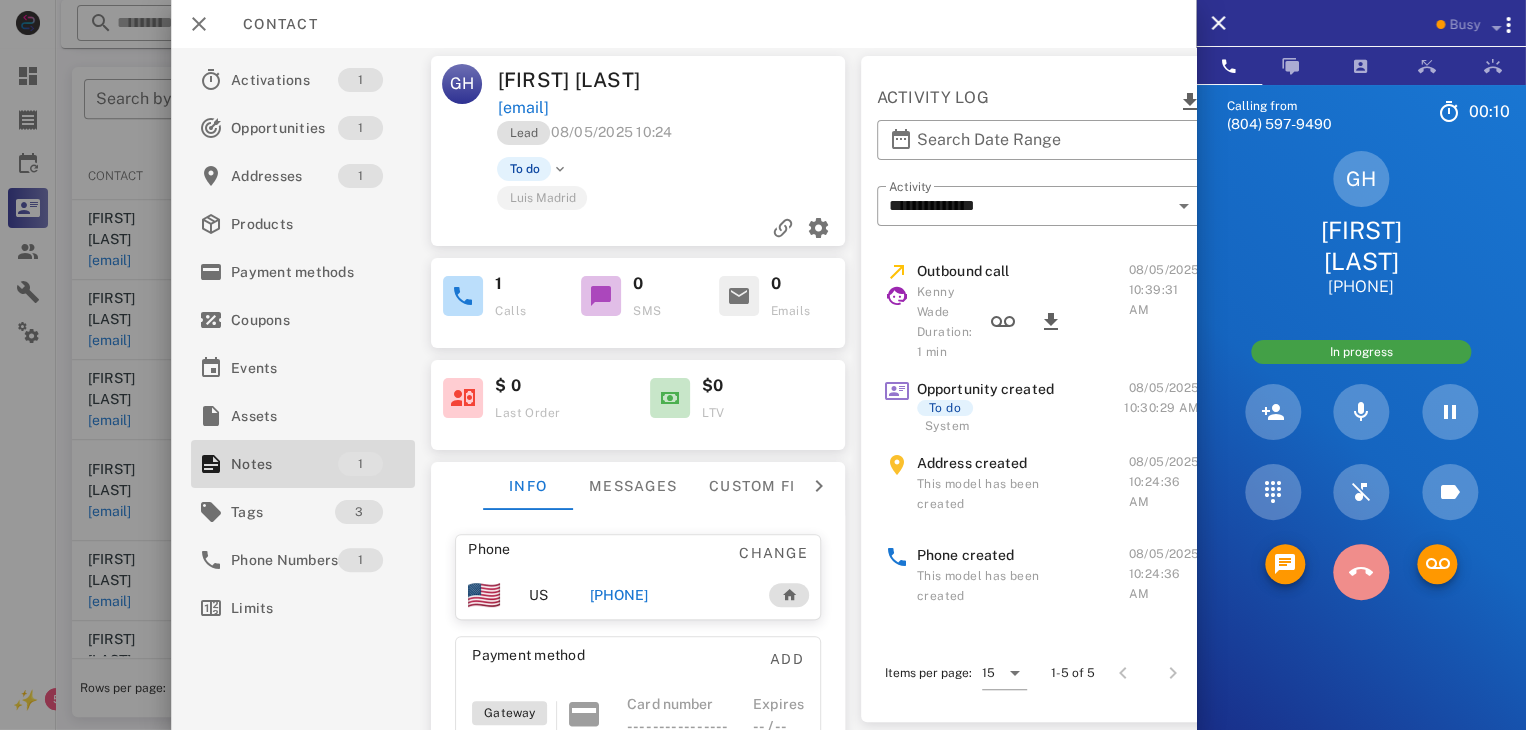 click at bounding box center [1361, 572] 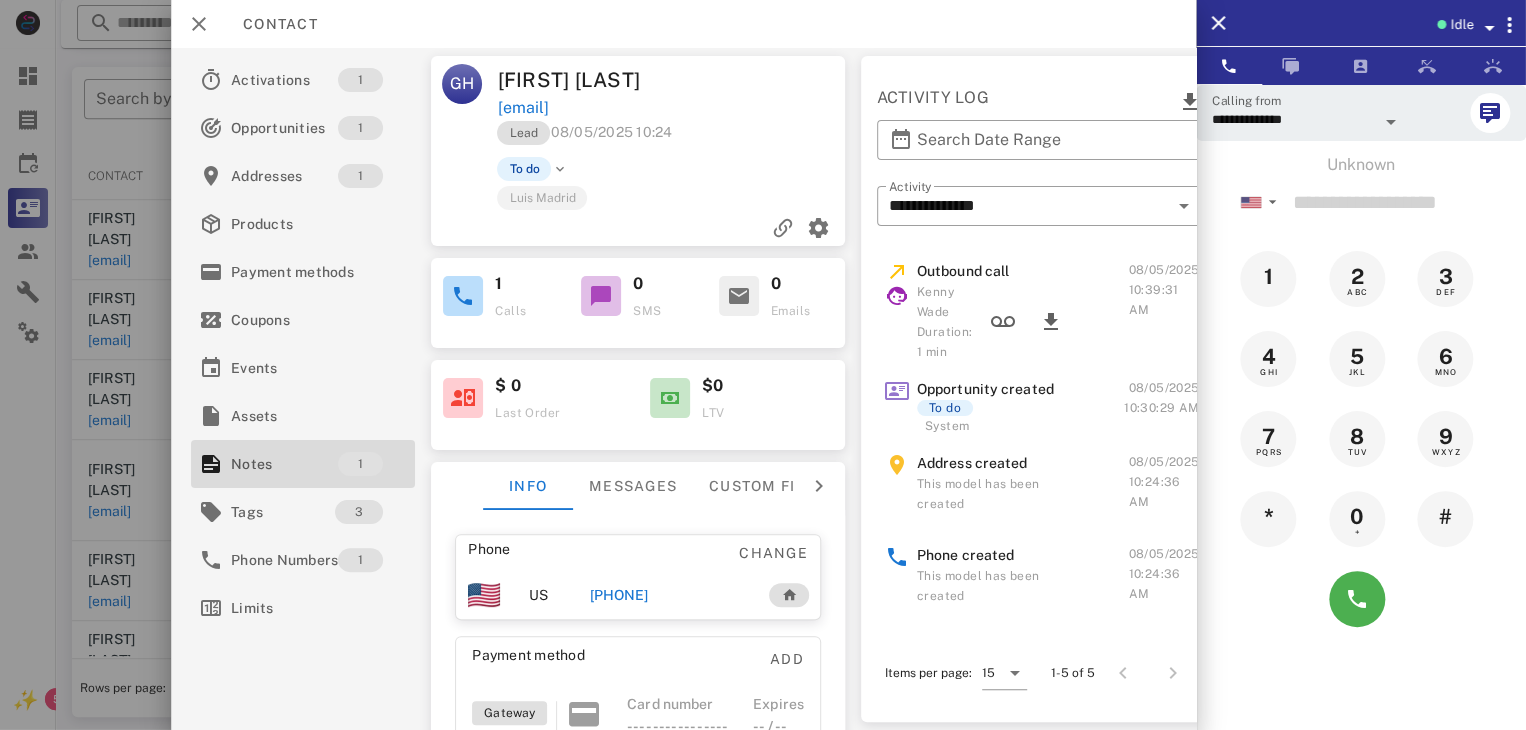 click at bounding box center (763, 365) 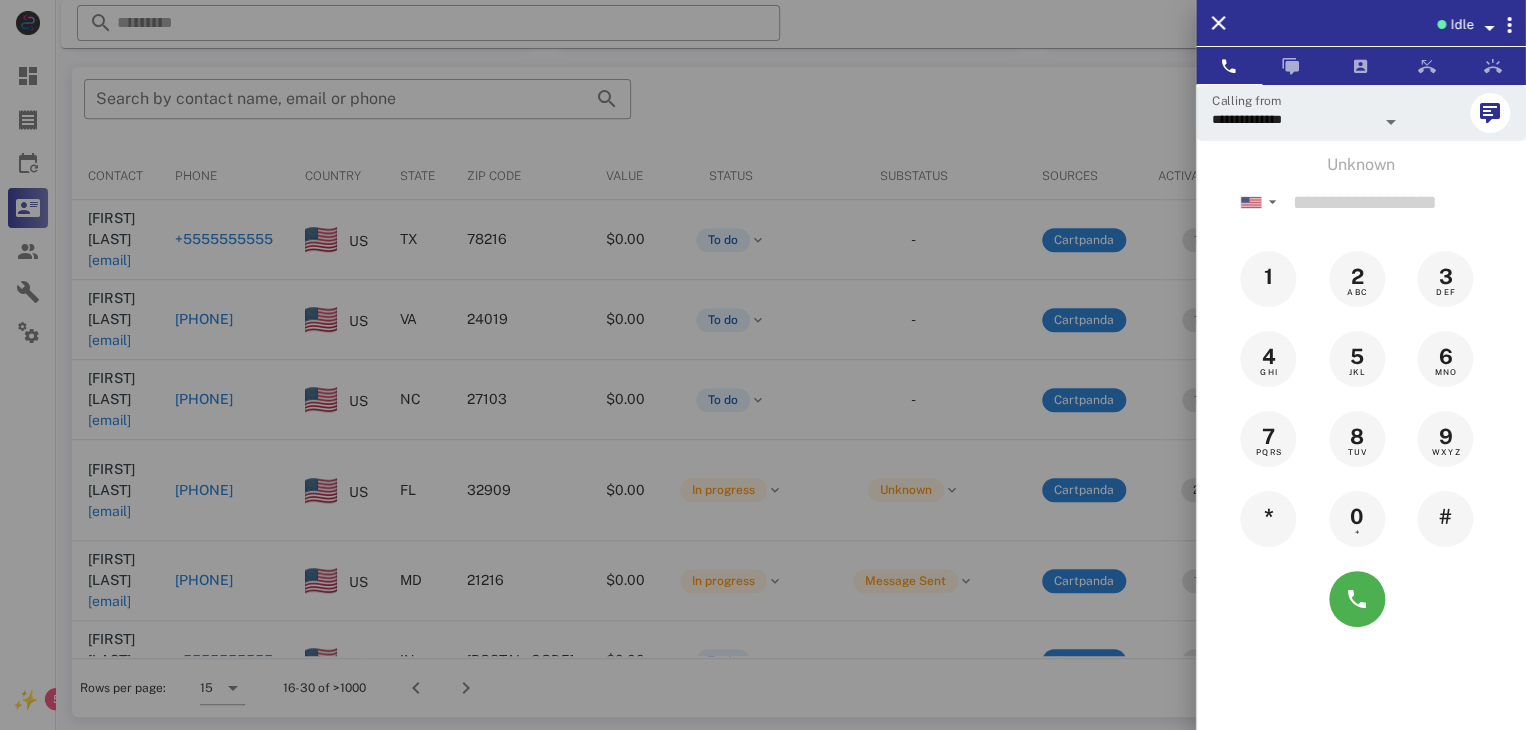click at bounding box center [763, 365] 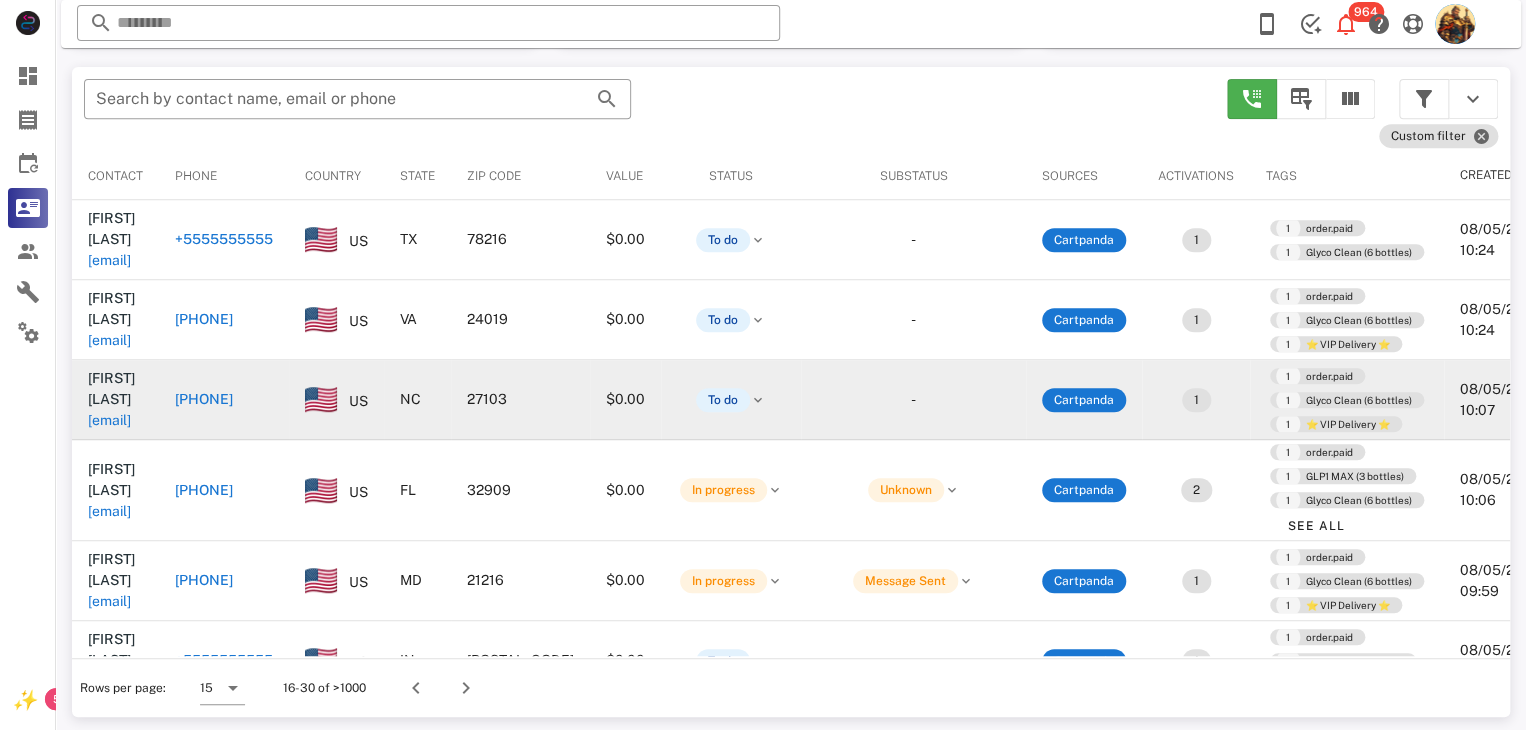 click on "judycox1015@gmail.com" at bounding box center [109, 420] 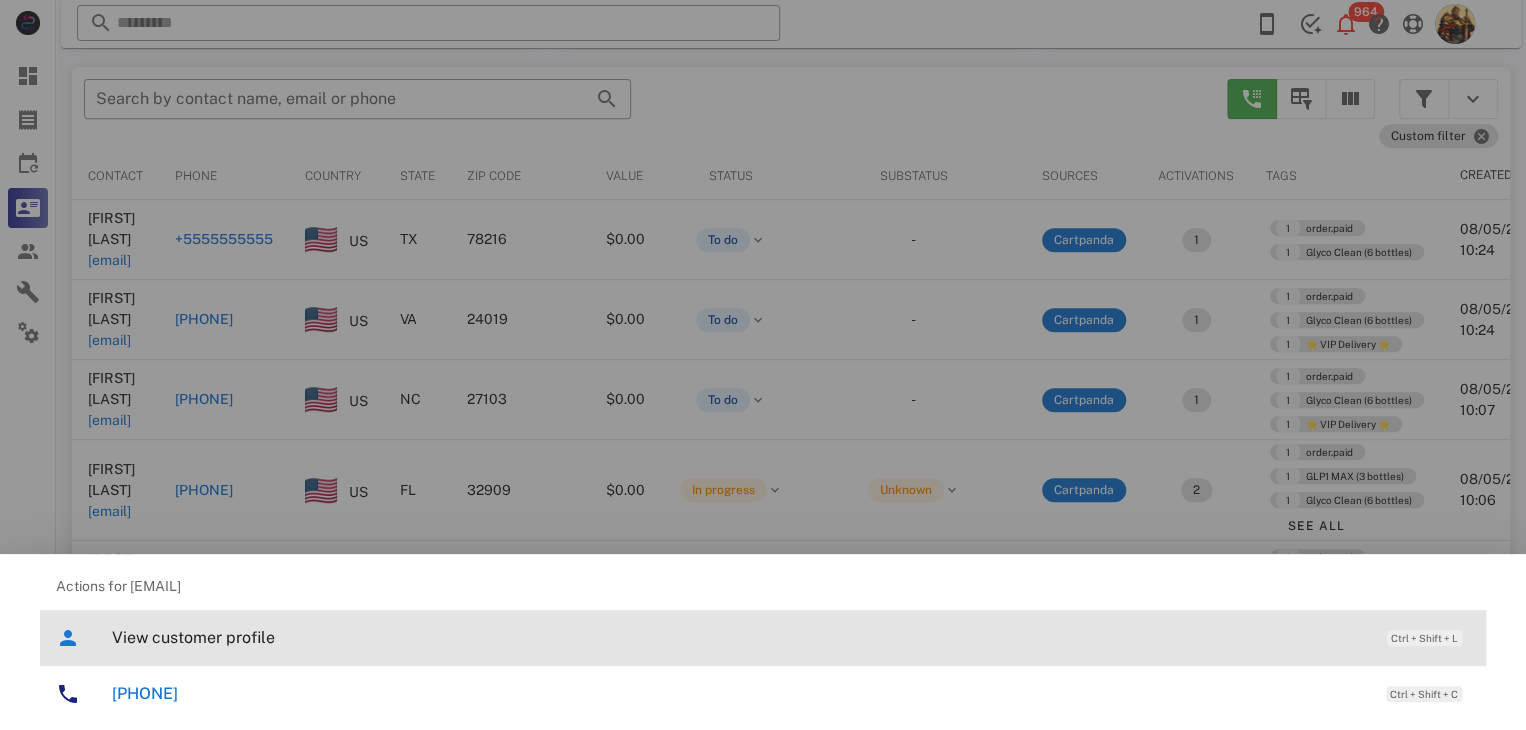 click on "View customer profile Ctrl + Shift + L" at bounding box center (791, 637) 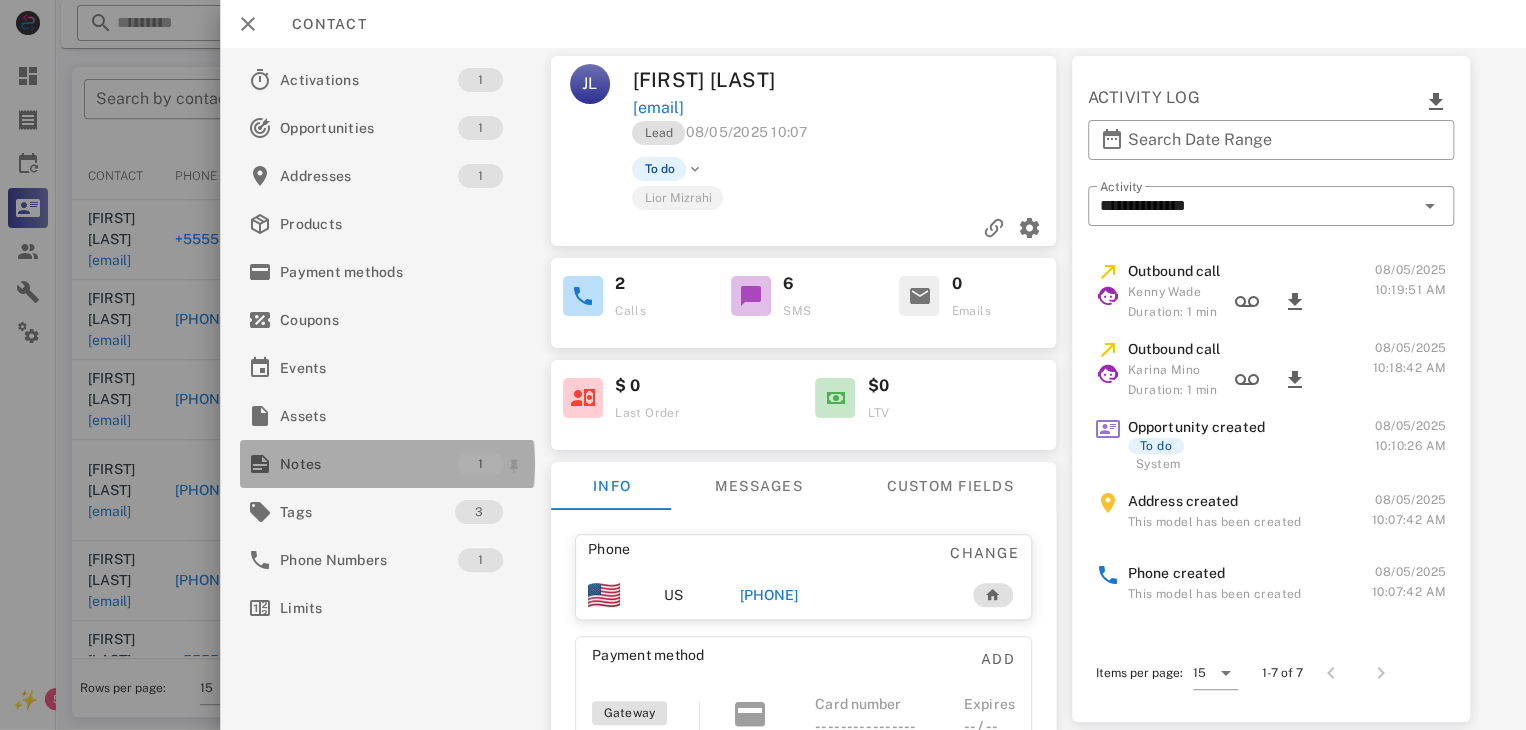 click on "Notes  1" at bounding box center (387, 464) 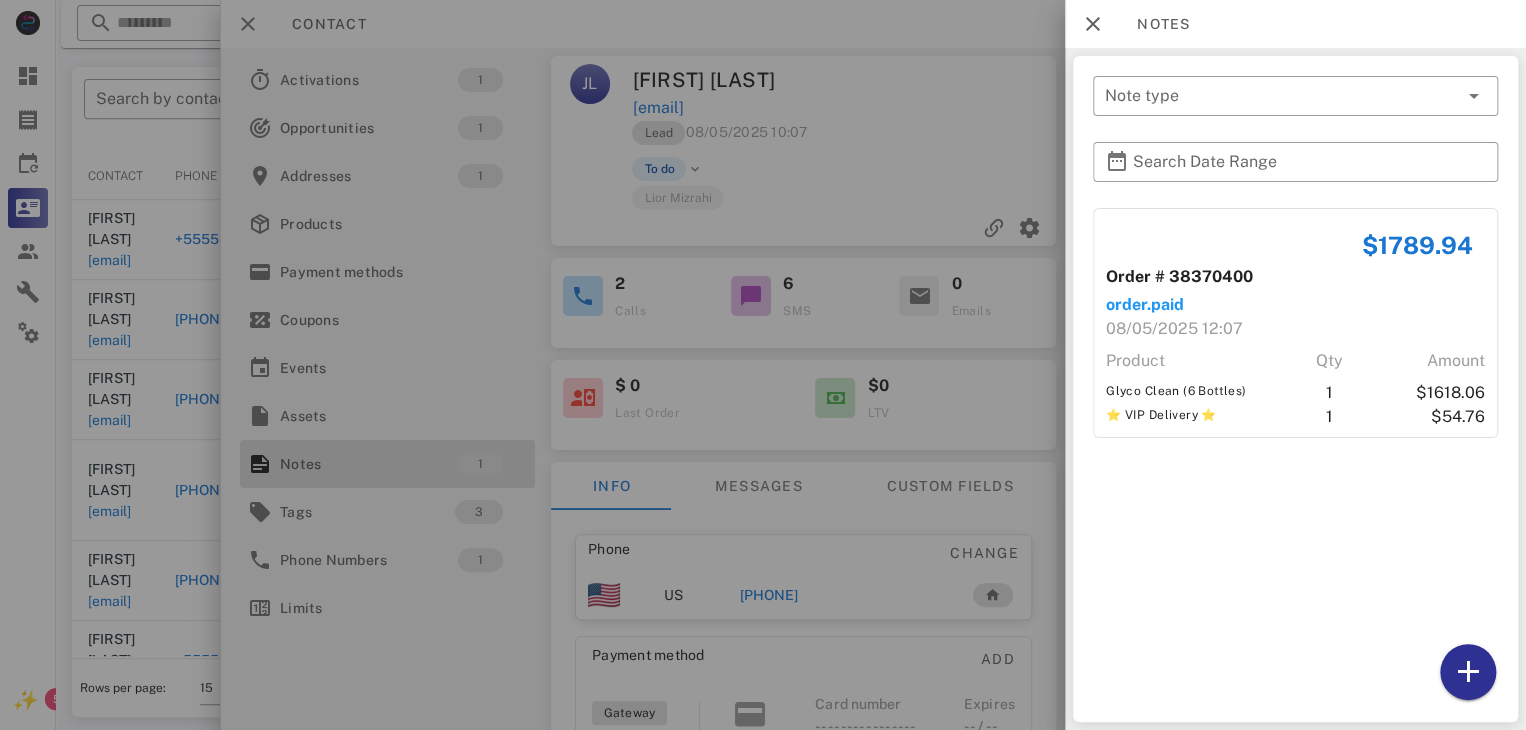 click at bounding box center (763, 365) 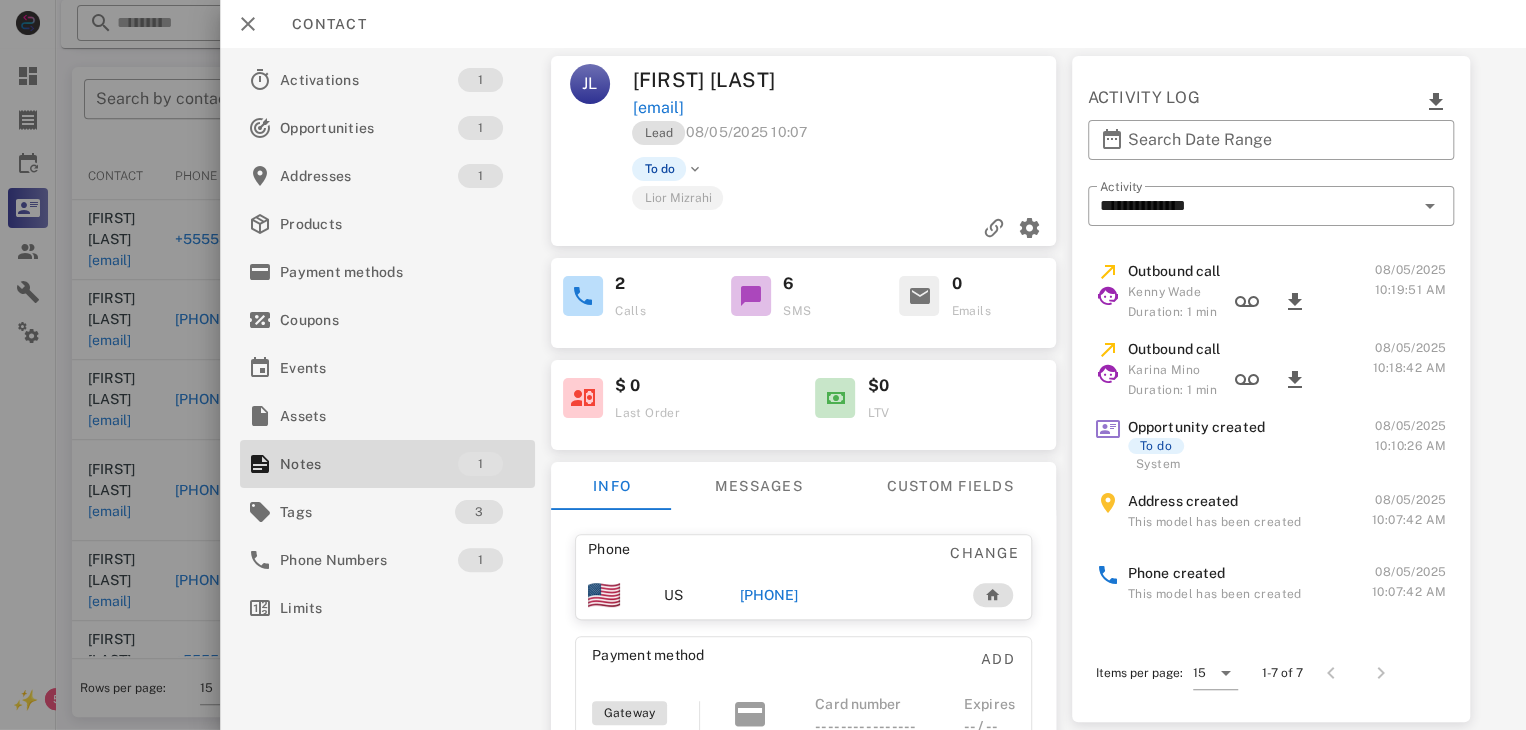 click on "+13365295334" at bounding box center (769, 595) 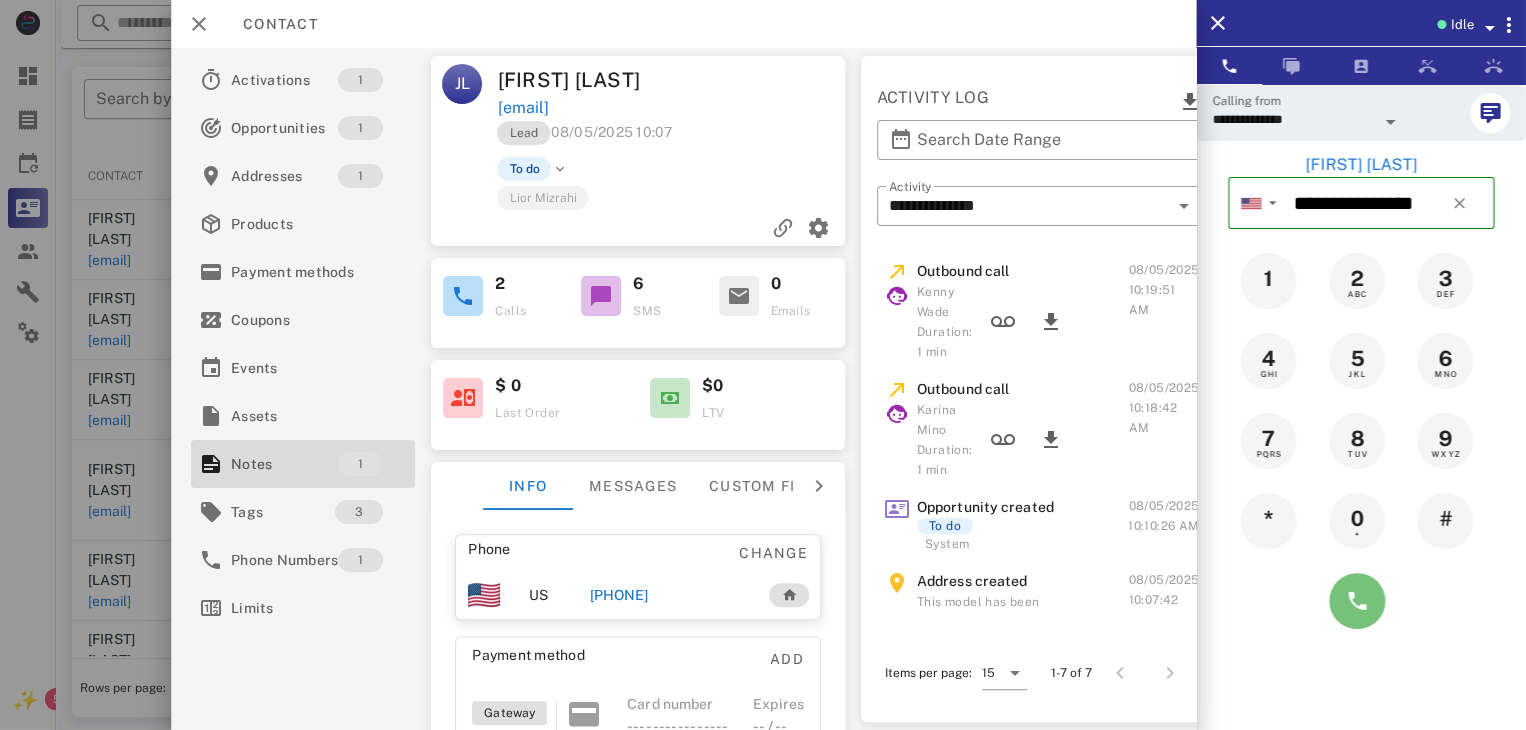 click at bounding box center (1357, 601) 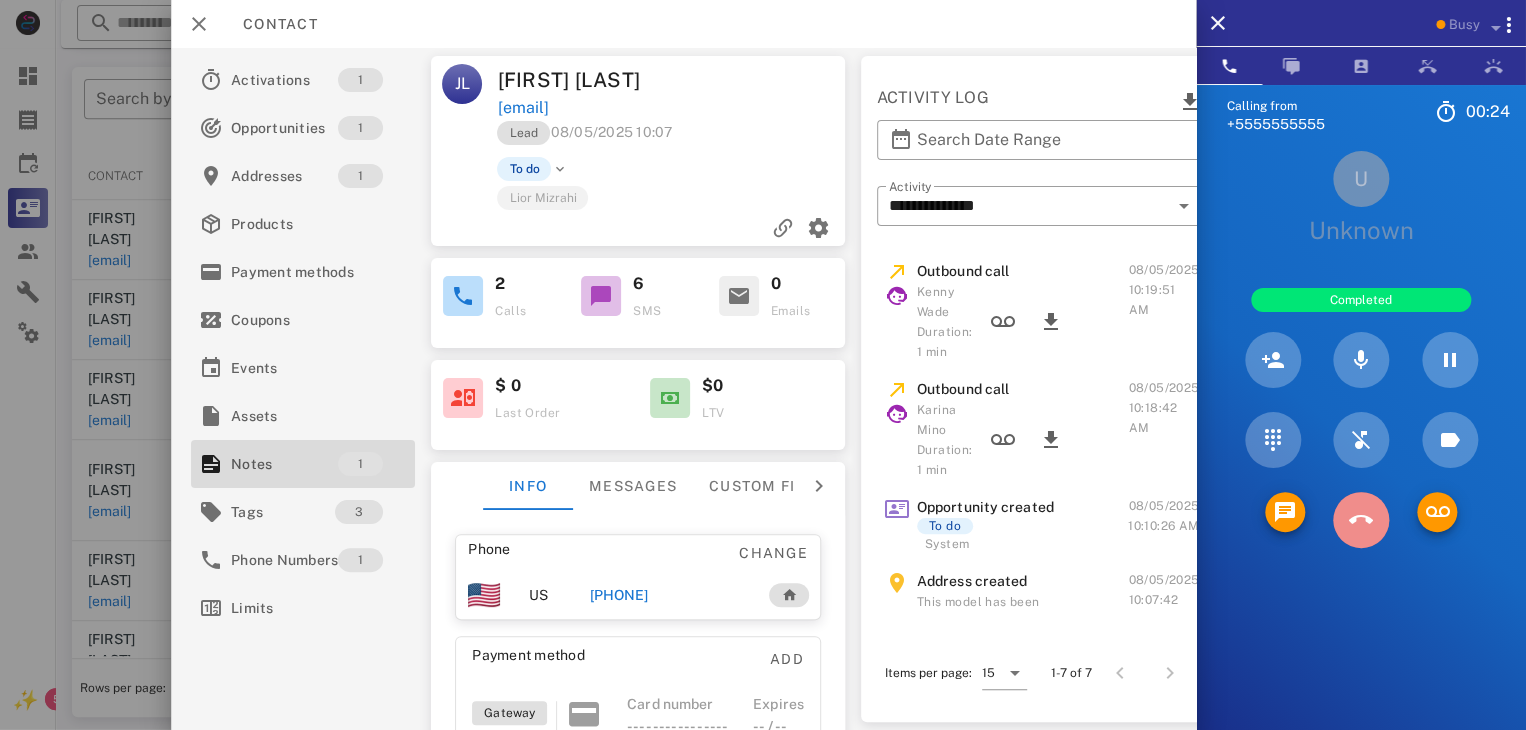 click at bounding box center (1361, 520) 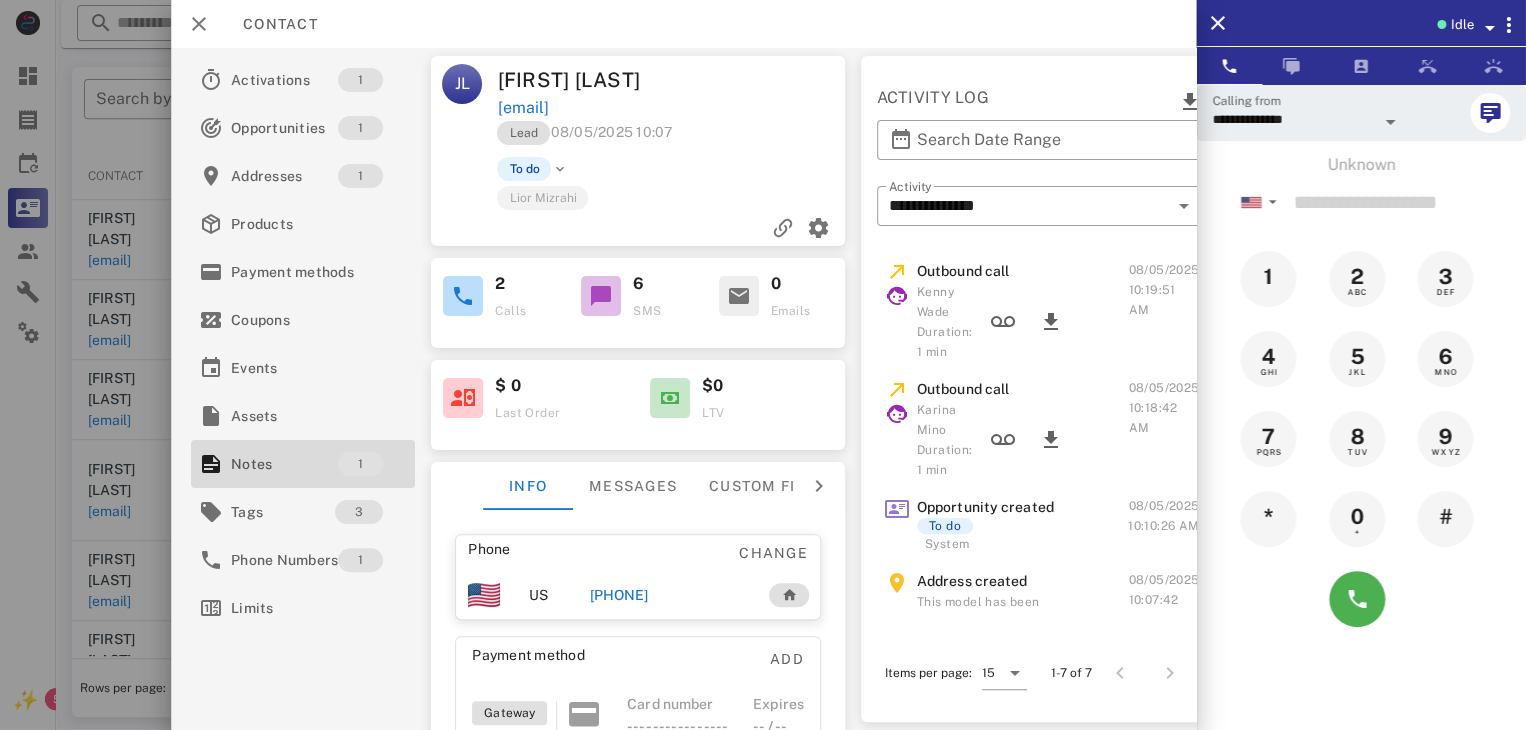click at bounding box center [763, 365] 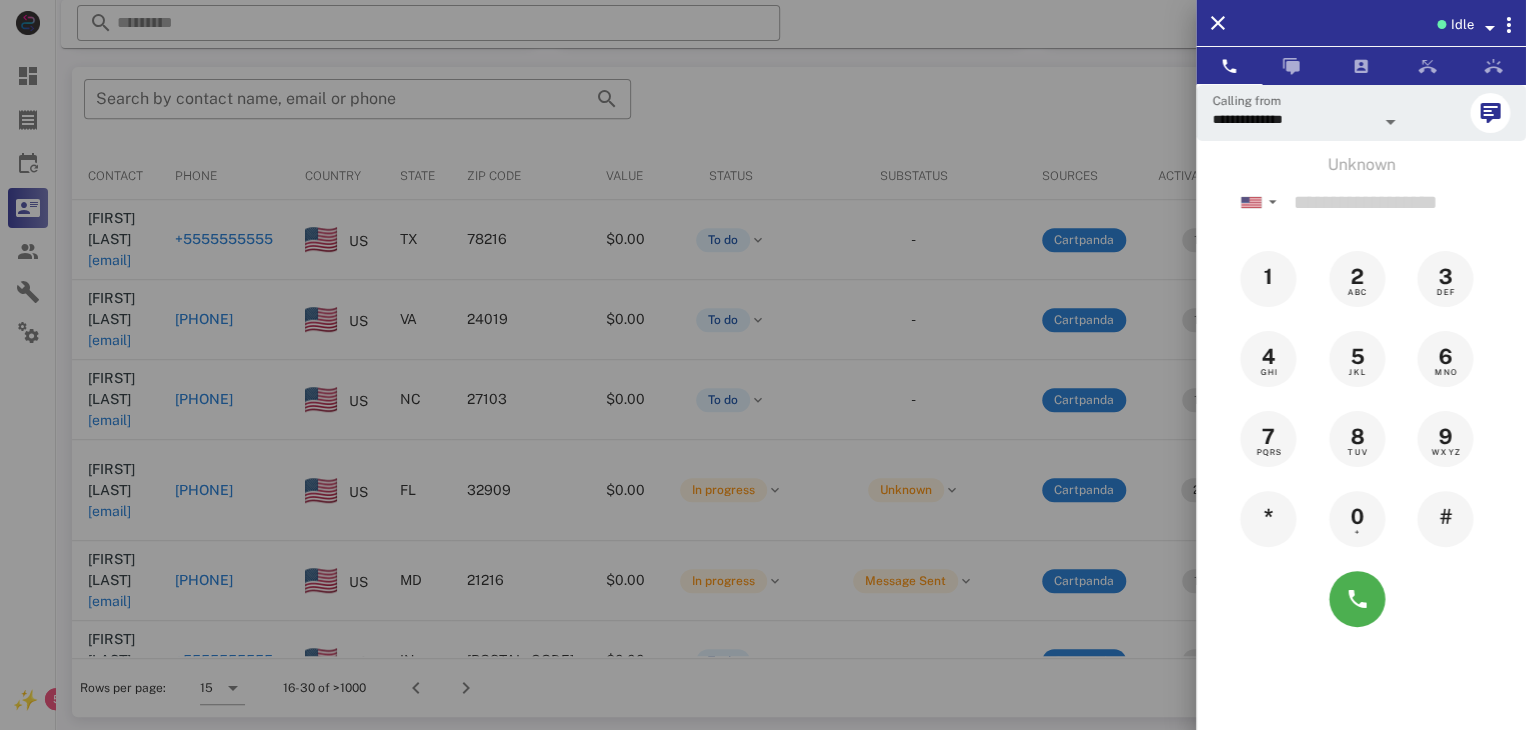 click at bounding box center [763, 365] 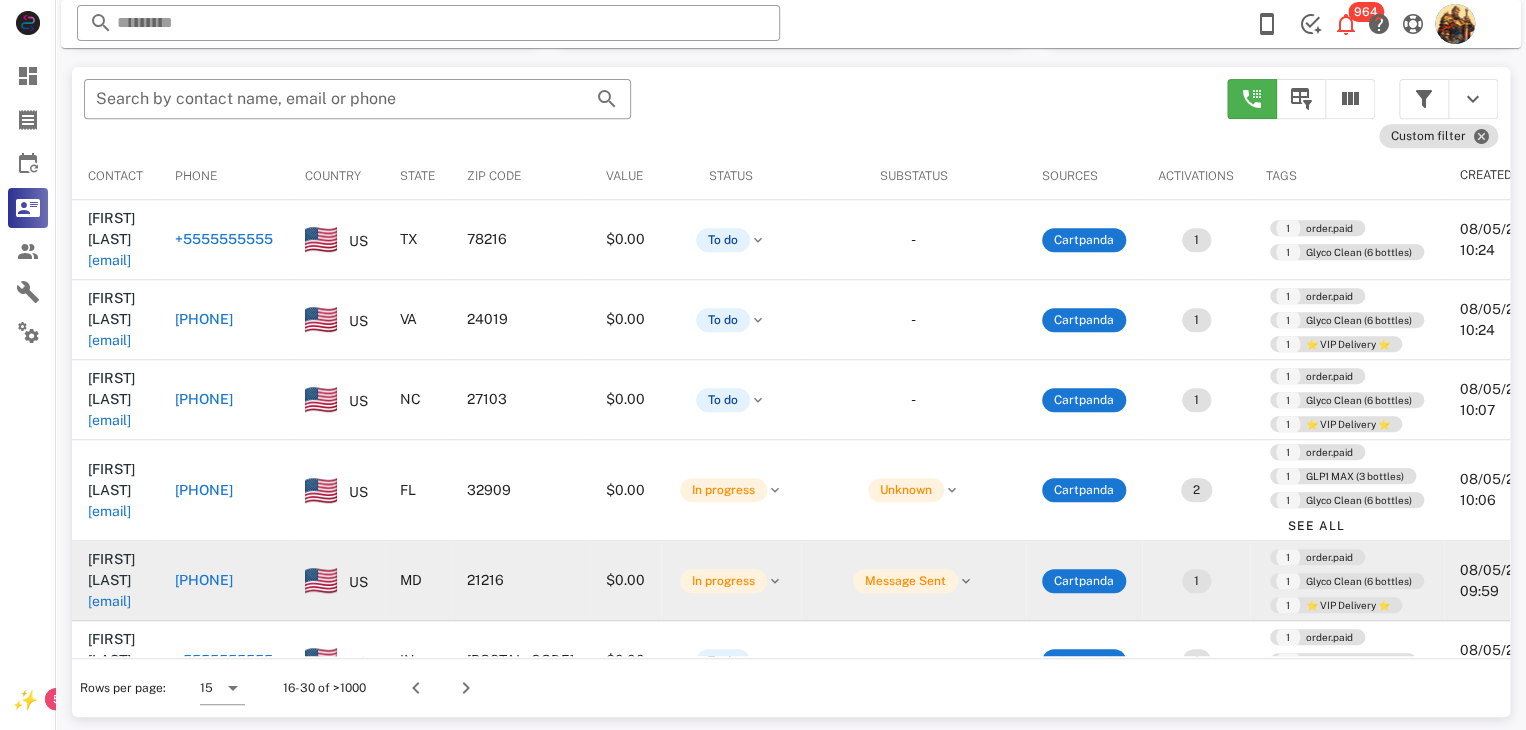 click on "karenrichburg@gmail.com" at bounding box center [109, 601] 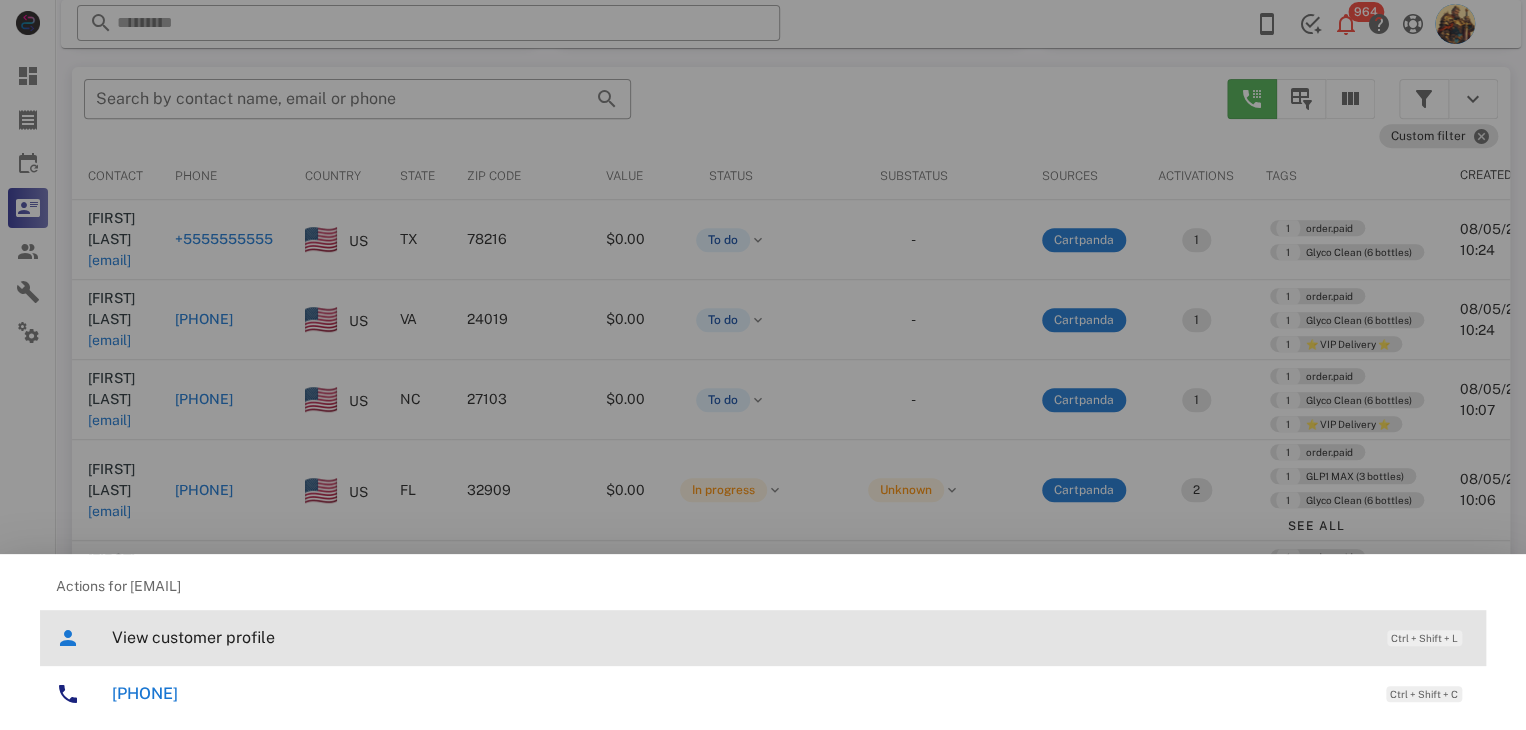 click on "View customer profile" at bounding box center [739, 637] 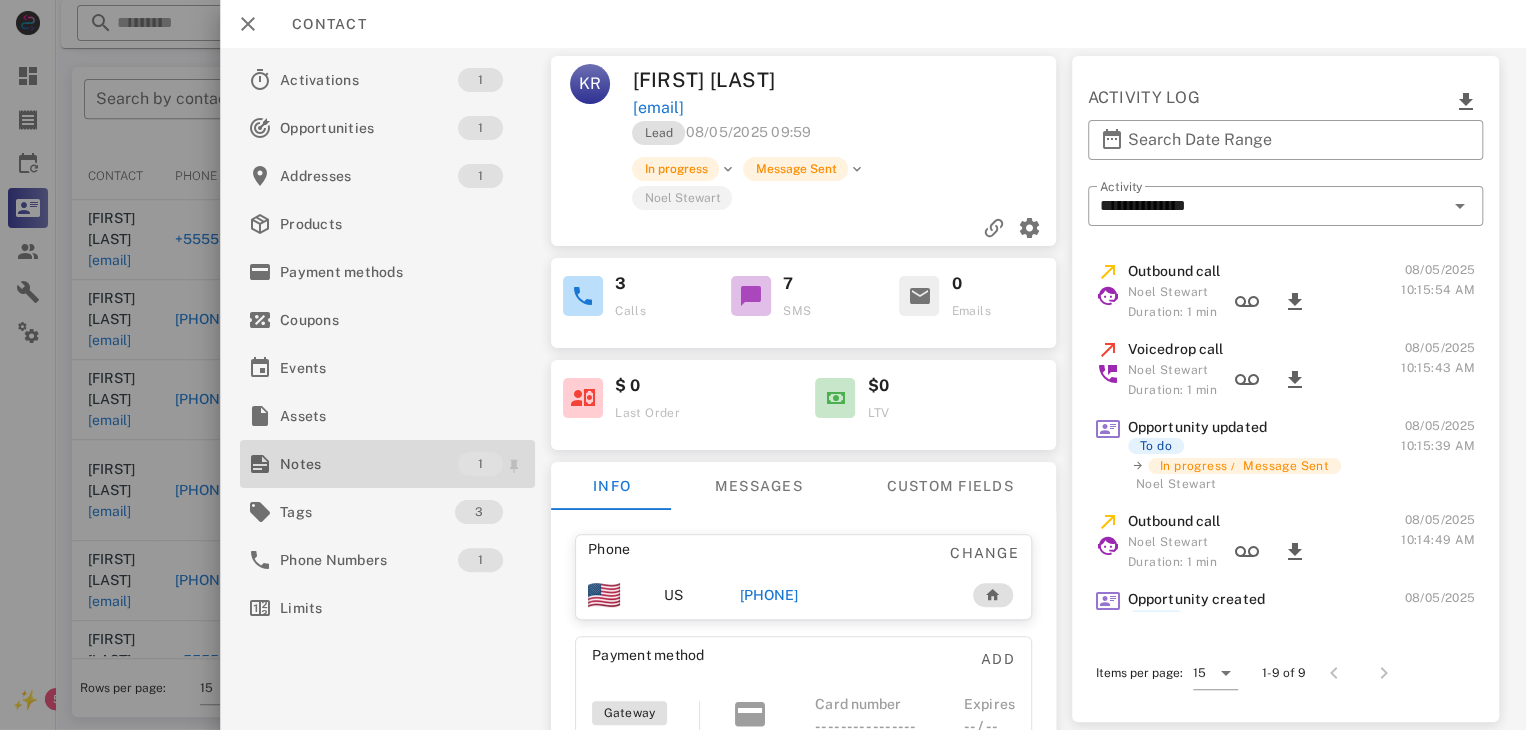 click at bounding box center (260, 464) 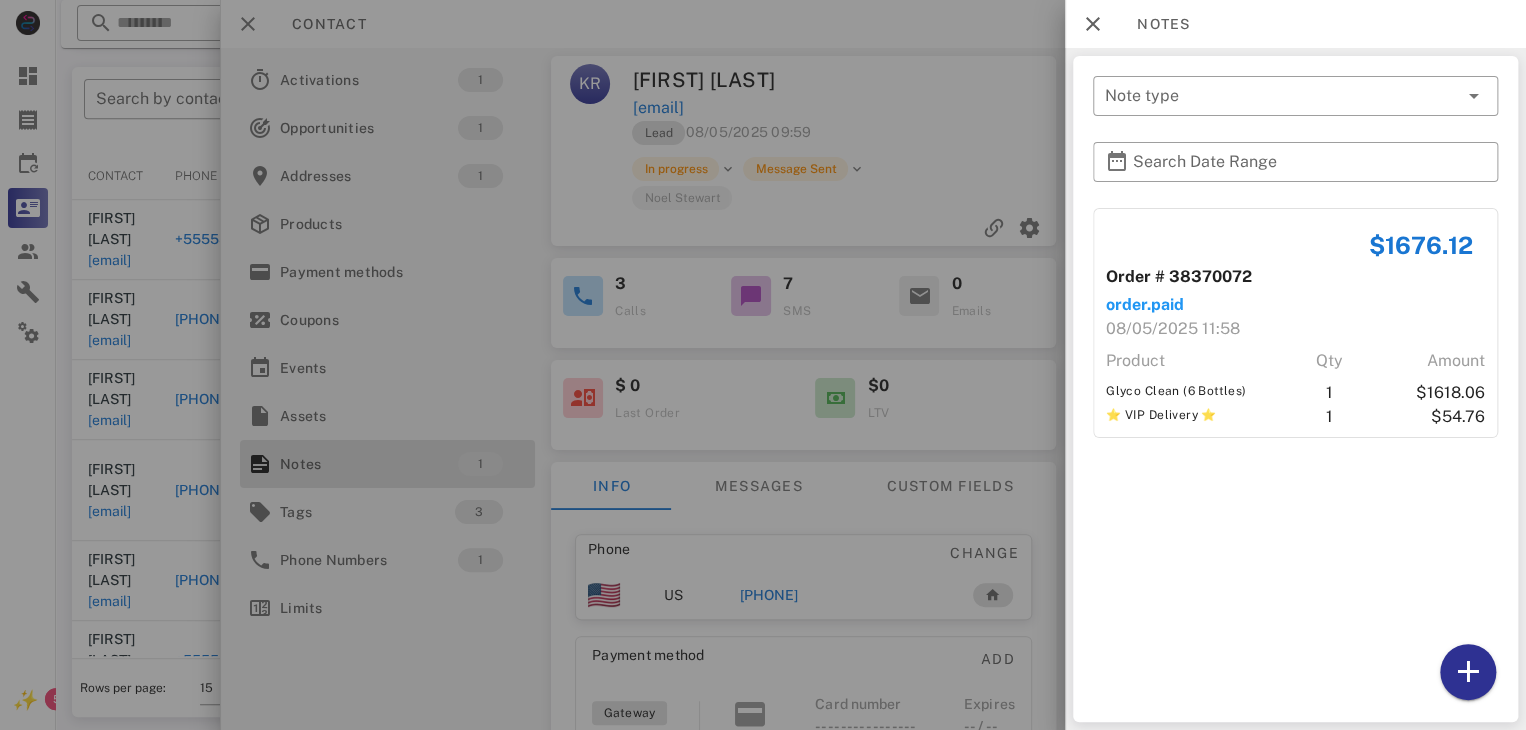 click at bounding box center [763, 365] 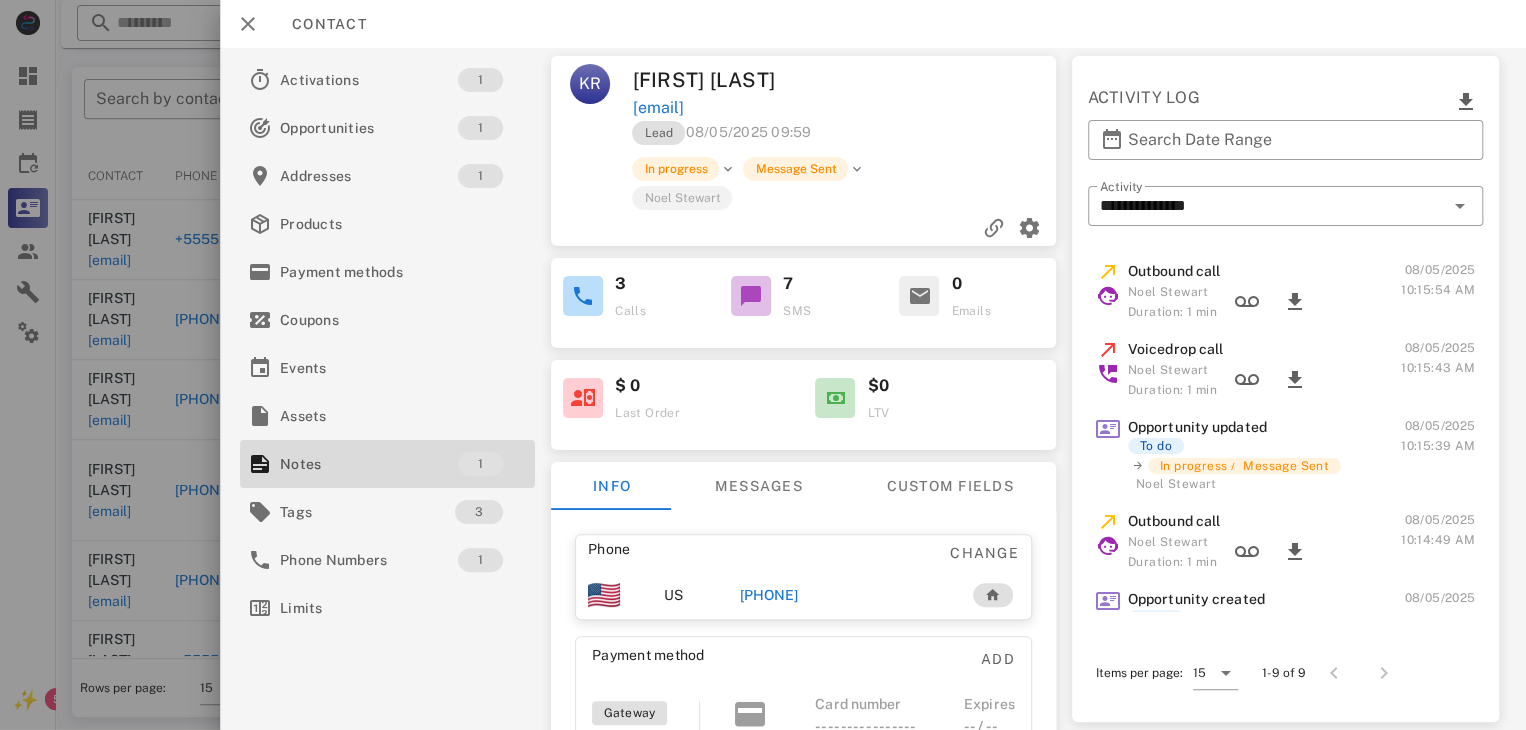 click on "+14438518116" at bounding box center [769, 595] 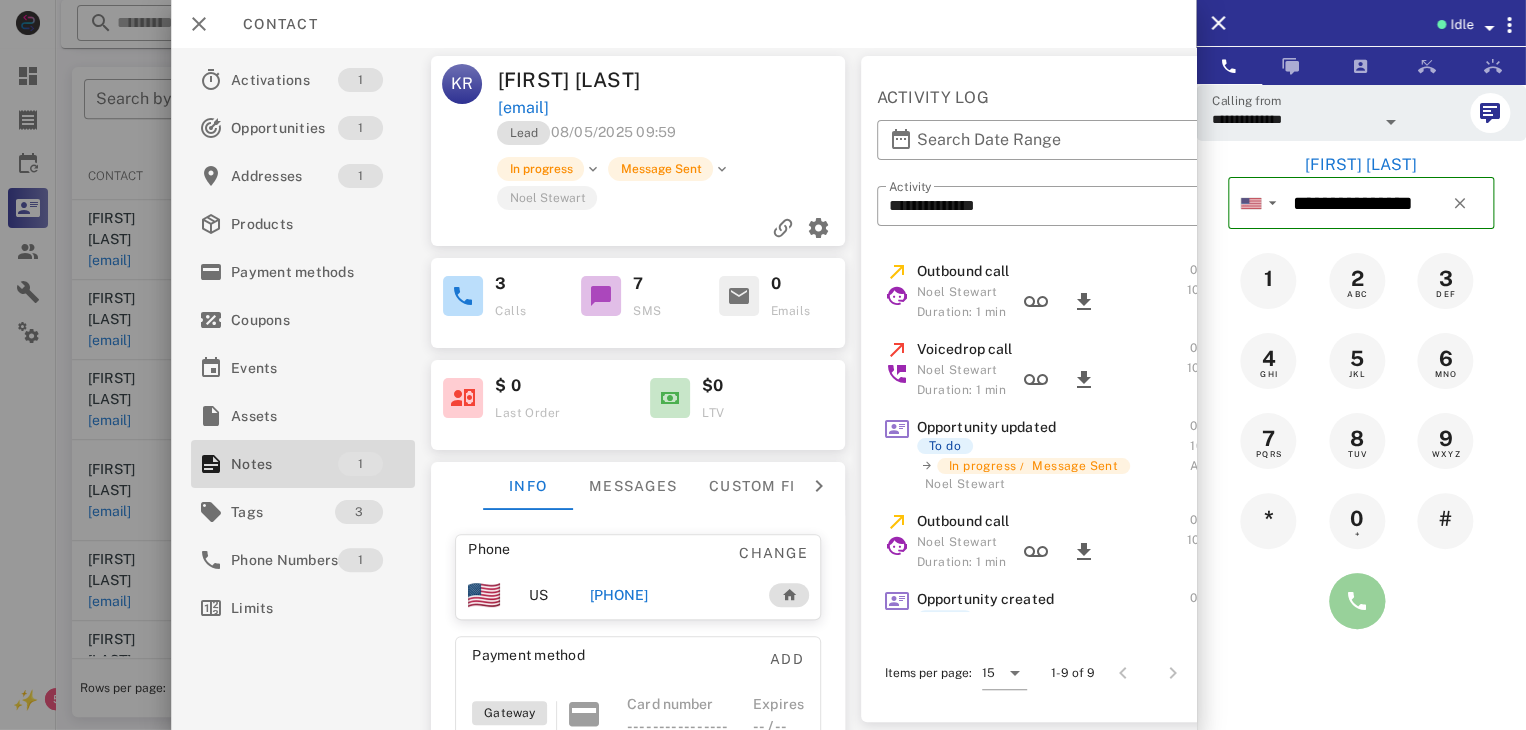 click at bounding box center [1357, 601] 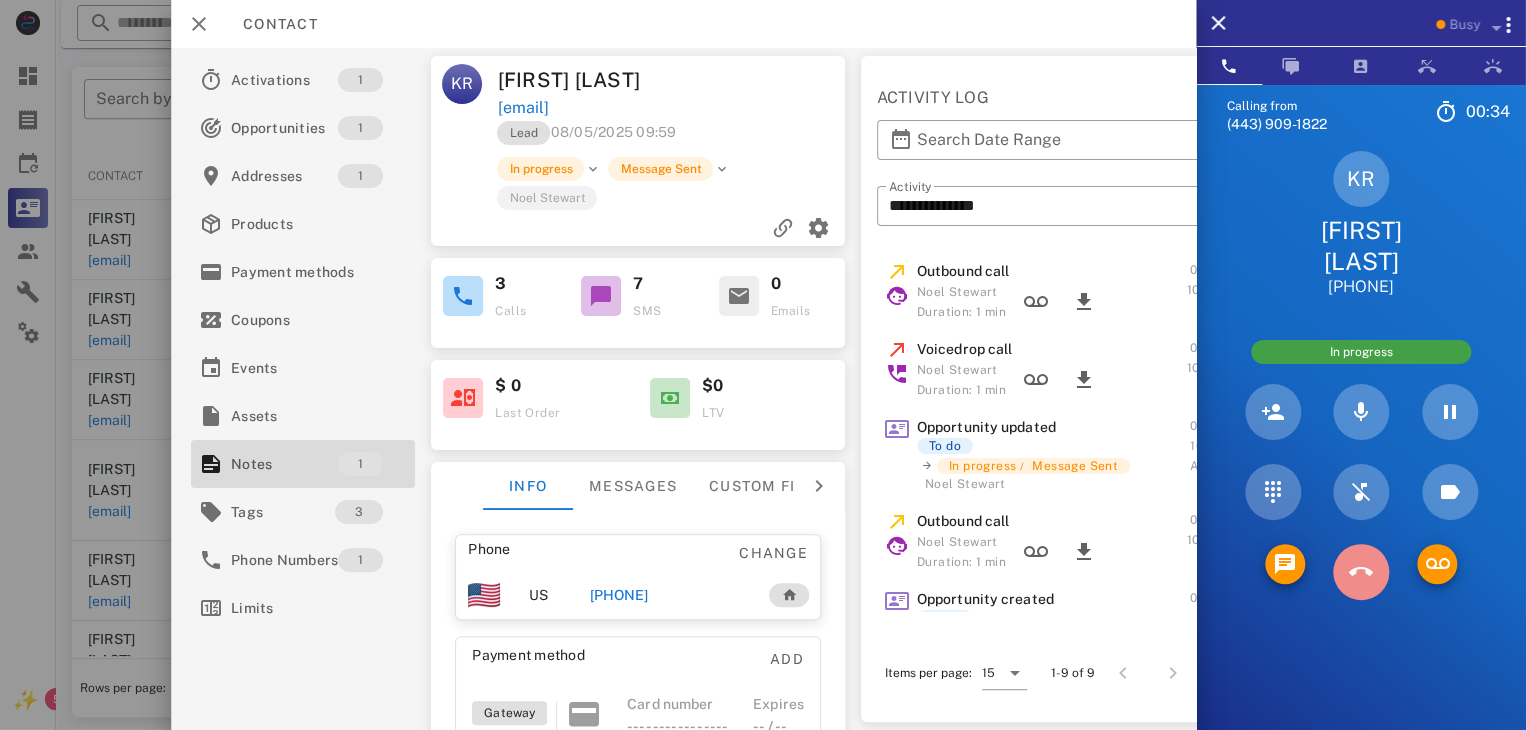 click at bounding box center (1361, 572) 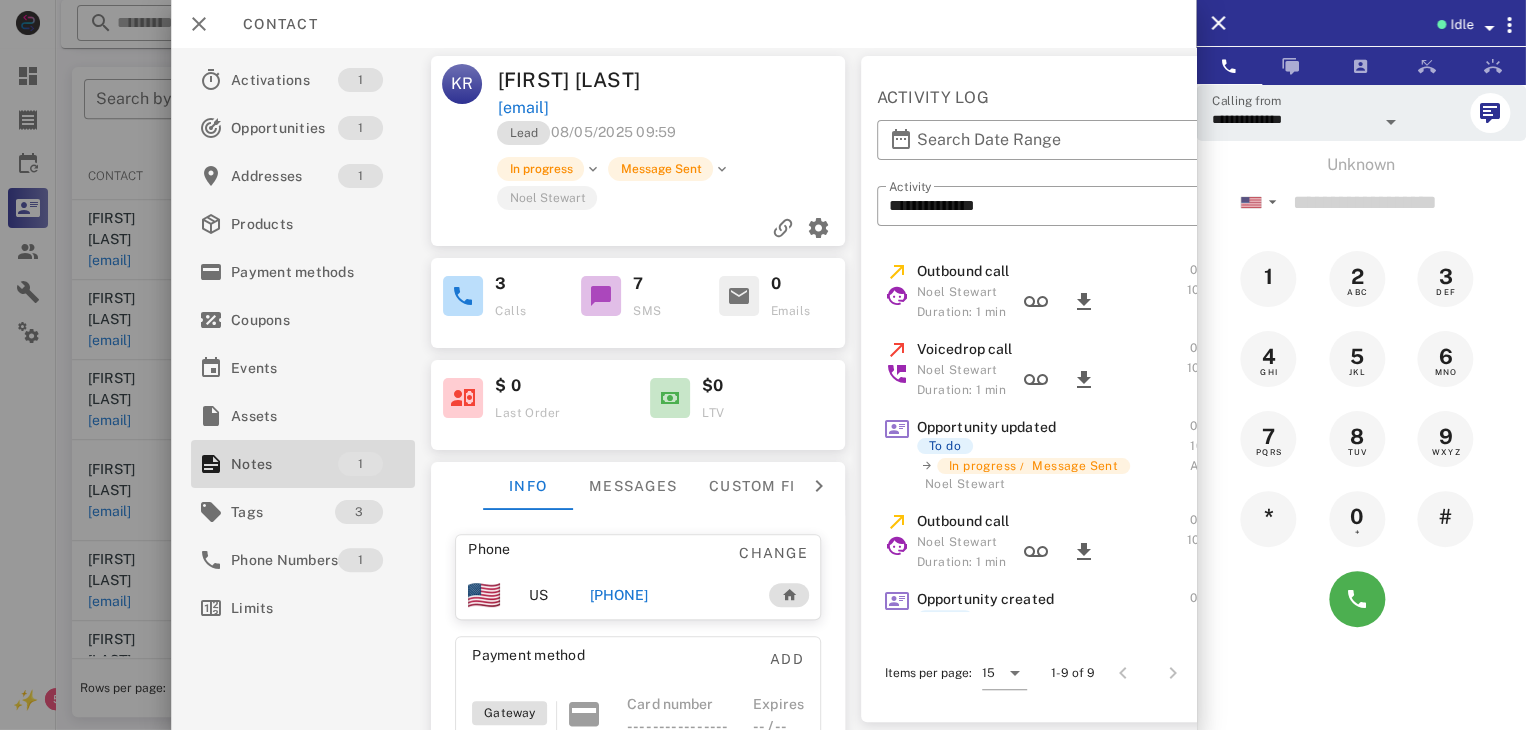 click on "+14438518116" at bounding box center [618, 595] 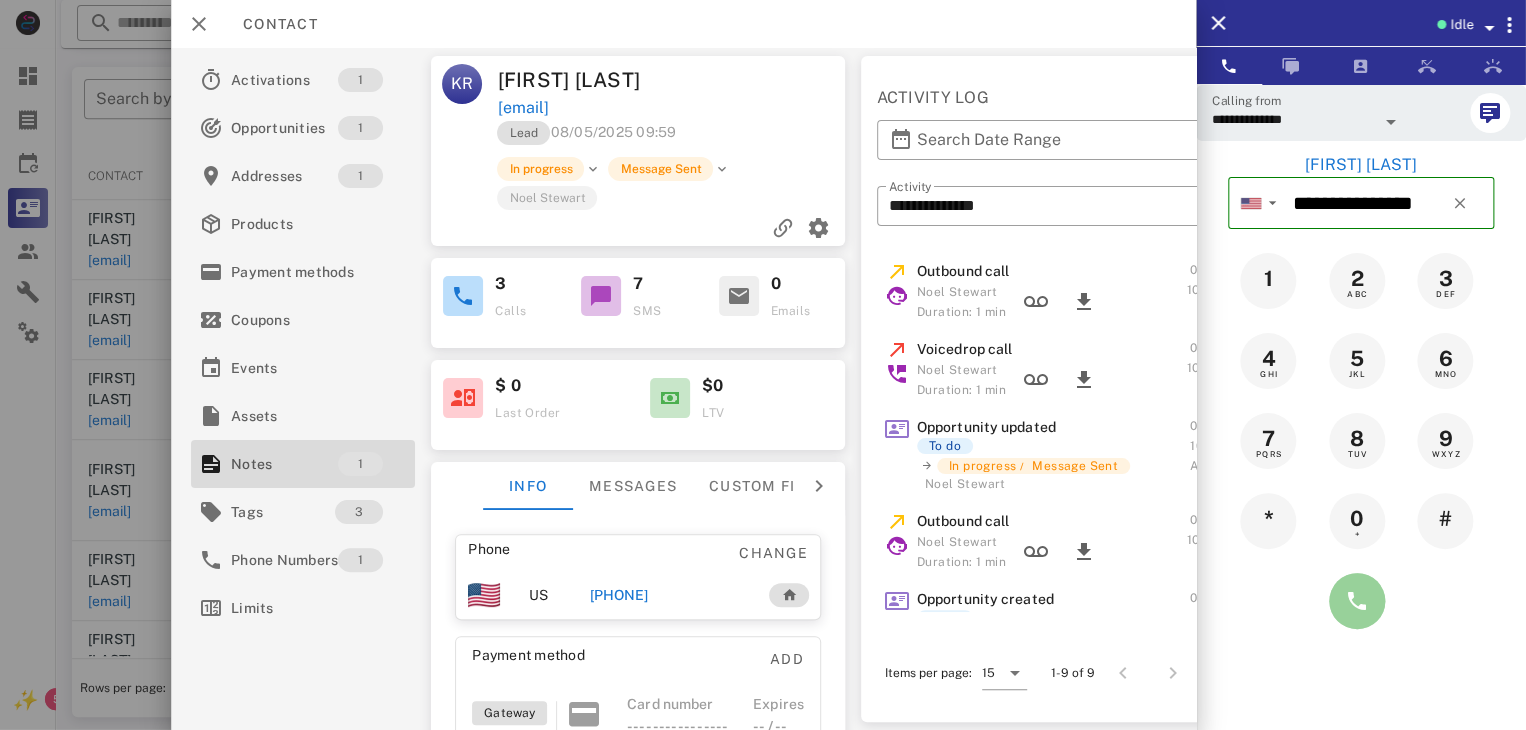 click at bounding box center (1357, 601) 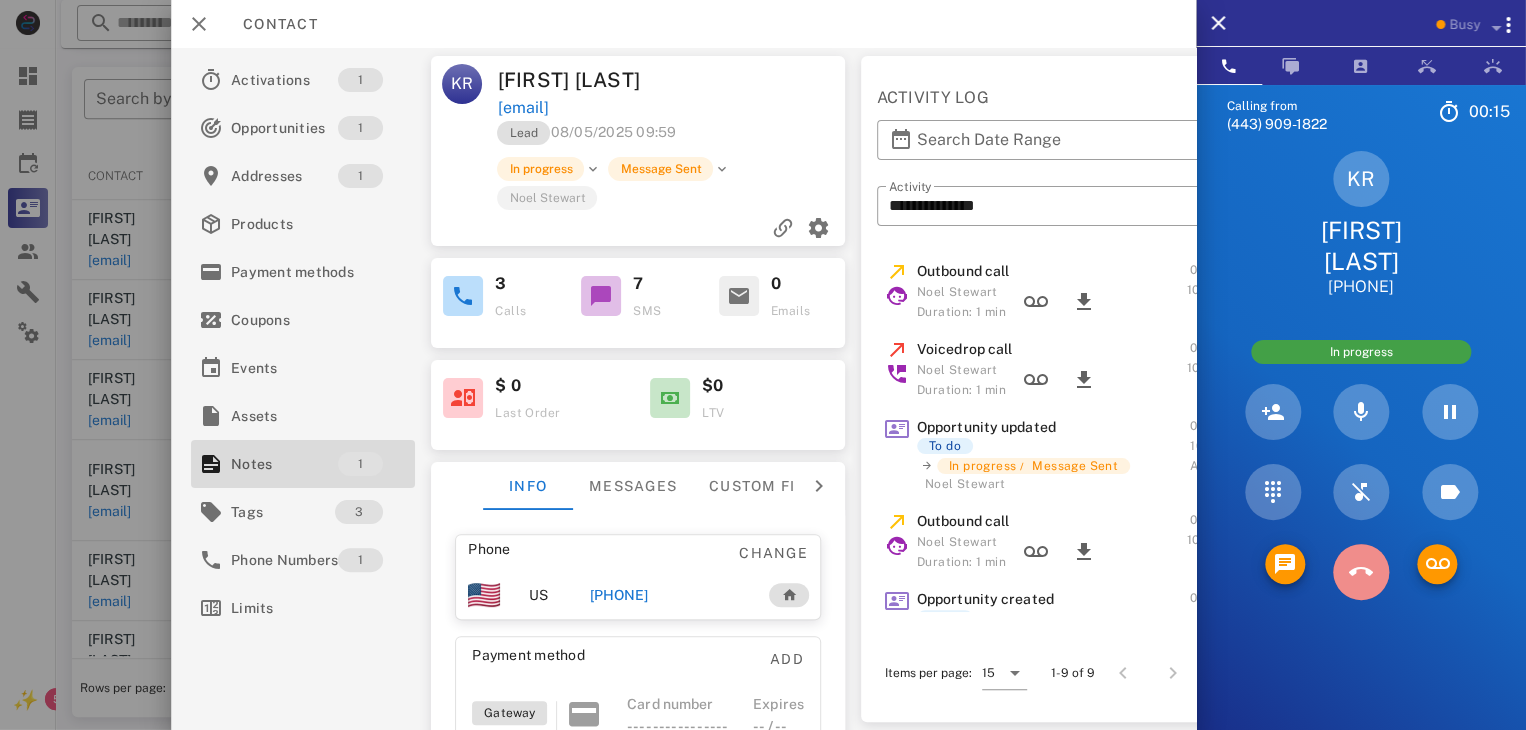 click at bounding box center [1361, 572] 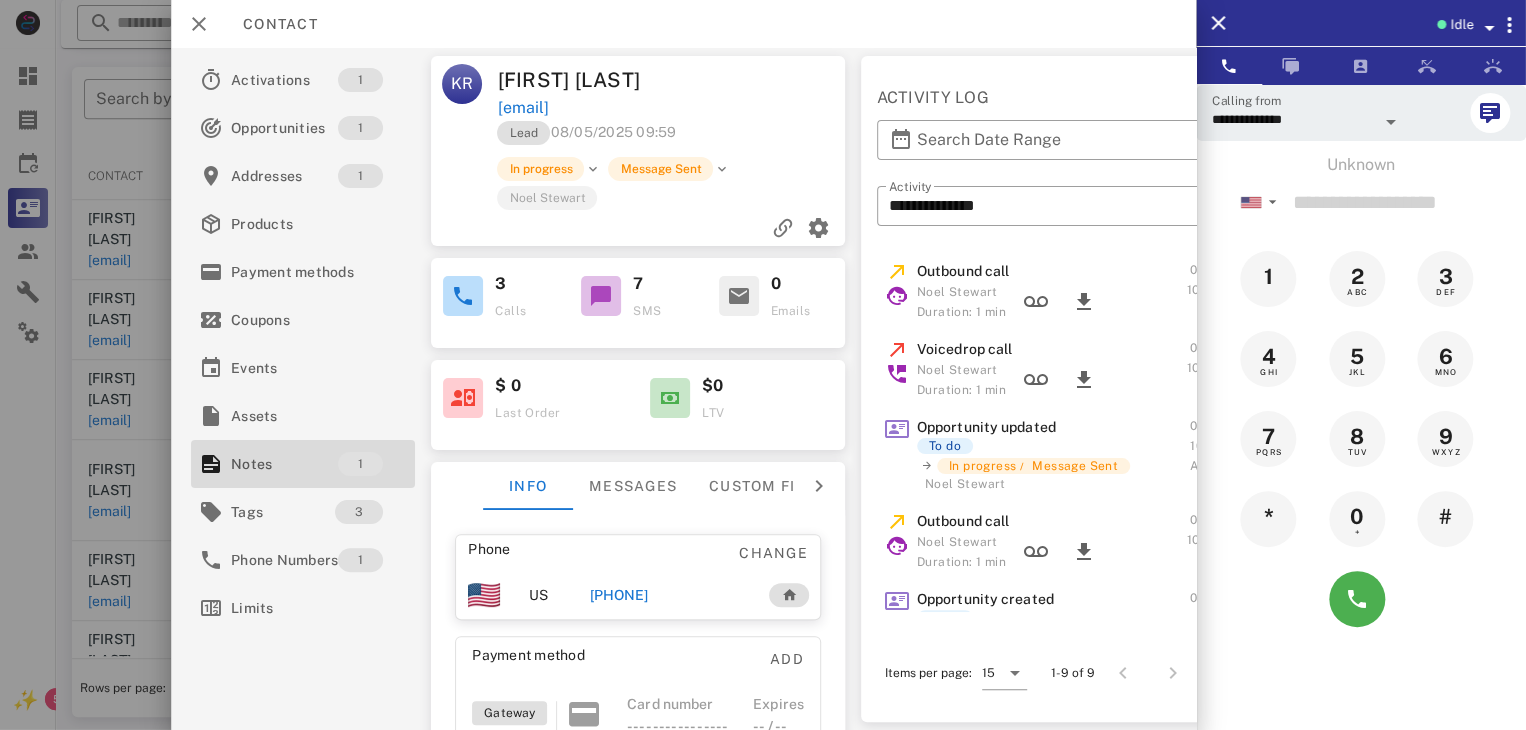 click at bounding box center [763, 365] 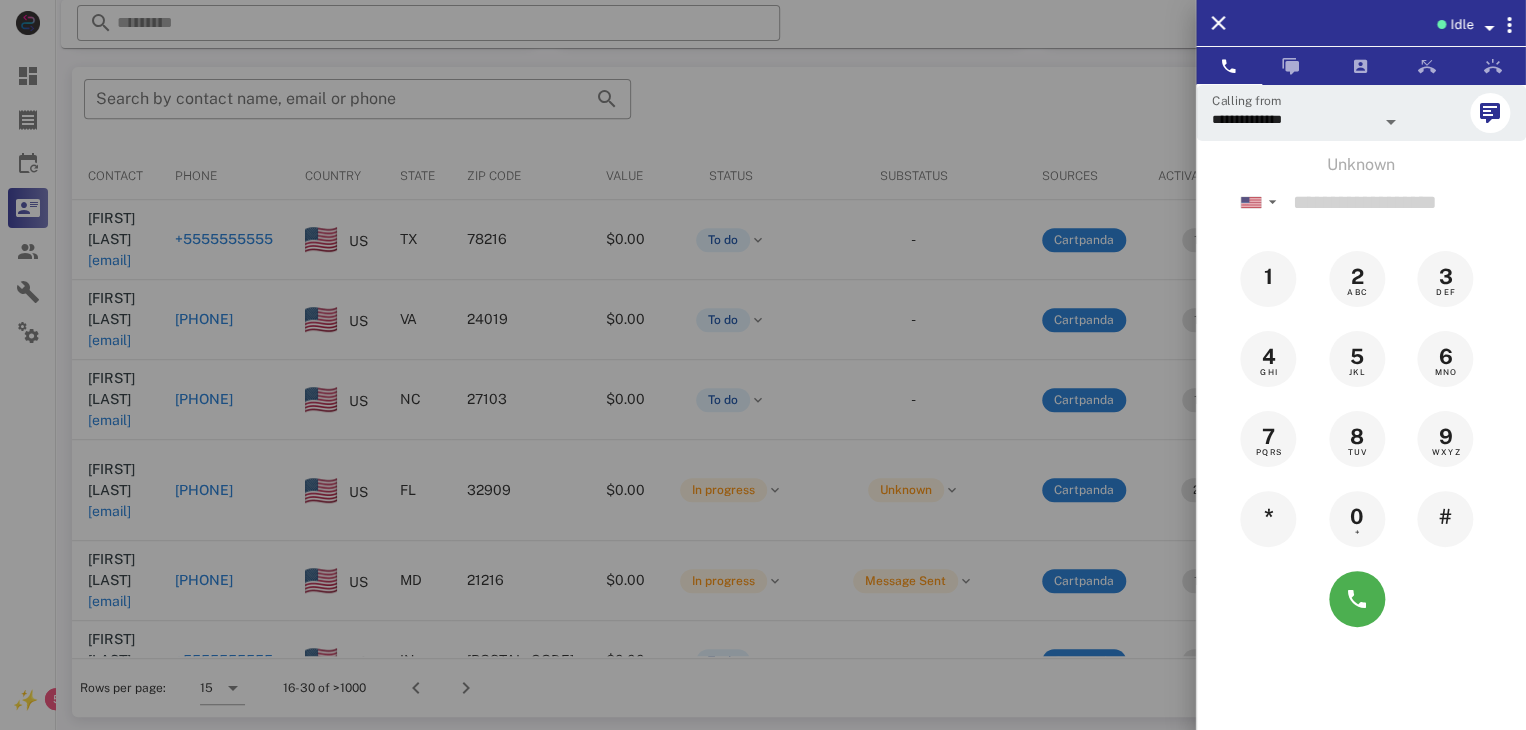 click at bounding box center [763, 365] 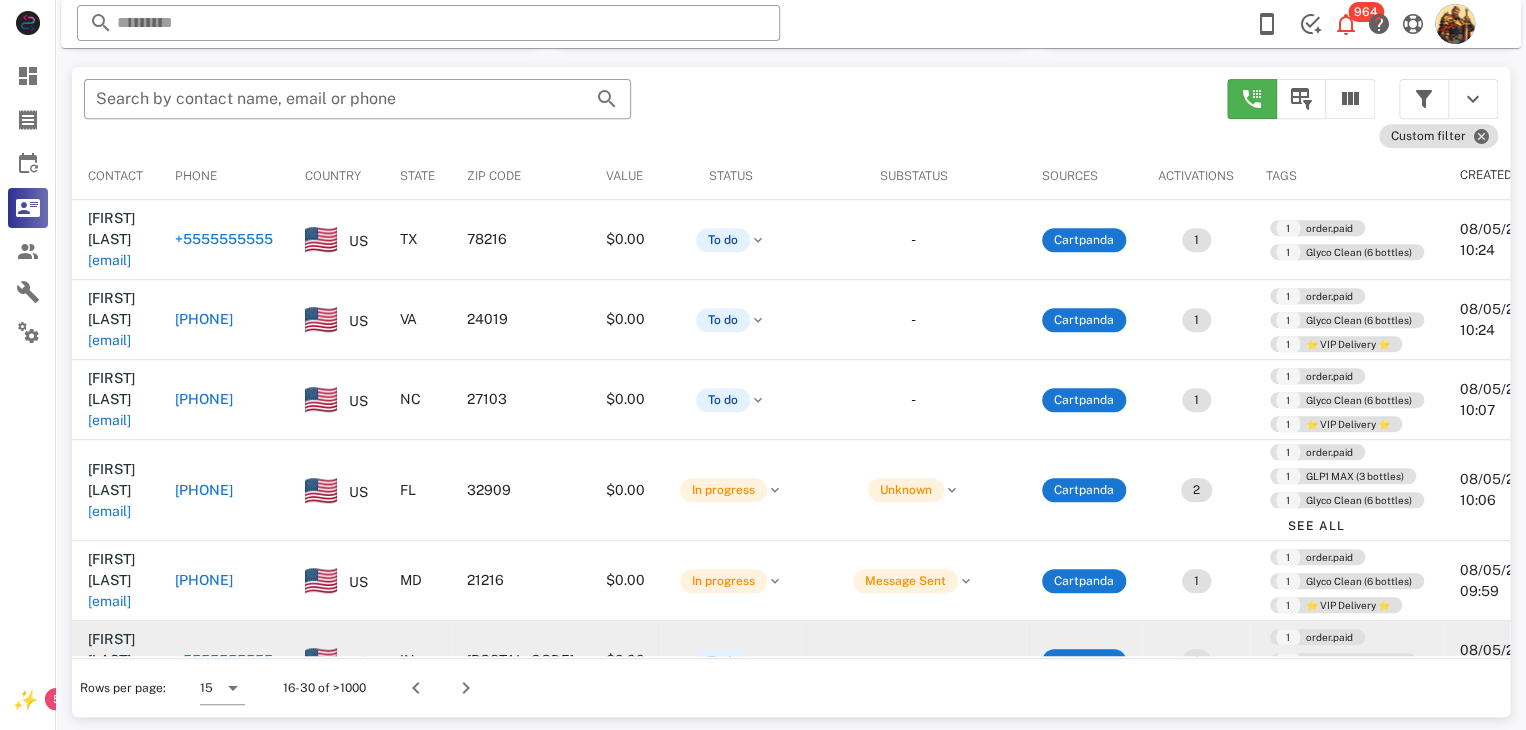 click on "brolindarlena@gmail.com" at bounding box center [109, 681] 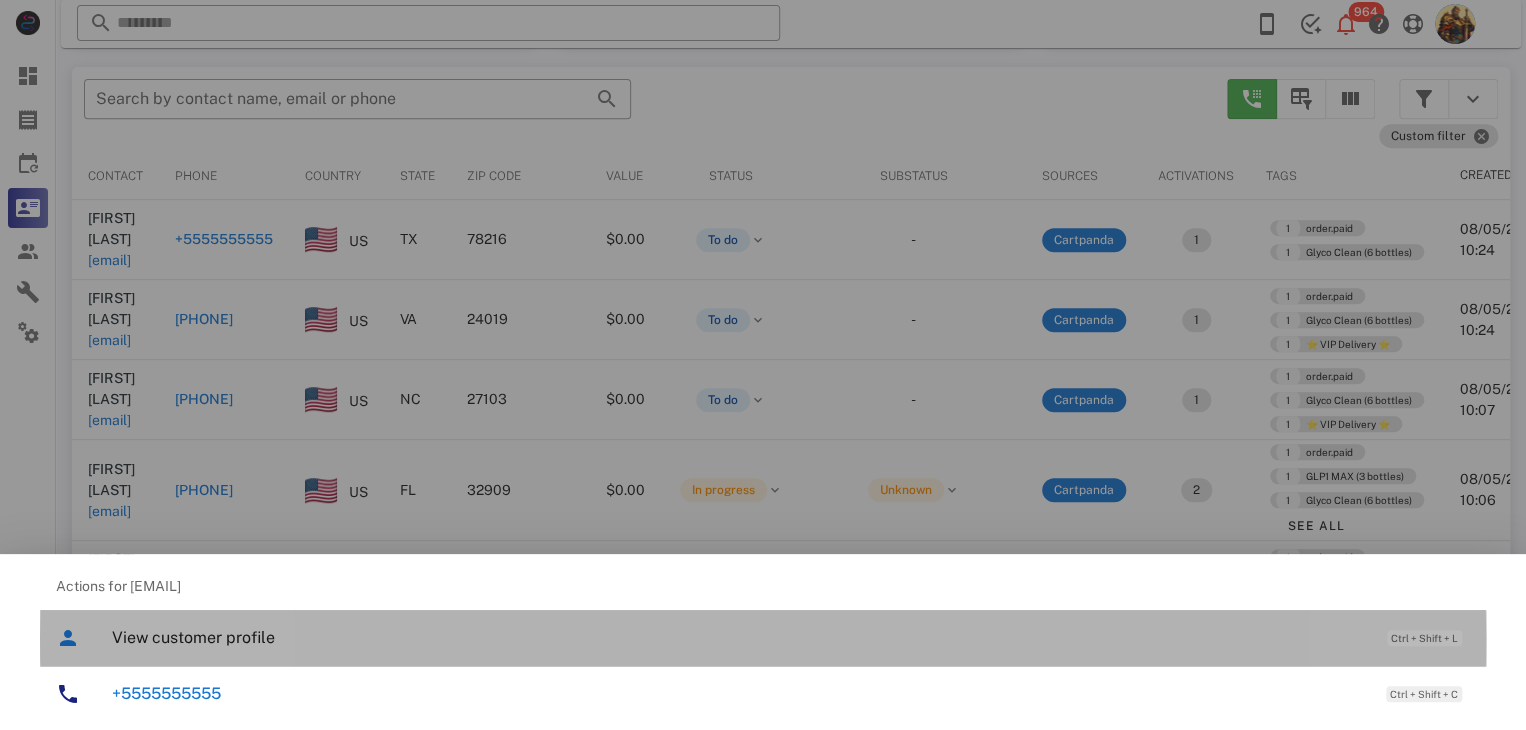 click on "View customer profile Ctrl + Shift + L" at bounding box center [791, 637] 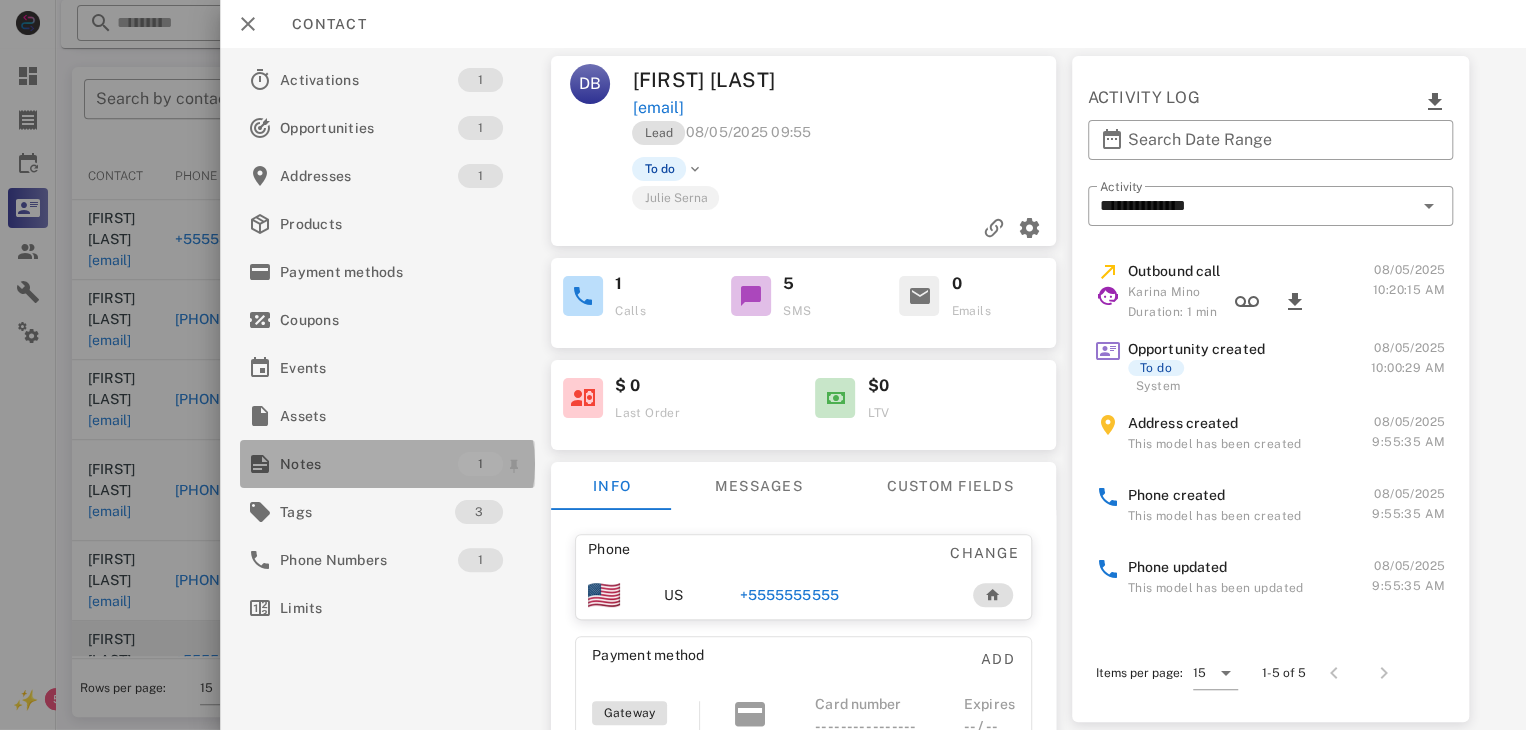 click on "Notes" at bounding box center (369, 464) 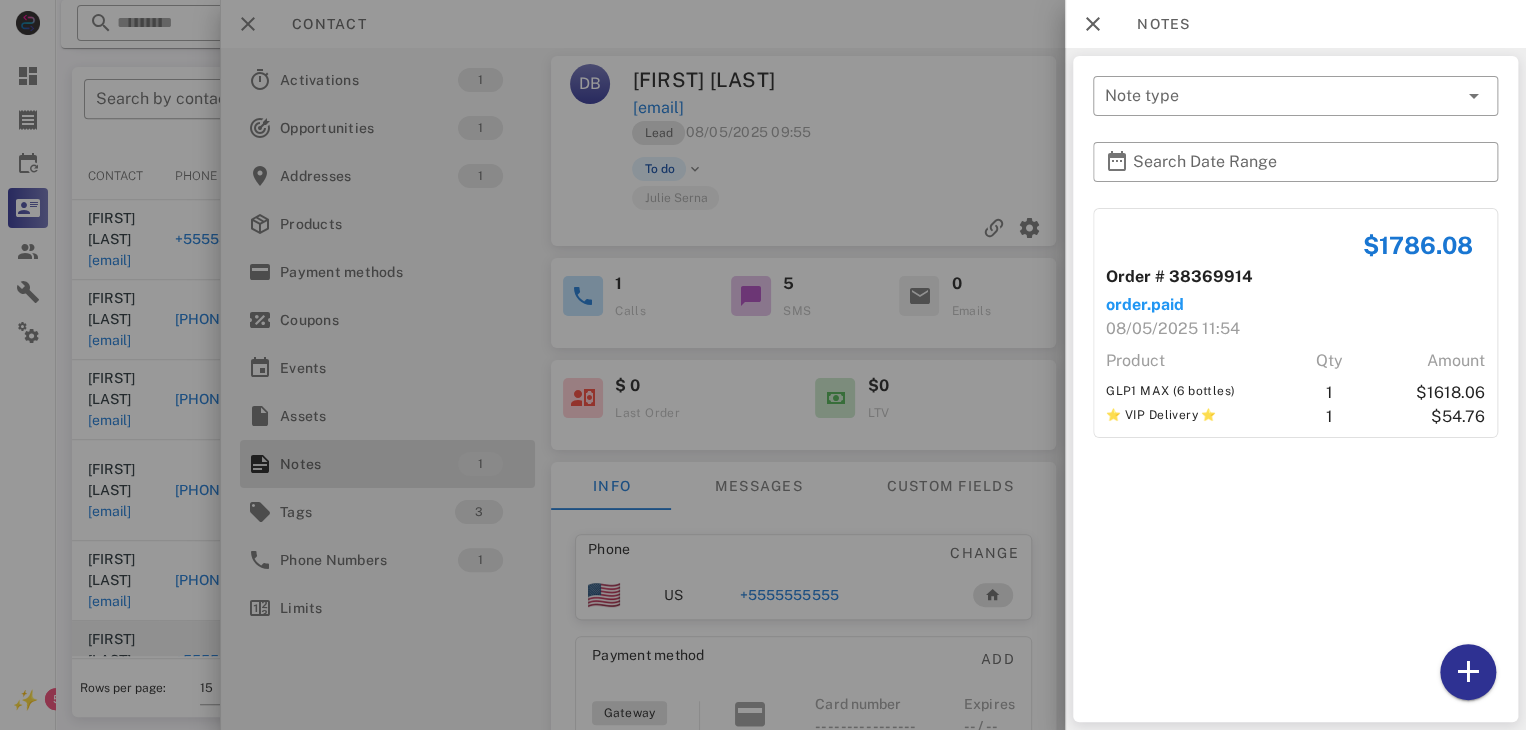 click at bounding box center (763, 365) 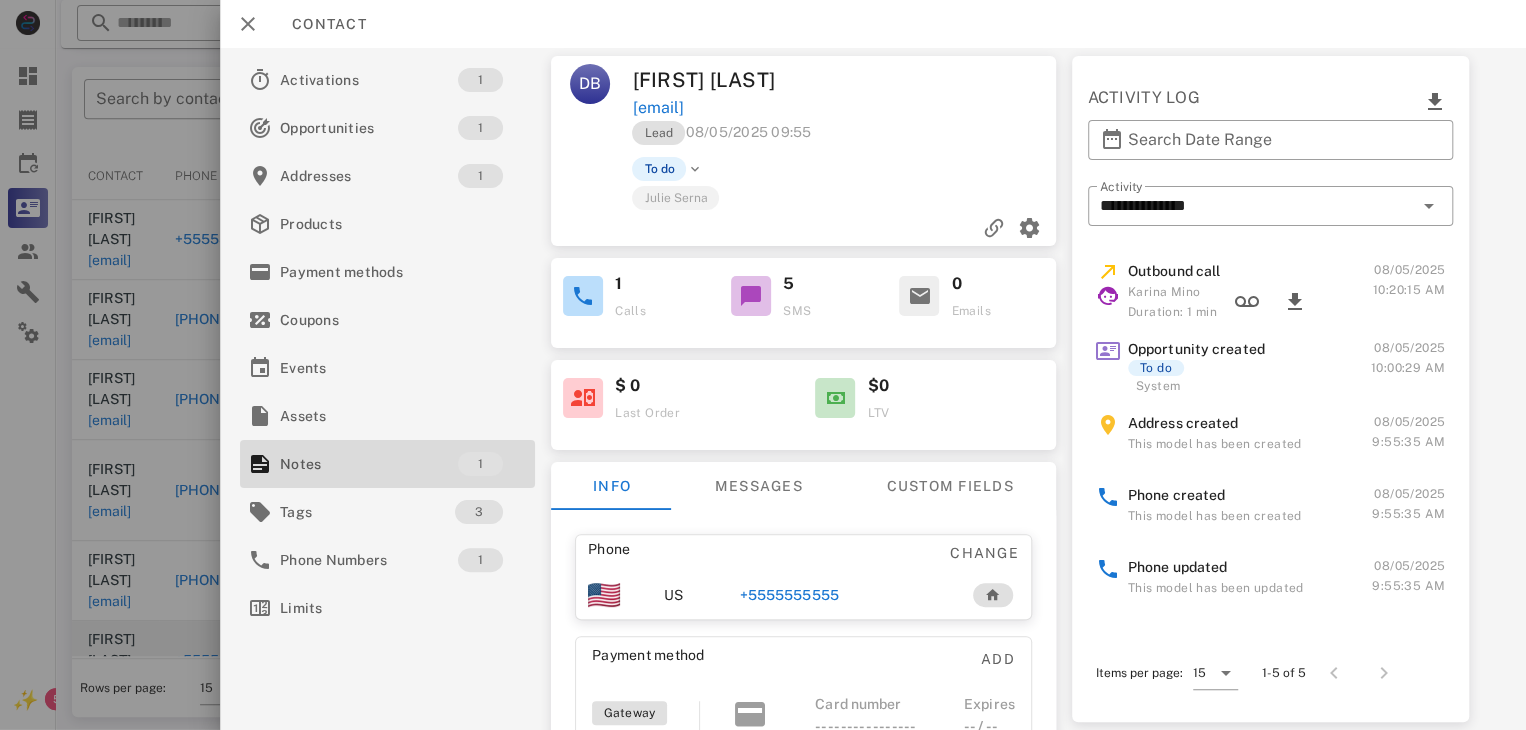 click on "+17656822073" at bounding box center [789, 595] 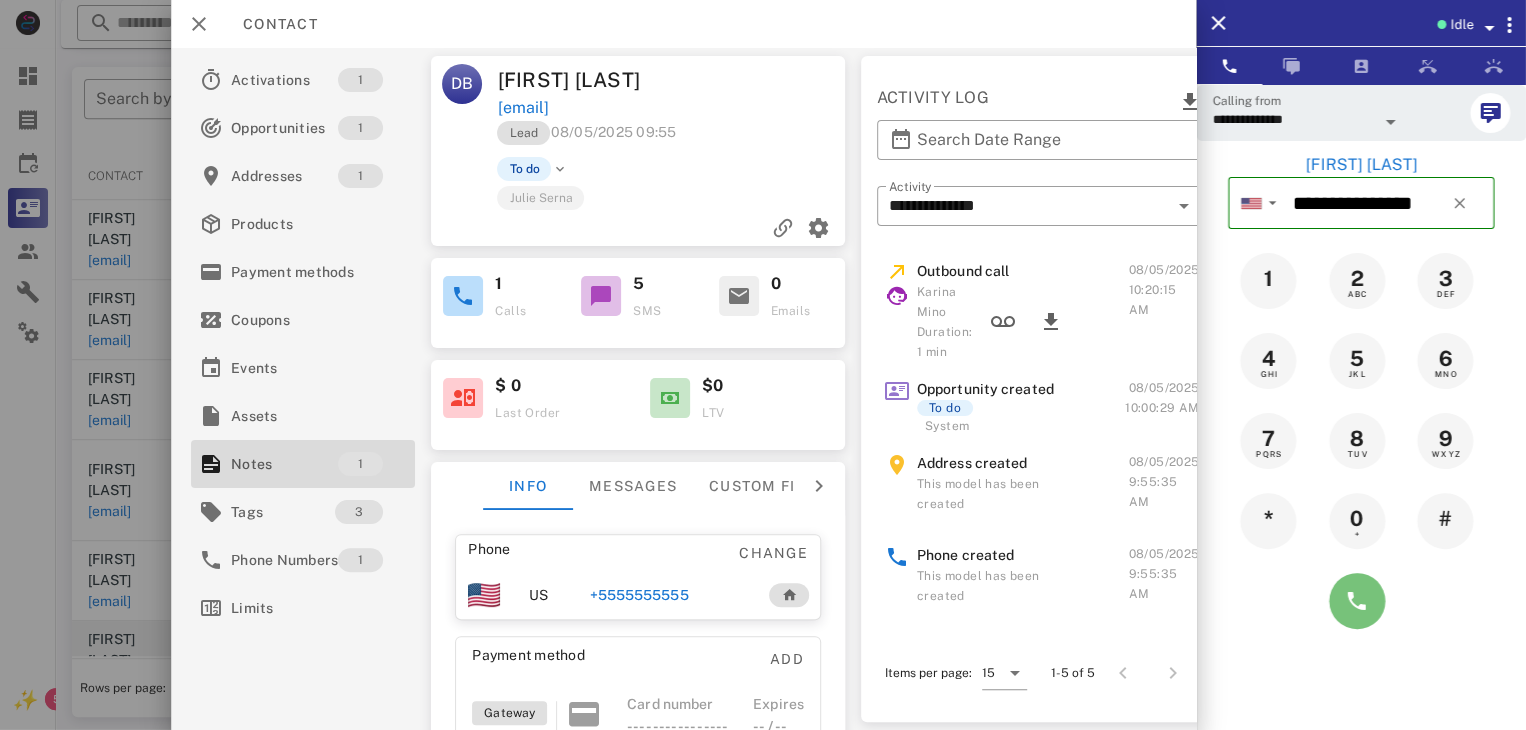 click at bounding box center [1357, 601] 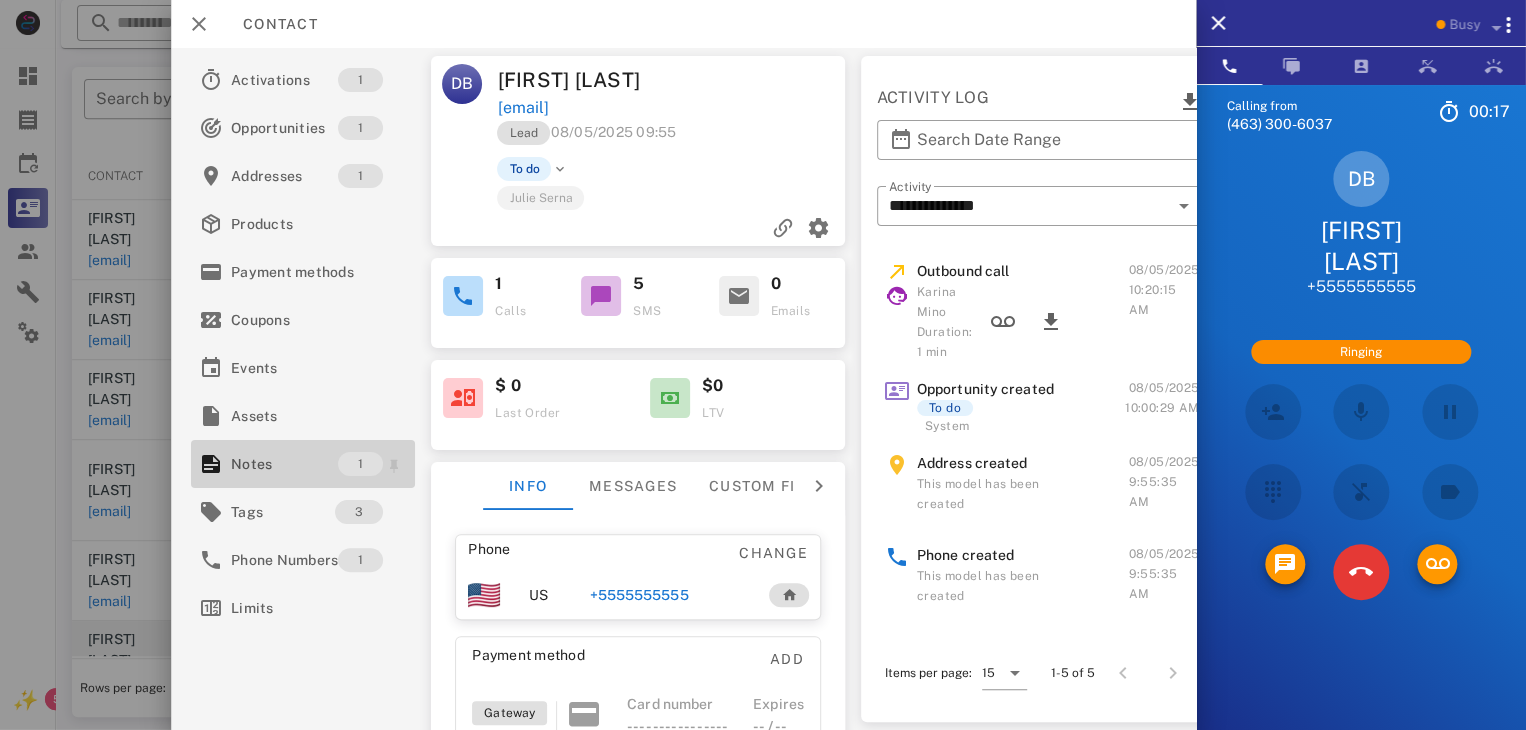 click on "Notes" at bounding box center [284, 464] 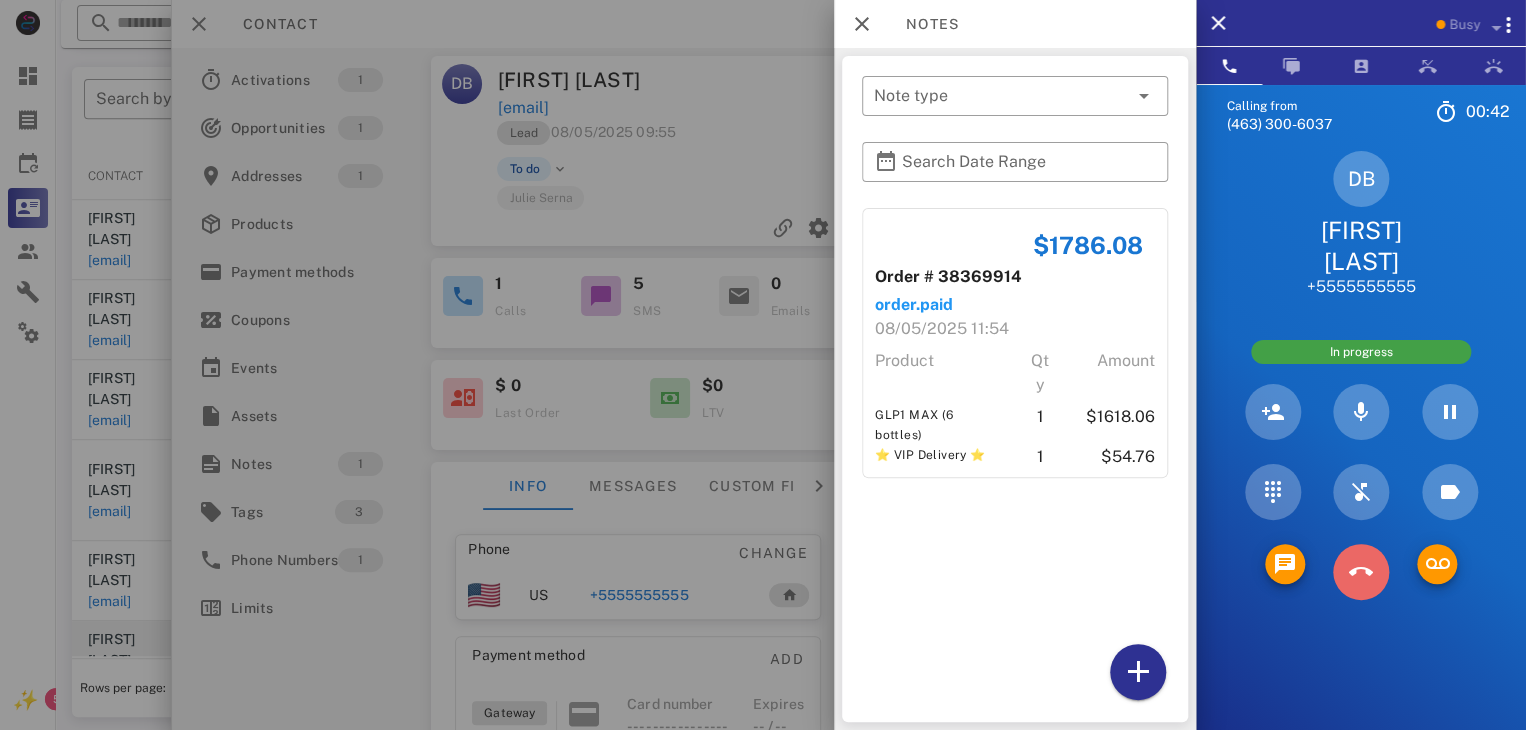 click at bounding box center [1361, 572] 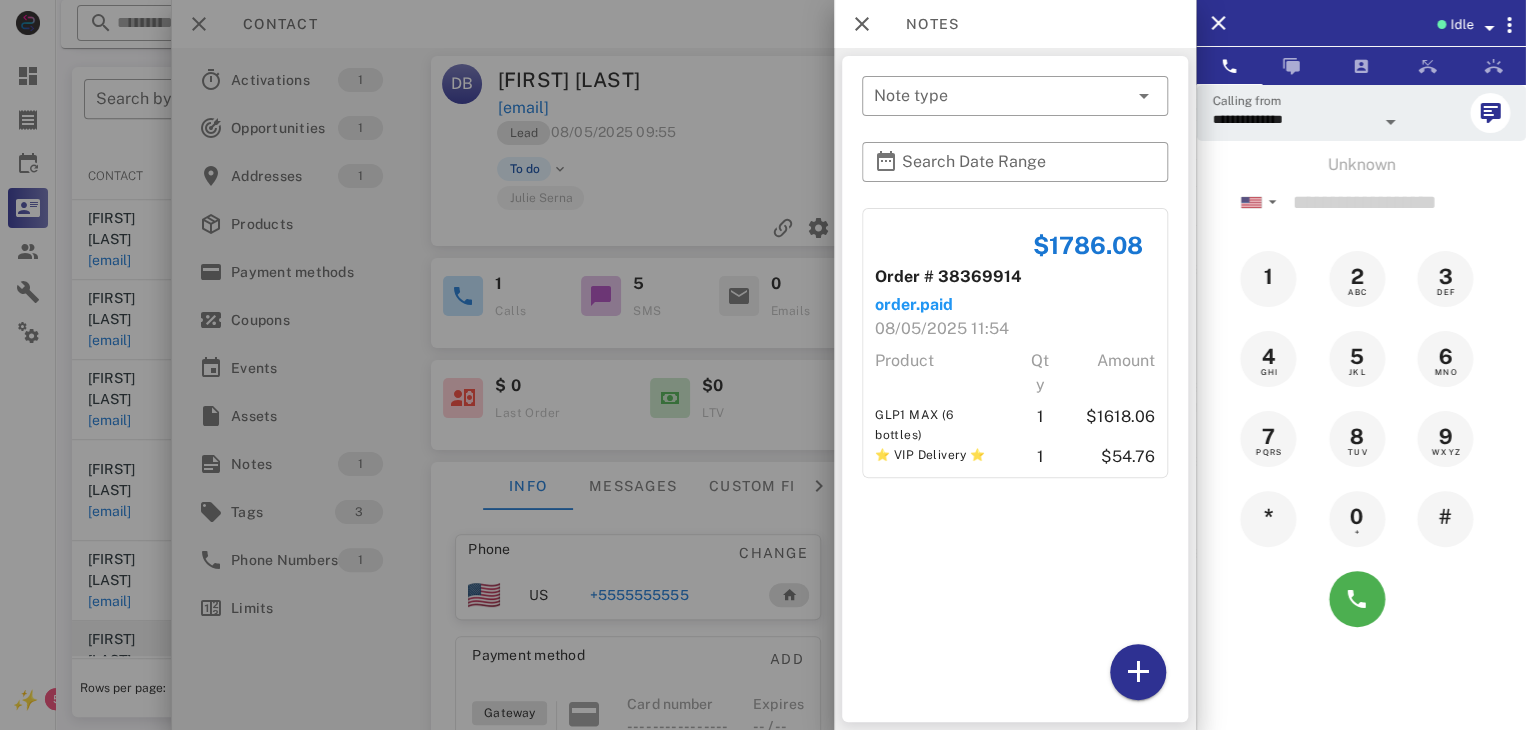 click at bounding box center (763, 365) 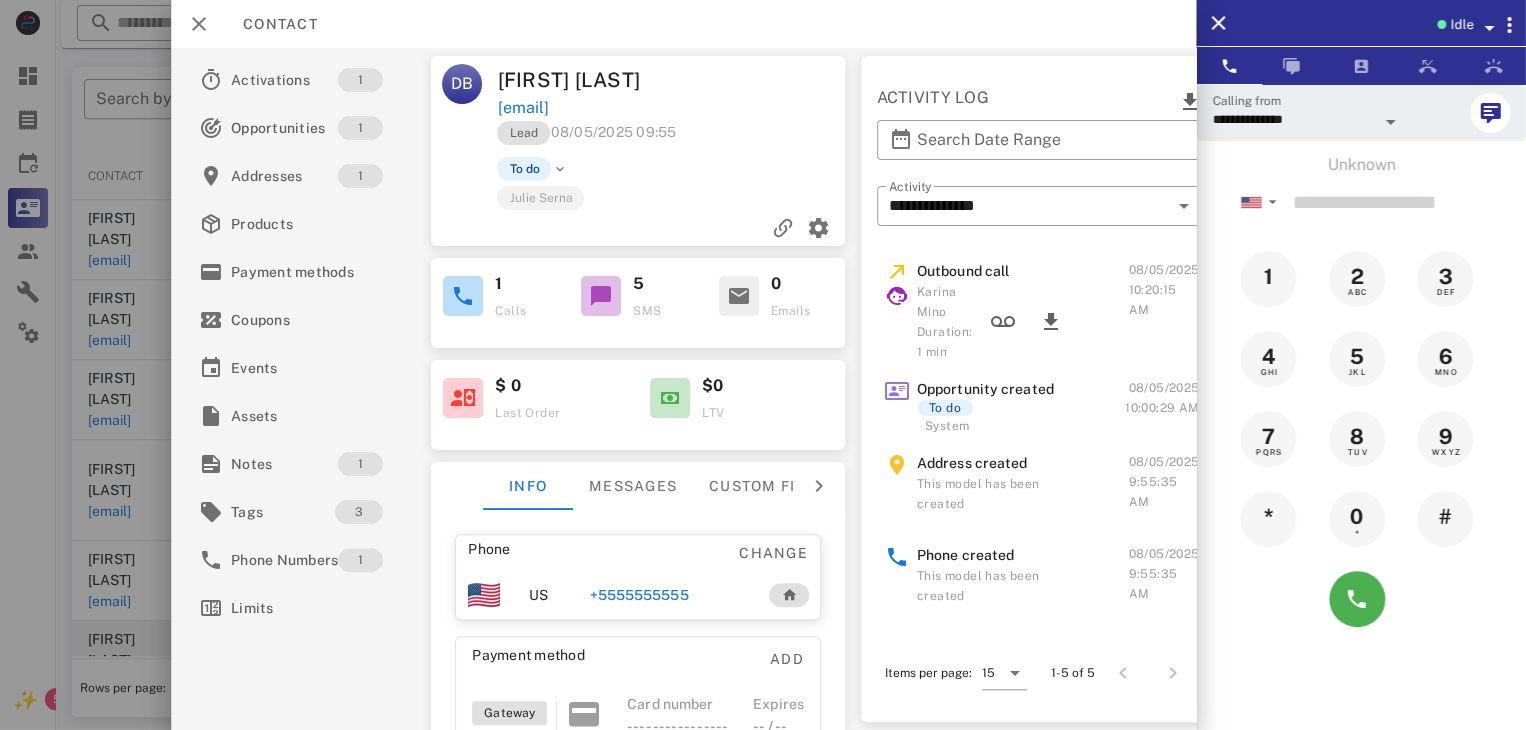 click at bounding box center (763, 365) 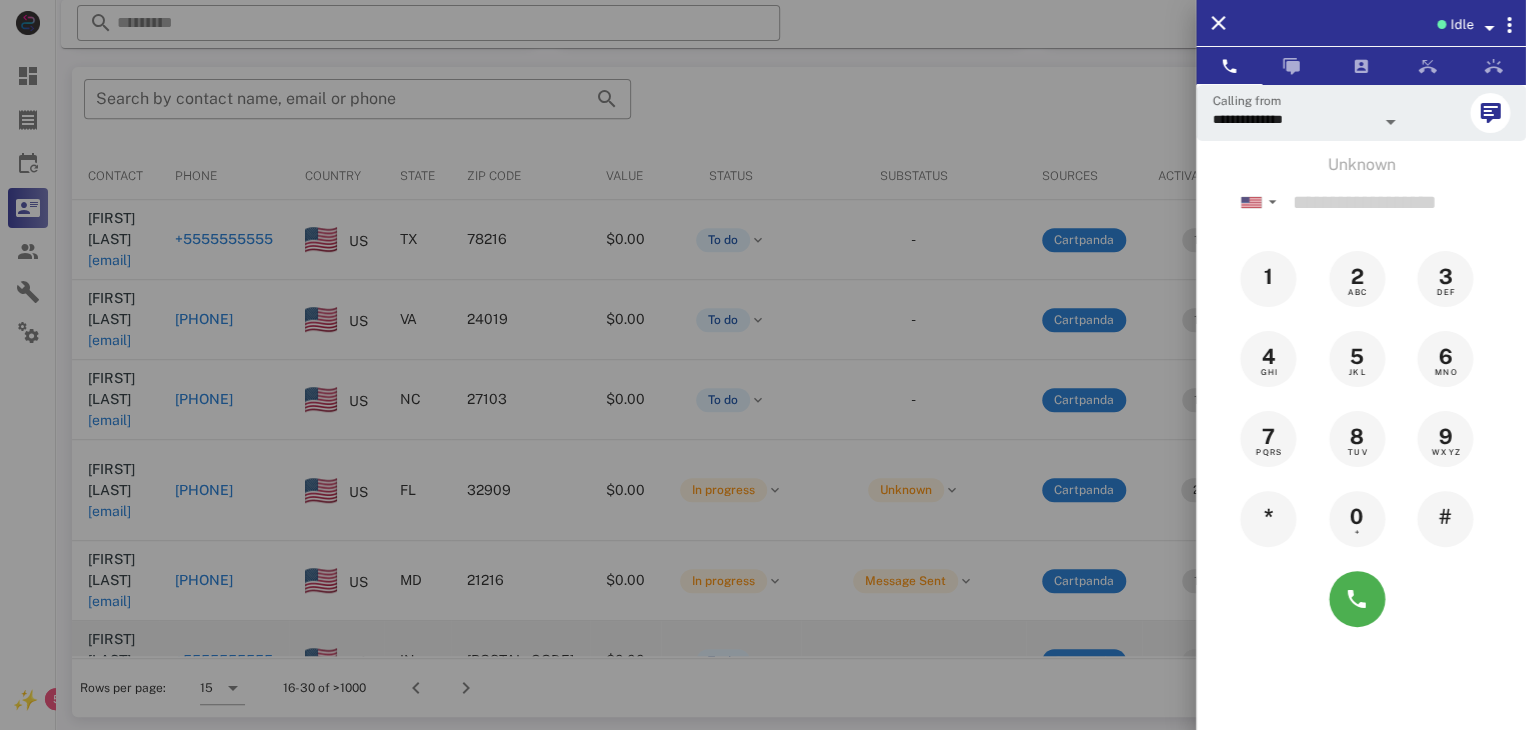 click at bounding box center (763, 365) 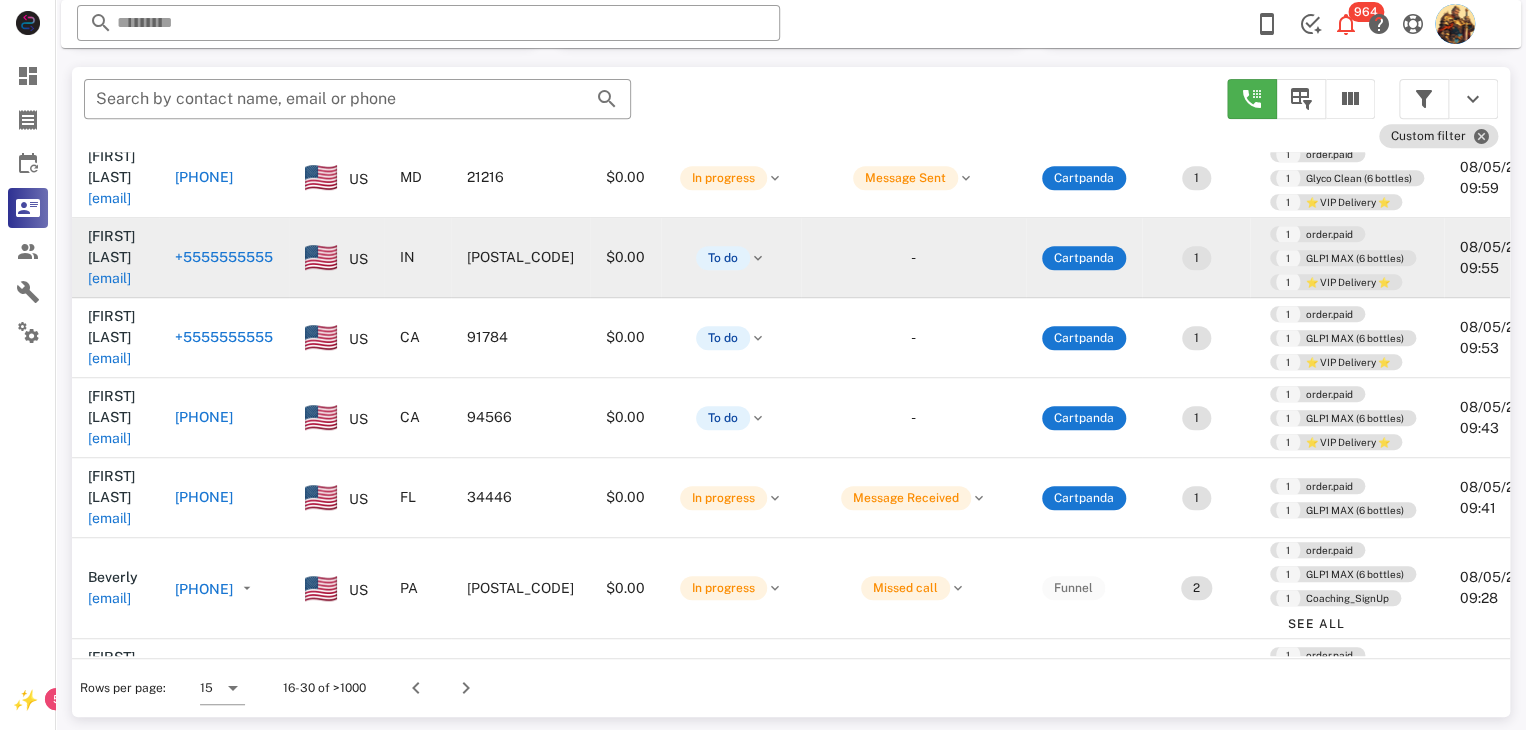 scroll, scrollTop: 408, scrollLeft: 0, axis: vertical 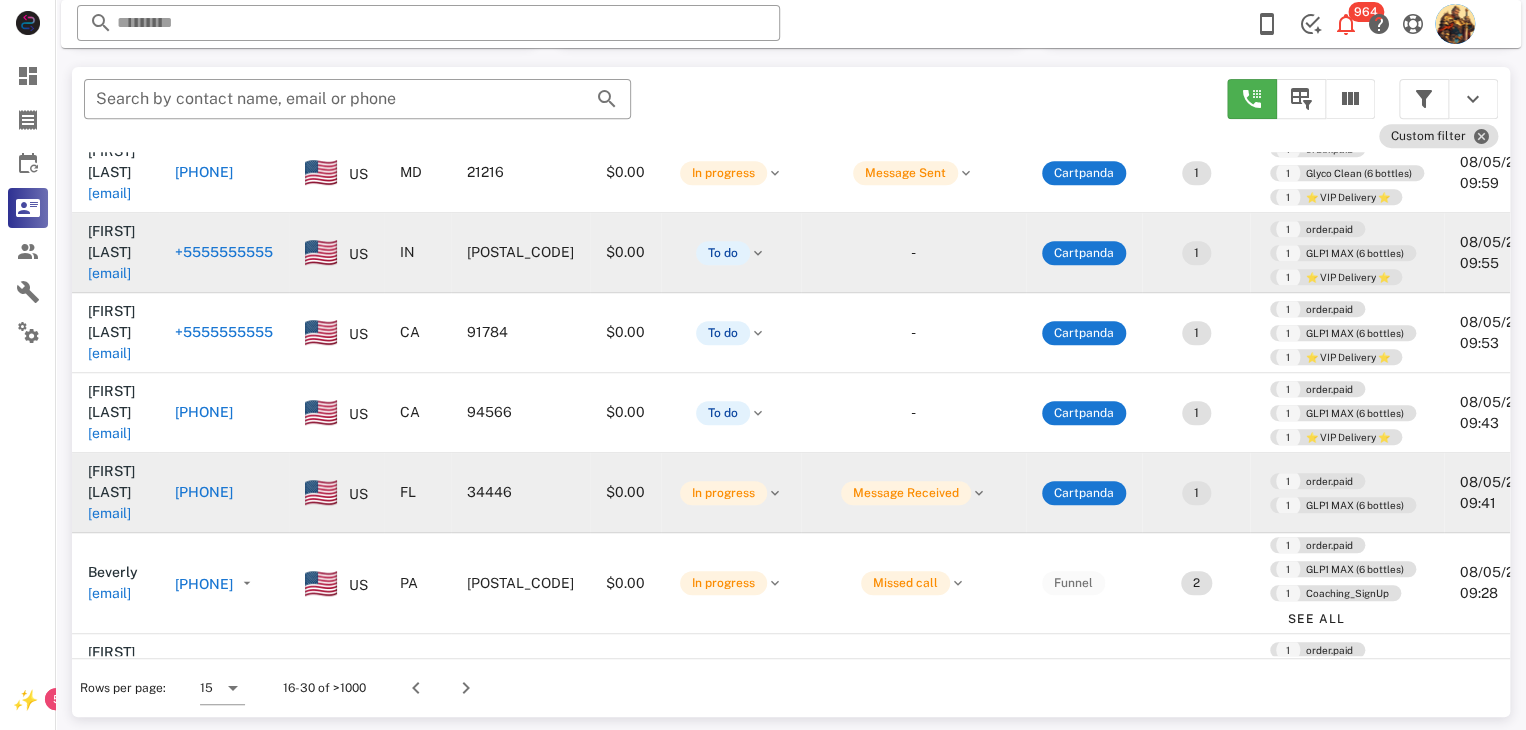 click on "recumbentbc@icloud.com" at bounding box center (109, 513) 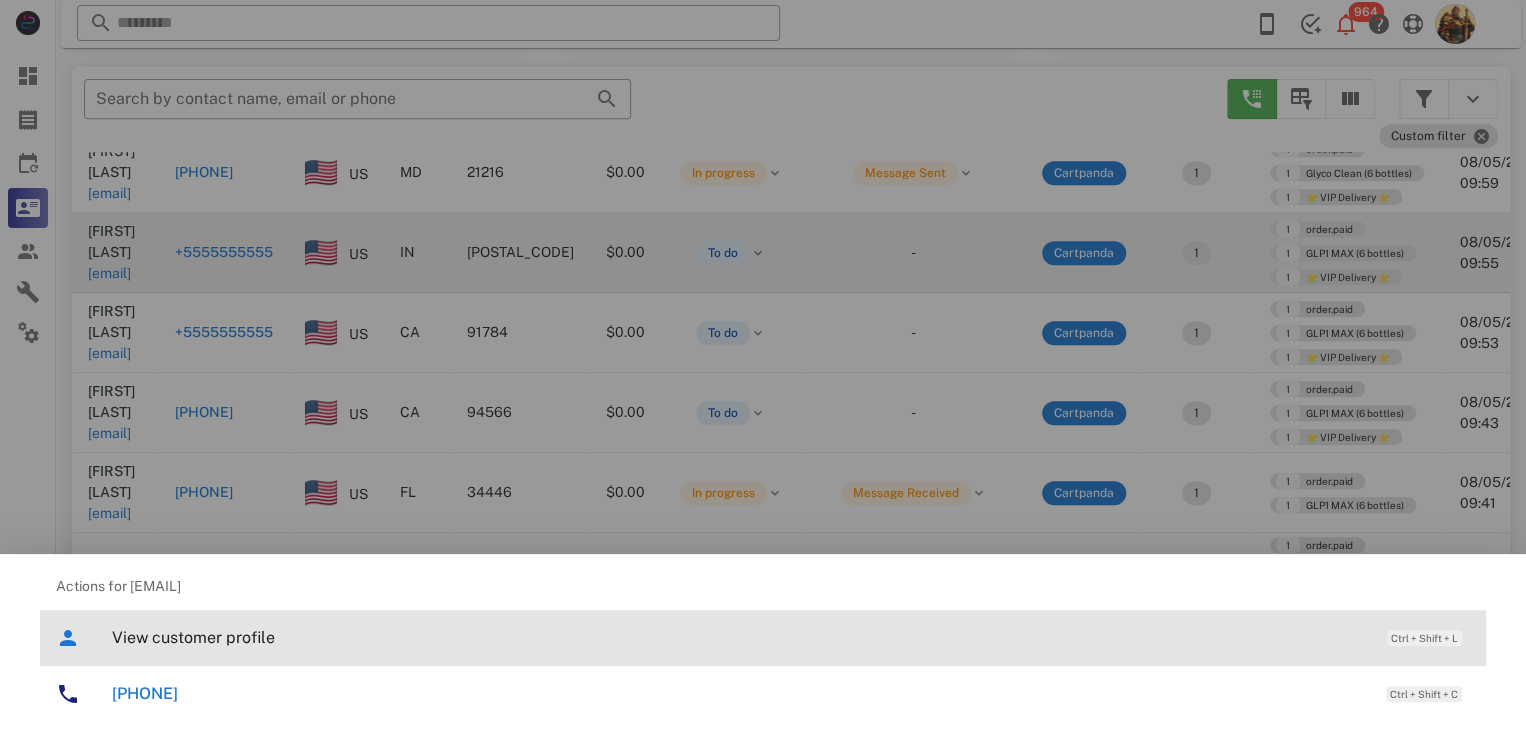 click on "View customer profile" at bounding box center (739, 637) 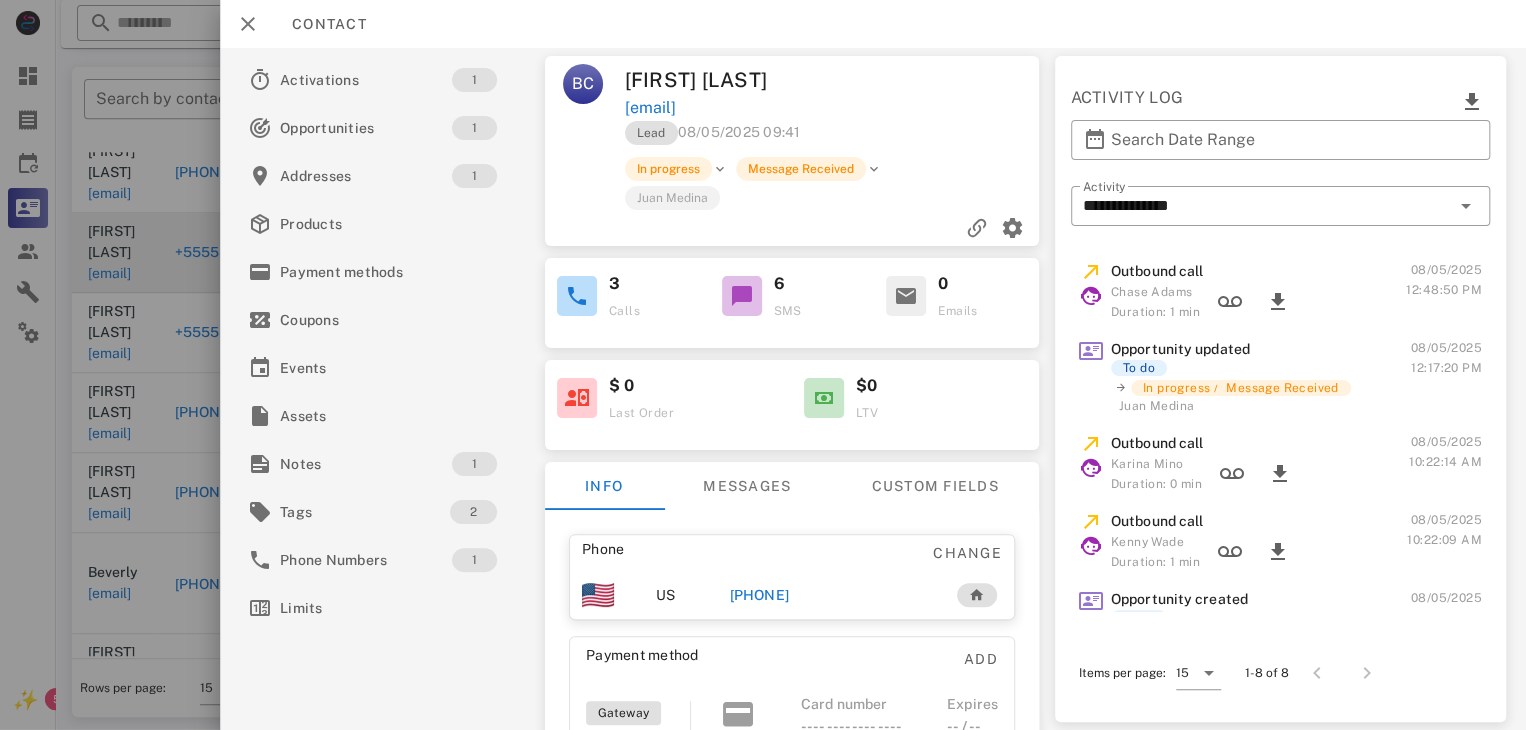 click on "+15153147997" at bounding box center [759, 595] 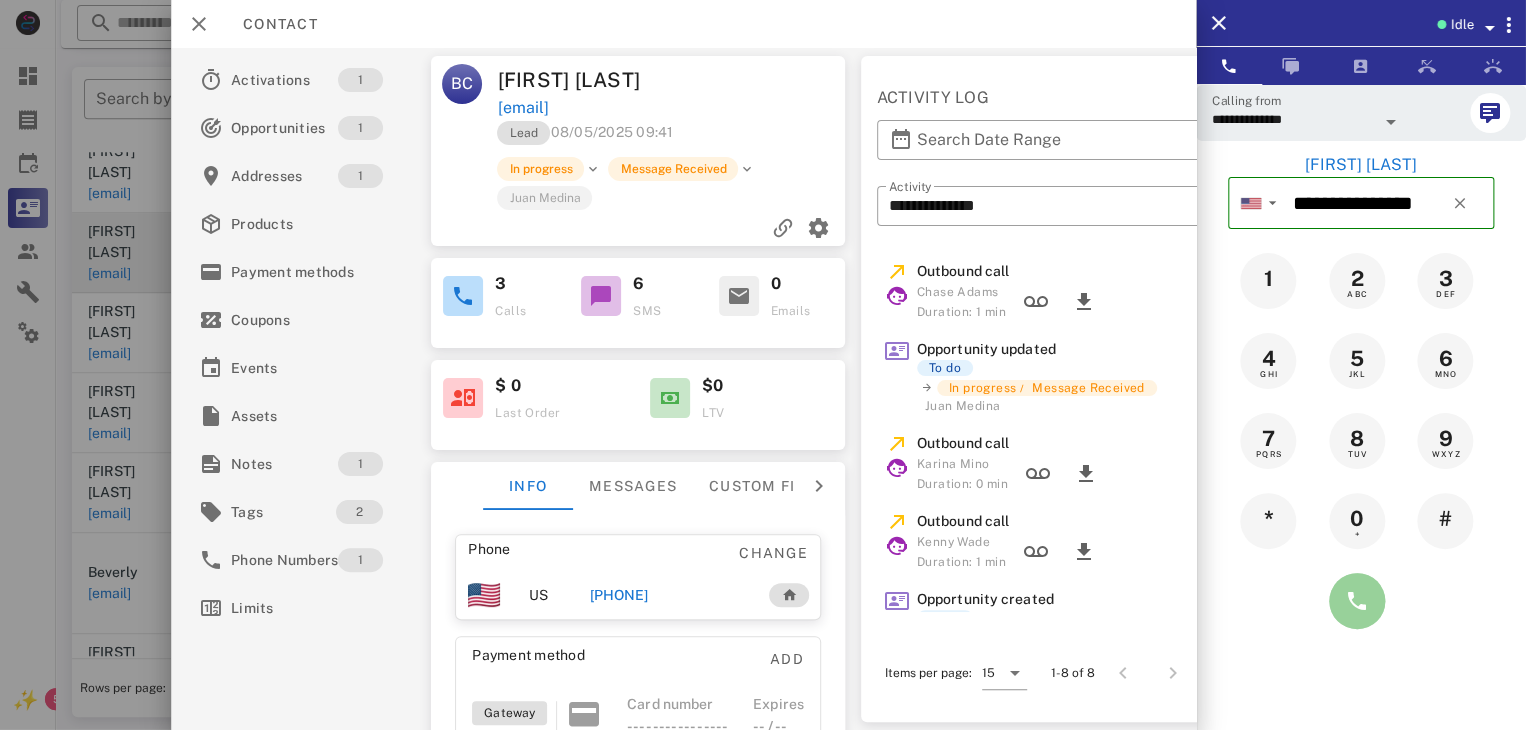 click at bounding box center (1357, 601) 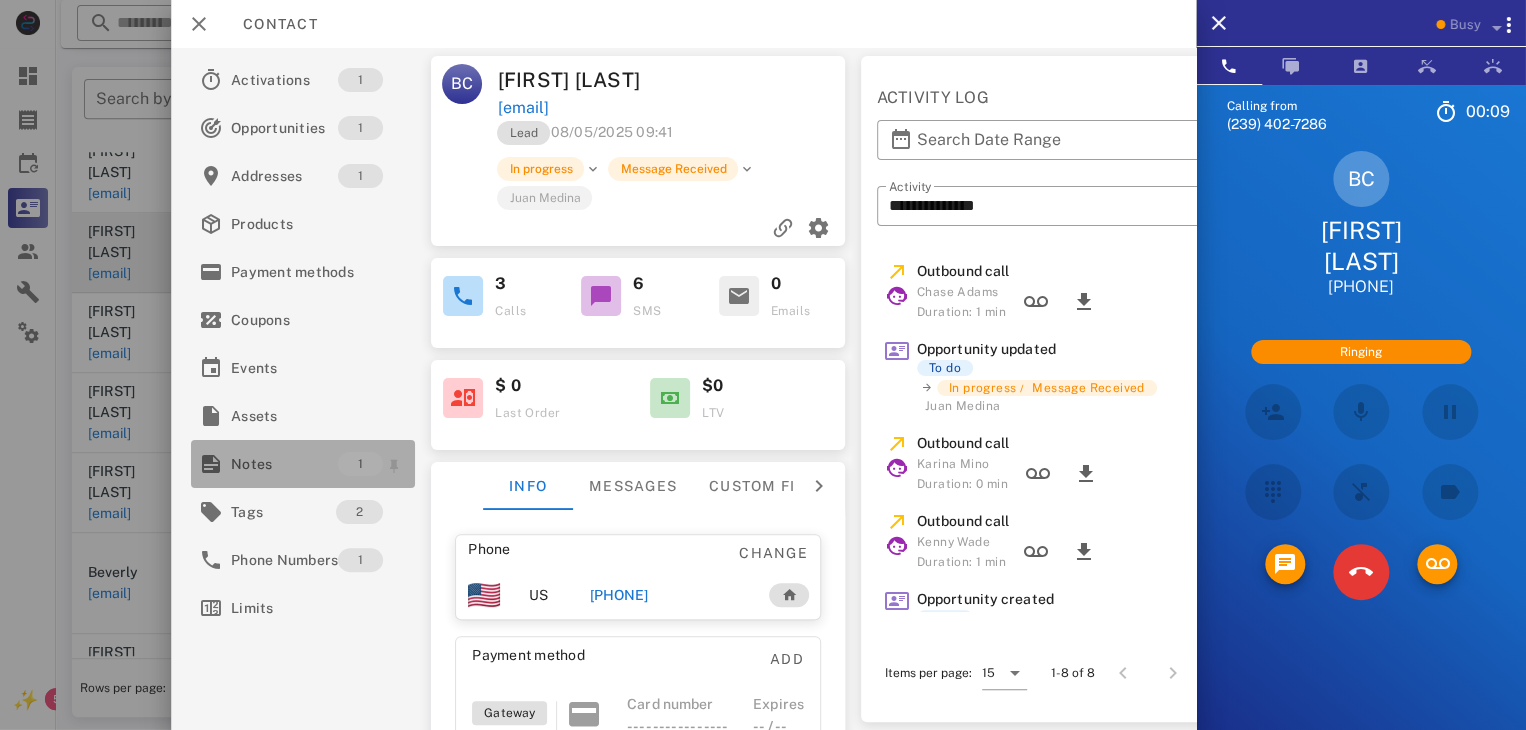 click on "Notes" at bounding box center [284, 464] 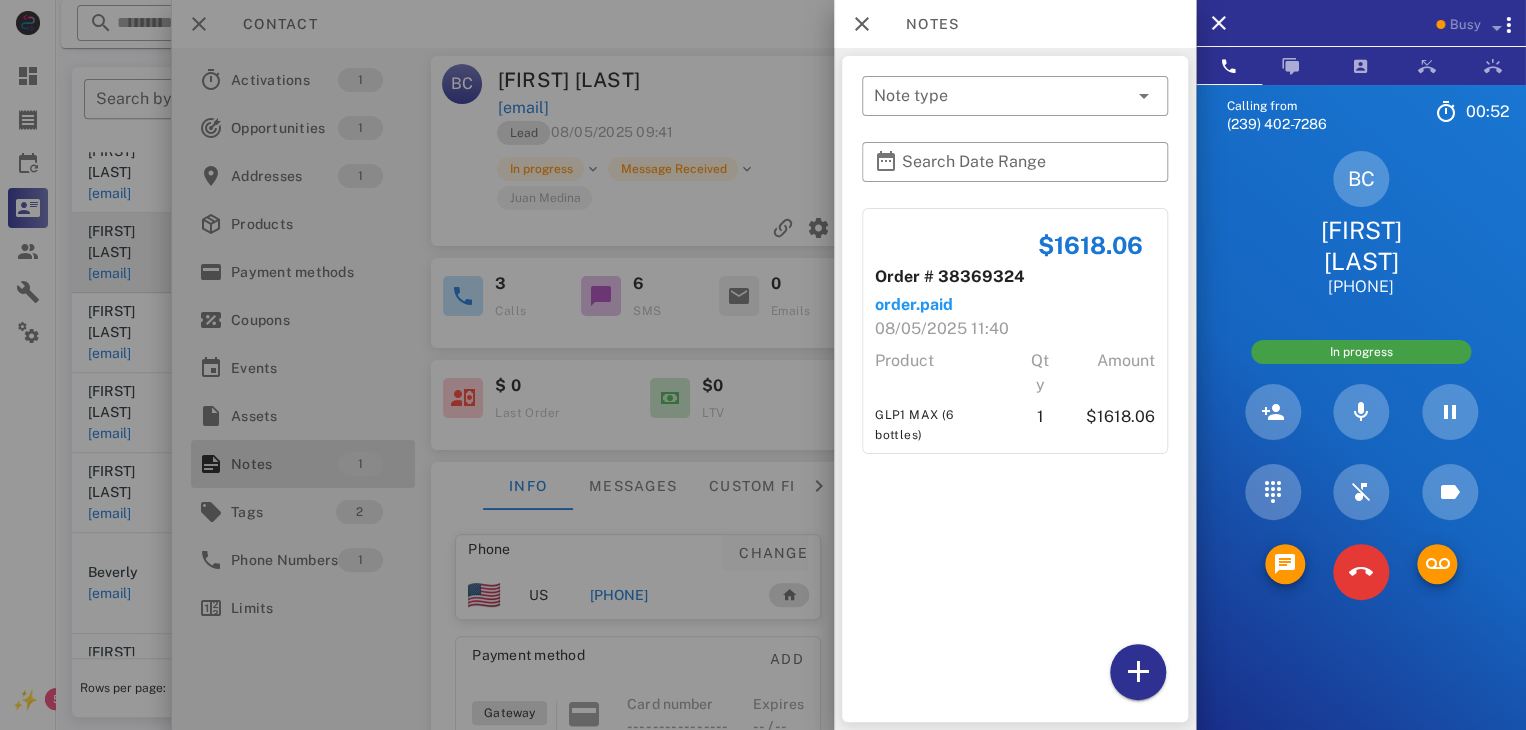 drag, startPoint x: 257, startPoint y: 459, endPoint x: 786, endPoint y: 556, distance: 537.8197 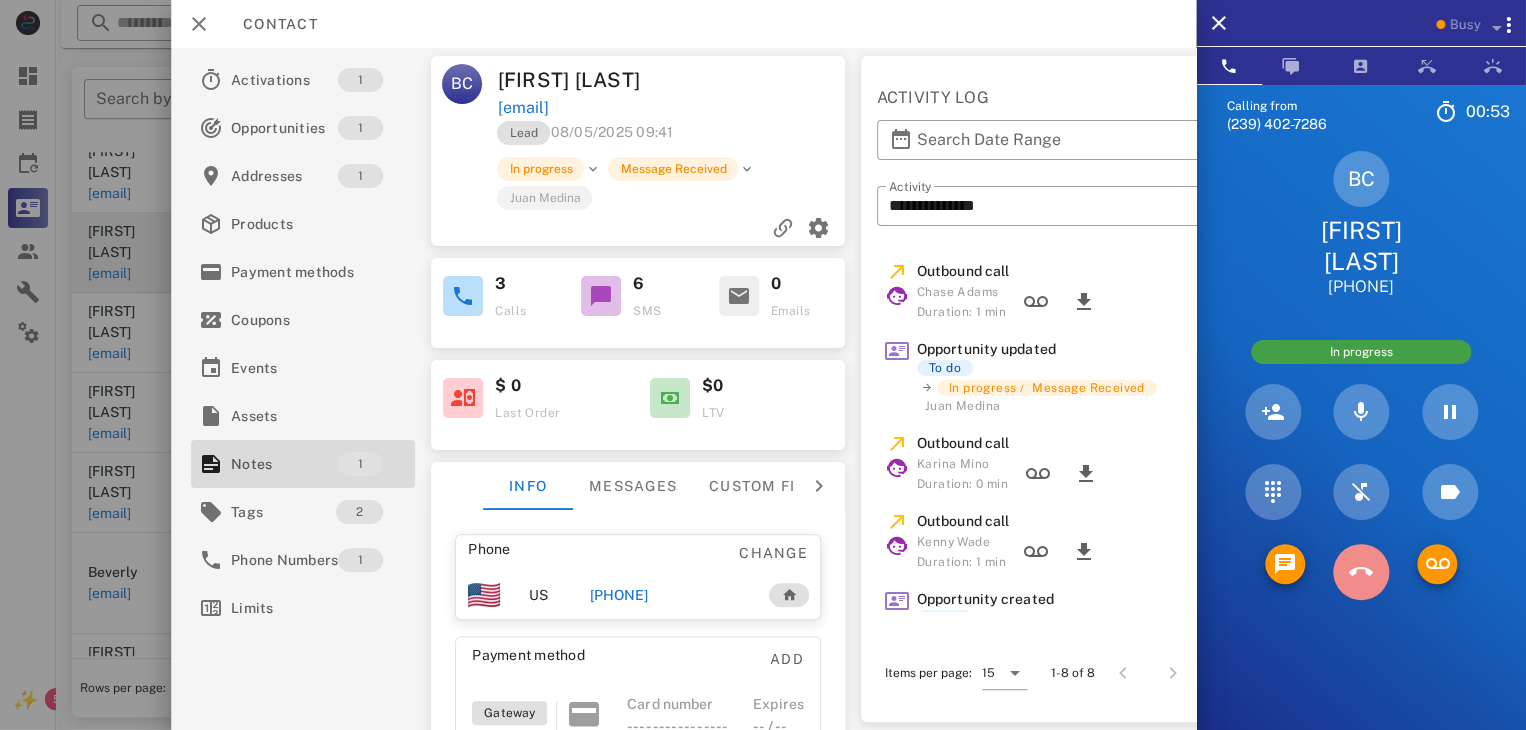 click at bounding box center (1361, 572) 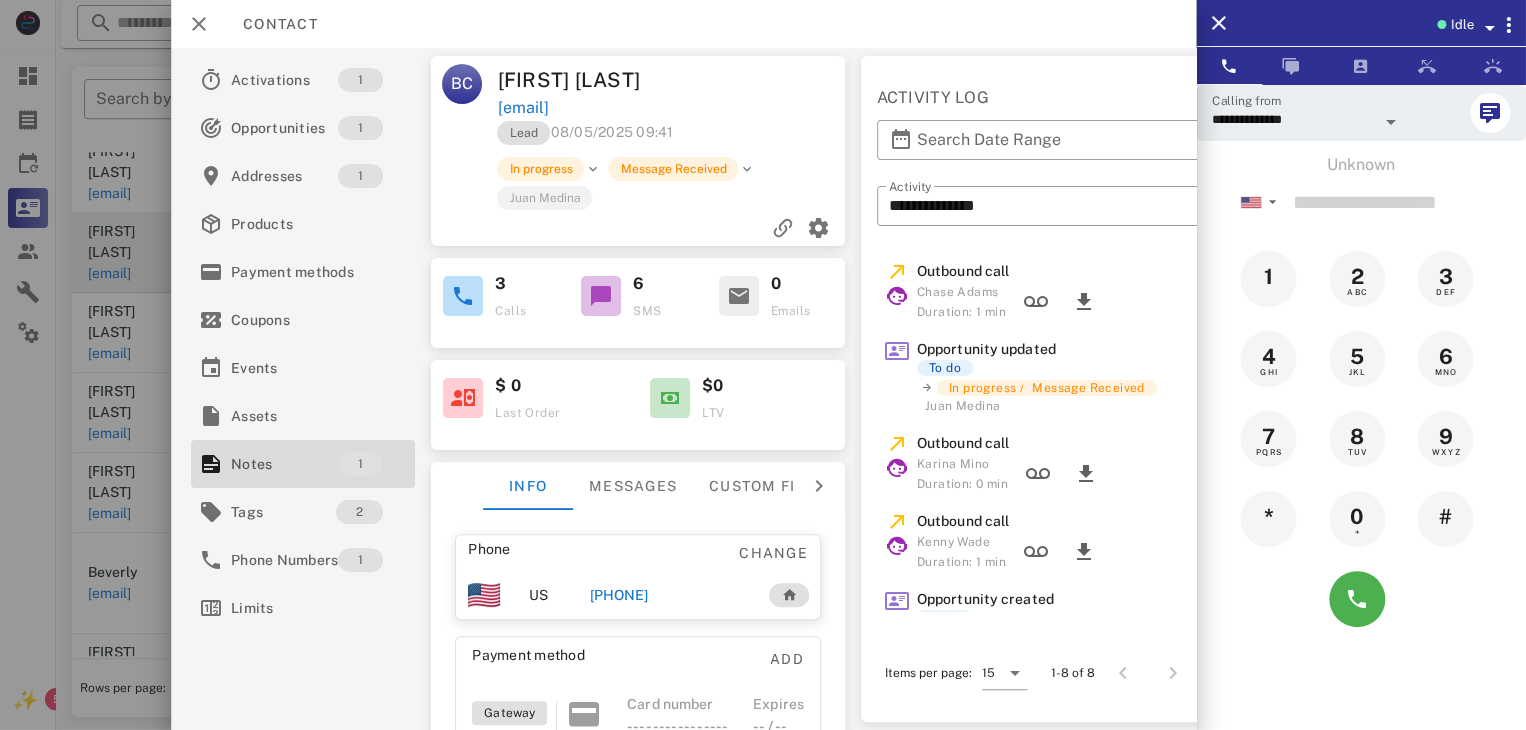 click at bounding box center [763, 365] 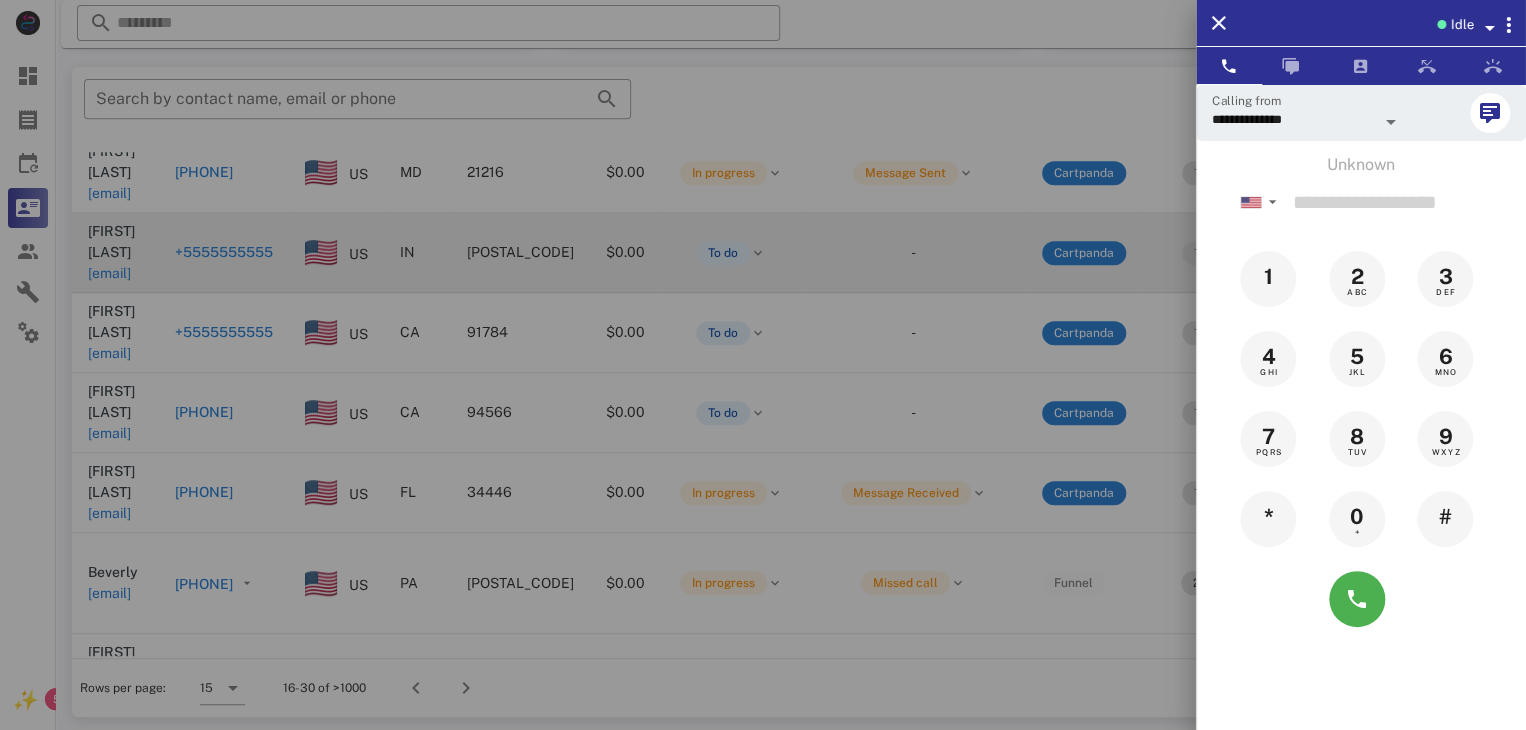 click at bounding box center [763, 365] 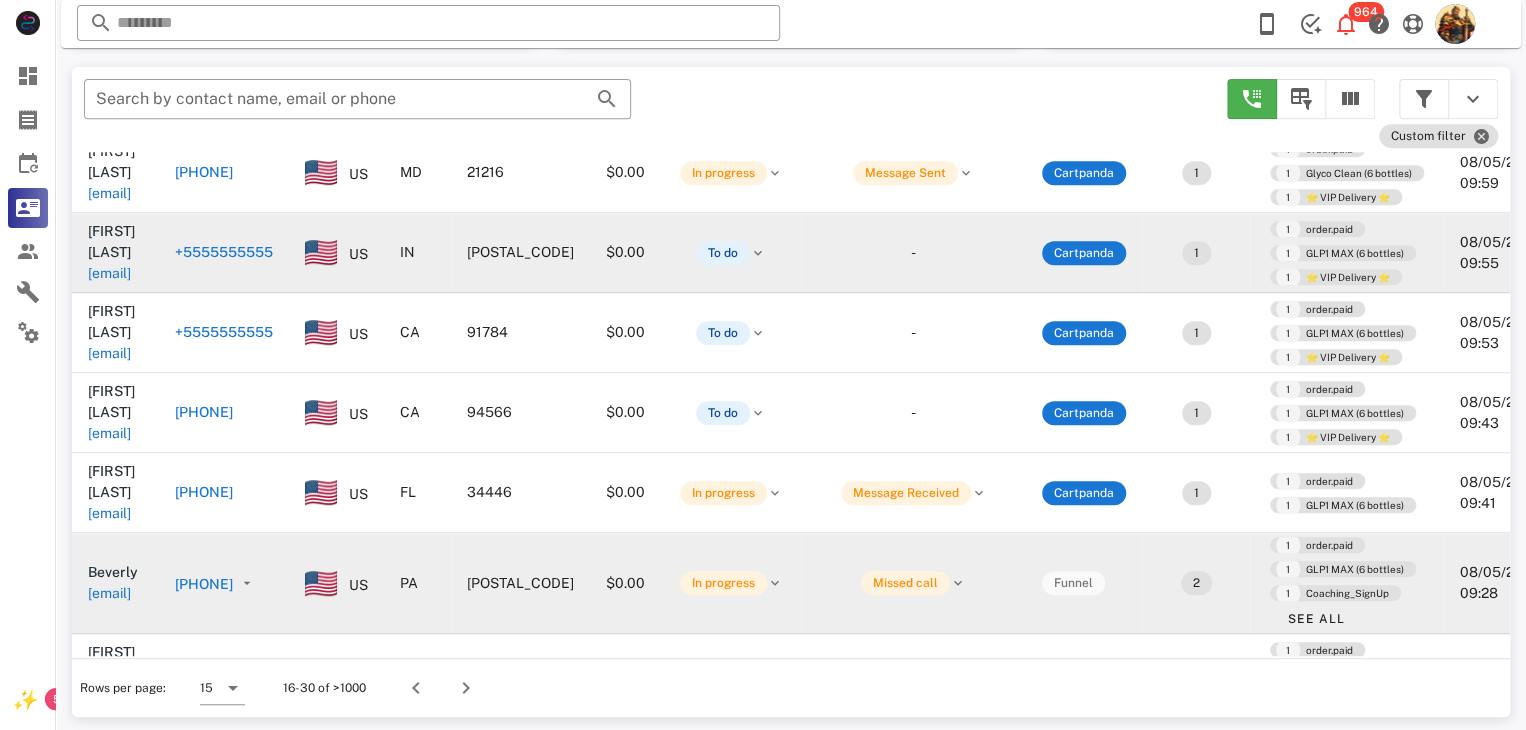 click on "[EMAIL]" at bounding box center [109, 593] 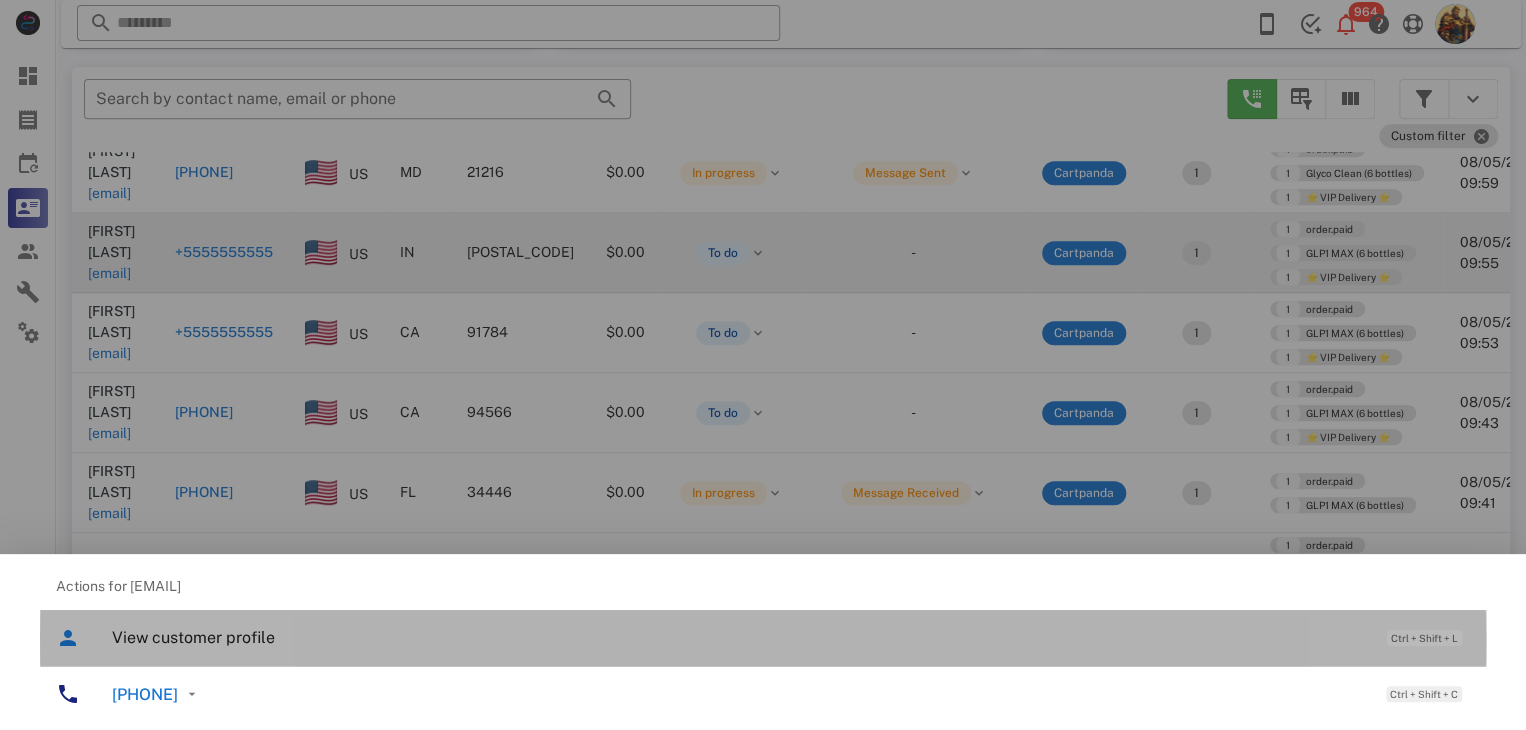 click on "View customer profile" at bounding box center (739, 637) 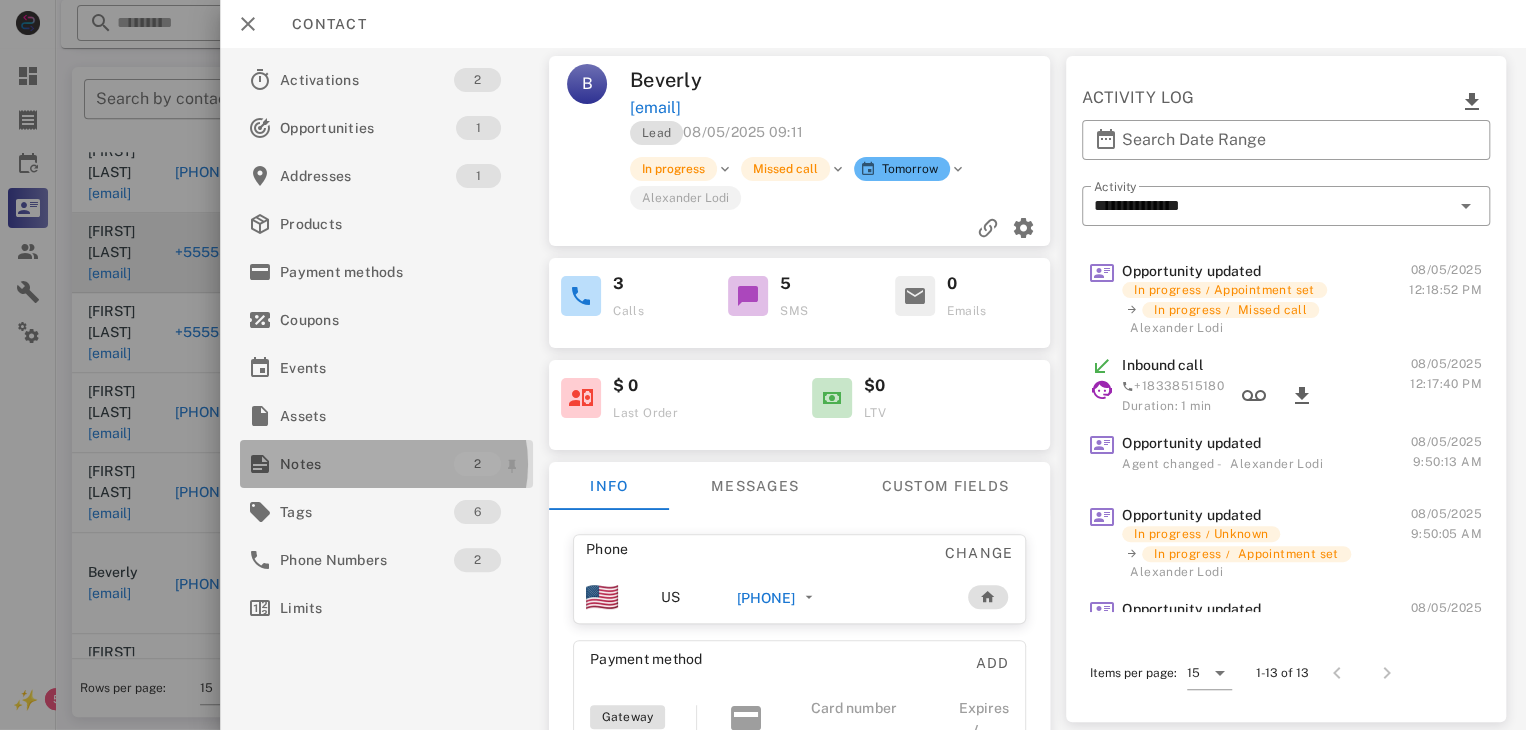 click on "Notes" at bounding box center [367, 464] 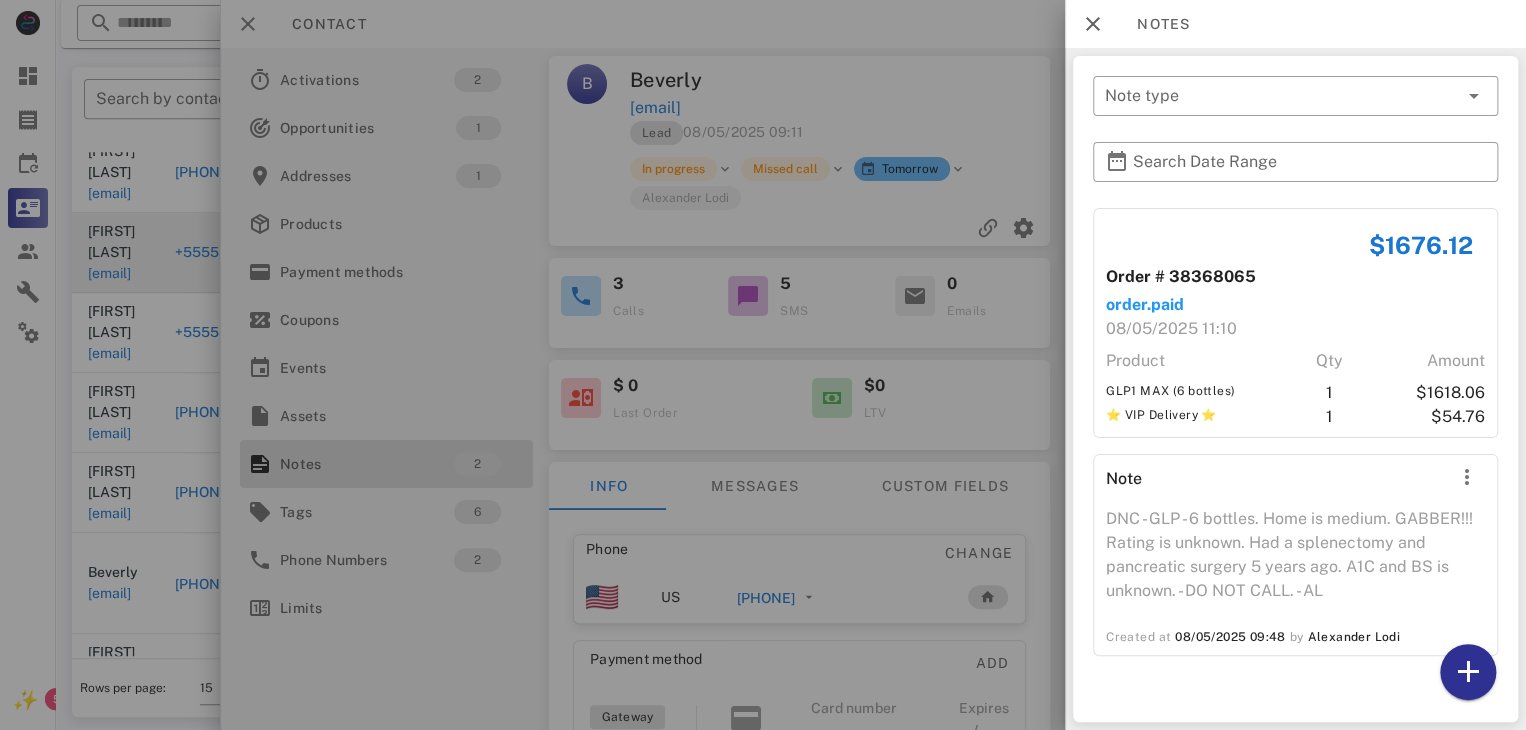 click at bounding box center (763, 365) 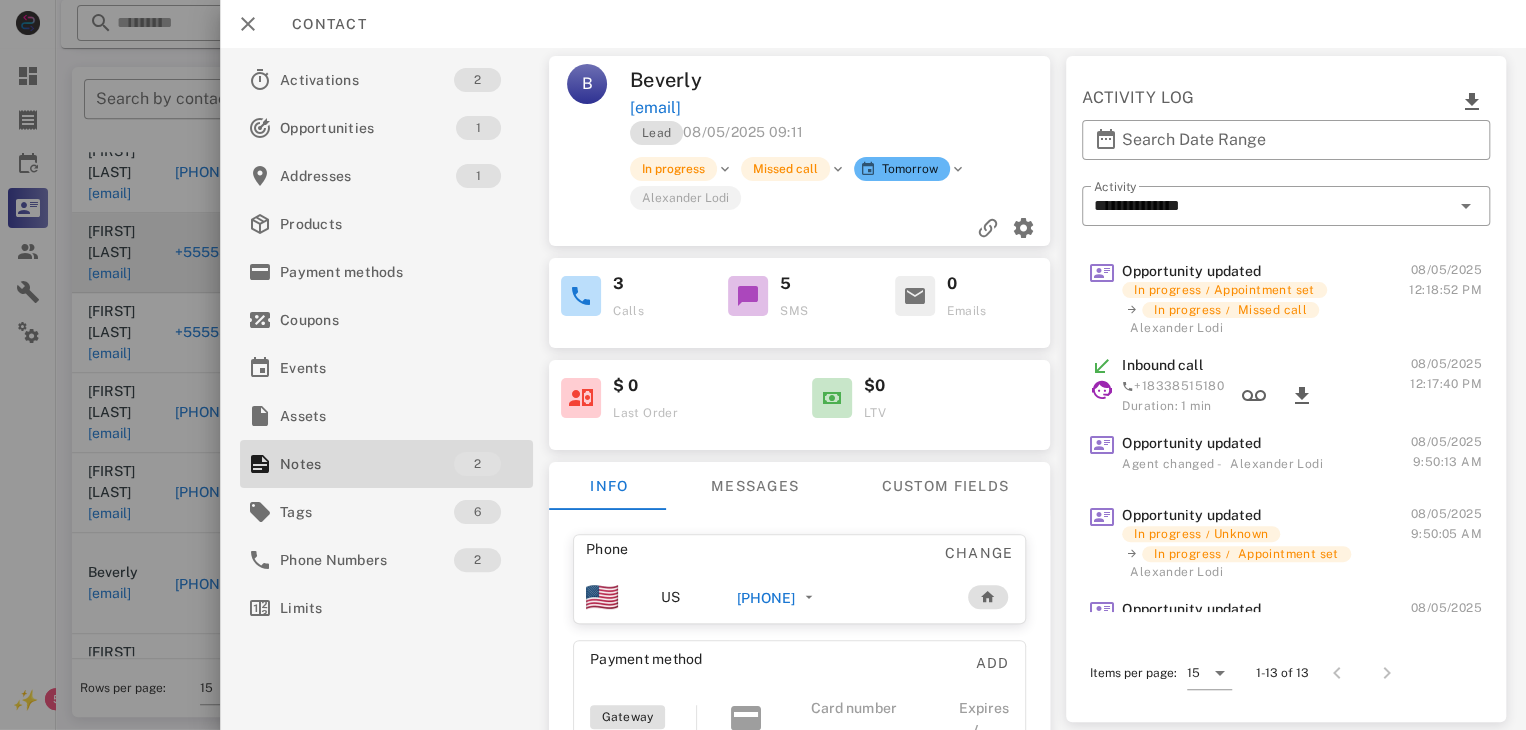 click at bounding box center (763, 365) 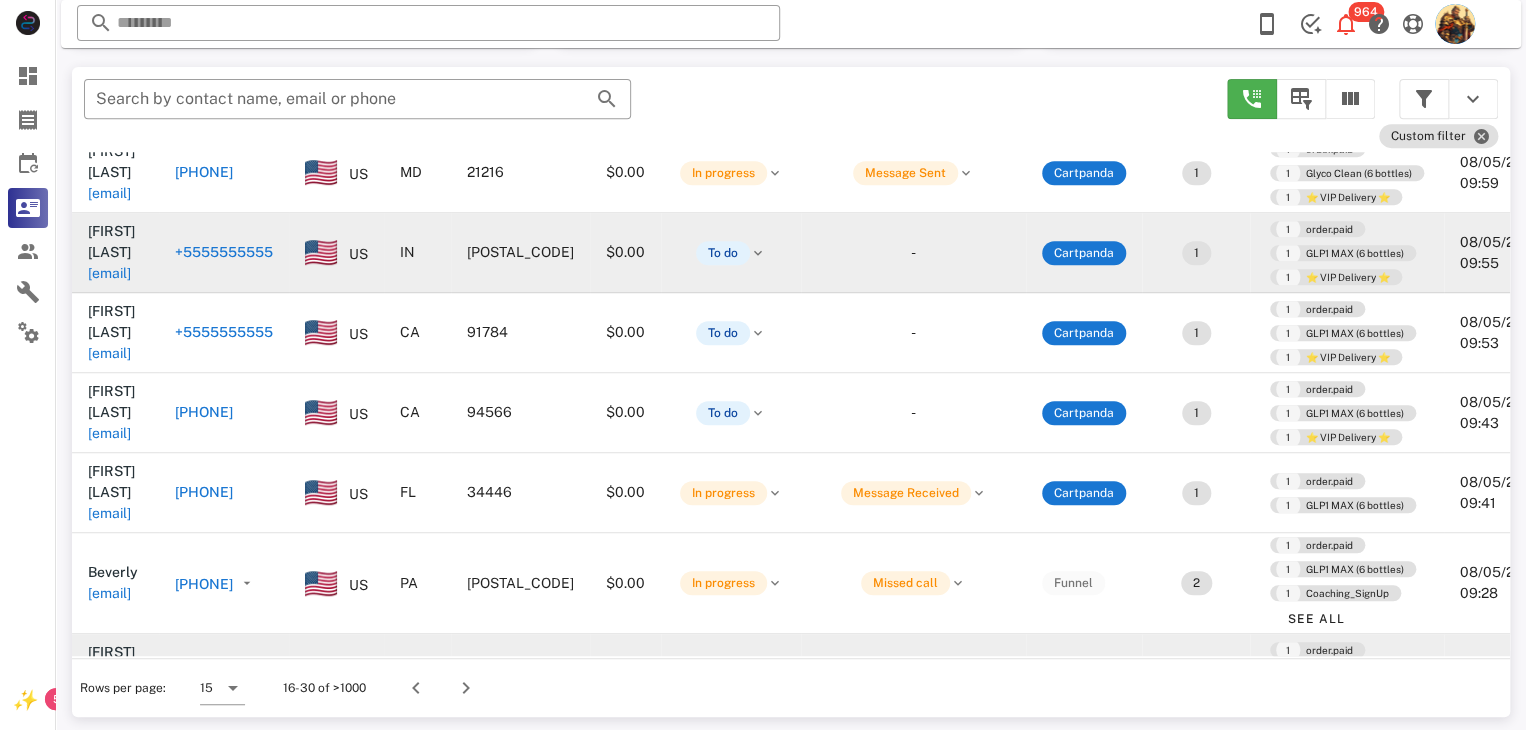 click on "gemstonecathy@aol.com" at bounding box center [109, 694] 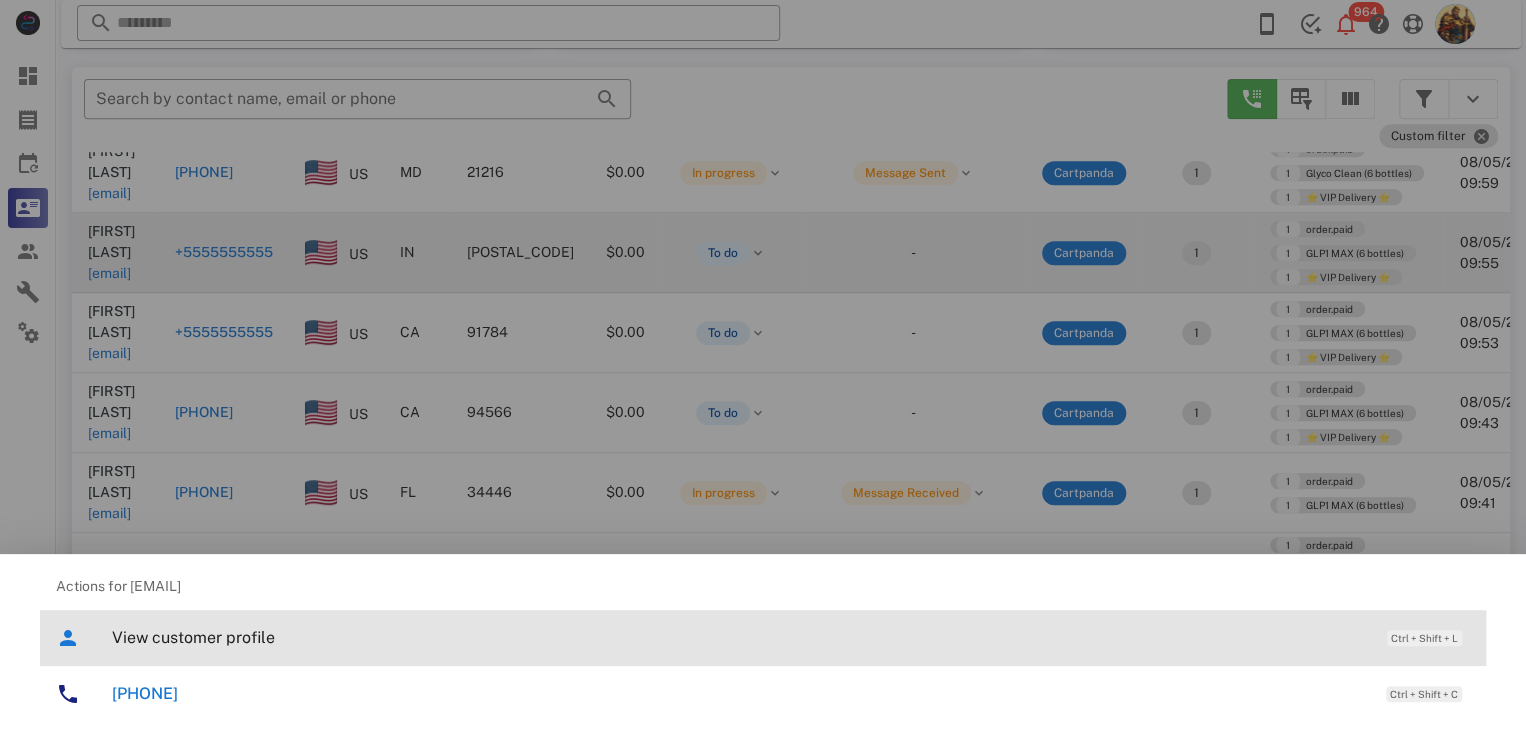 click on "View customer profile" at bounding box center (739, 637) 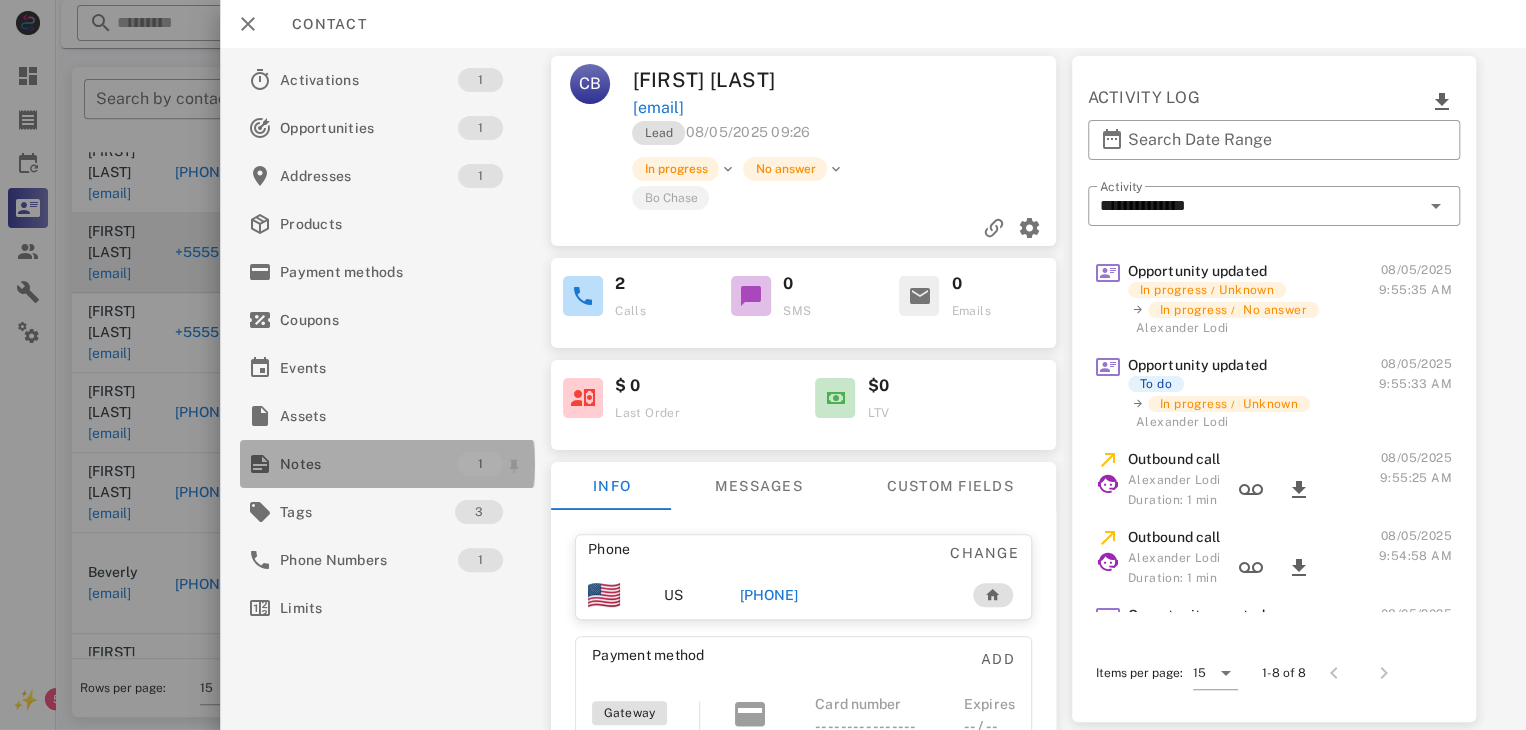 click on "Notes" at bounding box center [369, 464] 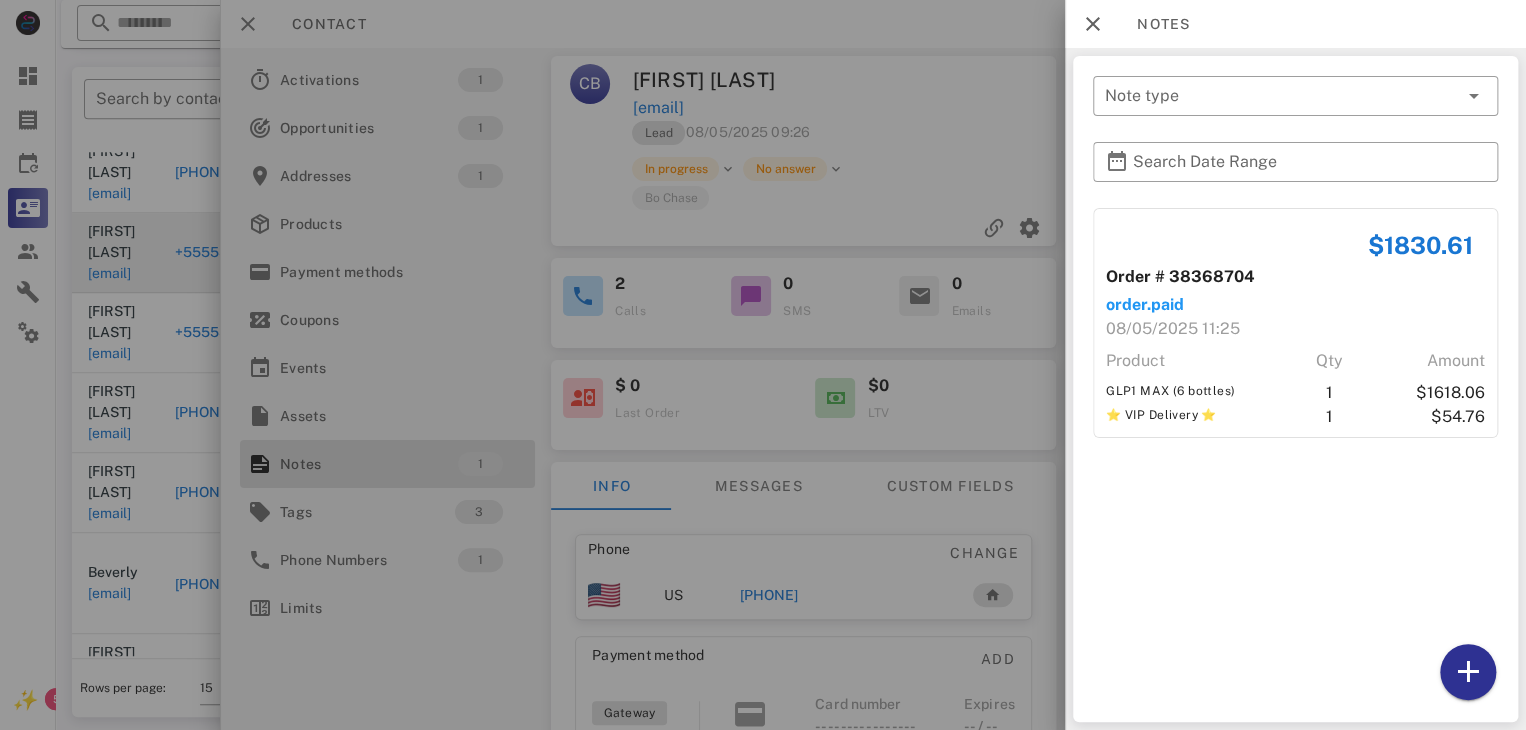 click at bounding box center [763, 365] 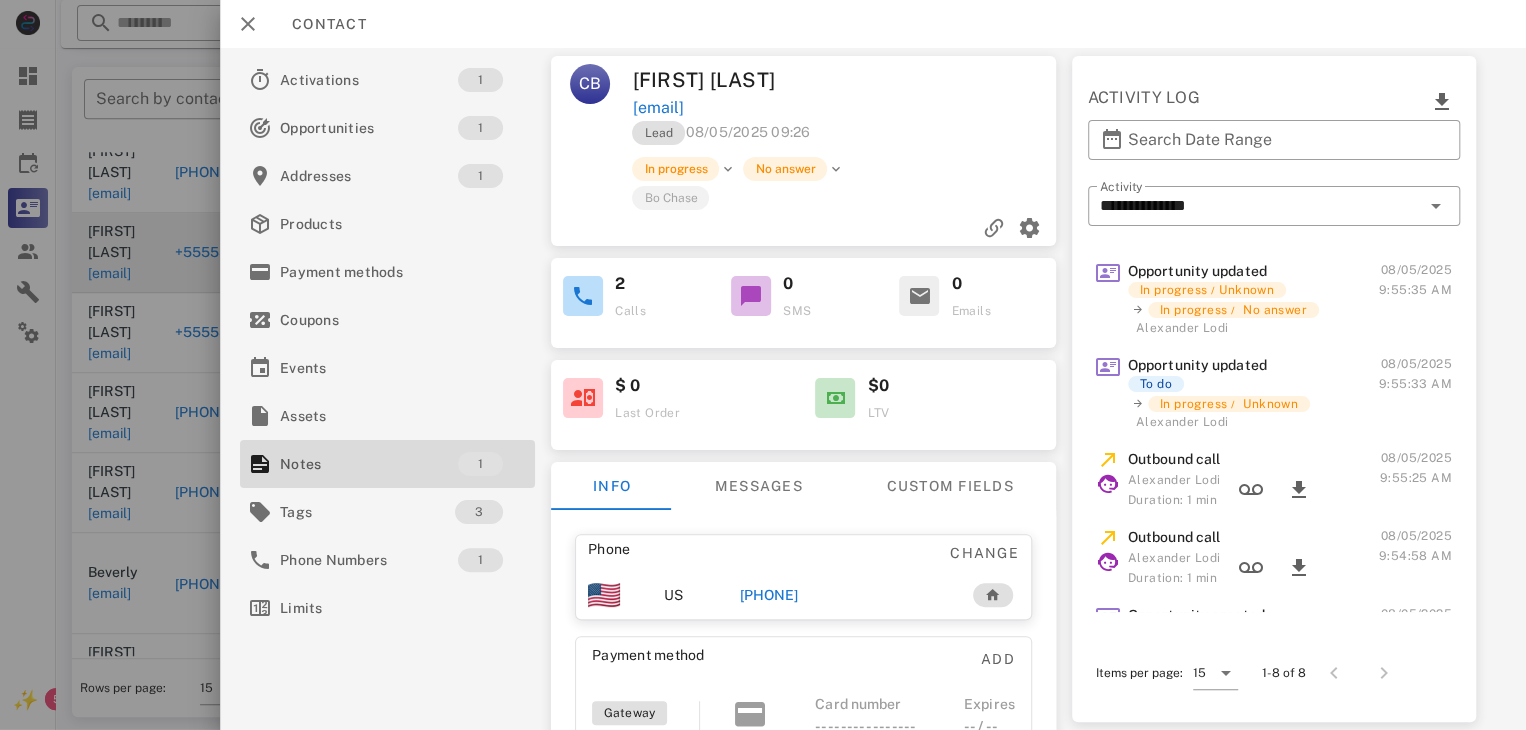 click on "+19316229001" at bounding box center (769, 595) 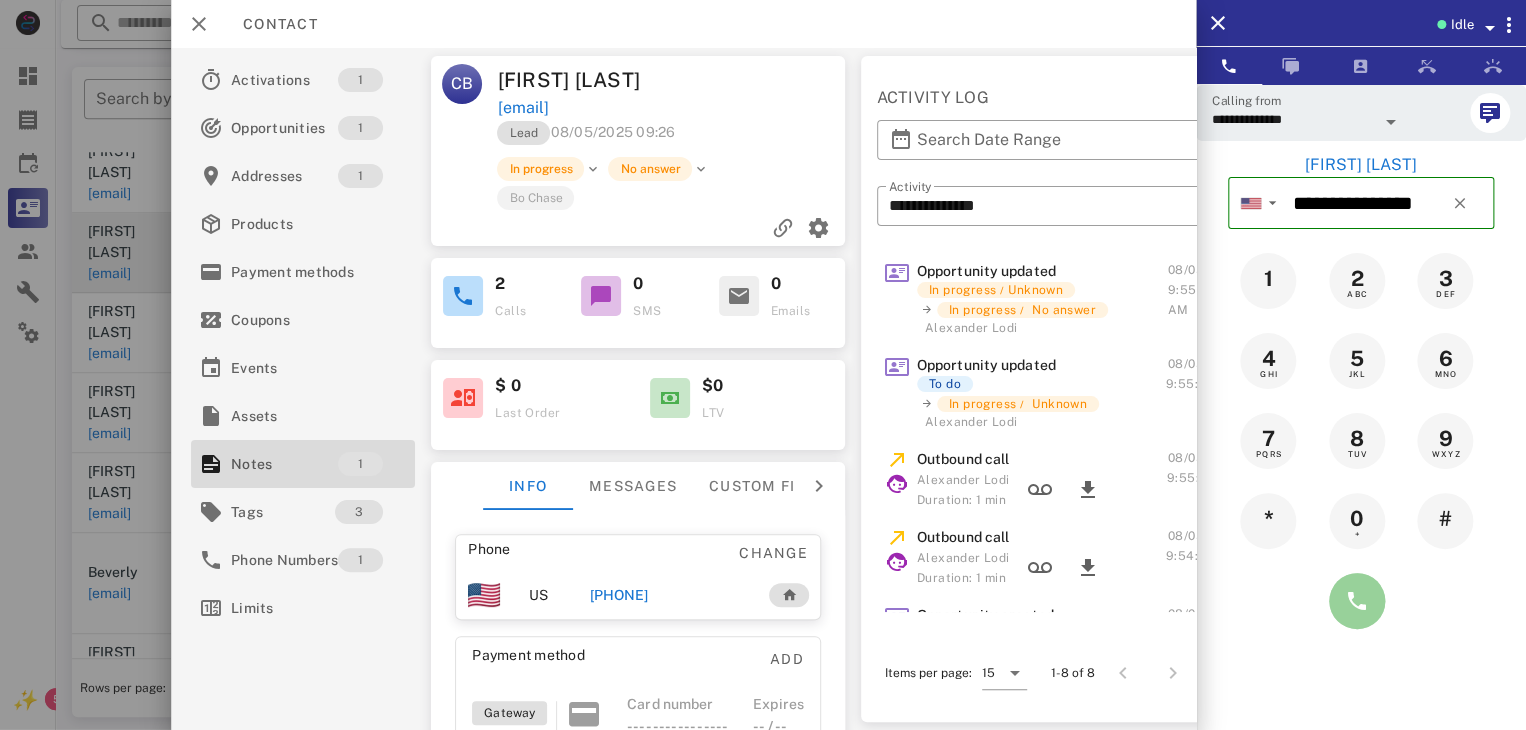 click at bounding box center [1357, 601] 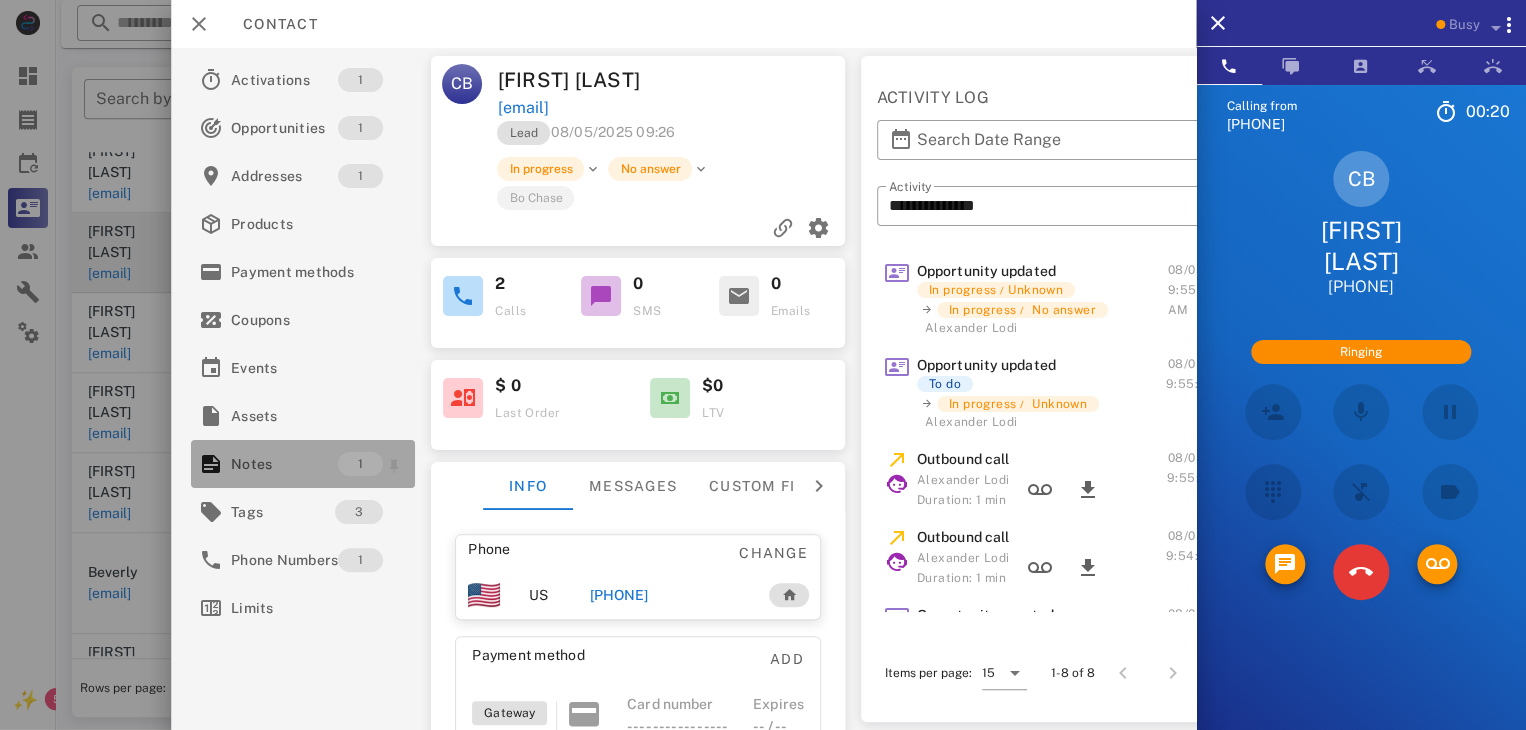 click on "Notes" at bounding box center [284, 464] 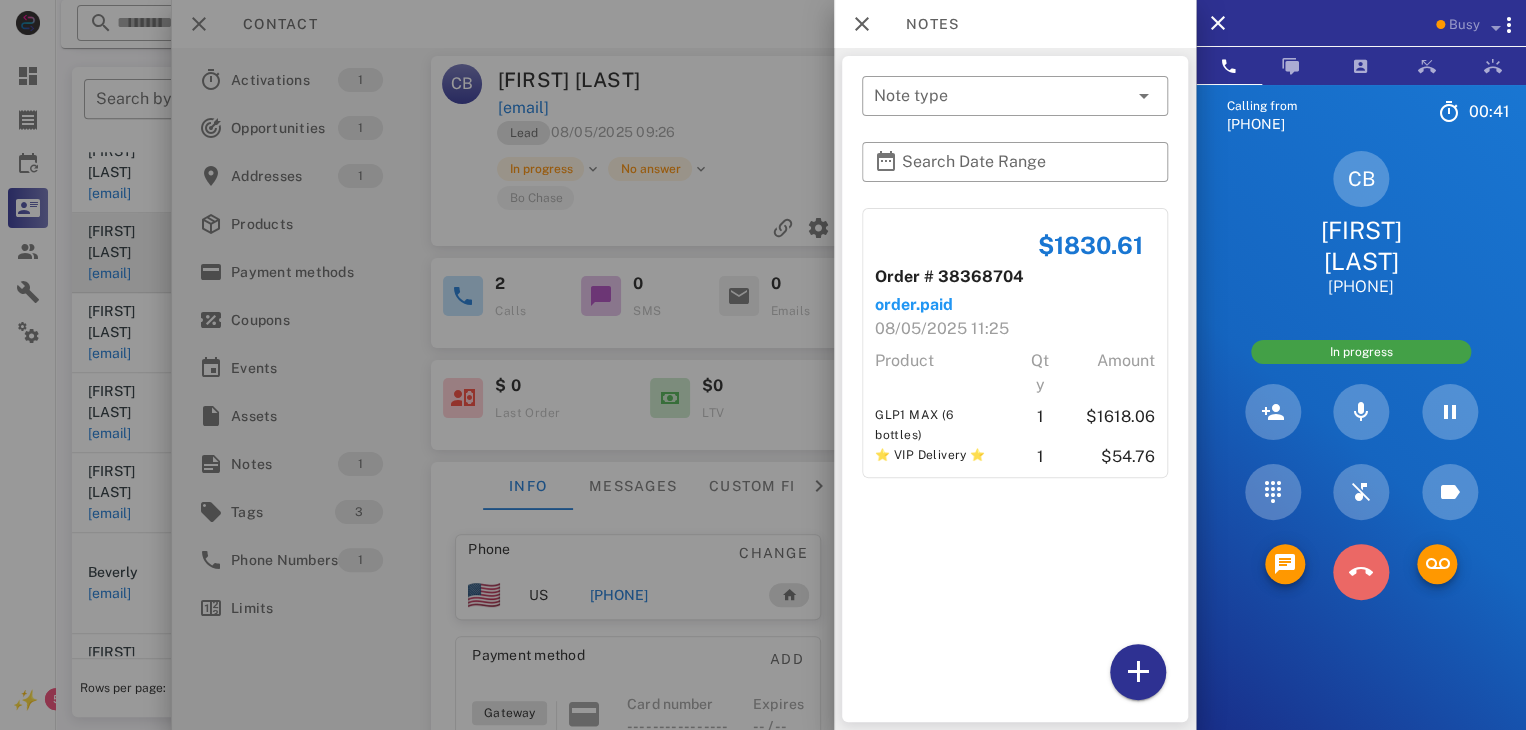 click at bounding box center (1361, 572) 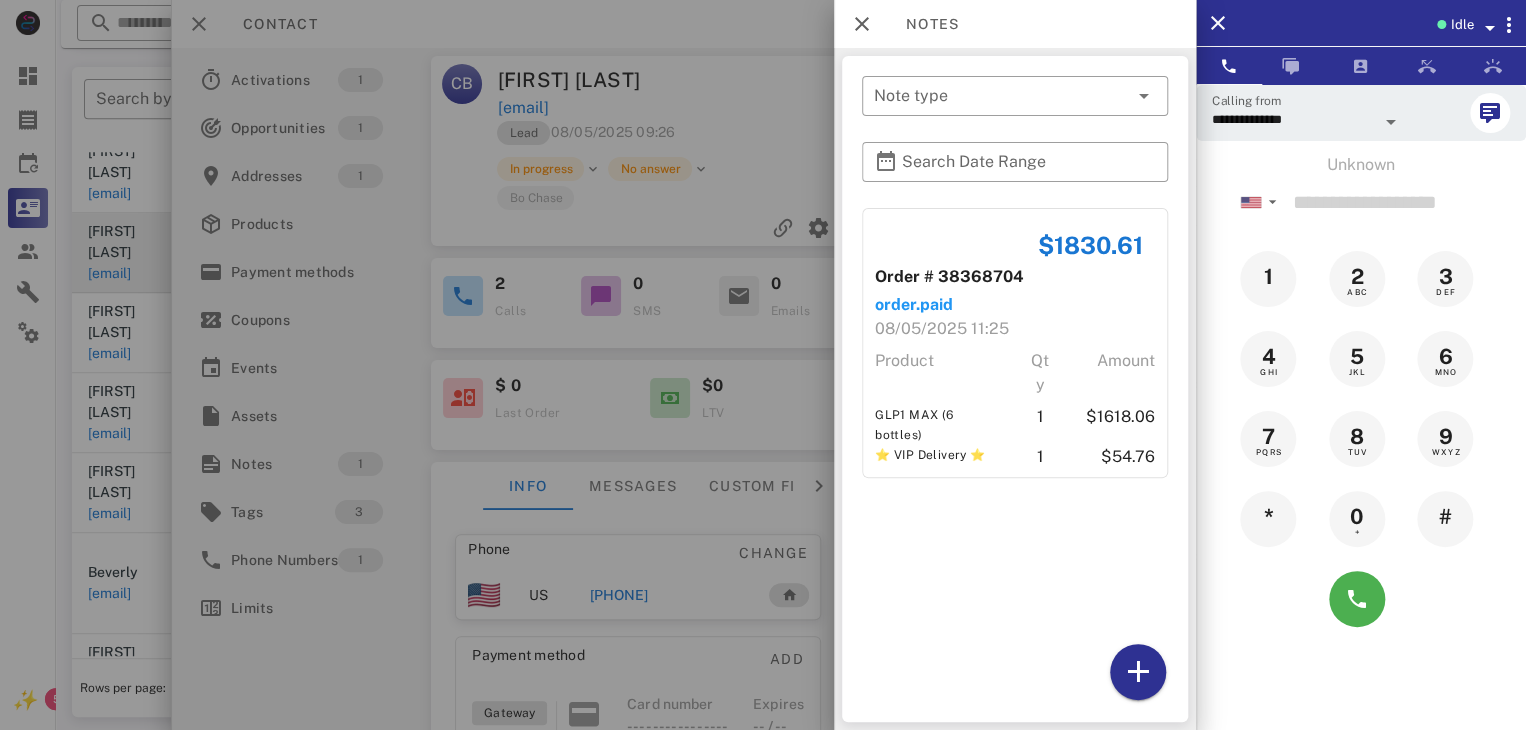 click at bounding box center (763, 365) 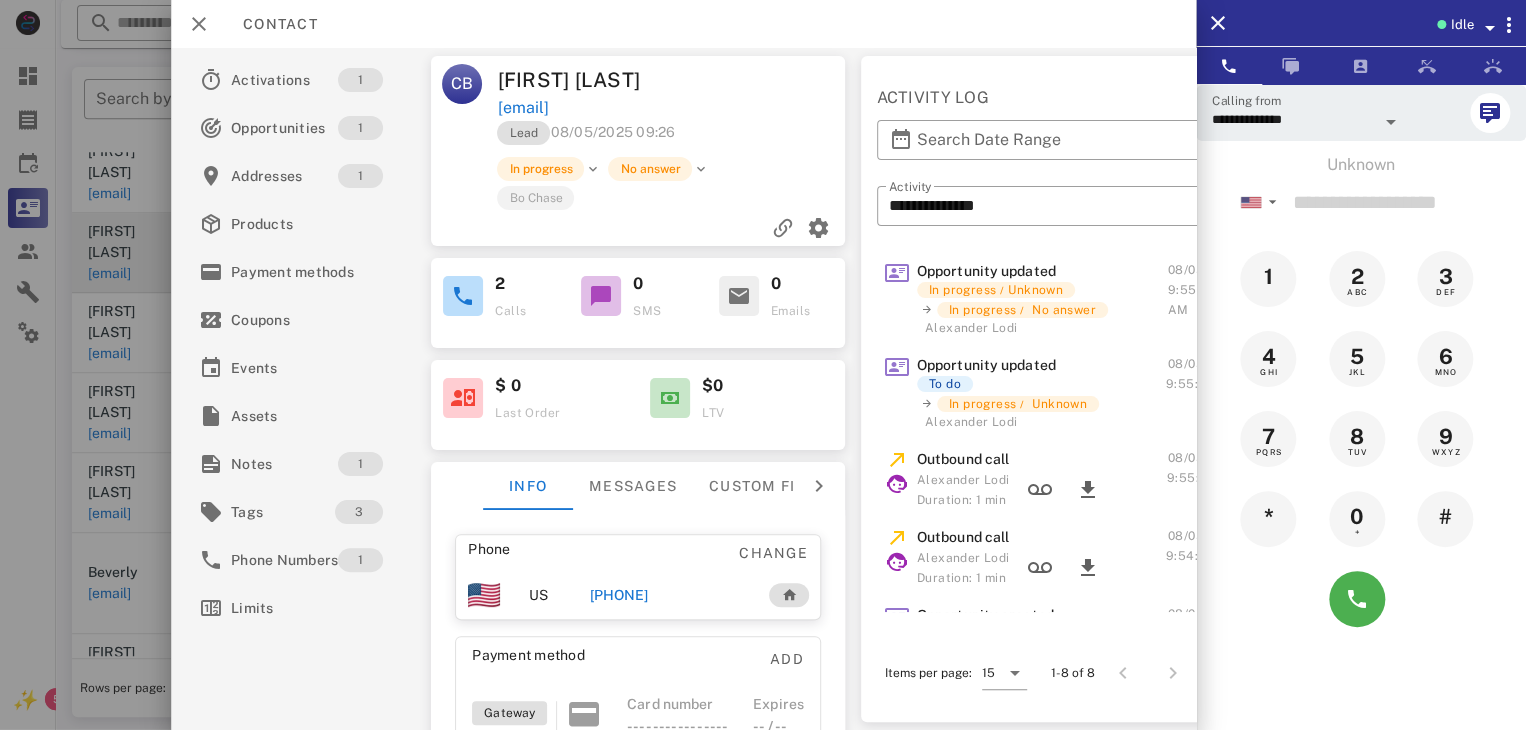 click at bounding box center (763, 365) 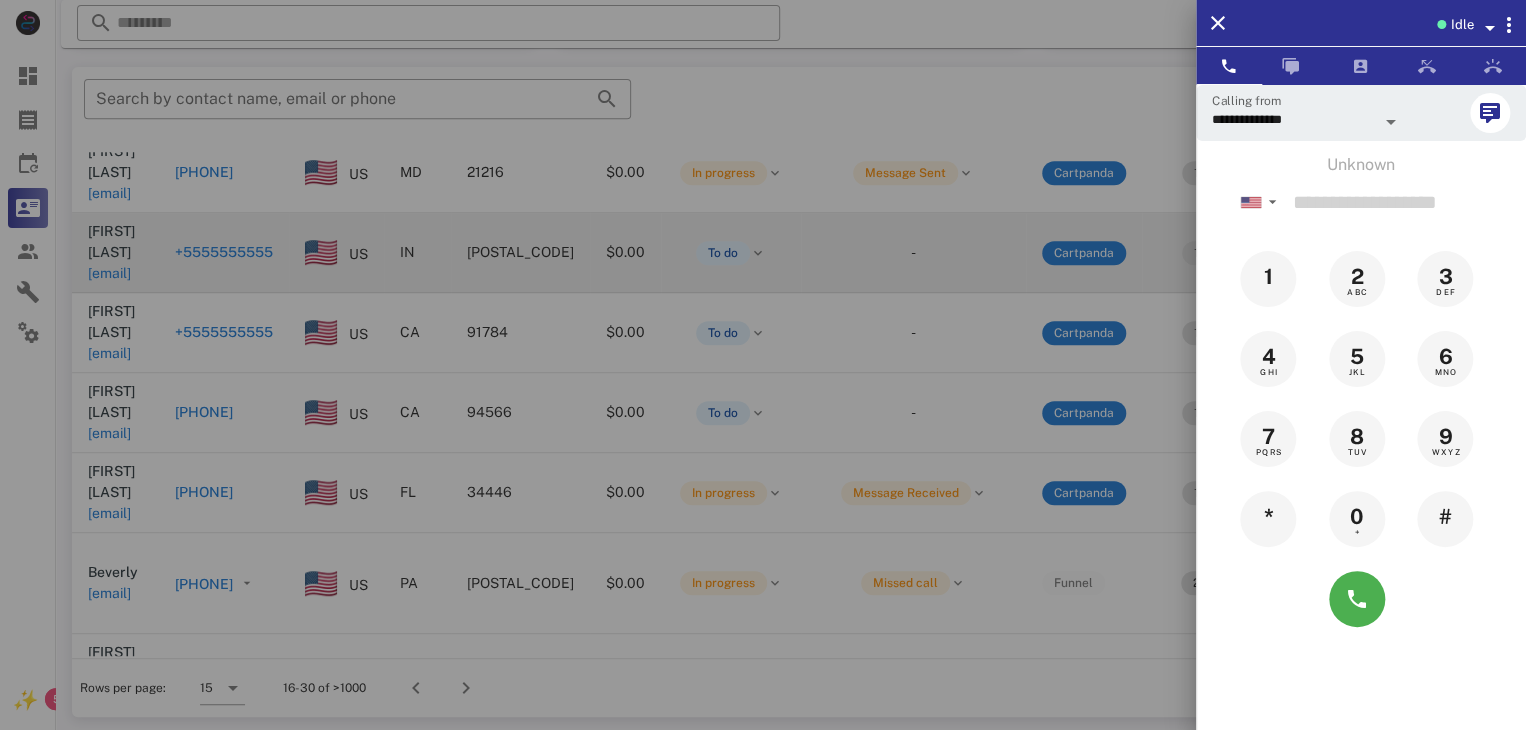 click at bounding box center [763, 365] 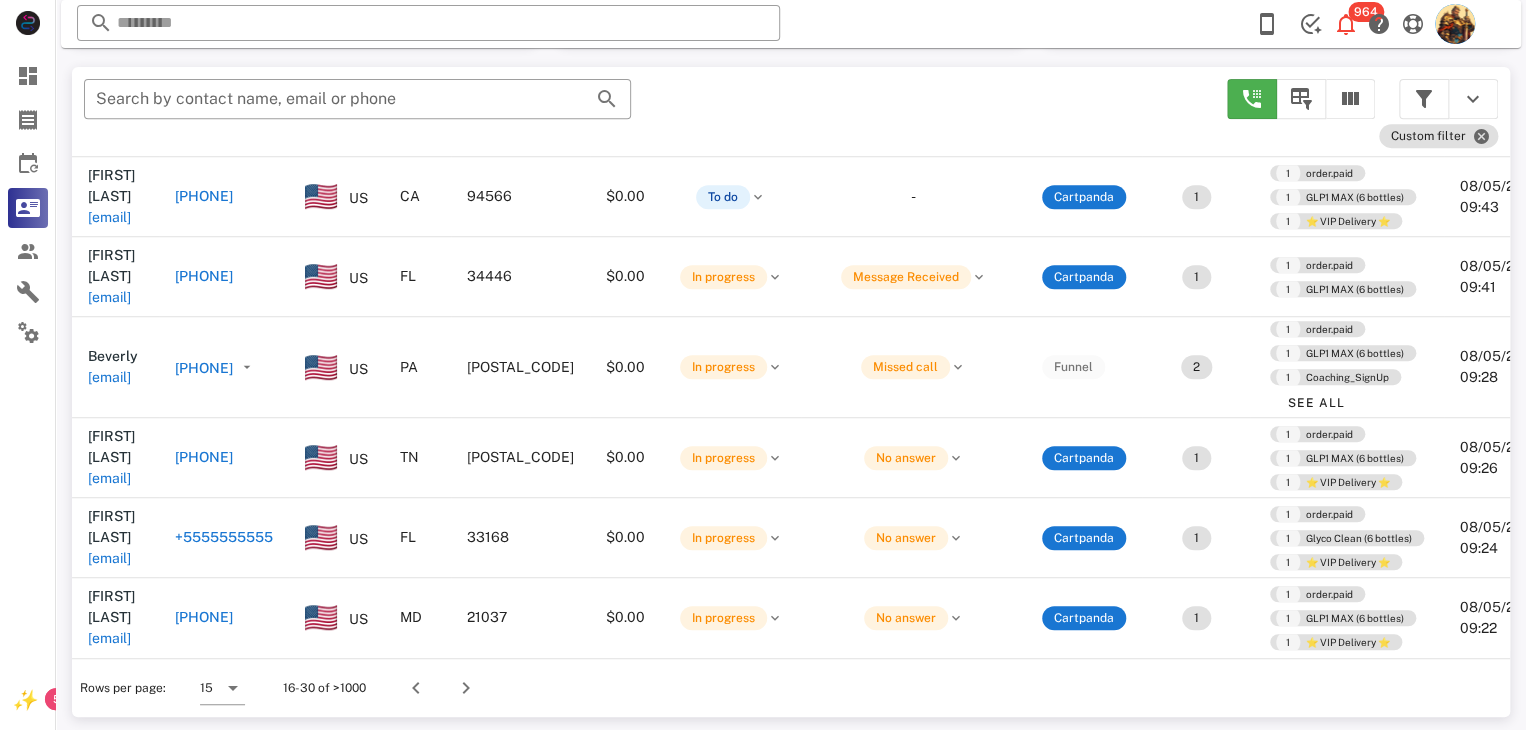 scroll, scrollTop: 673, scrollLeft: 0, axis: vertical 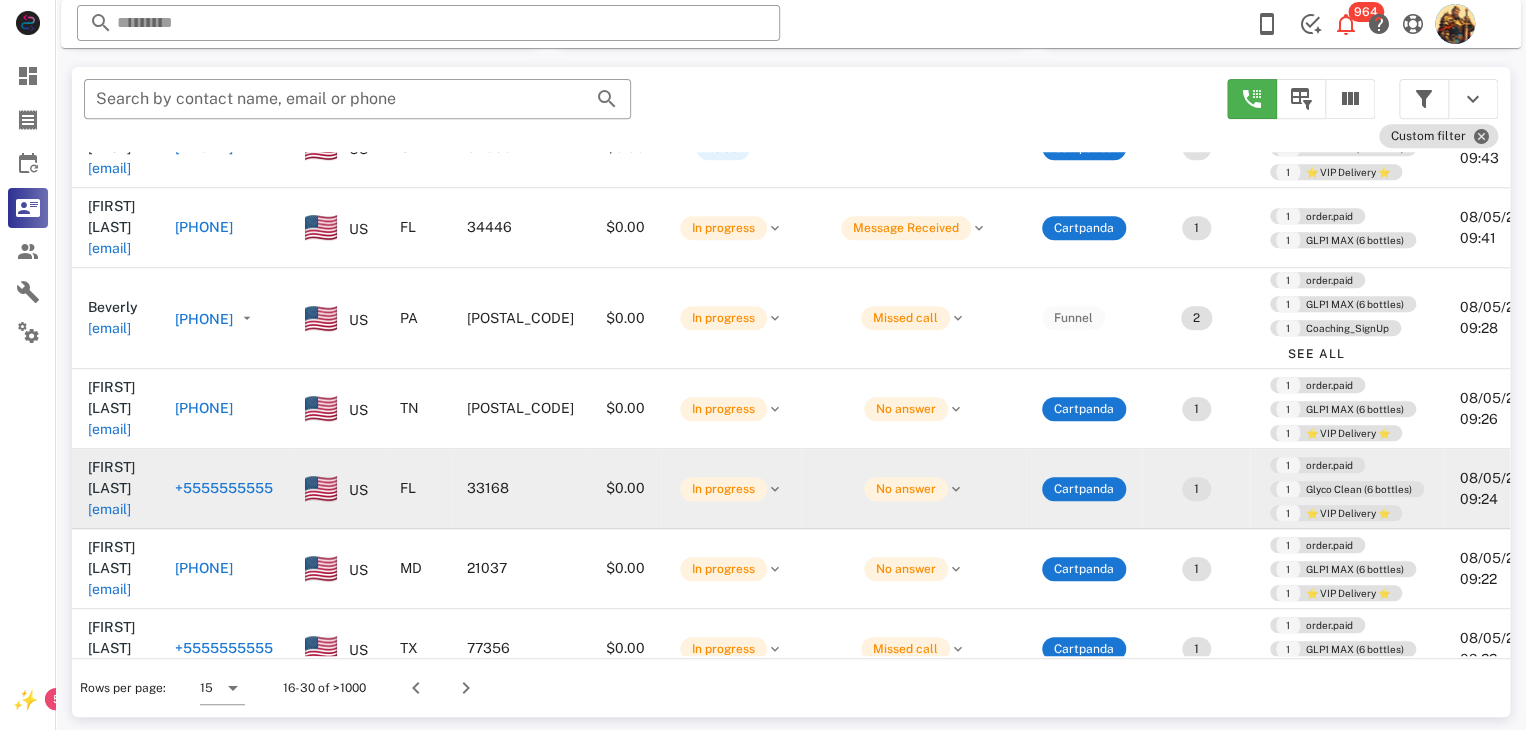click on "[EMAIL]" at bounding box center [109, 509] 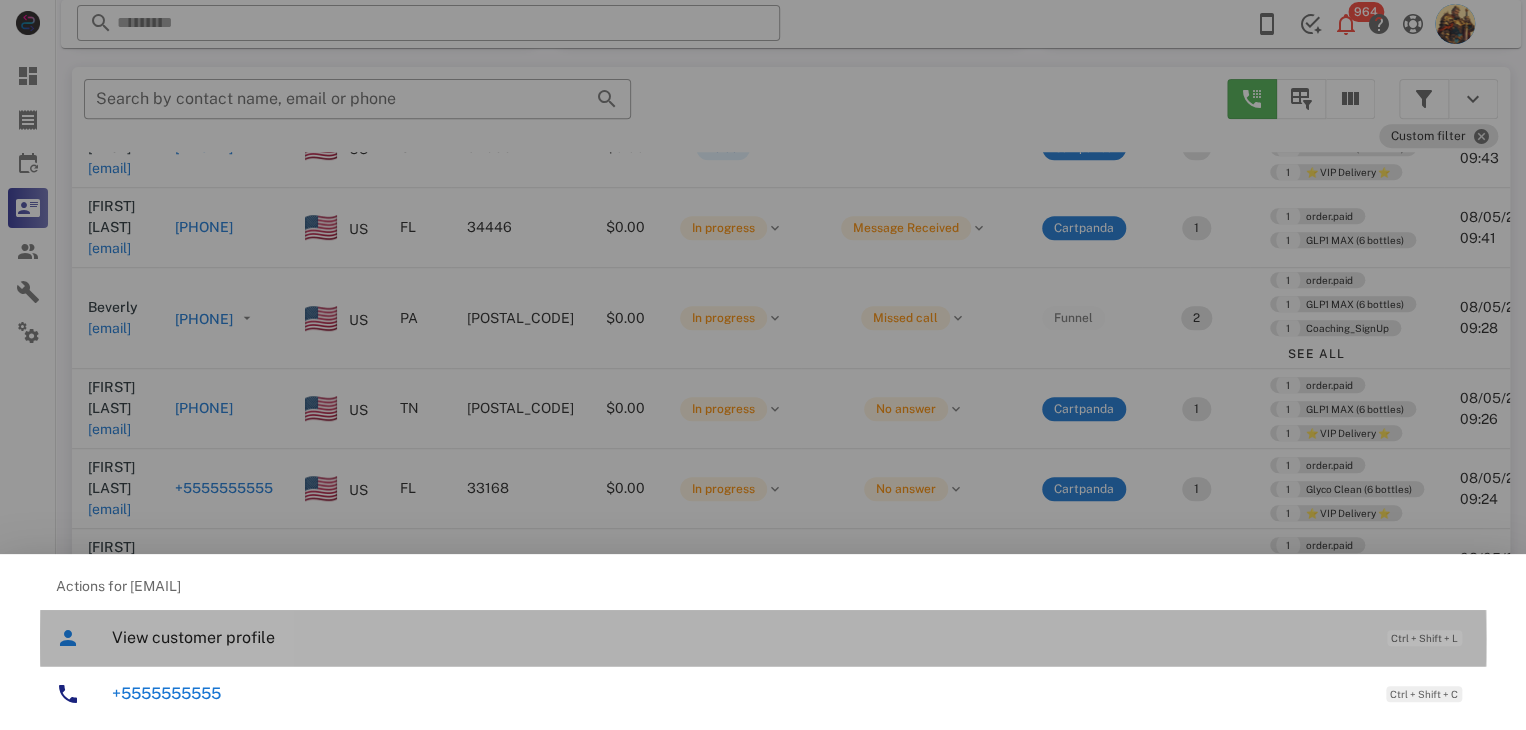 click on "View customer profile" at bounding box center [739, 637] 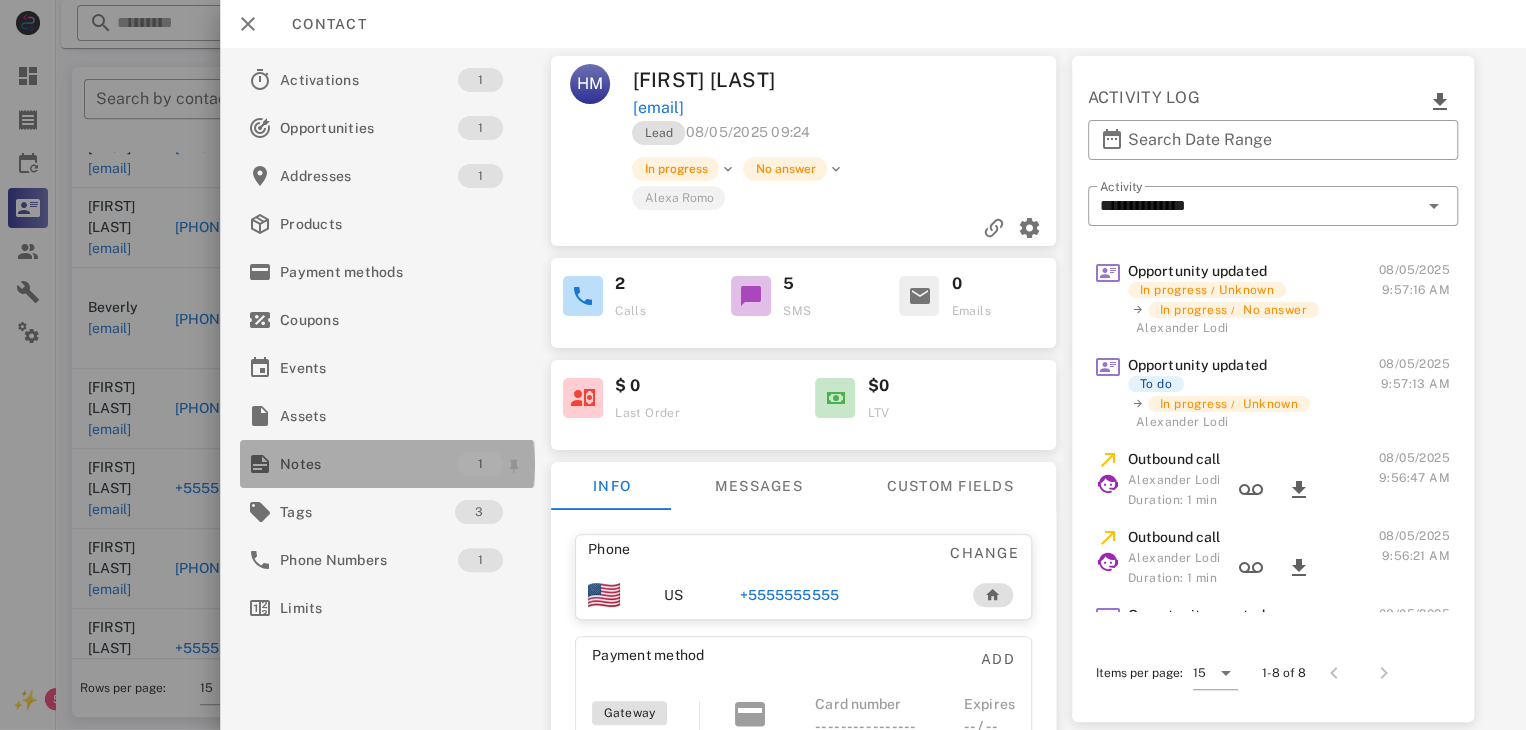 click on "Notes" at bounding box center [369, 464] 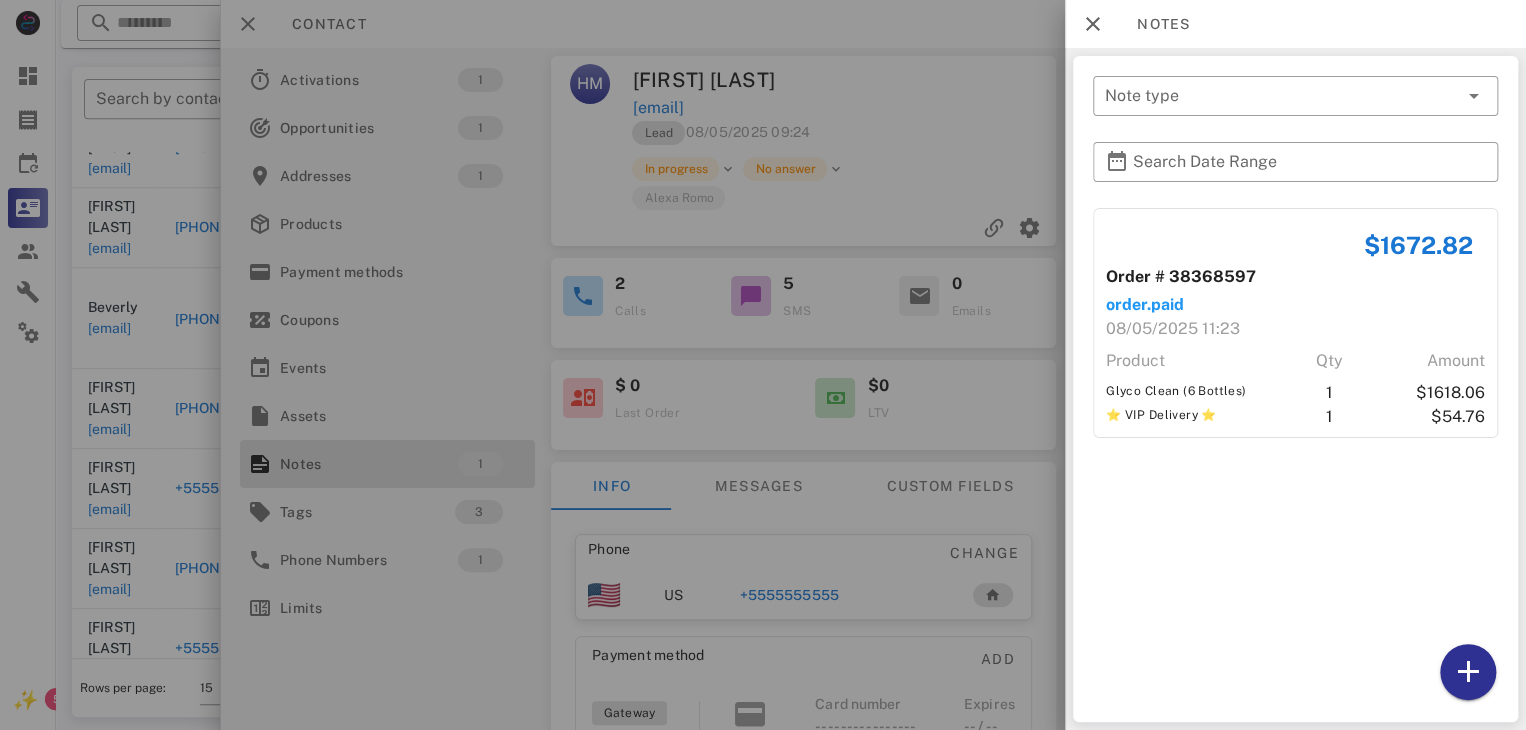 click at bounding box center (763, 365) 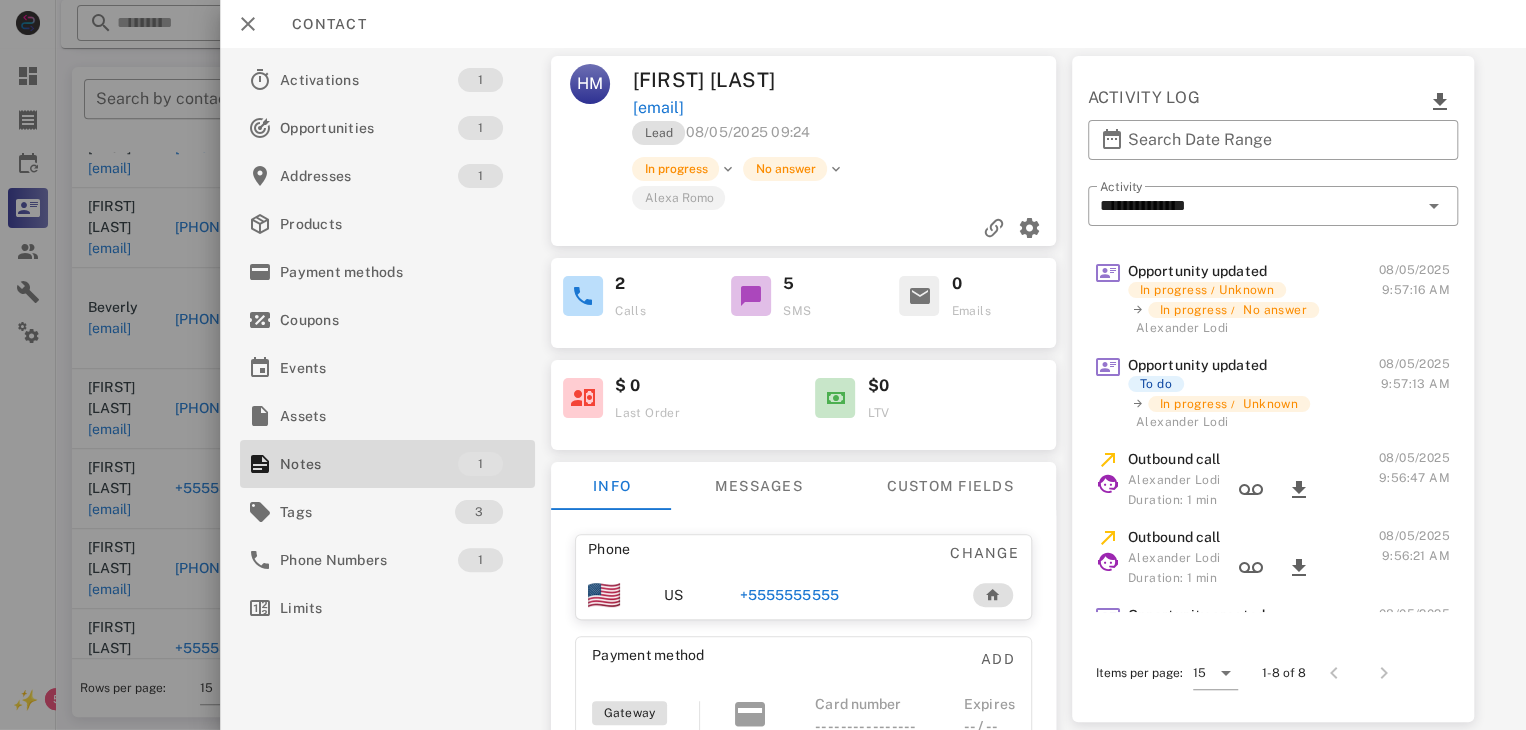 click on "[PHONE]" at bounding box center [789, 595] 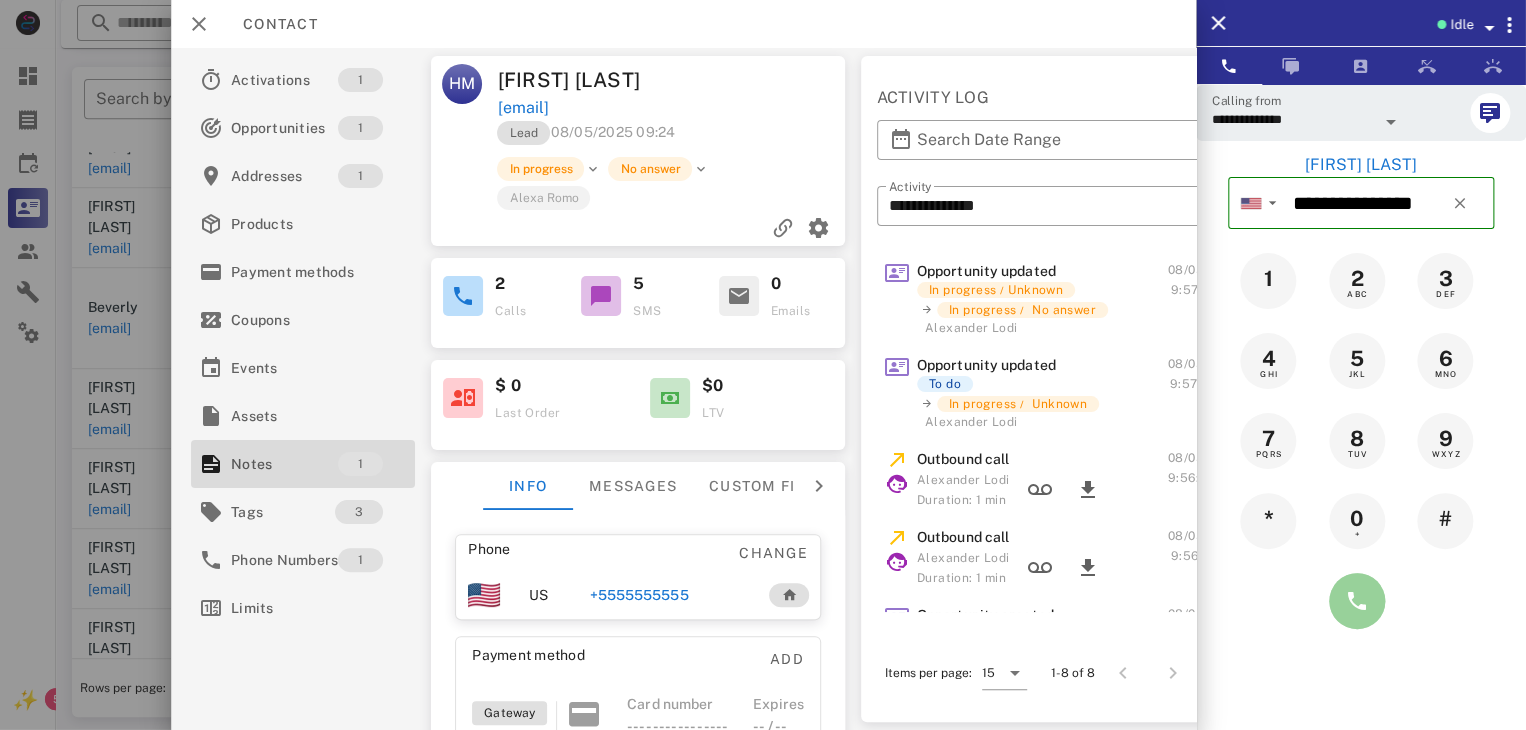 click at bounding box center [1357, 601] 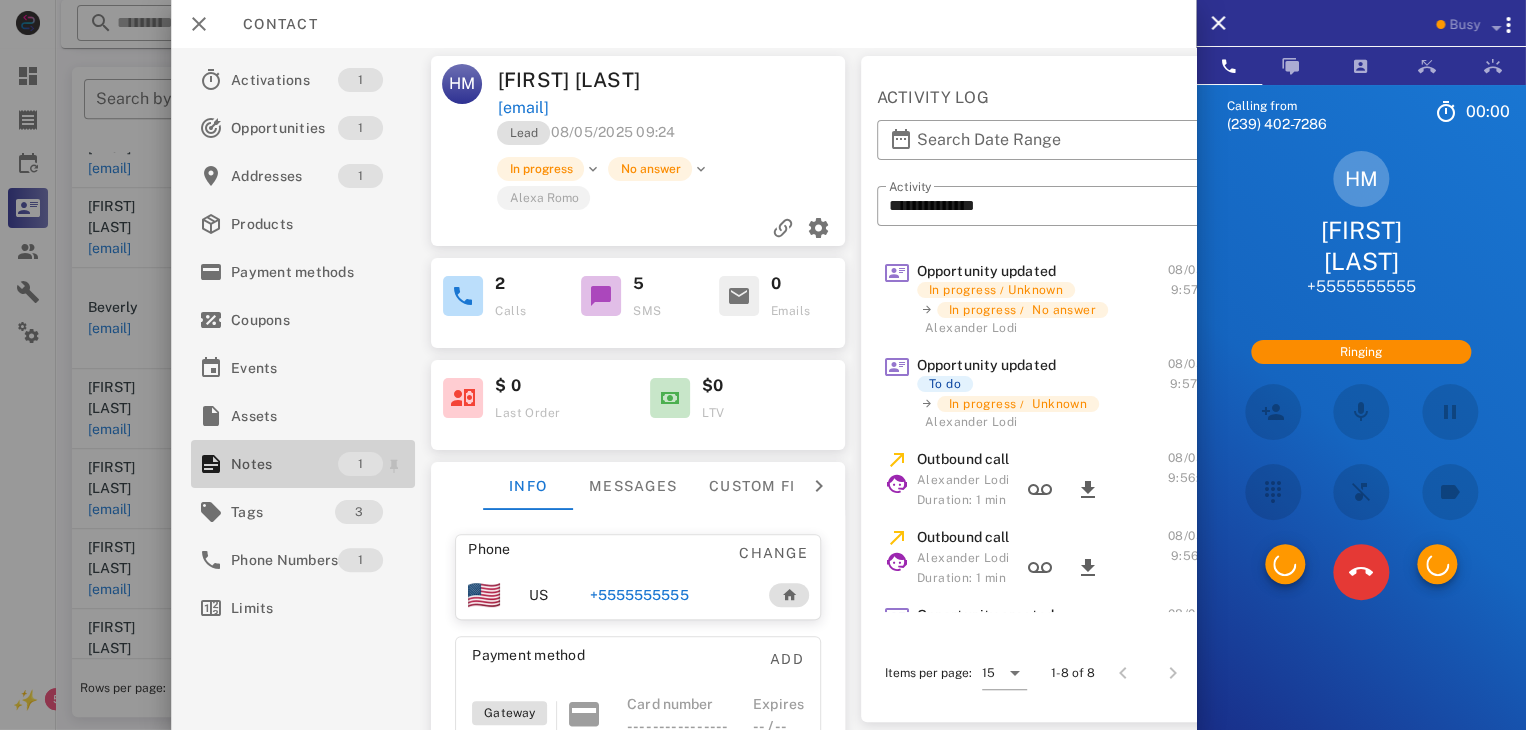 click on "Notes" at bounding box center [284, 464] 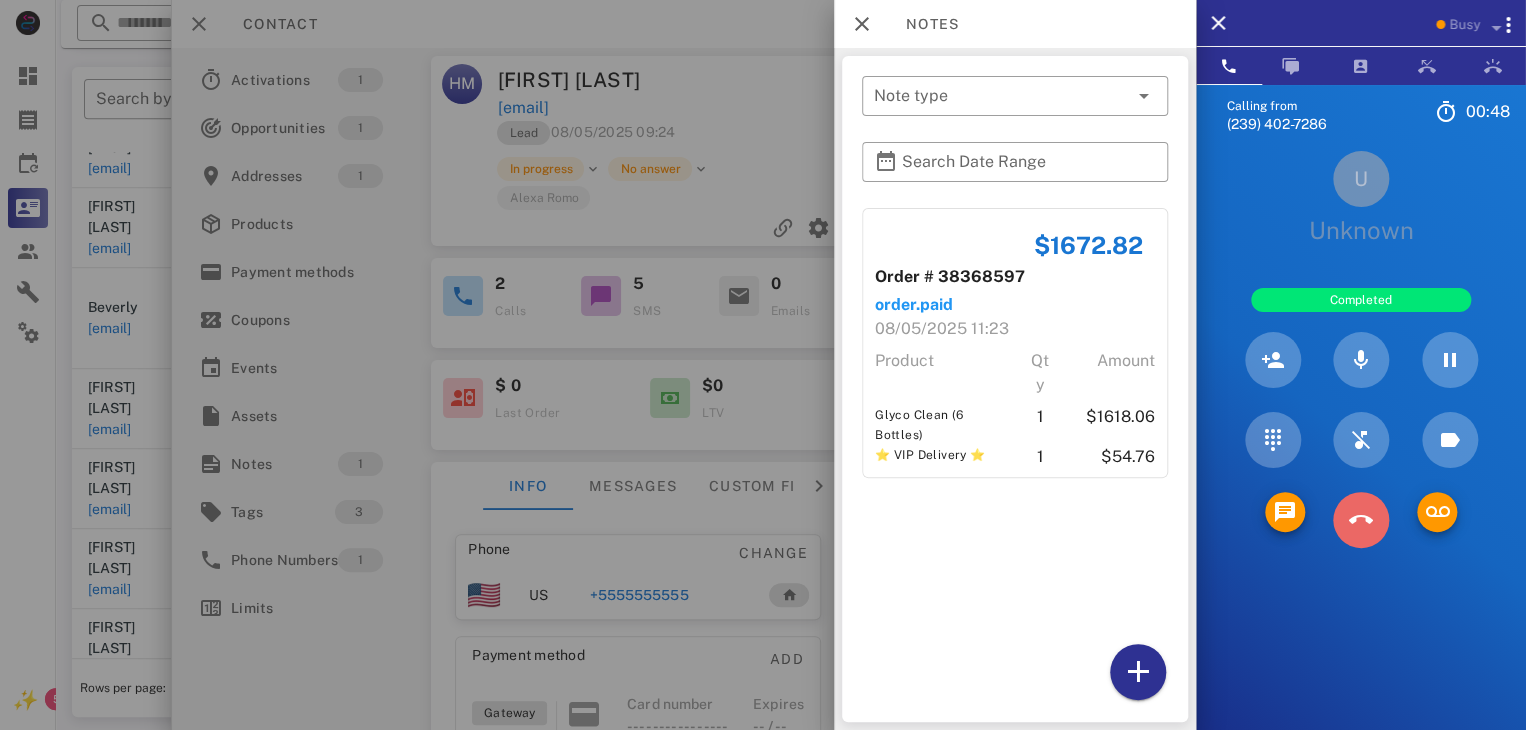 click at bounding box center (1361, 520) 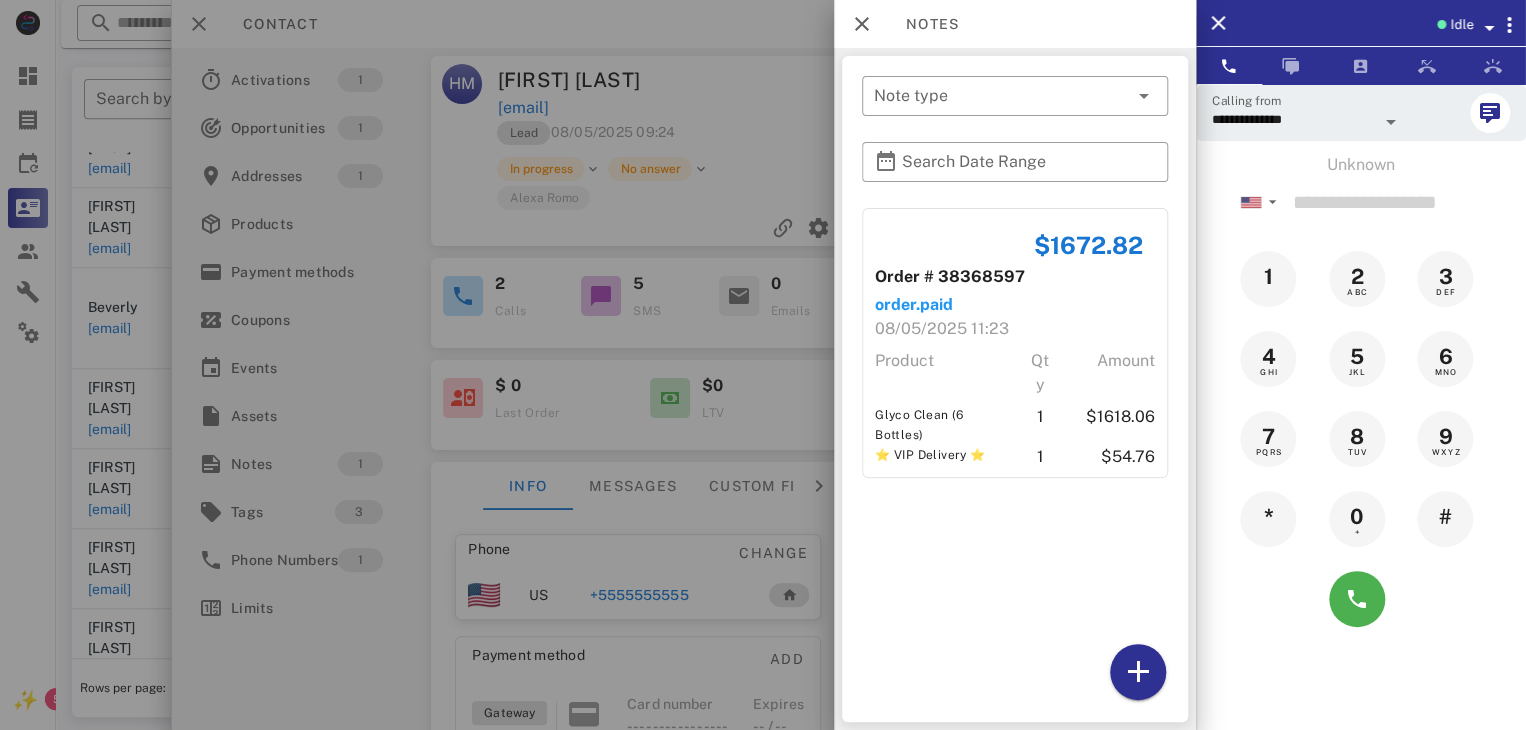 click at bounding box center [763, 365] 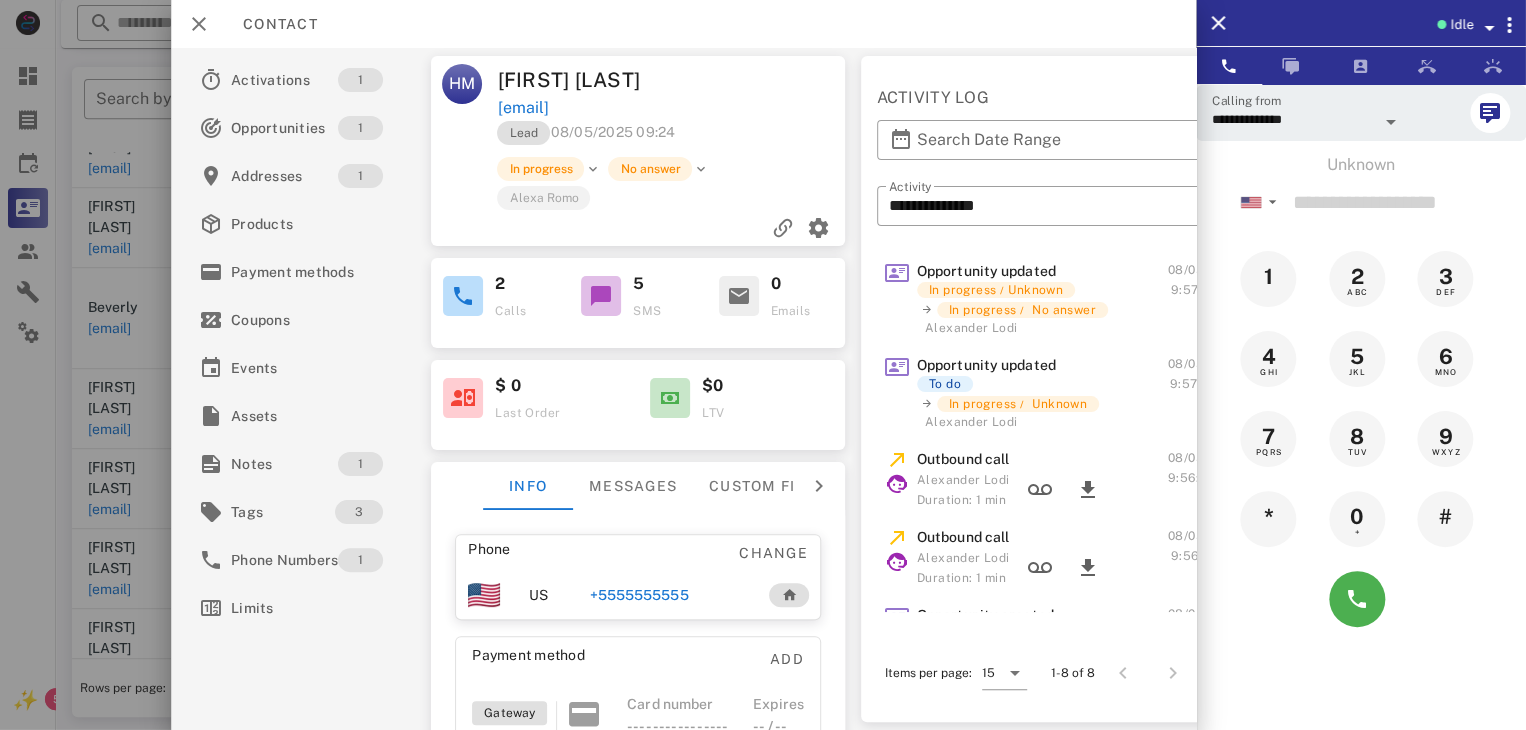 click at bounding box center (763, 365) 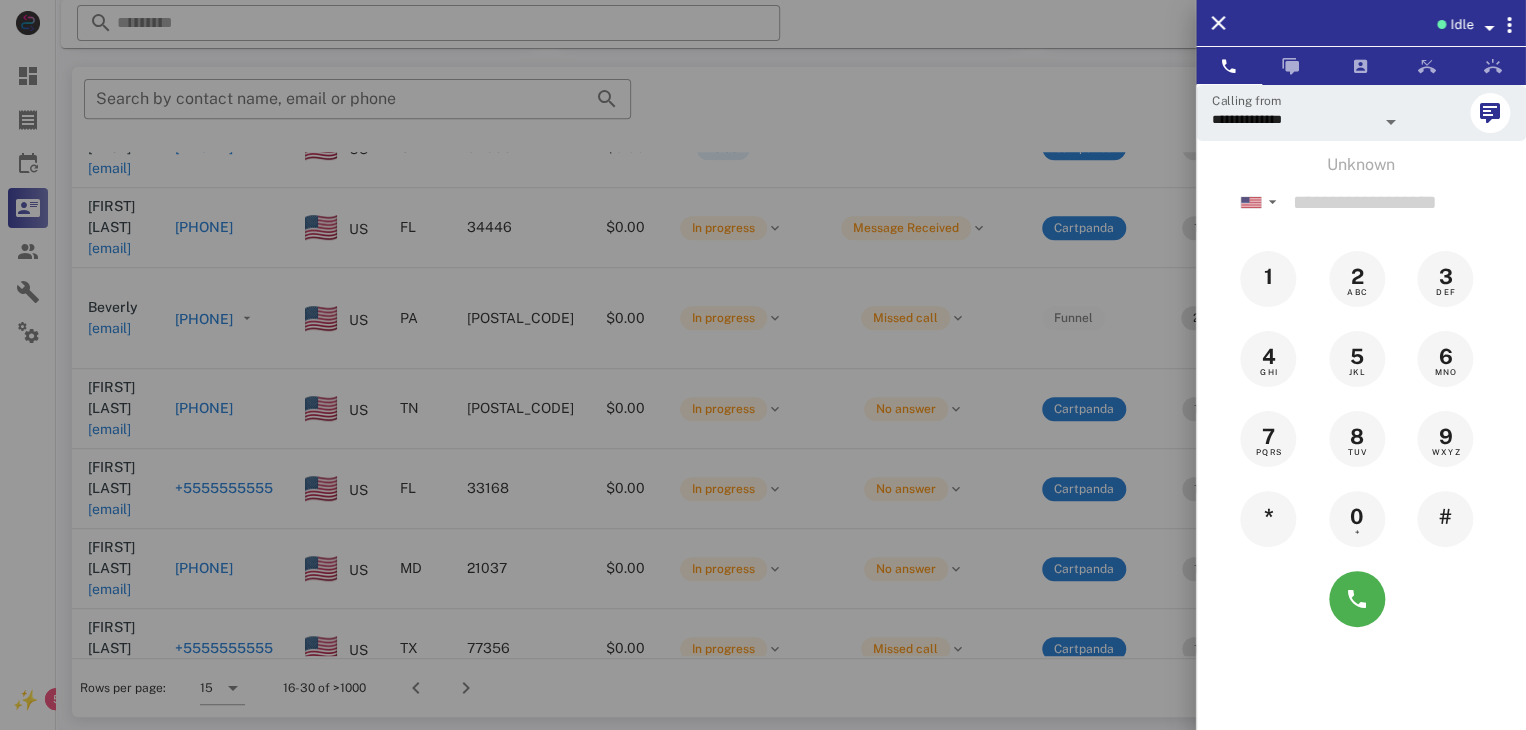 click at bounding box center [763, 365] 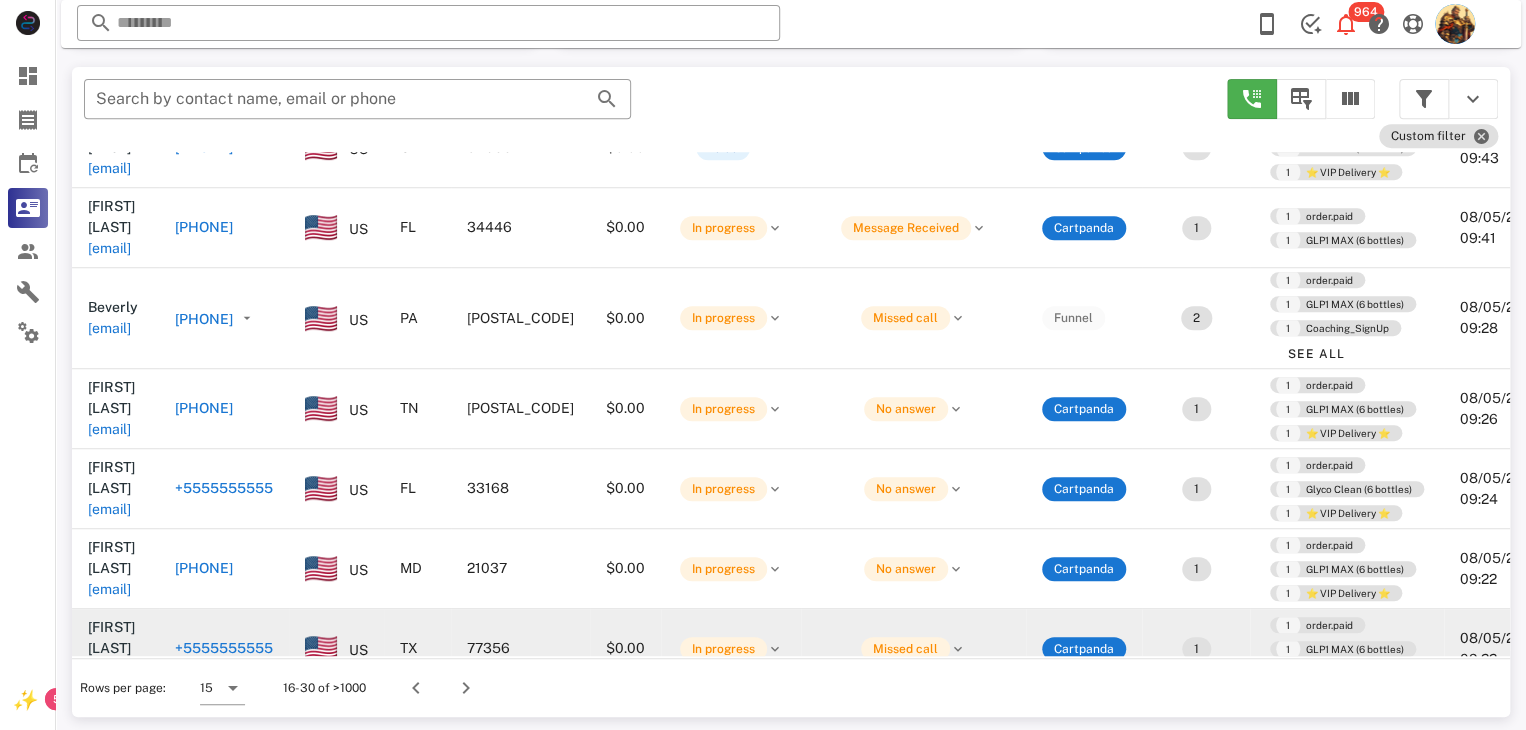 click on "[EMAIL]" at bounding box center [109, 669] 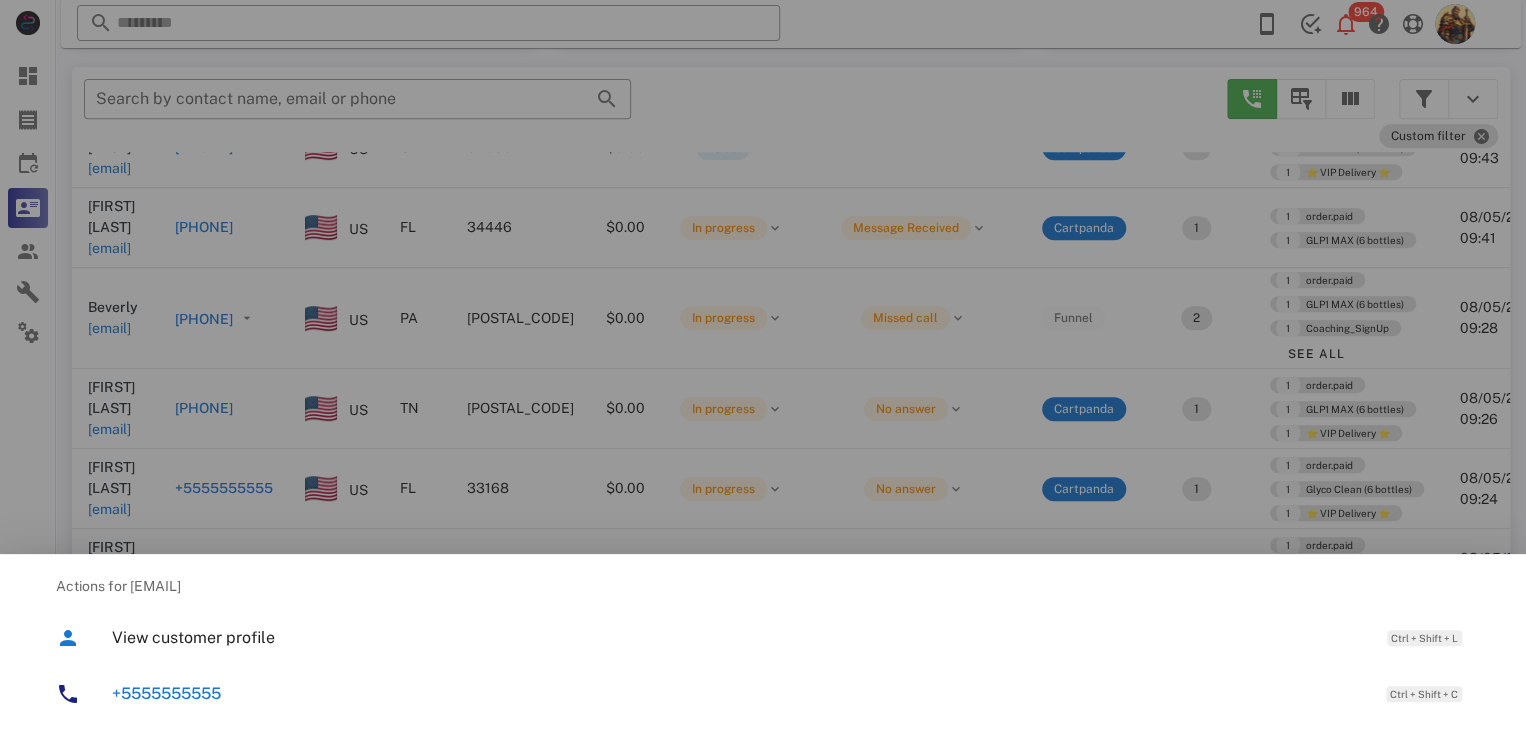click on "Actions for judydell@me.com" at bounding box center (763, 586) 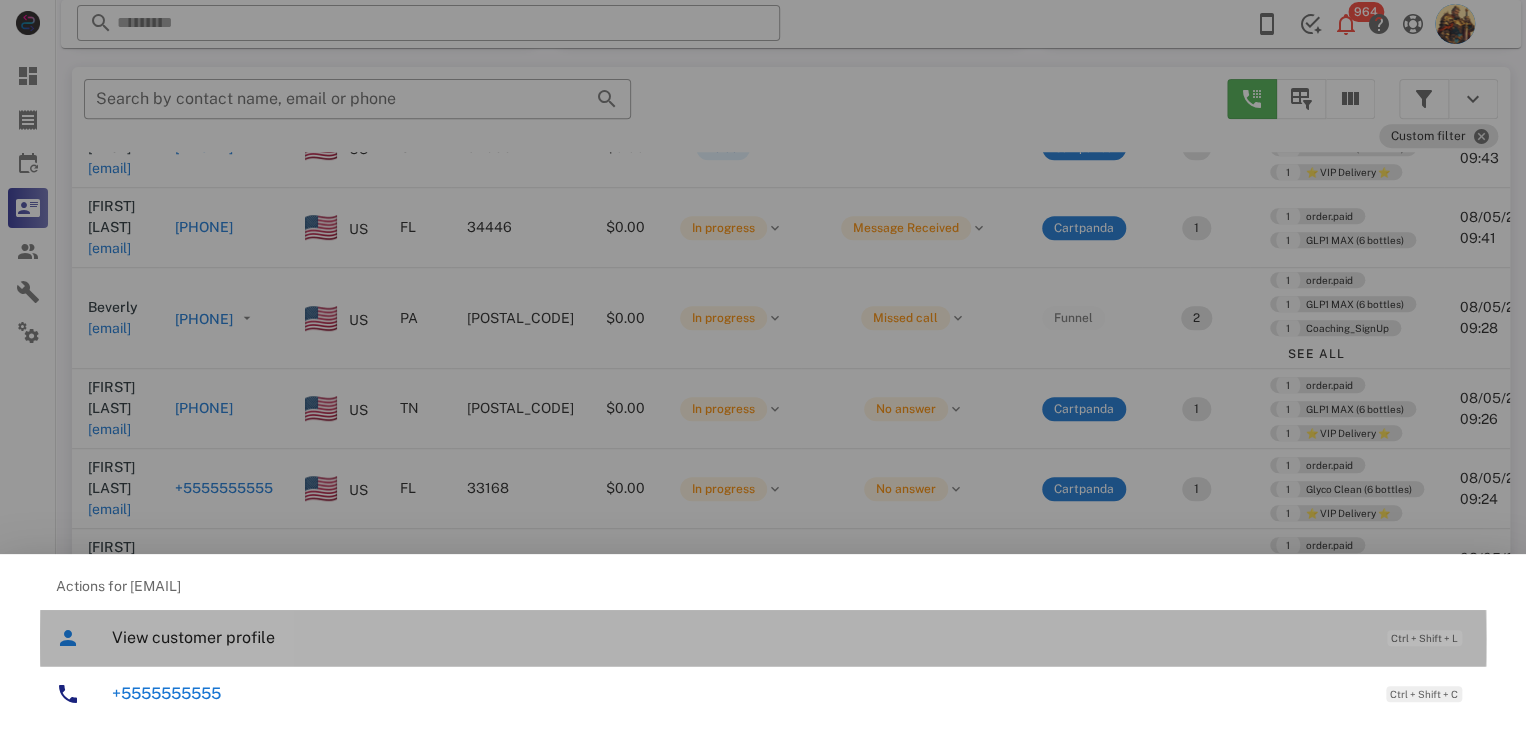 click on "View customer profile" at bounding box center (739, 637) 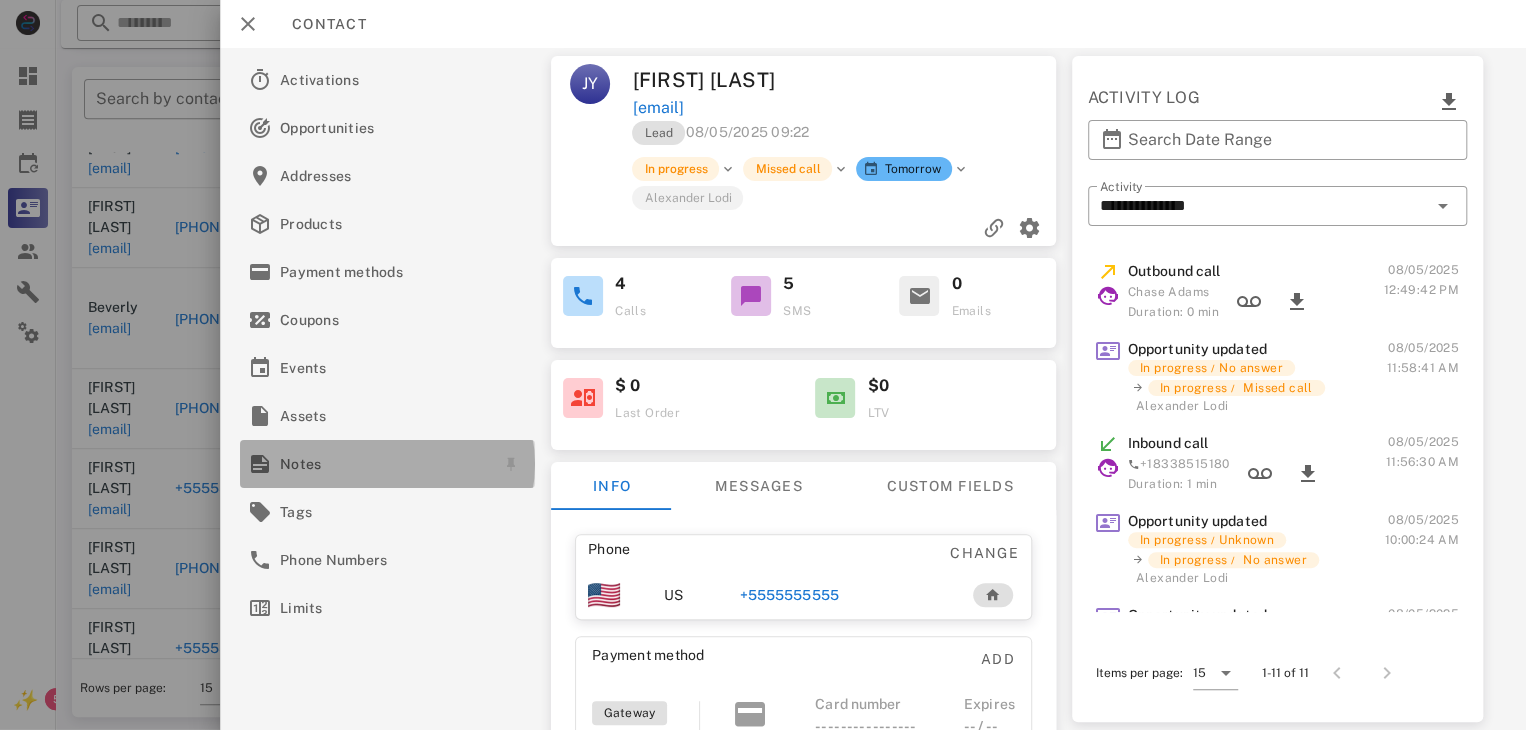 click on "Notes" at bounding box center [383, 464] 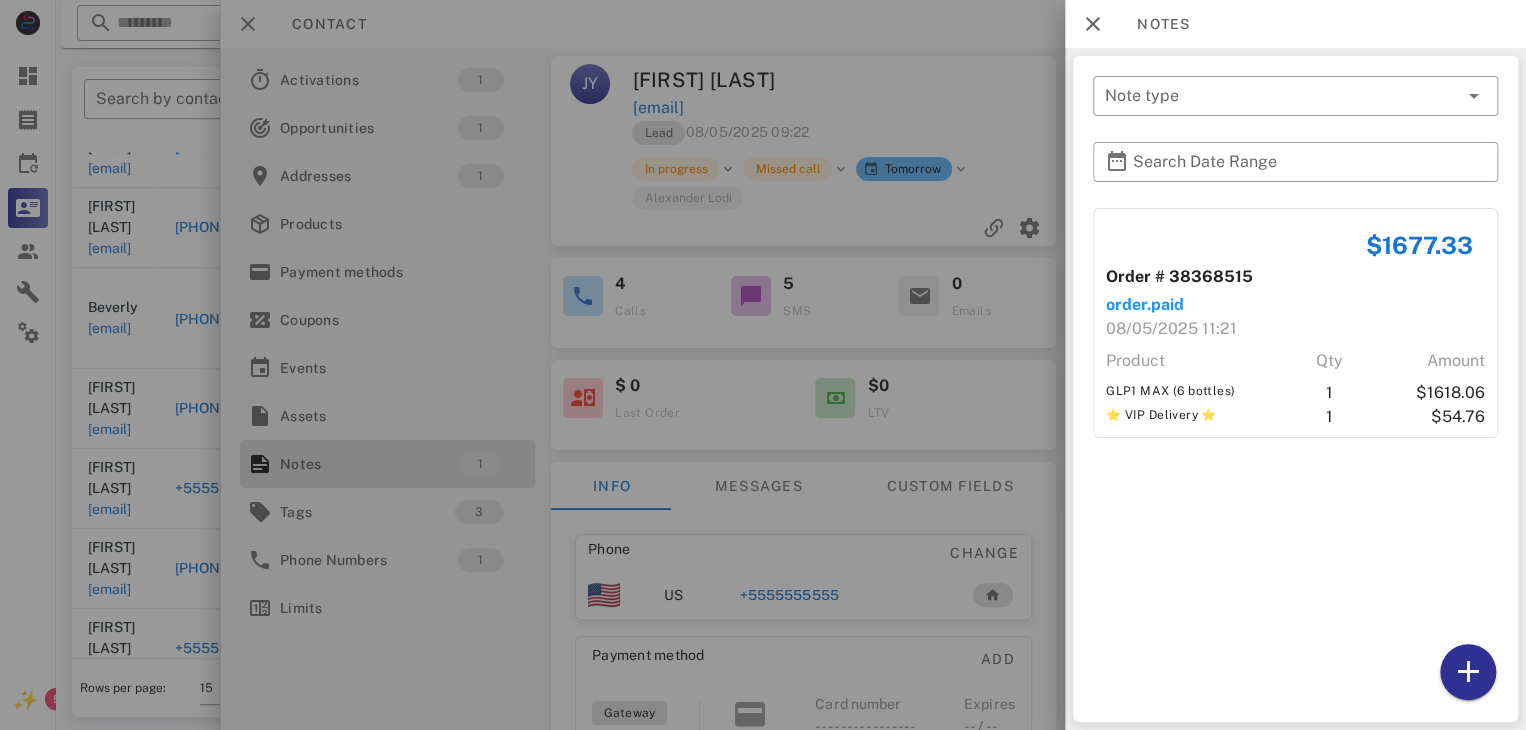 click at bounding box center (763, 365) 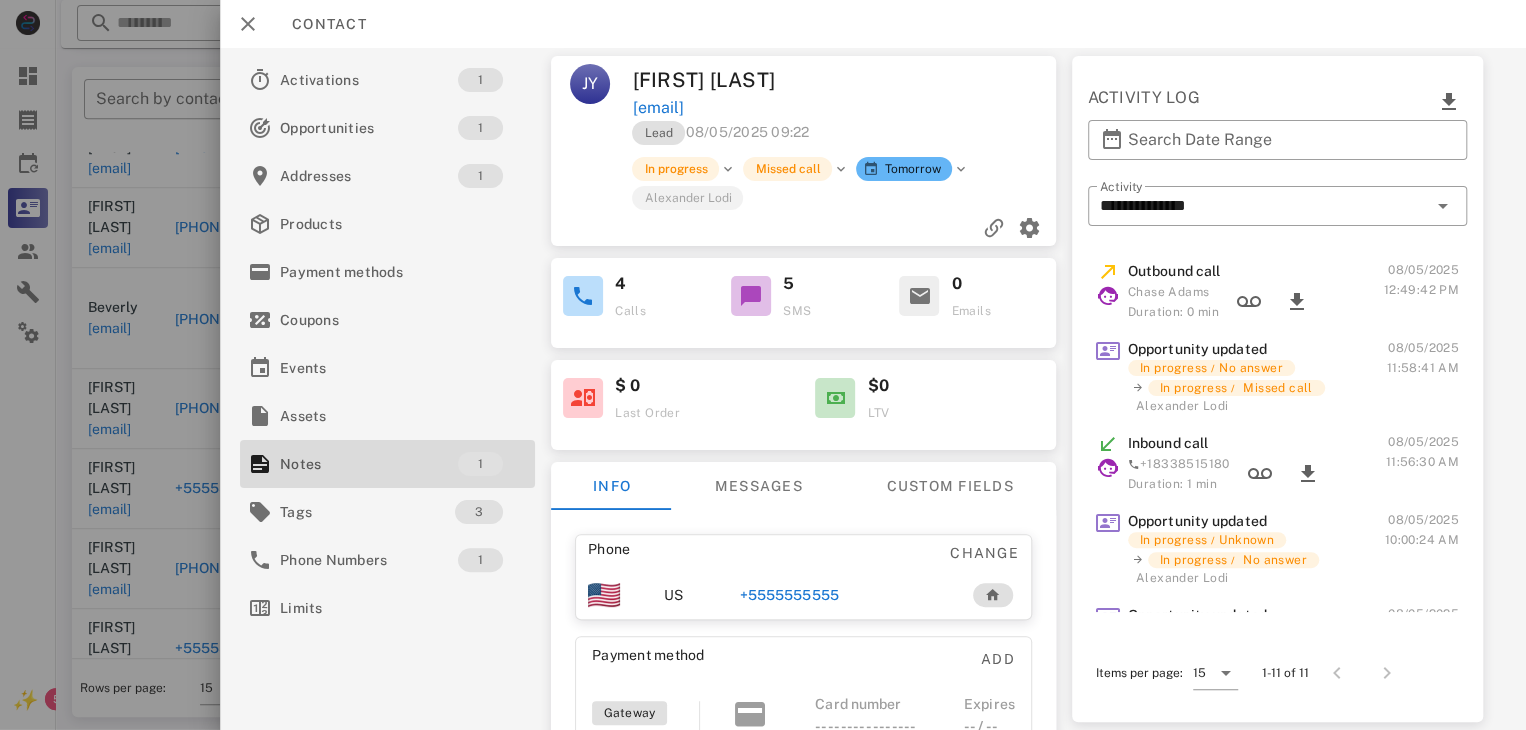drag, startPoint x: 784, startPoint y: 592, endPoint x: 743, endPoint y: 602, distance: 42.201897 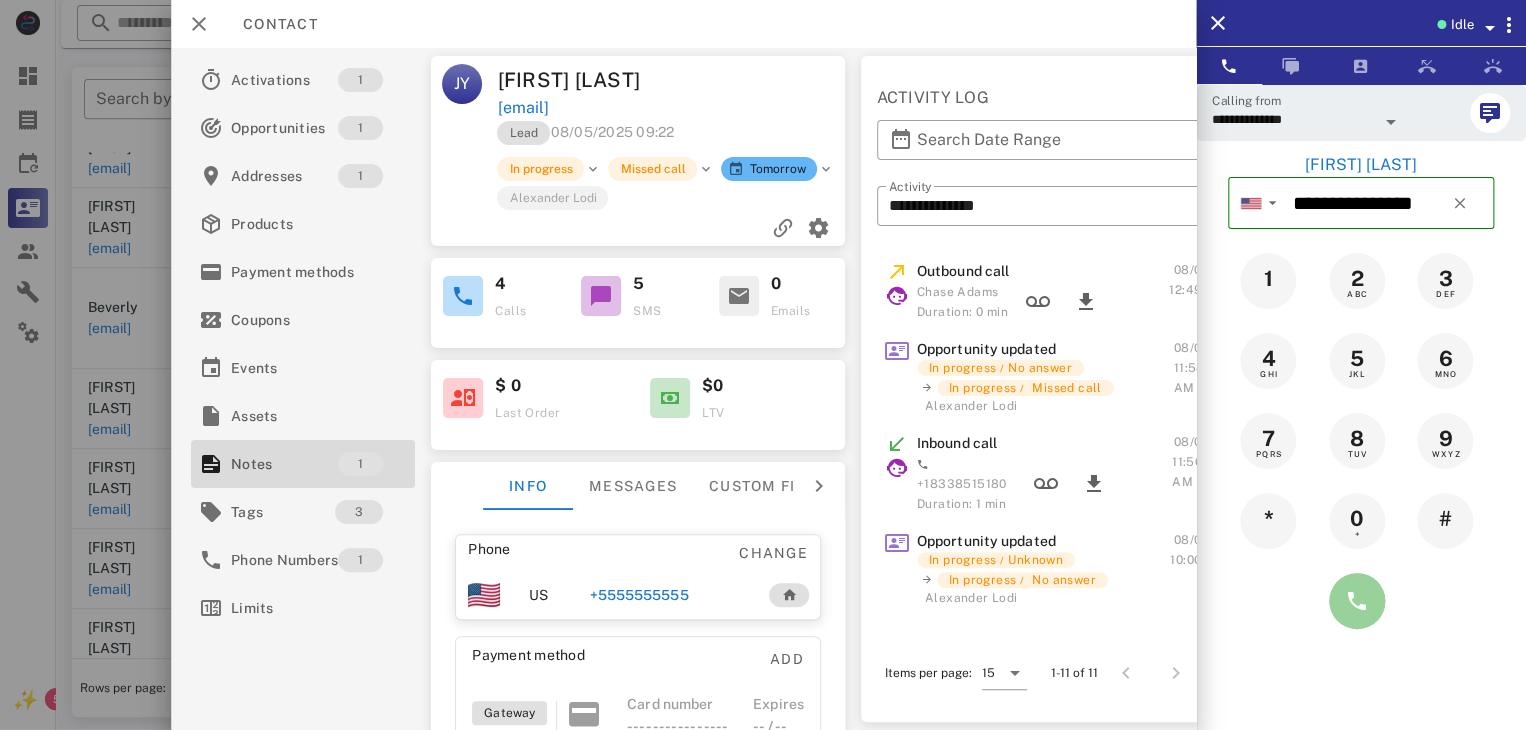 click at bounding box center (1357, 601) 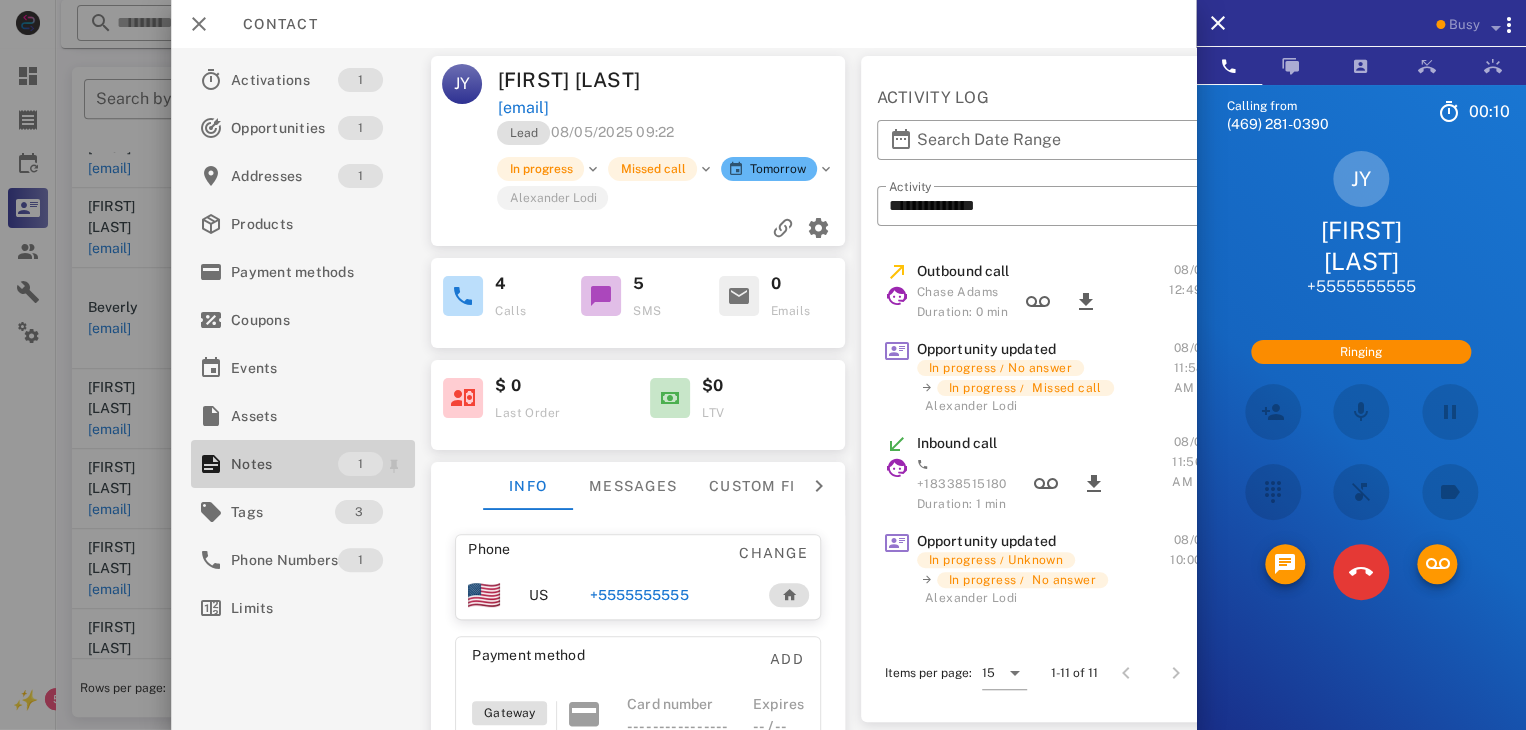 click on "Notes" at bounding box center [284, 464] 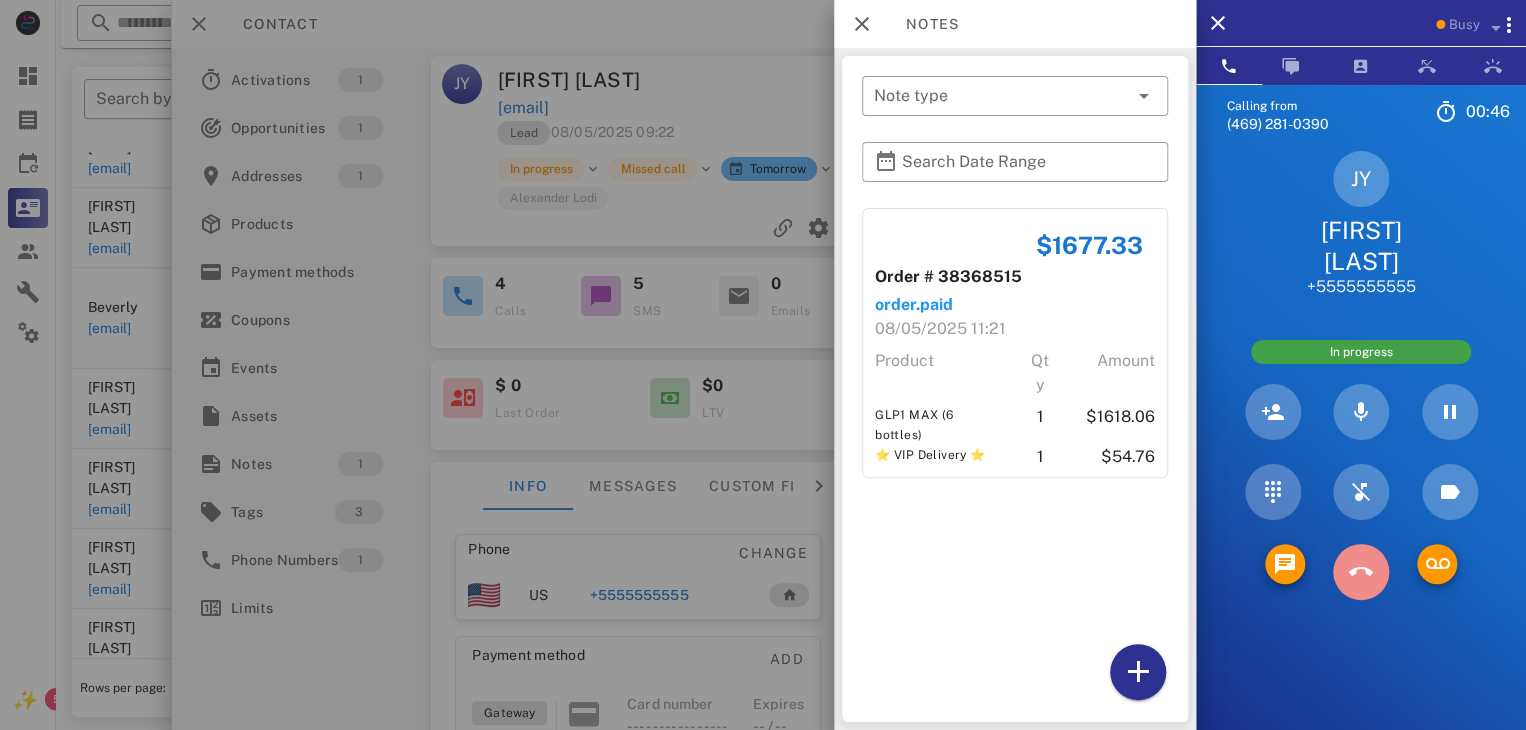 click at bounding box center [1361, 572] 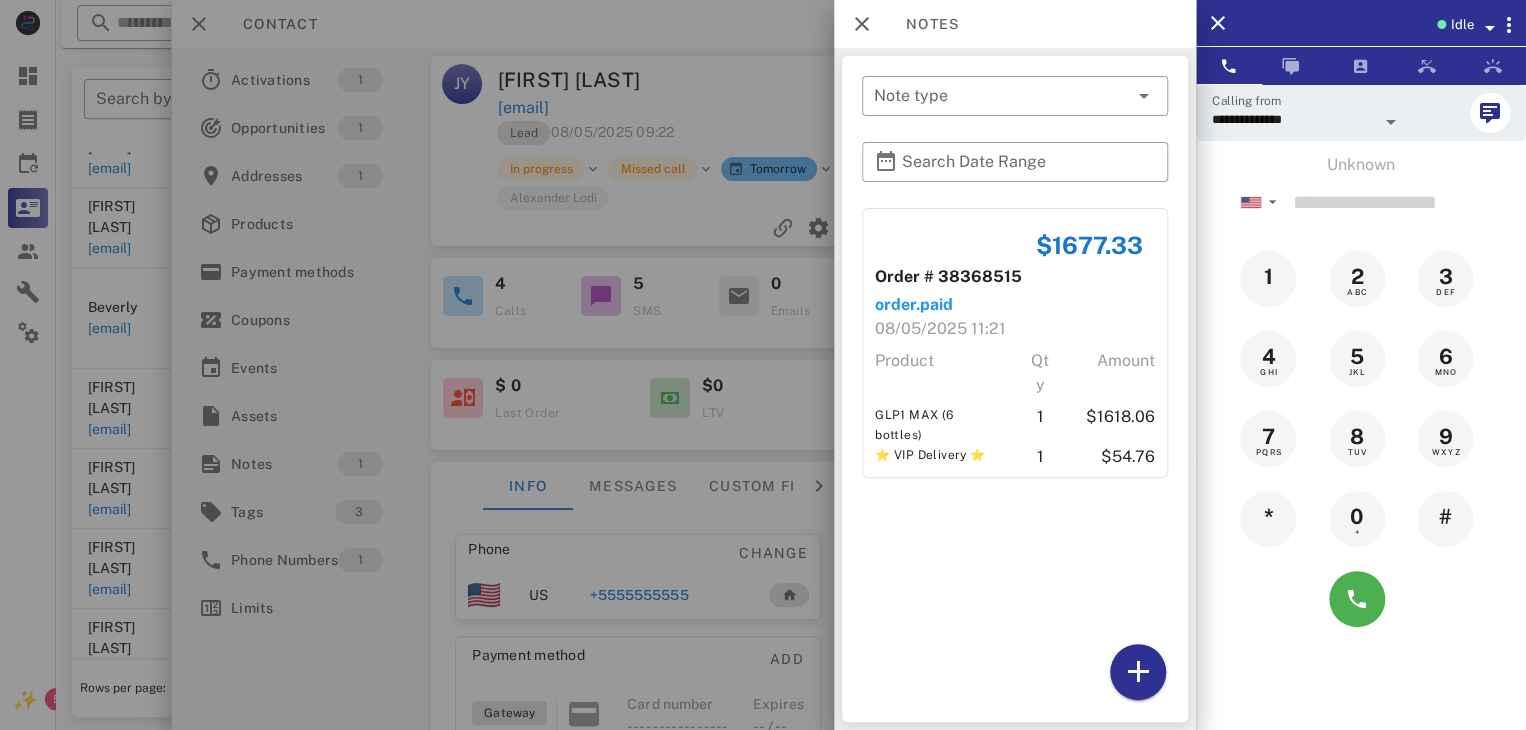 click at bounding box center (763, 365) 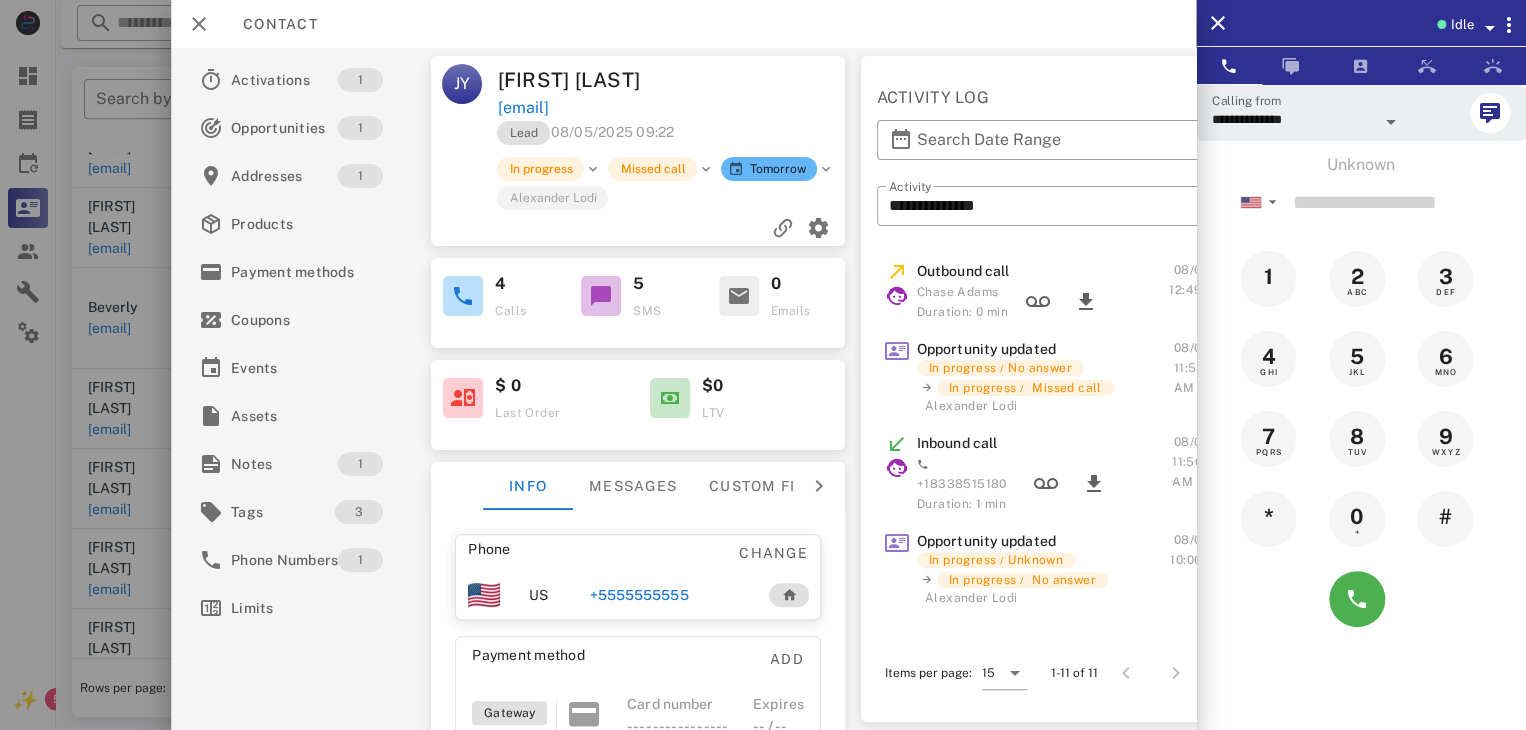 click at bounding box center (763, 365) 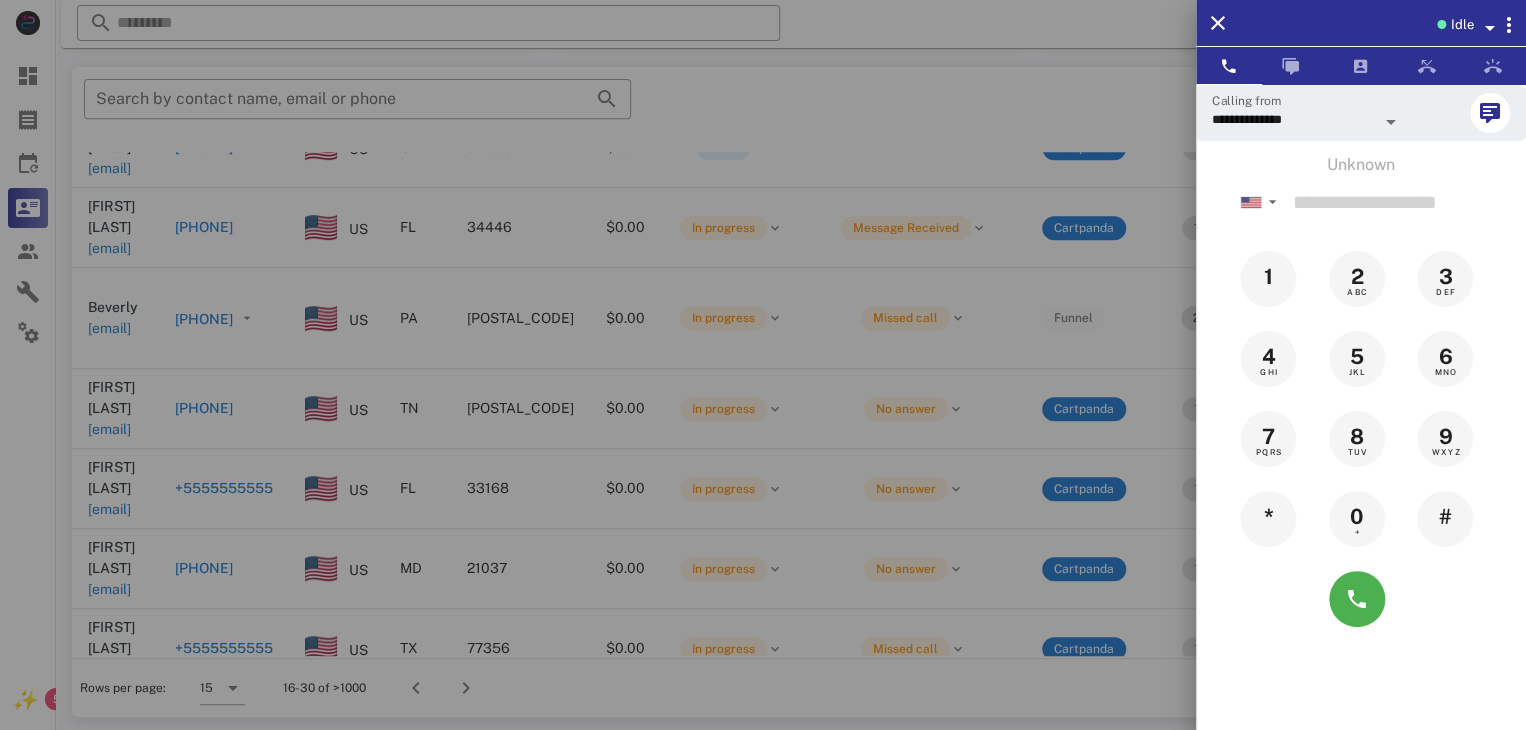 click at bounding box center [763, 365] 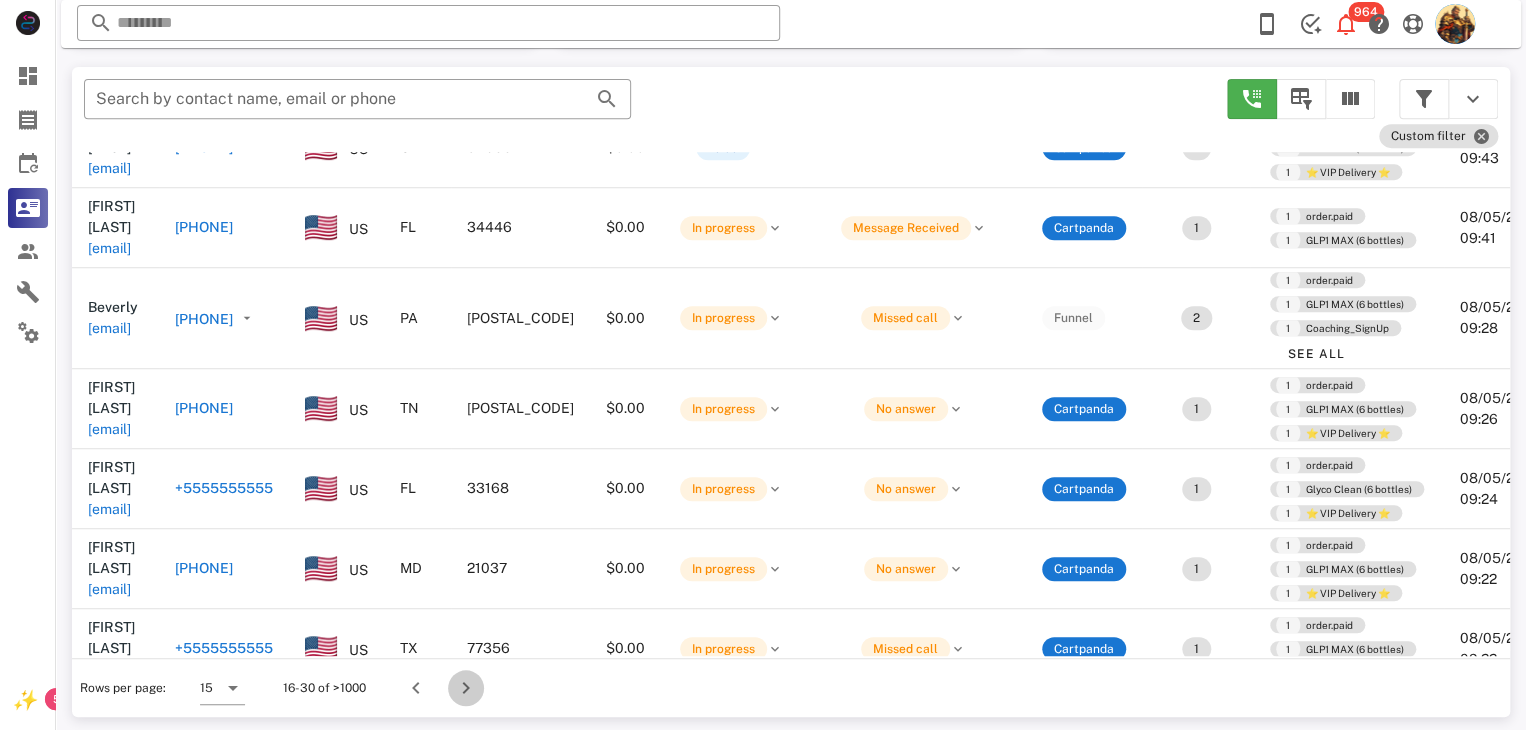 click at bounding box center [466, 688] 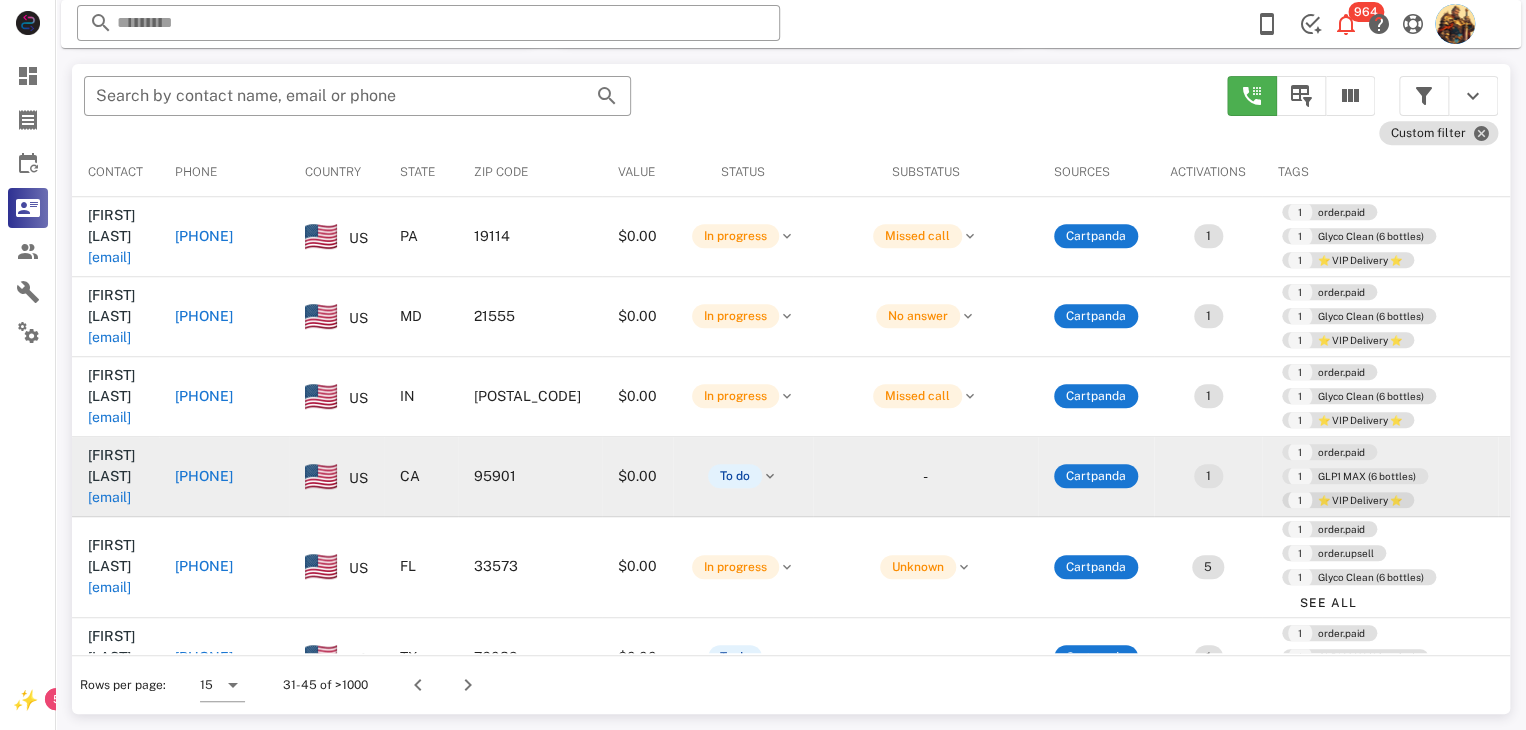 scroll, scrollTop: 377, scrollLeft: 0, axis: vertical 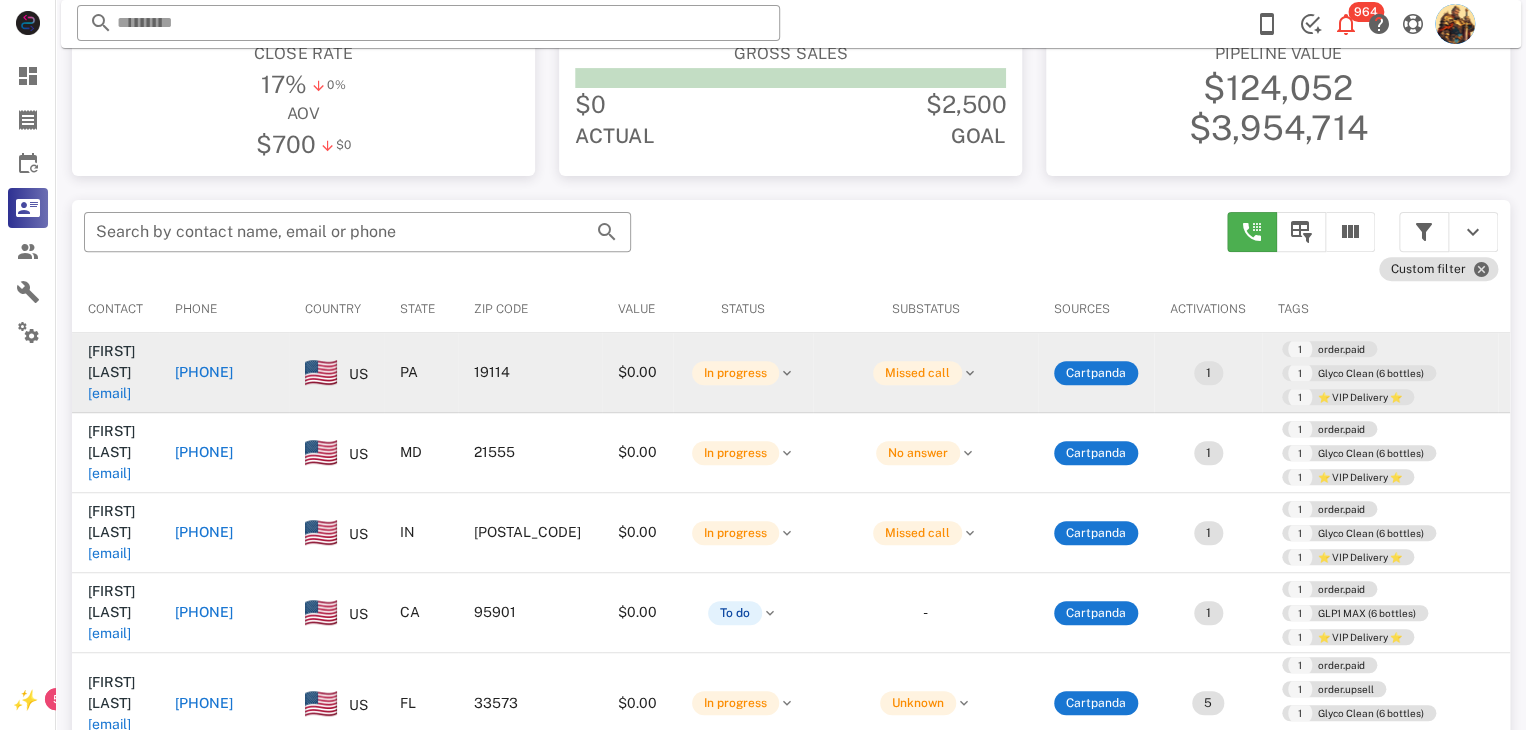 click on "christinepolselli@hotmail.com" at bounding box center (109, 393) 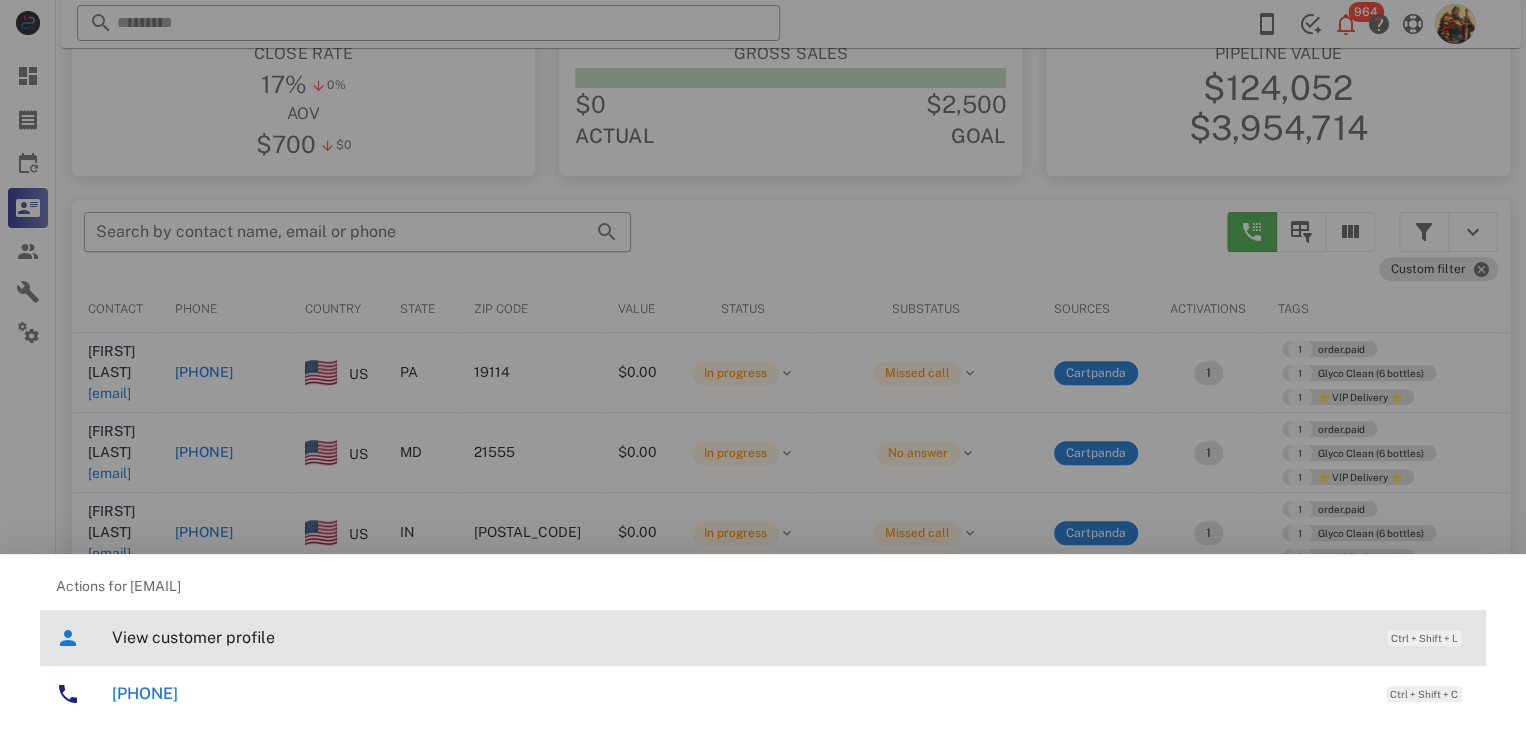 click on "View customer profile Ctrl + Shift + L" at bounding box center (791, 637) 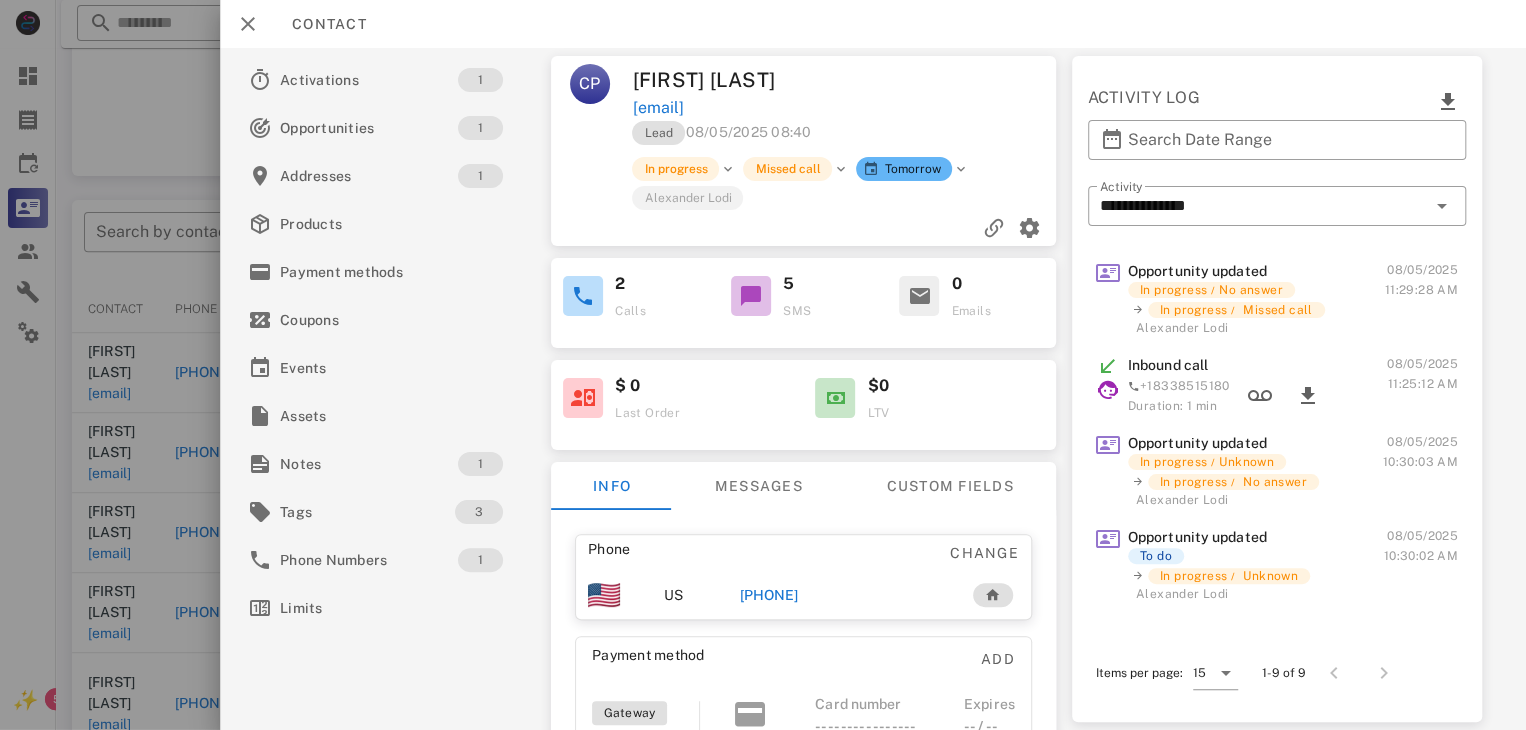 click on "+12153052291" at bounding box center (769, 595) 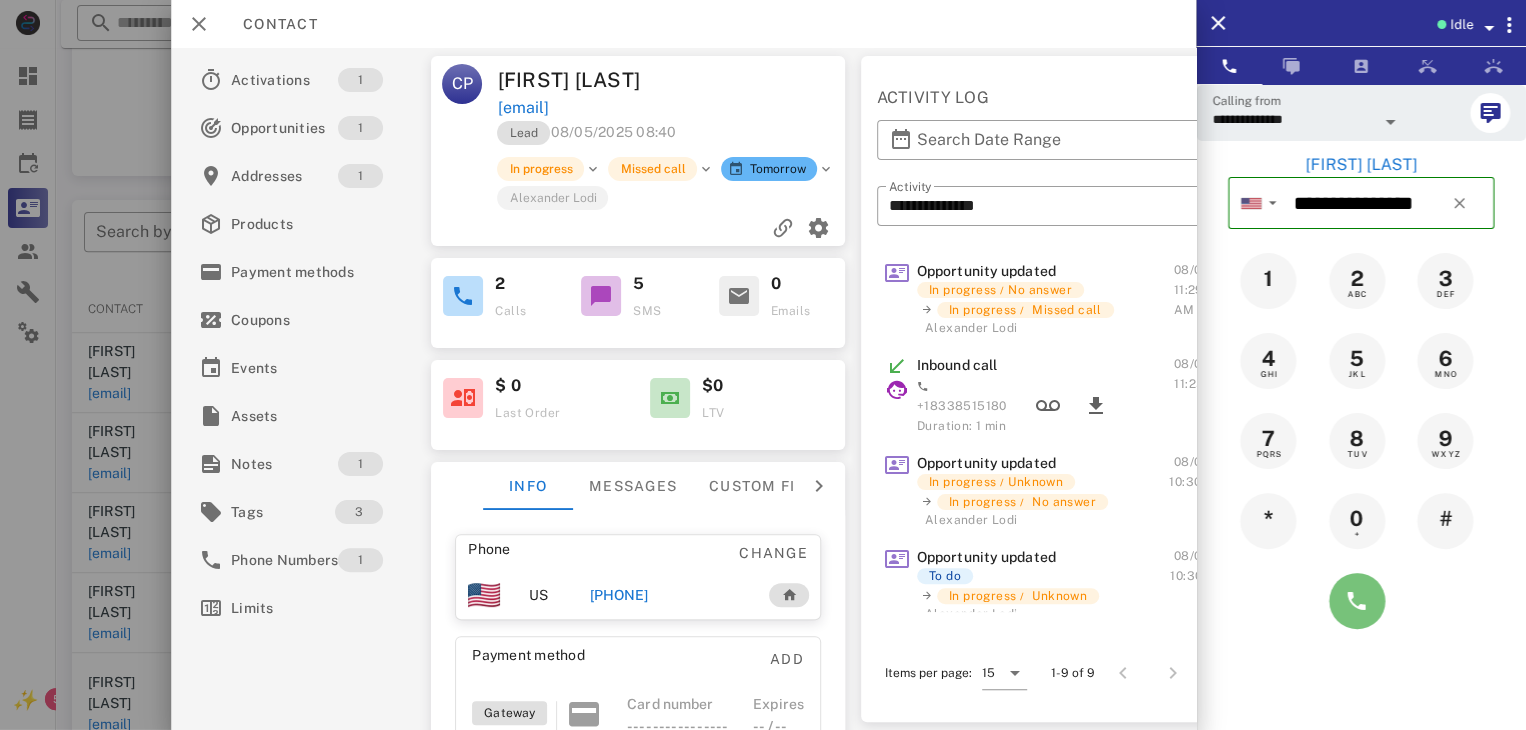 click at bounding box center (1357, 601) 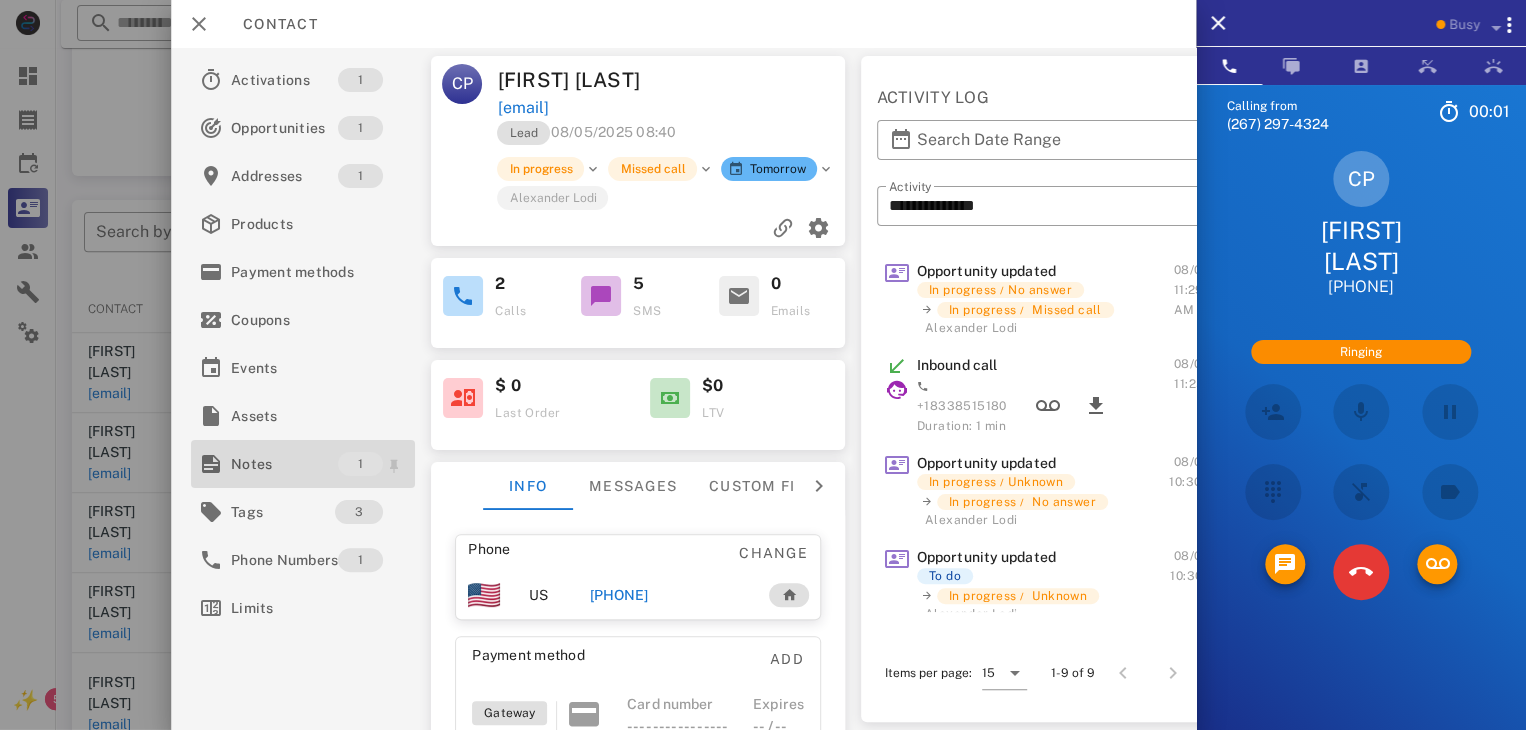 click on "Notes" at bounding box center (284, 464) 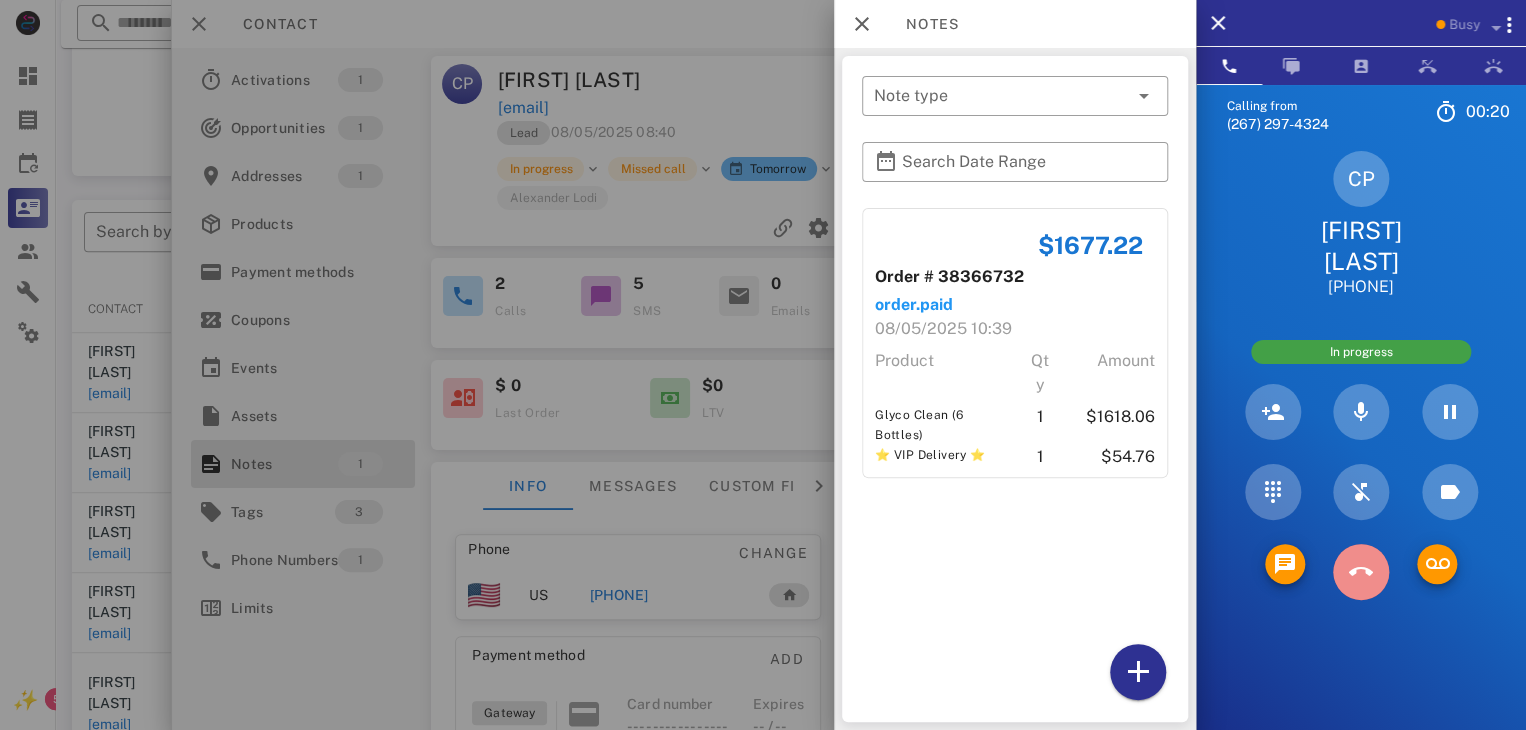 click at bounding box center [1361, 572] 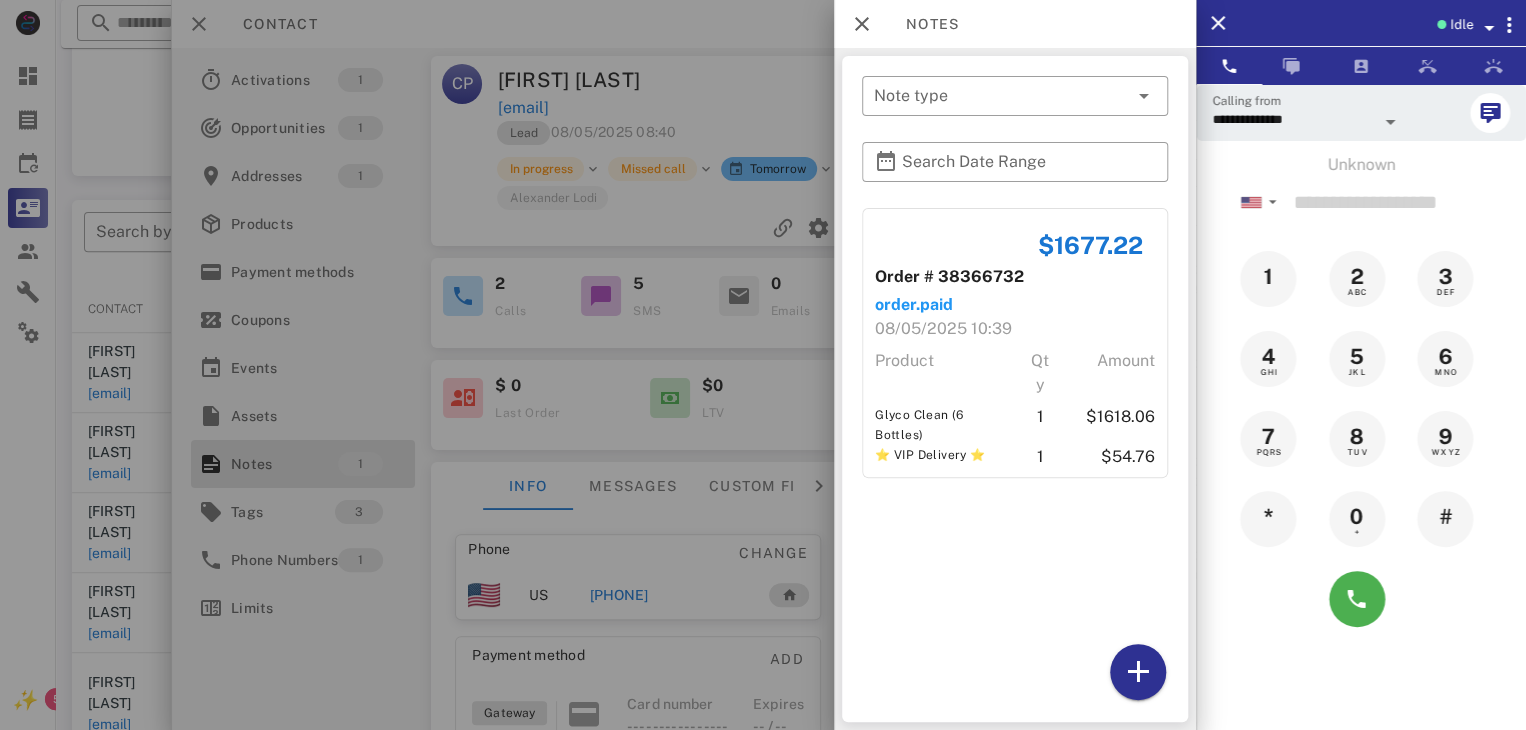 click at bounding box center [763, 365] 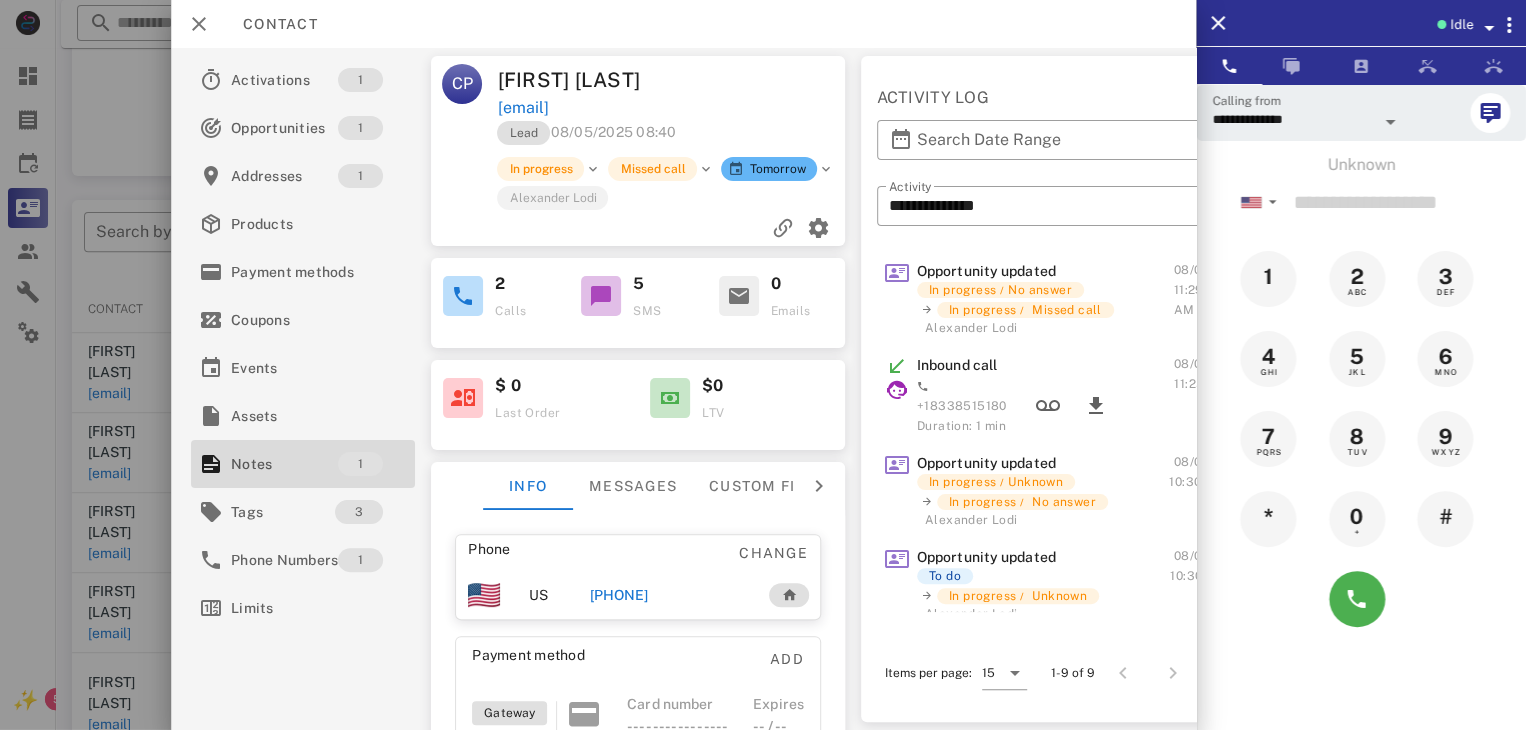 click at bounding box center (763, 365) 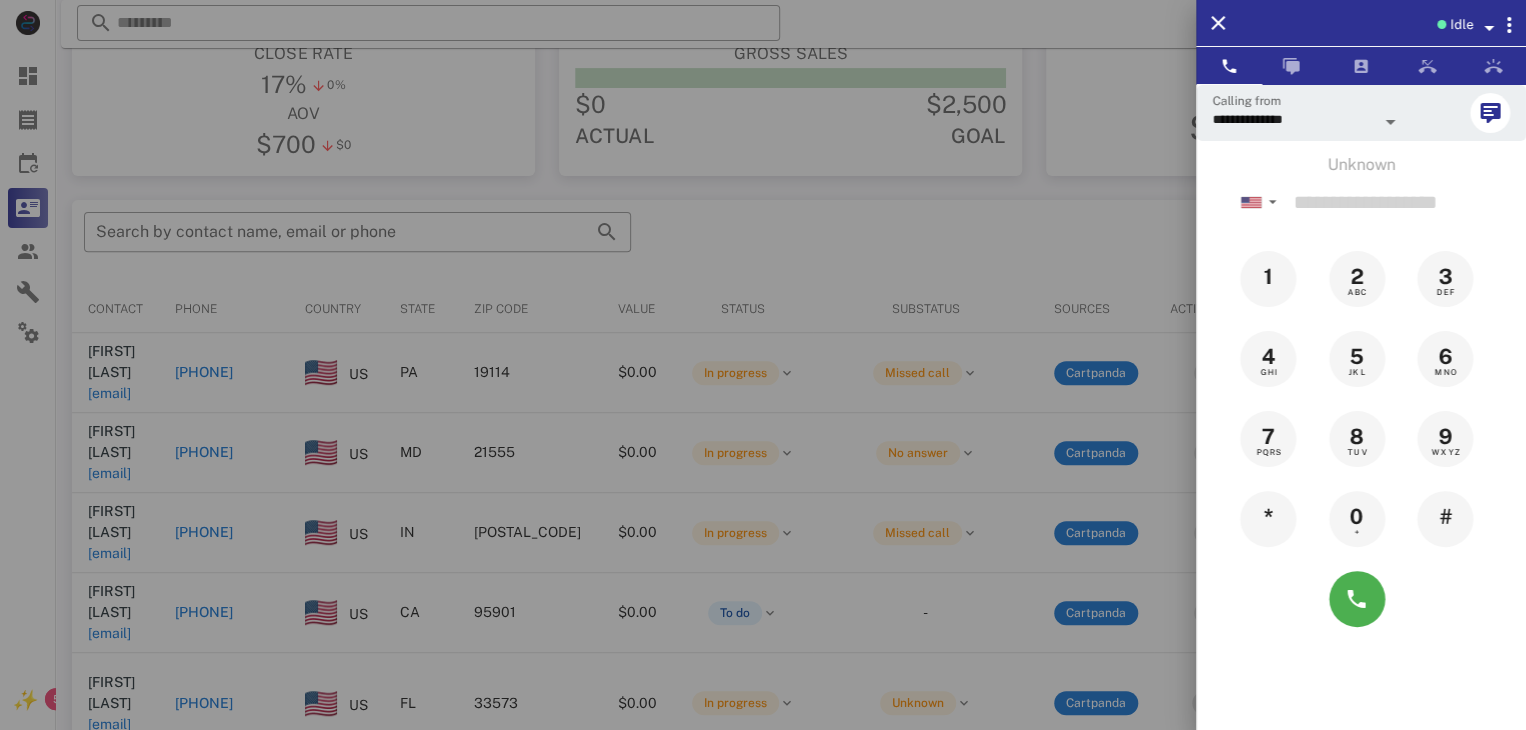 click at bounding box center [763, 365] 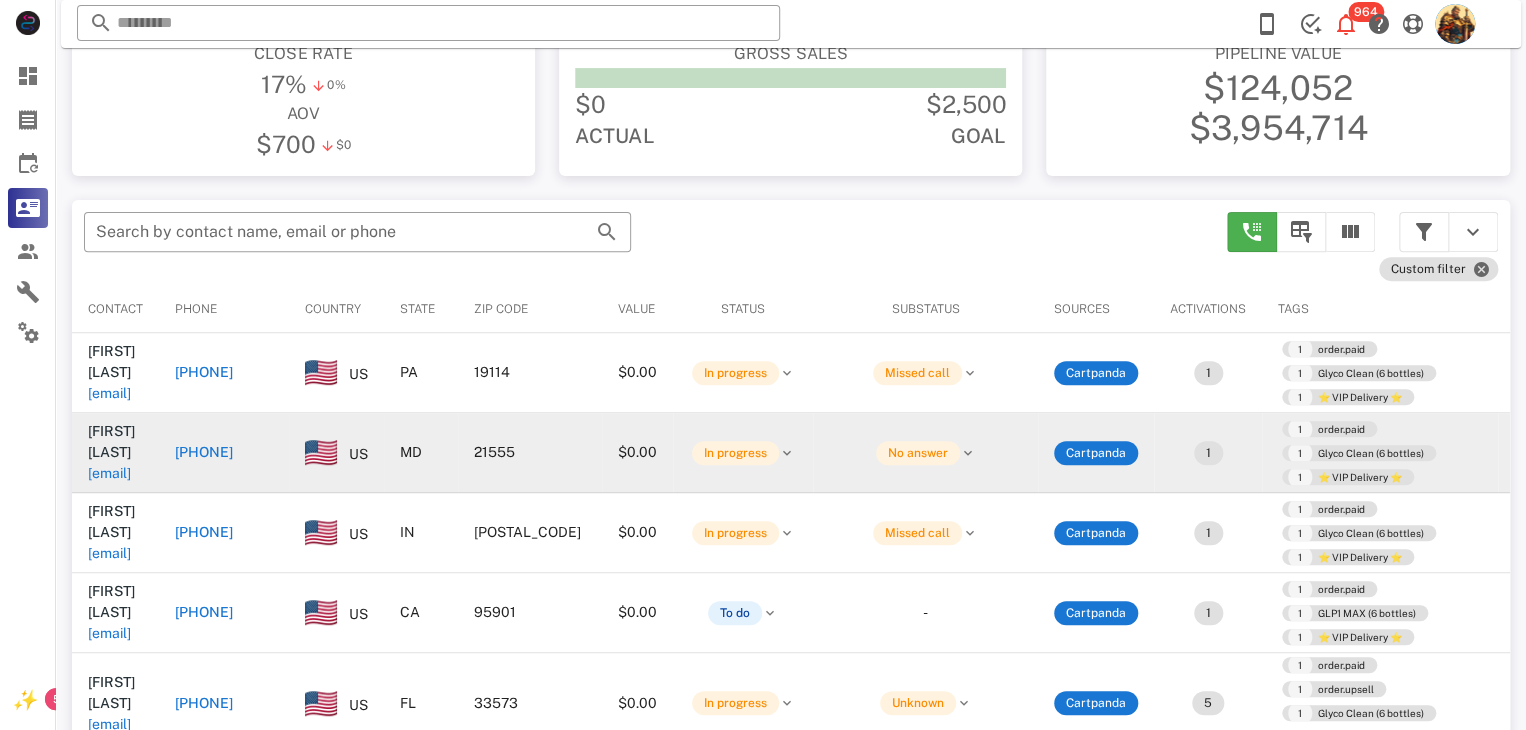 click on "myrnablakey@yahoo.com" at bounding box center [109, 473] 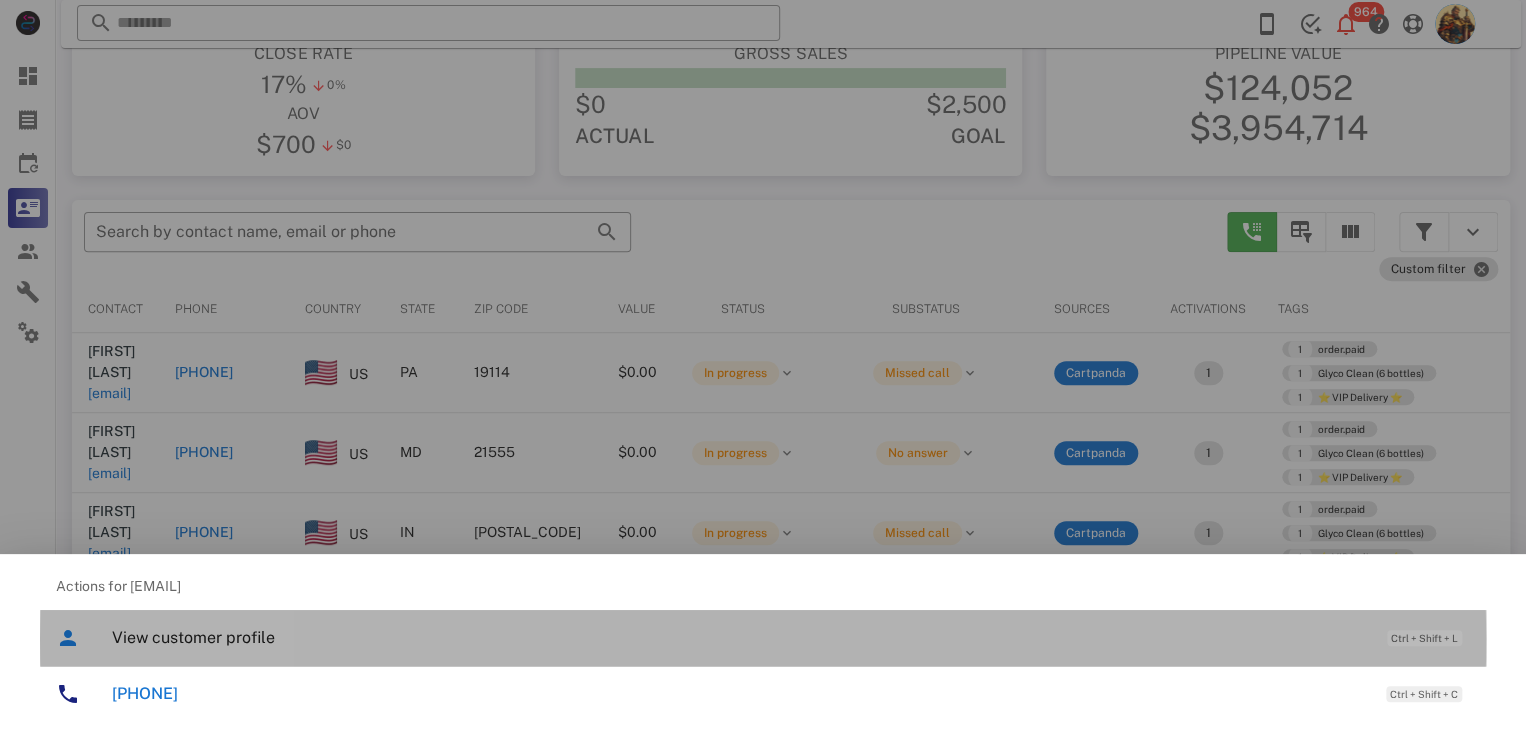 click on "View customer profile" at bounding box center [739, 637] 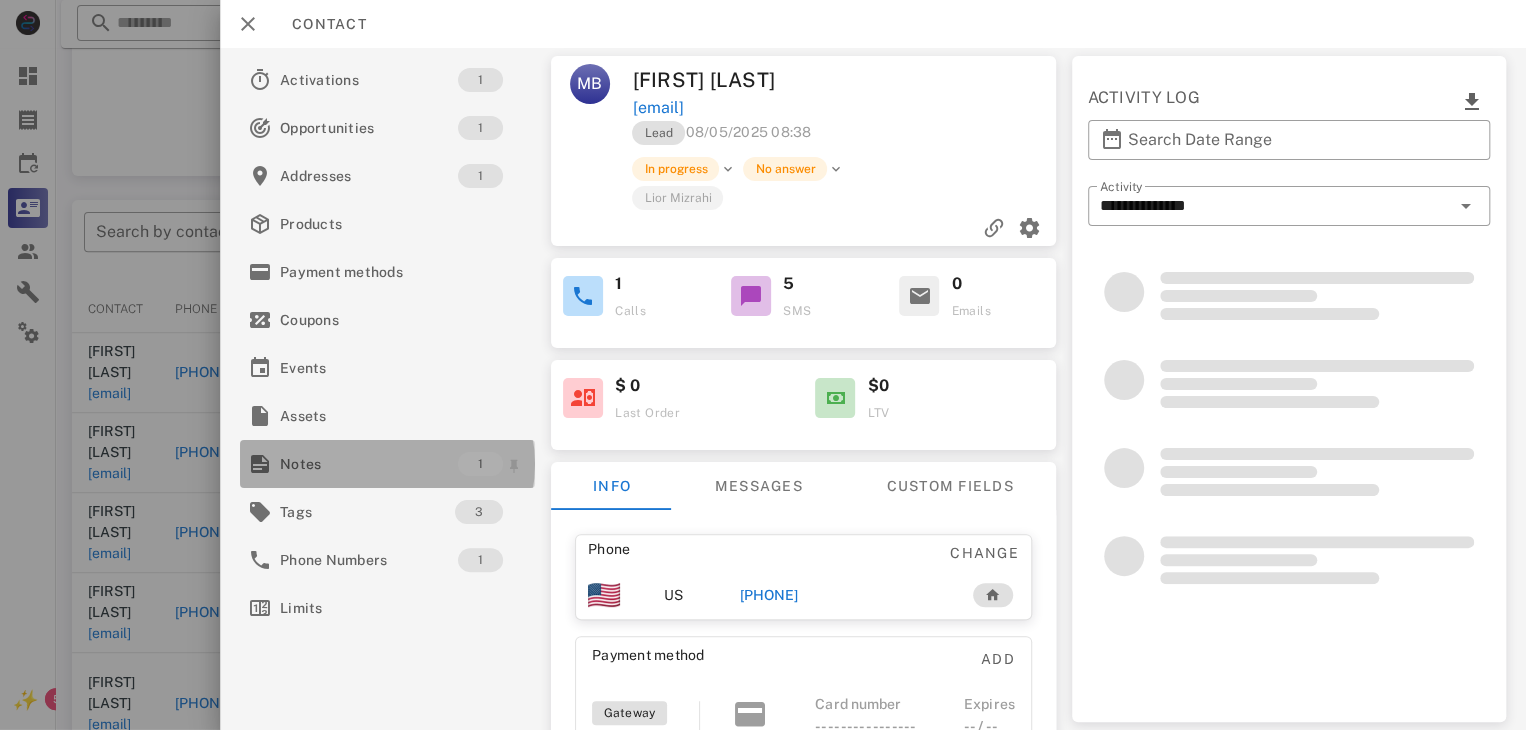 click on "Notes" at bounding box center [369, 464] 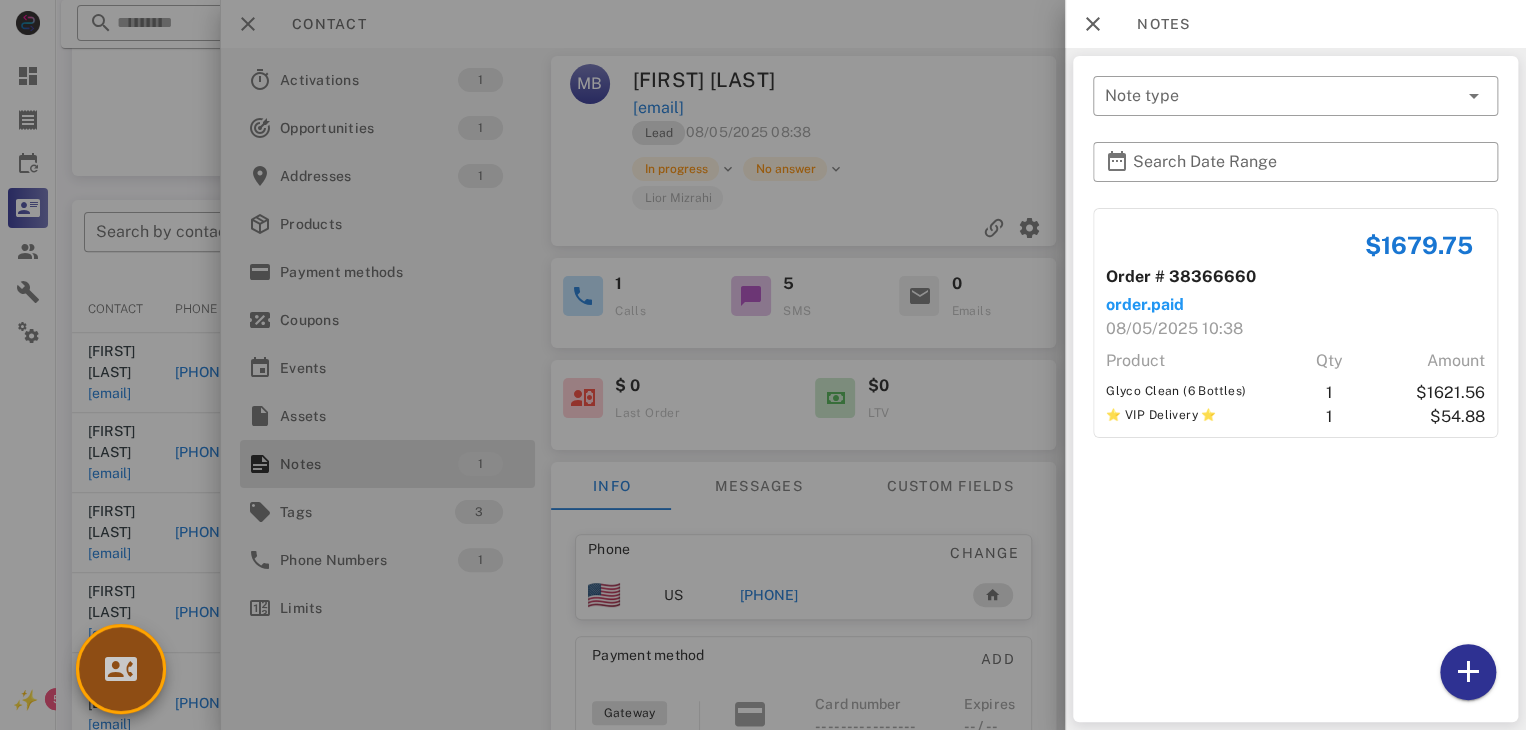 click at bounding box center (121, 669) 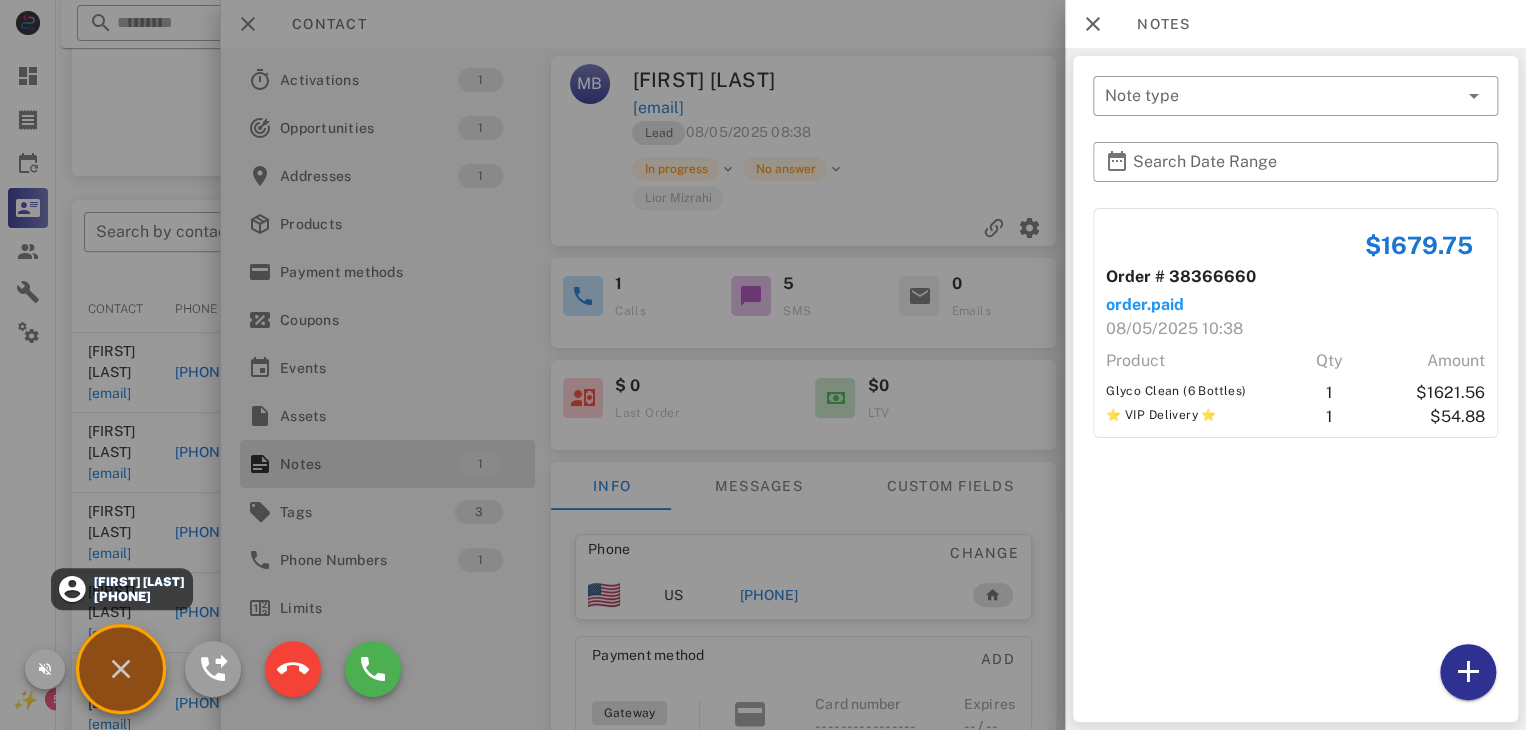 click on "Greg Smith" at bounding box center [137, 582] 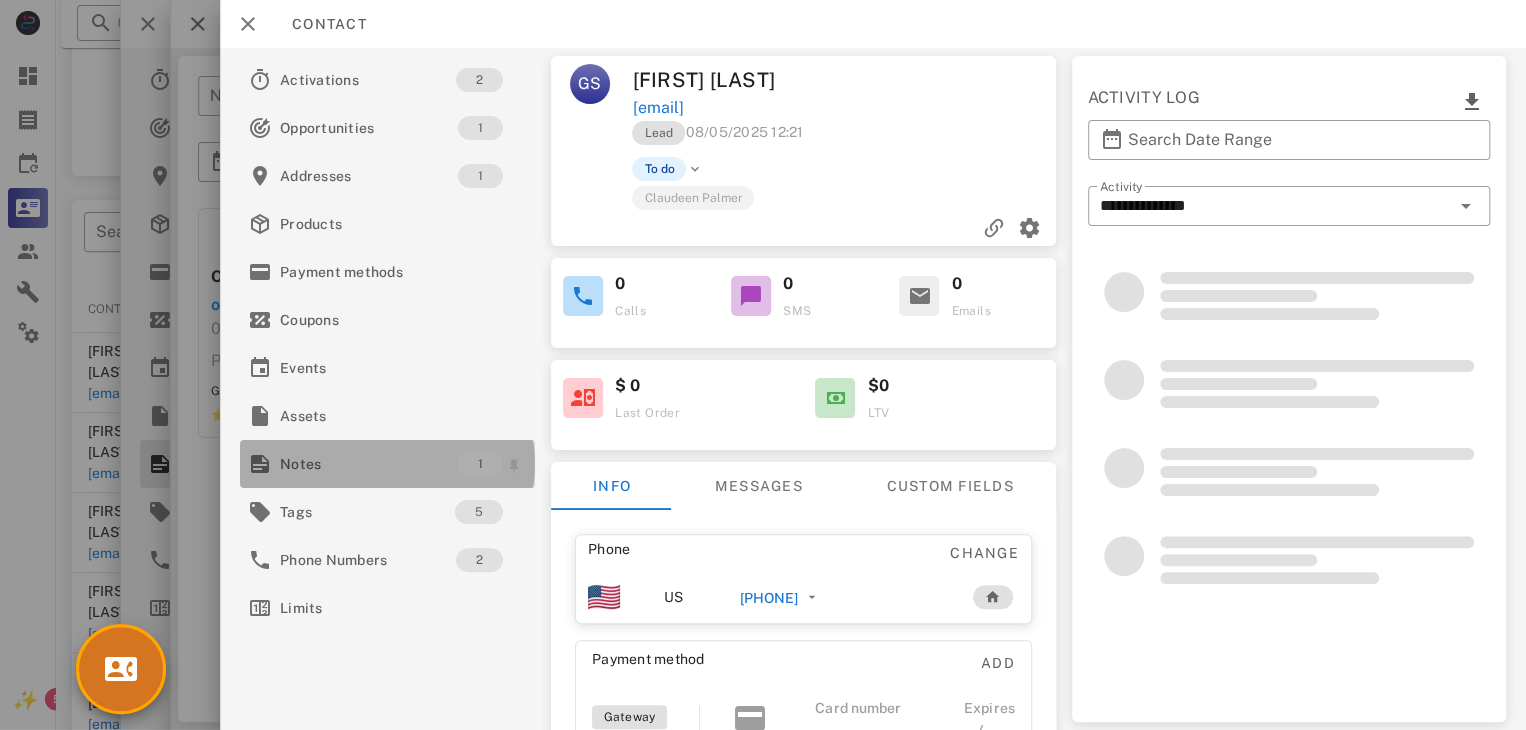 click on "Notes" at bounding box center [369, 464] 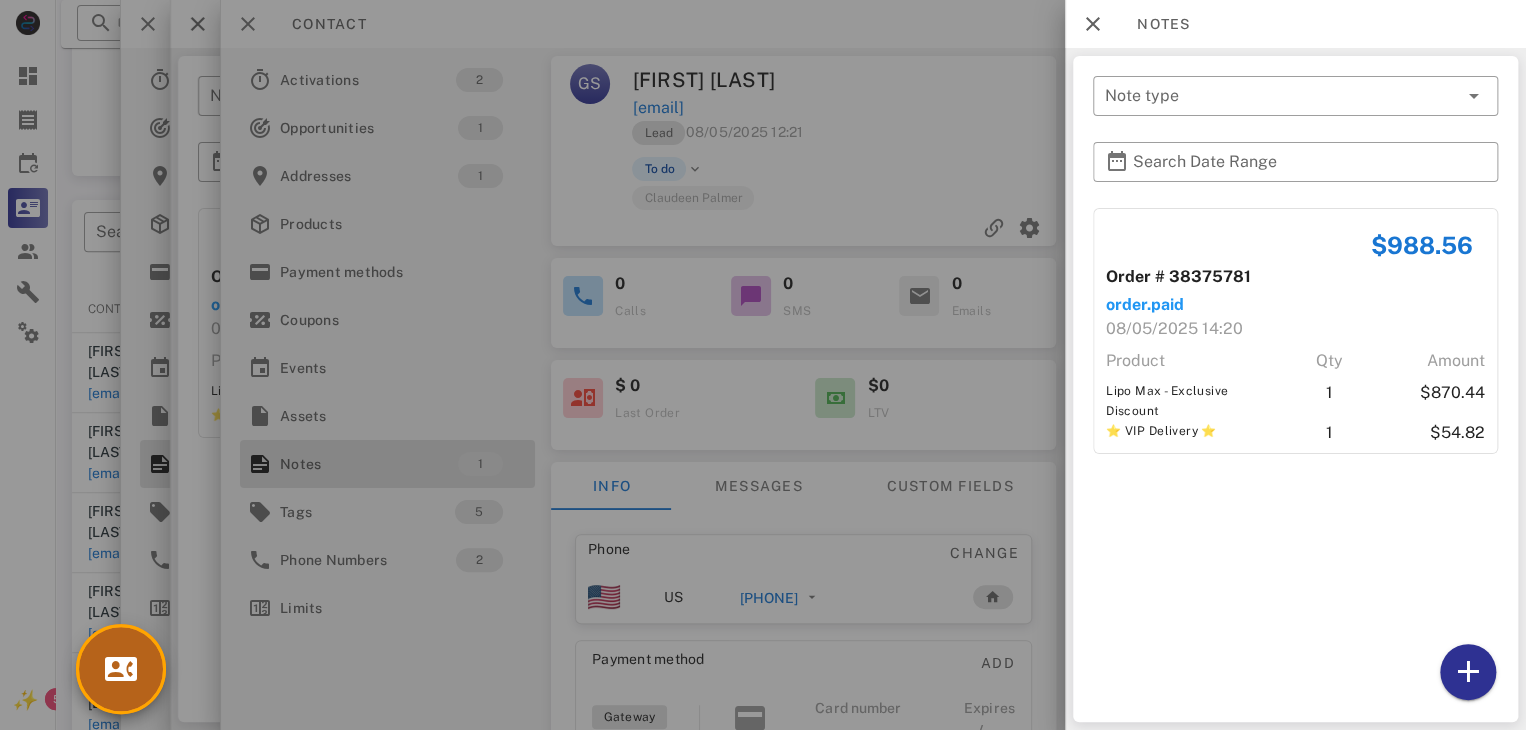click at bounding box center (121, 669) 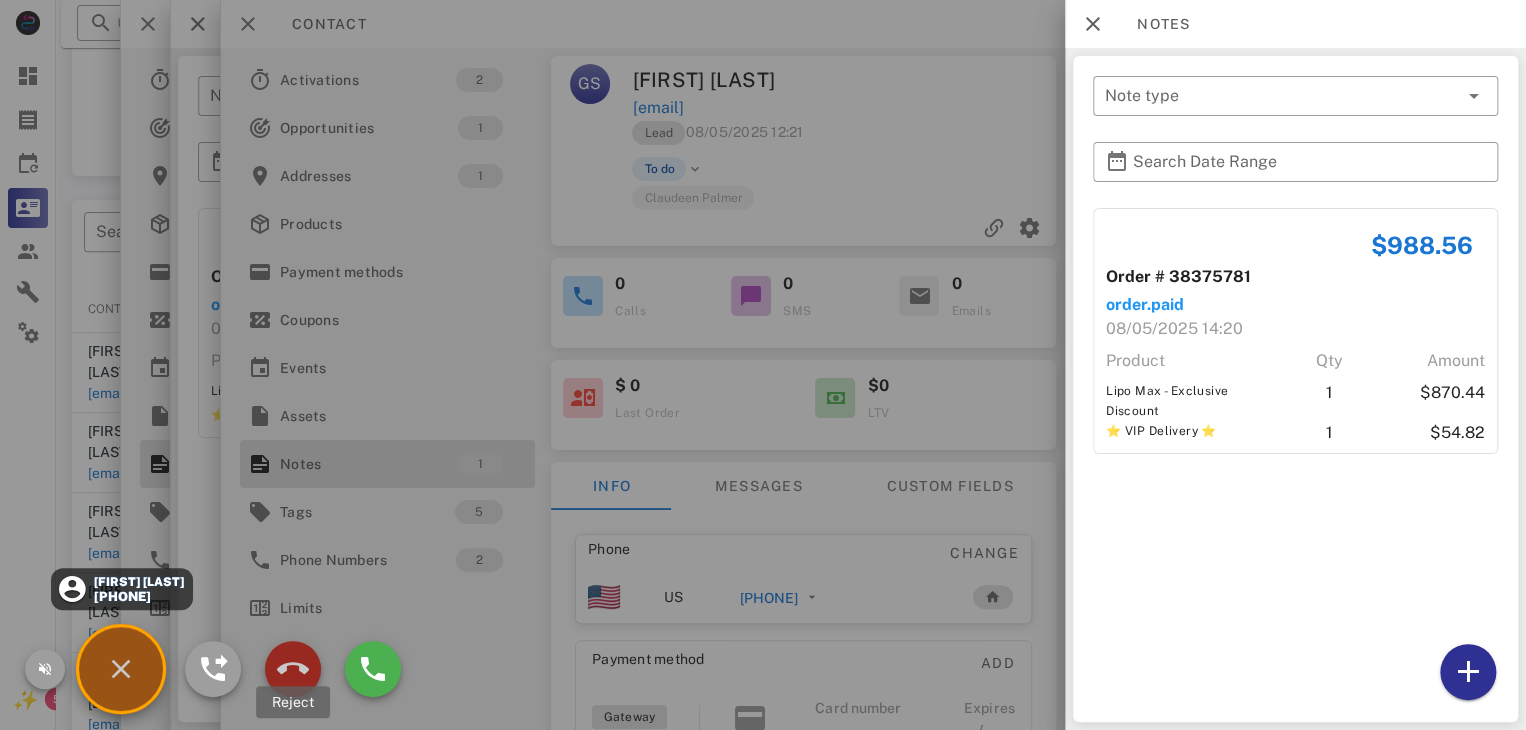 click at bounding box center (293, 669) 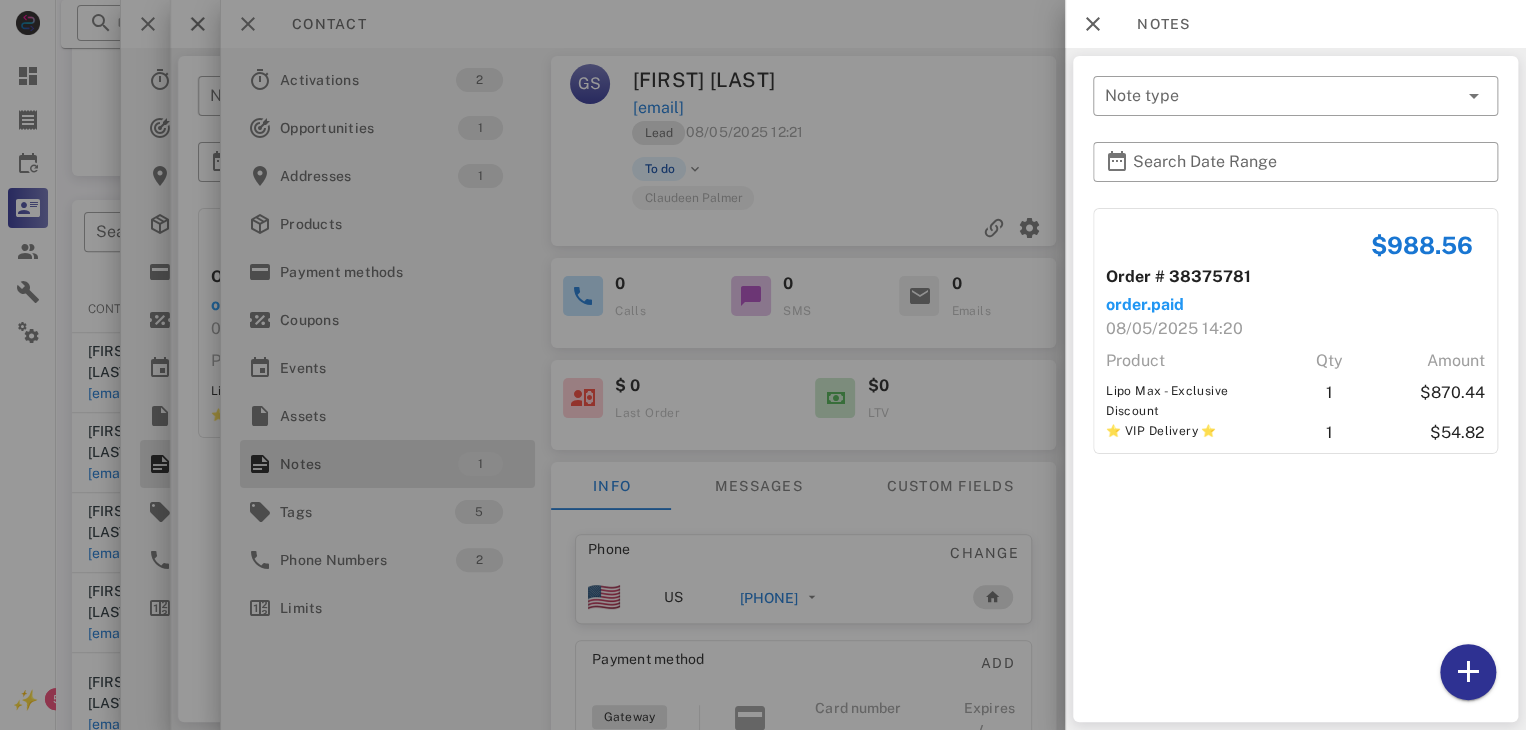 click at bounding box center (763, 365) 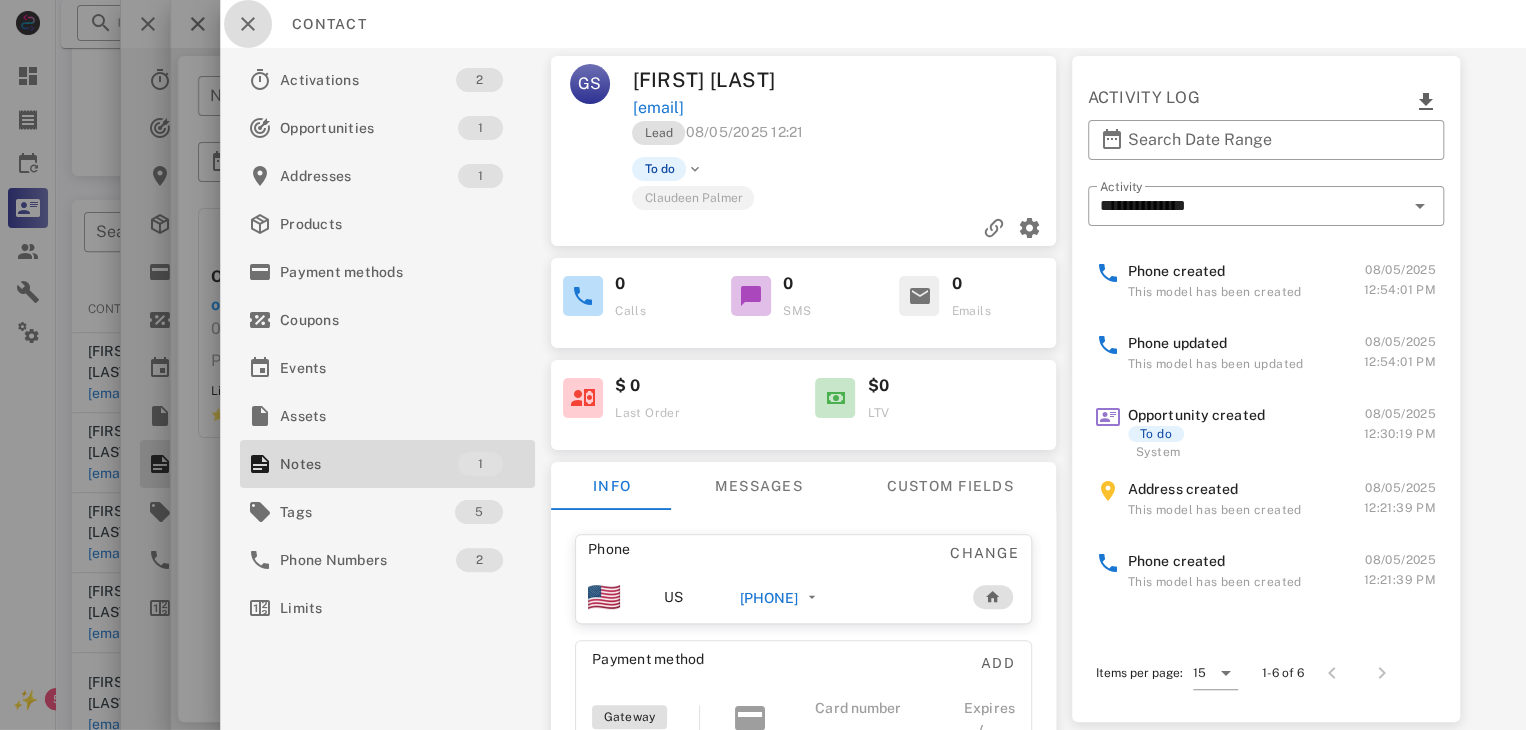 click at bounding box center (248, 24) 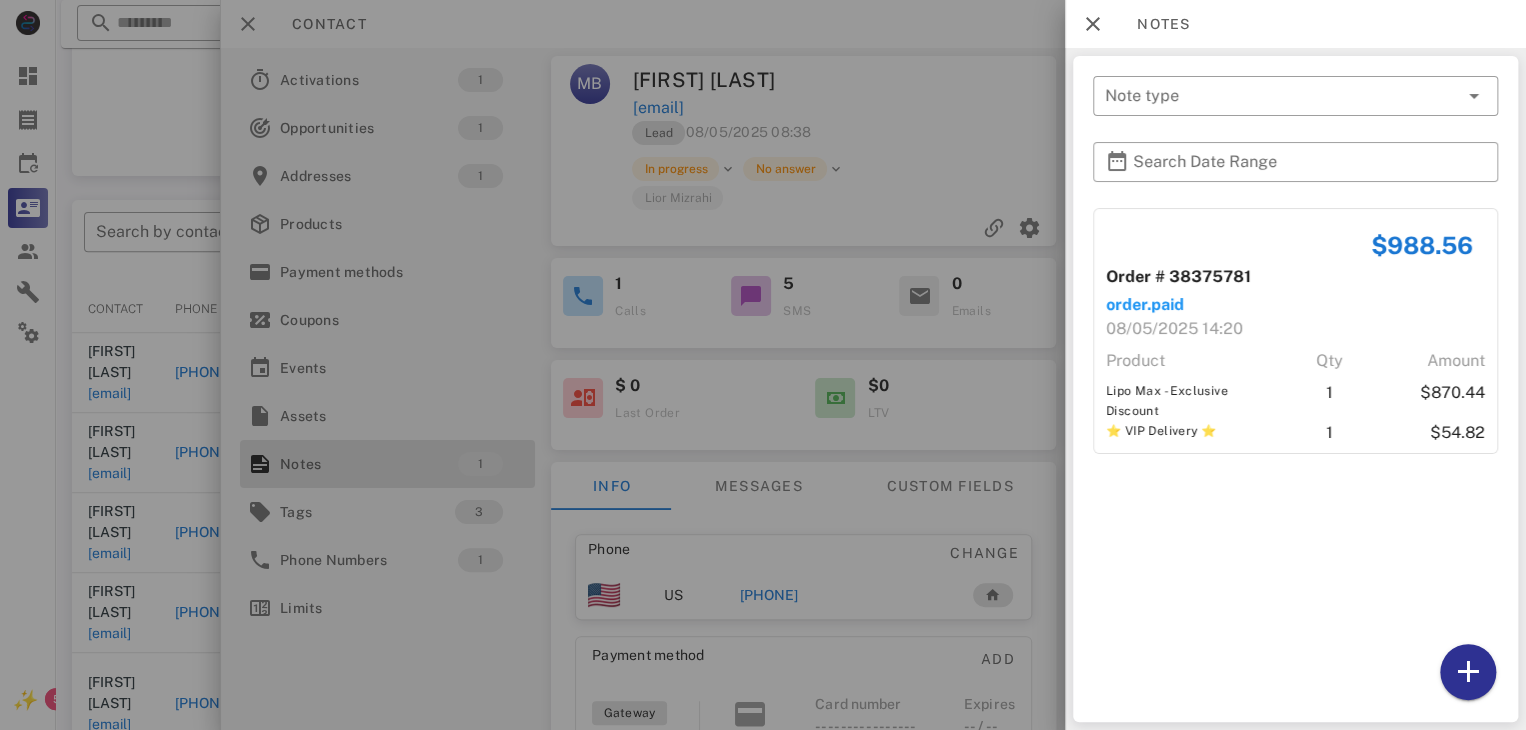 click at bounding box center (763, 365) 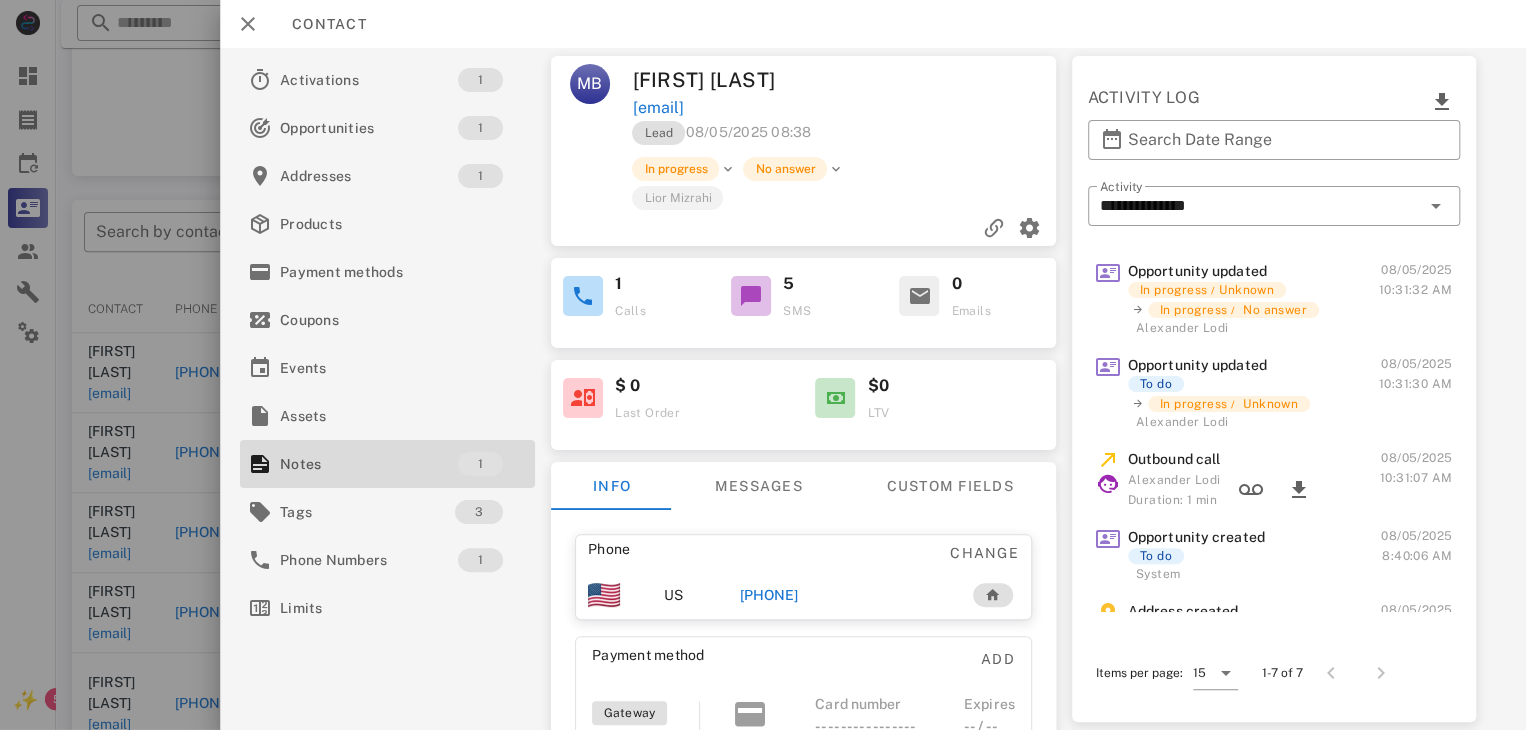 drag, startPoint x: 776, startPoint y: 586, endPoint x: 772, endPoint y: 601, distance: 15.524175 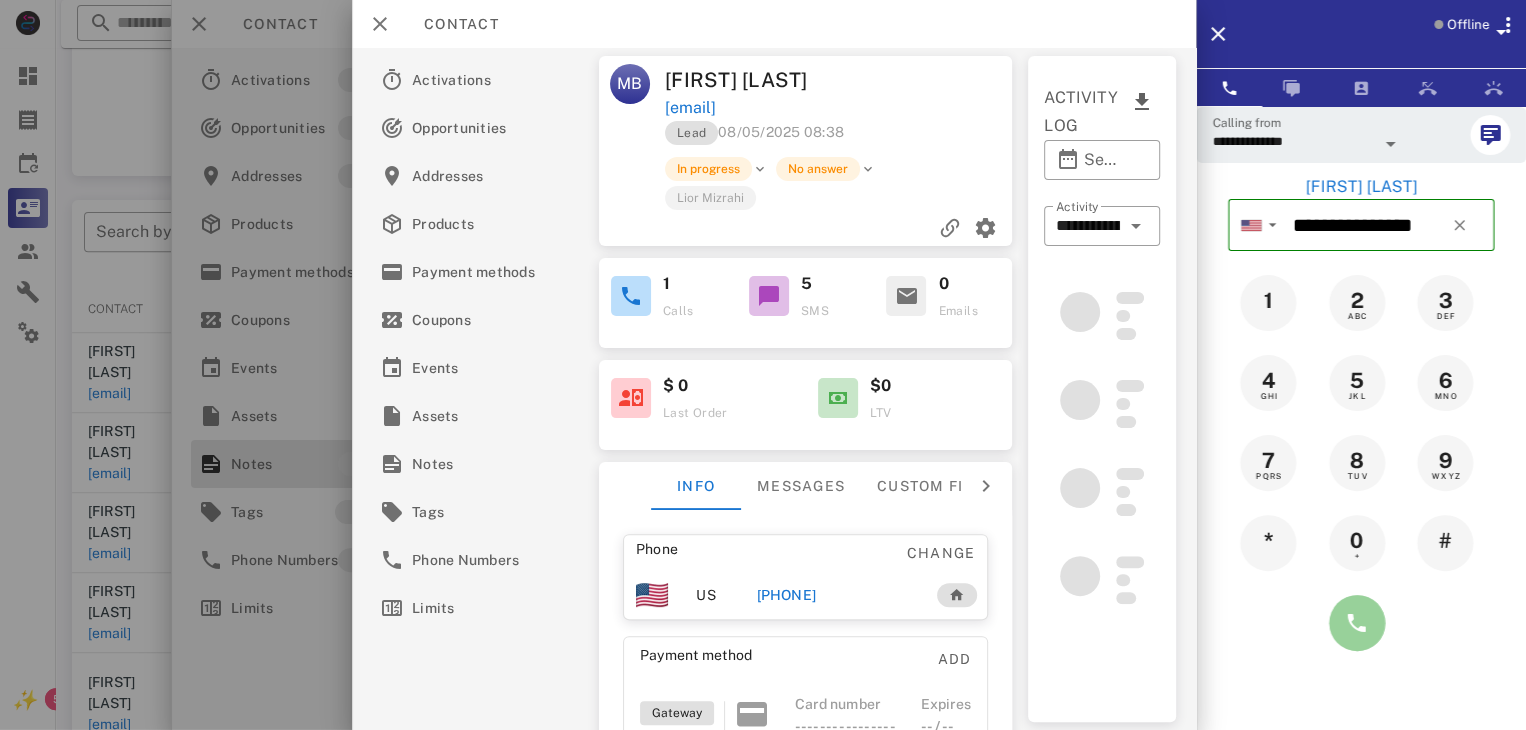 click at bounding box center [1357, 623] 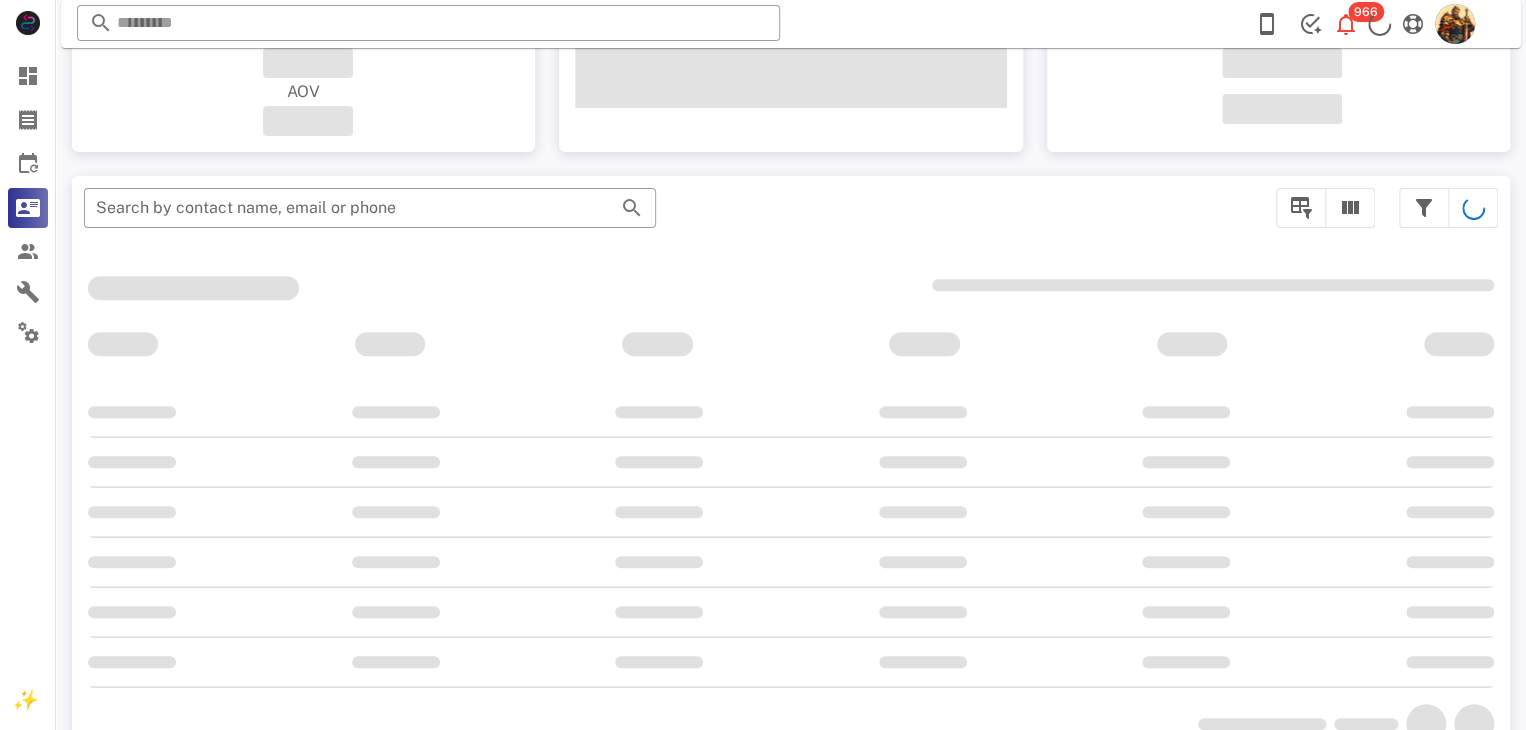 scroll, scrollTop: 244, scrollLeft: 0, axis: vertical 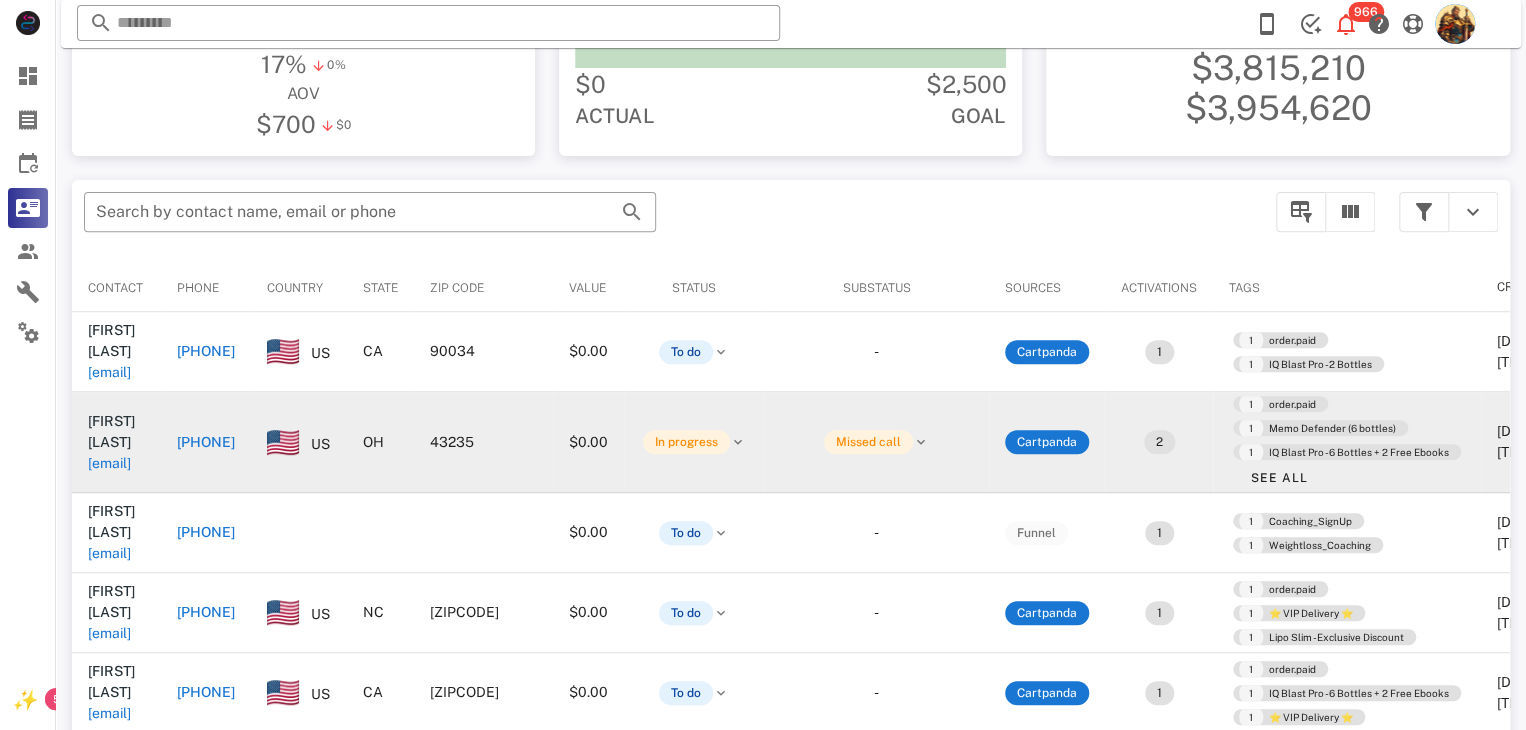 click on "lesnardone@hotmail.com" at bounding box center [109, 463] 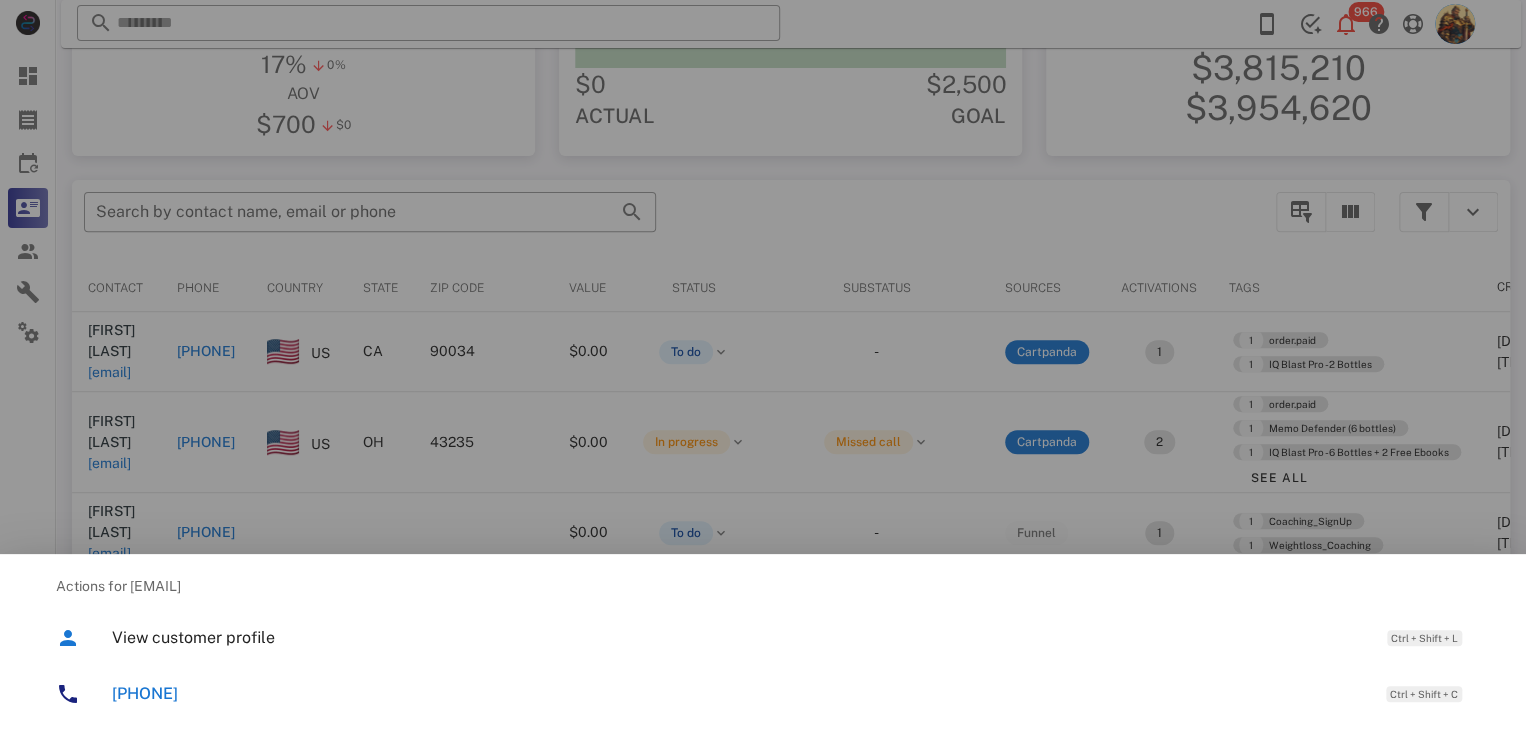 click at bounding box center (763, 365) 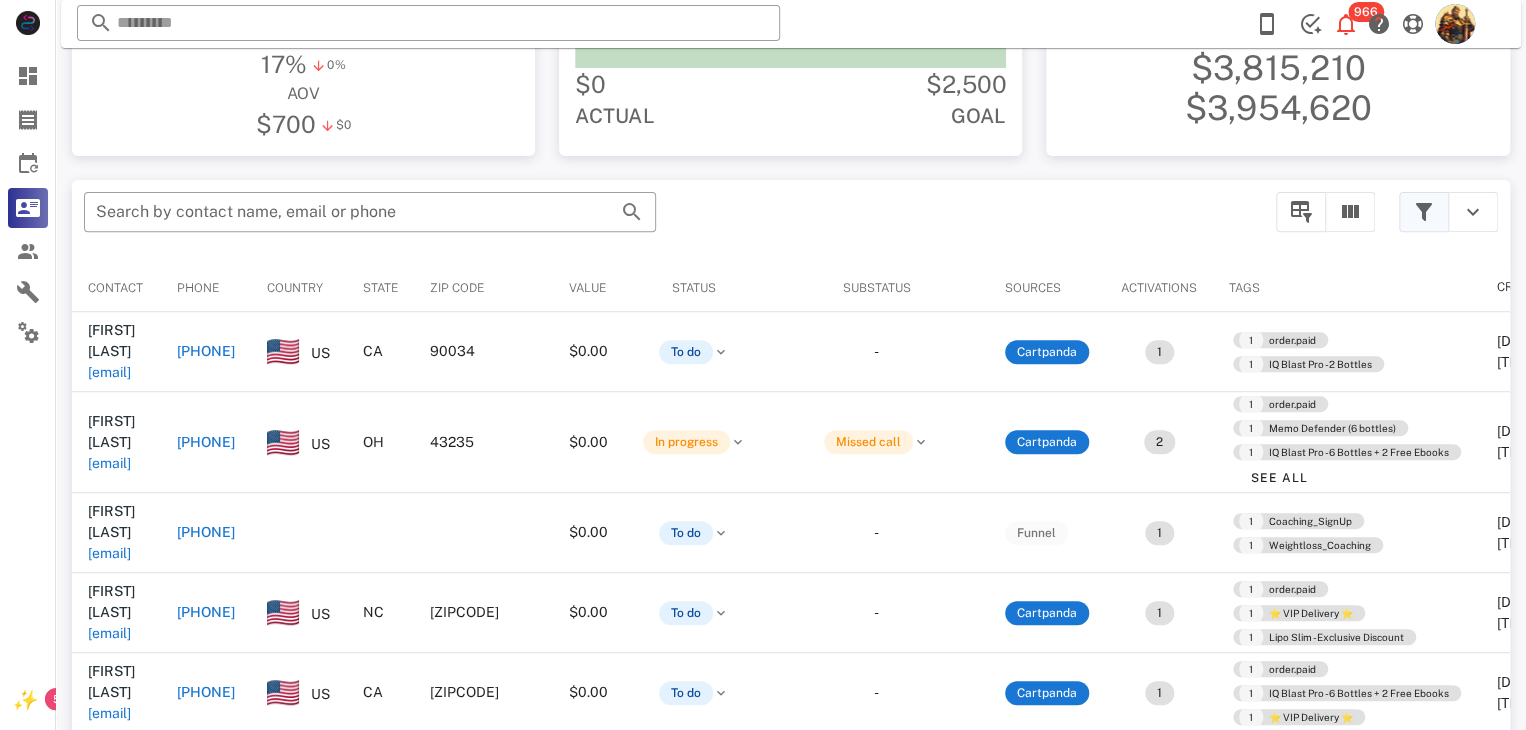 click at bounding box center [1424, 212] 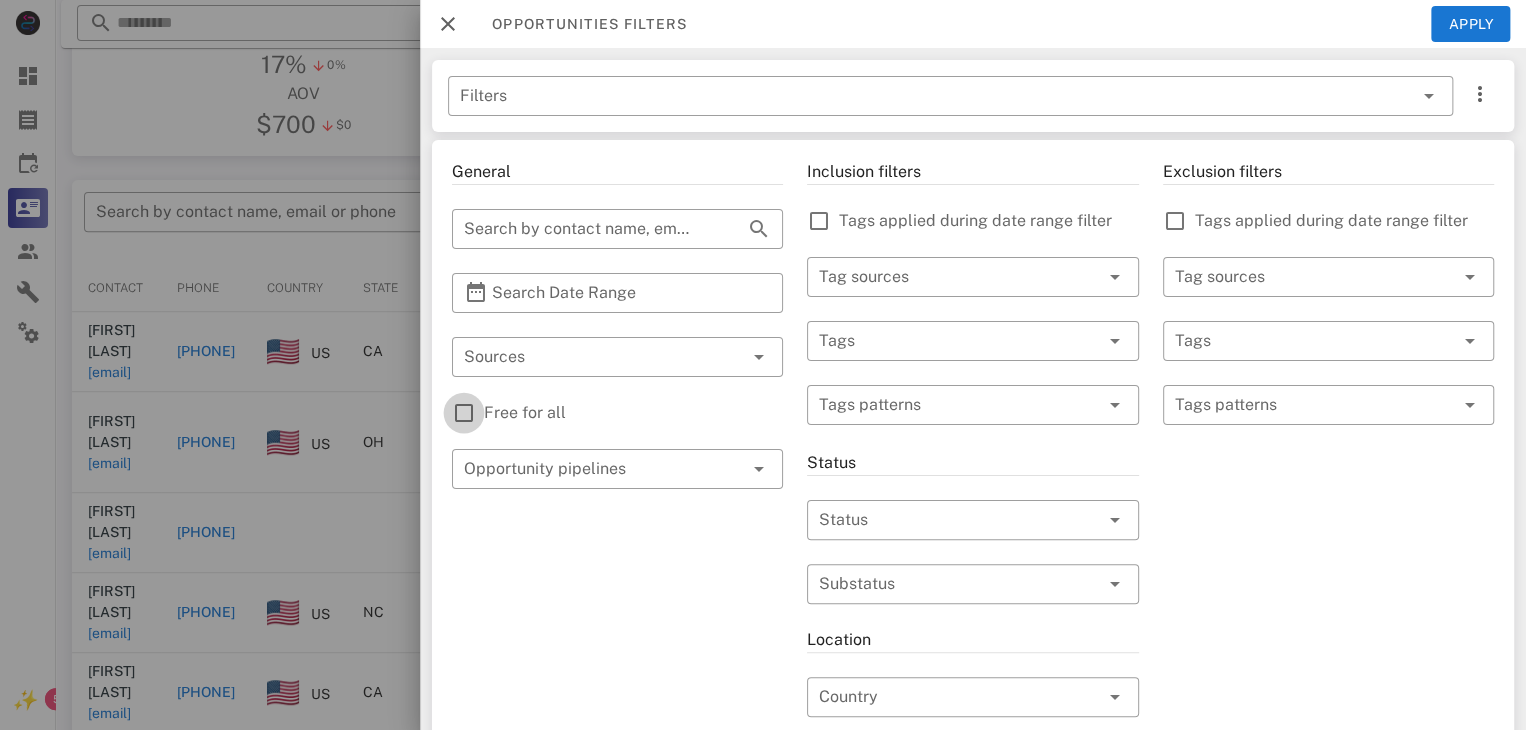 click at bounding box center (464, 413) 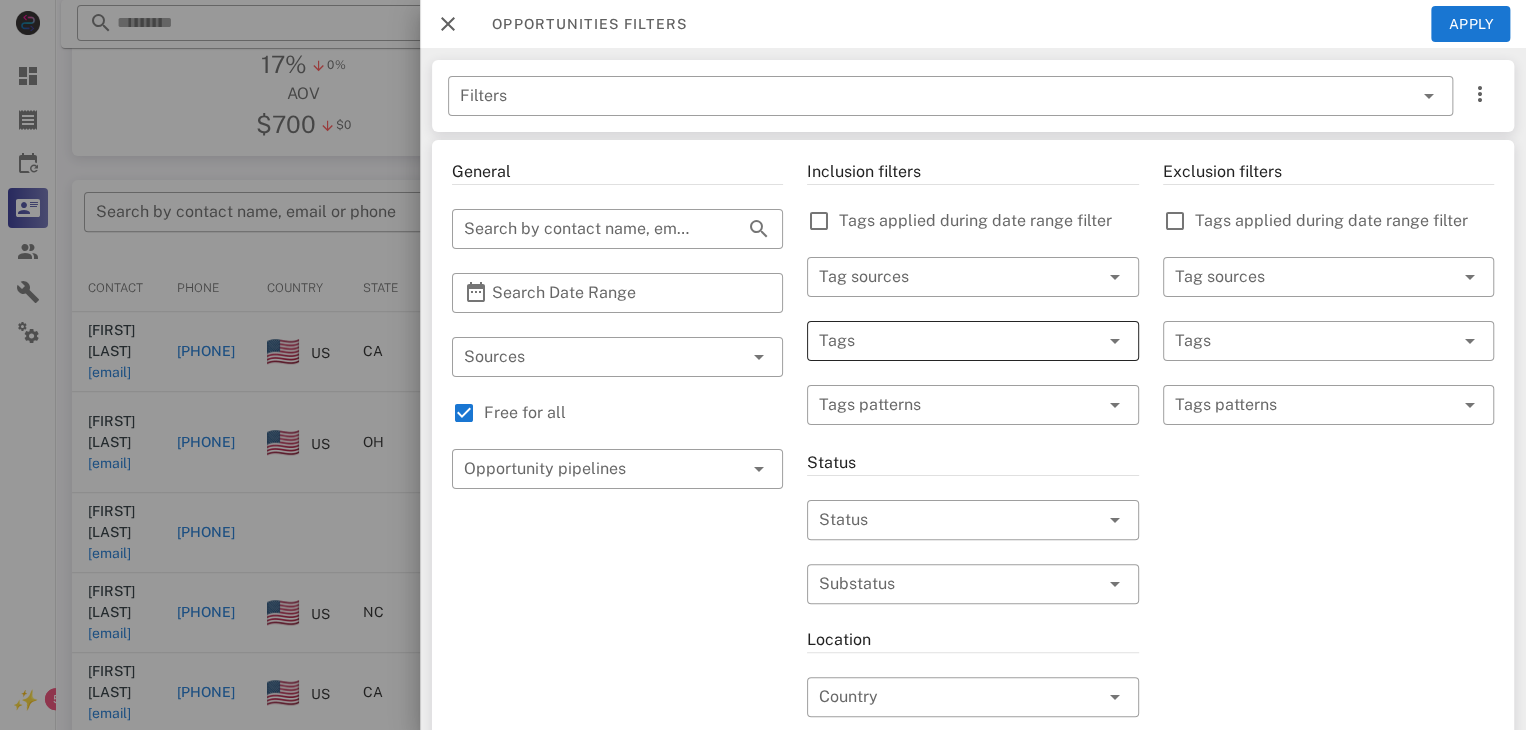 click at bounding box center [944, 341] 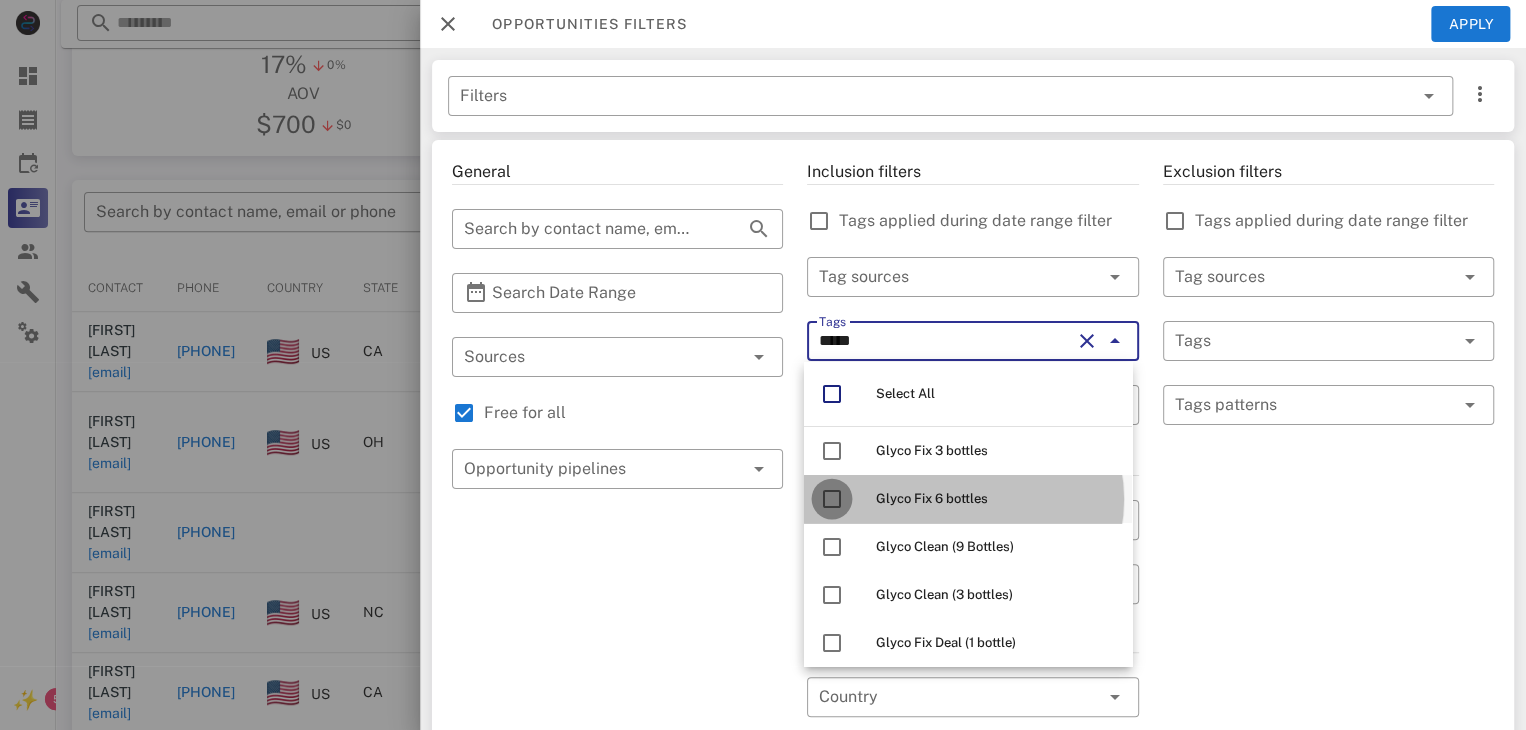 click at bounding box center (832, 499) 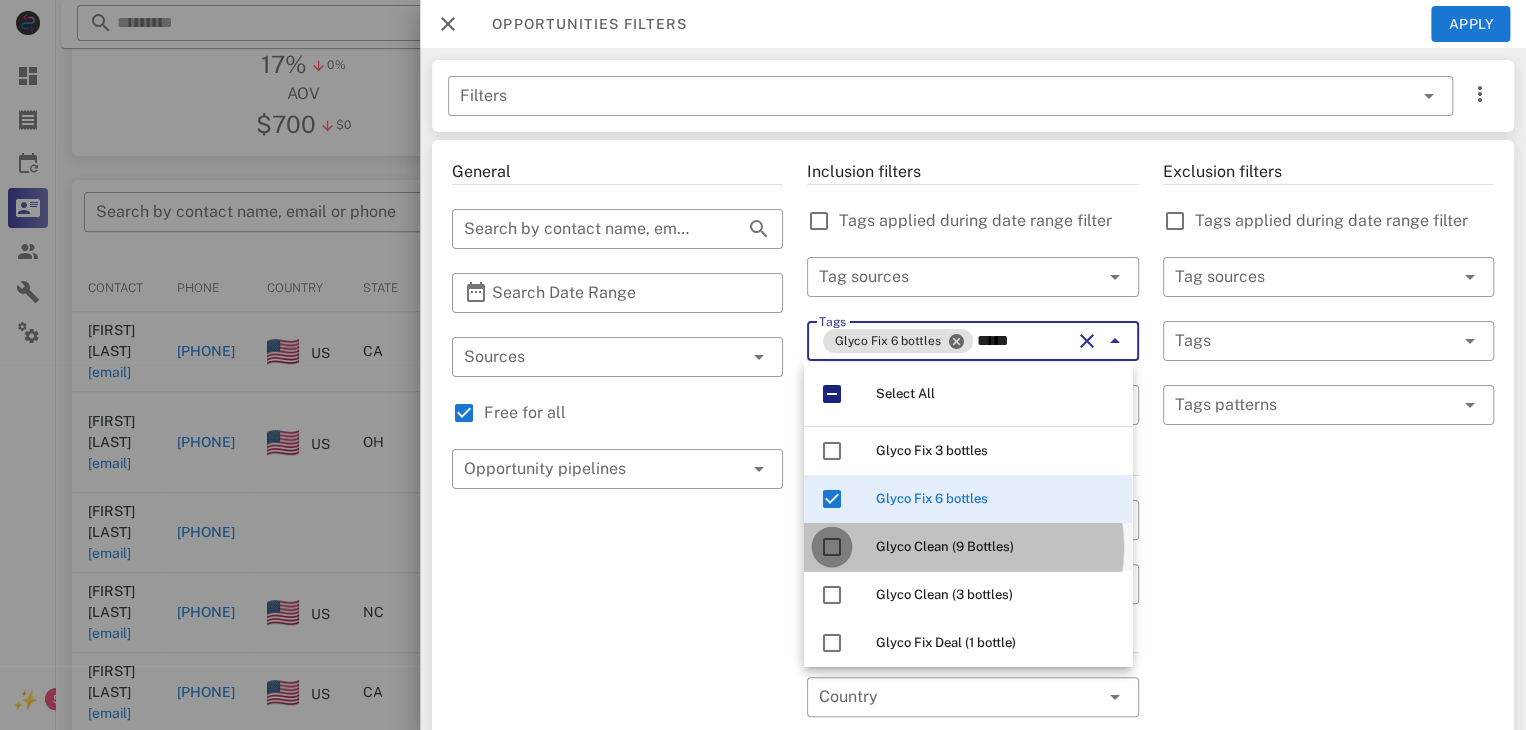click at bounding box center (832, 547) 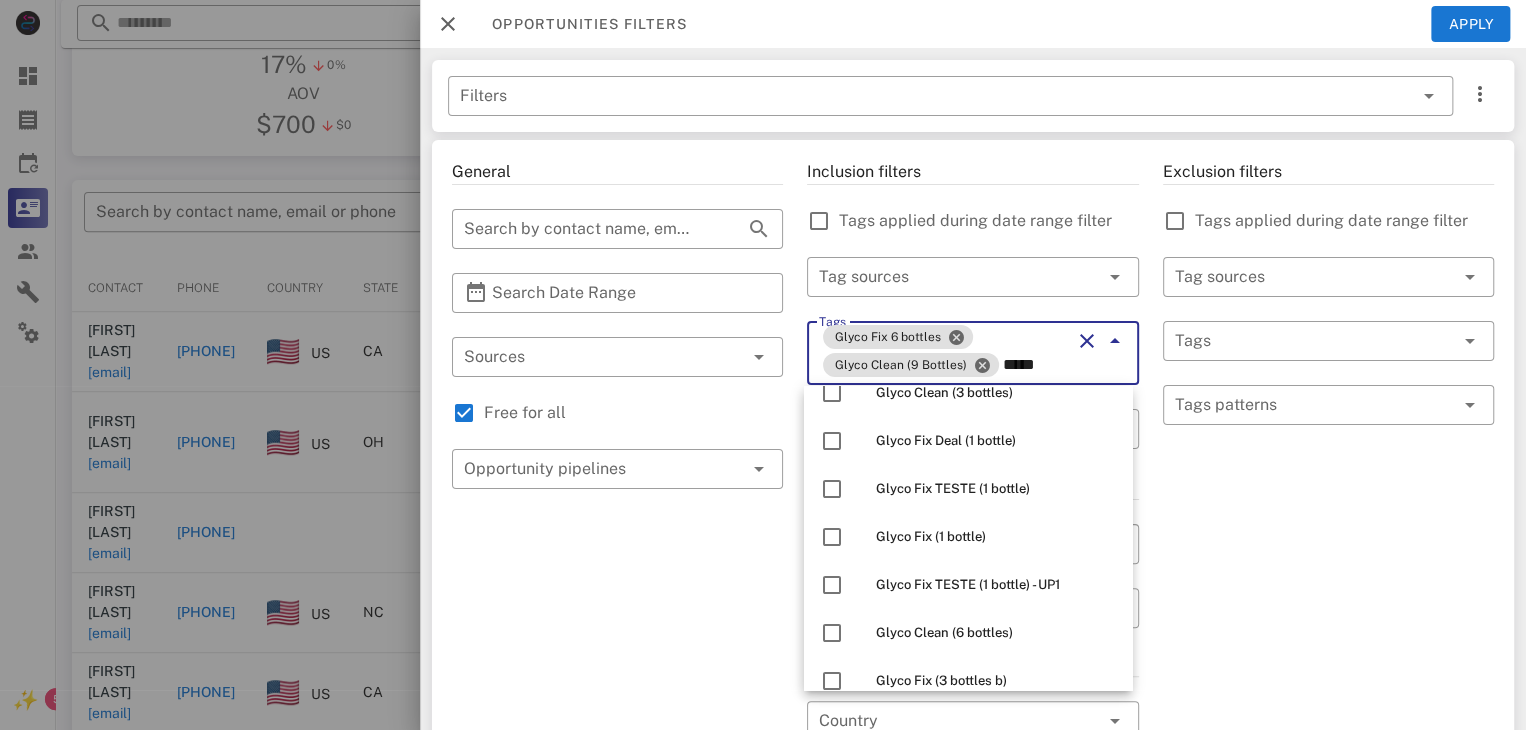 scroll, scrollTop: 229, scrollLeft: 0, axis: vertical 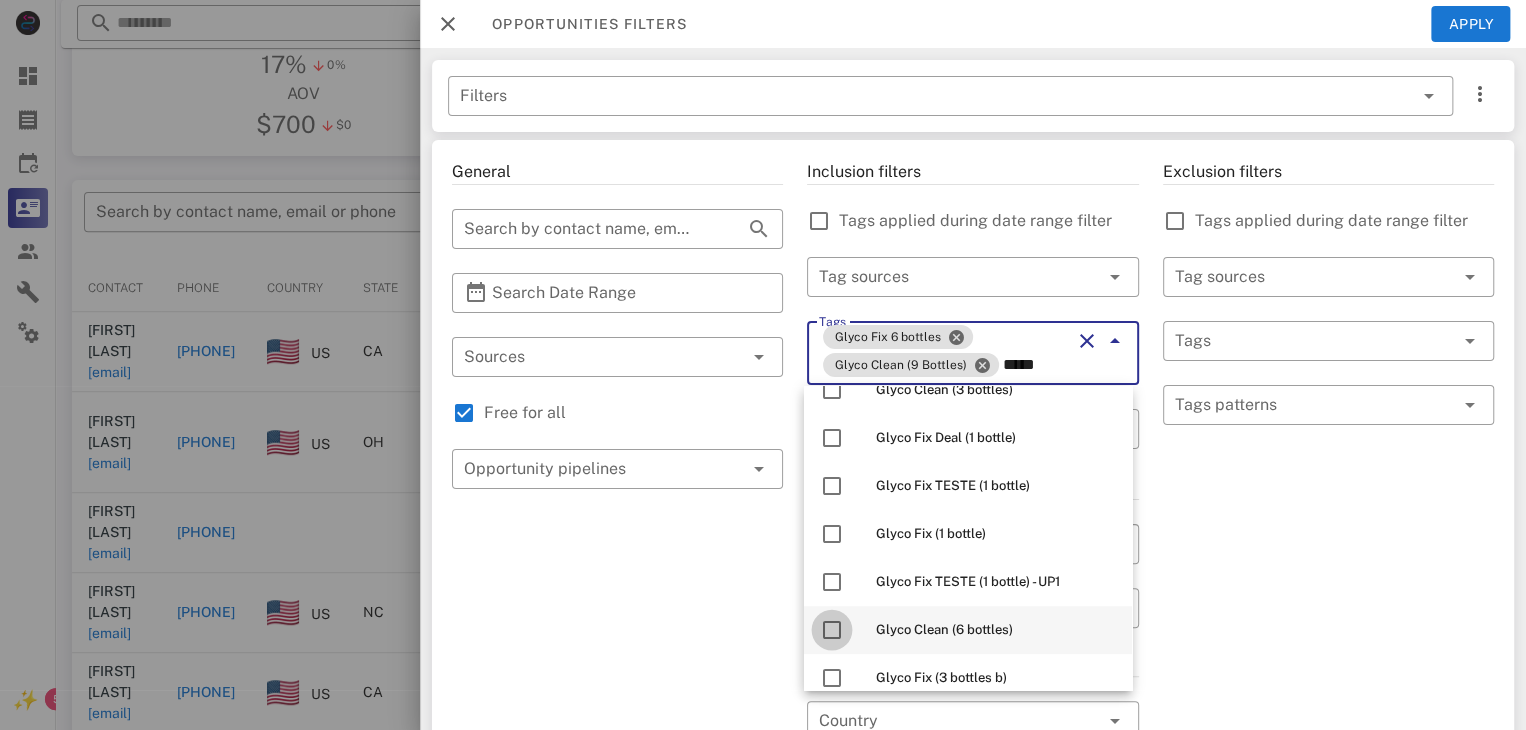 click at bounding box center [832, 630] 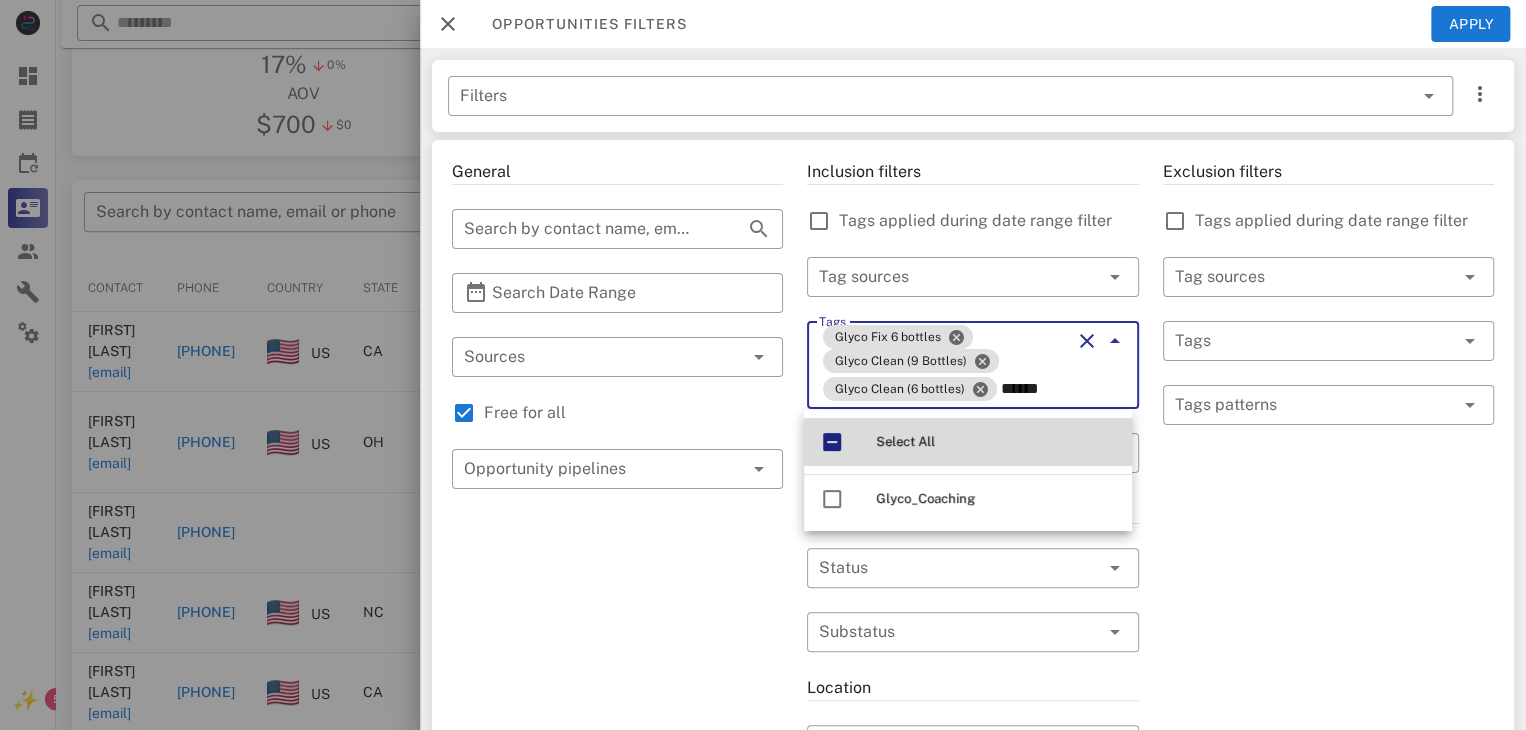 scroll, scrollTop: 0, scrollLeft: 0, axis: both 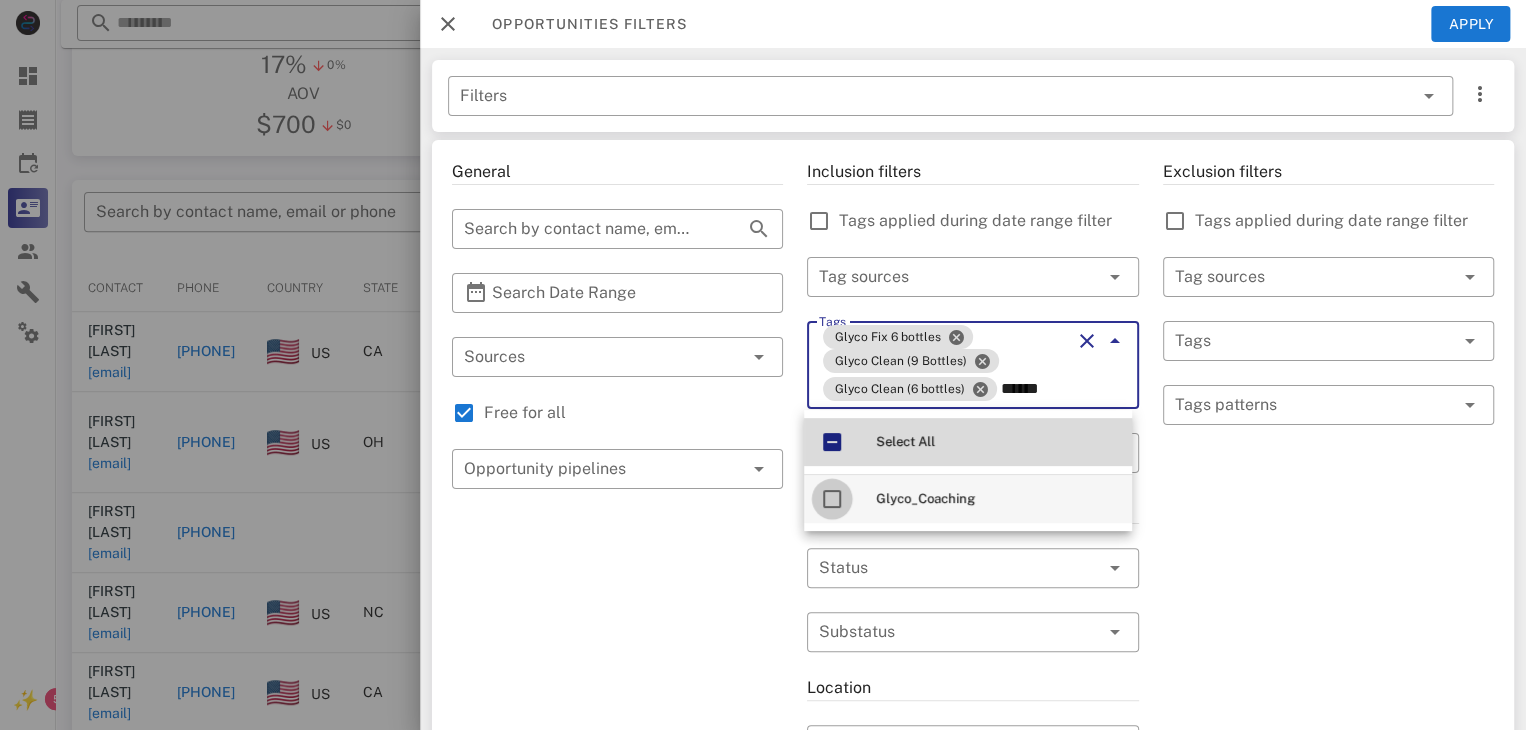 click at bounding box center (832, 499) 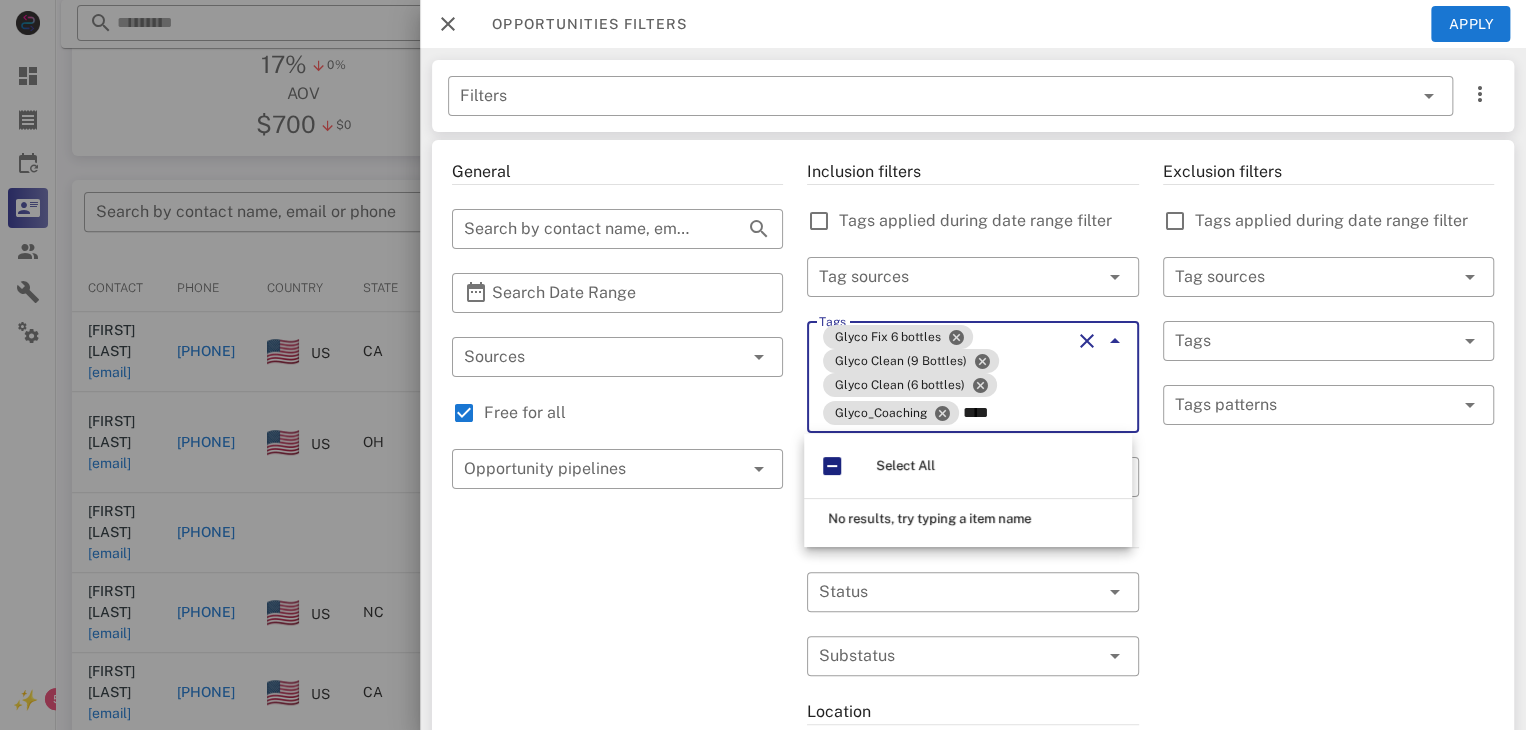 type on "***" 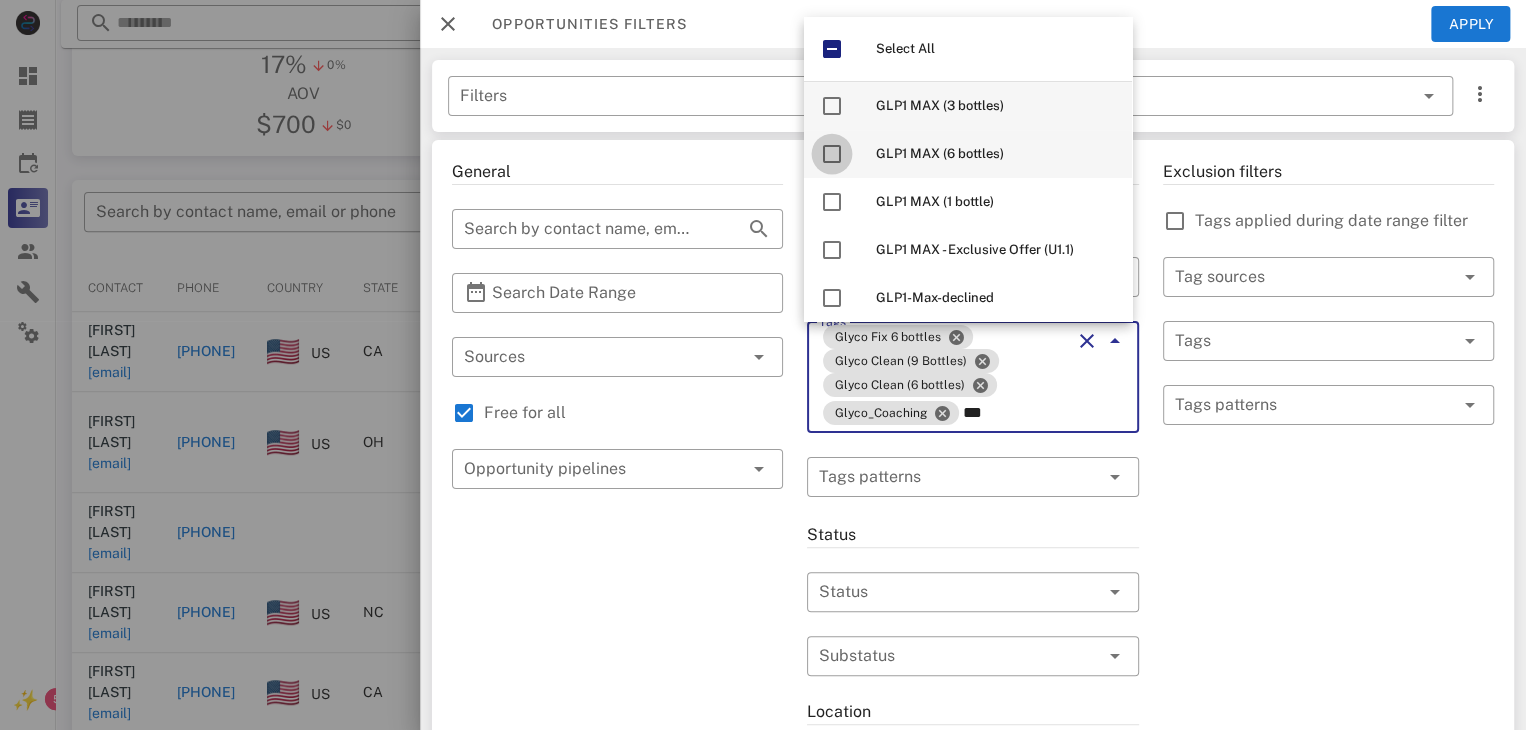 click at bounding box center [832, 154] 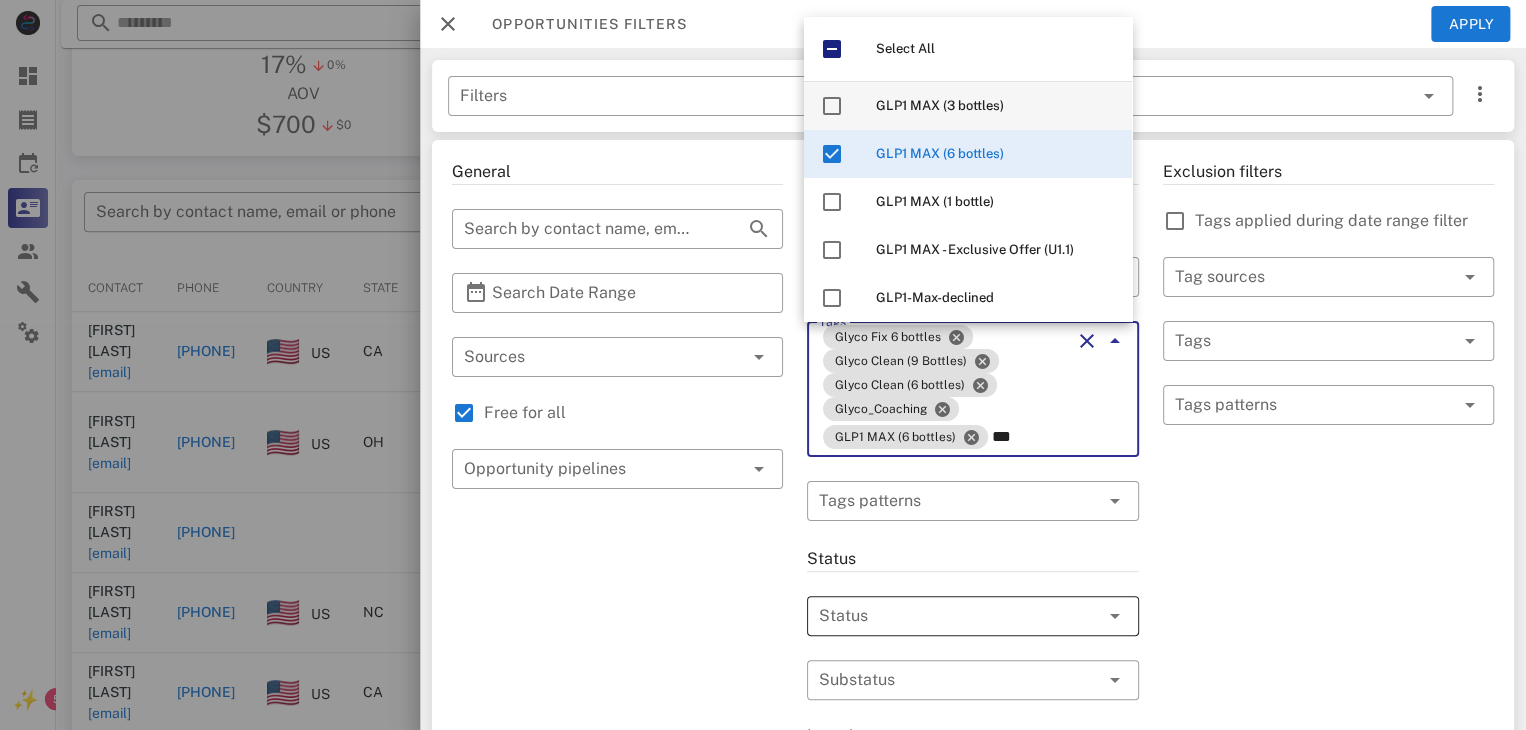 click at bounding box center (944, 616) 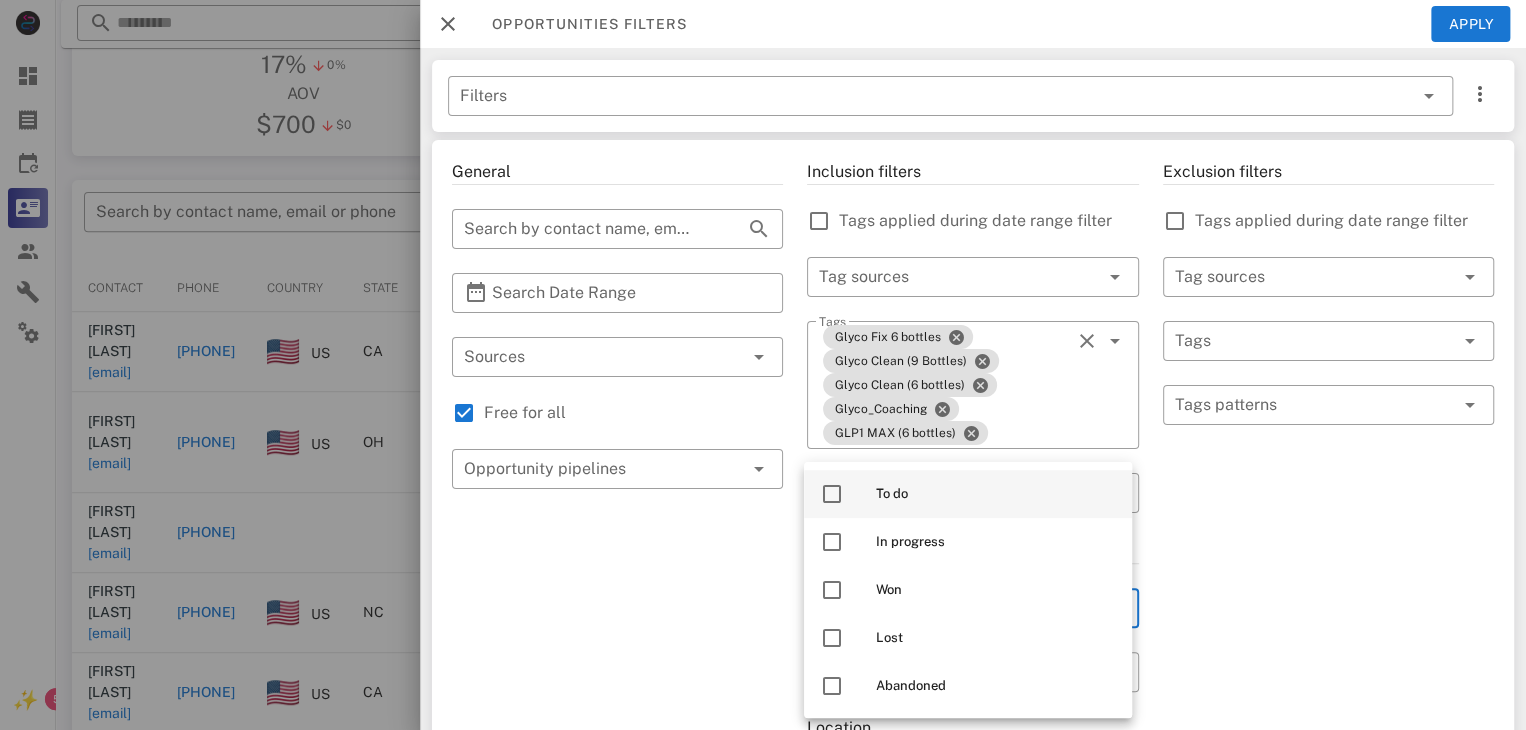 click at bounding box center [832, 494] 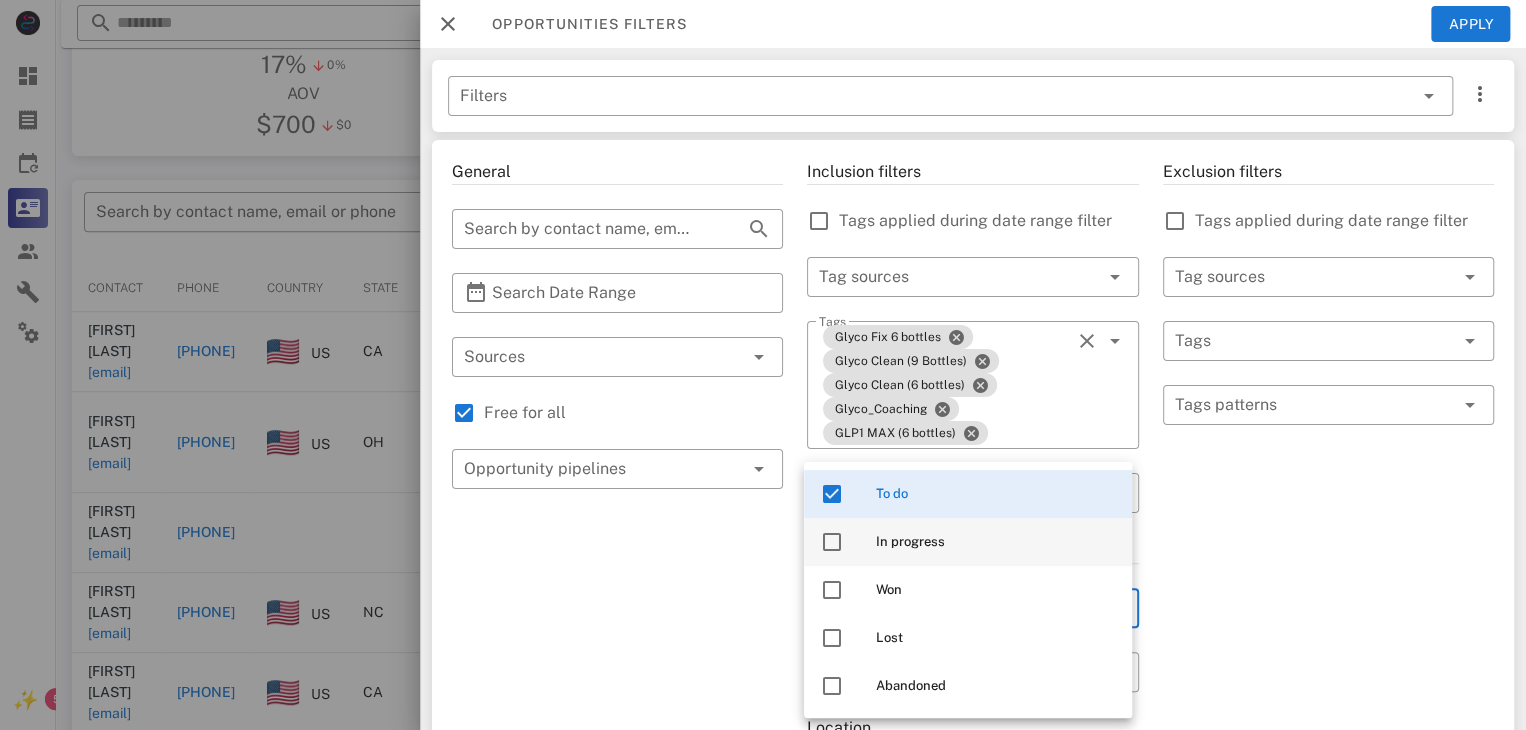 click at bounding box center [832, 542] 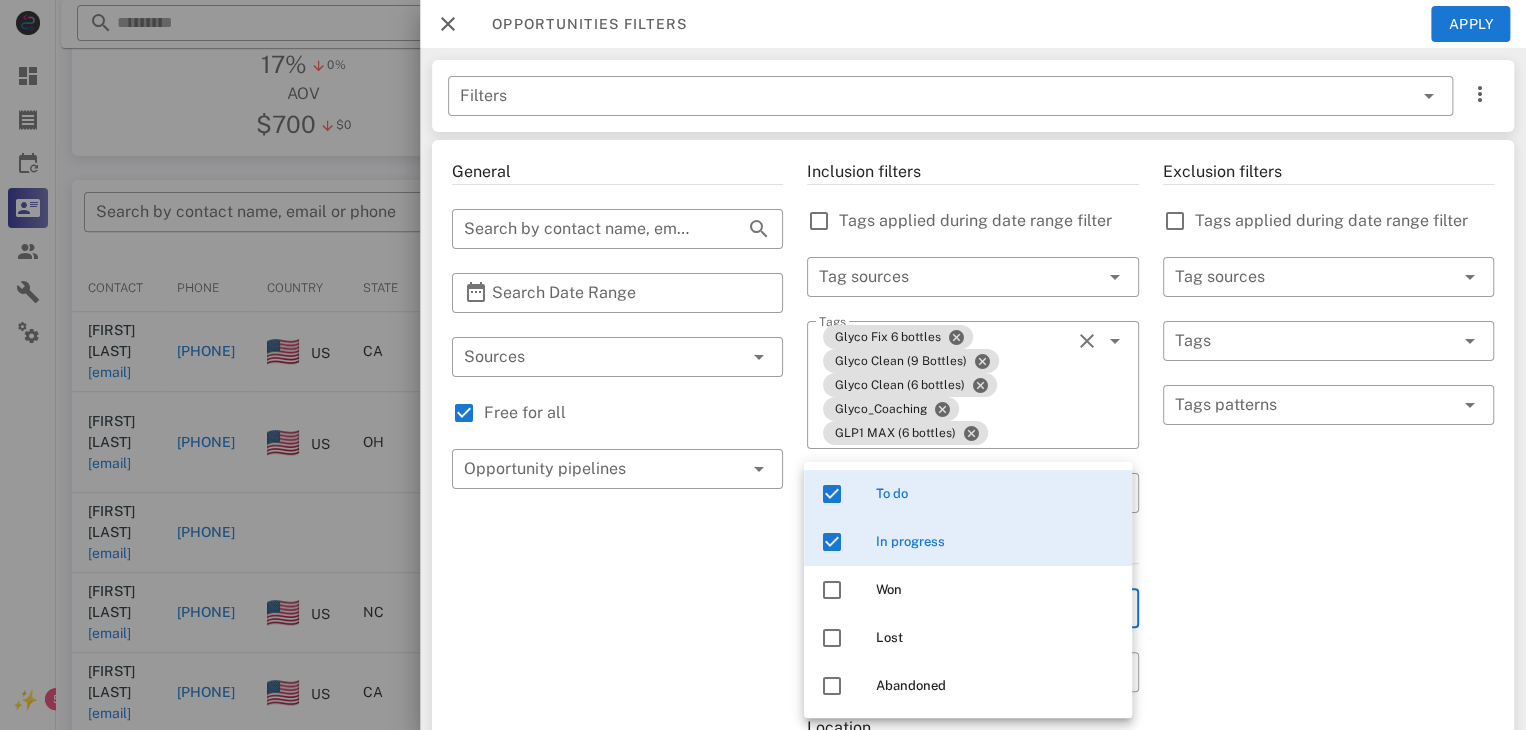 click on "Exclusion filters Tags applied during date range filter ​ Tag sources ​ Tags ​ Tags patterns" at bounding box center (1328, 753) 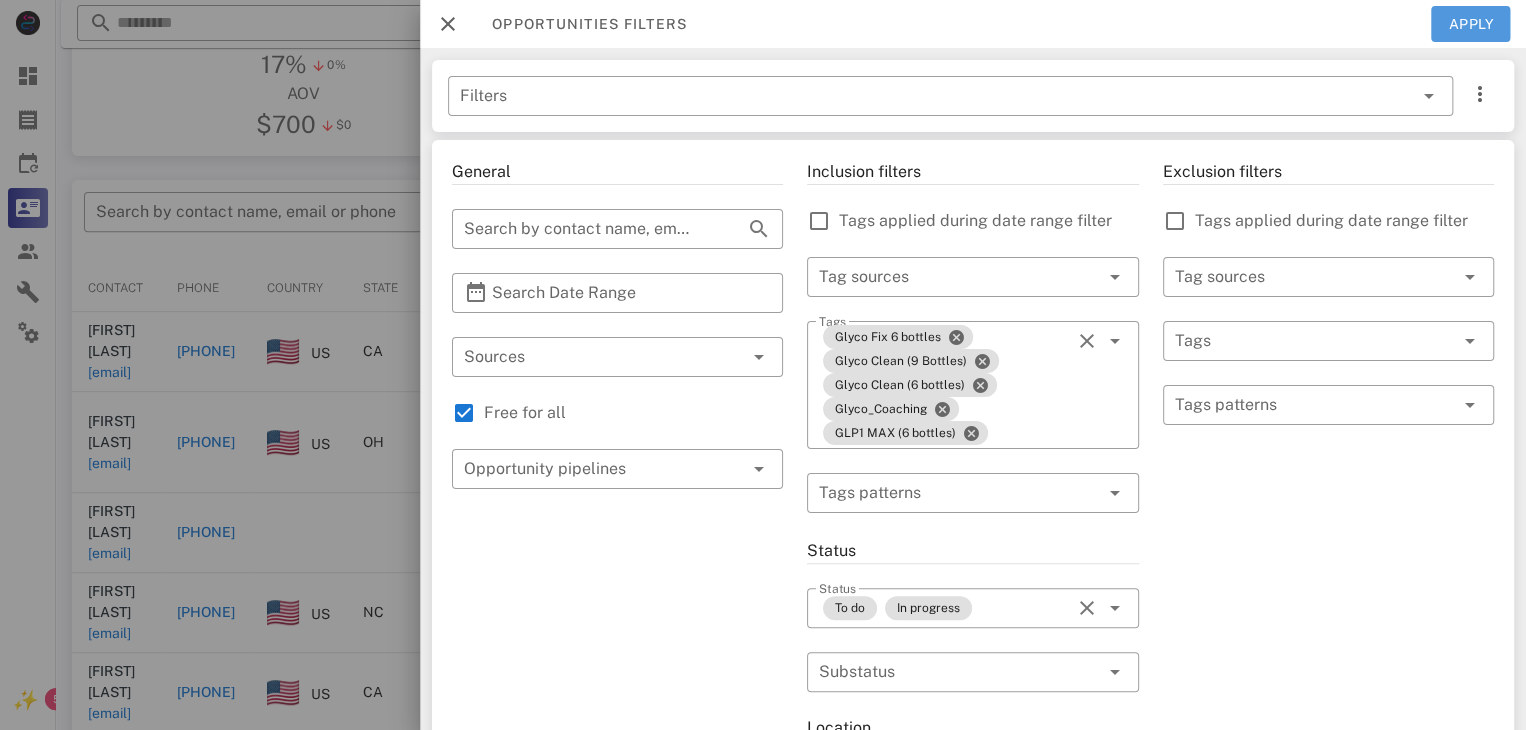 click on "Apply" at bounding box center (1471, 24) 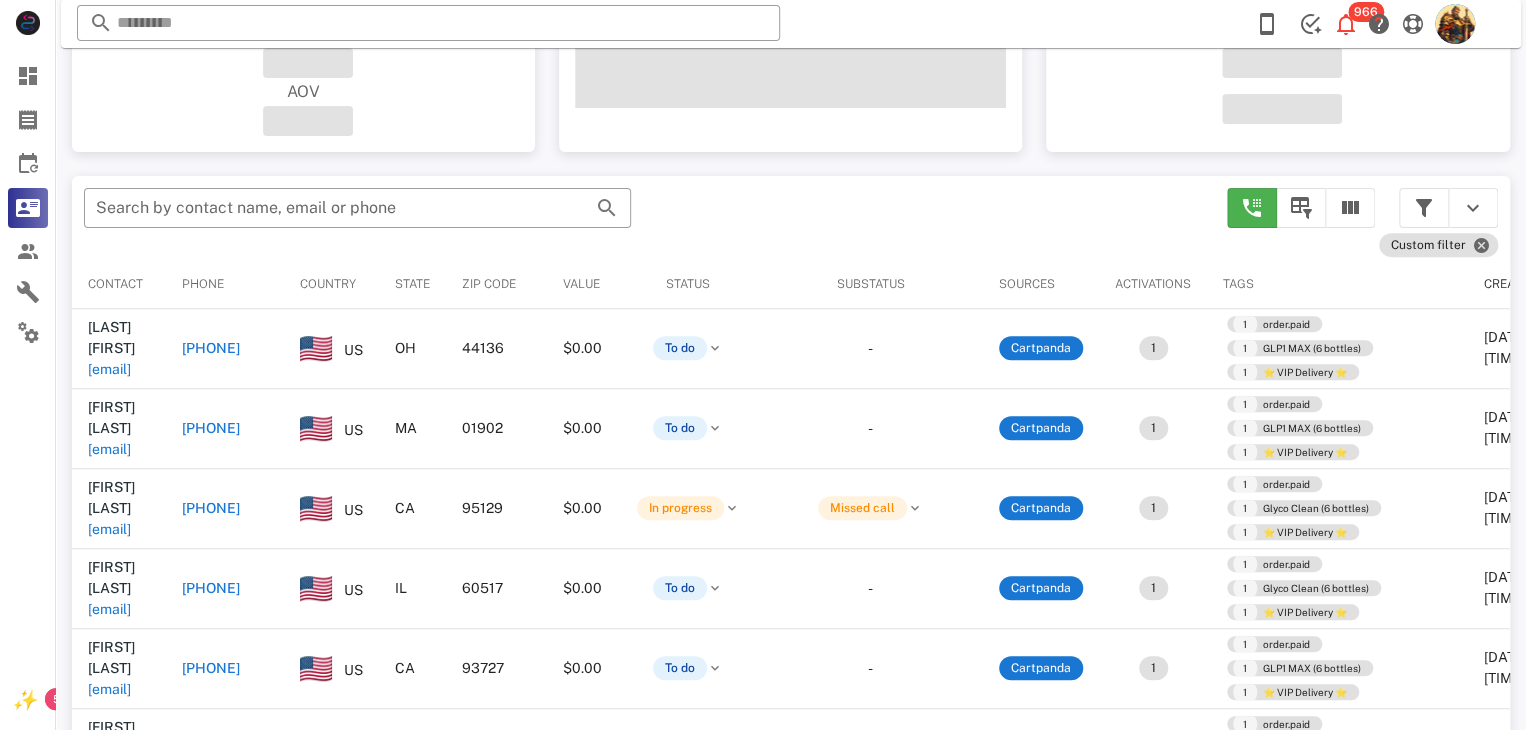 scroll, scrollTop: 264, scrollLeft: 0, axis: vertical 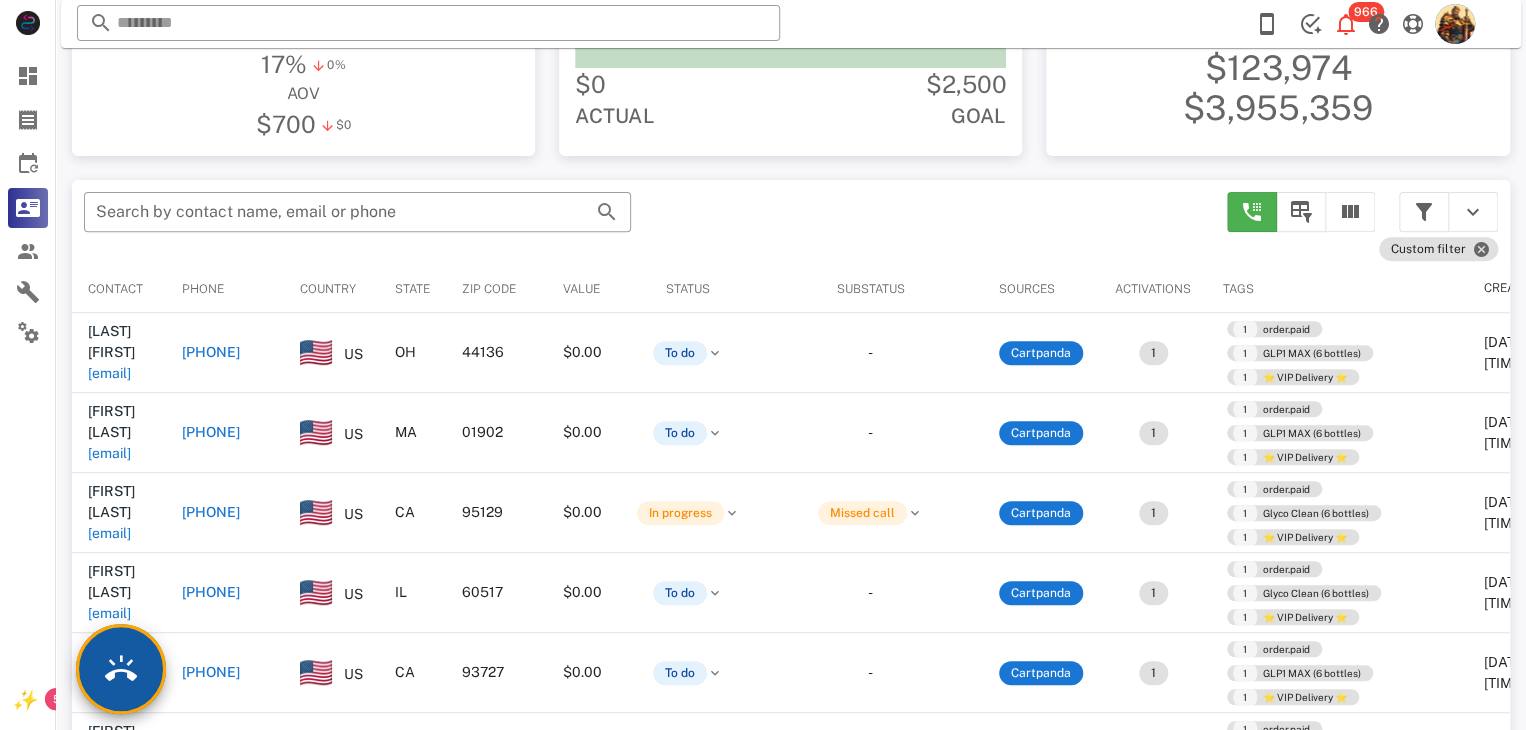 click at bounding box center [121, 669] 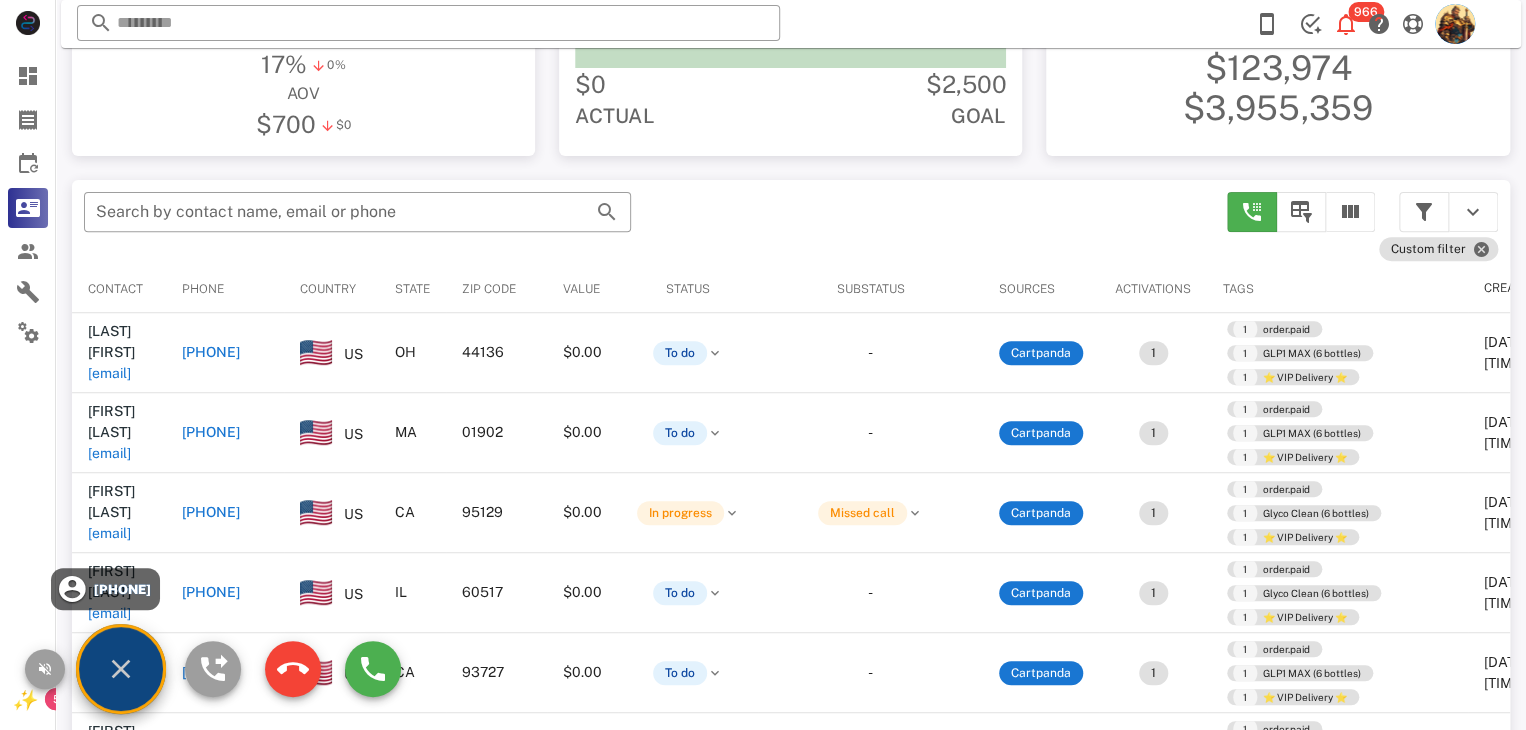 click on "+17034376533" at bounding box center (121, 589) 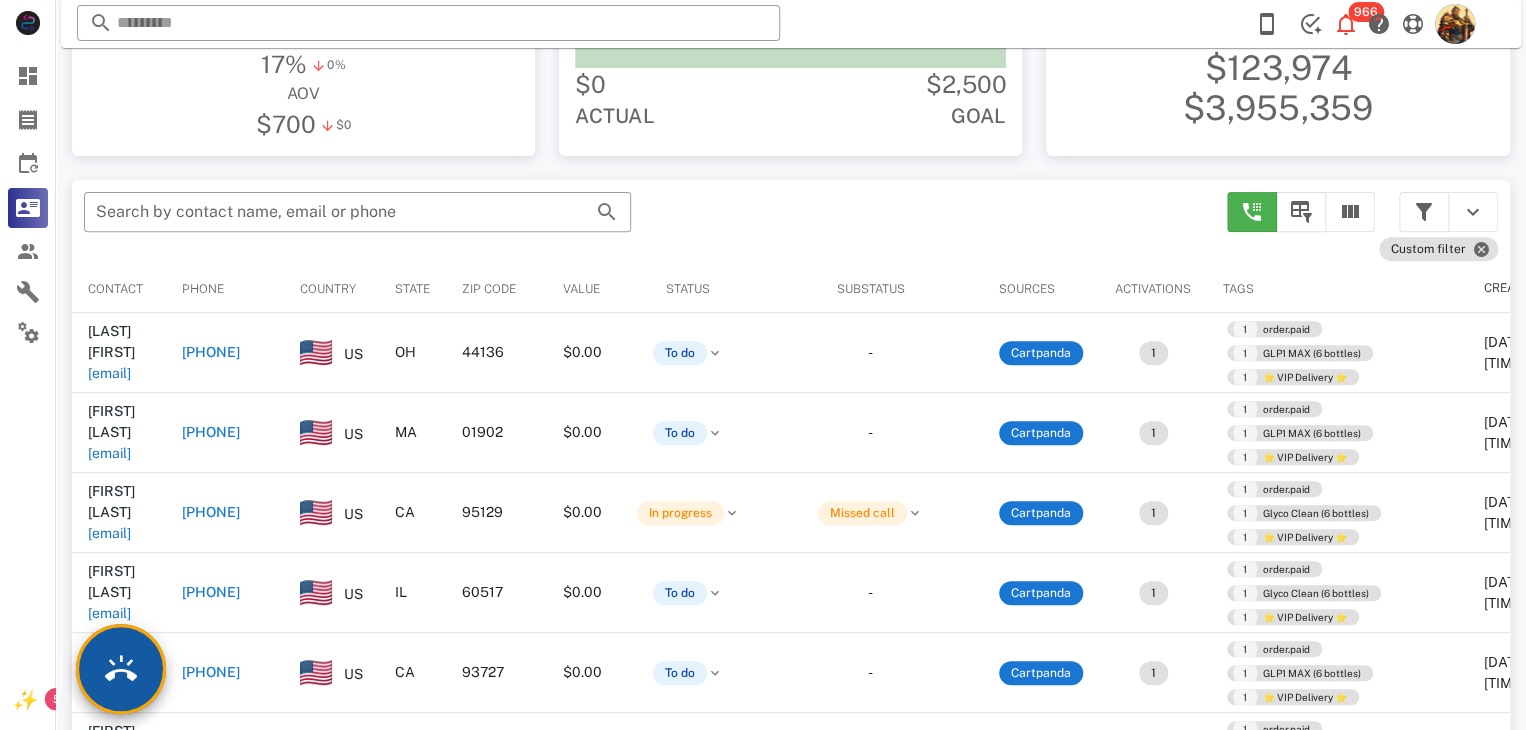 click at bounding box center (121, 669) 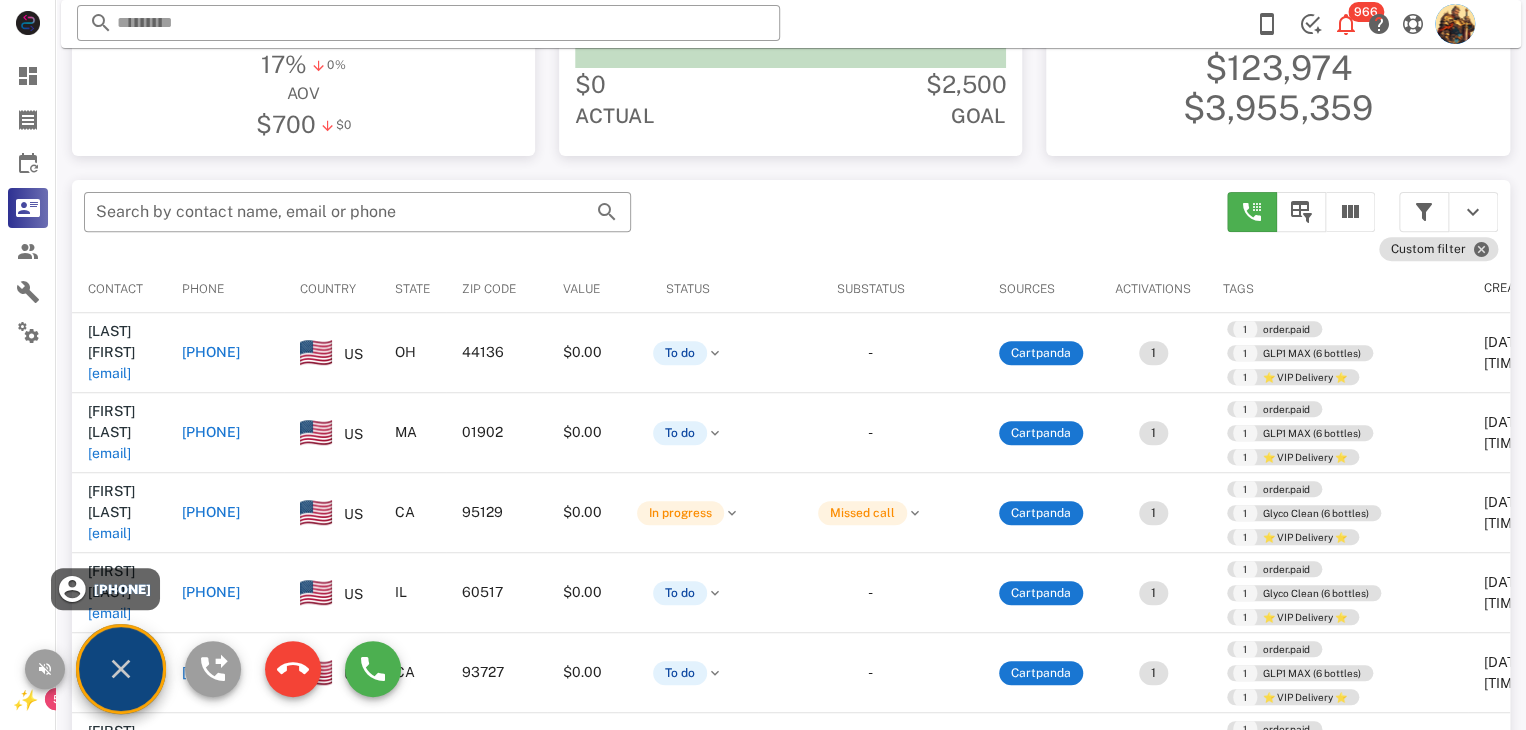 click on "+17034376533" at bounding box center [121, 589] 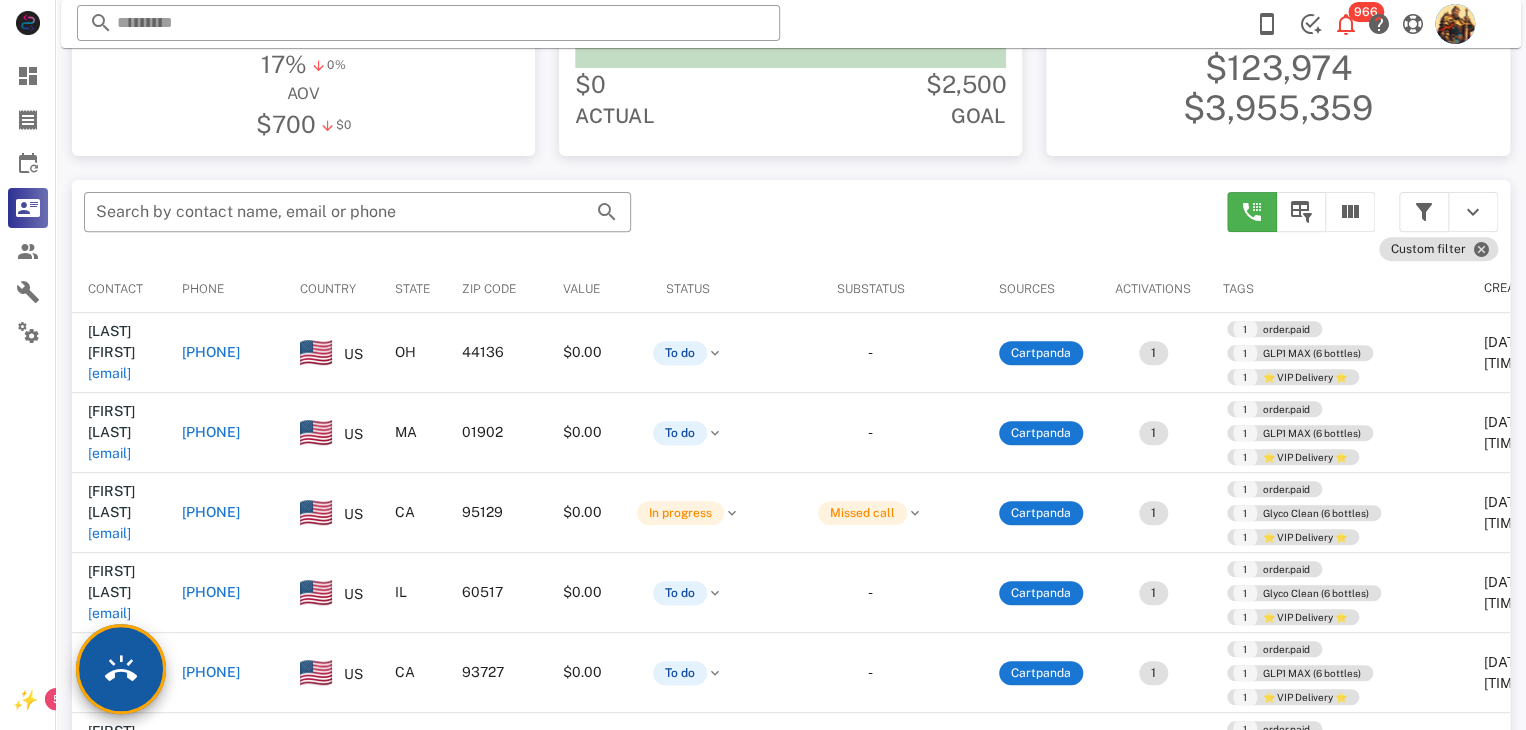 click at bounding box center (121, 669) 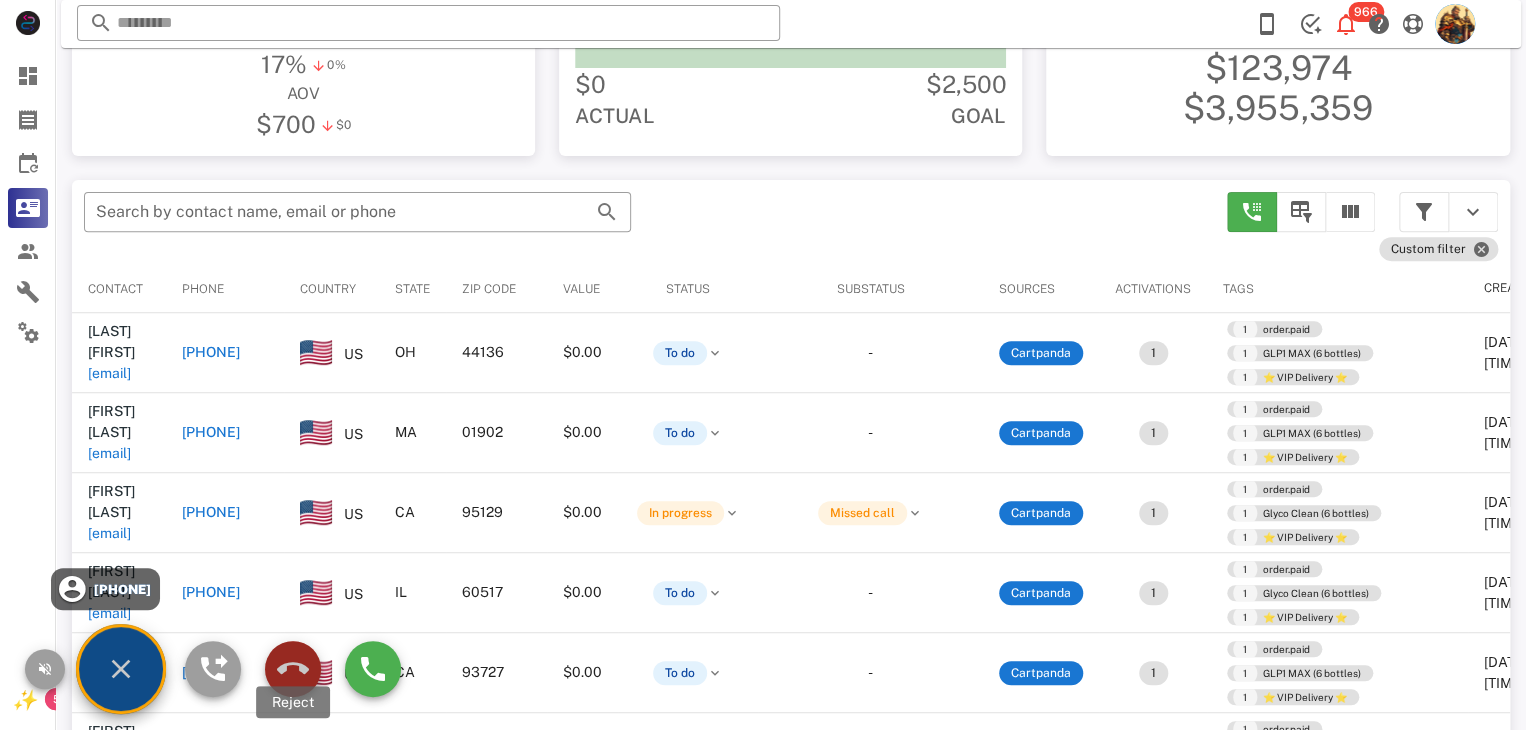 click at bounding box center [293, 669] 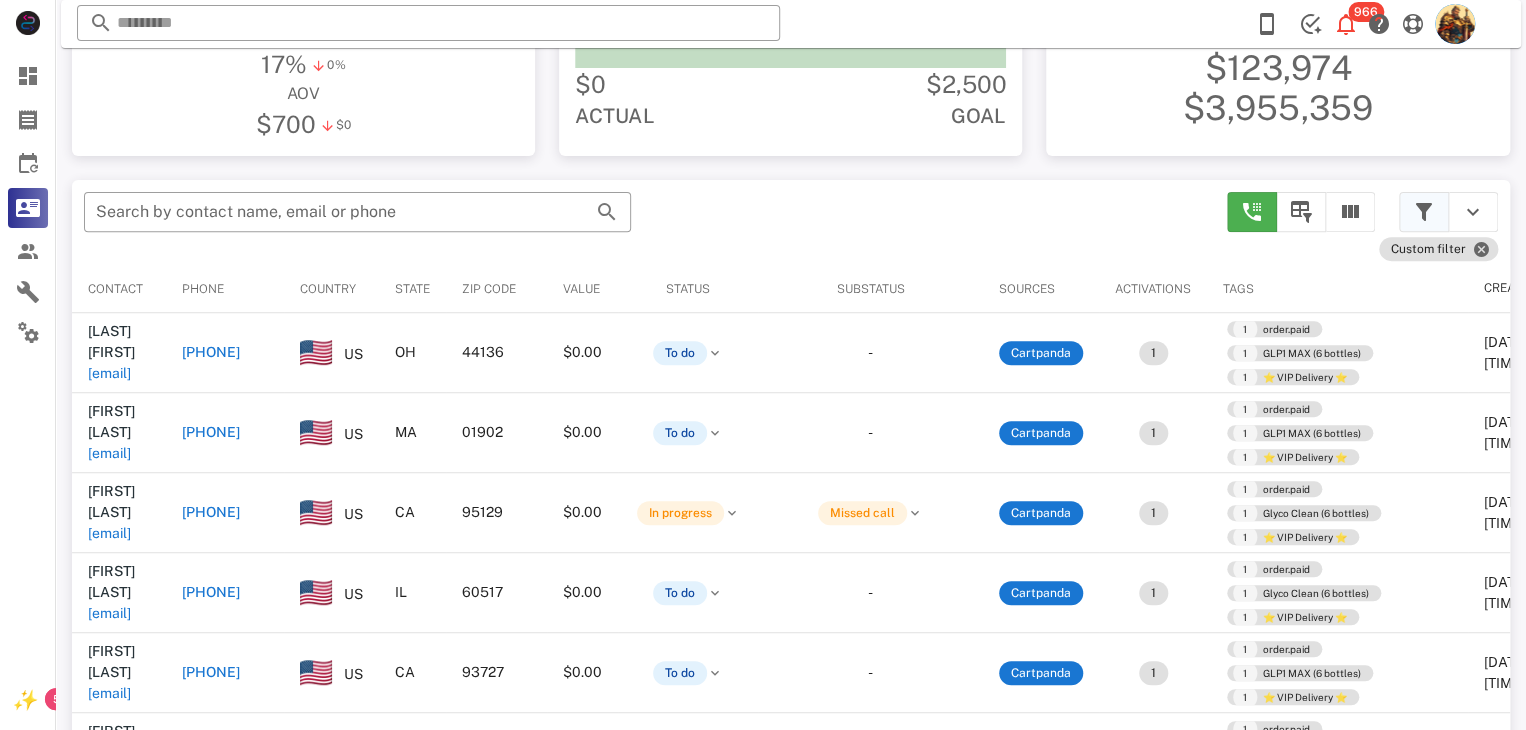 click at bounding box center [1424, 212] 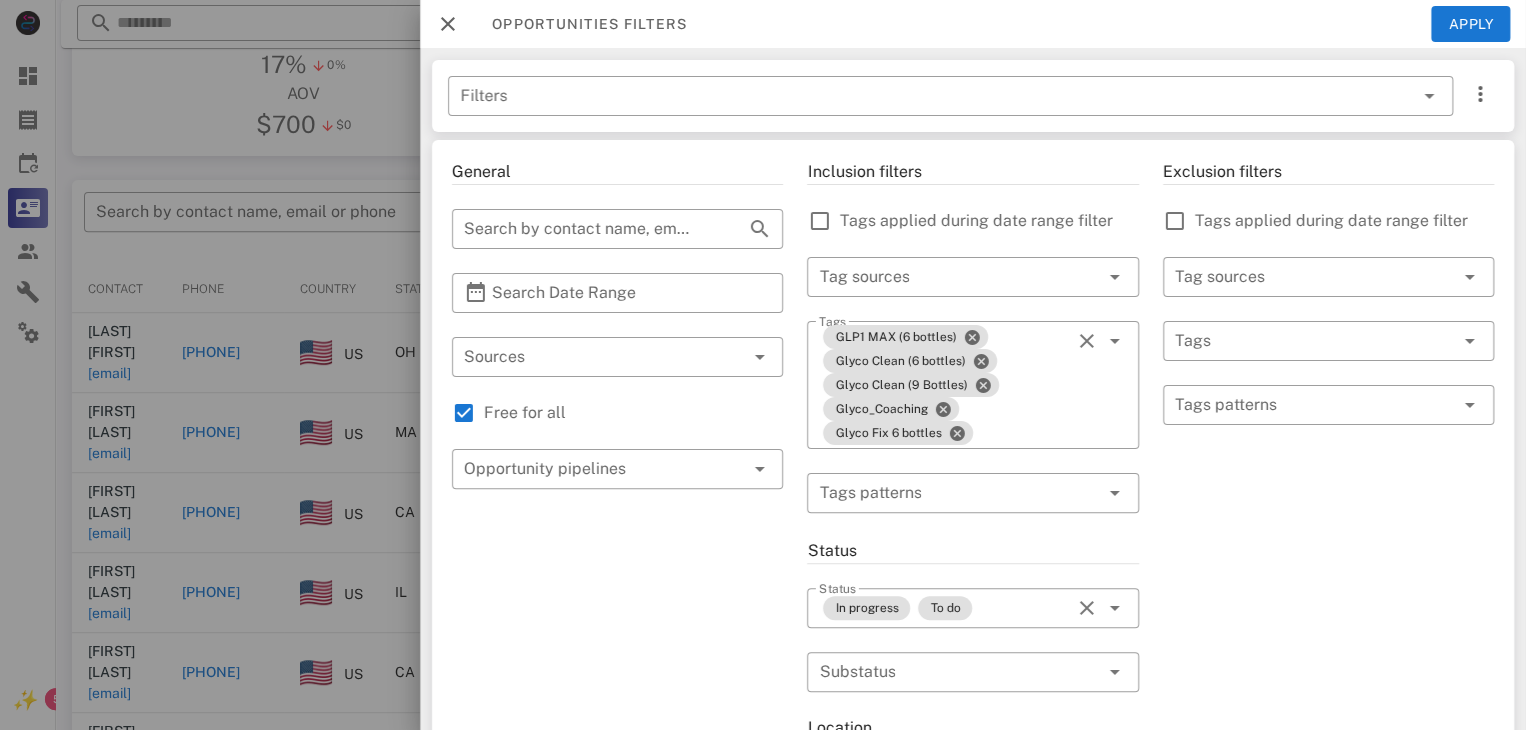 click at bounding box center (763, 365) 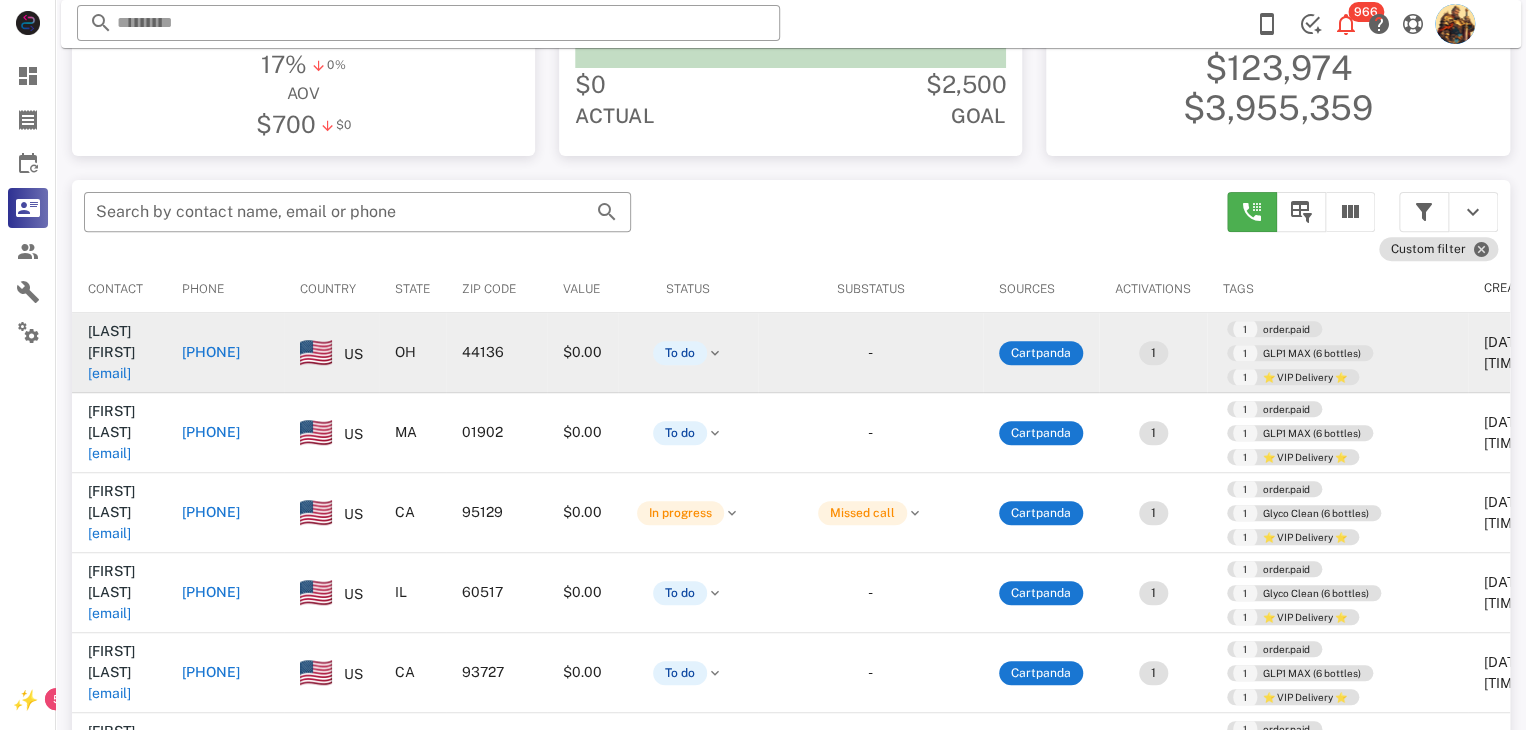 click on "frank_p_smith@msn.com" at bounding box center (109, 373) 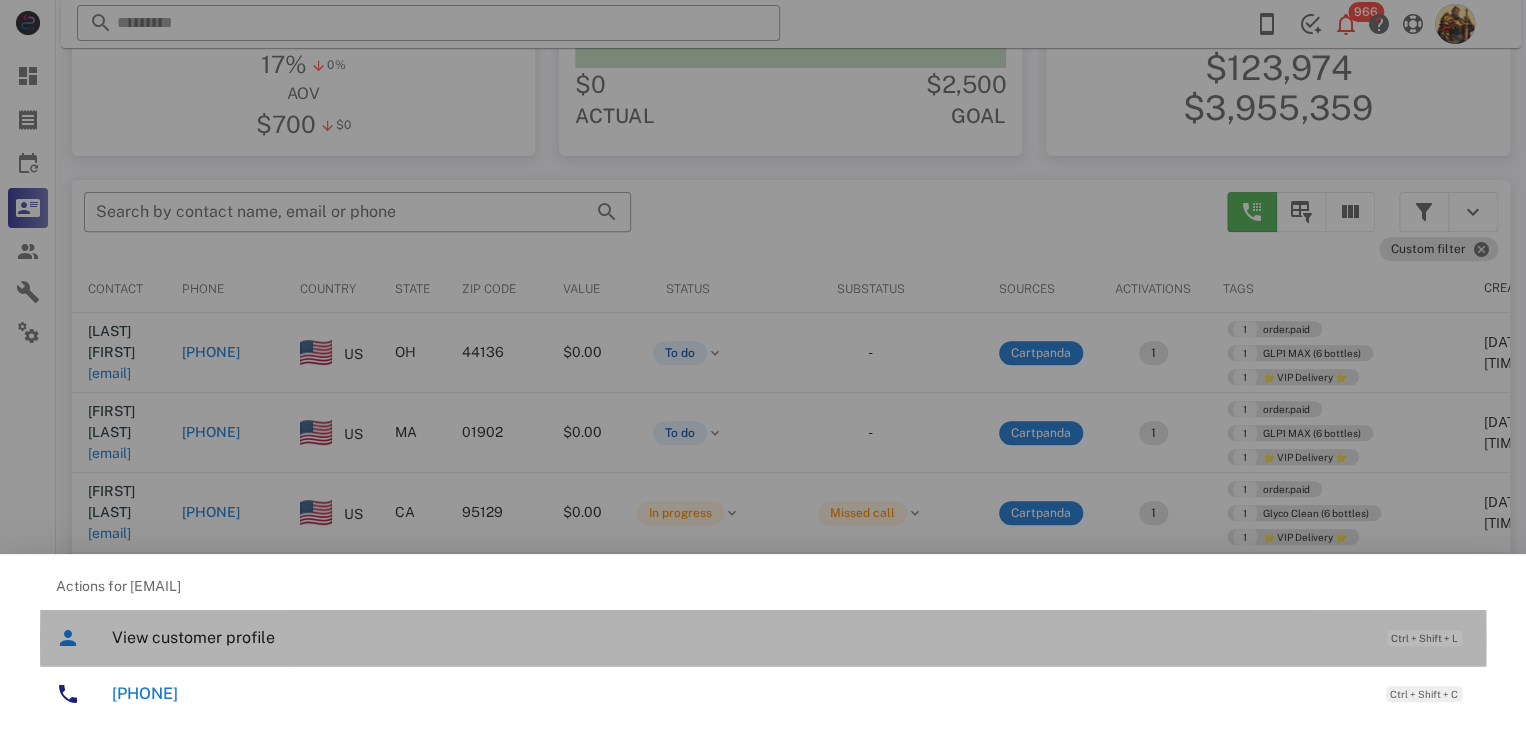 click on "View customer profile" at bounding box center [739, 637] 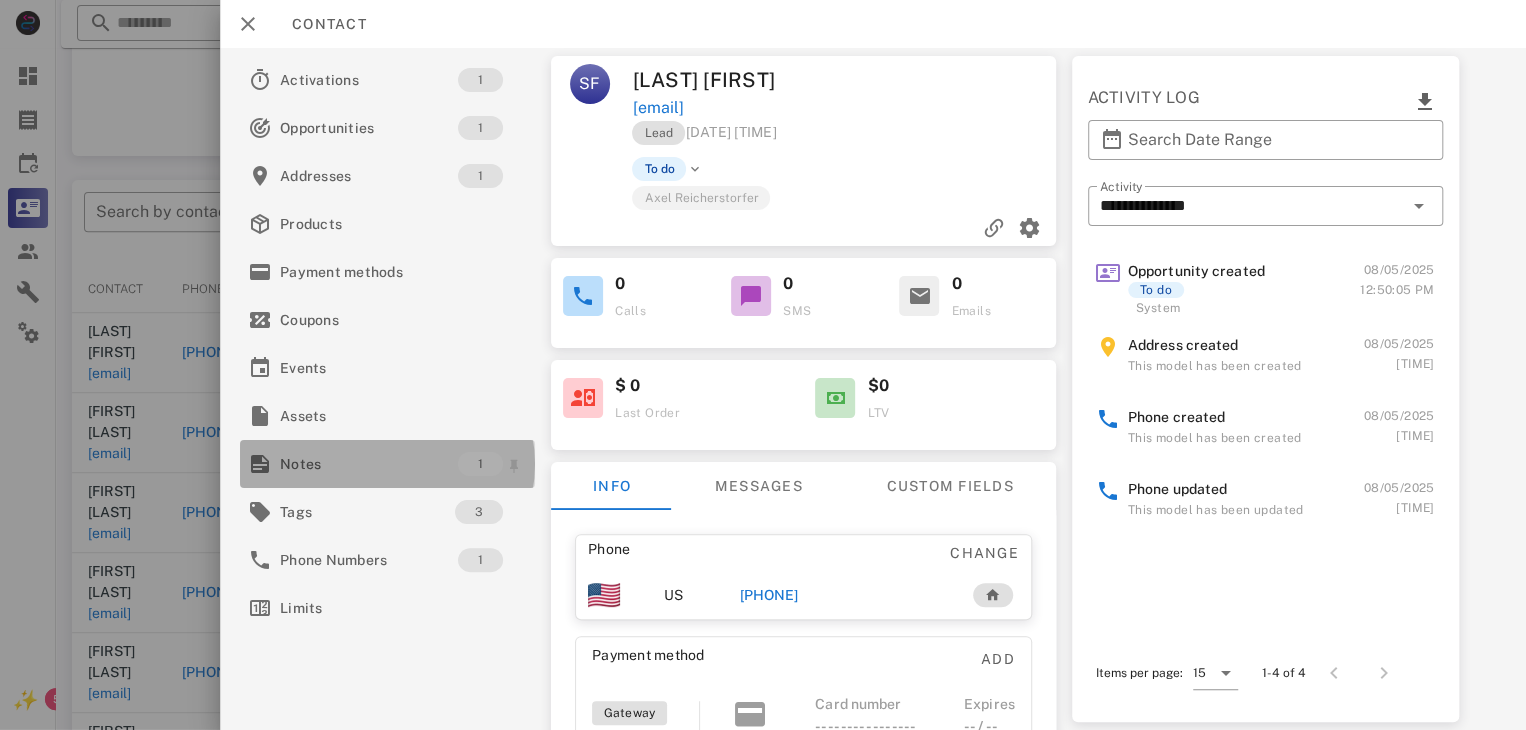 click on "Notes" at bounding box center [369, 464] 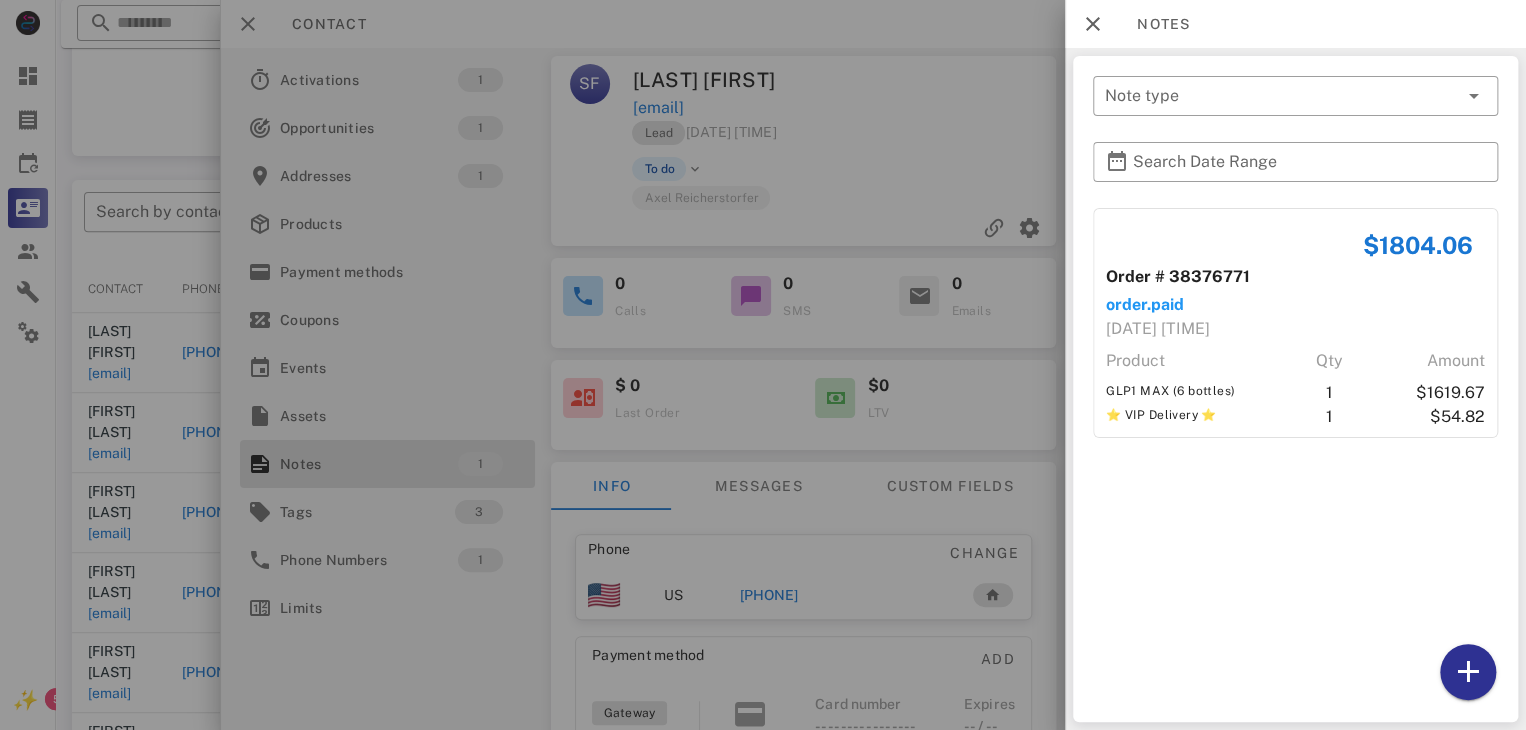 click at bounding box center [763, 365] 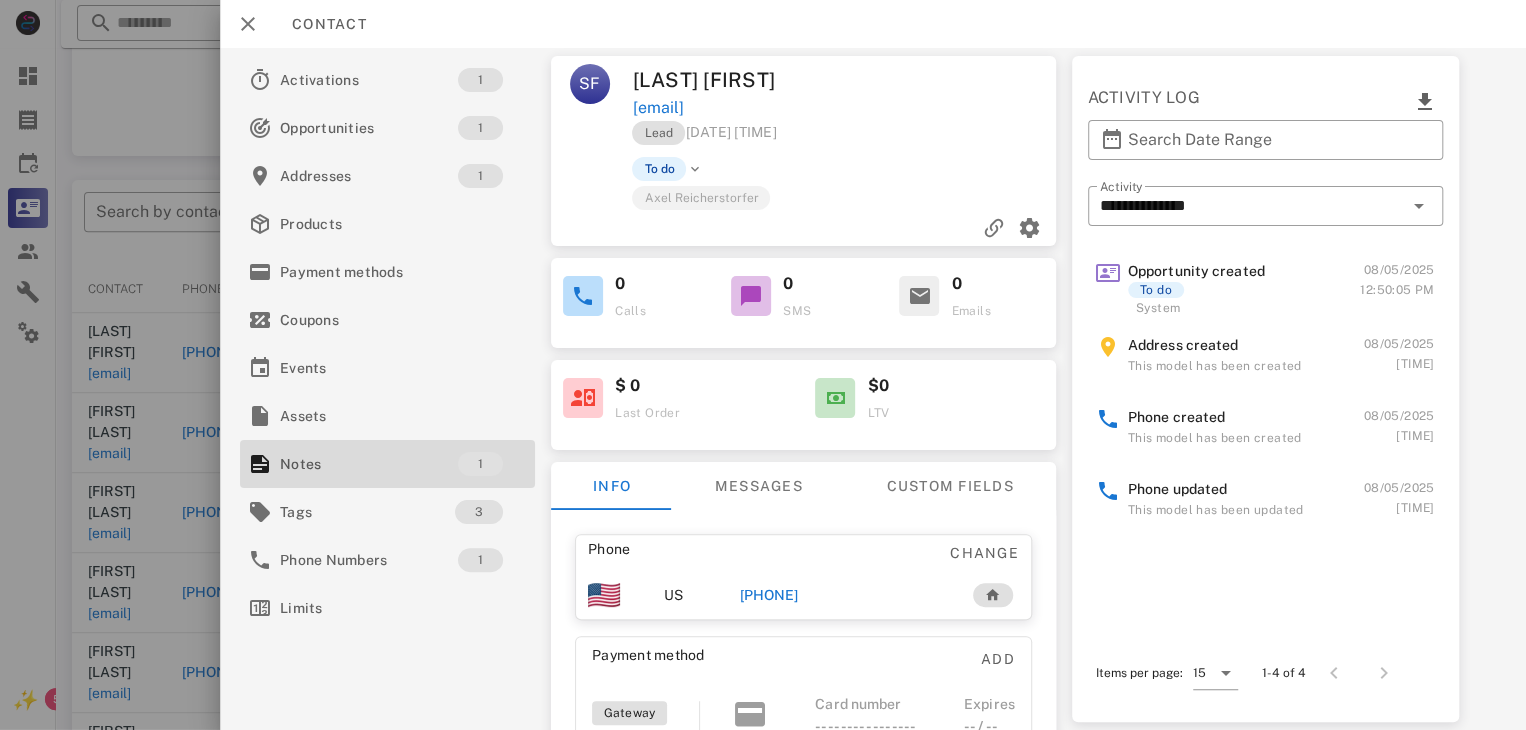 click on "+14402380591" at bounding box center [769, 595] 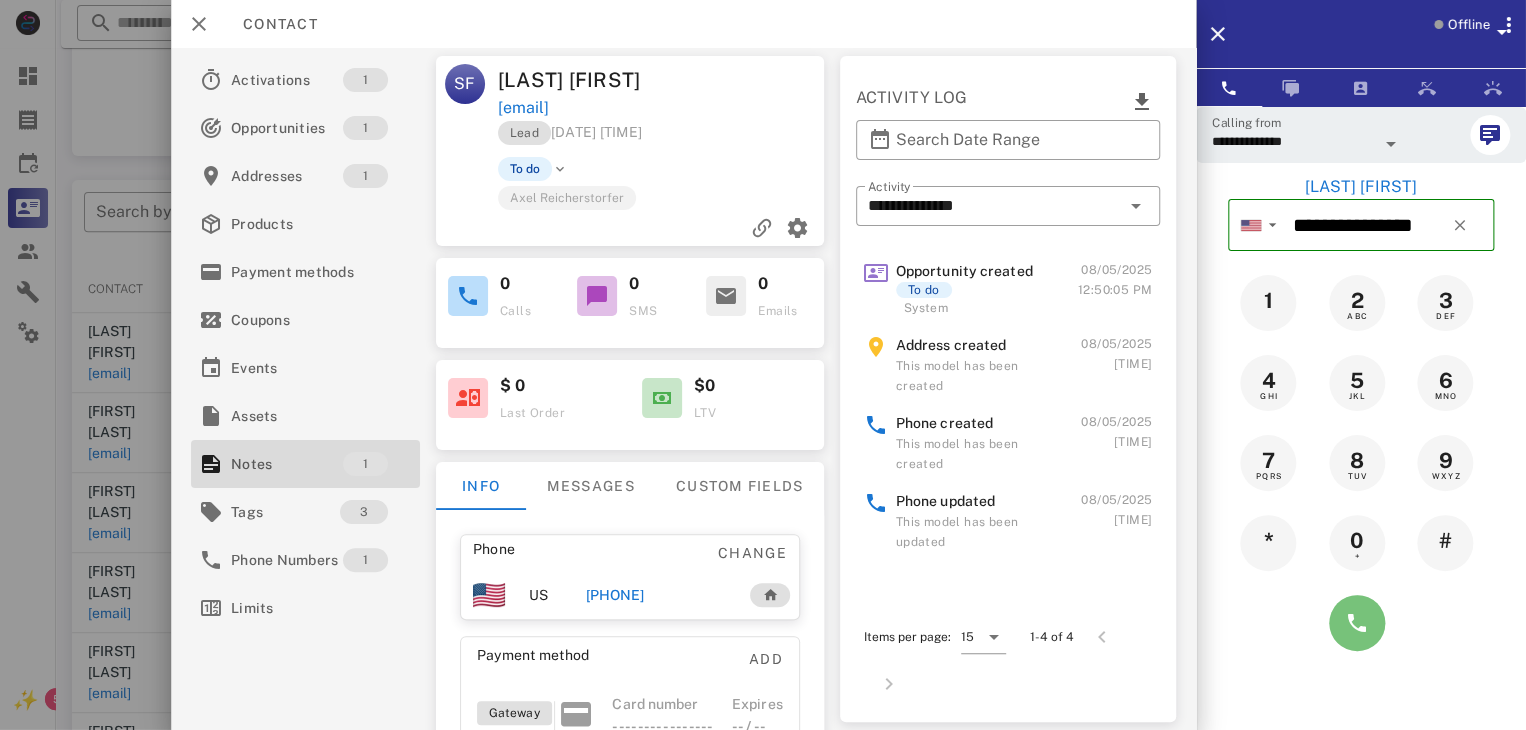 click at bounding box center [1357, 623] 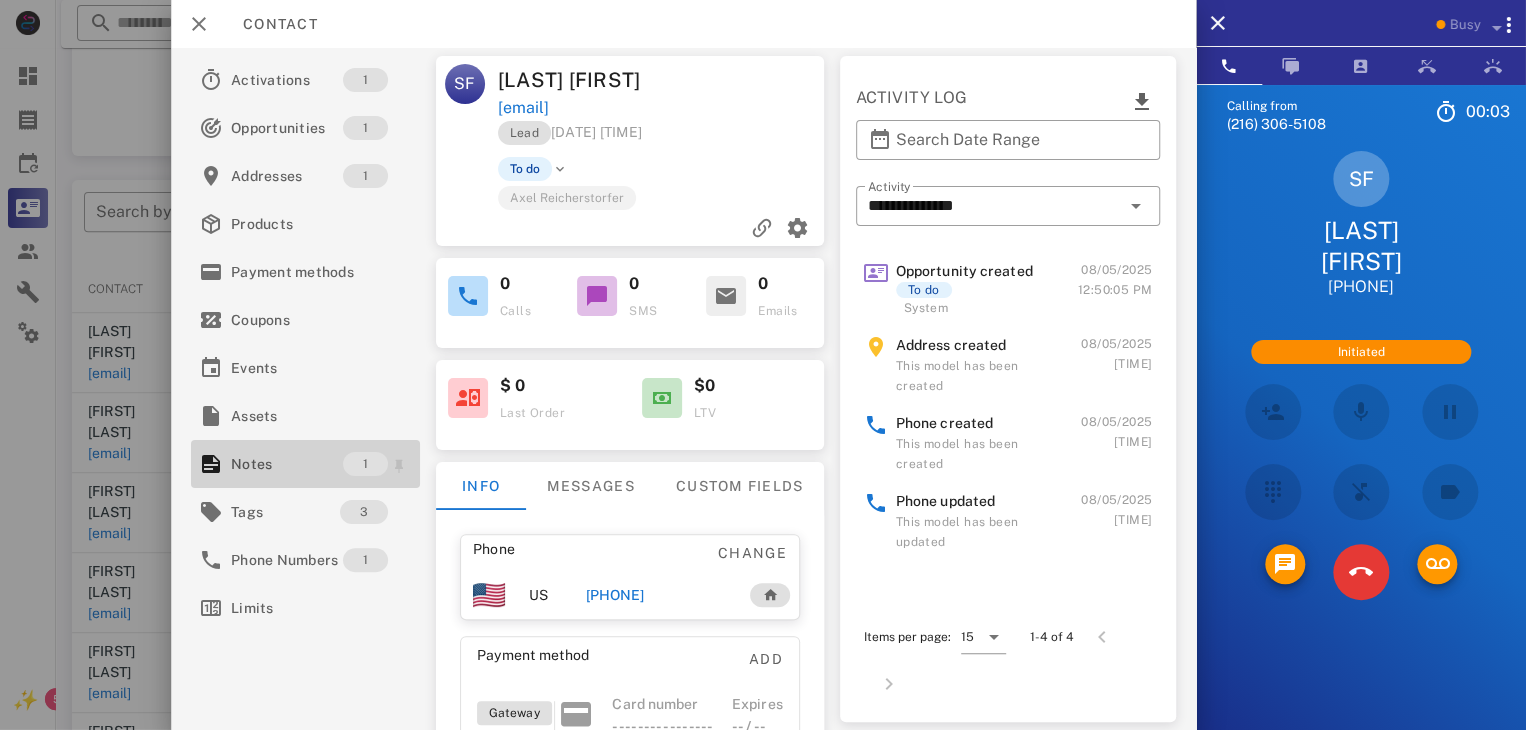 click on "Notes" at bounding box center [287, 464] 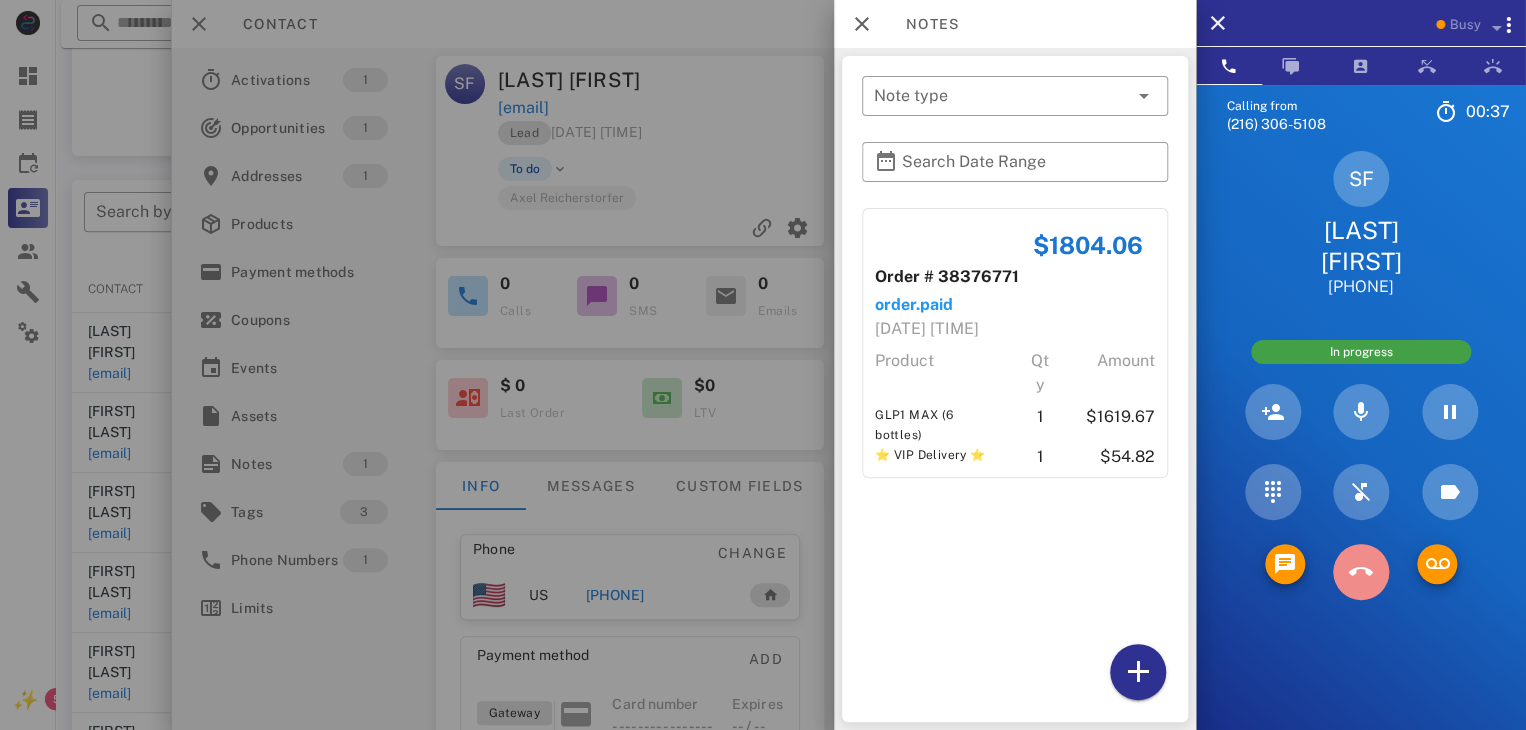 click at bounding box center [1361, 572] 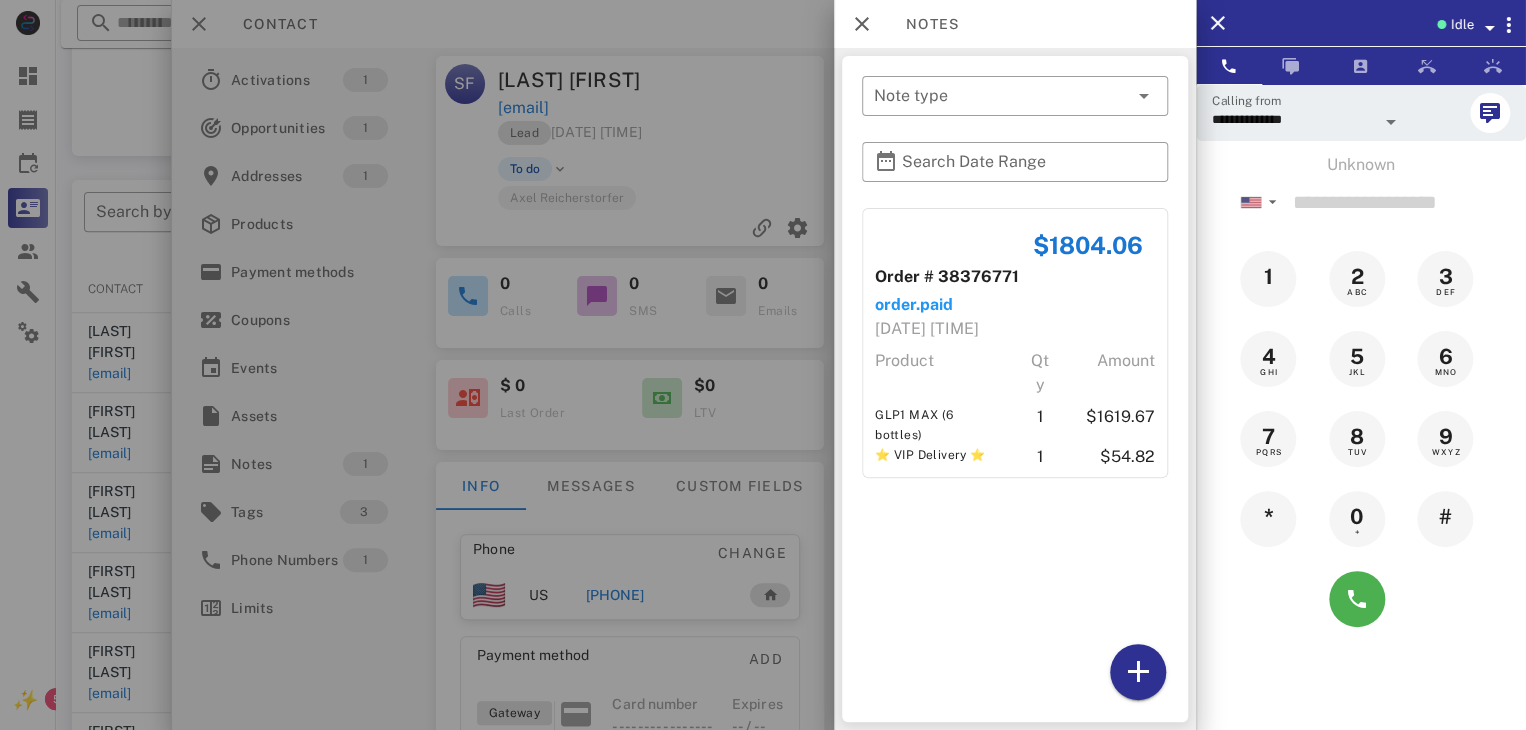click at bounding box center (763, 365) 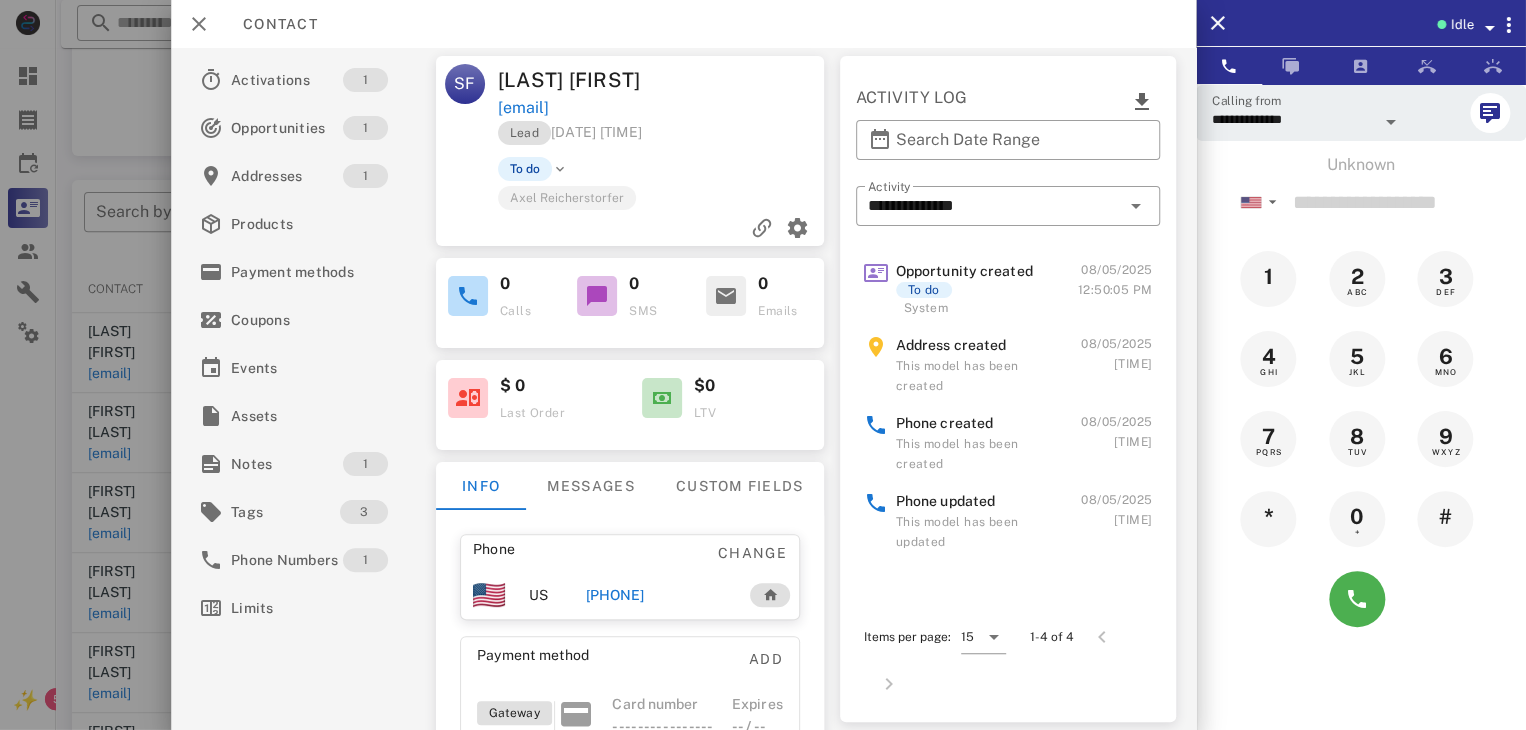 click on "+14402380591" at bounding box center [614, 595] 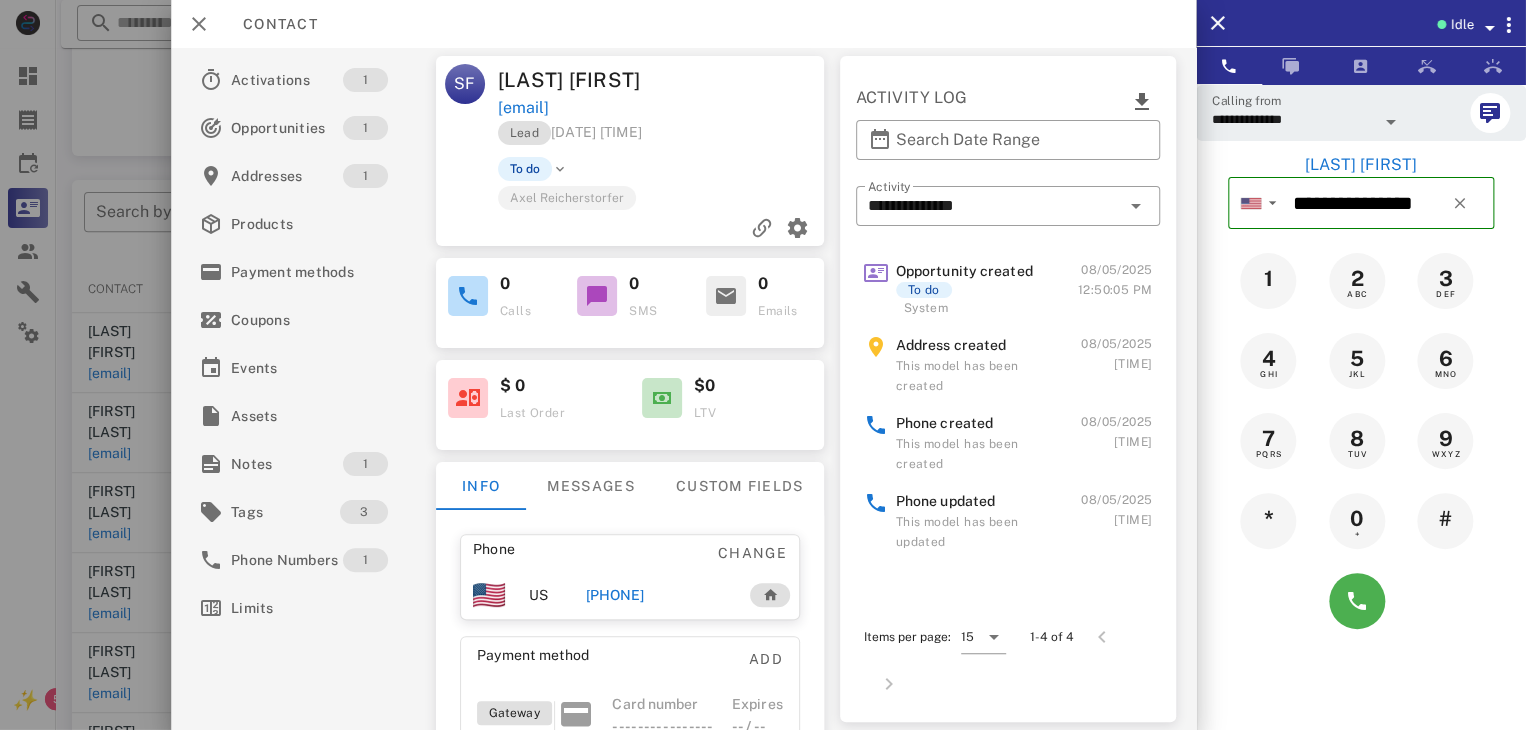 click on "+14402380591" at bounding box center [614, 595] 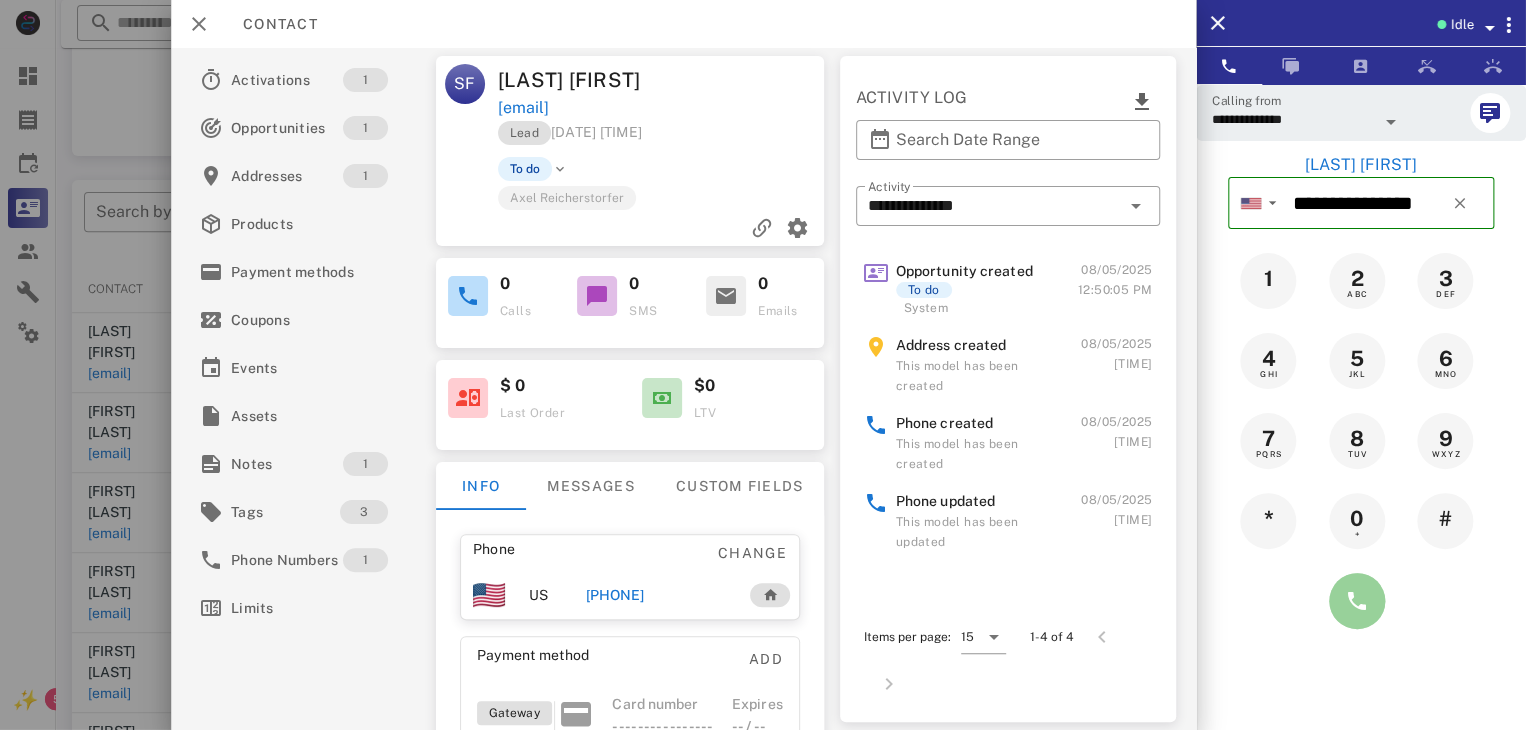 click at bounding box center (1357, 601) 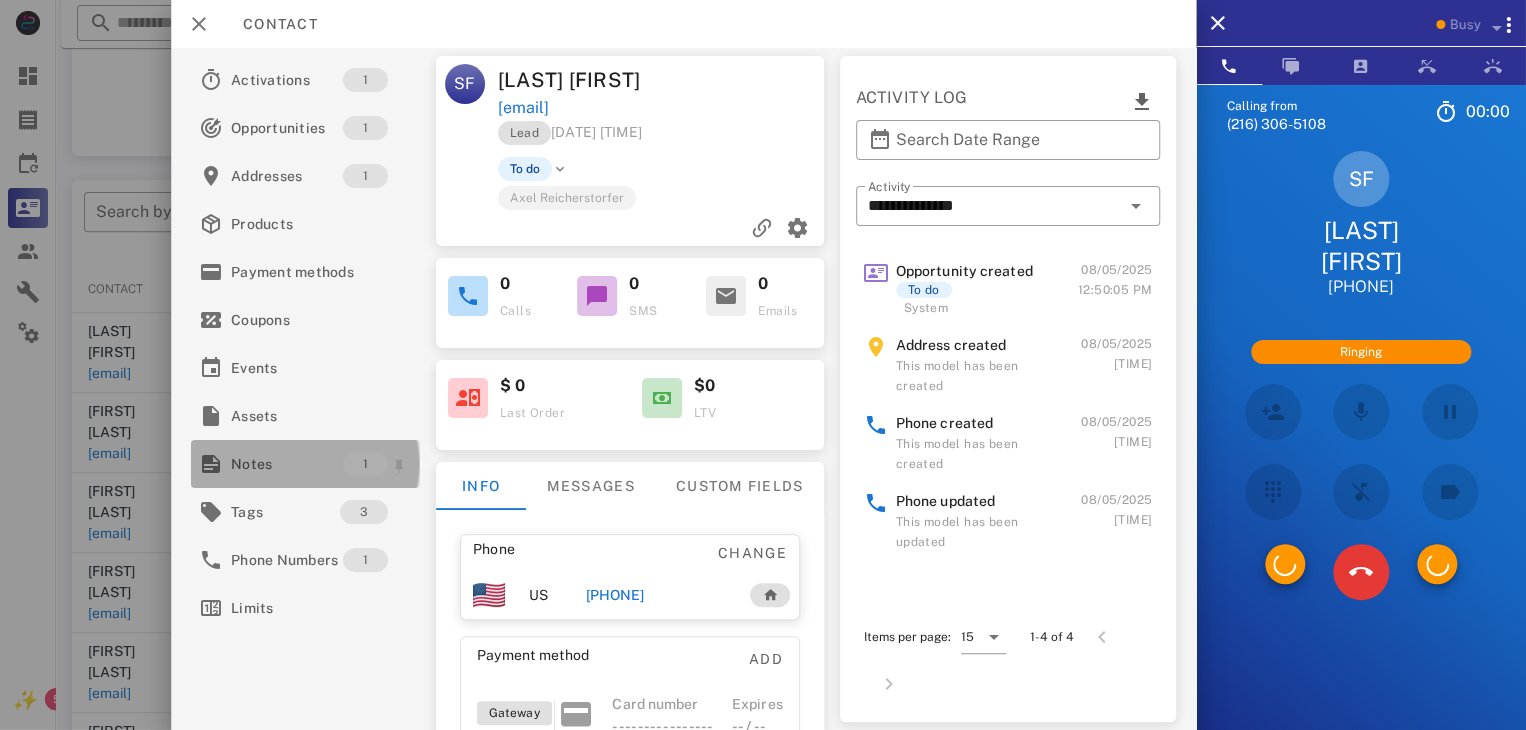 click on "Notes" at bounding box center [287, 464] 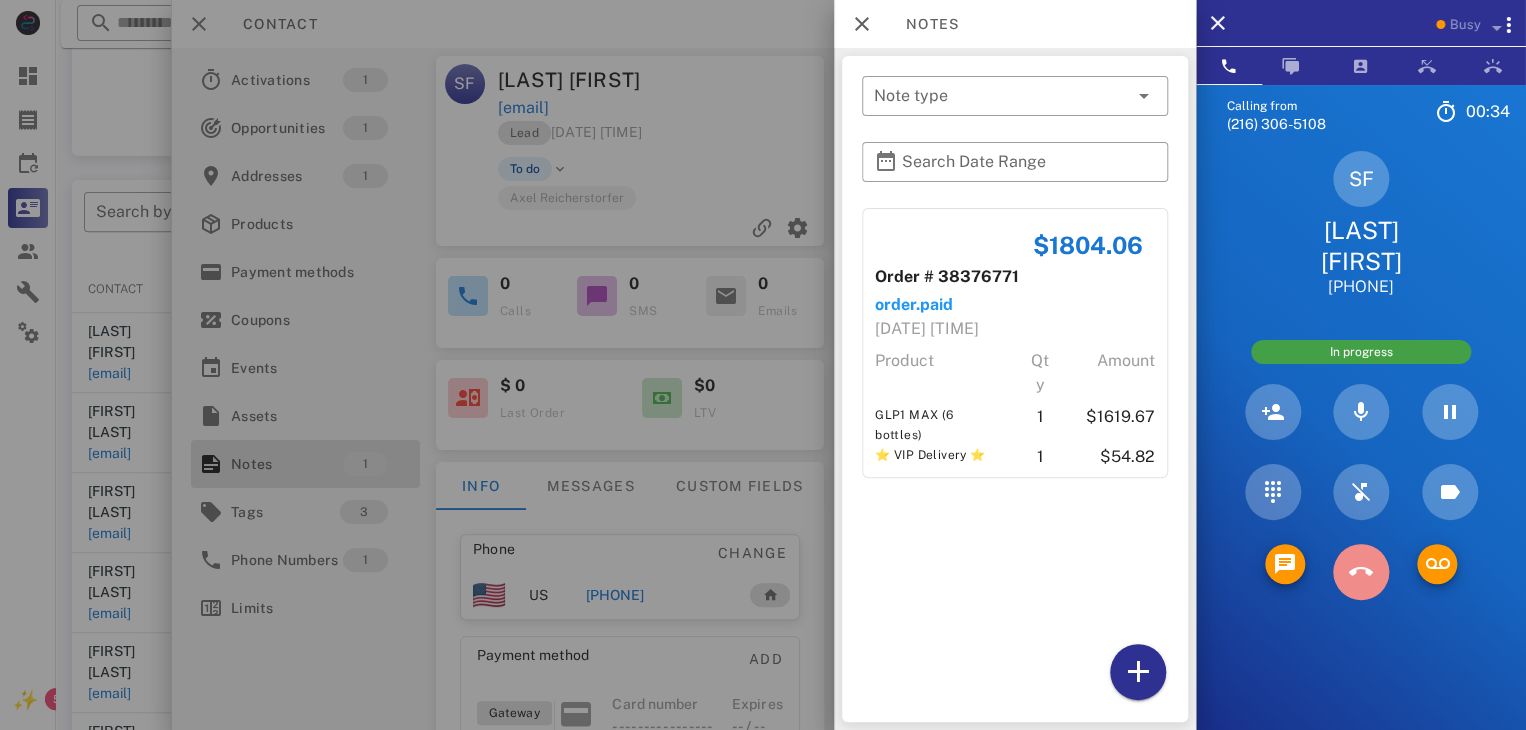 click at bounding box center (1361, 572) 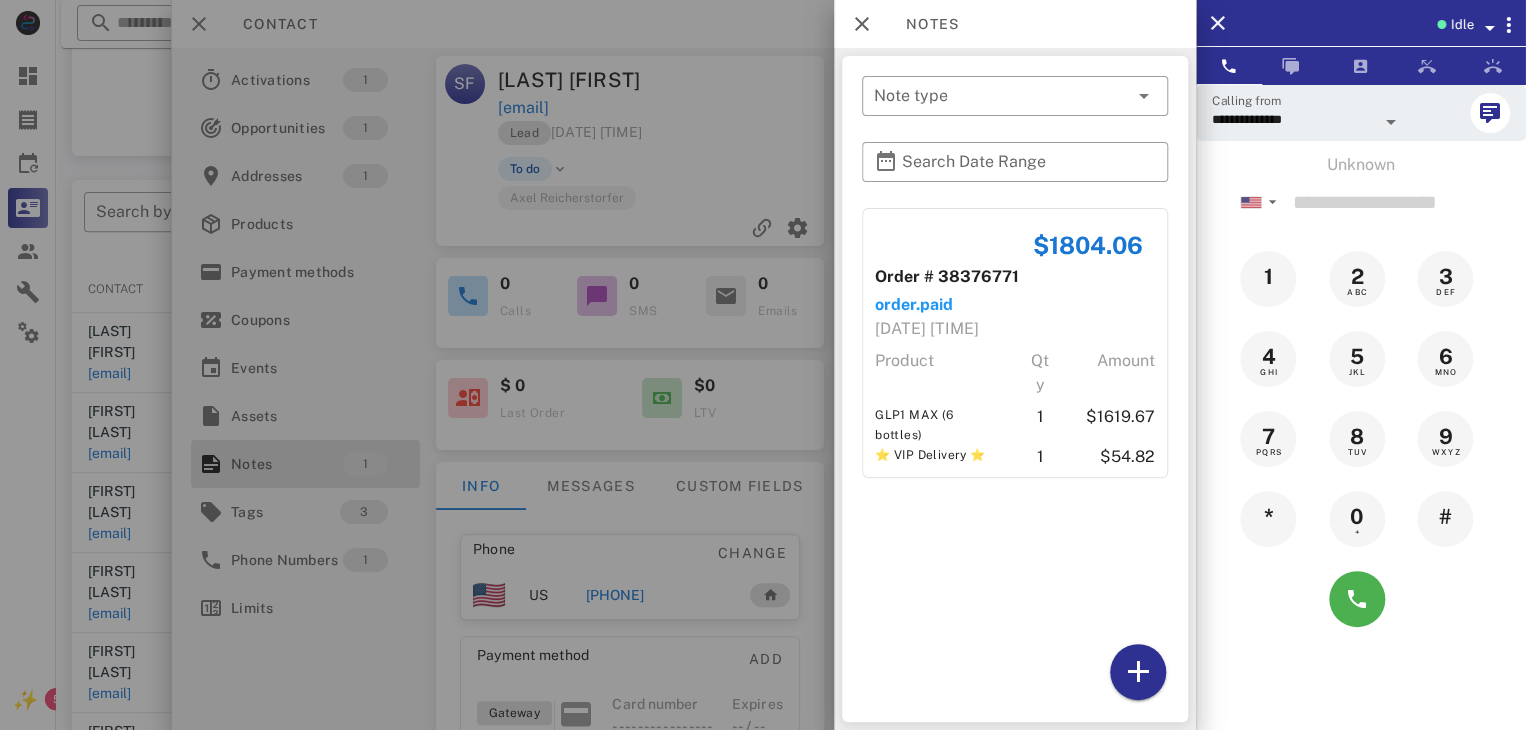 click at bounding box center (763, 365) 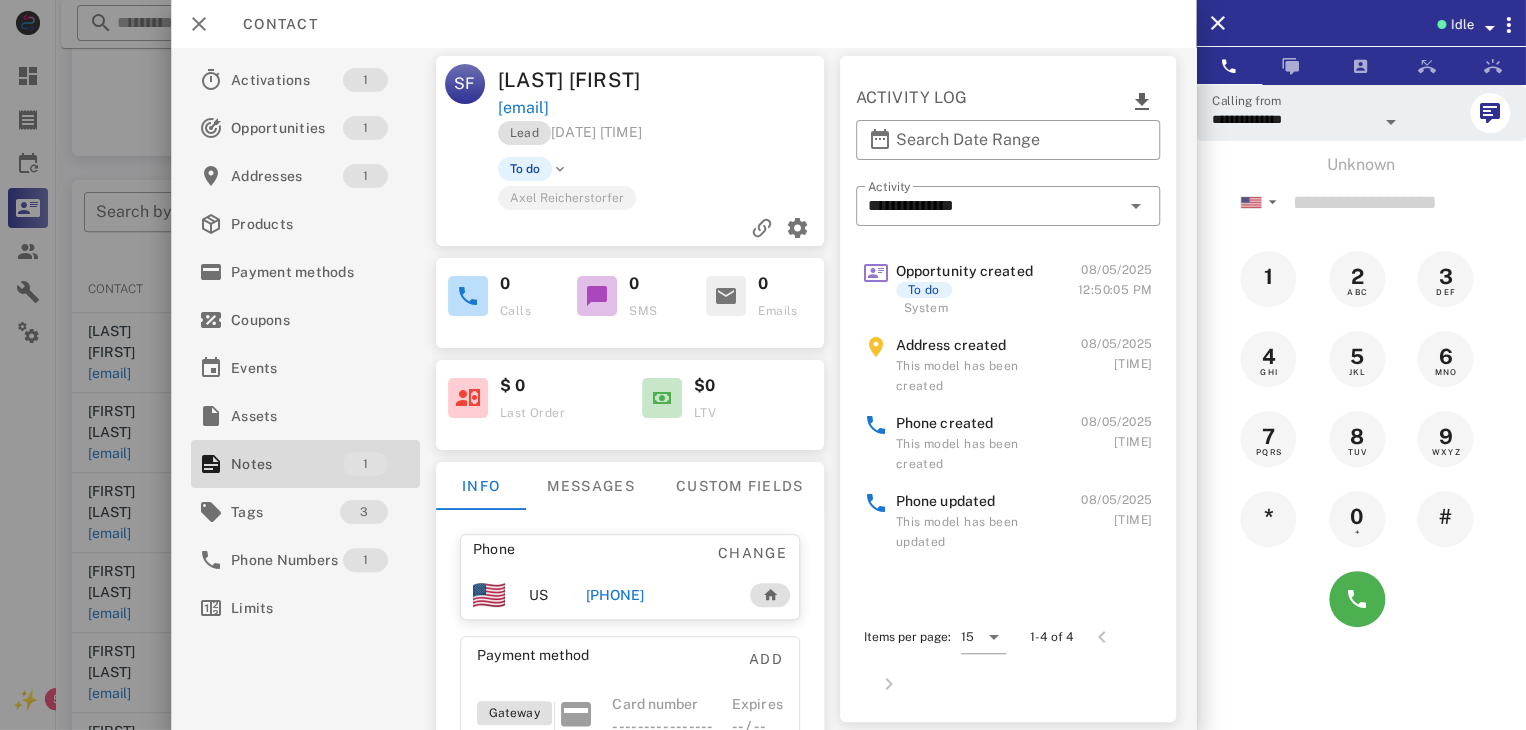 click on "+14402380591" at bounding box center [614, 595] 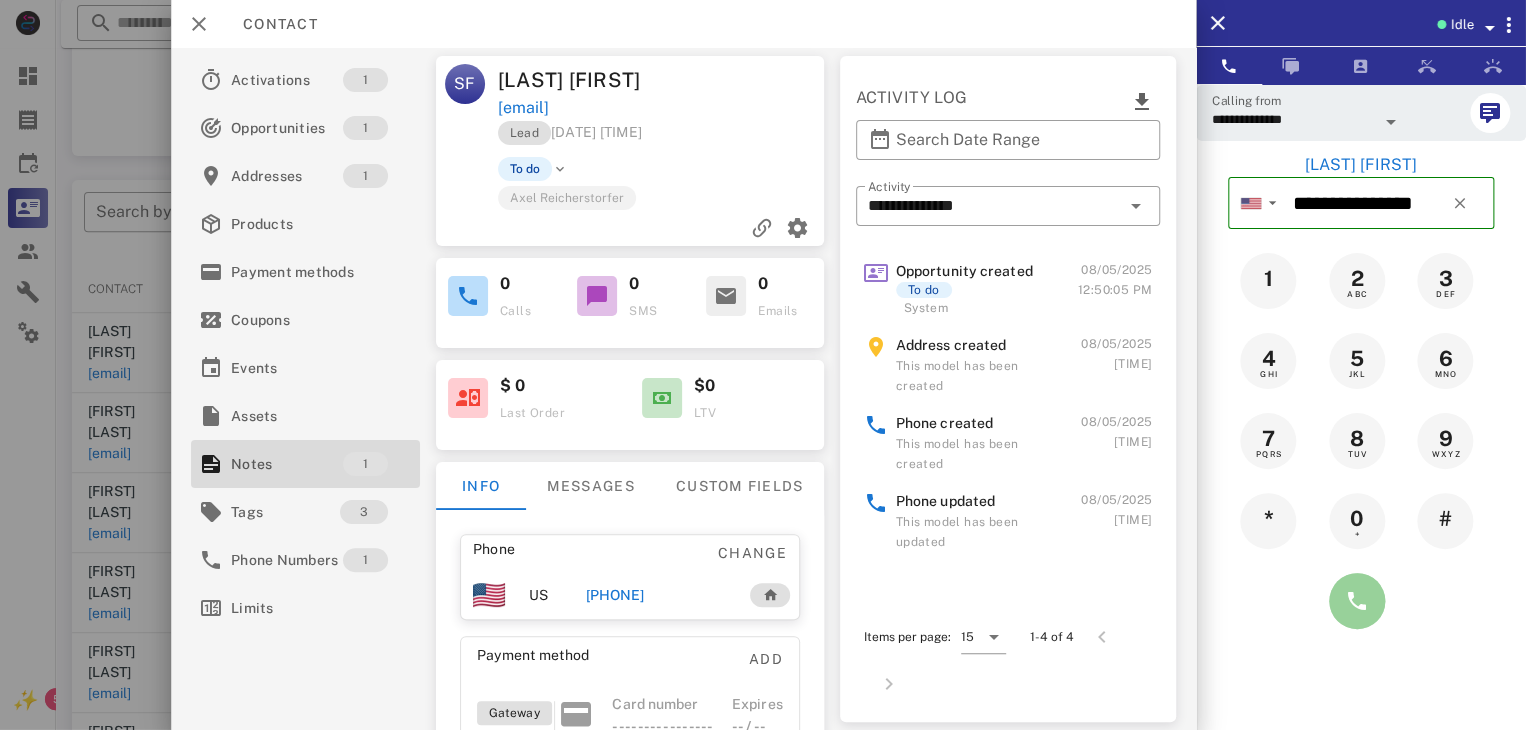 click at bounding box center (1357, 601) 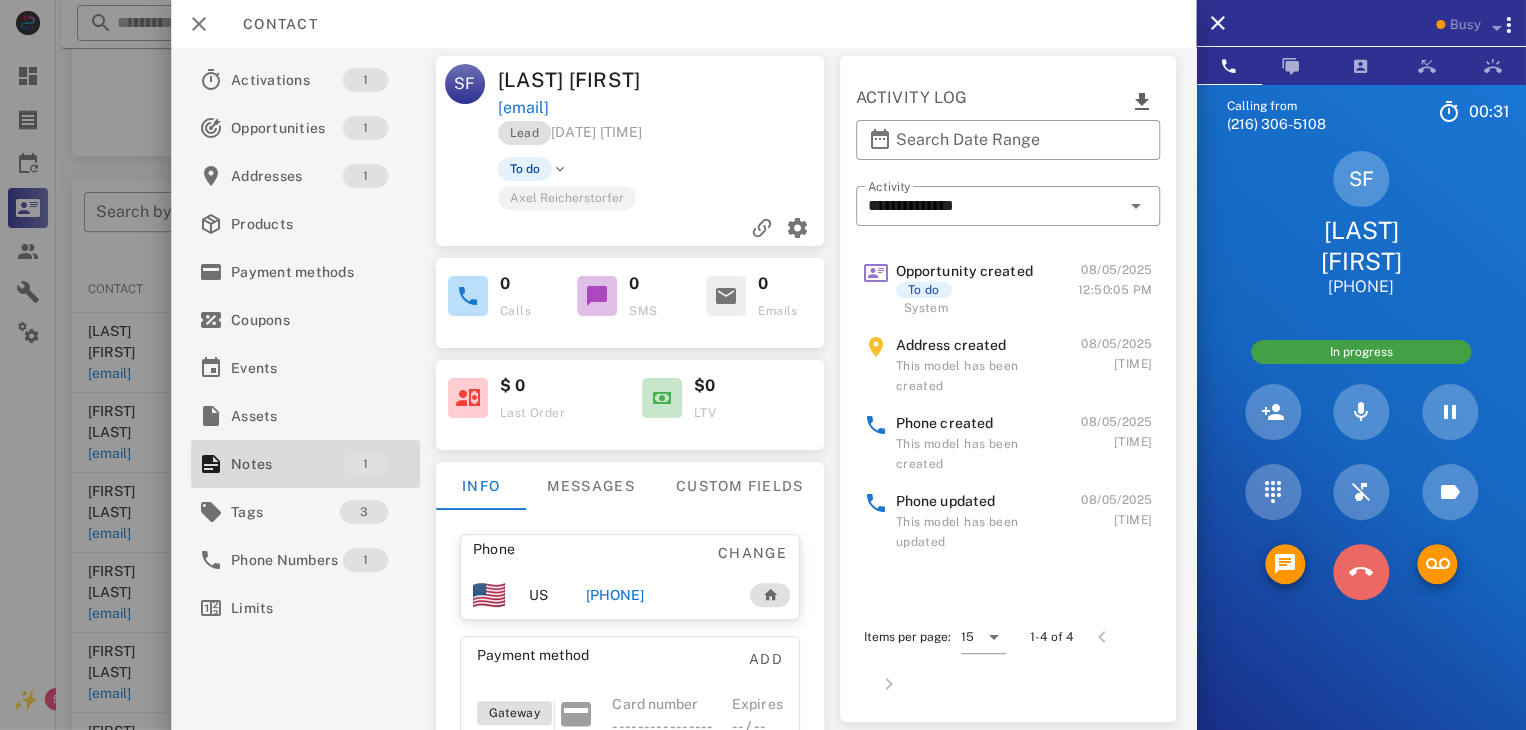click at bounding box center (1361, 572) 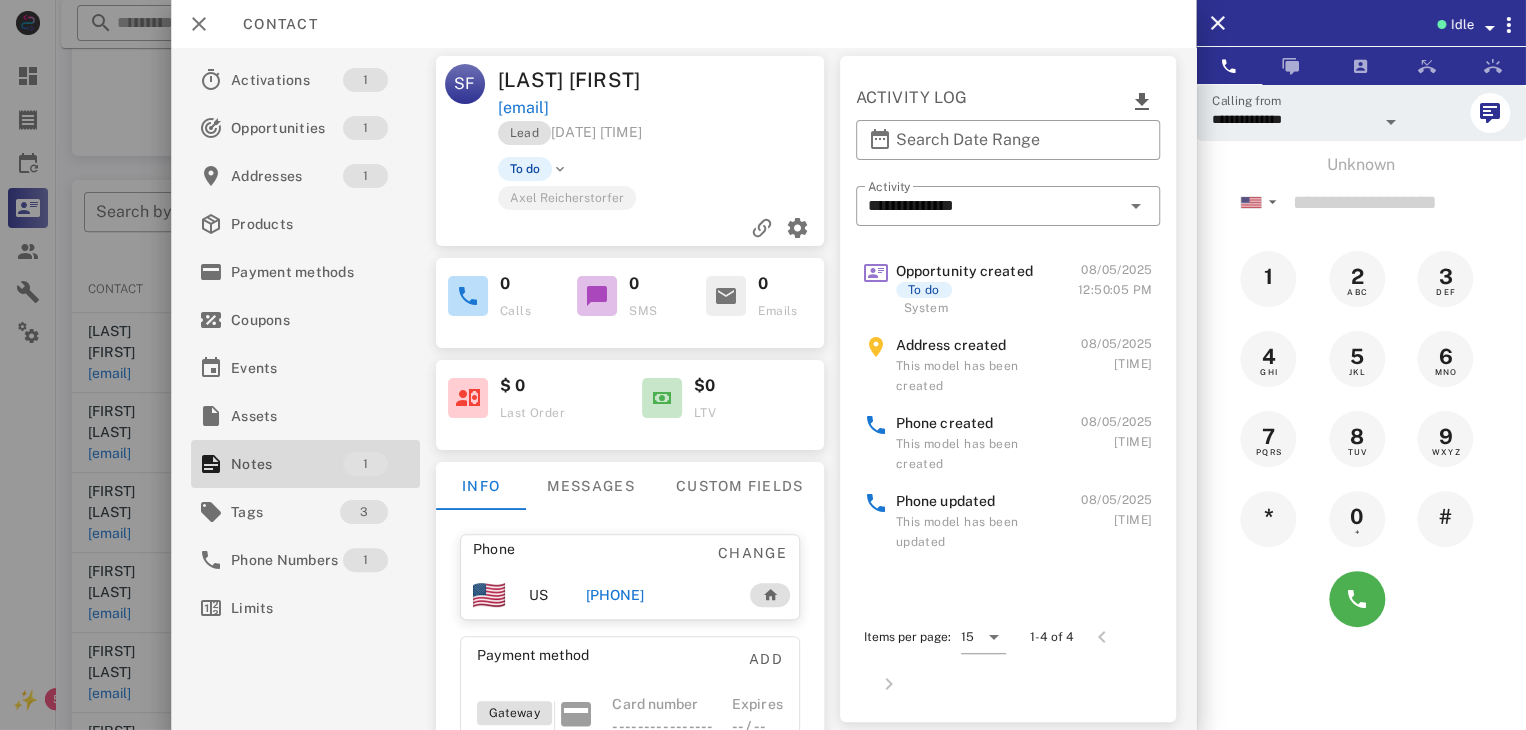 click at bounding box center (763, 365) 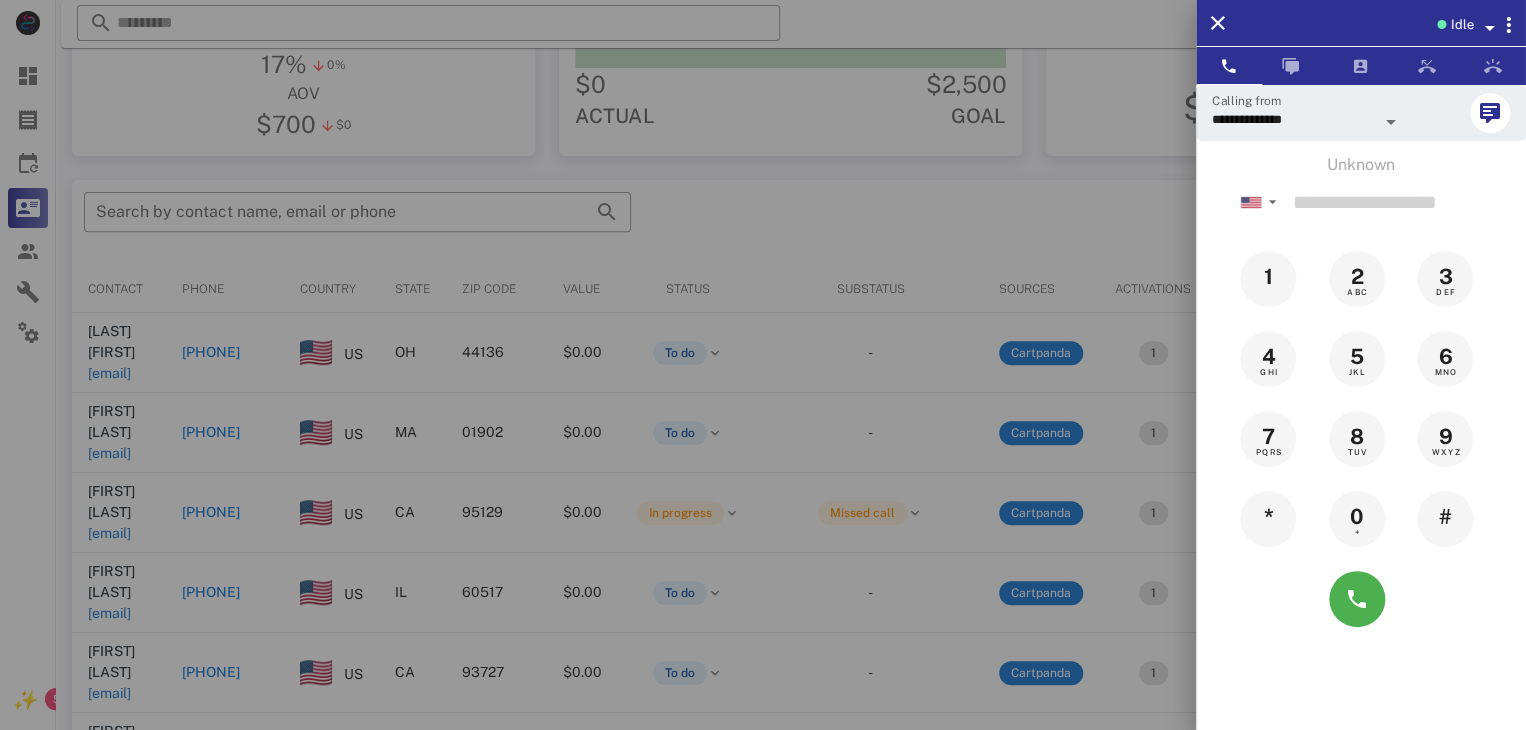 click at bounding box center (763, 365) 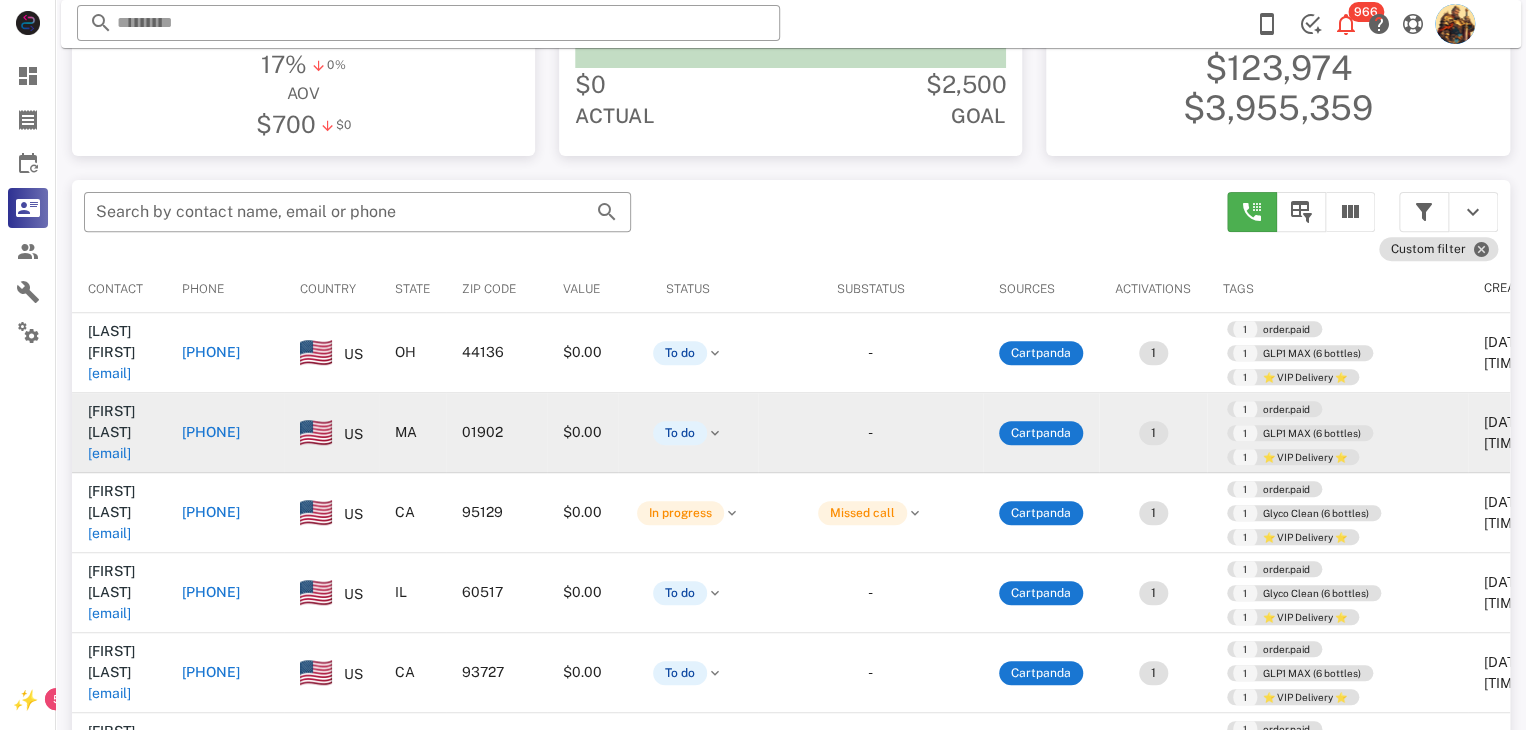 drag, startPoint x: 148, startPoint y: 431, endPoint x: 122, endPoint y: 431, distance: 26 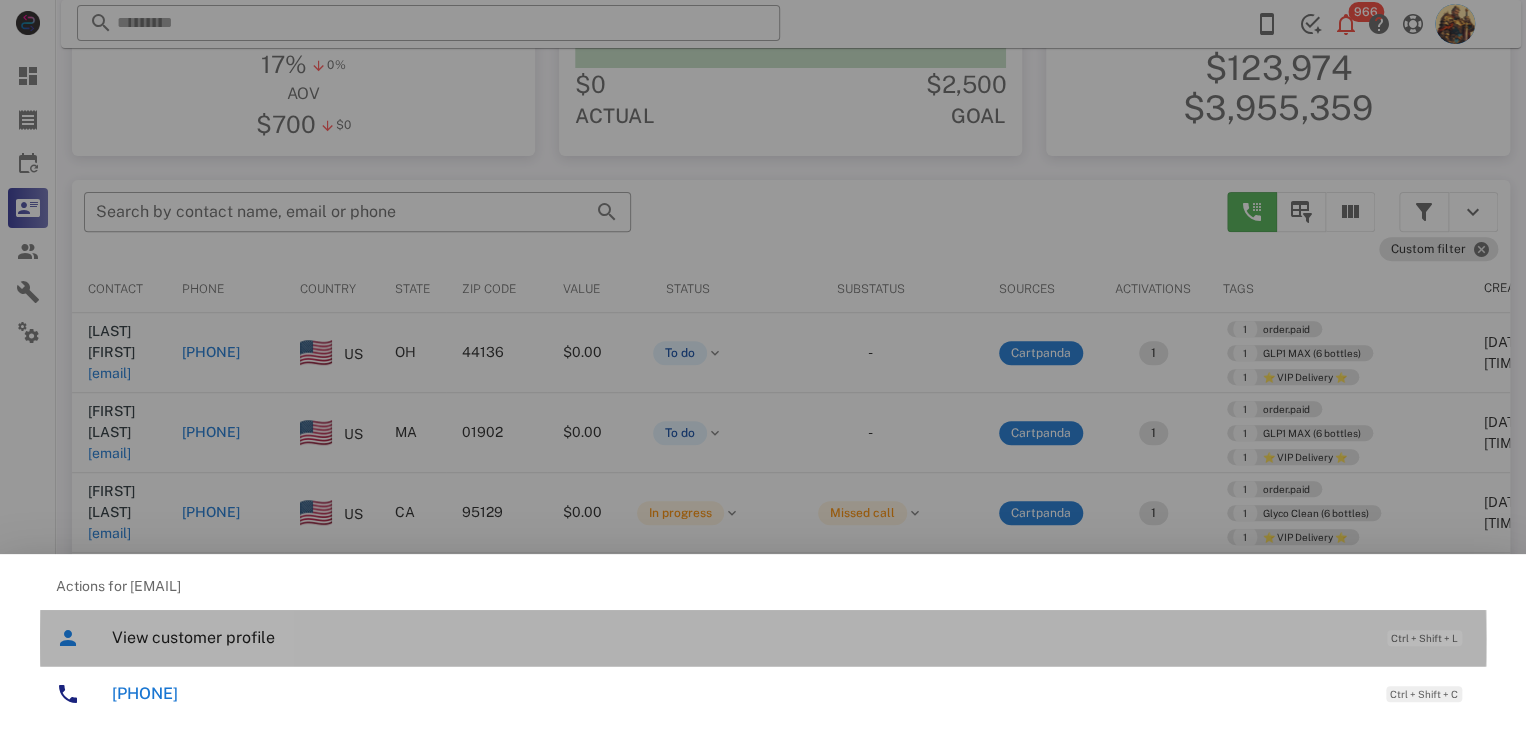 drag, startPoint x: 279, startPoint y: 645, endPoint x: 184, endPoint y: 633, distance: 95.7549 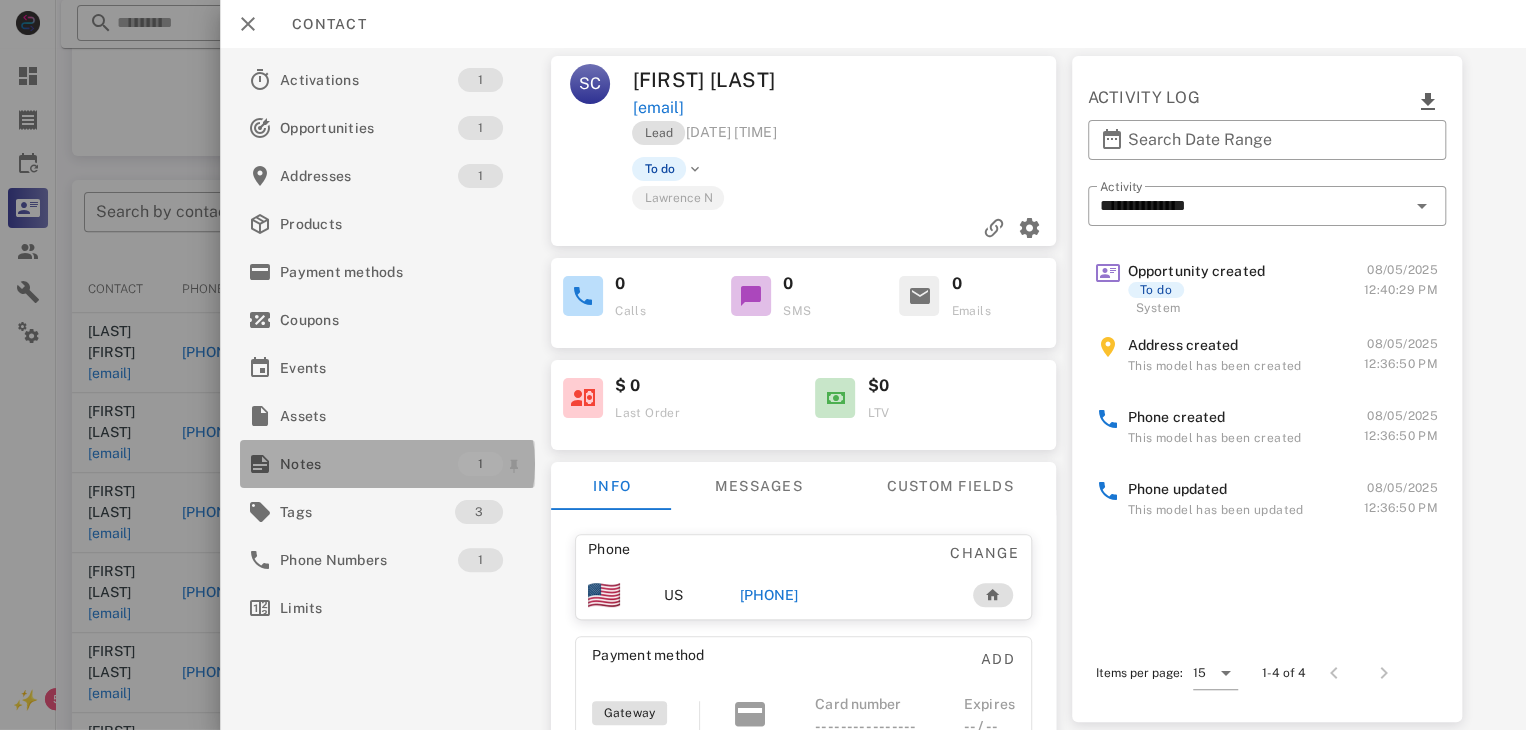 click on "Notes" at bounding box center (369, 464) 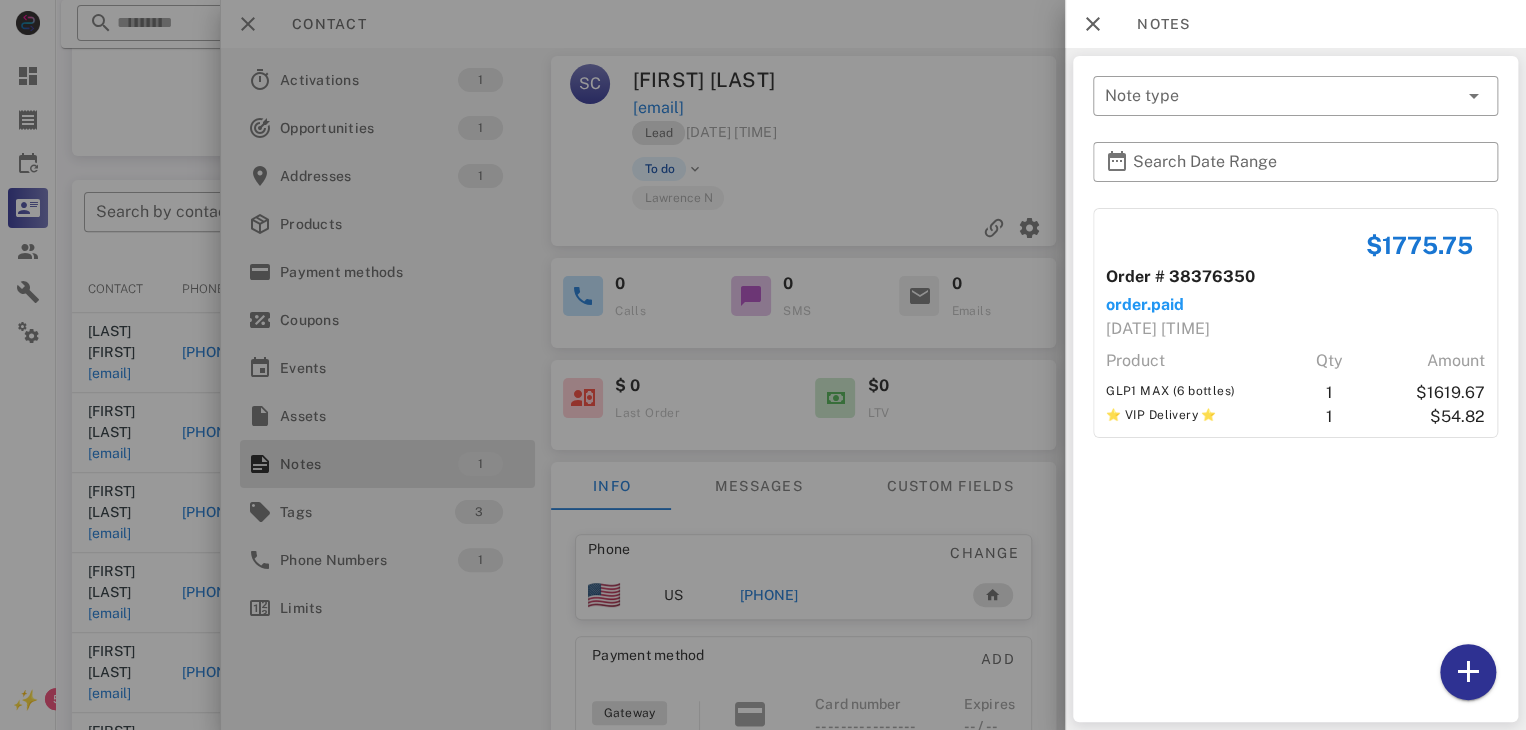 click at bounding box center [763, 365] 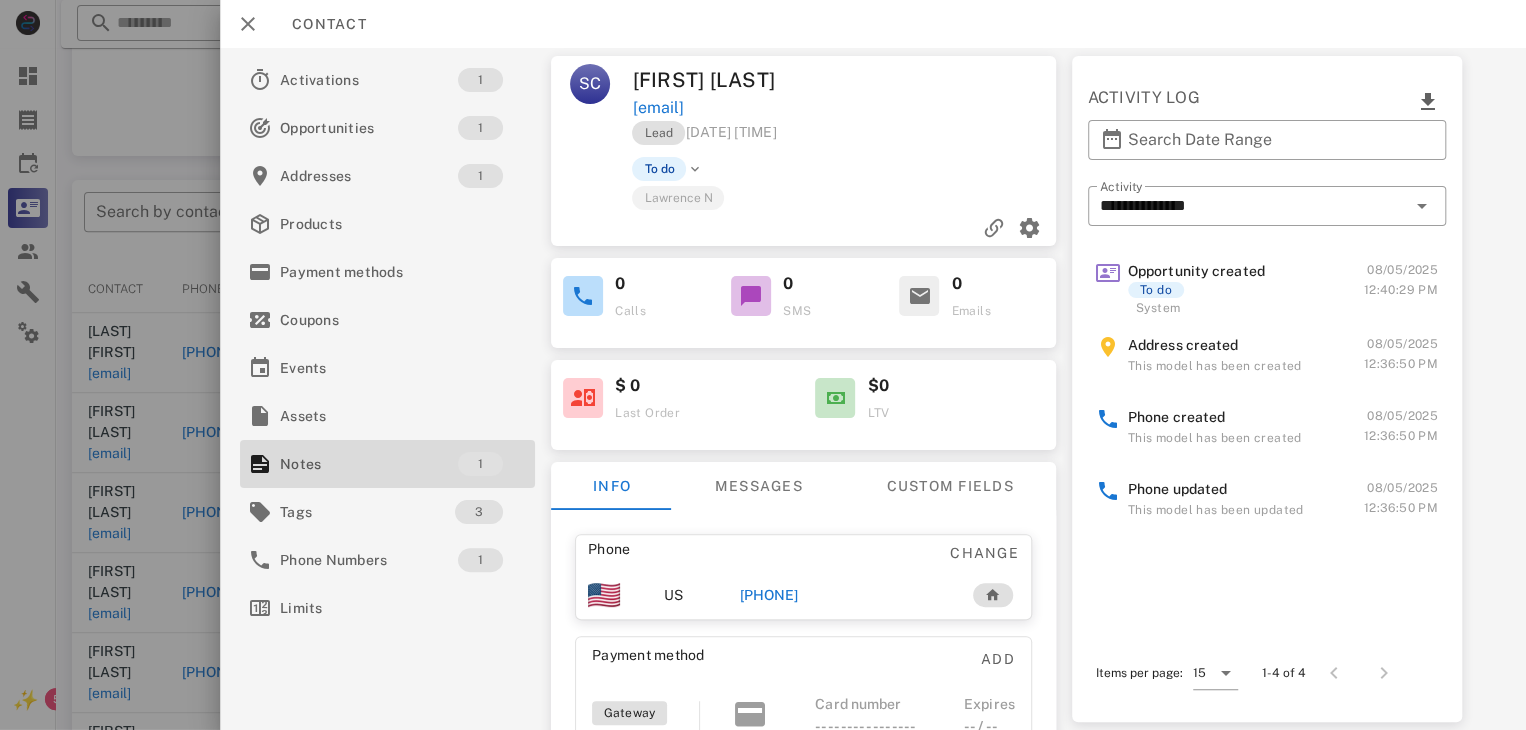 drag, startPoint x: 765, startPoint y: 595, endPoint x: 753, endPoint y: 593, distance: 12.165525 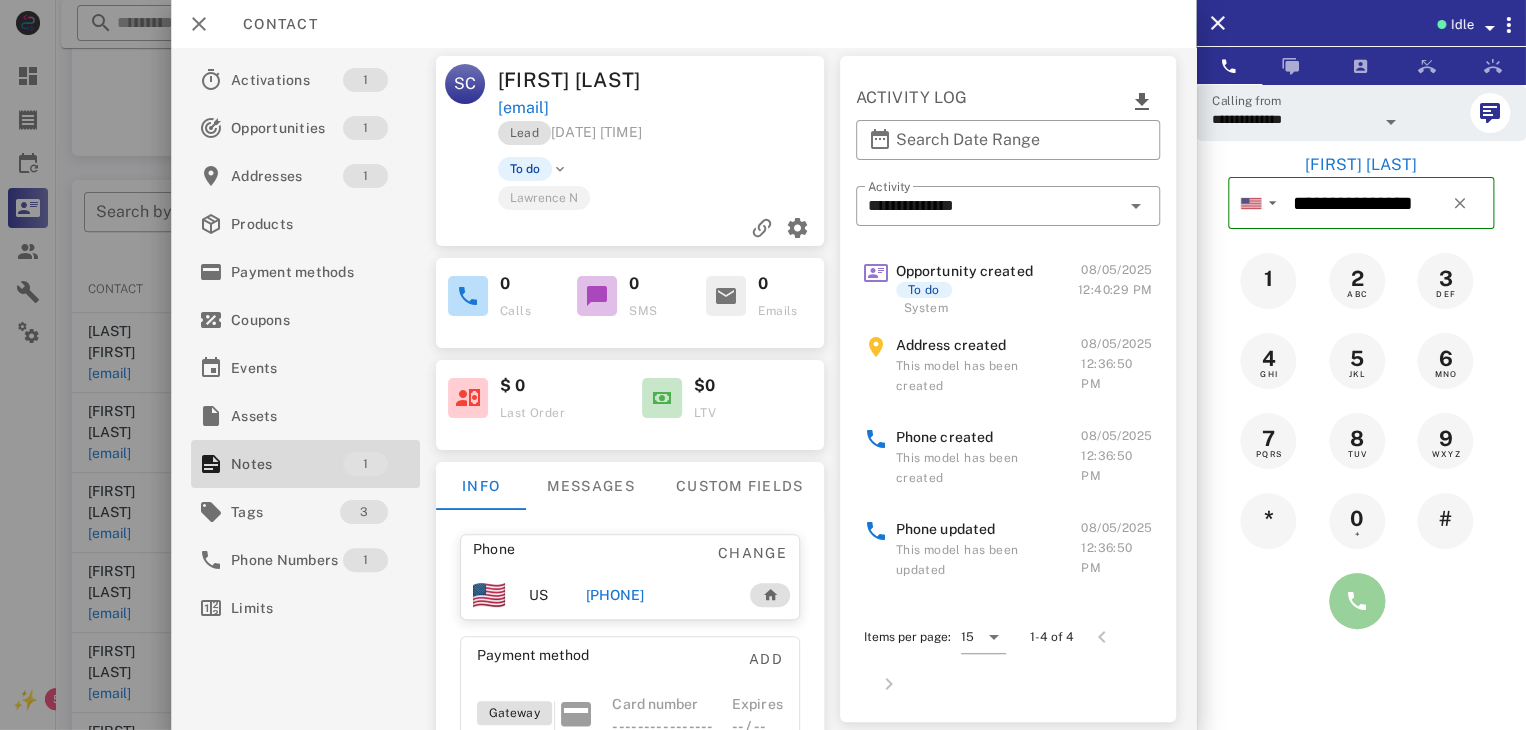 click at bounding box center [1357, 601] 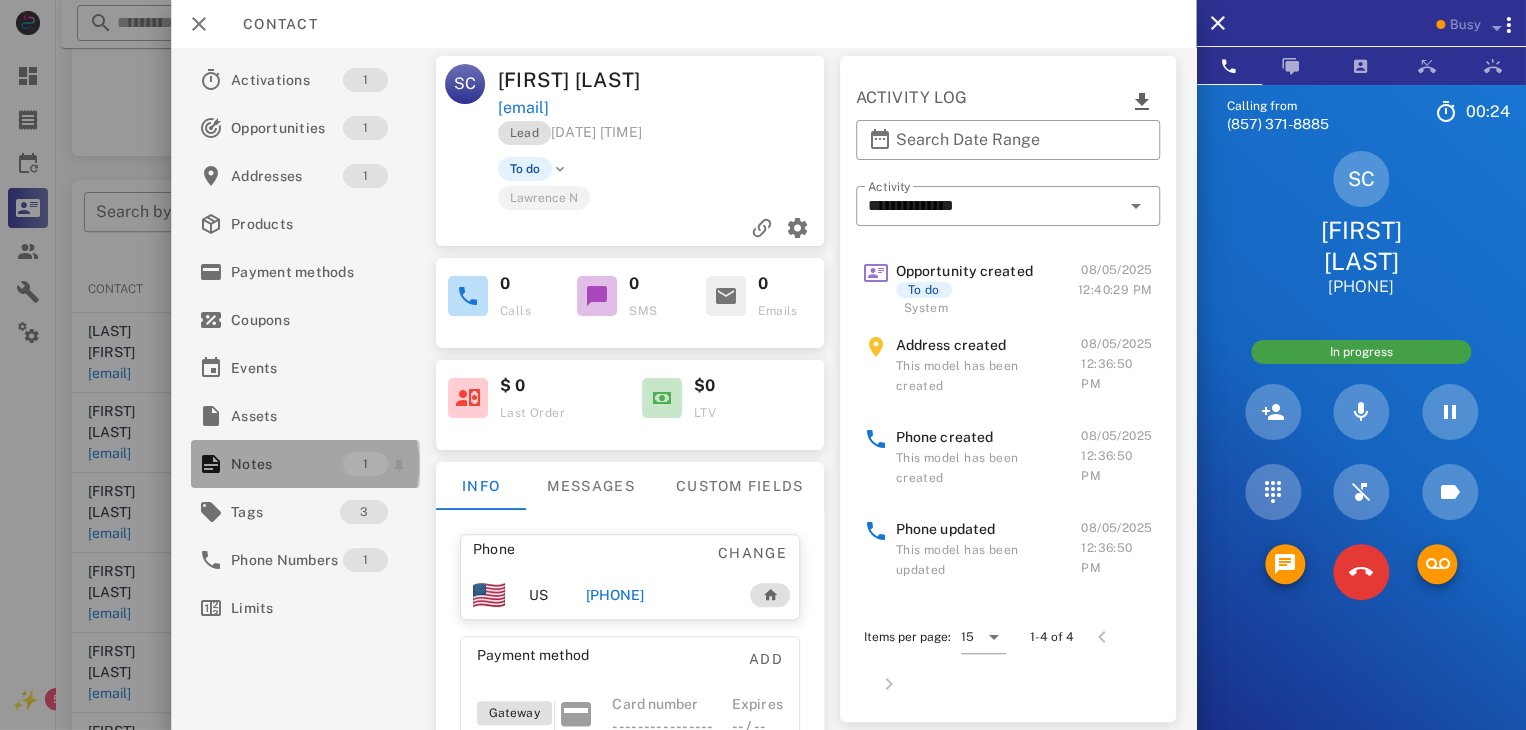 click on "Notes" at bounding box center (287, 464) 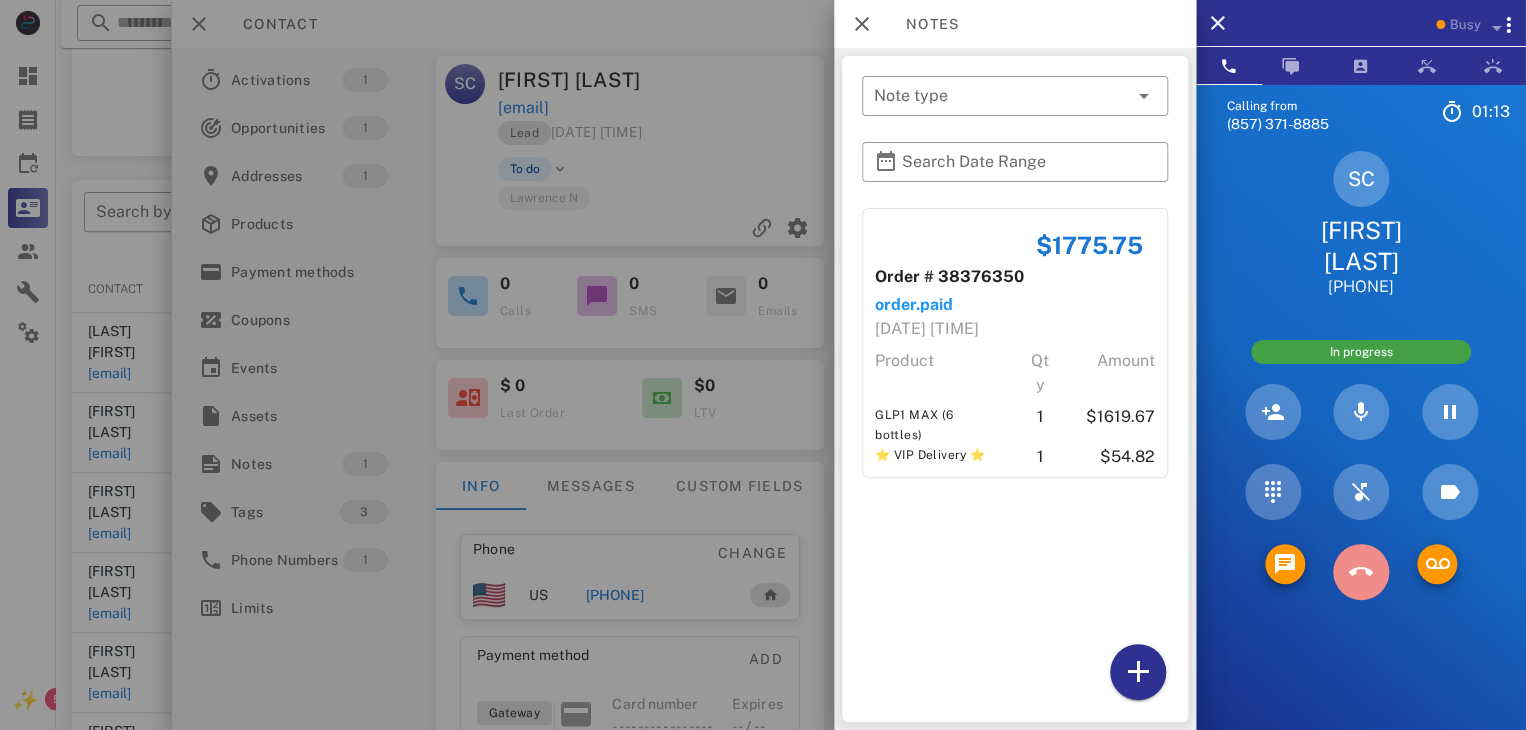 click at bounding box center [1361, 572] 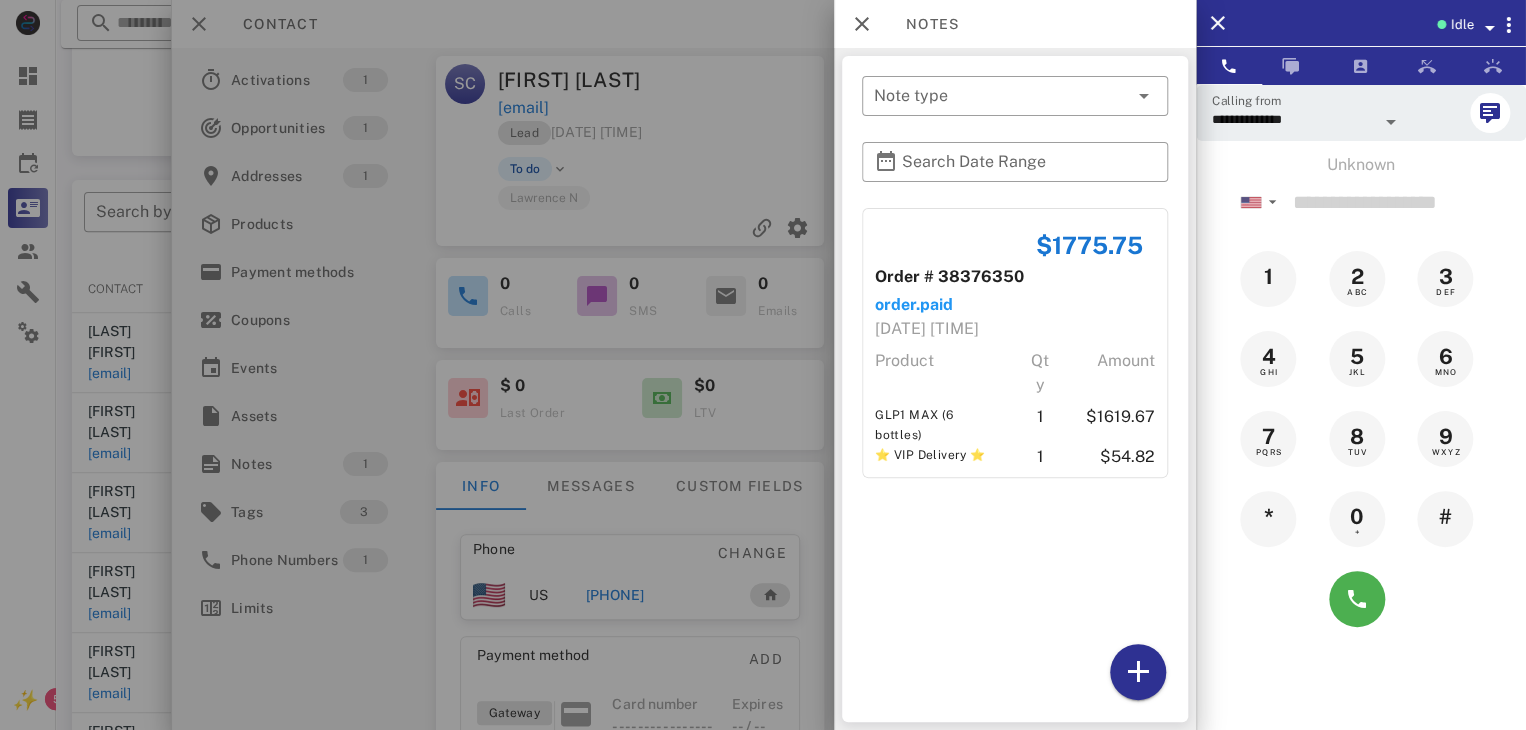 click at bounding box center [763, 365] 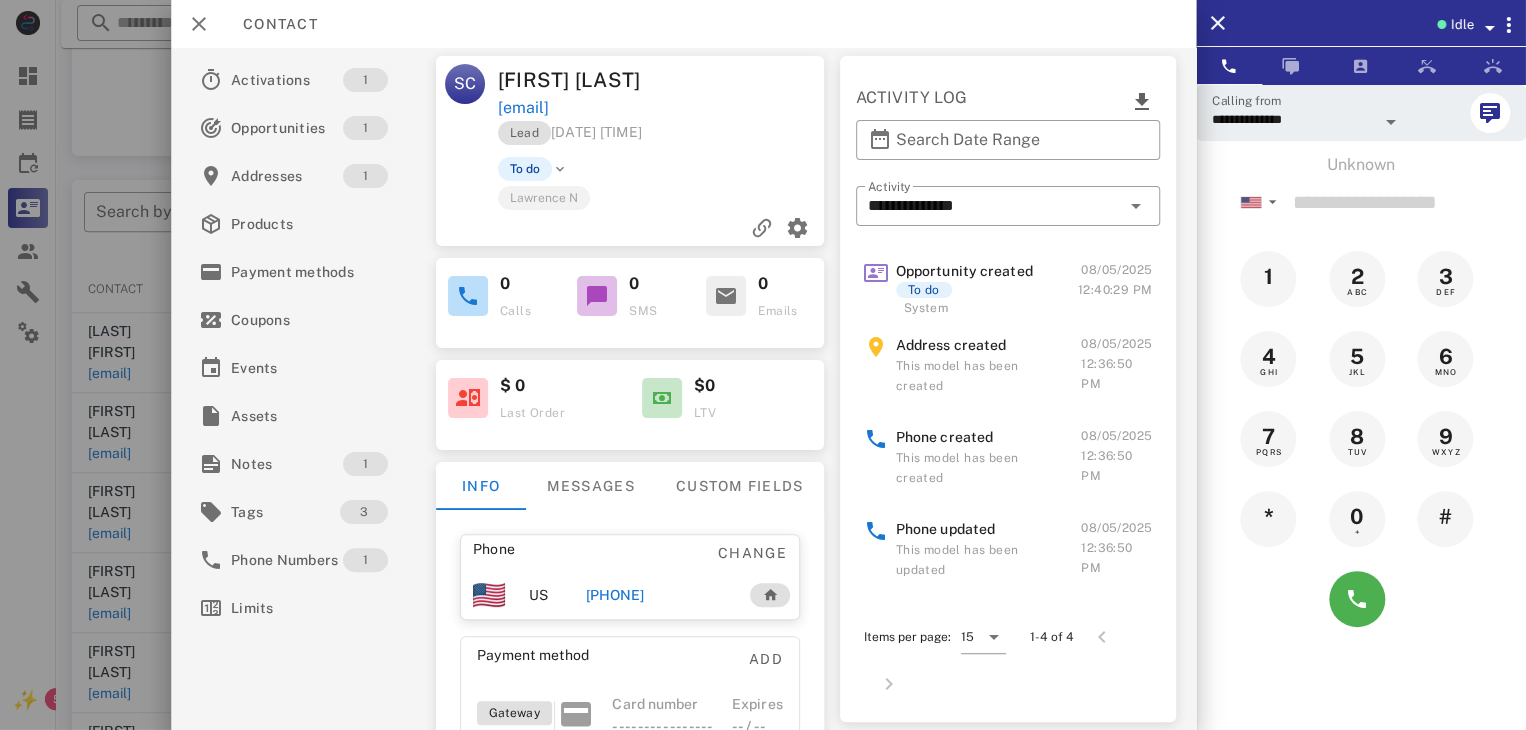 click at bounding box center [763, 365] 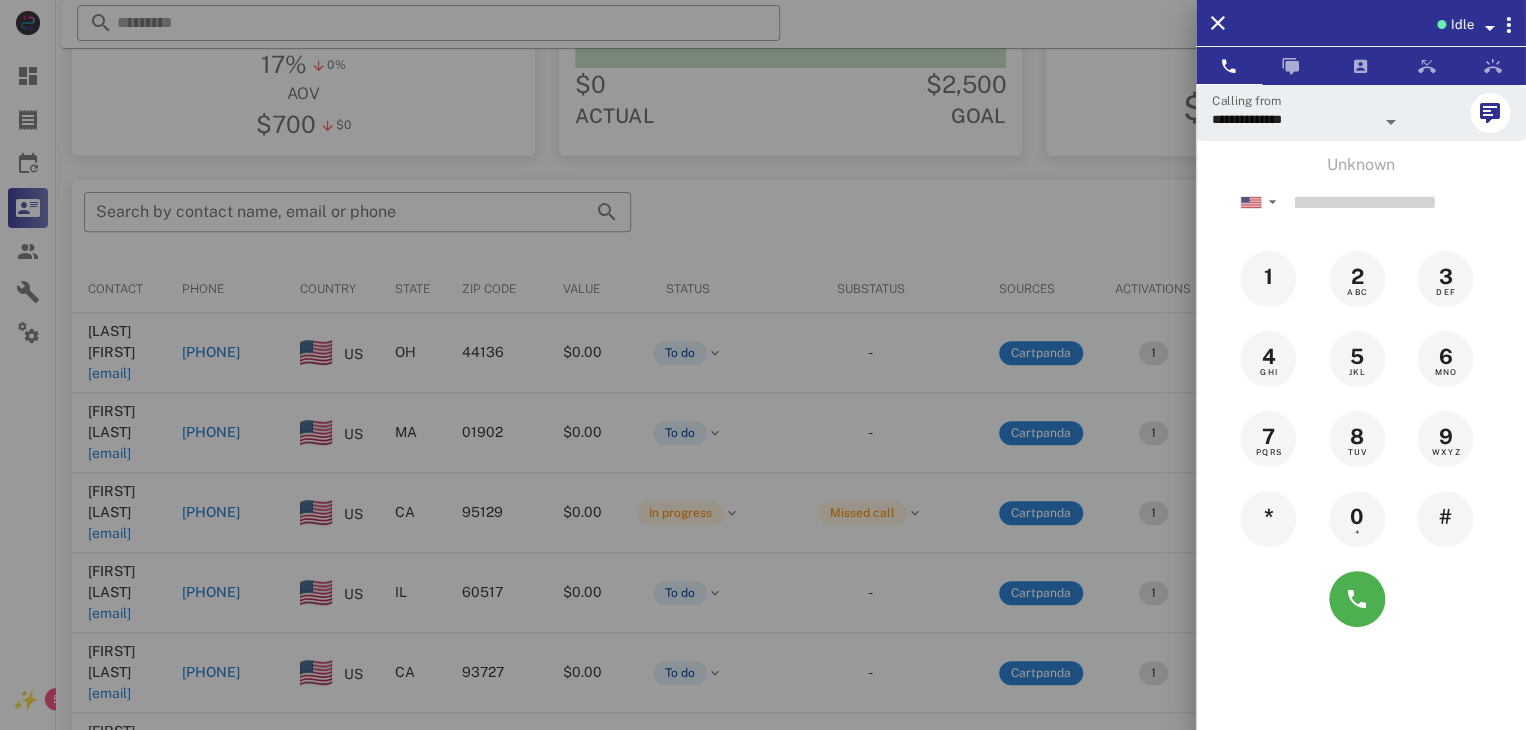 click at bounding box center [763, 365] 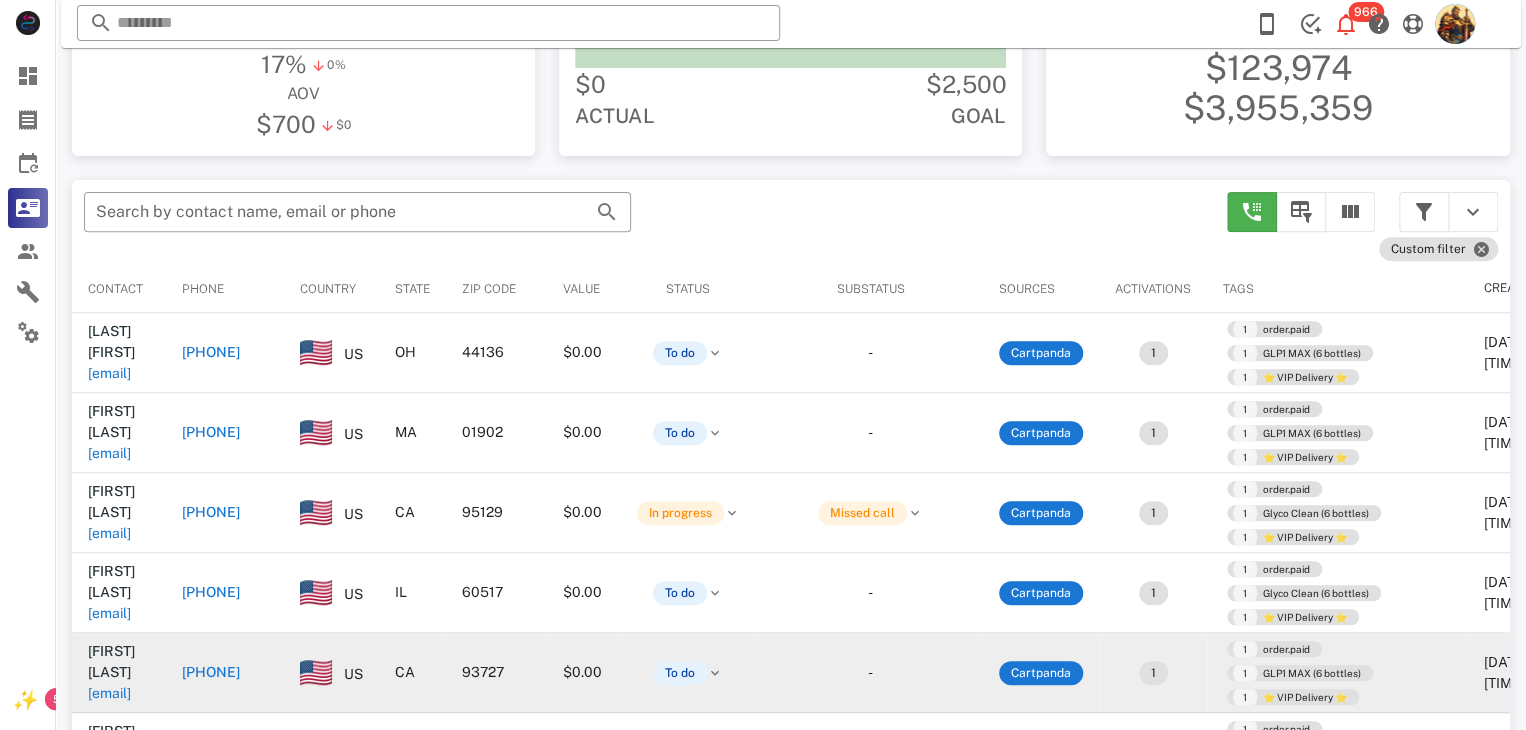click on "joe.e.herzog@gmail.com" at bounding box center (109, 693) 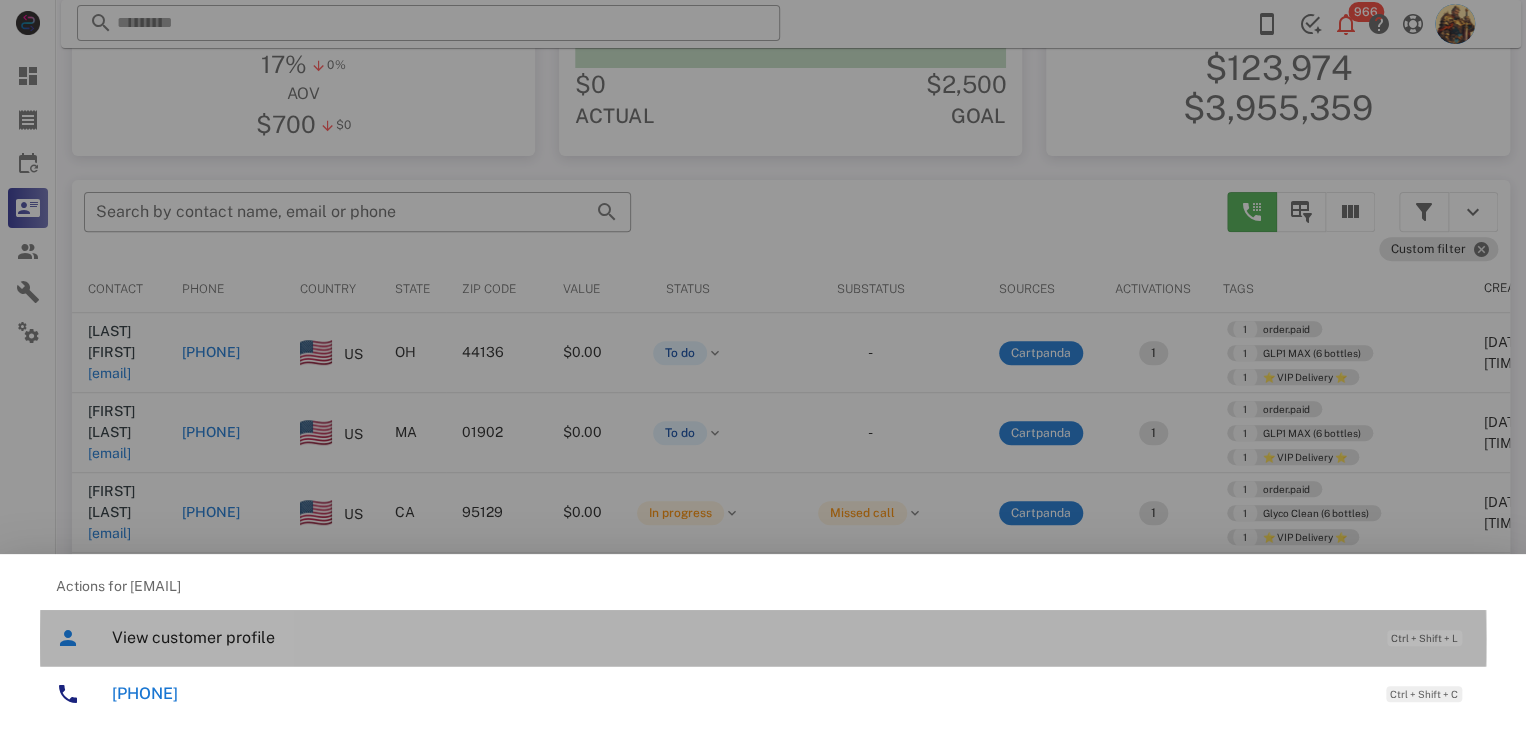 click on "View customer profile Ctrl + Shift + L" at bounding box center [791, 637] 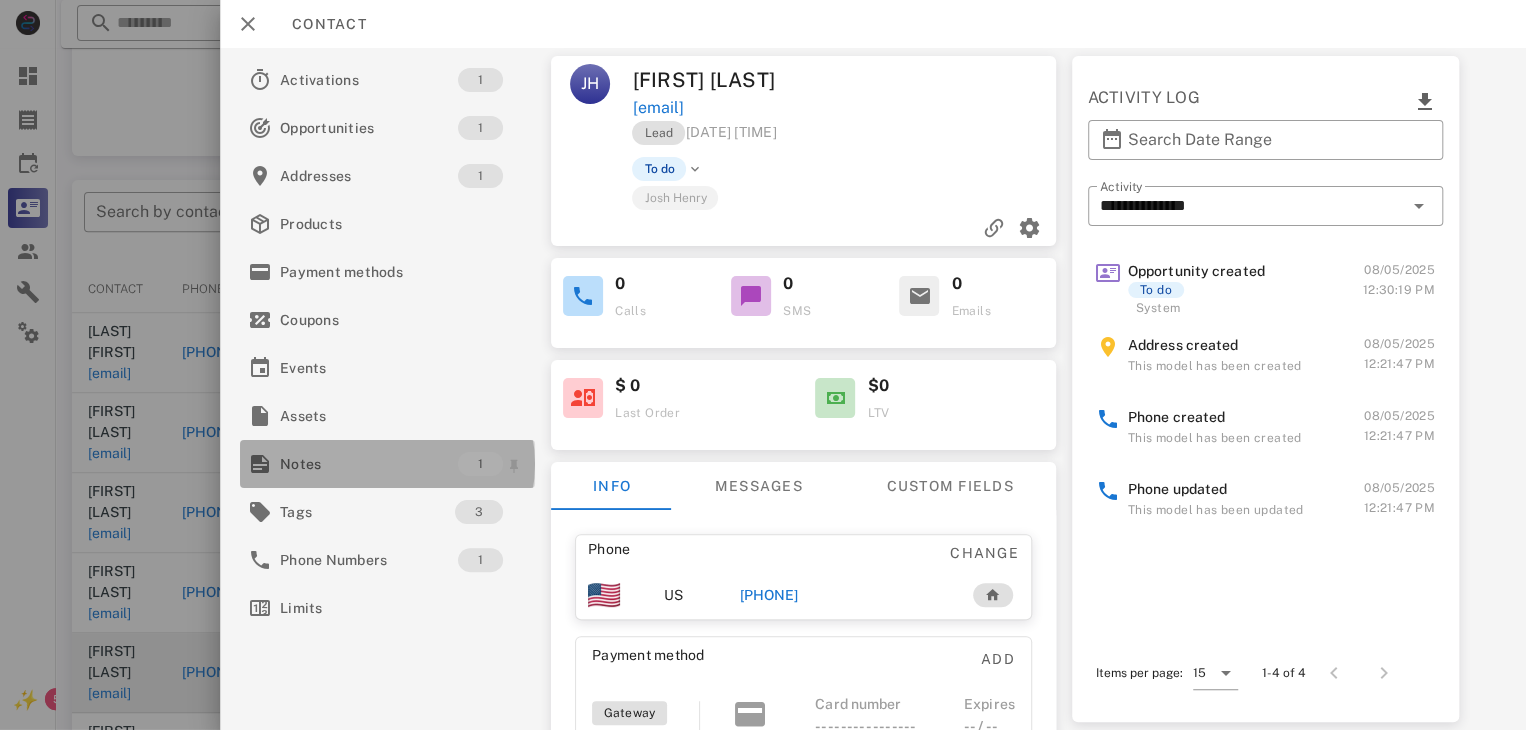 click on "Notes" at bounding box center (369, 464) 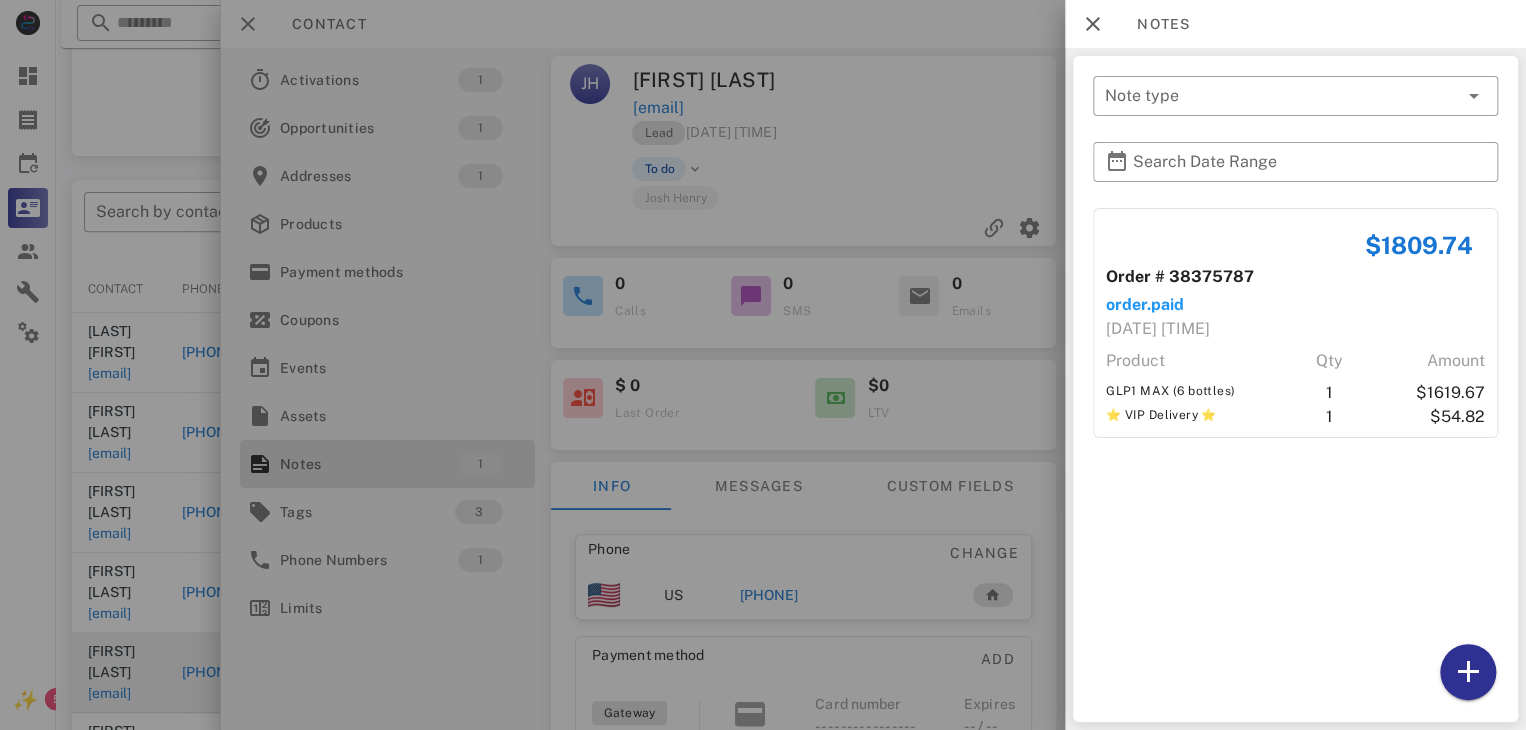click at bounding box center [763, 365] 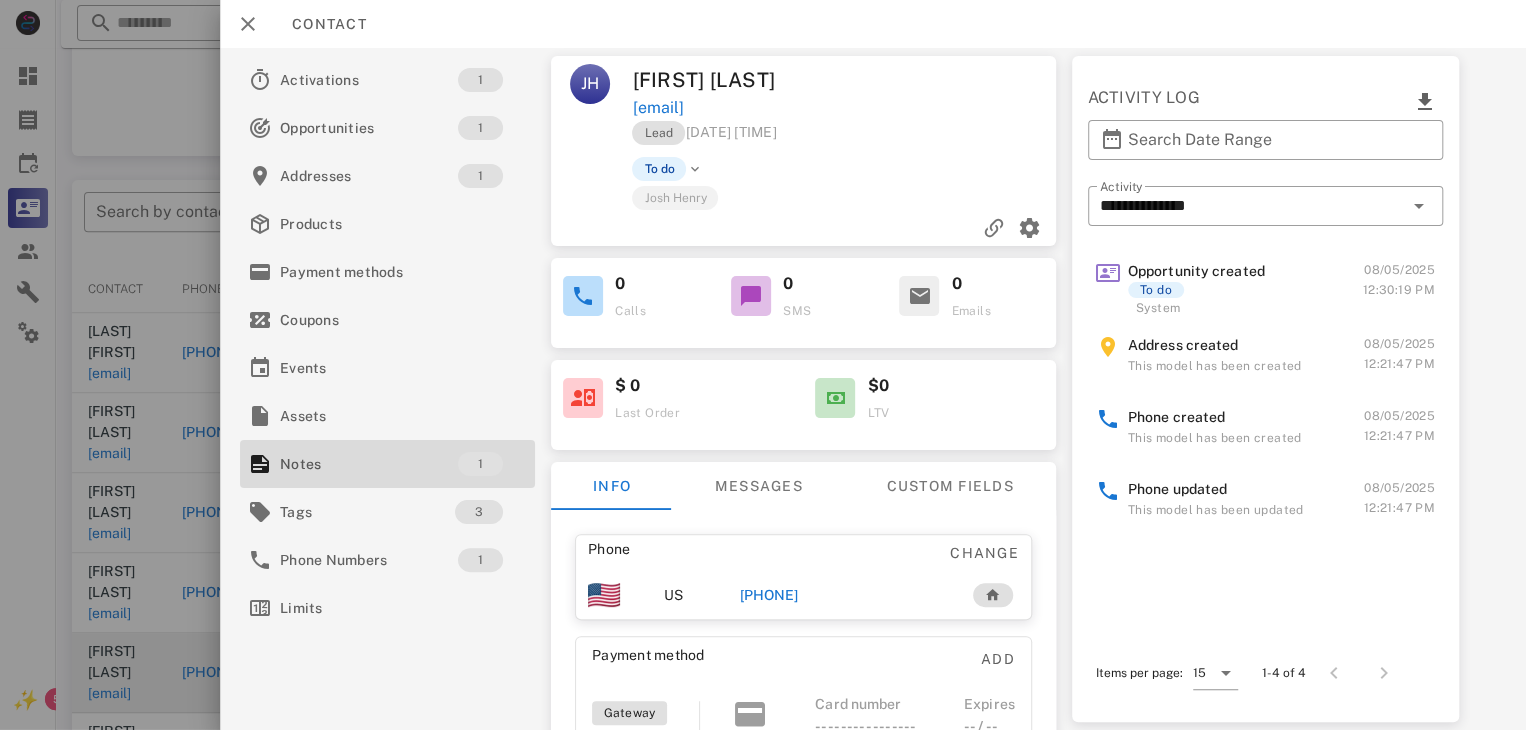 drag, startPoint x: 772, startPoint y: 597, endPoint x: 755, endPoint y: 597, distance: 17 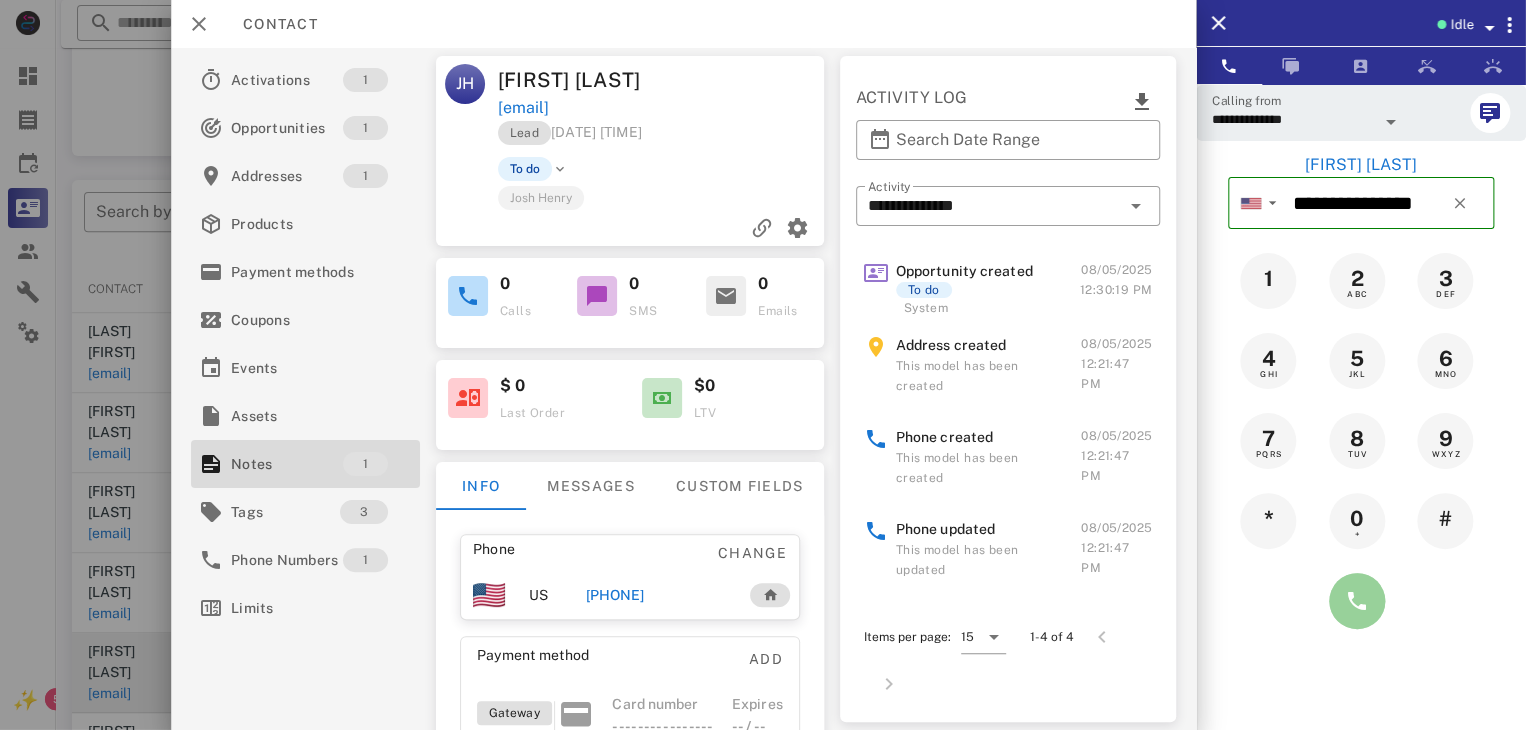 click at bounding box center (1357, 601) 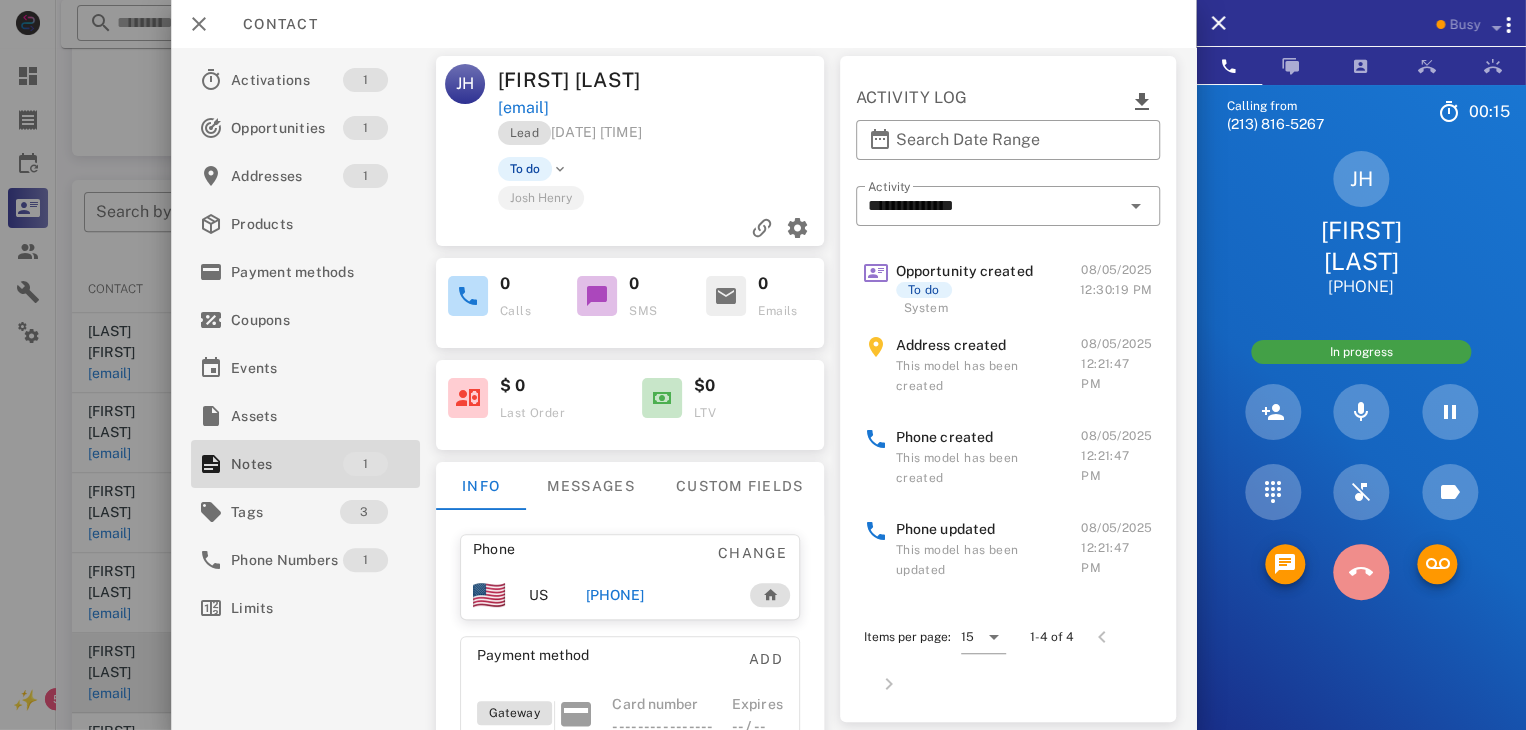click at bounding box center (1361, 572) 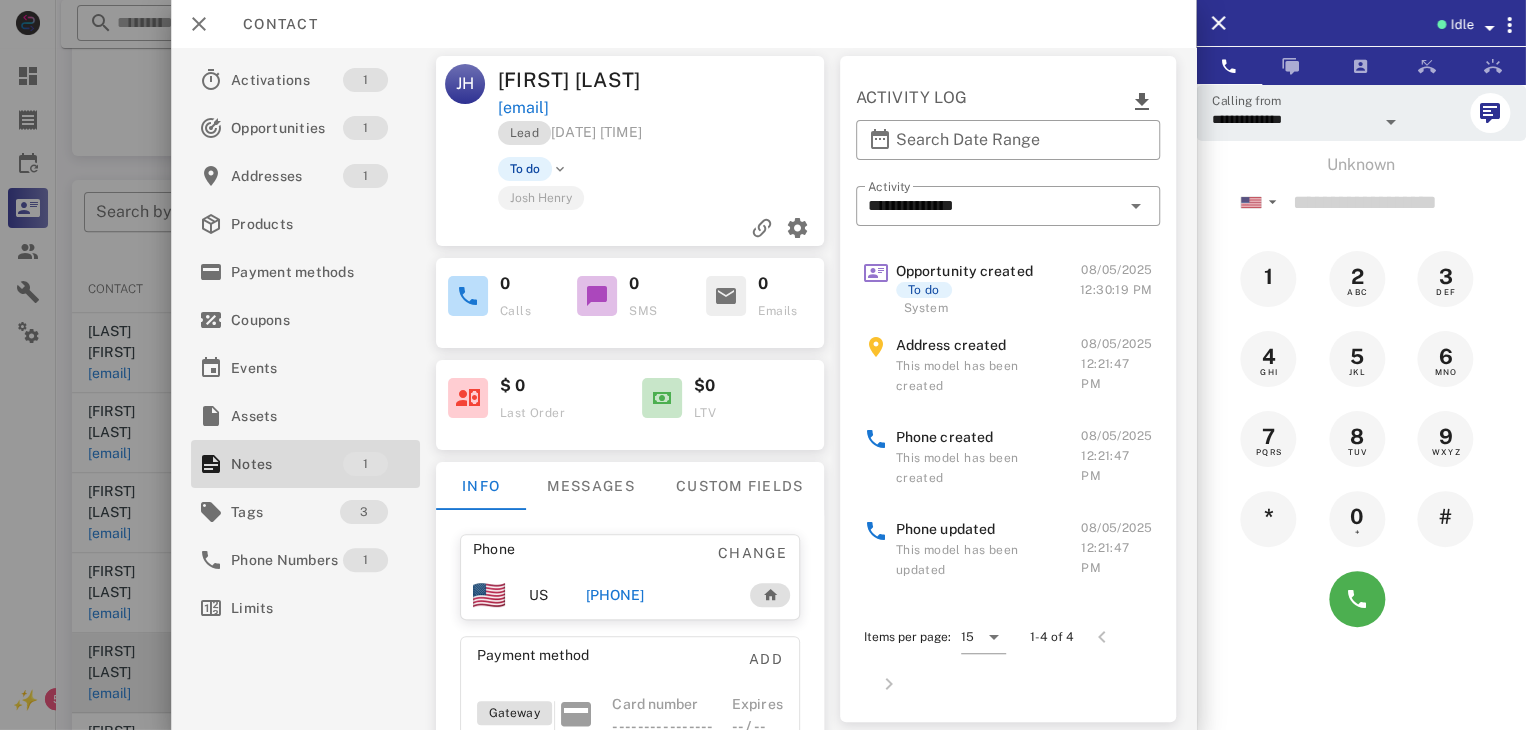 click at bounding box center (763, 365) 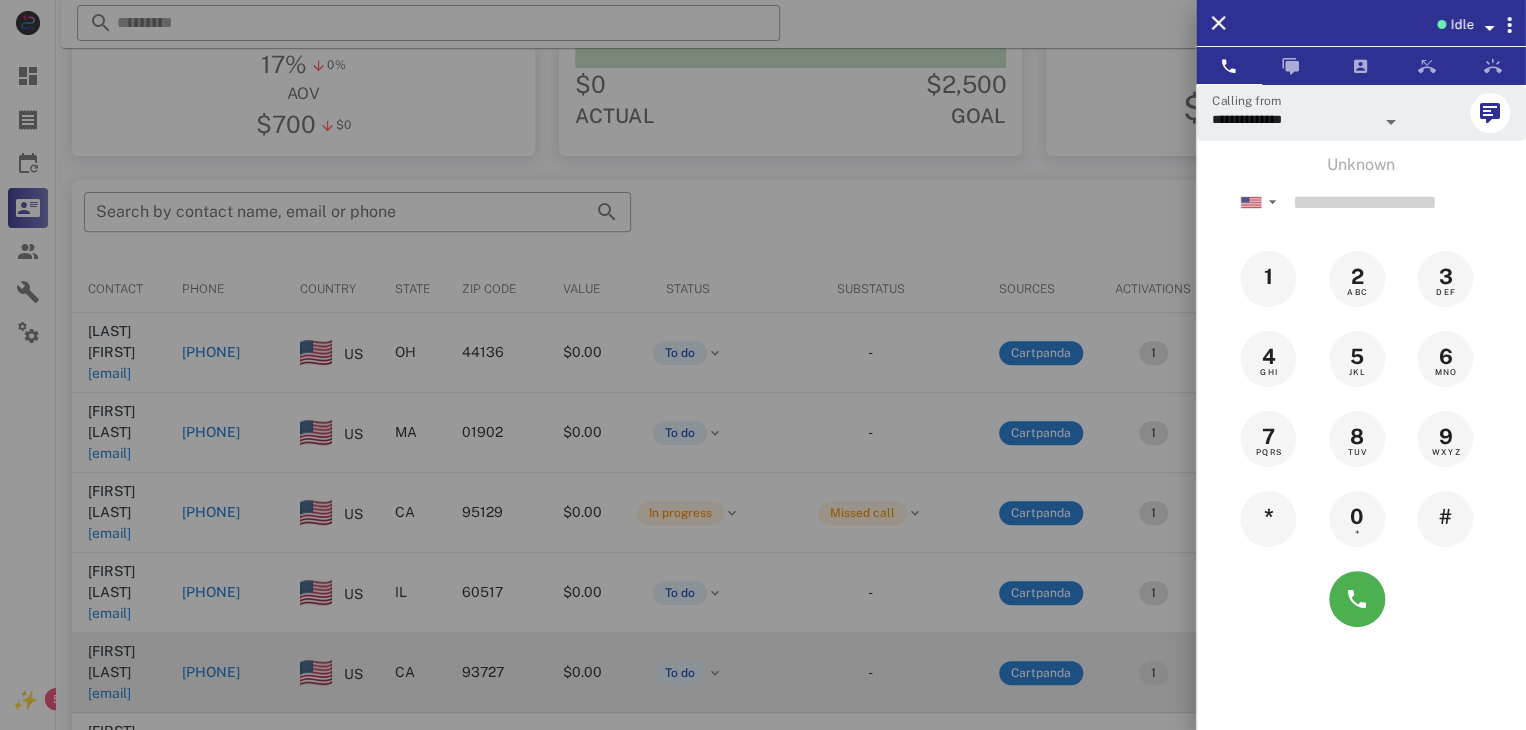 click at bounding box center [763, 365] 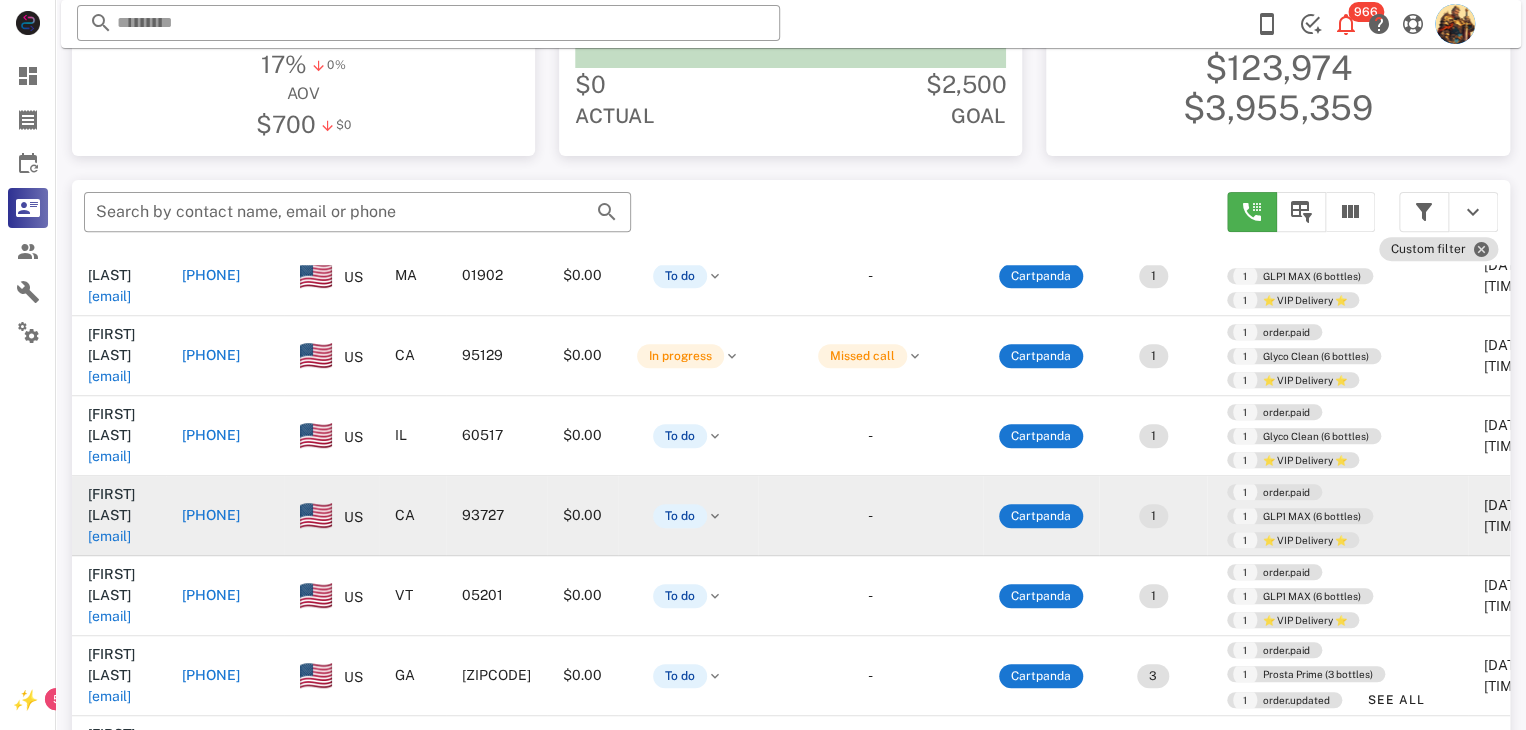 scroll, scrollTop: 159, scrollLeft: 0, axis: vertical 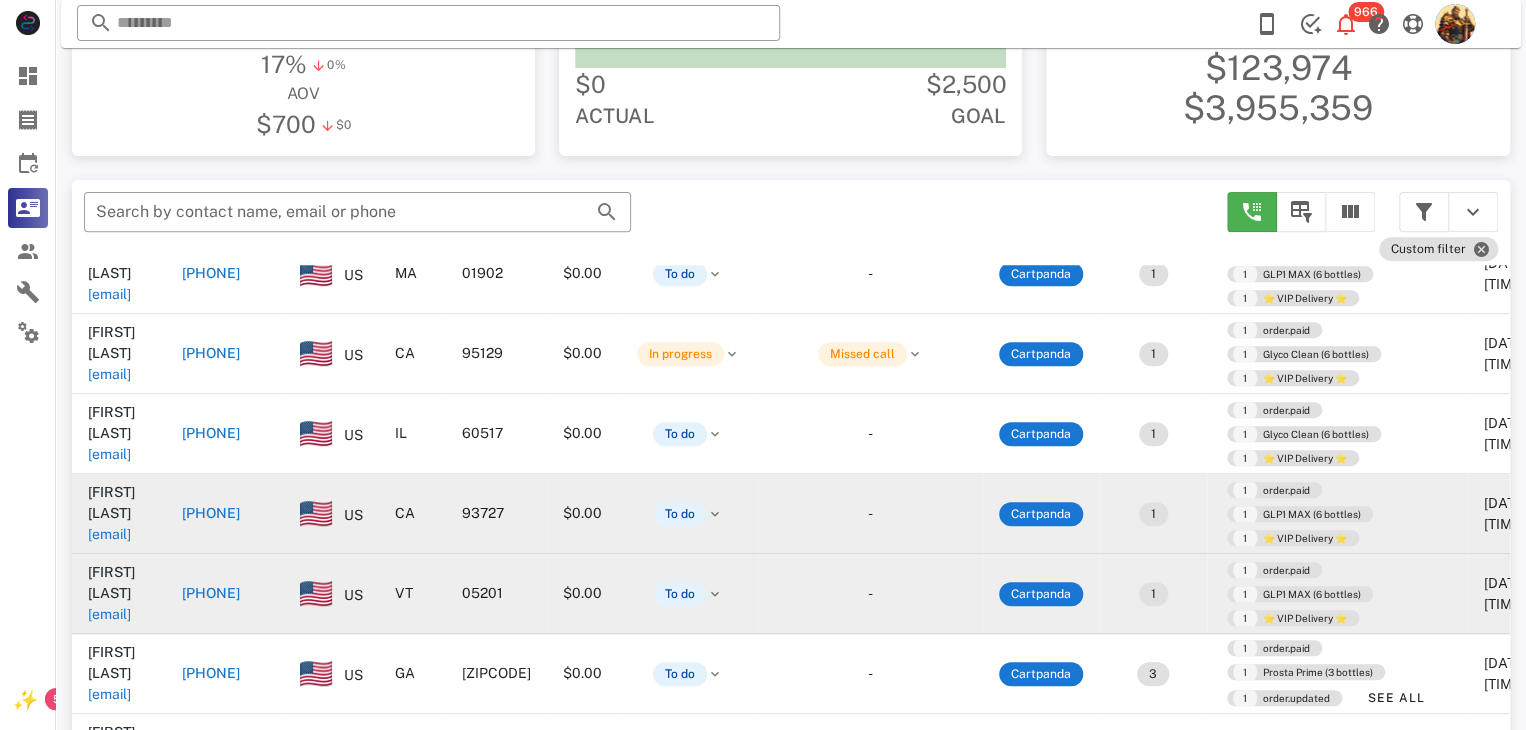 click on "north1246@gmail.com" at bounding box center (109, 614) 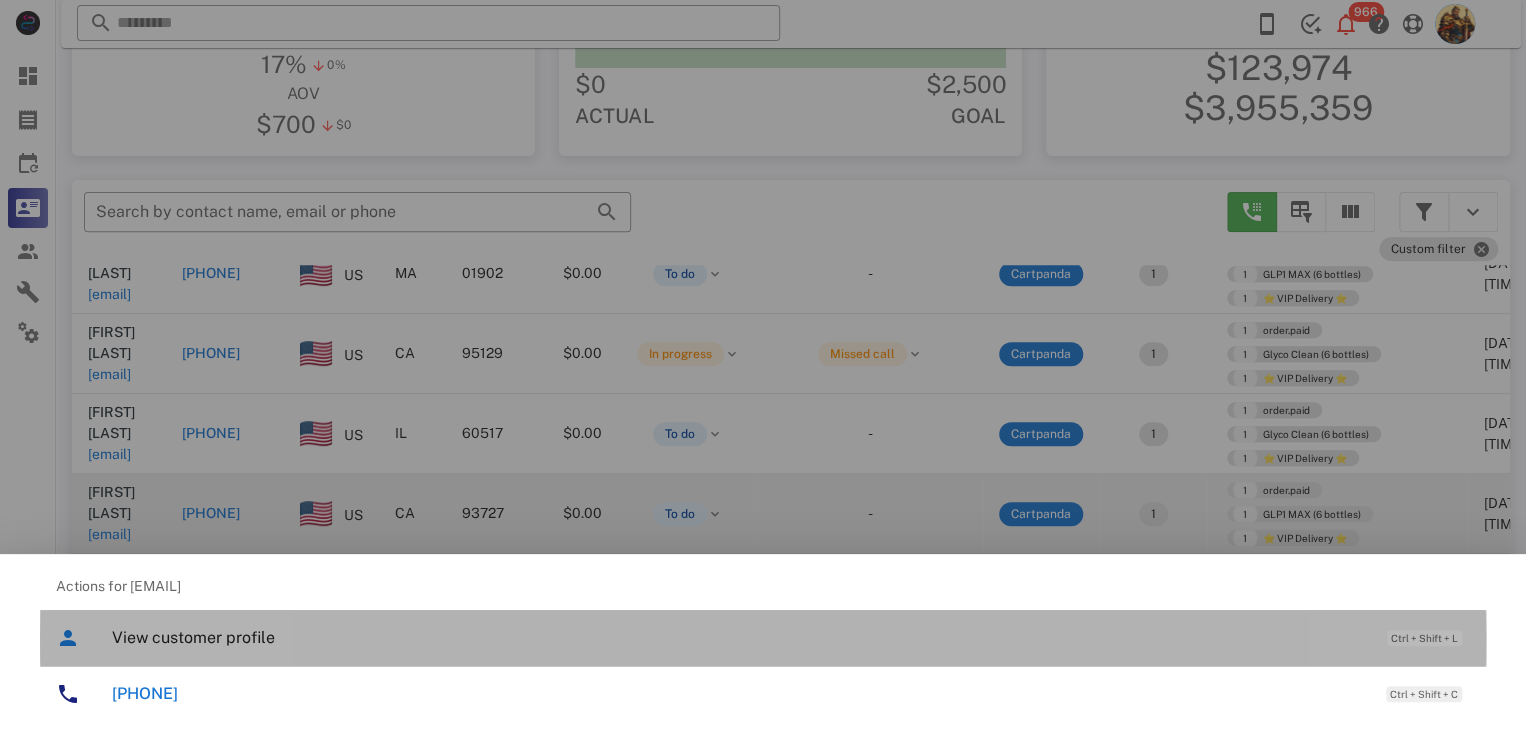 click on "View customer profile" at bounding box center (739, 637) 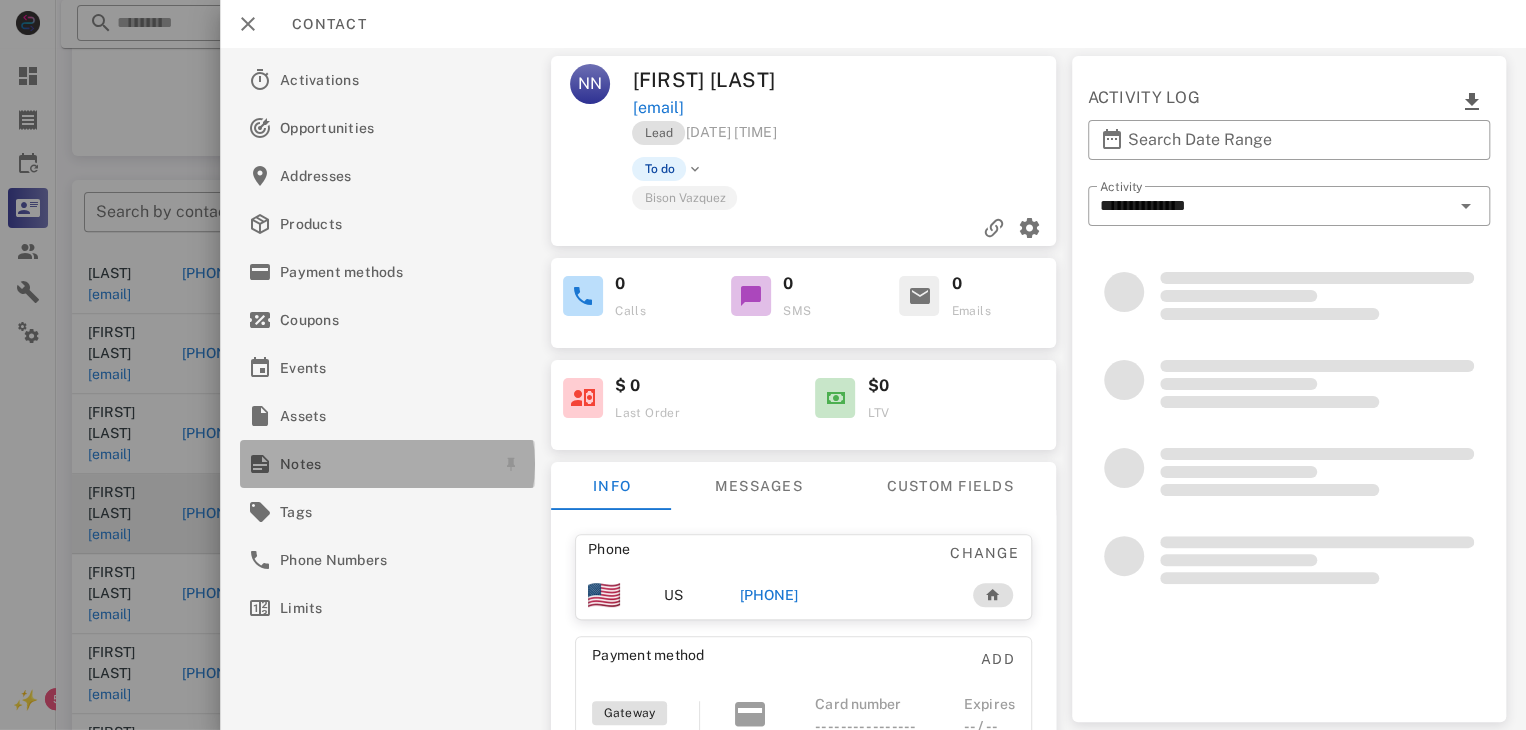 click on "Notes" at bounding box center (383, 464) 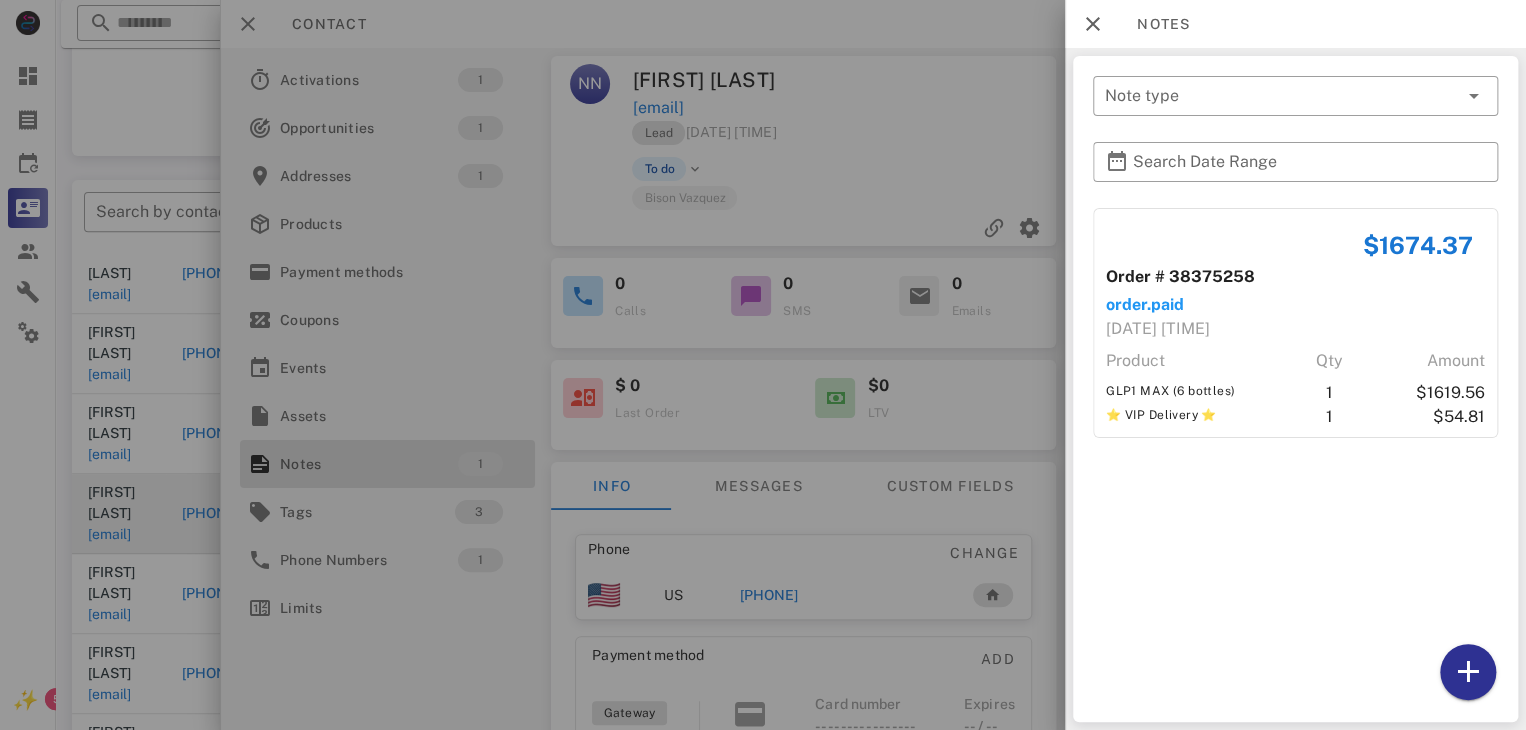click at bounding box center (763, 365) 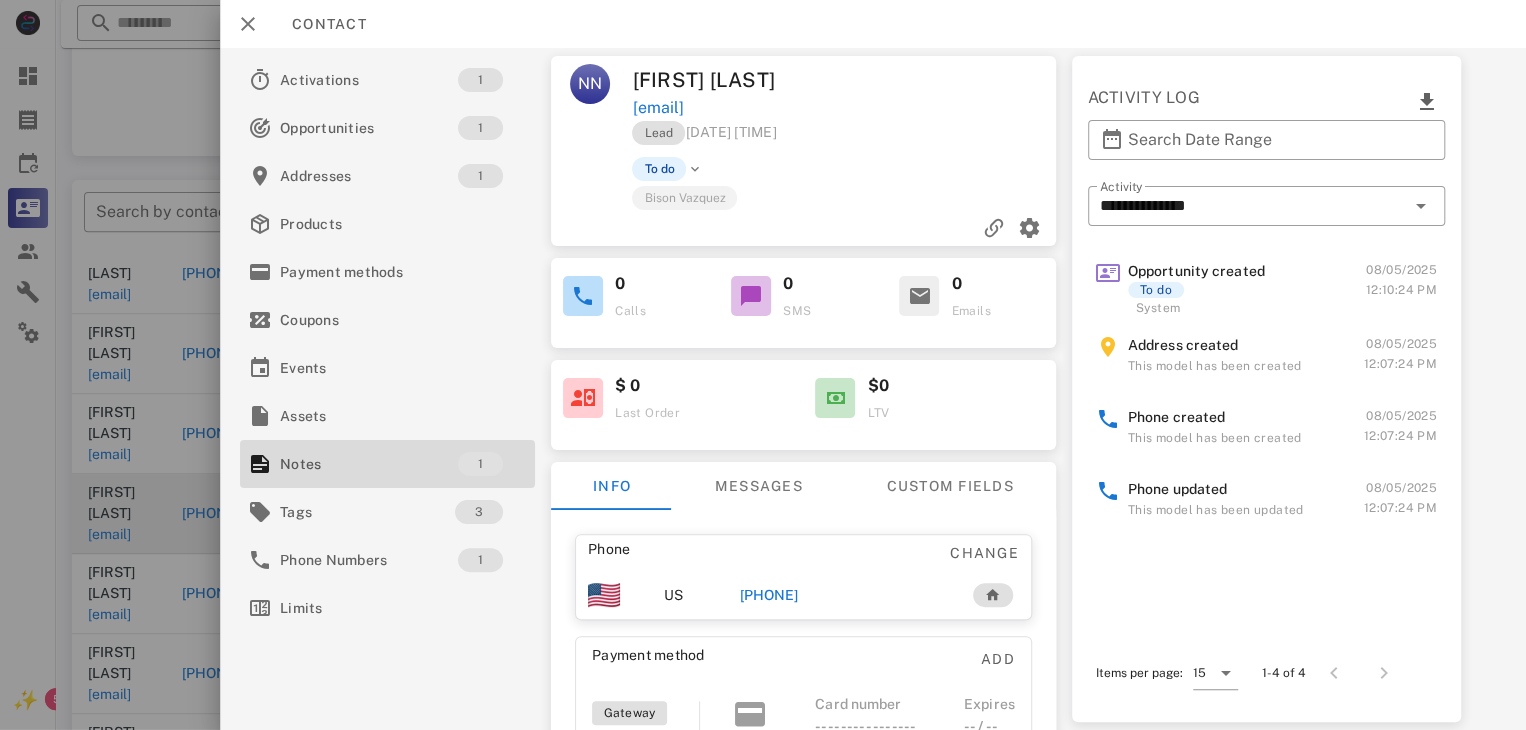 click on "+14068300589" at bounding box center [769, 595] 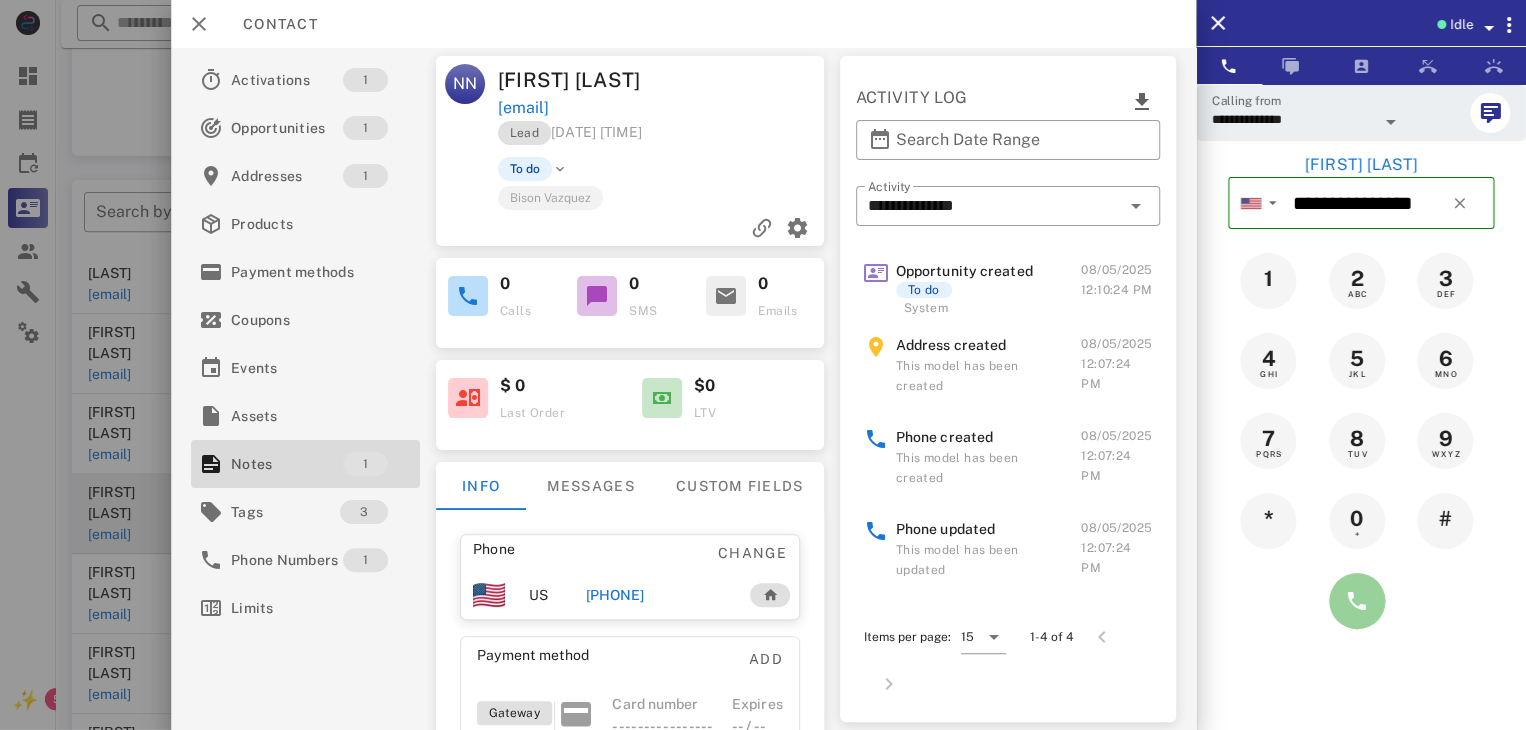 click at bounding box center [1357, 601] 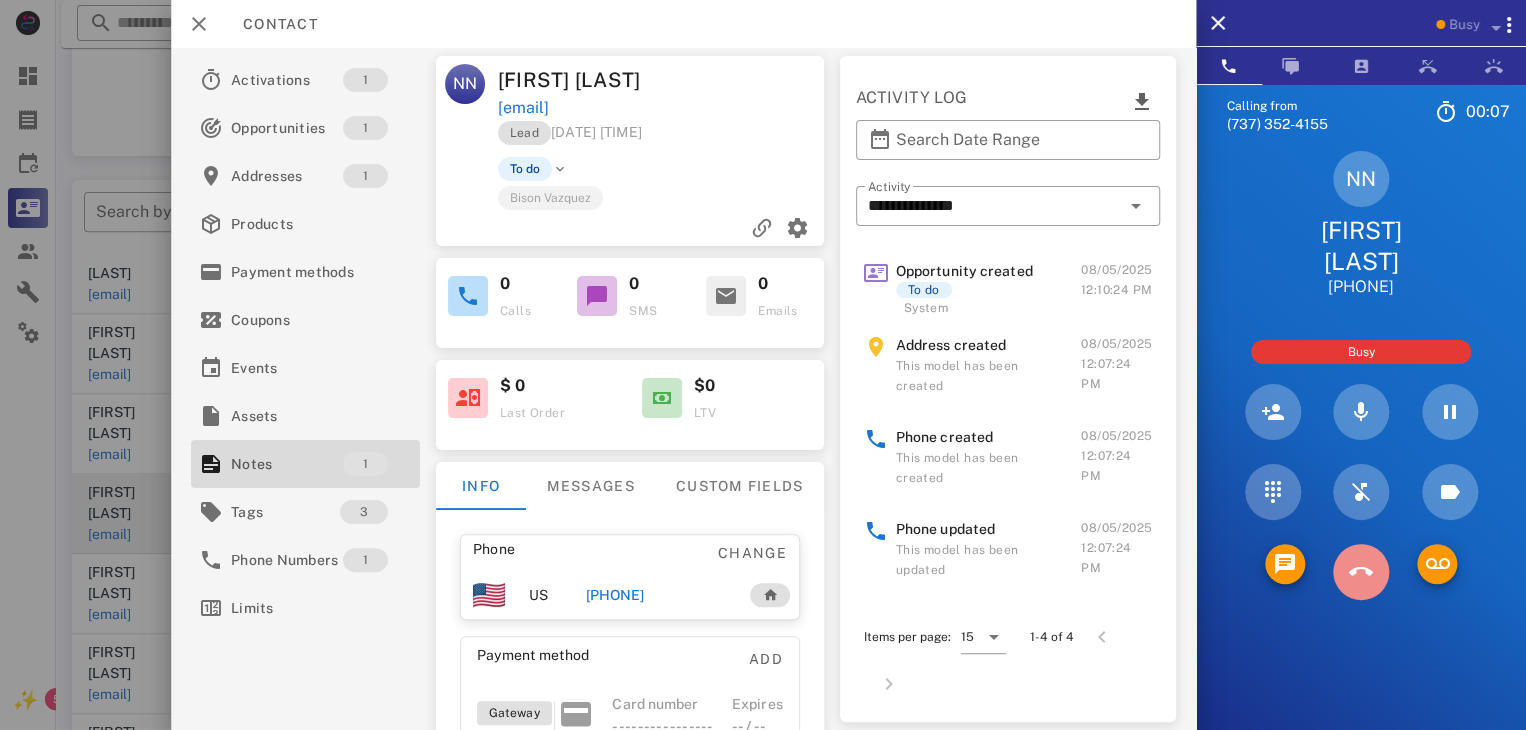 click at bounding box center [1361, 572] 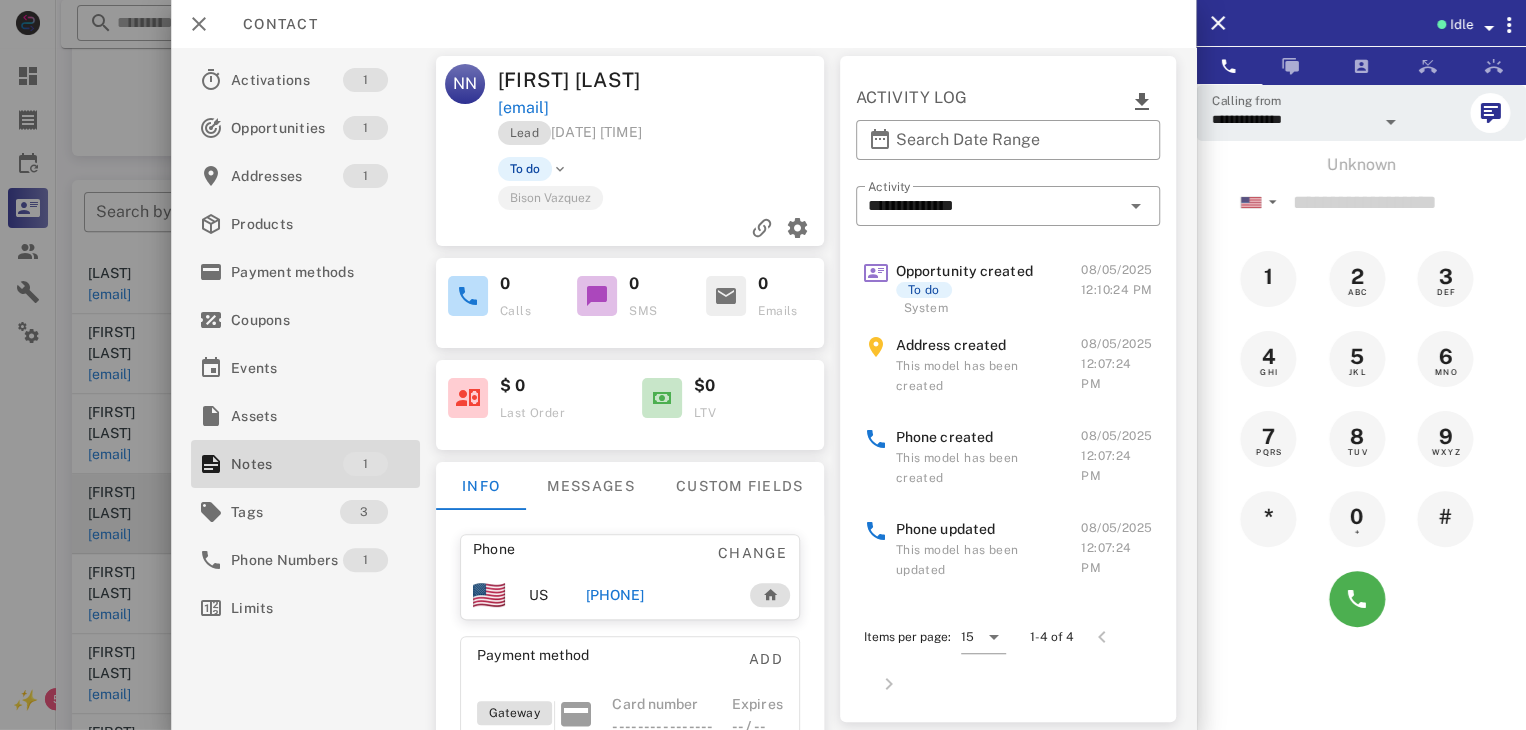 click at bounding box center [763, 365] 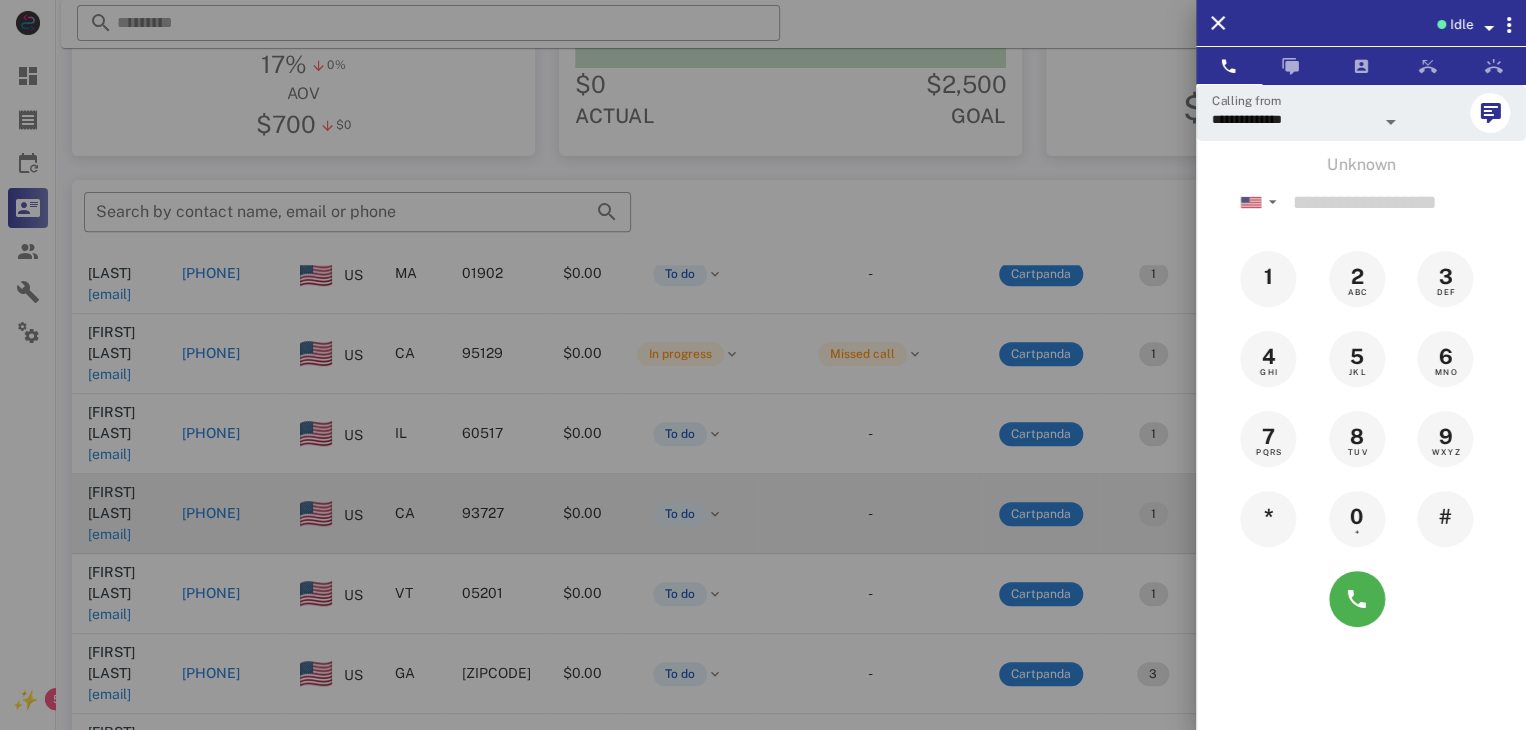 click at bounding box center [763, 365] 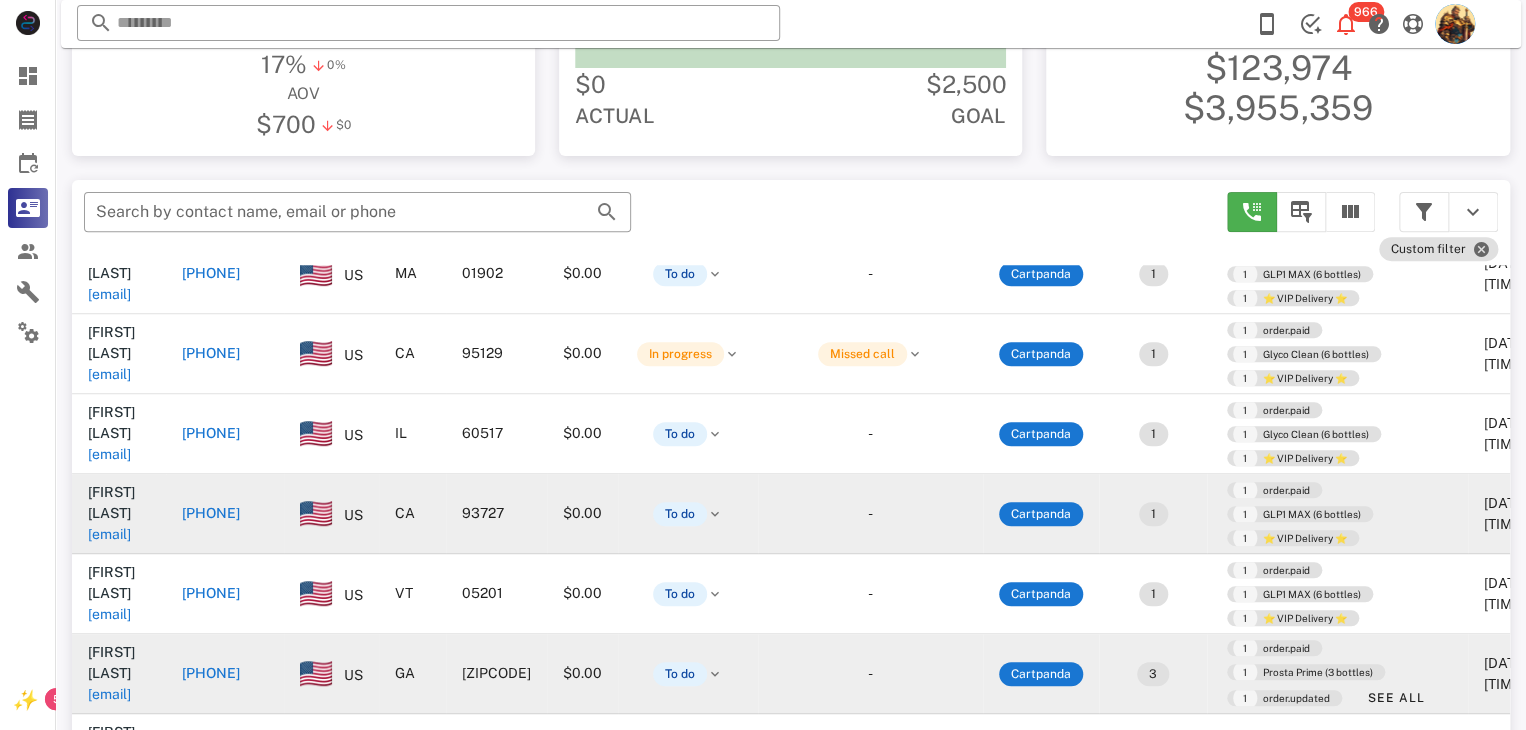 click on "flameonramon@gmail.com" at bounding box center (109, 694) 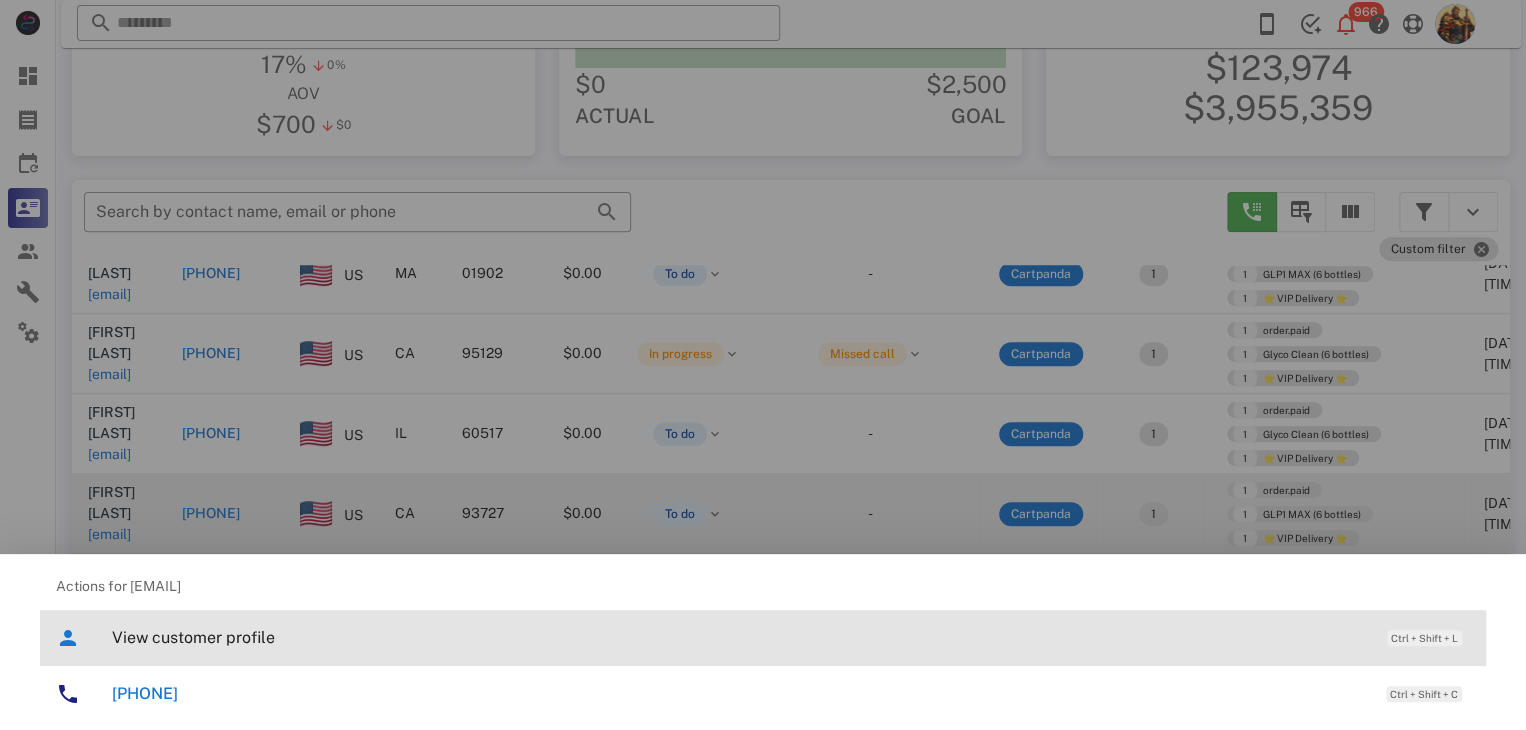 click on "View customer profile" at bounding box center (739, 637) 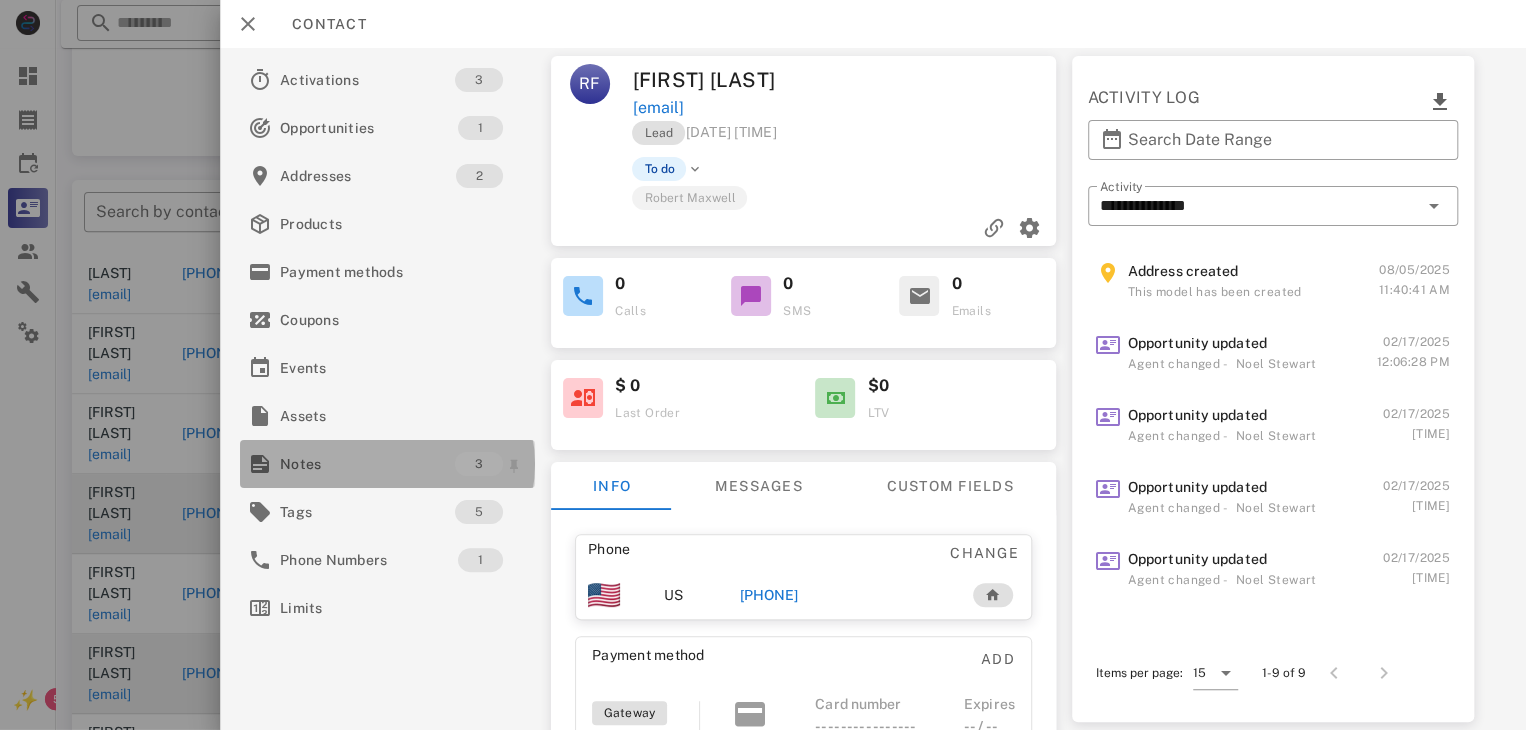 click on "Notes" at bounding box center [367, 464] 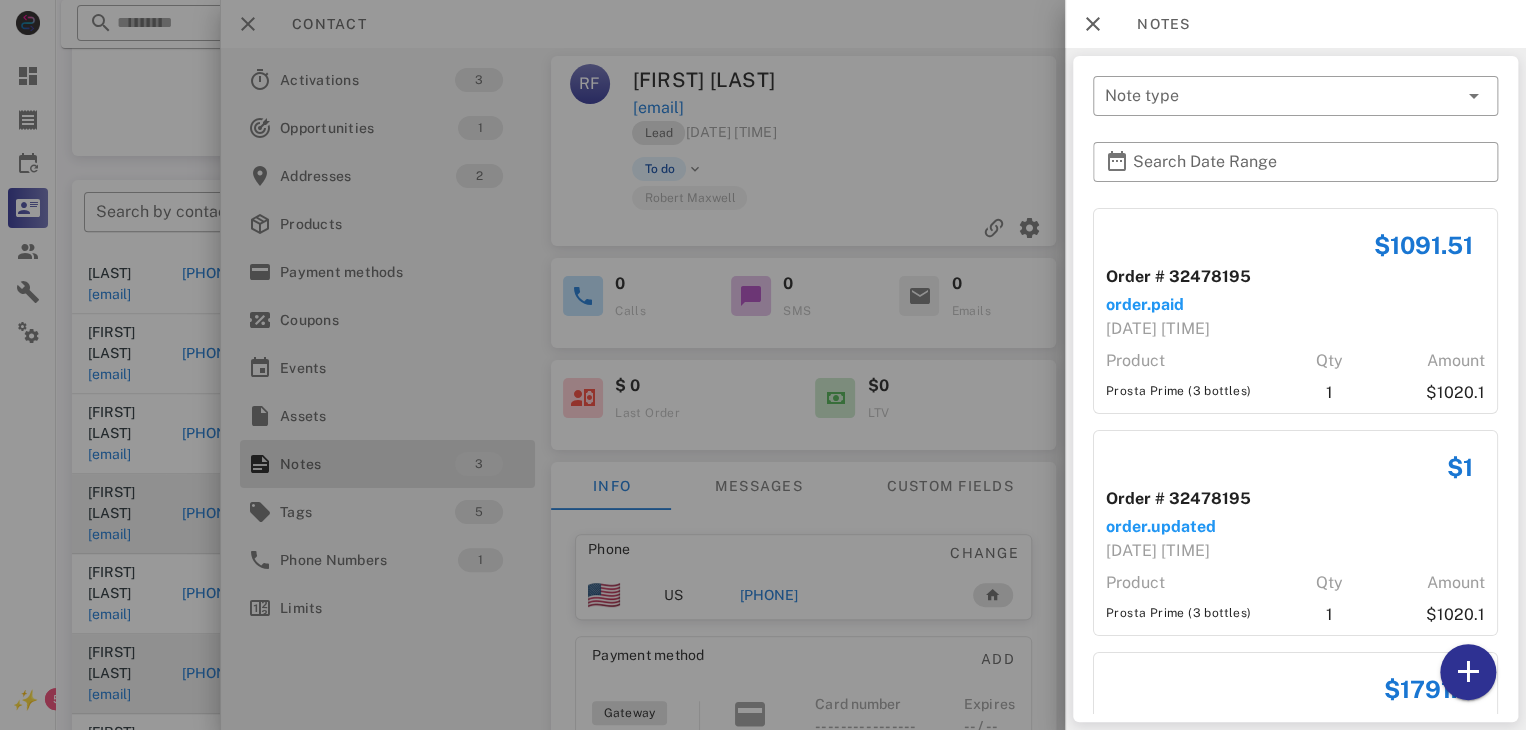 click at bounding box center [763, 365] 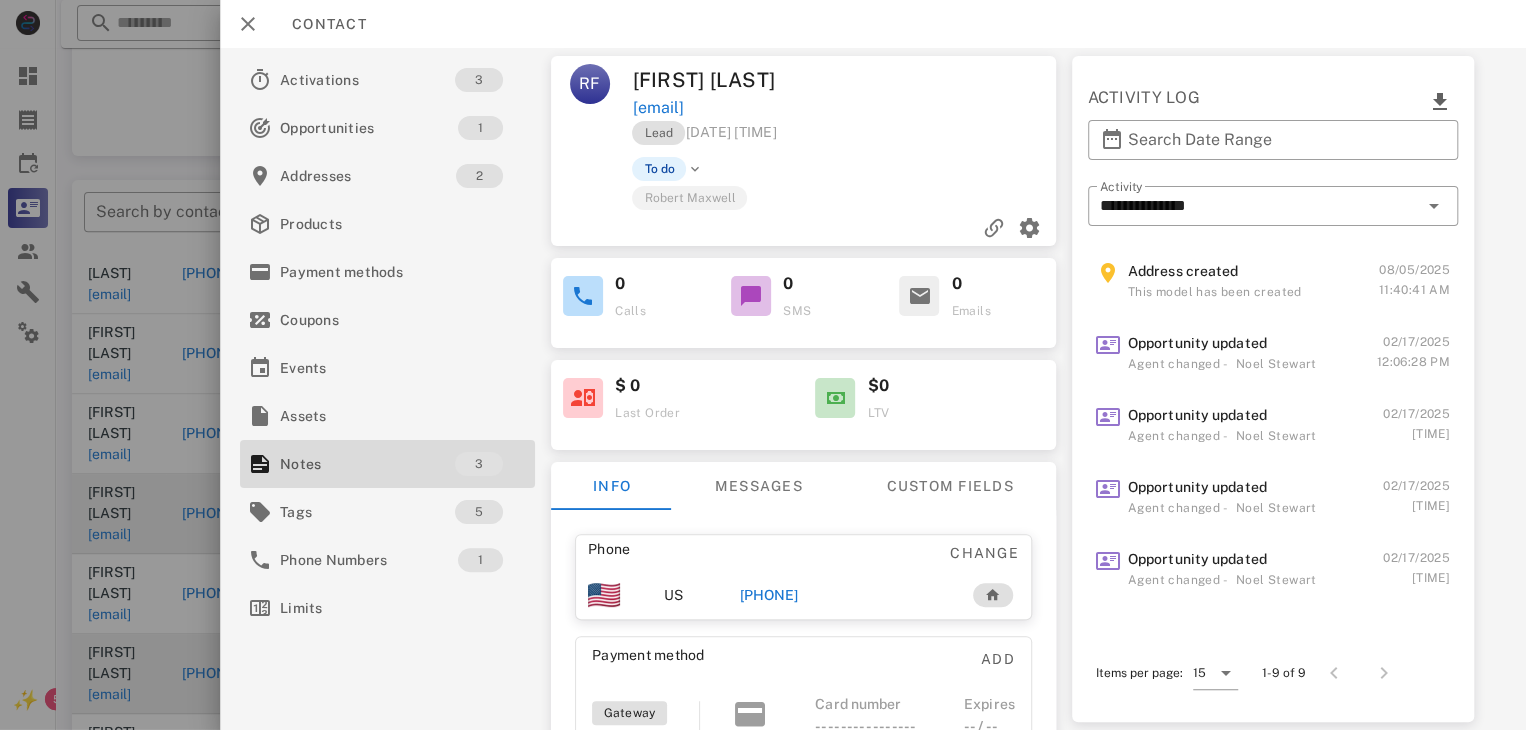 click on "+14783966595" at bounding box center (769, 595) 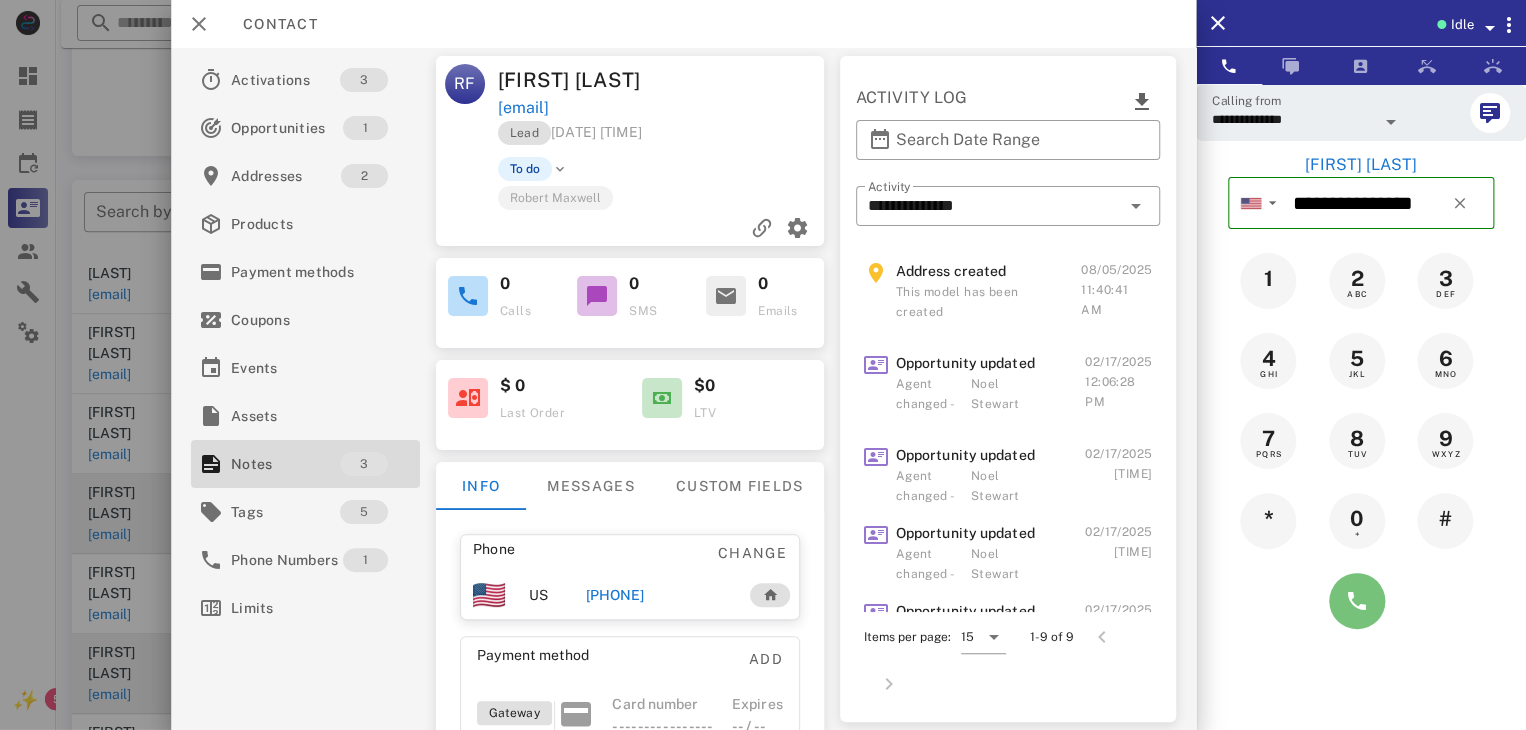 click at bounding box center [1357, 601] 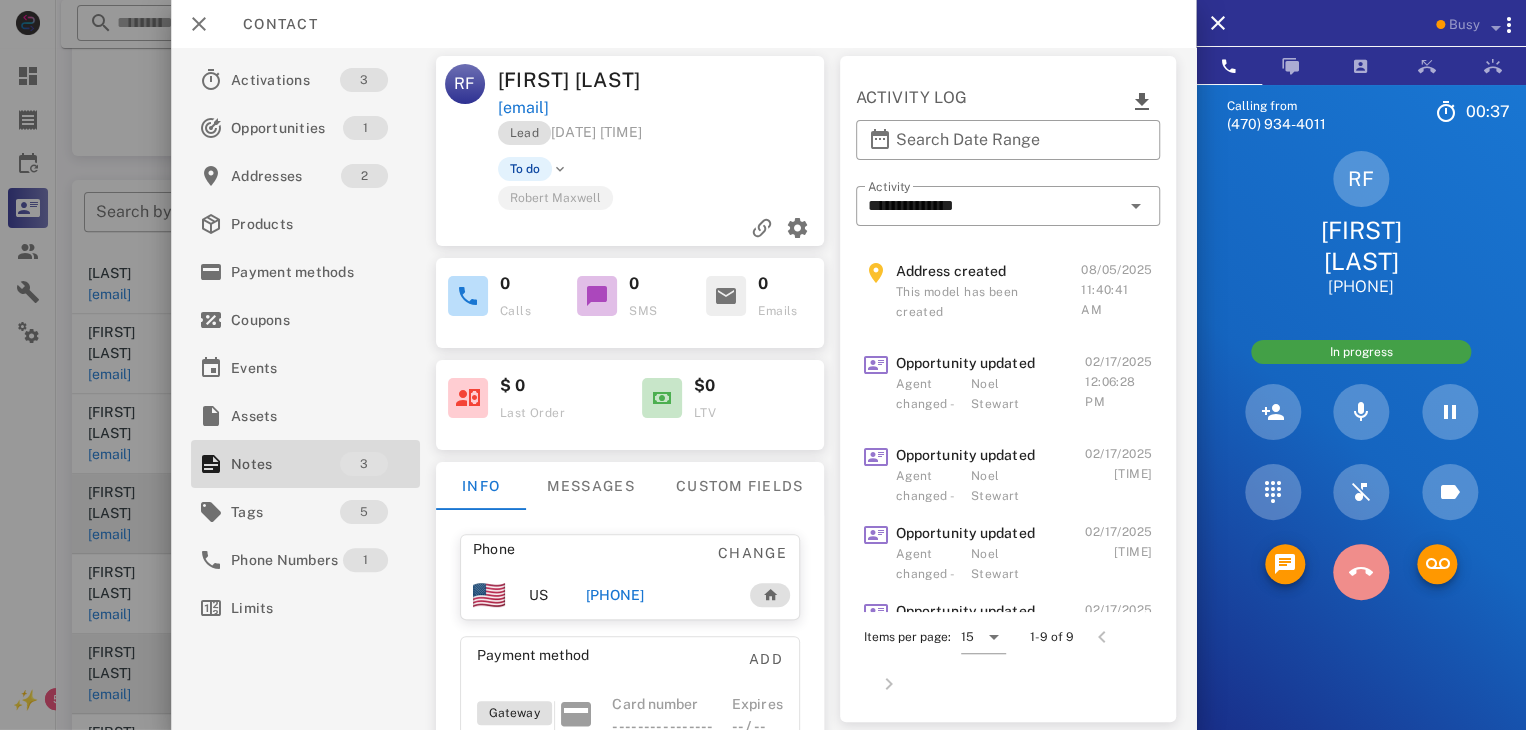 click at bounding box center (1361, 572) 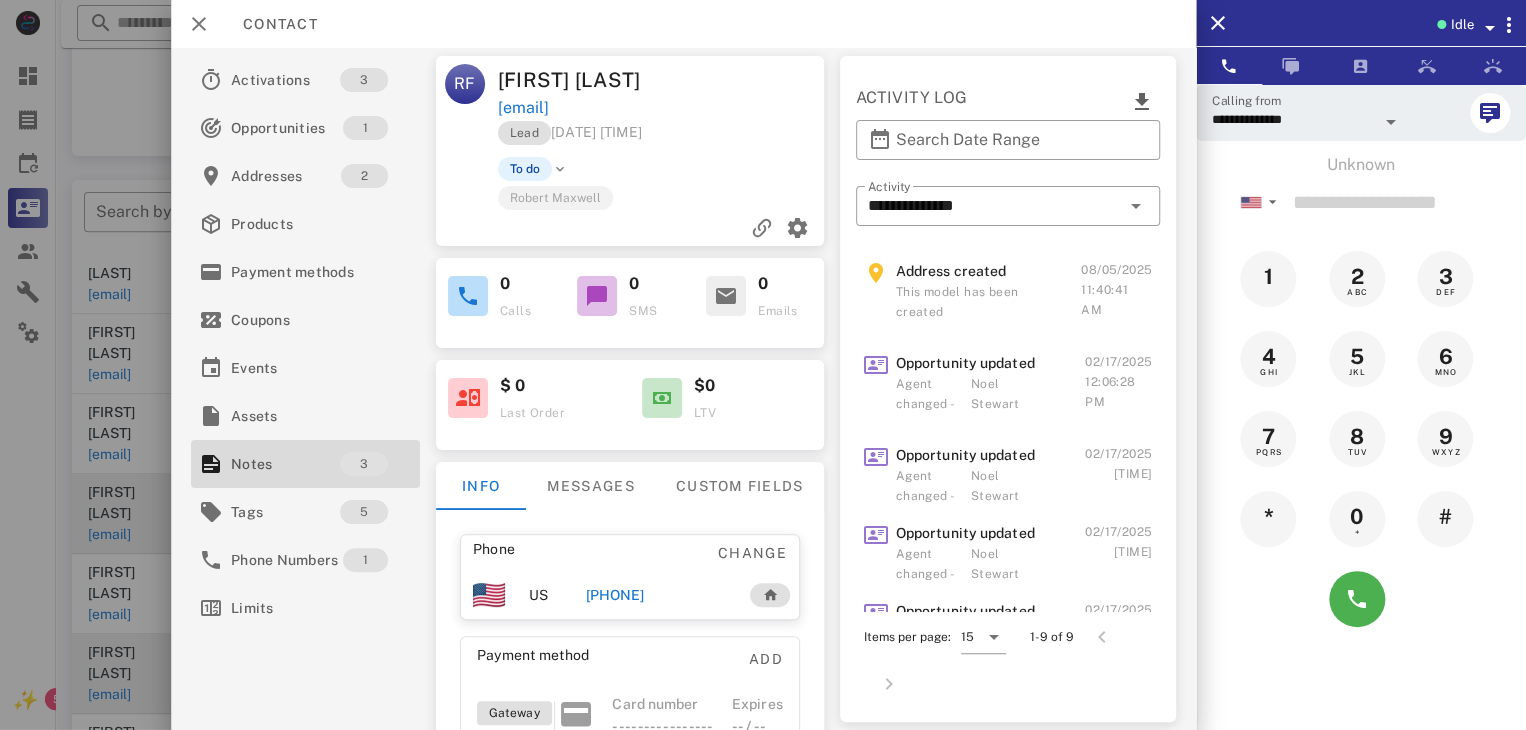click at bounding box center [763, 365] 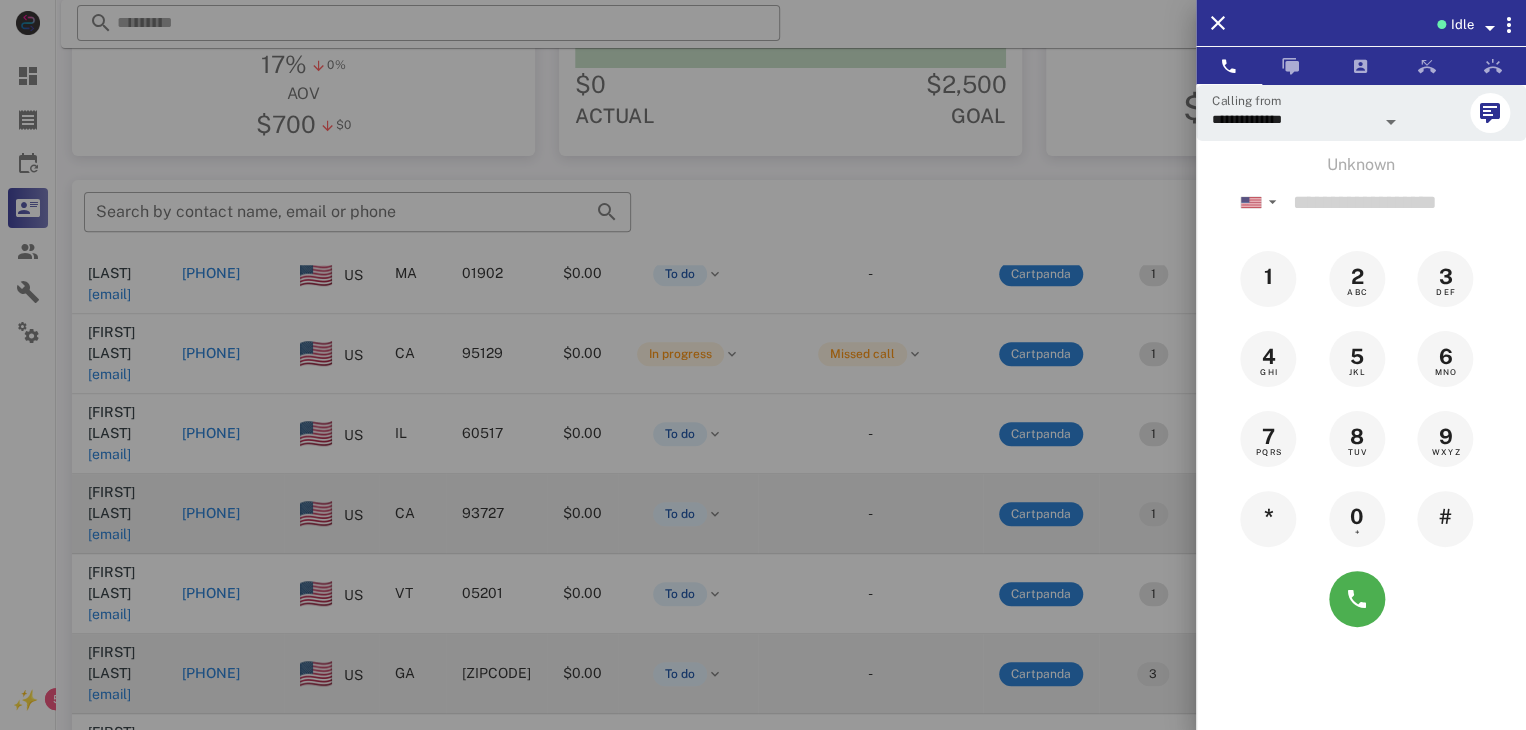 click at bounding box center (763, 365) 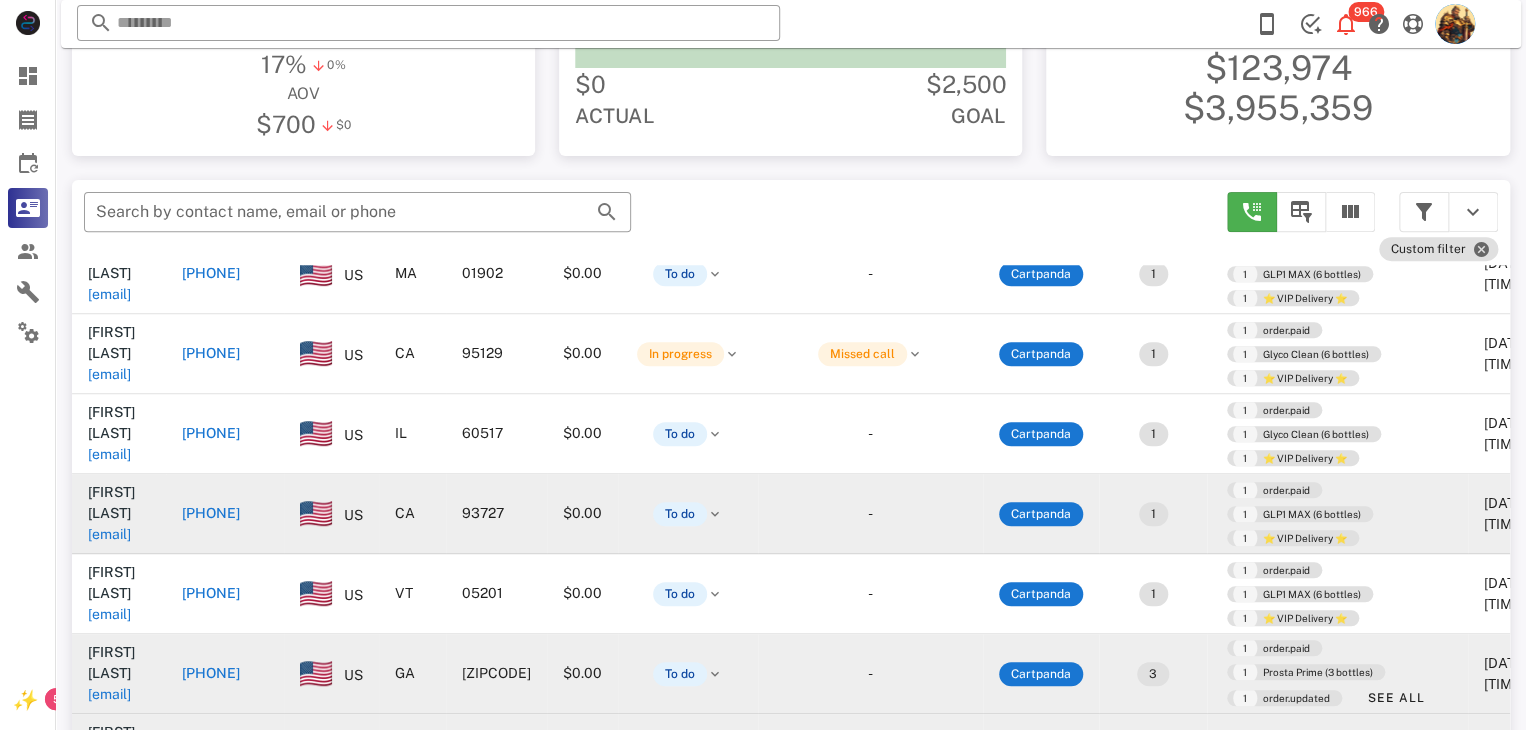 click on "[EMAIL]" at bounding box center [109, 774] 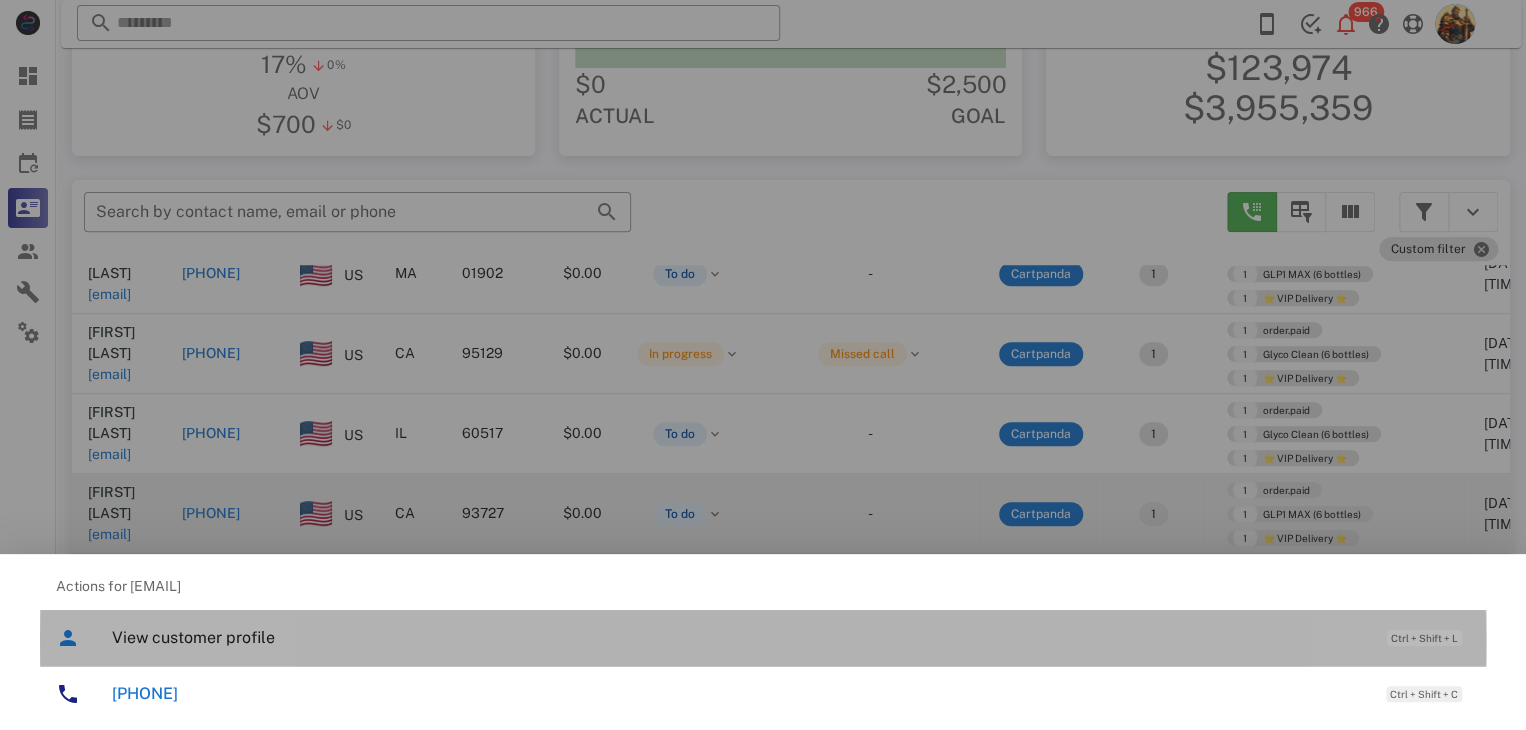 click on "View customer profile" at bounding box center [739, 637] 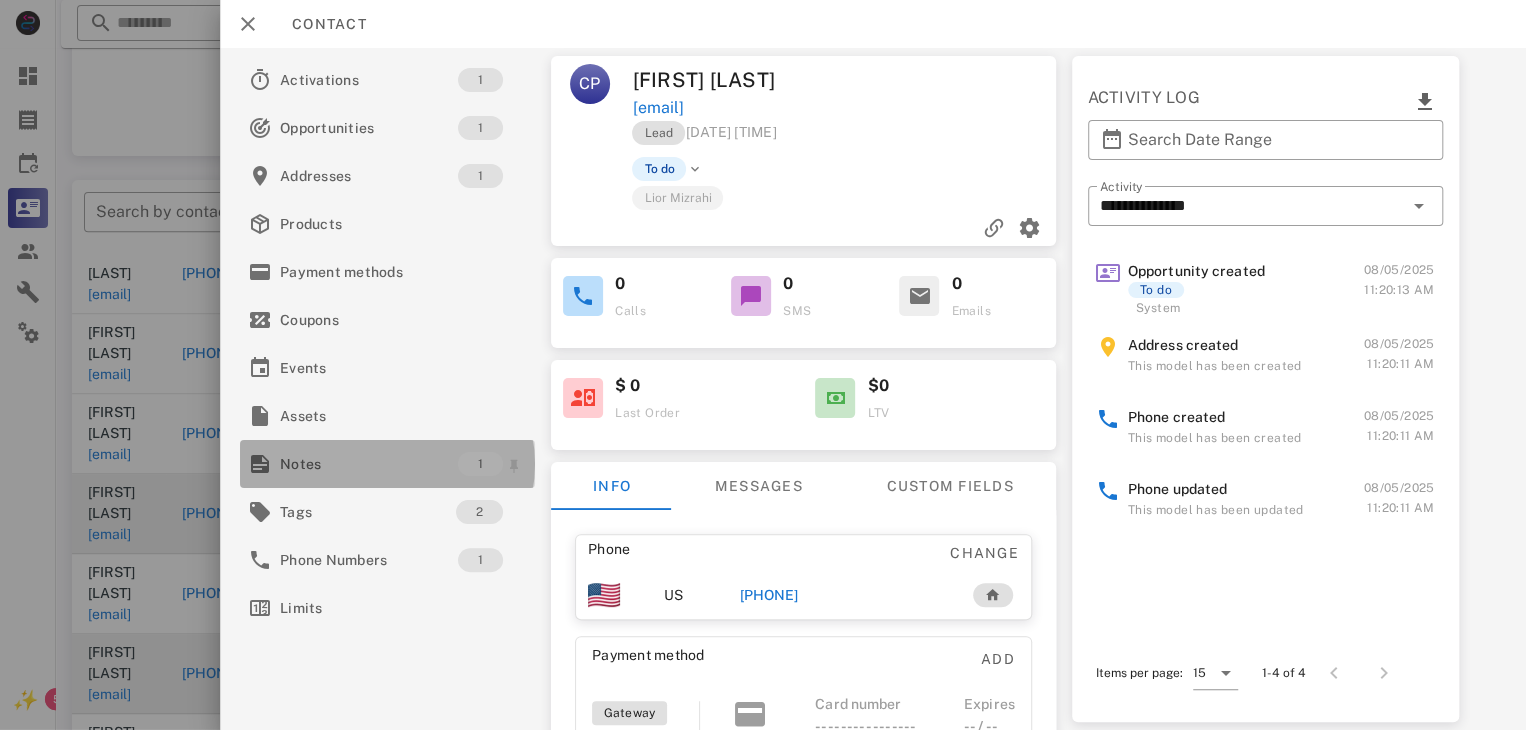 click on "Notes" at bounding box center [369, 464] 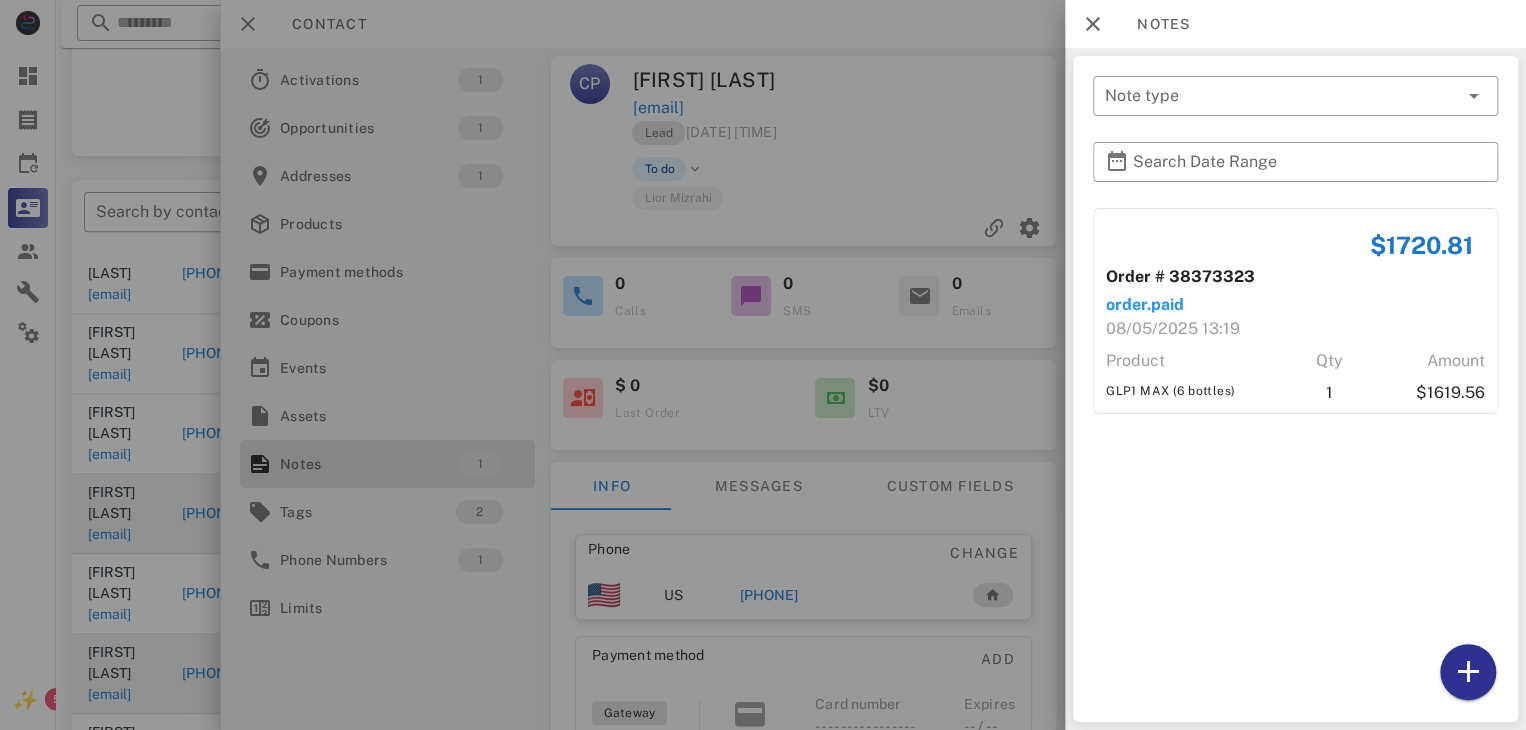 click at bounding box center (763, 365) 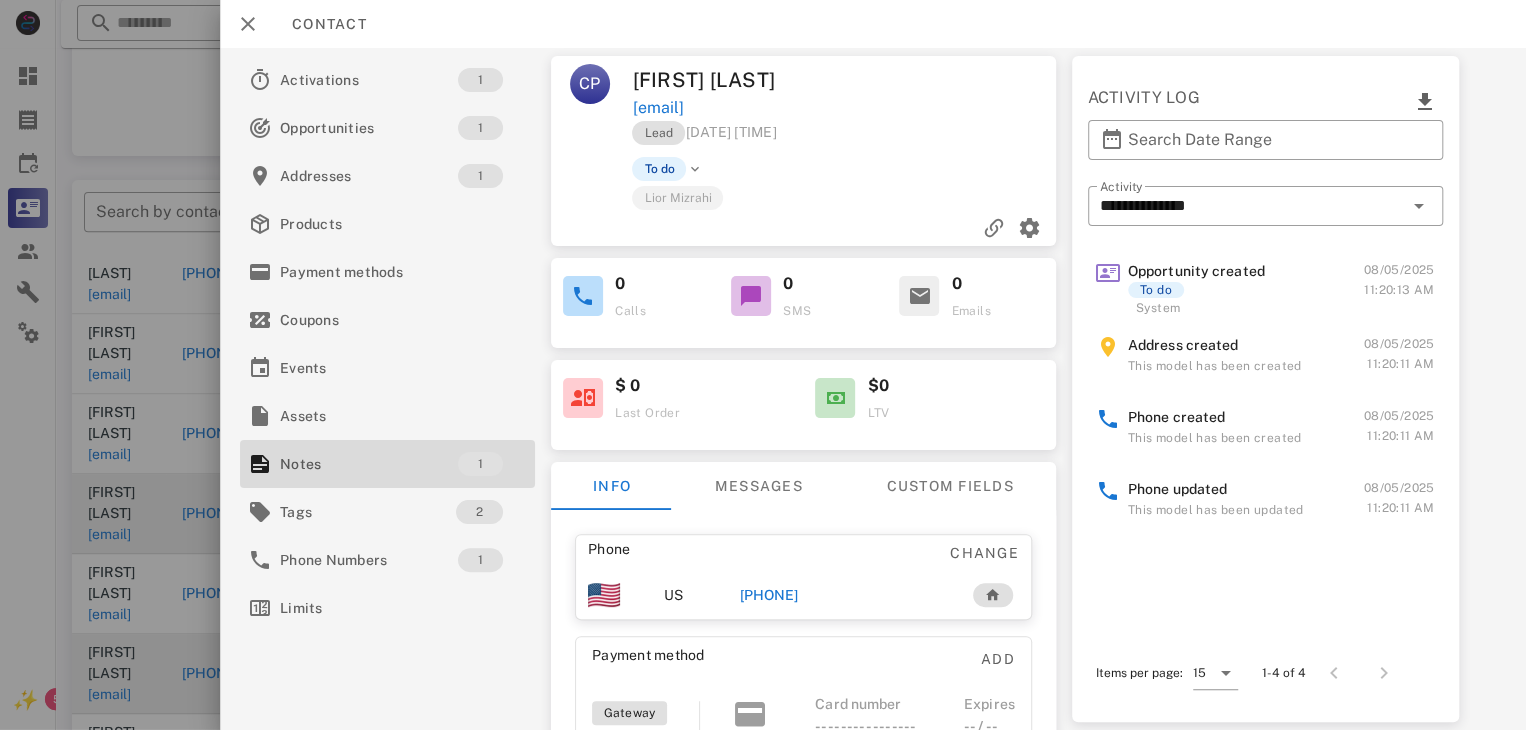 click on "[PHONE]" at bounding box center (769, 595) 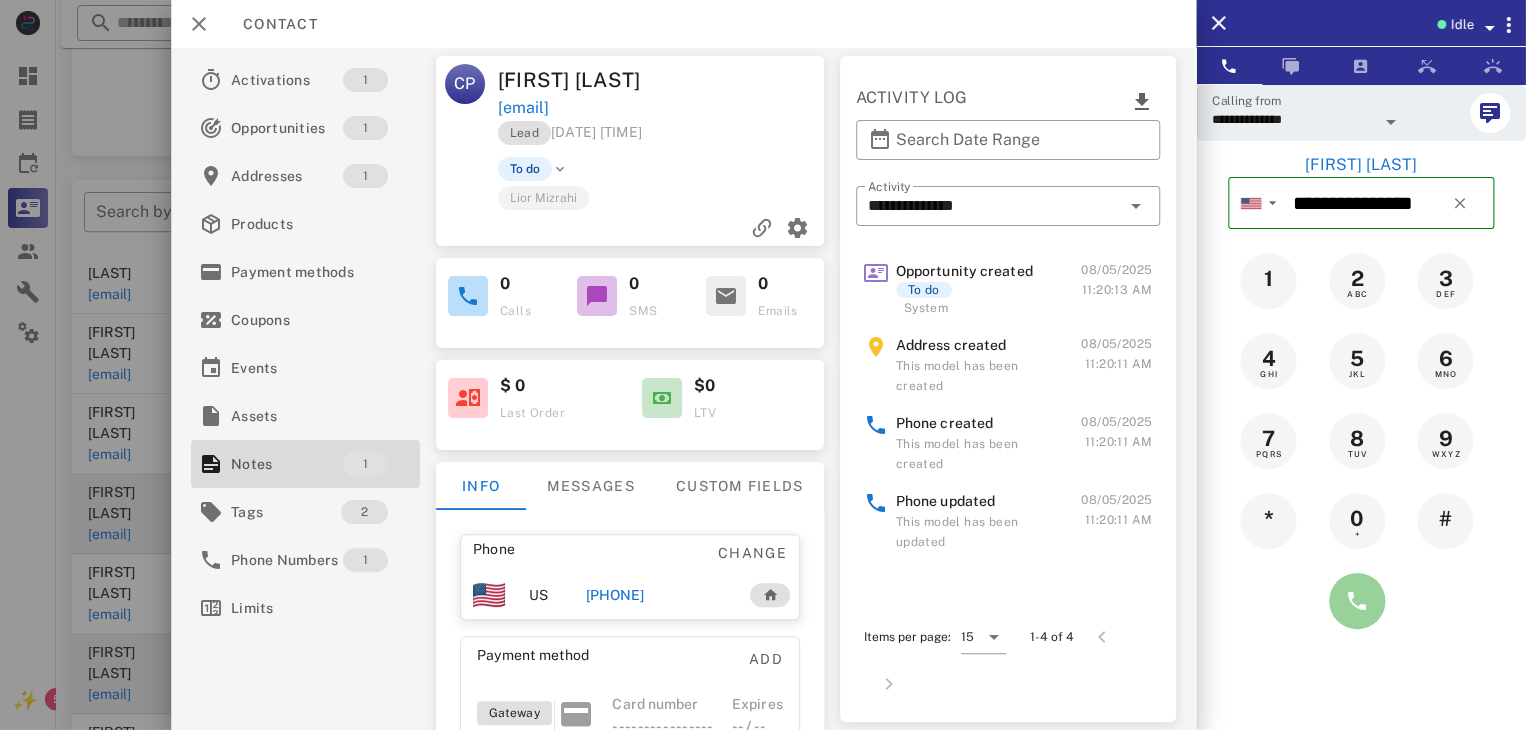 click at bounding box center [1357, 601] 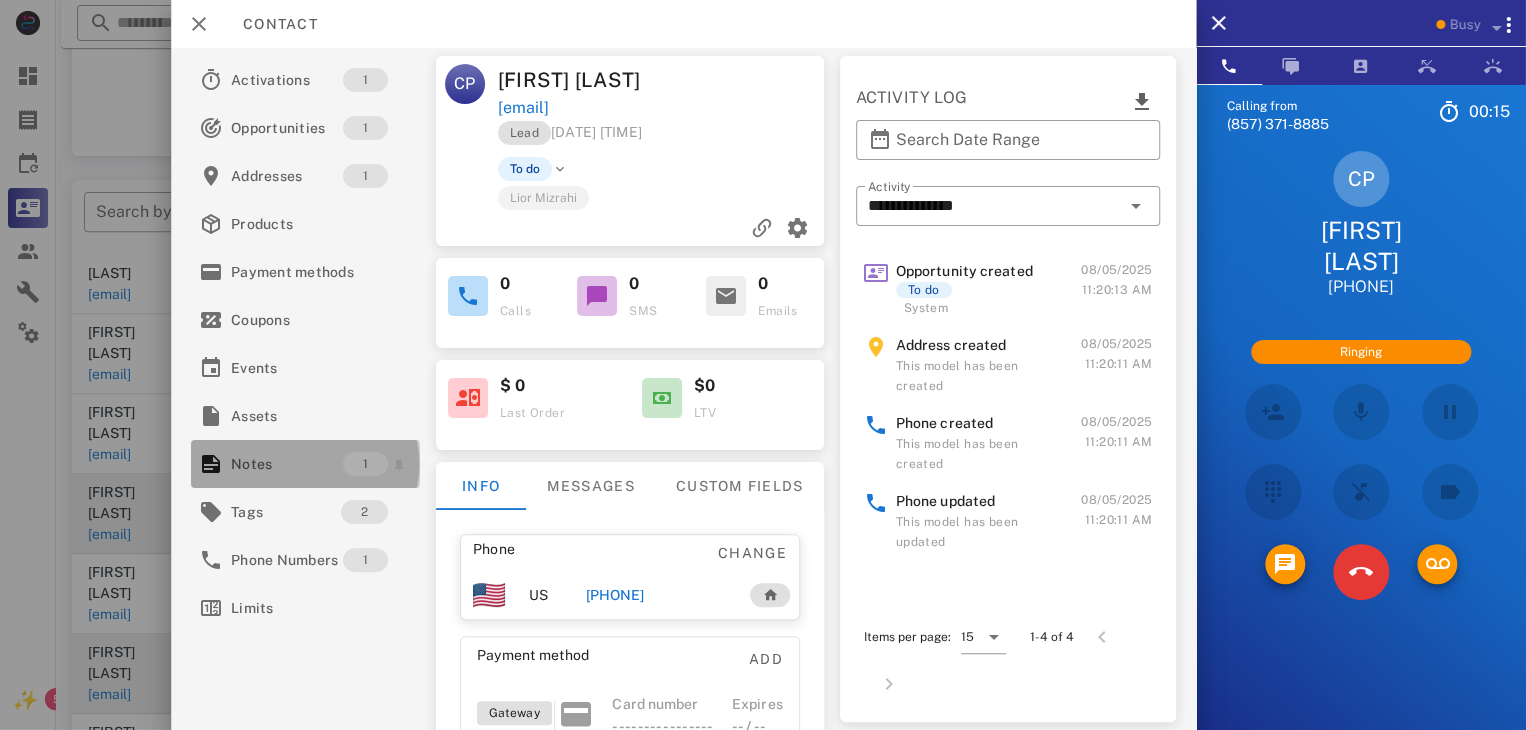 click on "Notes" at bounding box center (287, 464) 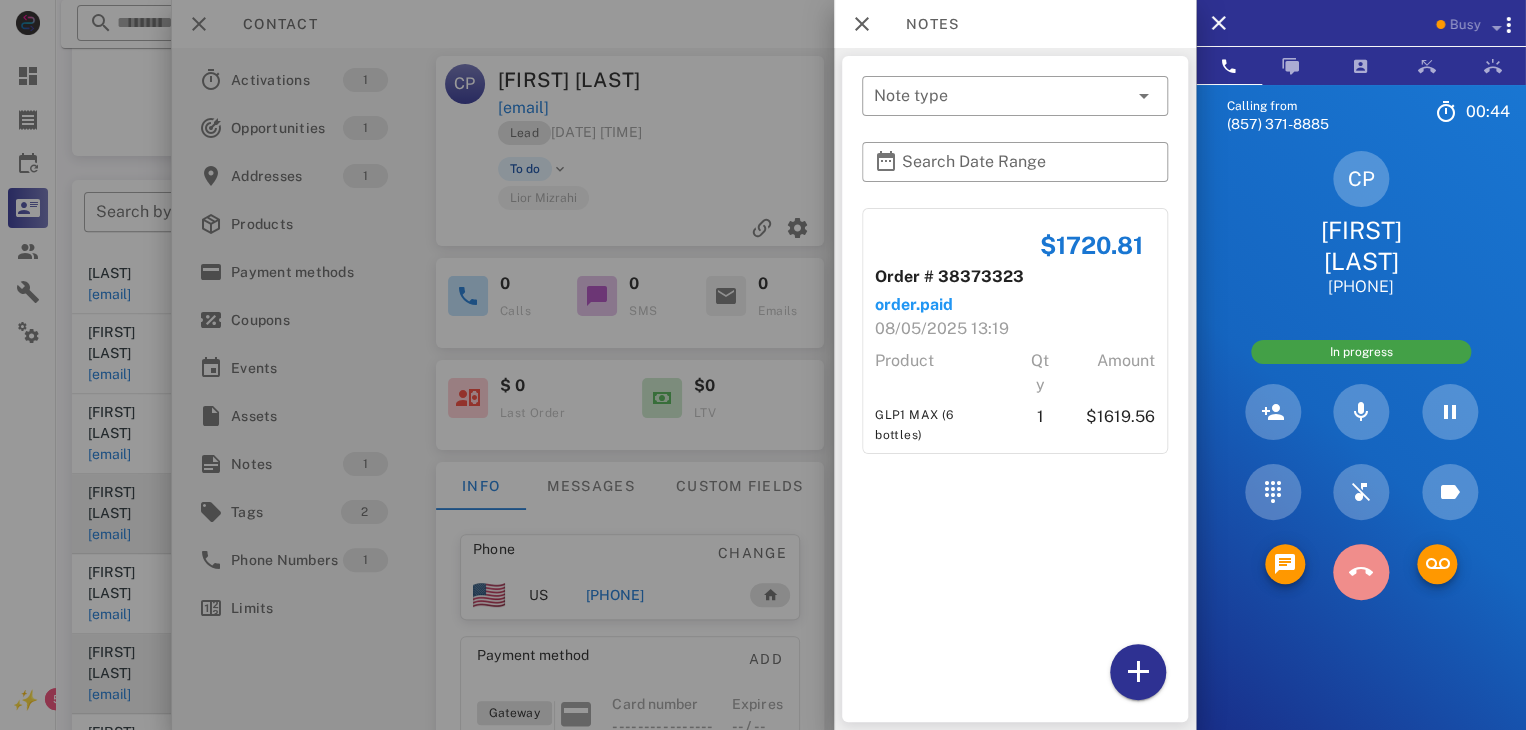 click at bounding box center [1361, 572] 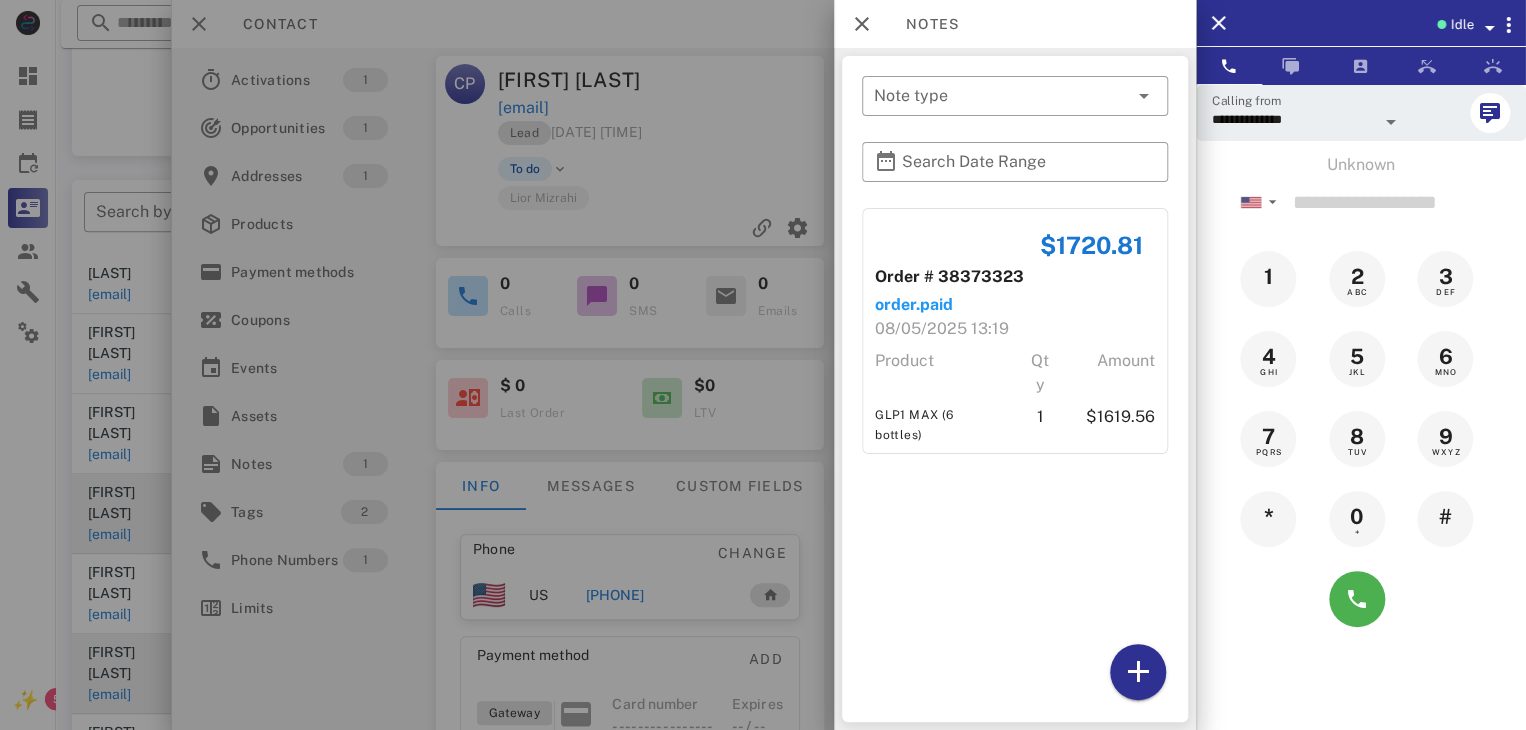 click at bounding box center [763, 365] 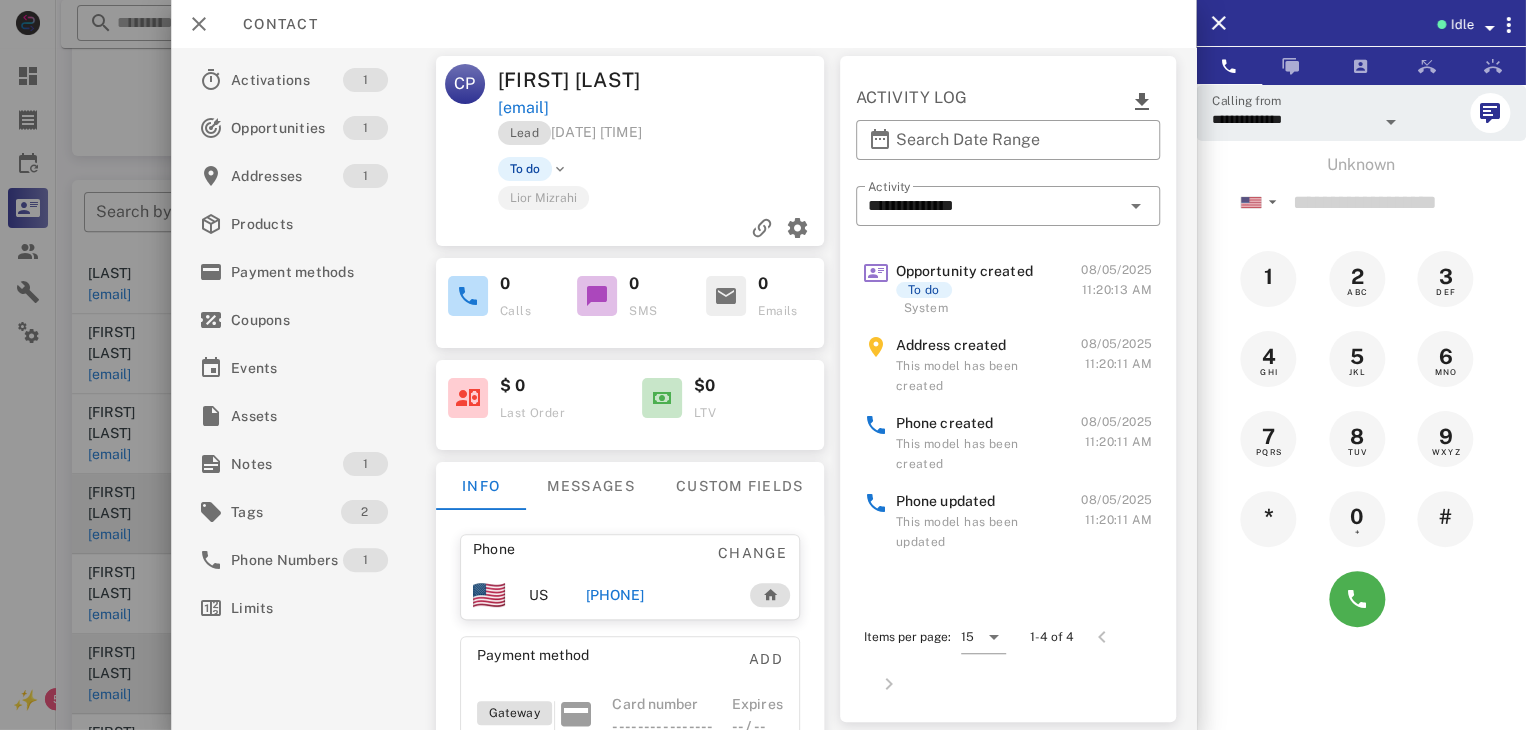 click at bounding box center [763, 365] 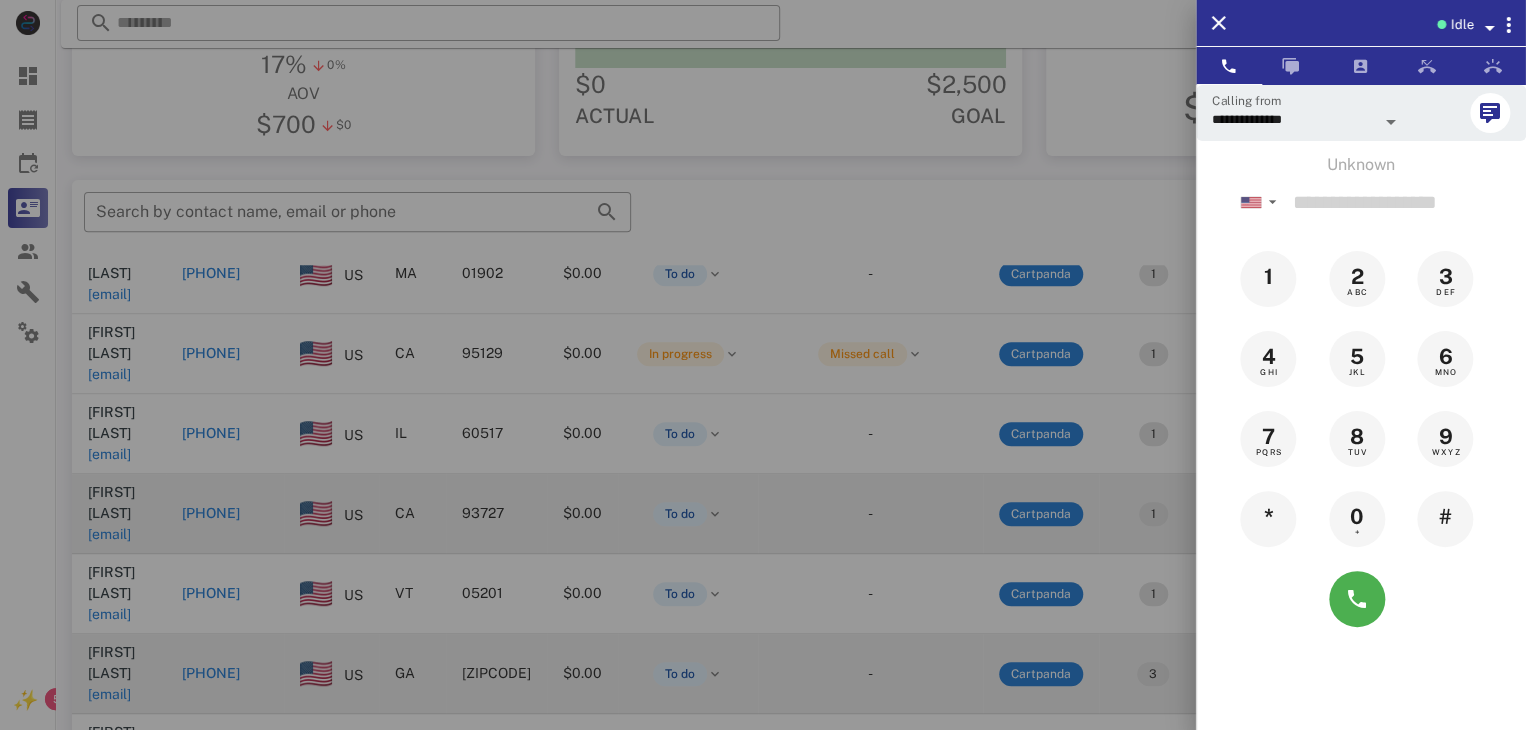click at bounding box center [763, 365] 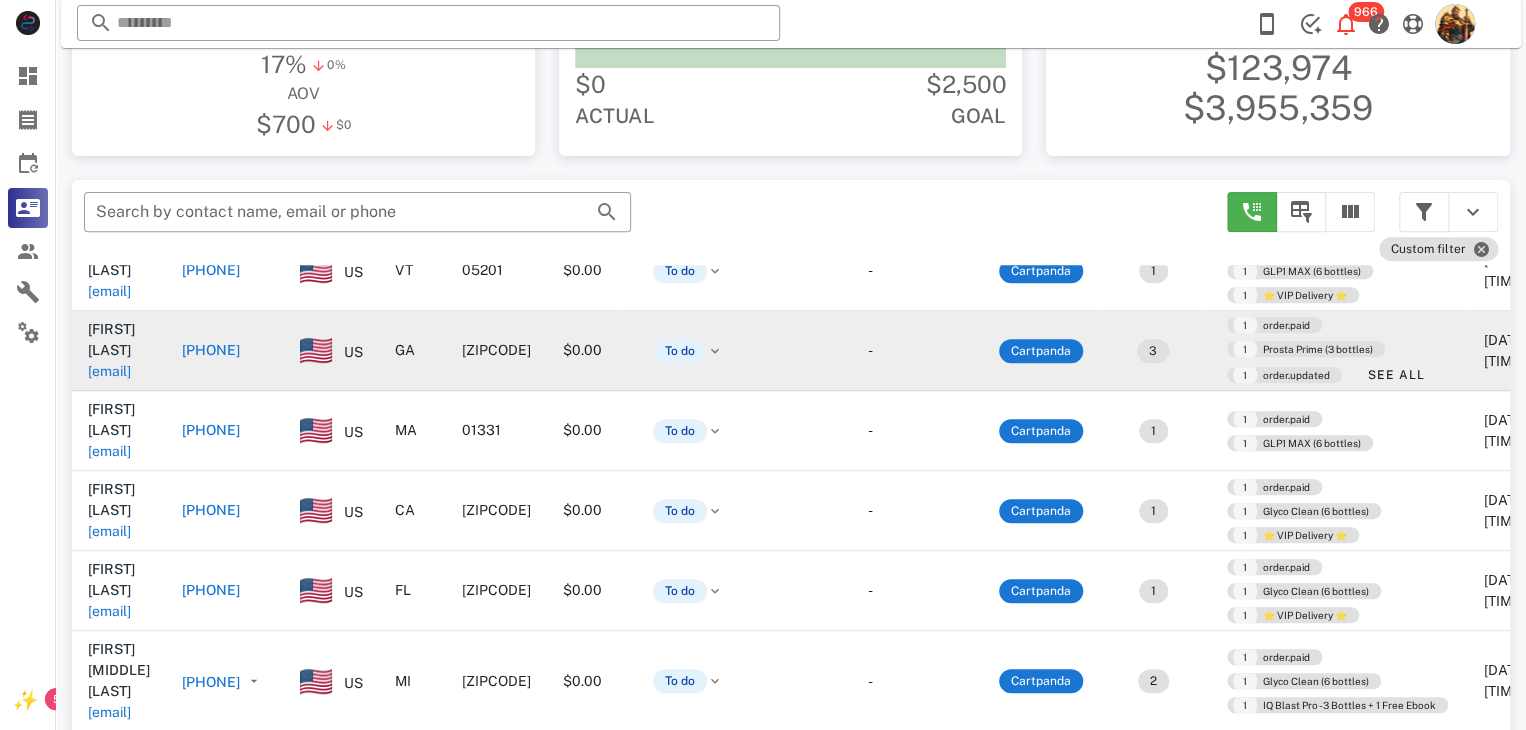 scroll, scrollTop: 480, scrollLeft: 0, axis: vertical 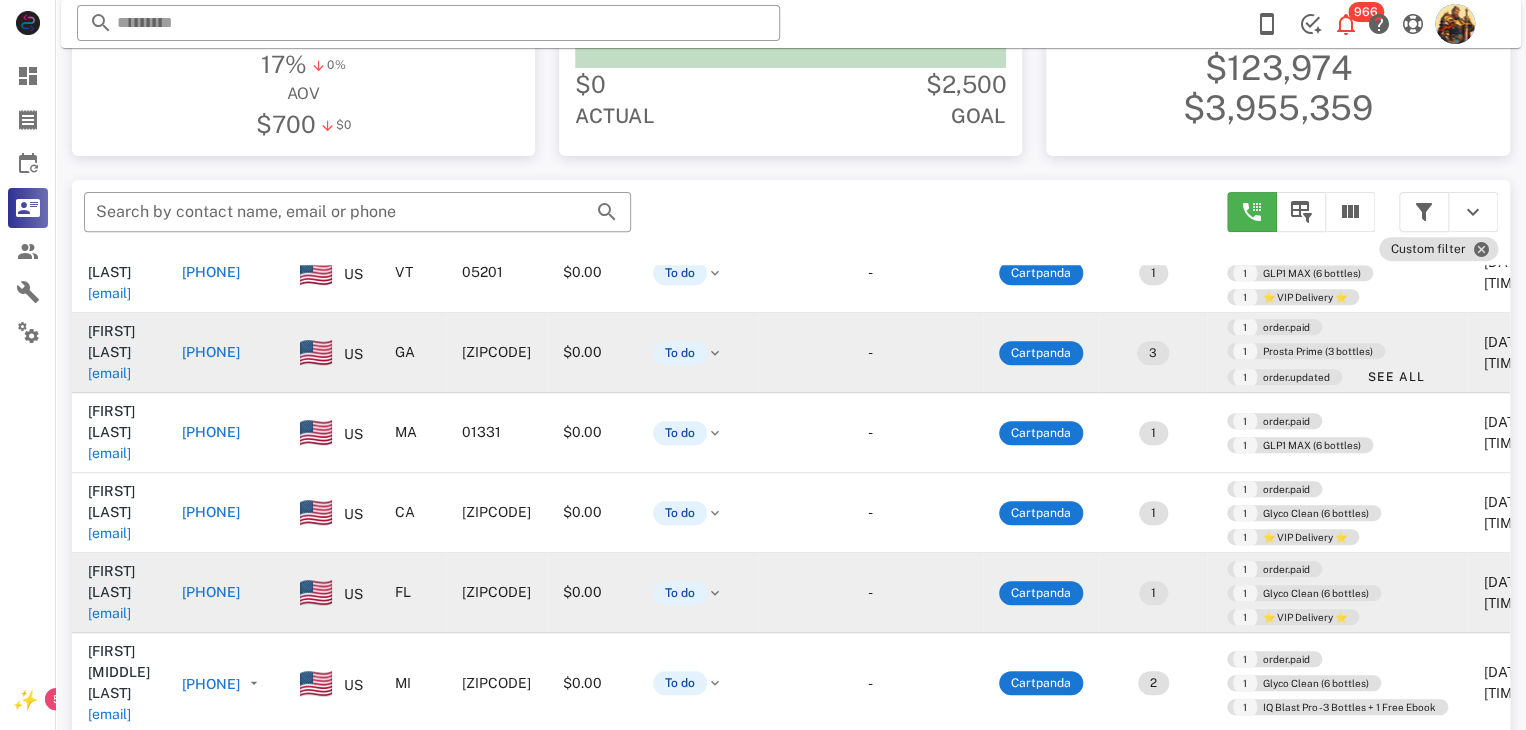 click on "[EMAIL]" at bounding box center [109, 613] 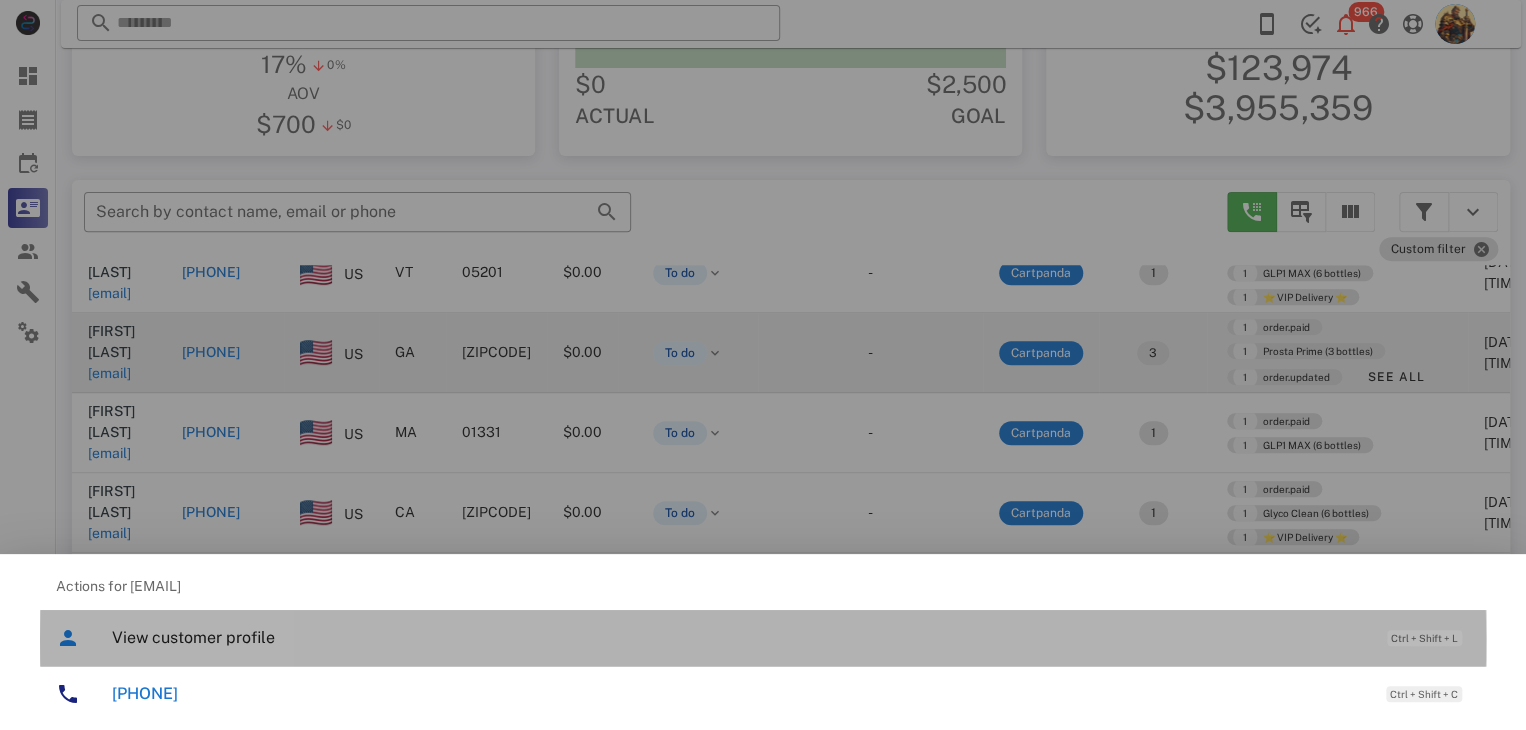 click on "View customer profile" at bounding box center (739, 637) 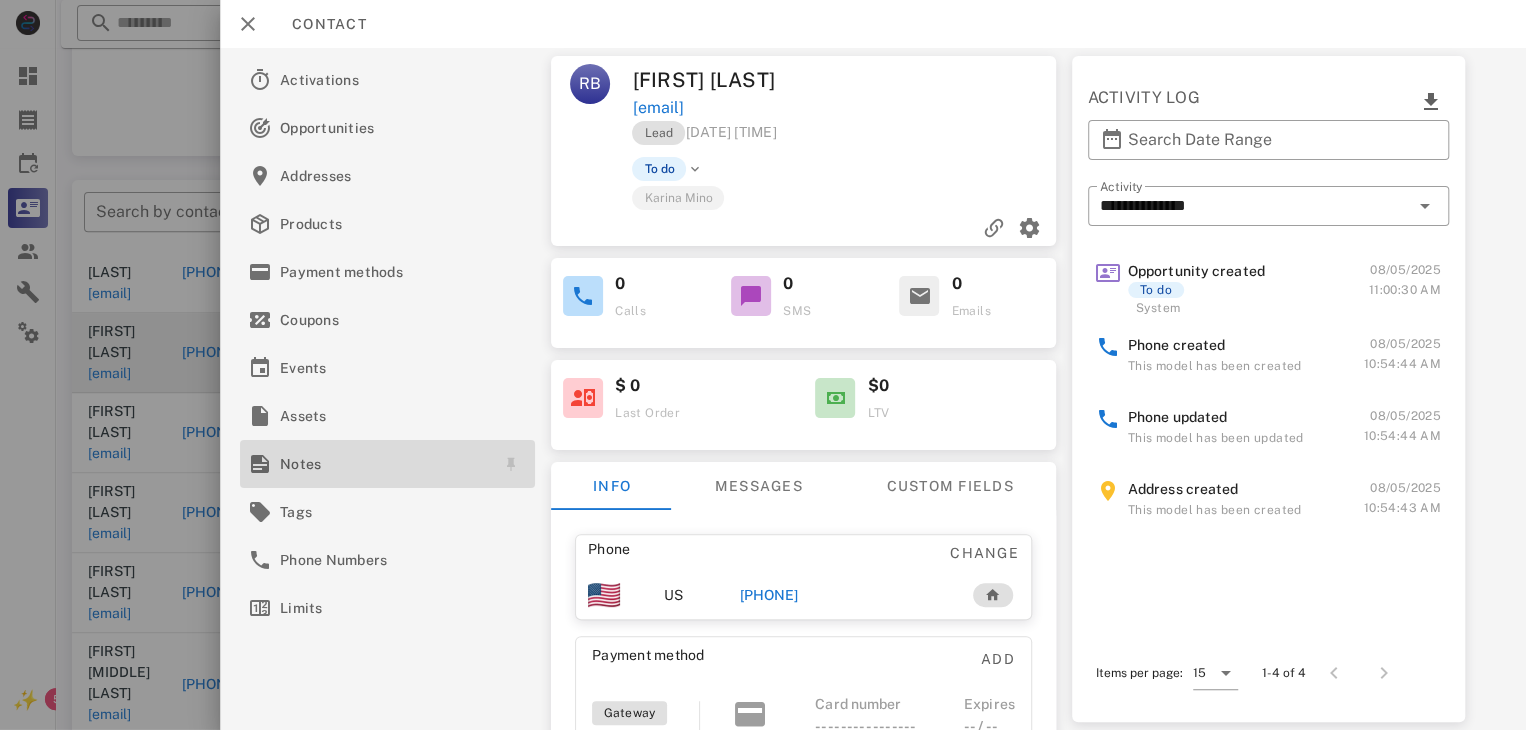 click on "Notes" at bounding box center [383, 464] 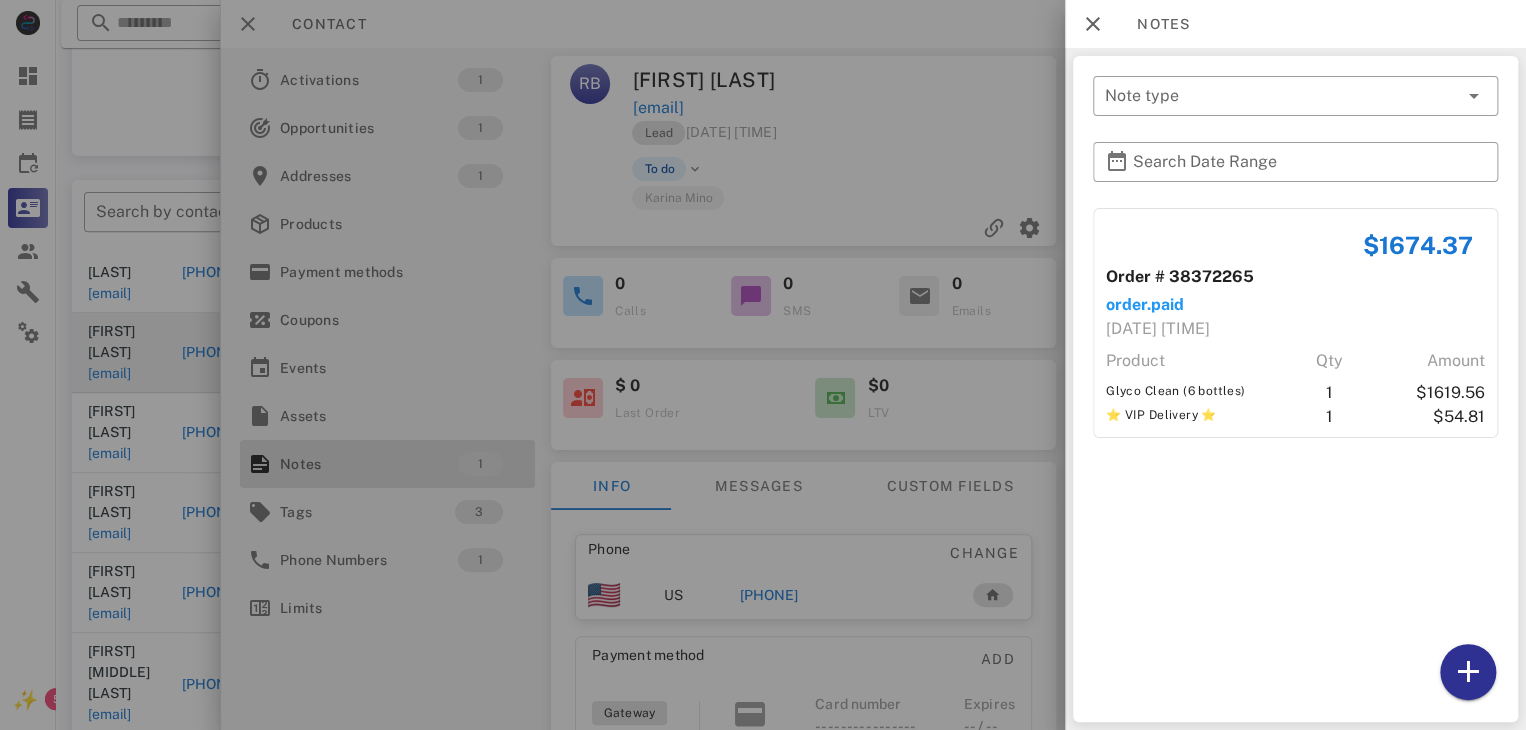 click at bounding box center [763, 365] 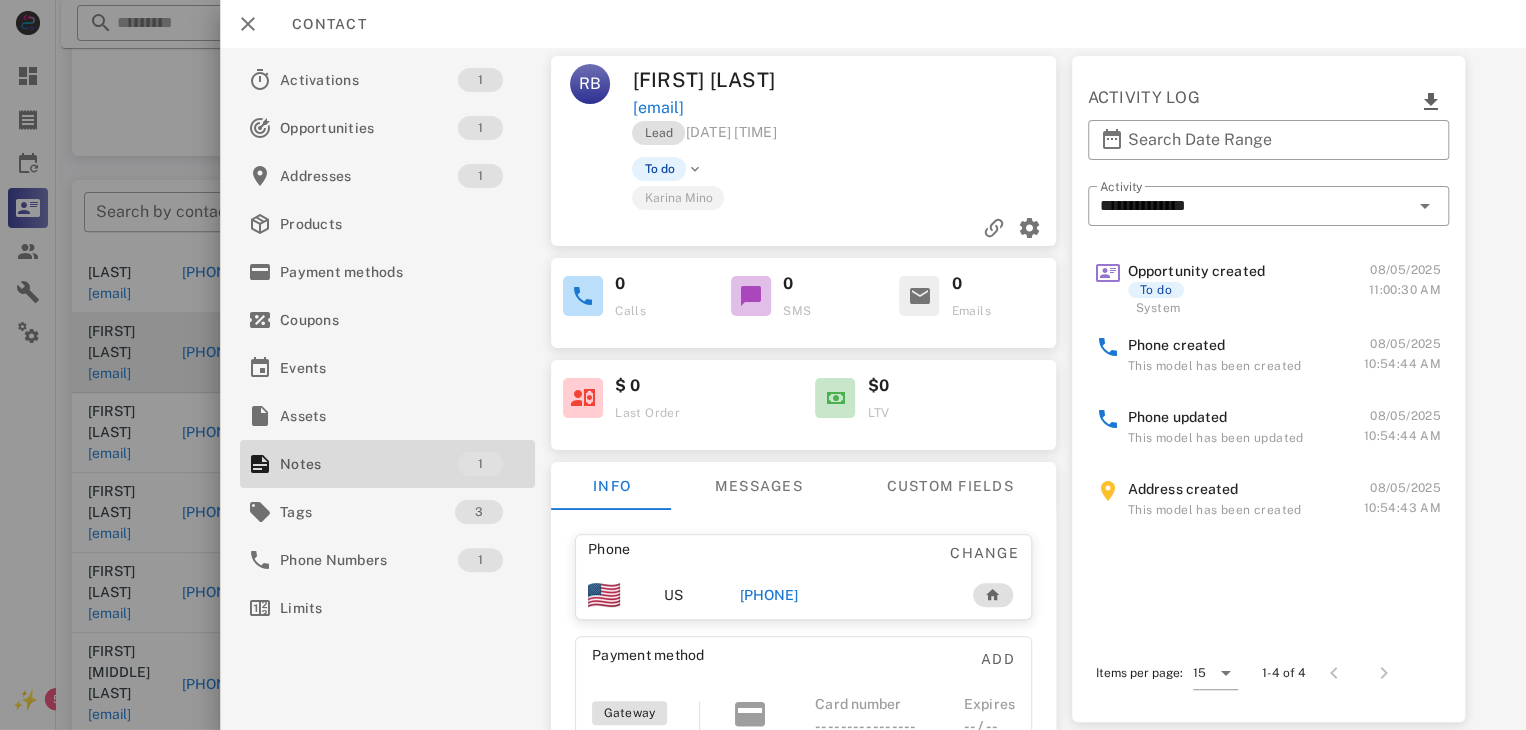 drag, startPoint x: 164, startPoint y: 581, endPoint x: 136, endPoint y: 616, distance: 44.82187 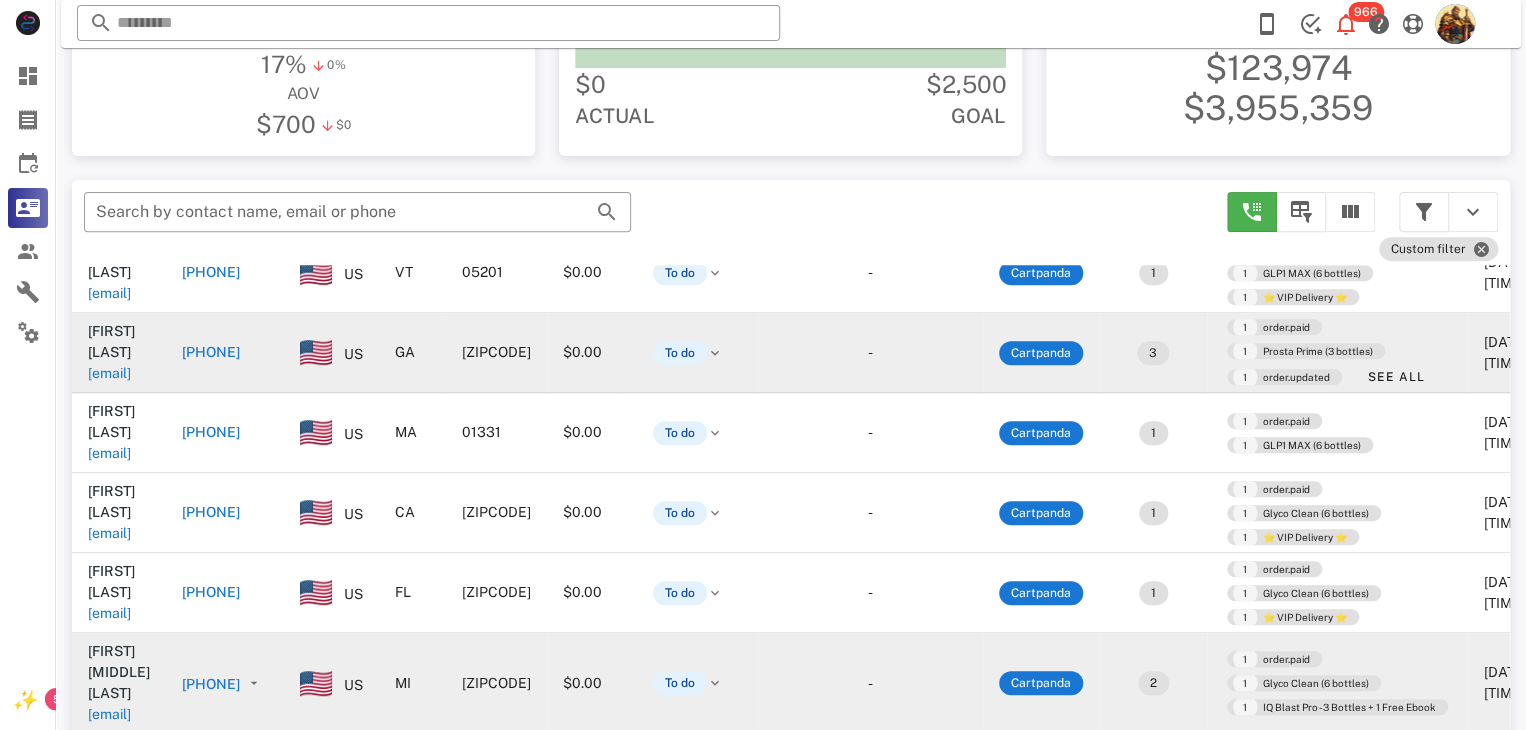 click on "[EMAIL]" at bounding box center [109, 714] 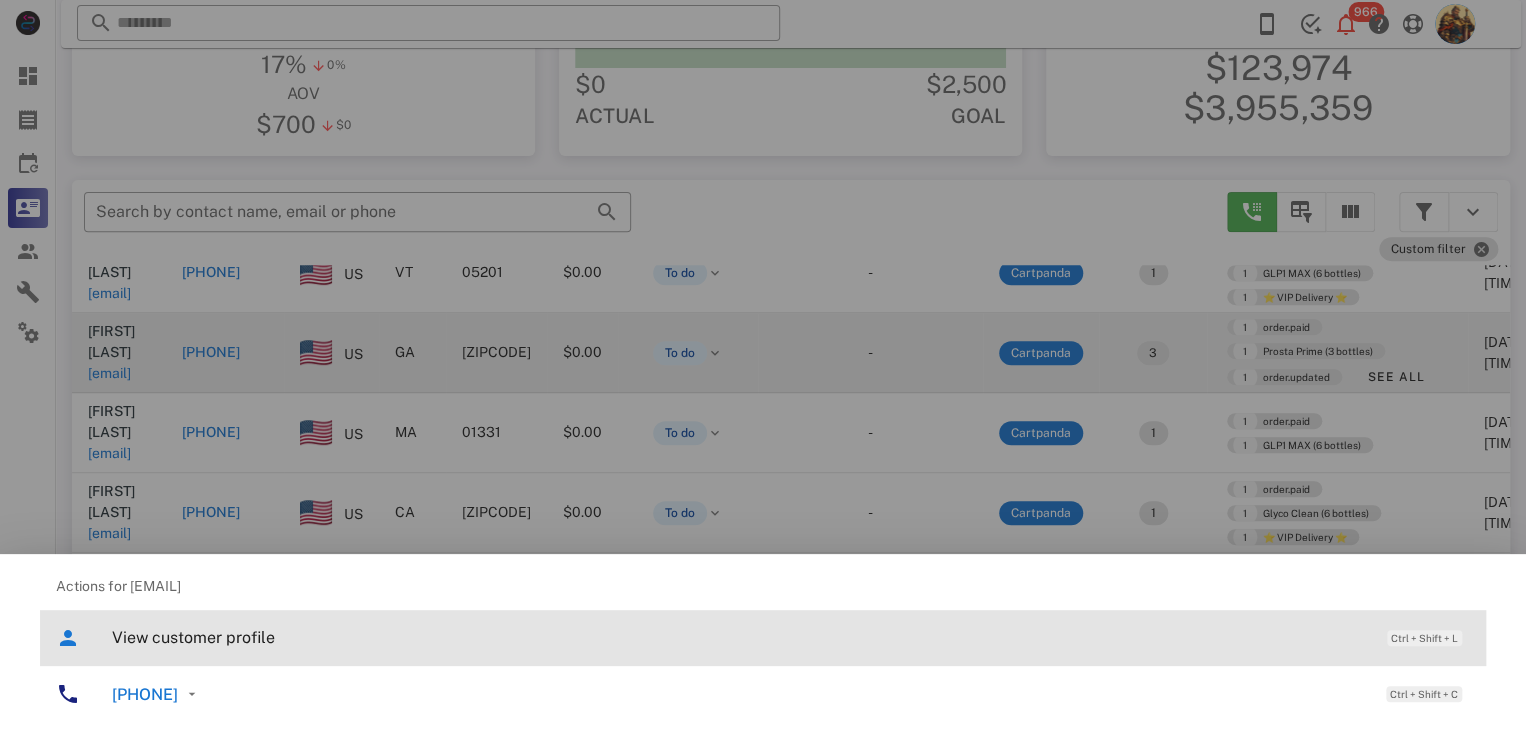 click on "View customer profile" at bounding box center (739, 637) 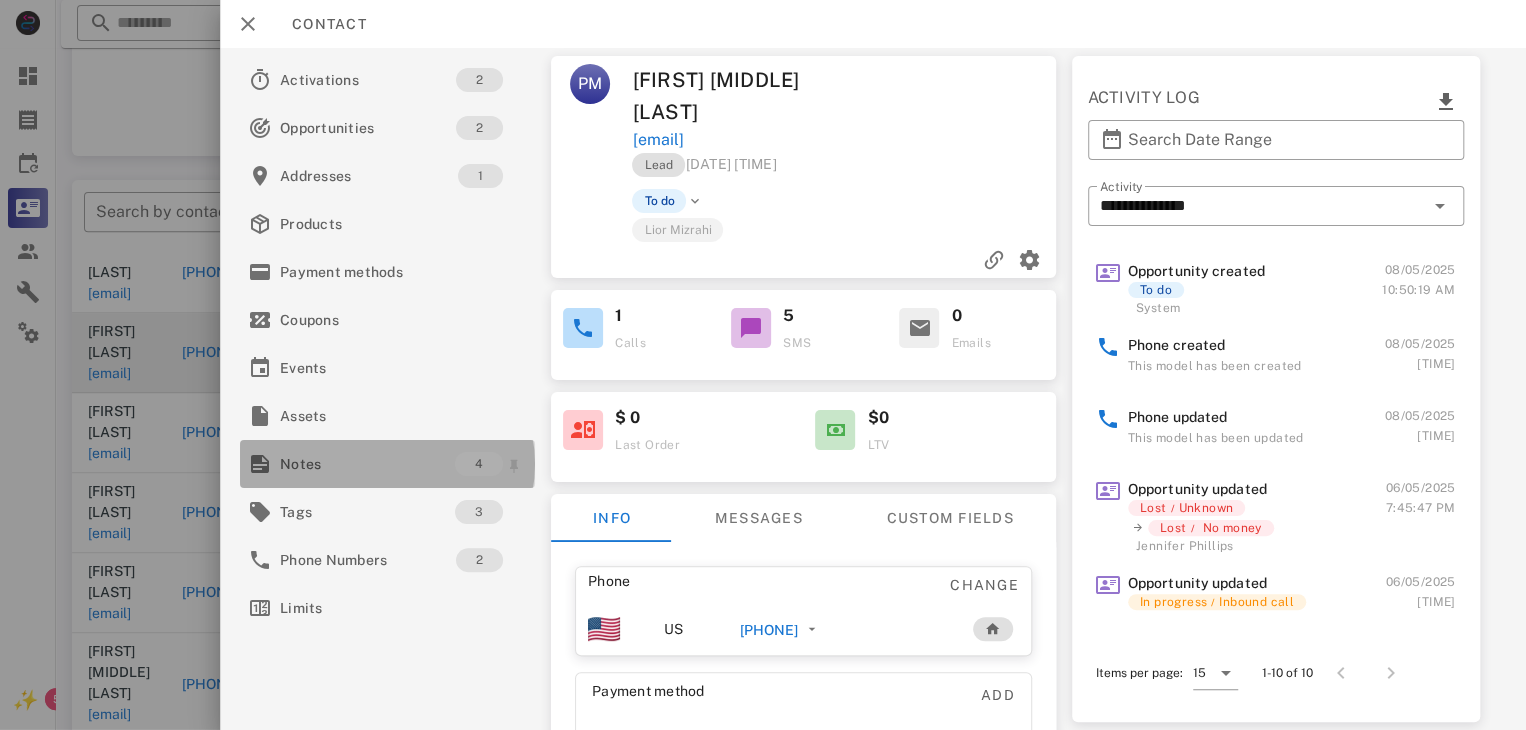 click on "Notes" at bounding box center [367, 464] 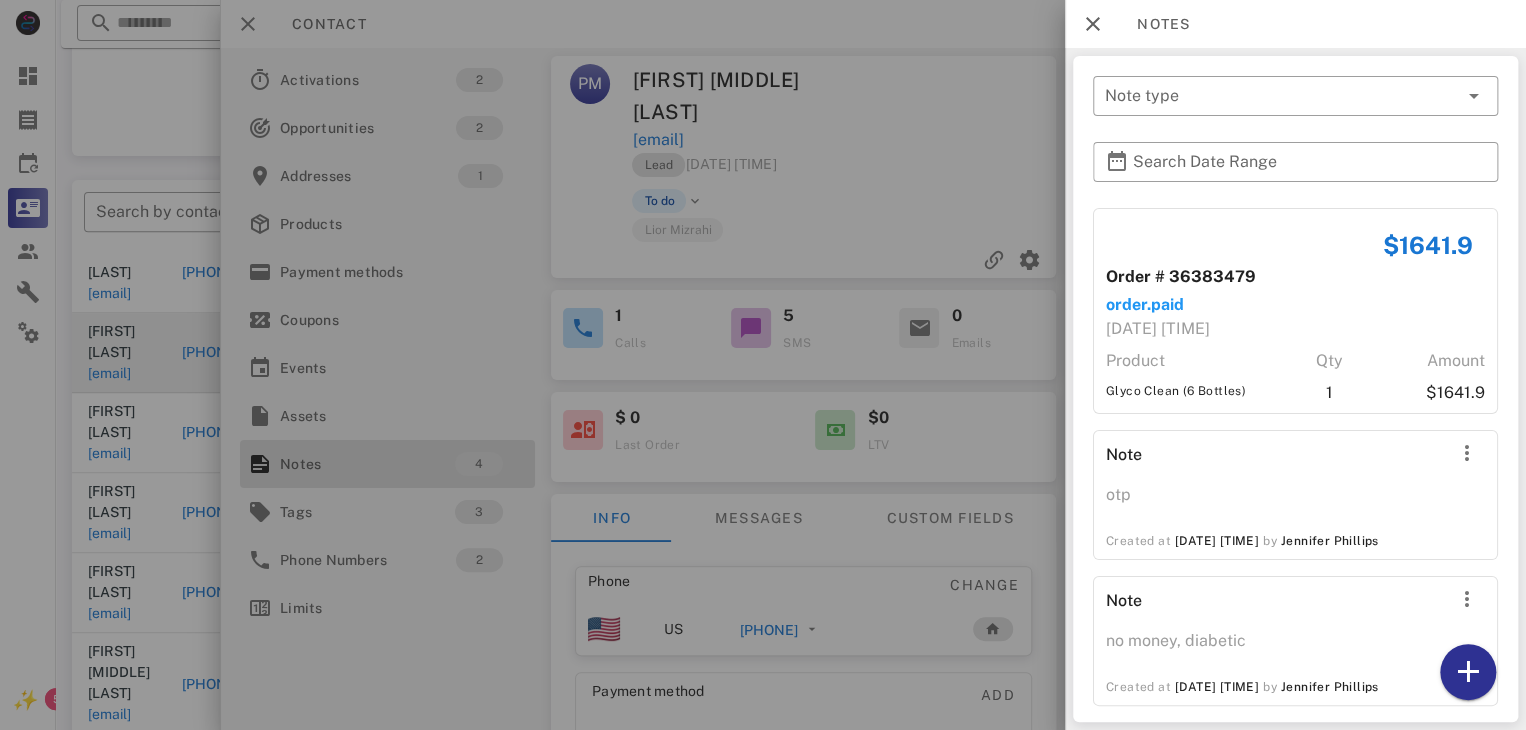 click at bounding box center [763, 365] 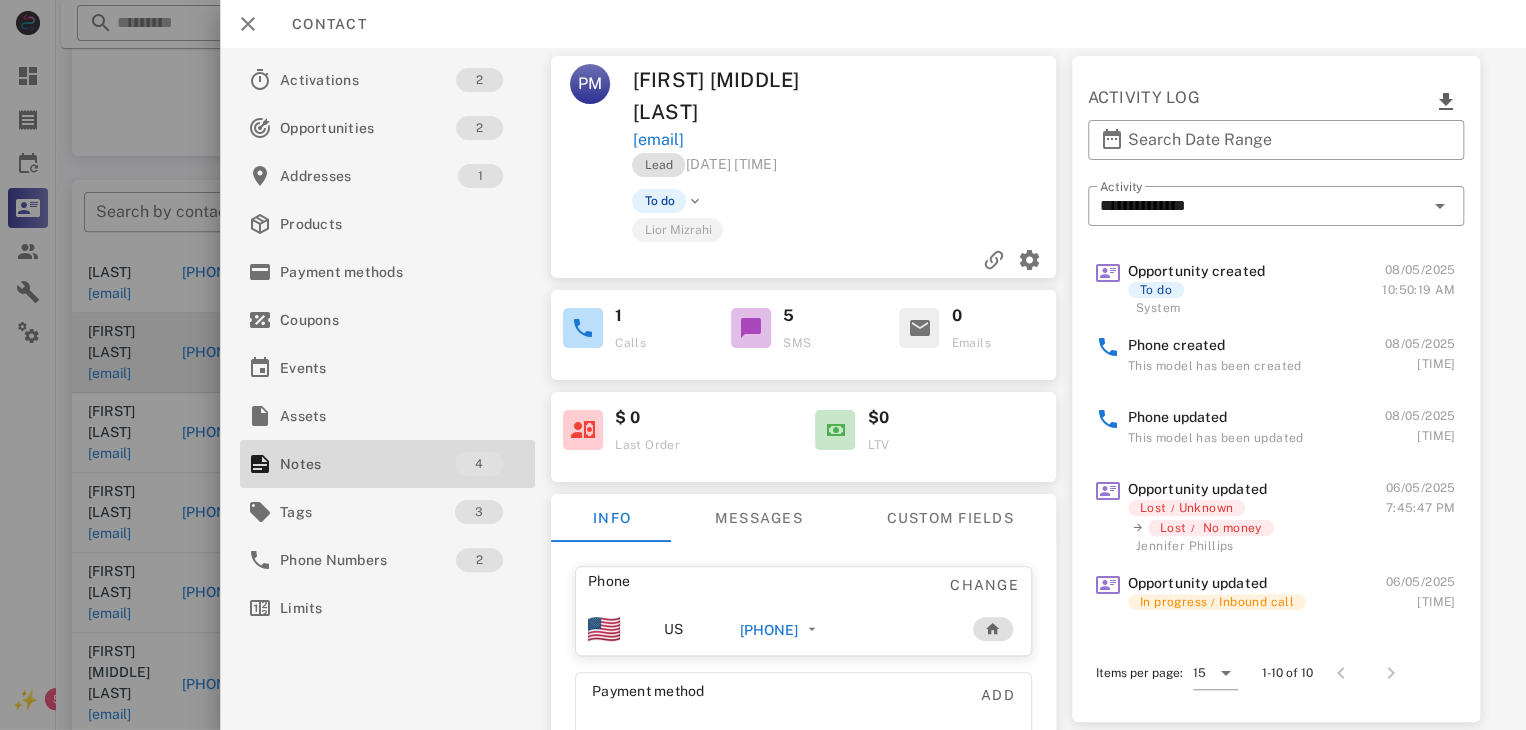 click at bounding box center (763, 365) 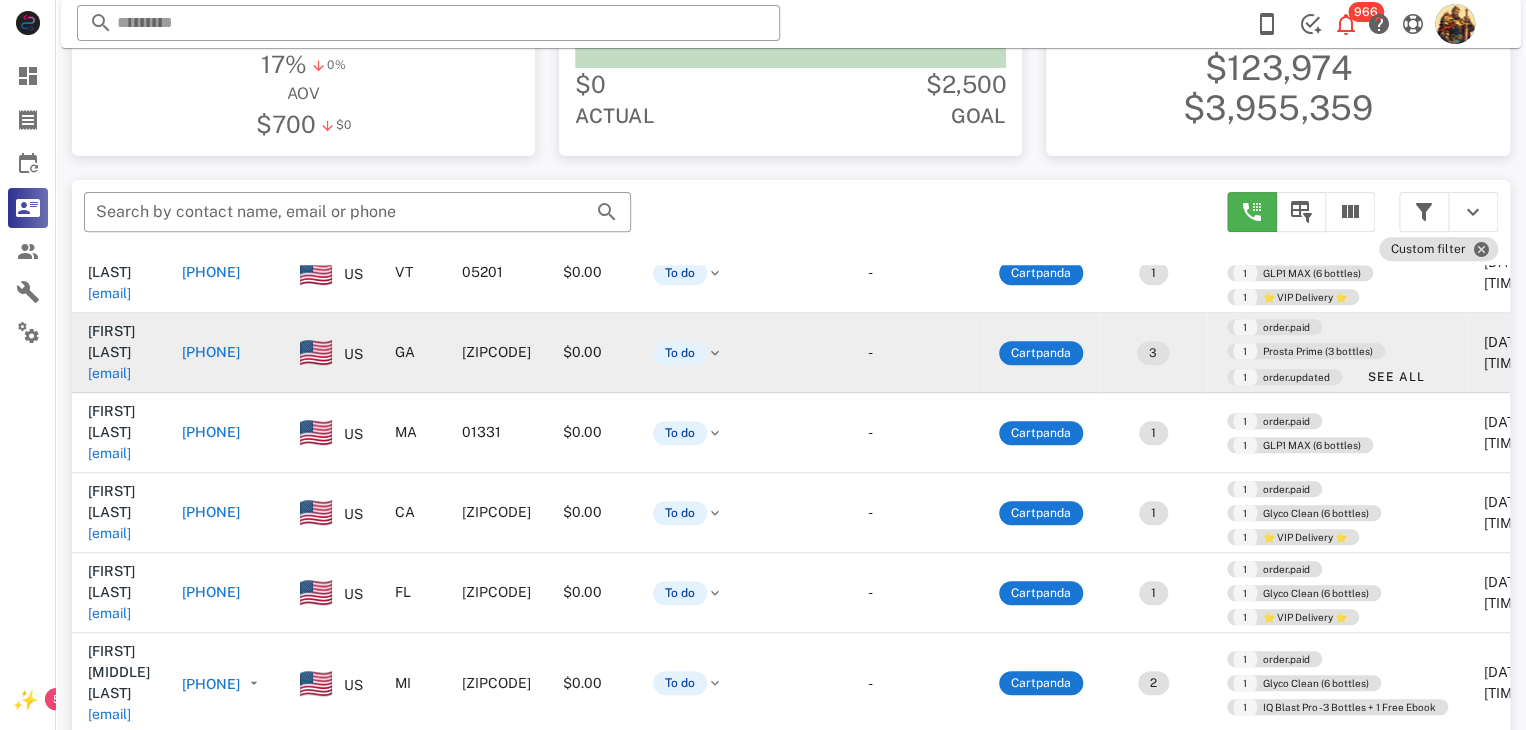 click on "pstar64722@aol.com" at bounding box center [109, 794] 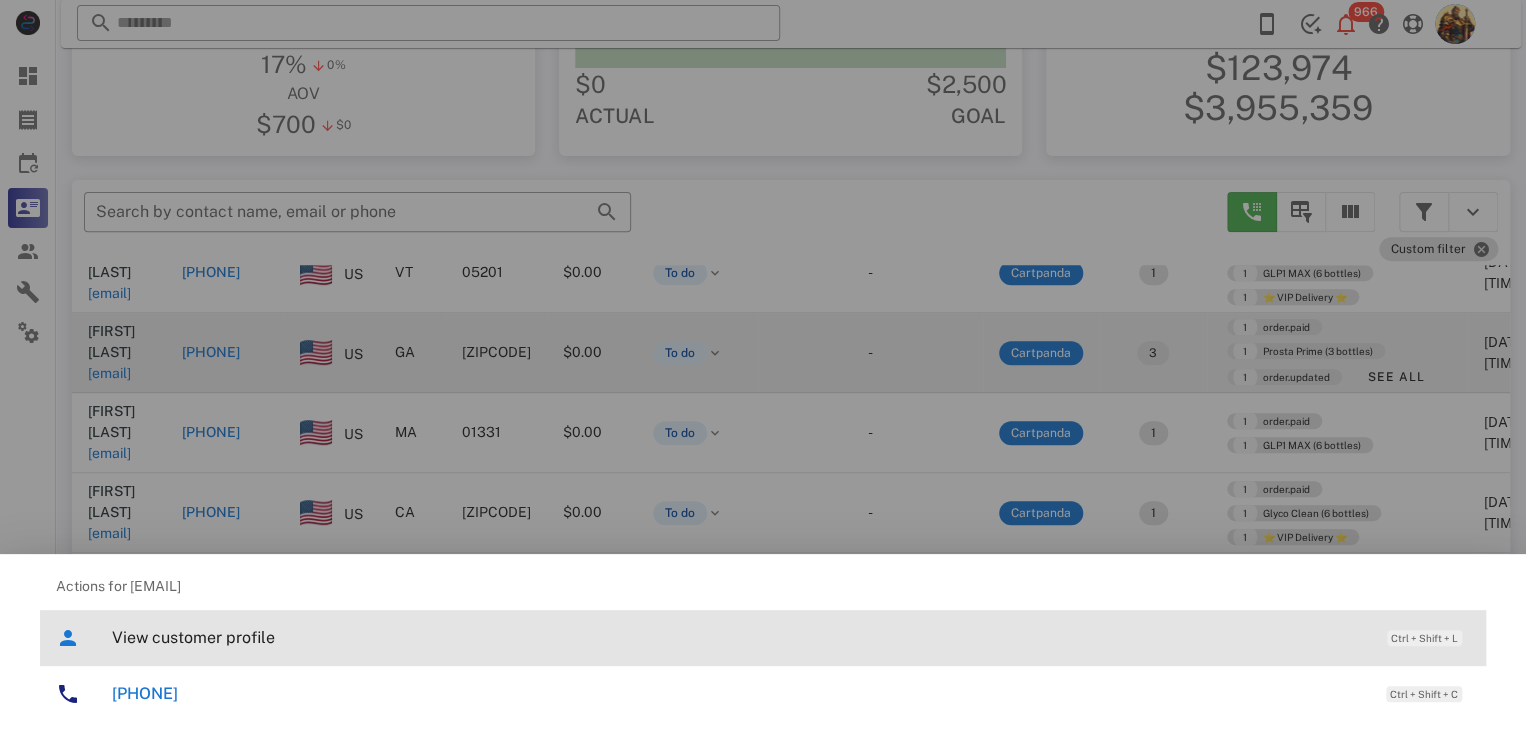 click on "View customer profile Ctrl + Shift + L" at bounding box center [791, 637] 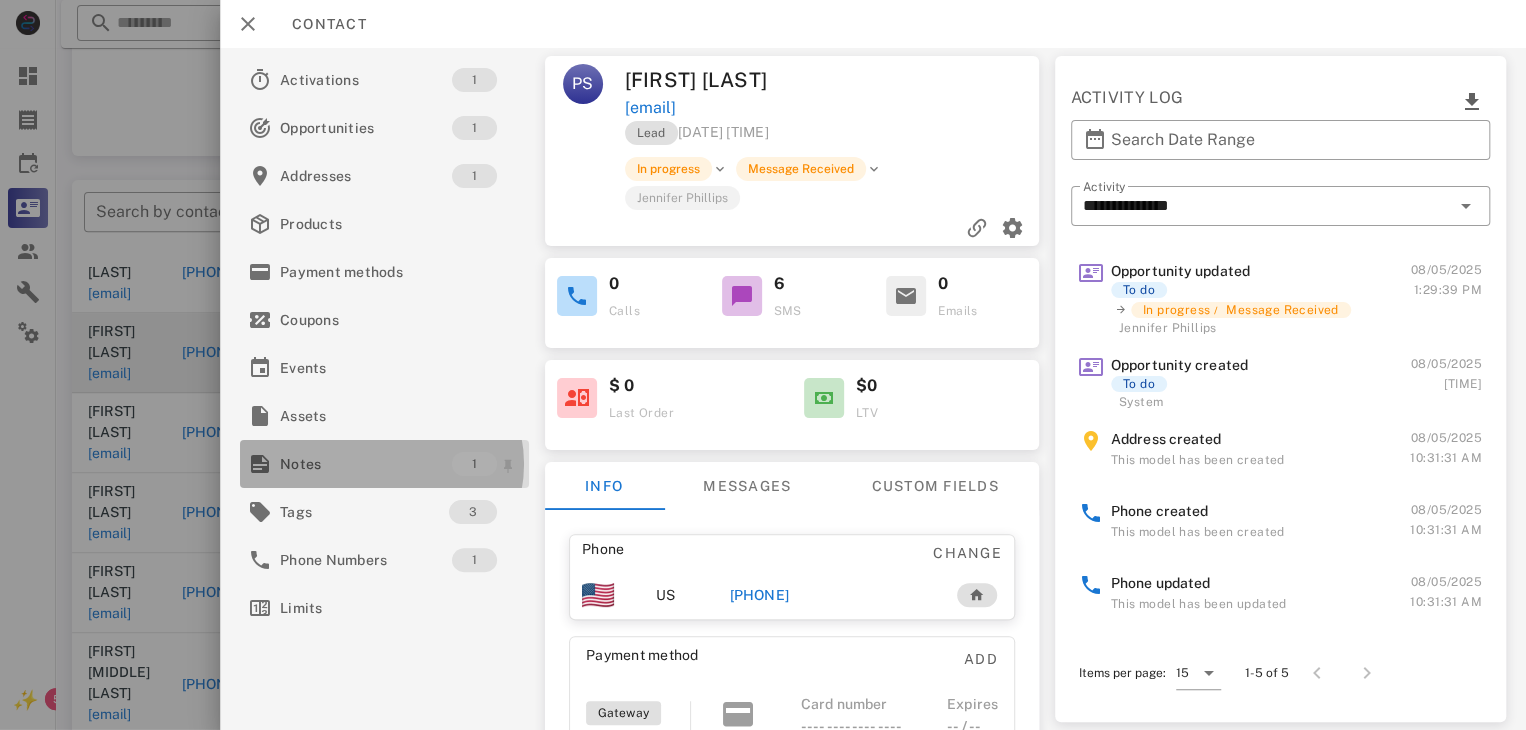 click on "Notes" at bounding box center [366, 464] 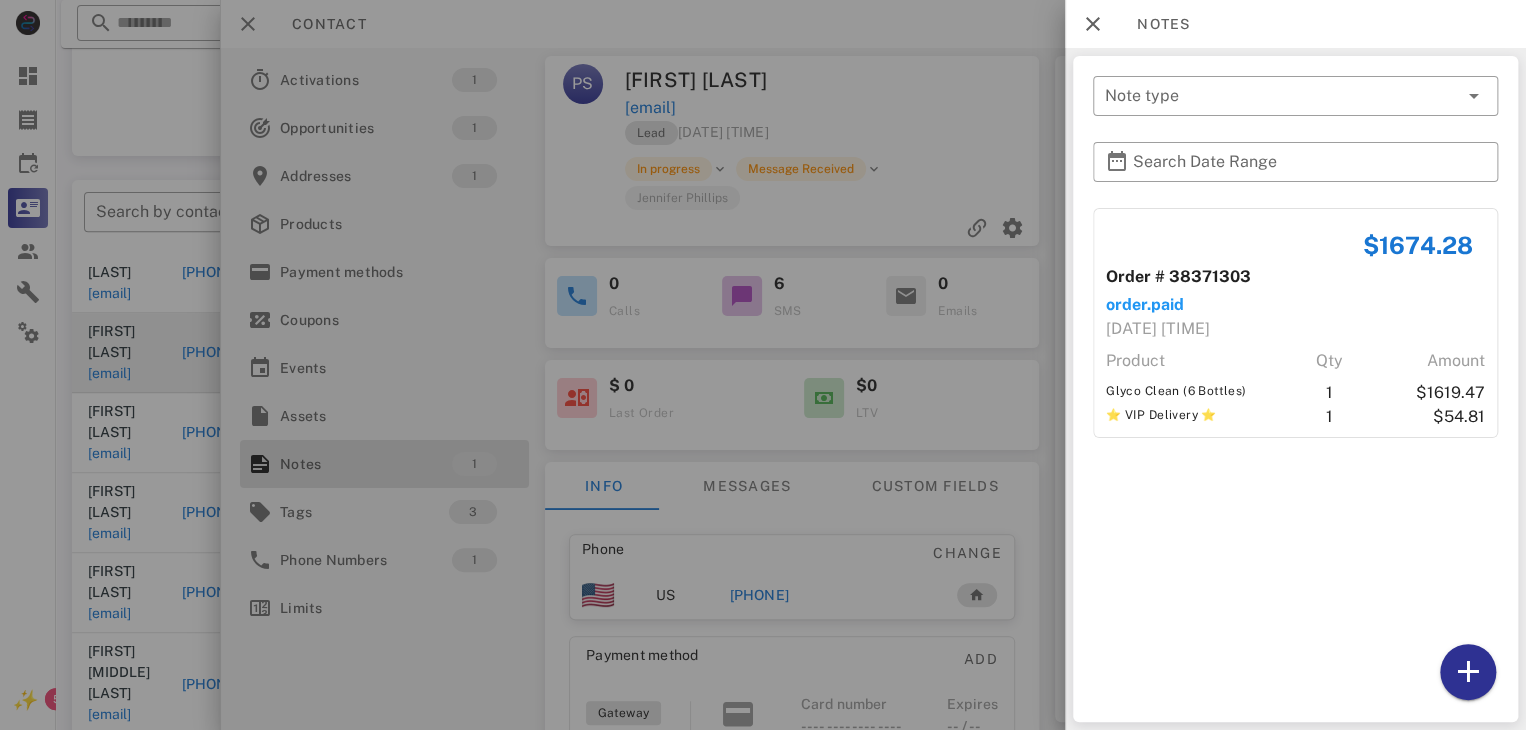 click at bounding box center [763, 365] 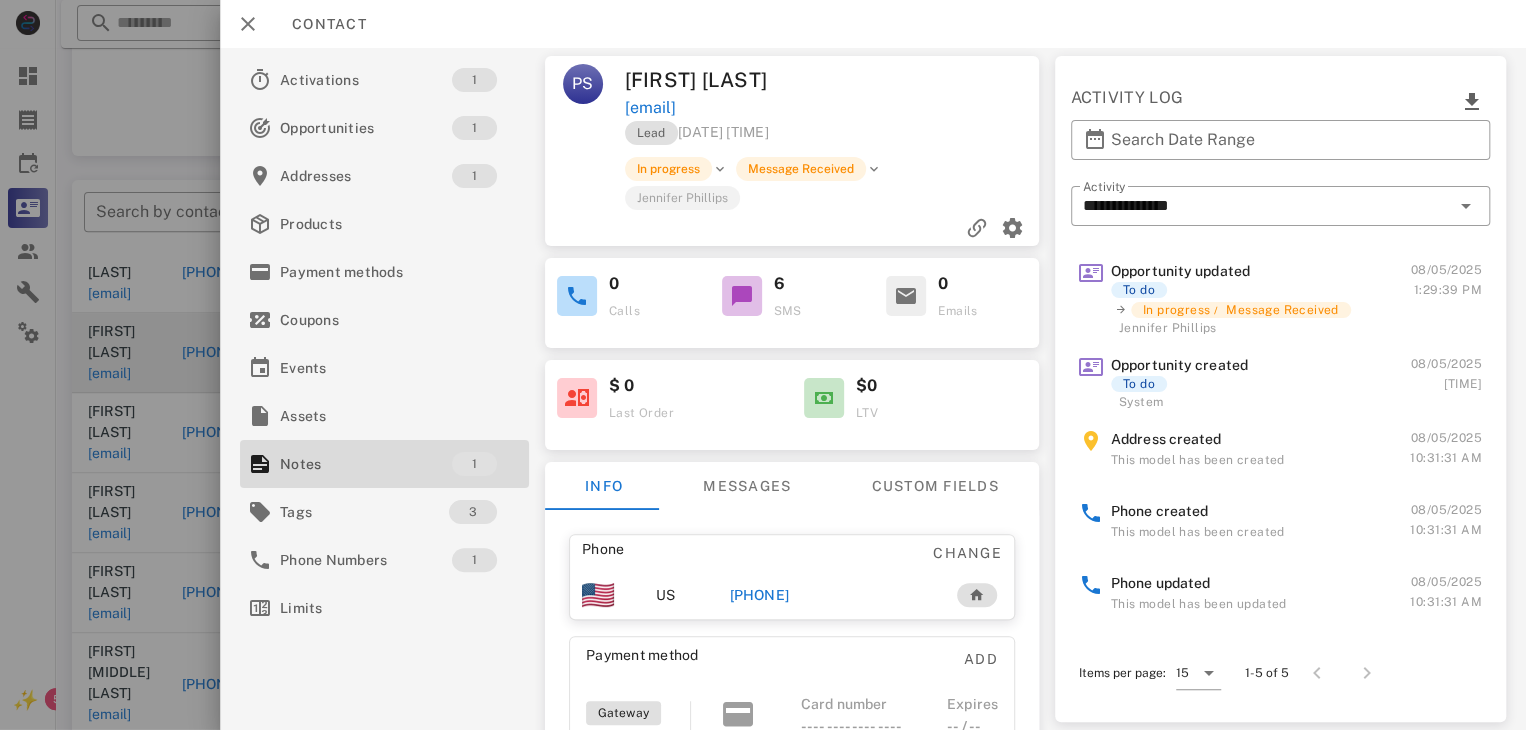 click on "+19546680304" at bounding box center (759, 595) 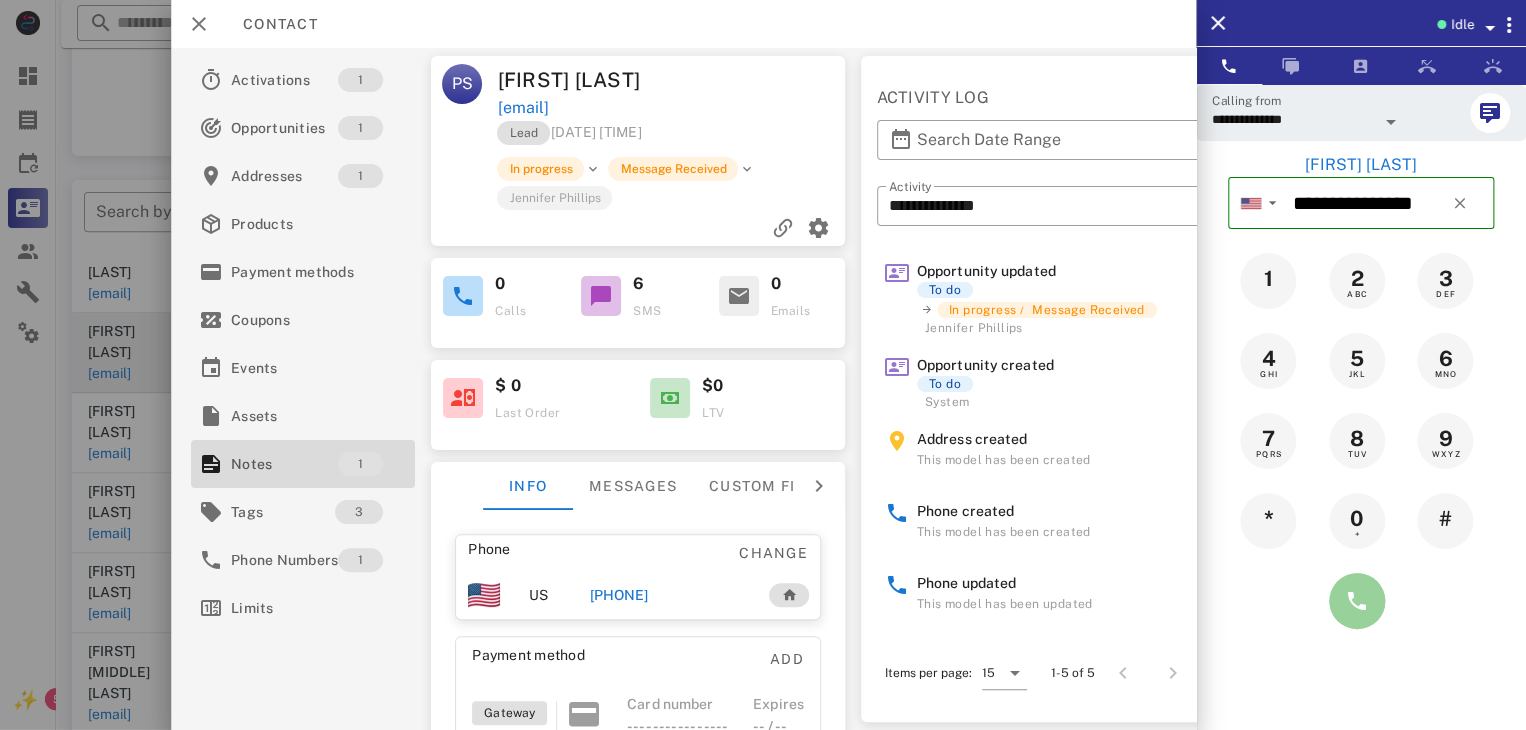 click at bounding box center (1357, 601) 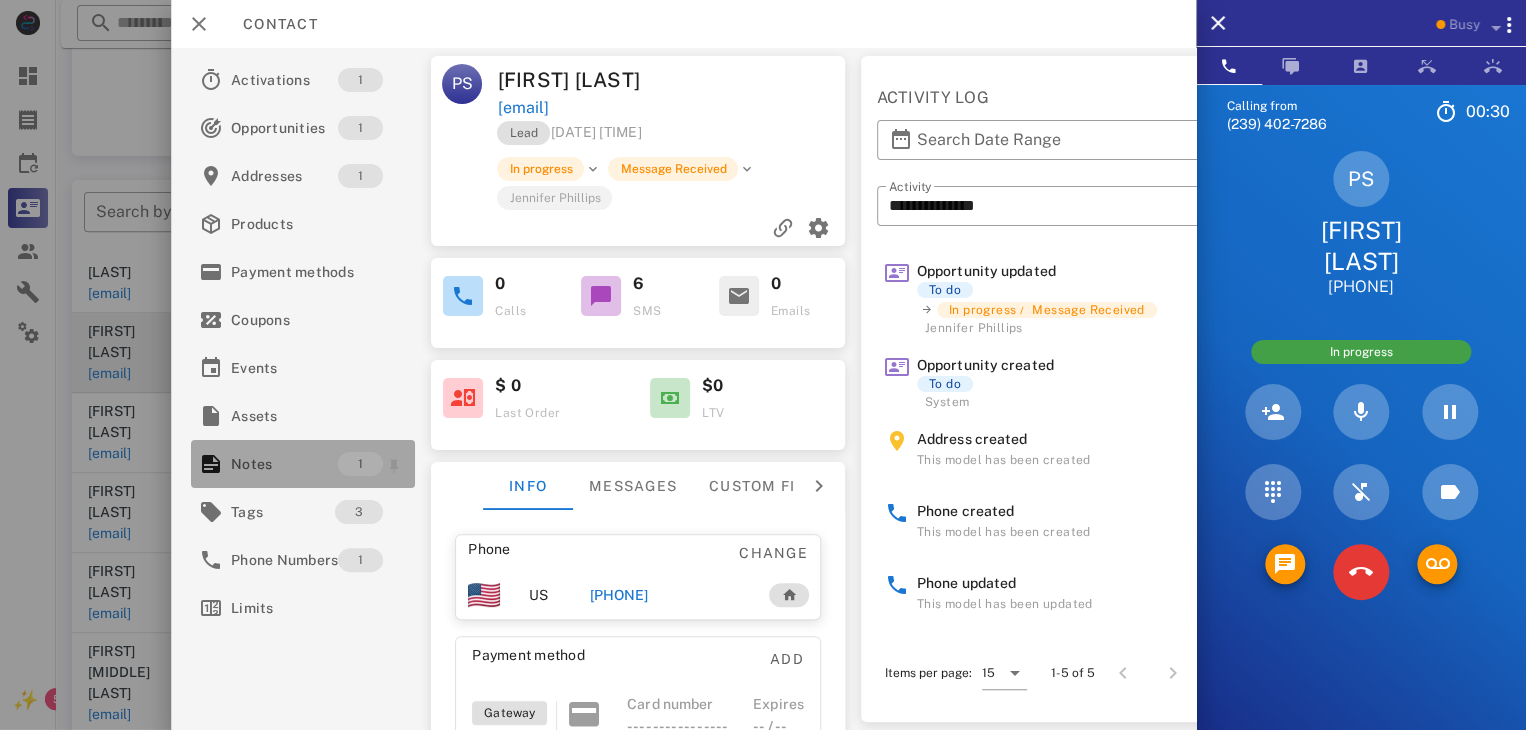 click on "Notes" at bounding box center (284, 464) 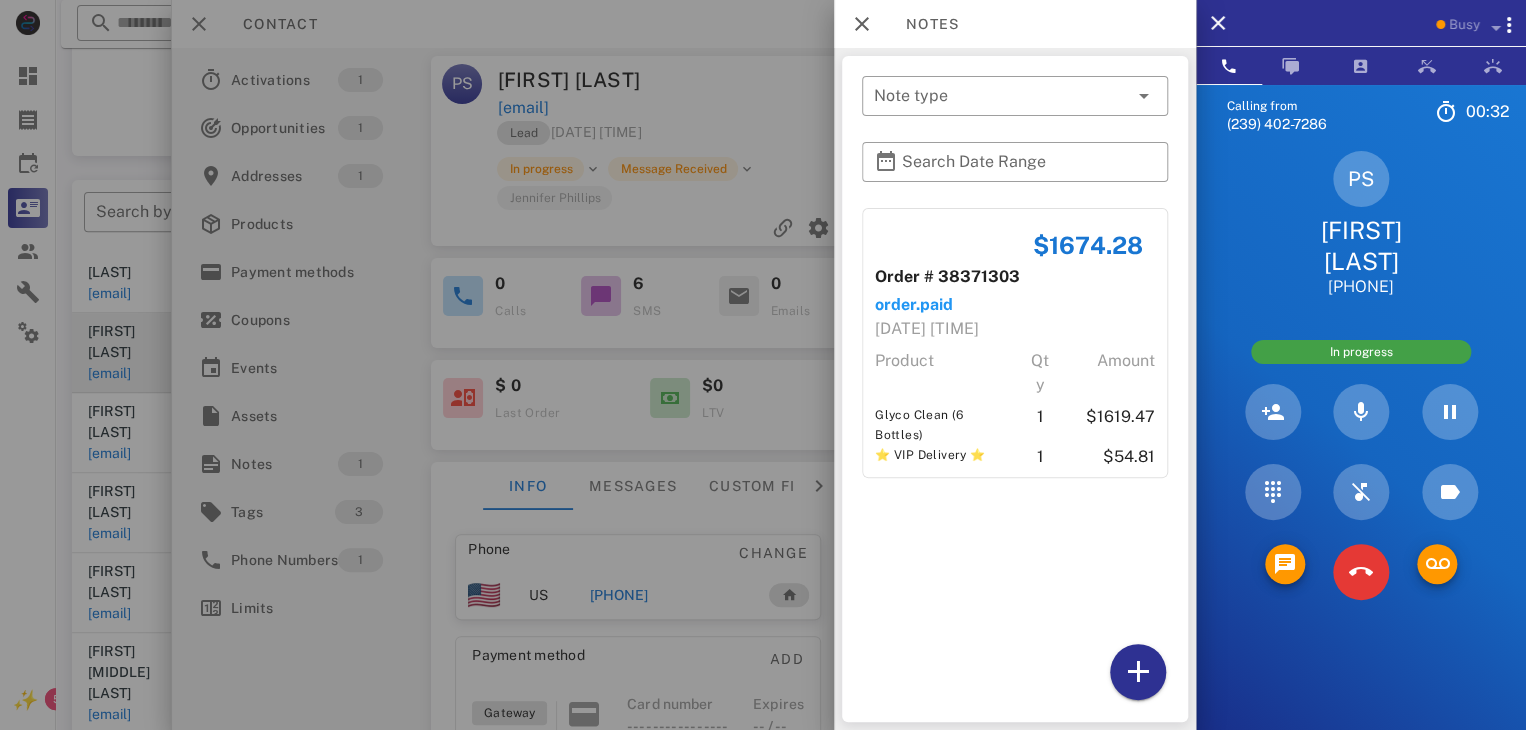 click at bounding box center [763, 365] 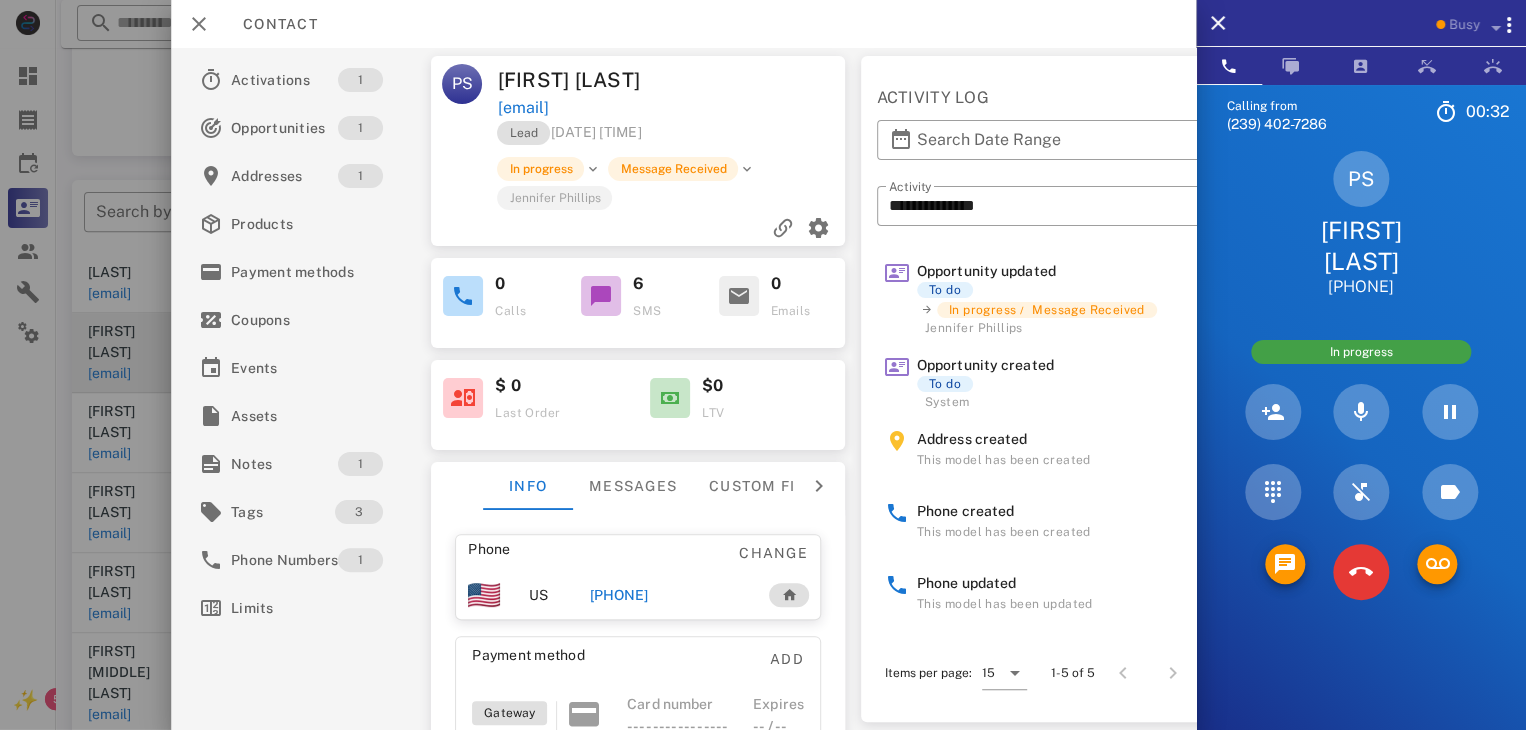 click at bounding box center (763, 365) 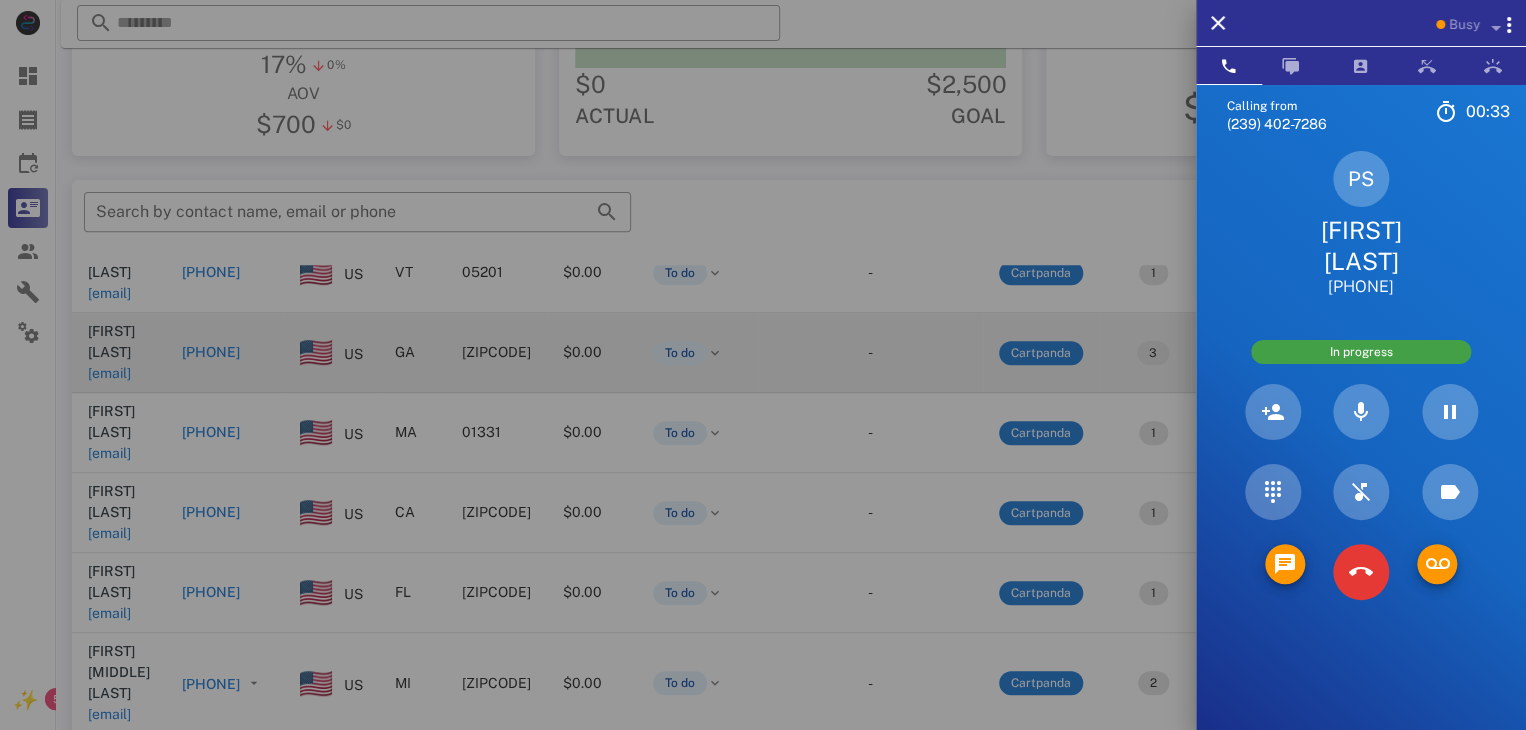 click at bounding box center (763, 365) 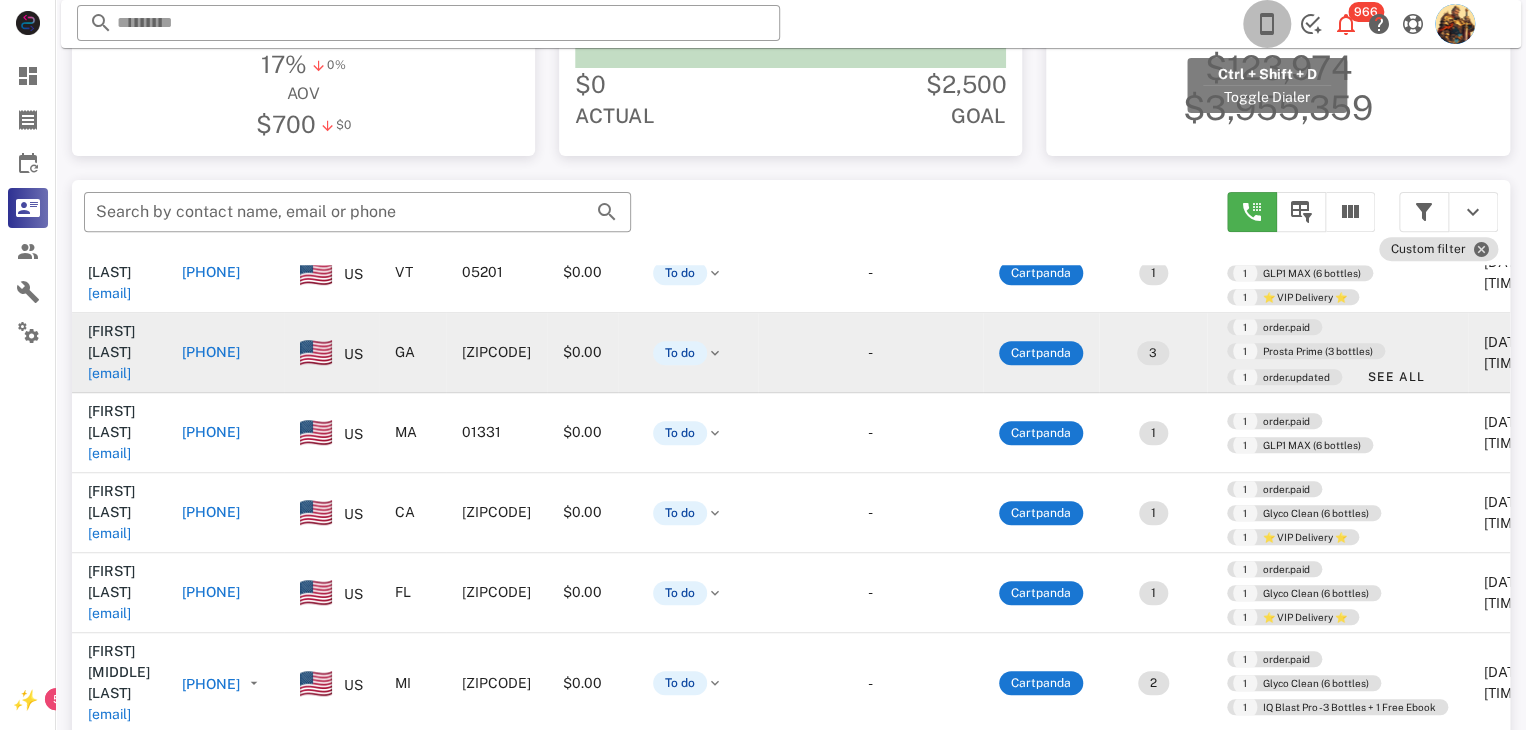 click at bounding box center (1267, 24) 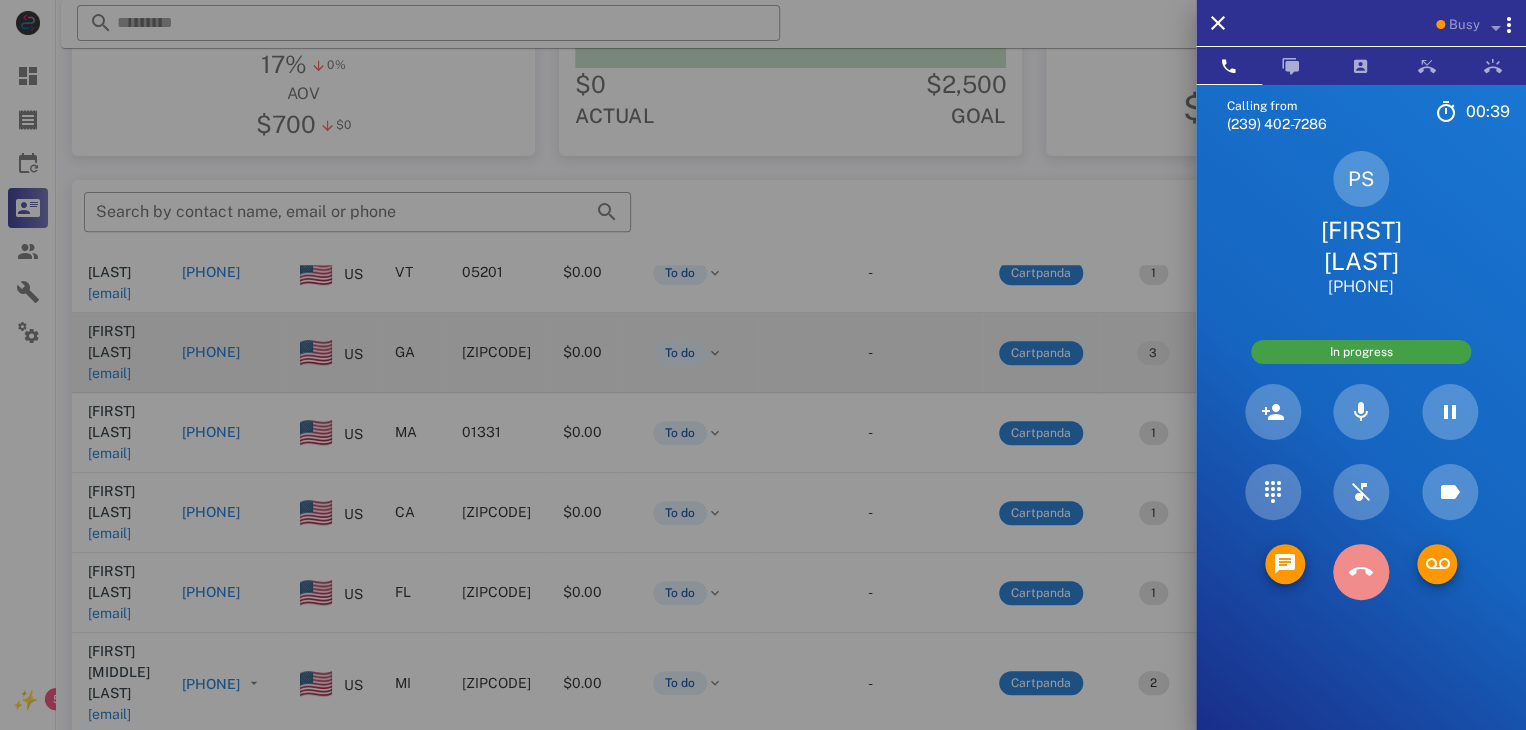 click at bounding box center [1361, 572] 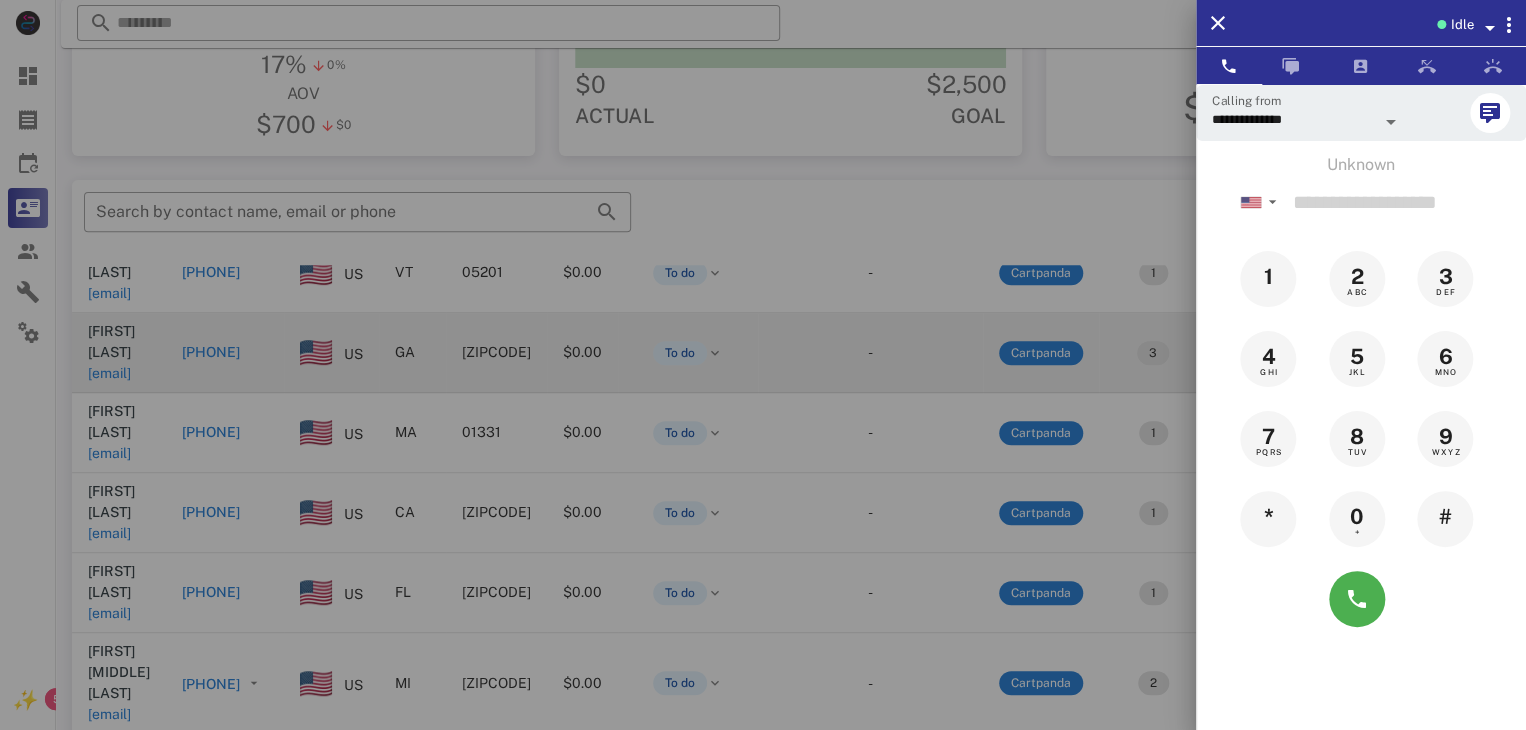 click at bounding box center (763, 365) 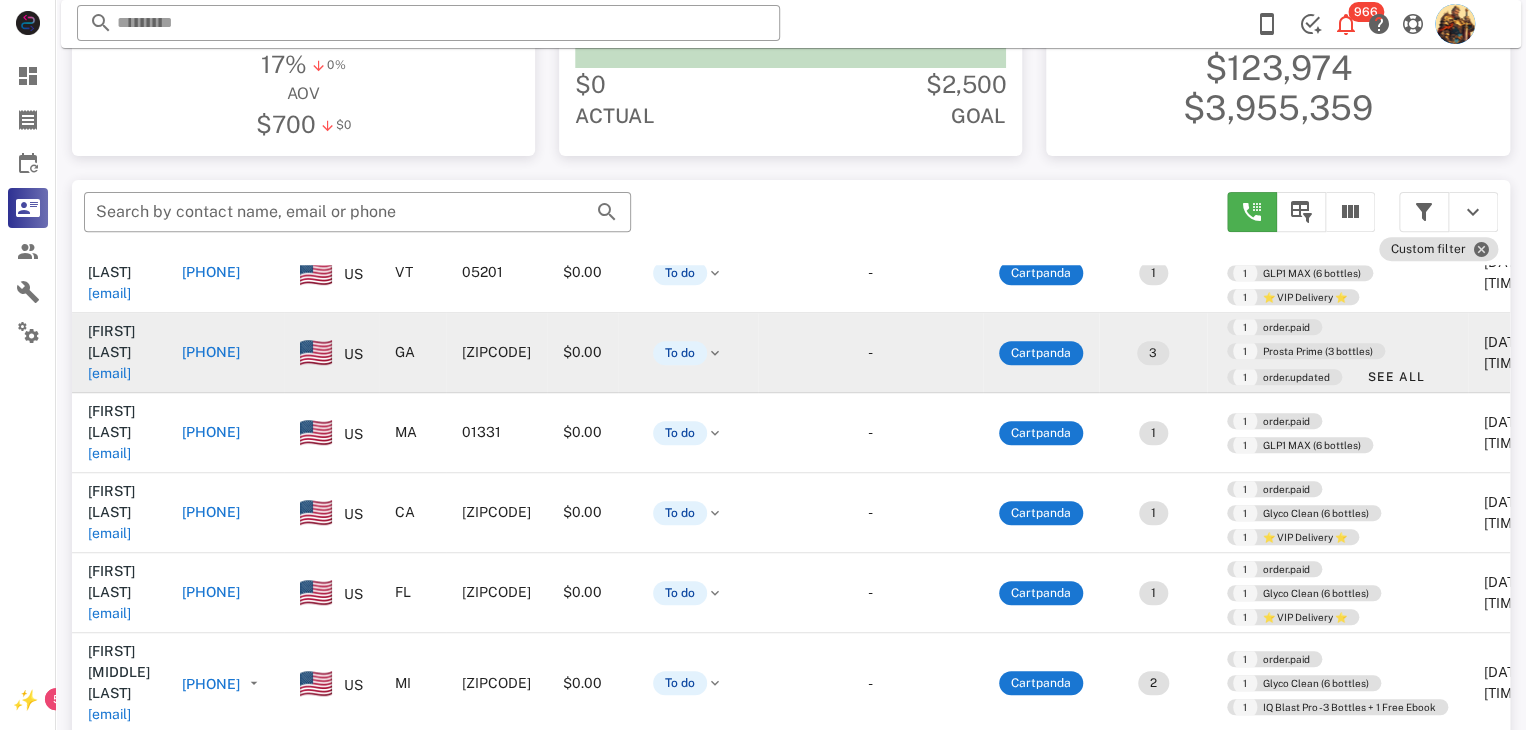 click on "[PHONE]" at bounding box center (225, 683) 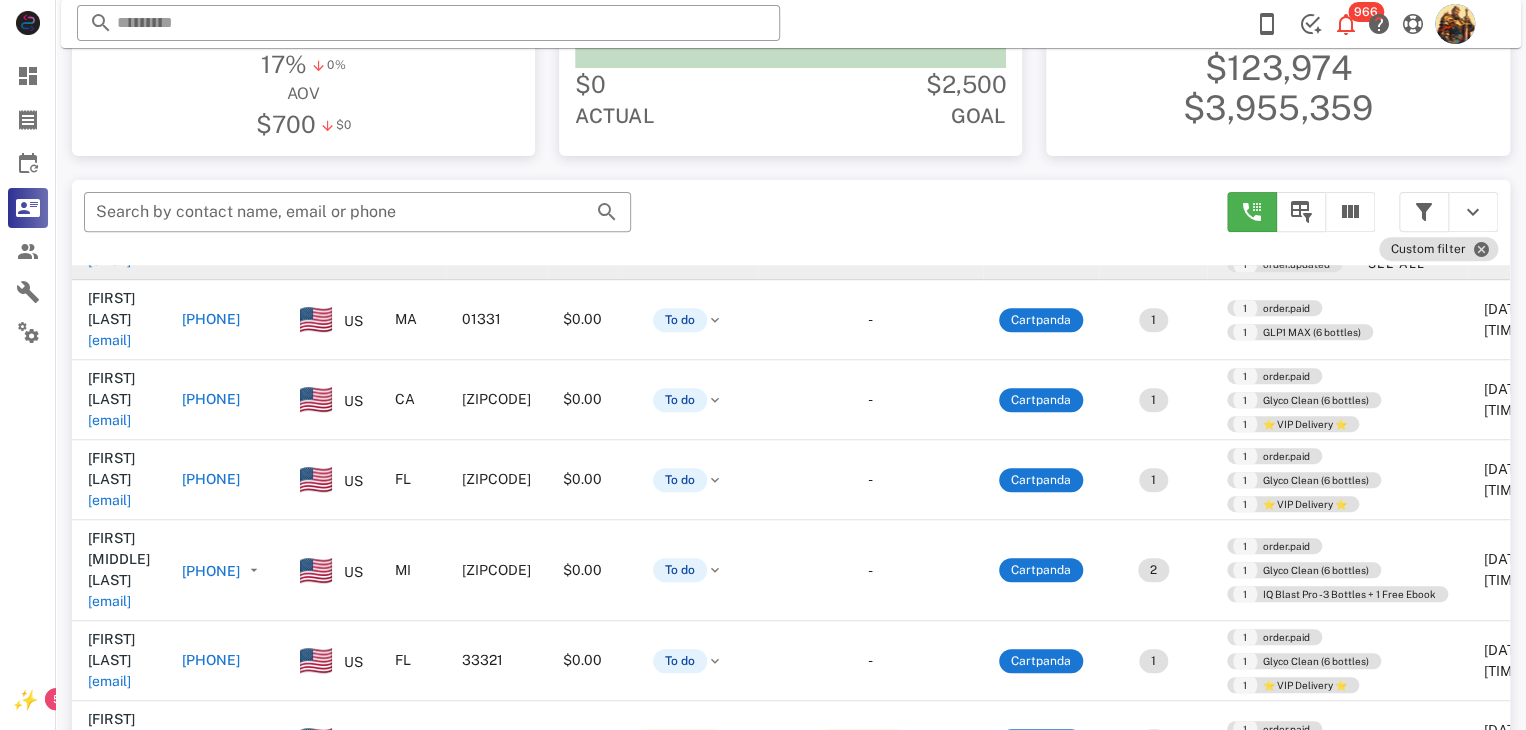 click on "jackie.sanders62753@gmail.com" at bounding box center (109, 841) 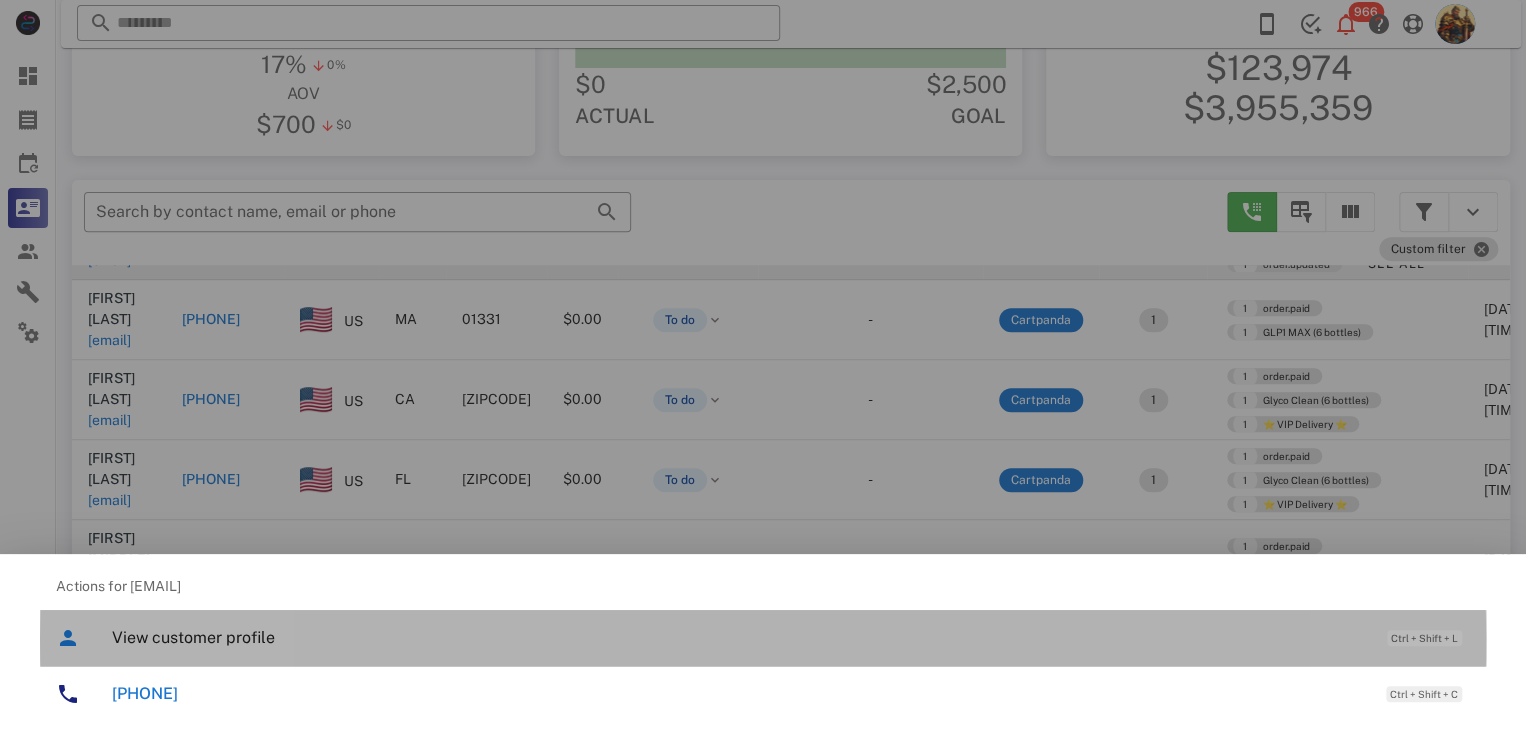 click on "View customer profile" at bounding box center (739, 637) 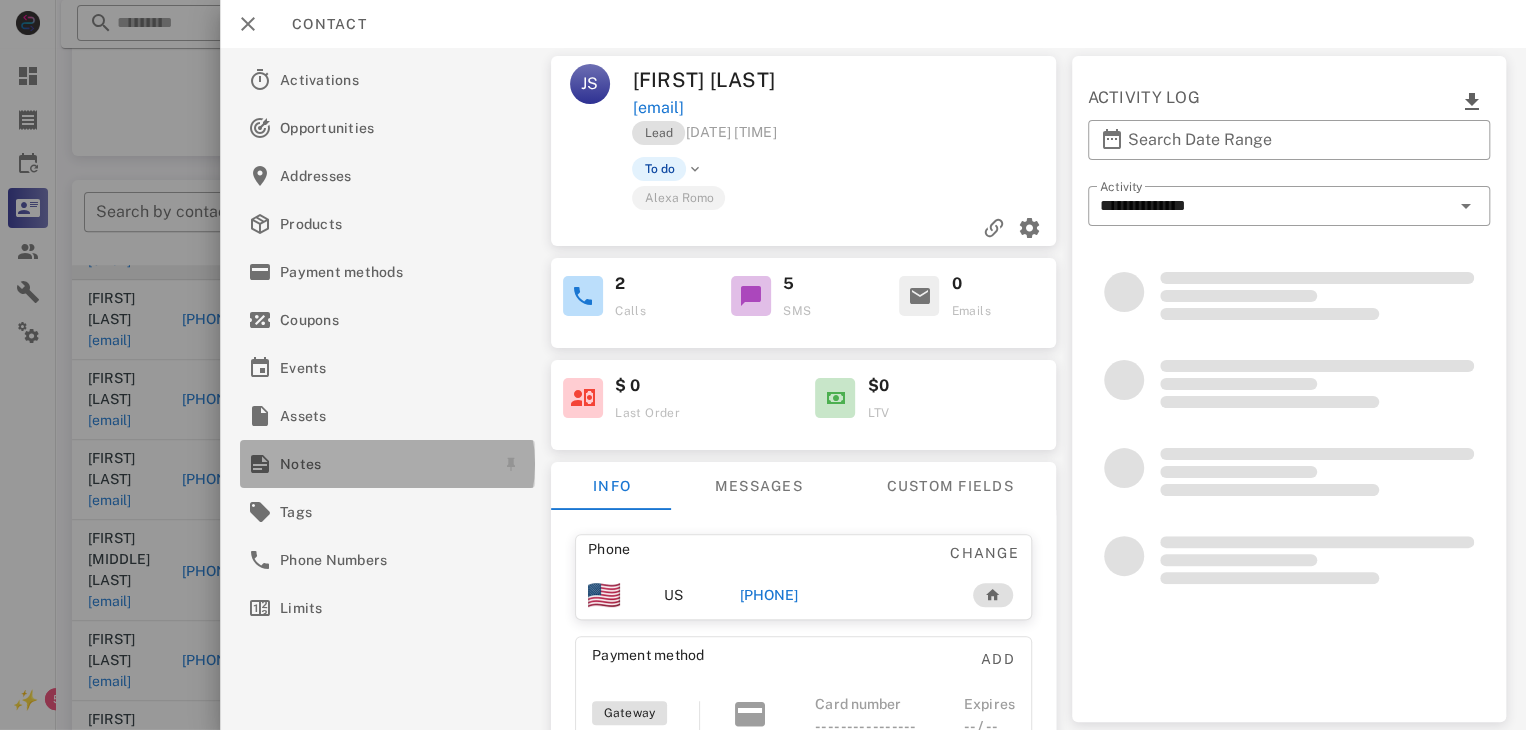click on "Notes" at bounding box center [383, 464] 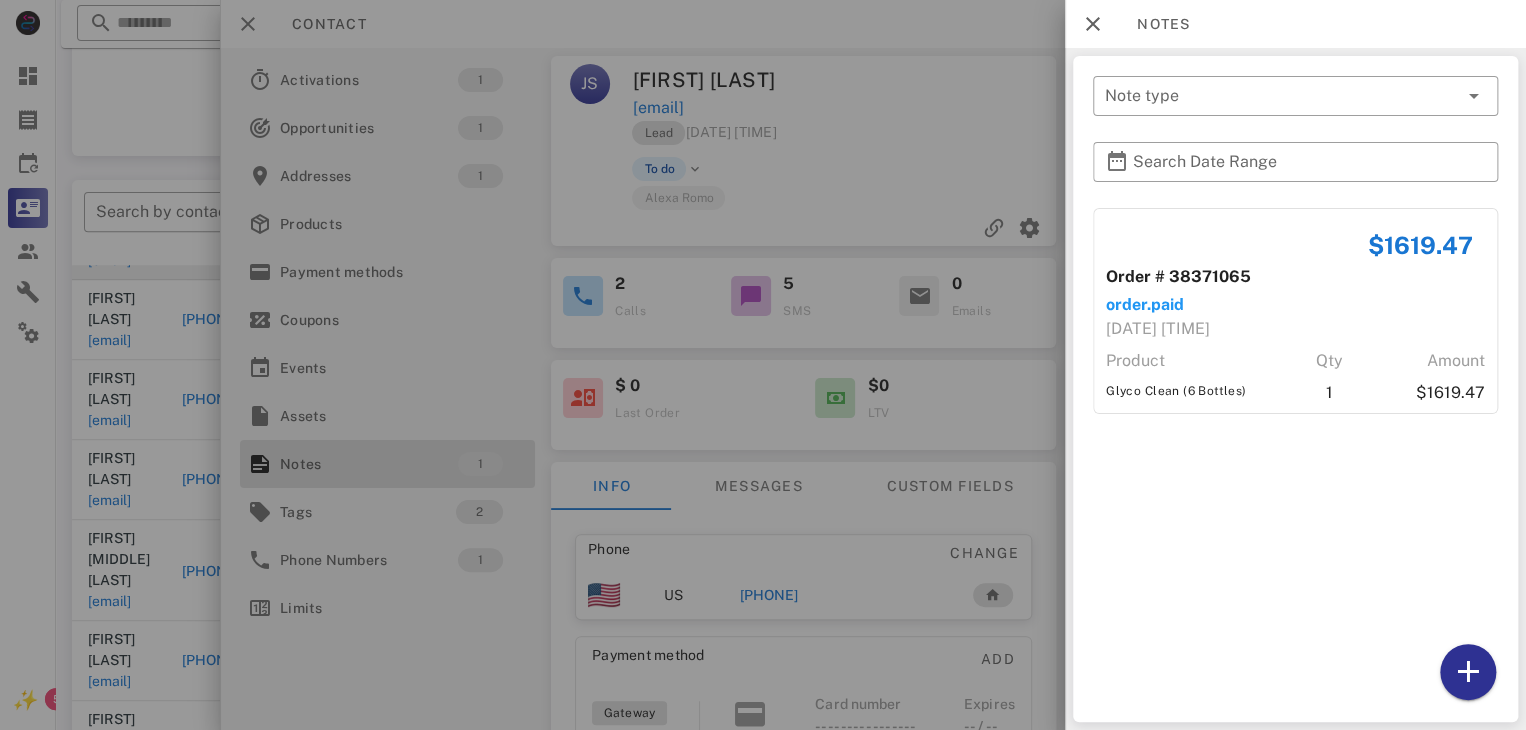 click at bounding box center (763, 365) 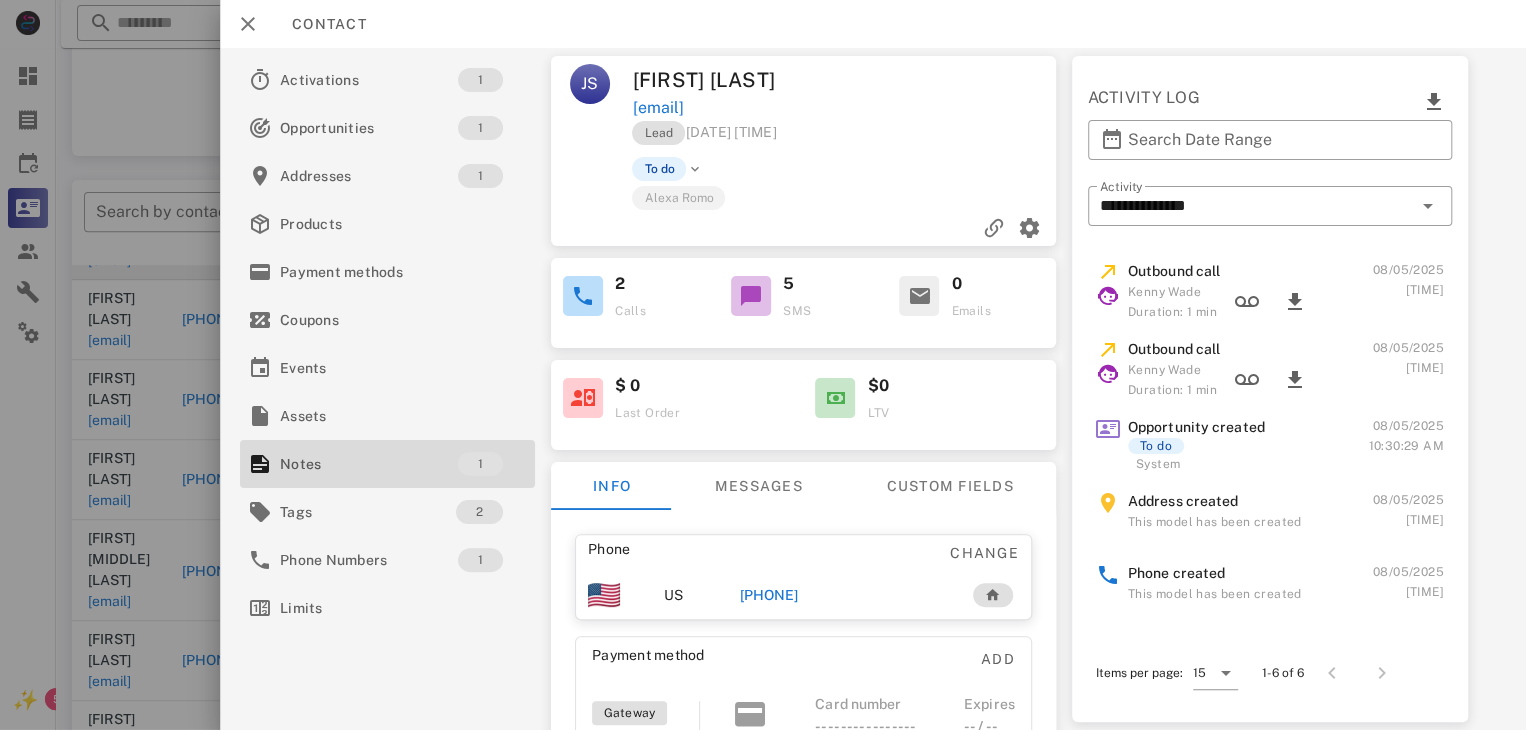 click on "+13174021179" at bounding box center [769, 595] 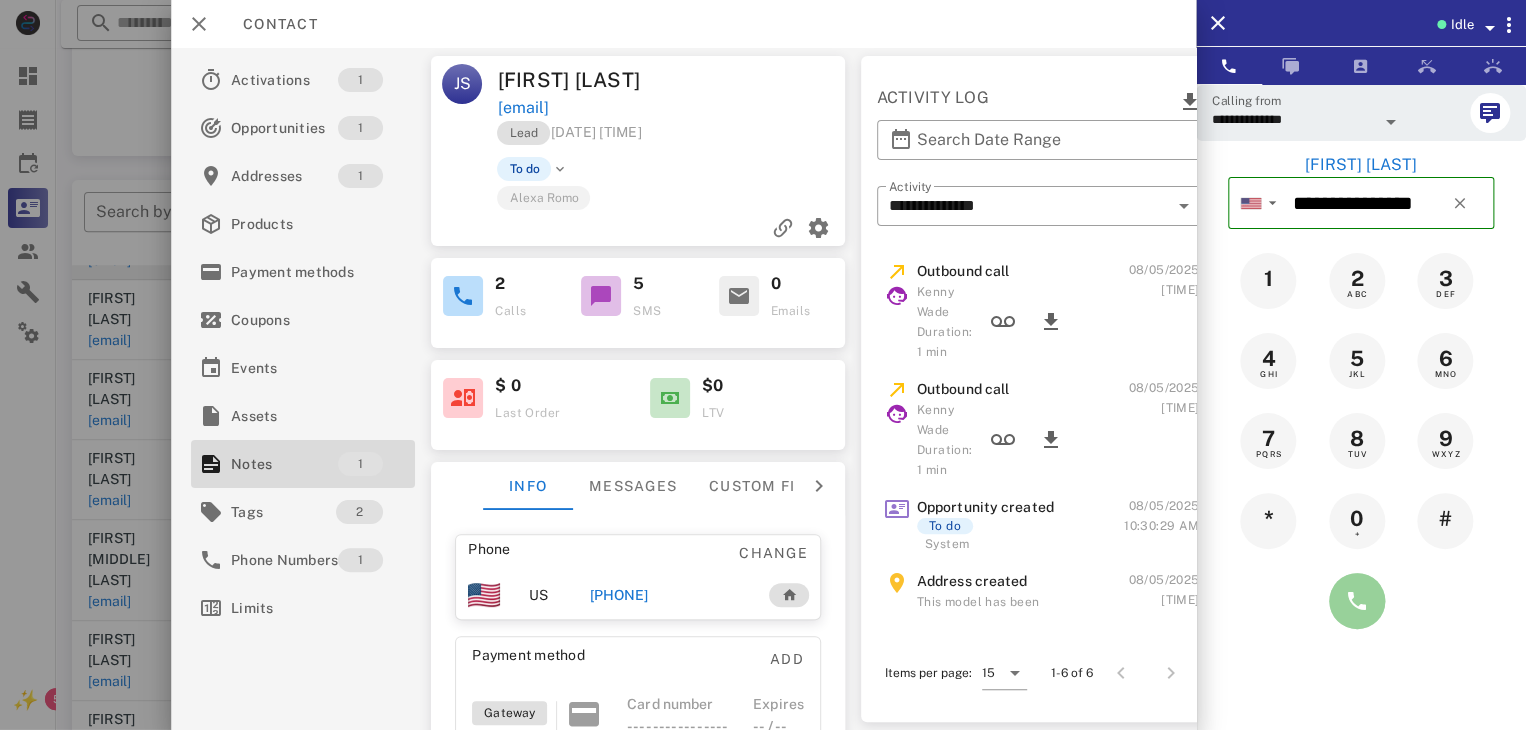 click at bounding box center (1357, 601) 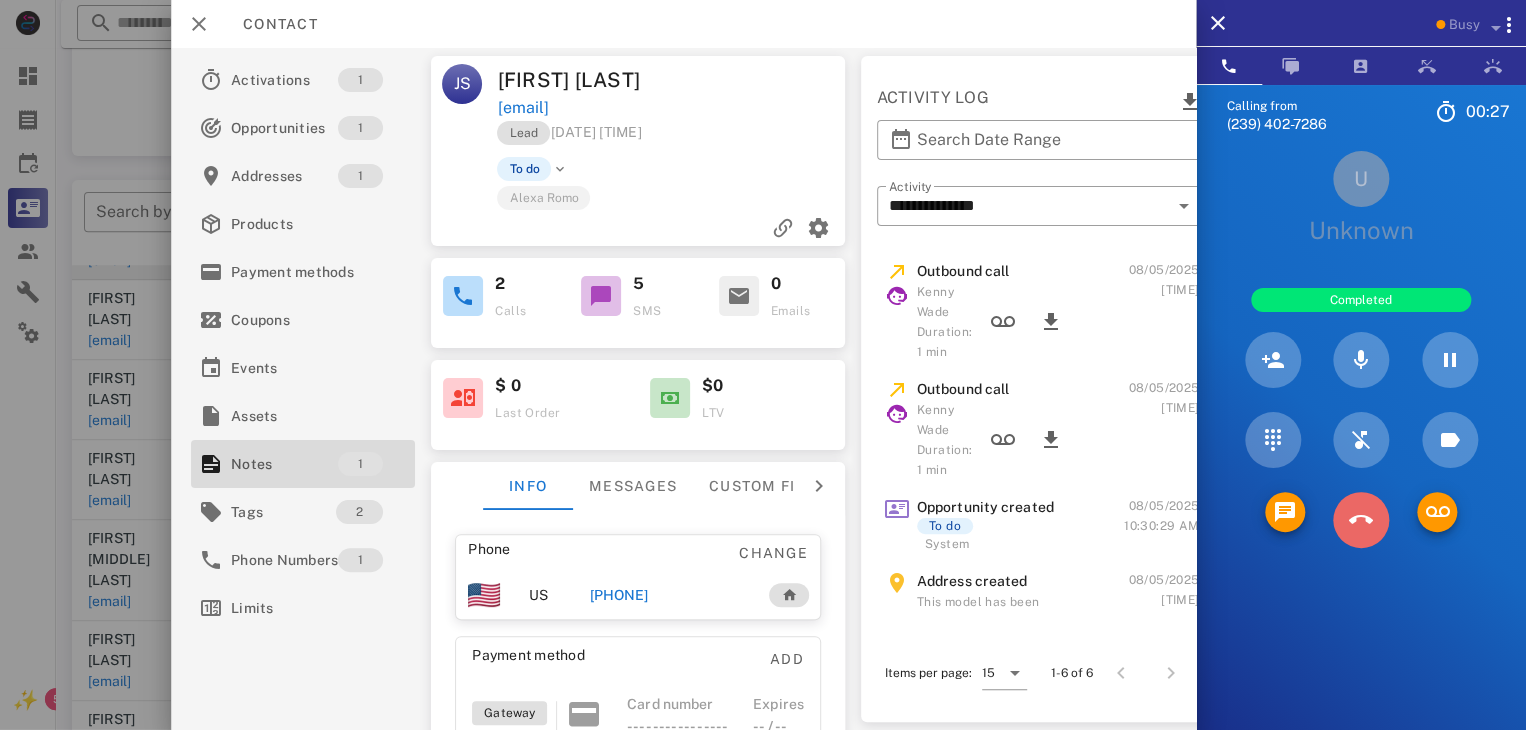 click at bounding box center [1361, 520] 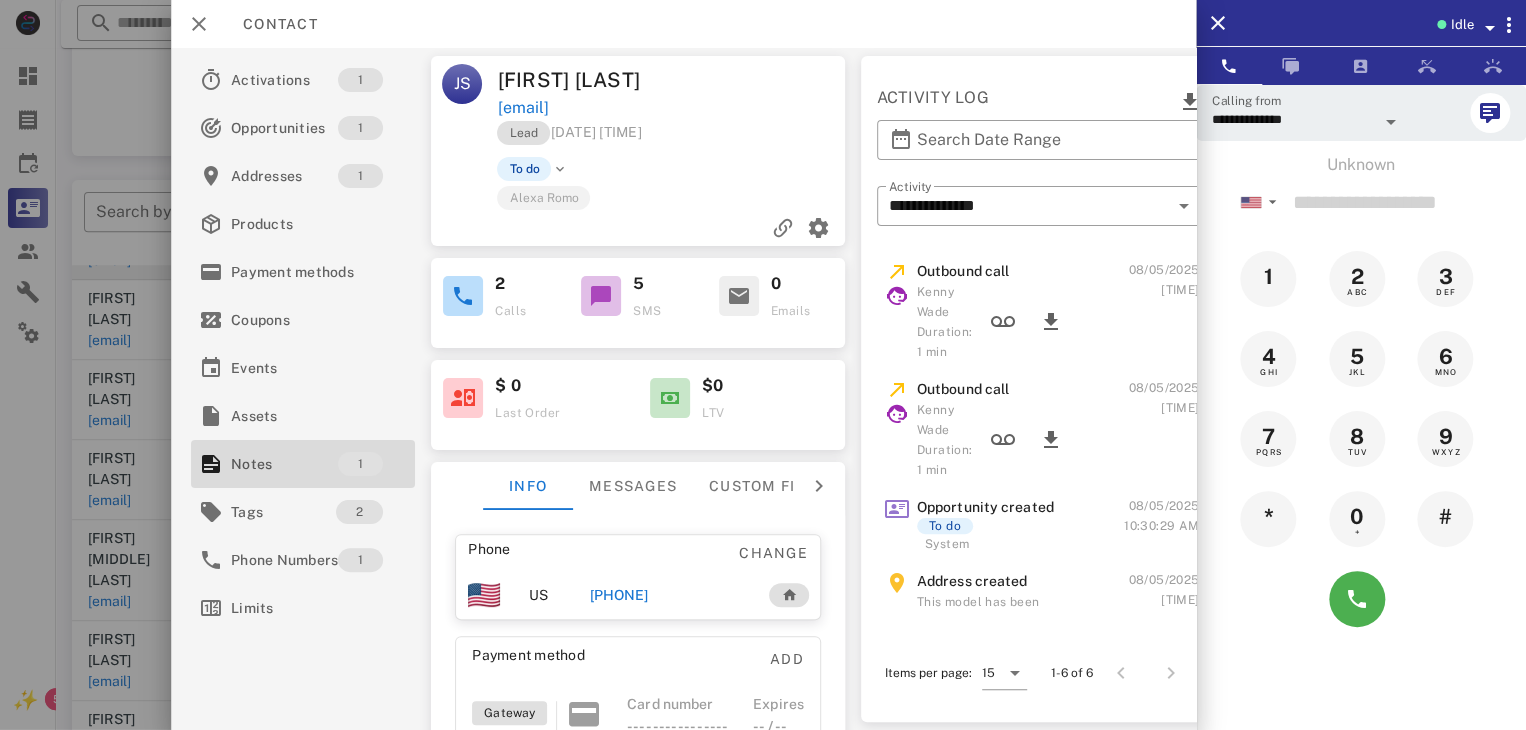 click at bounding box center [763, 365] 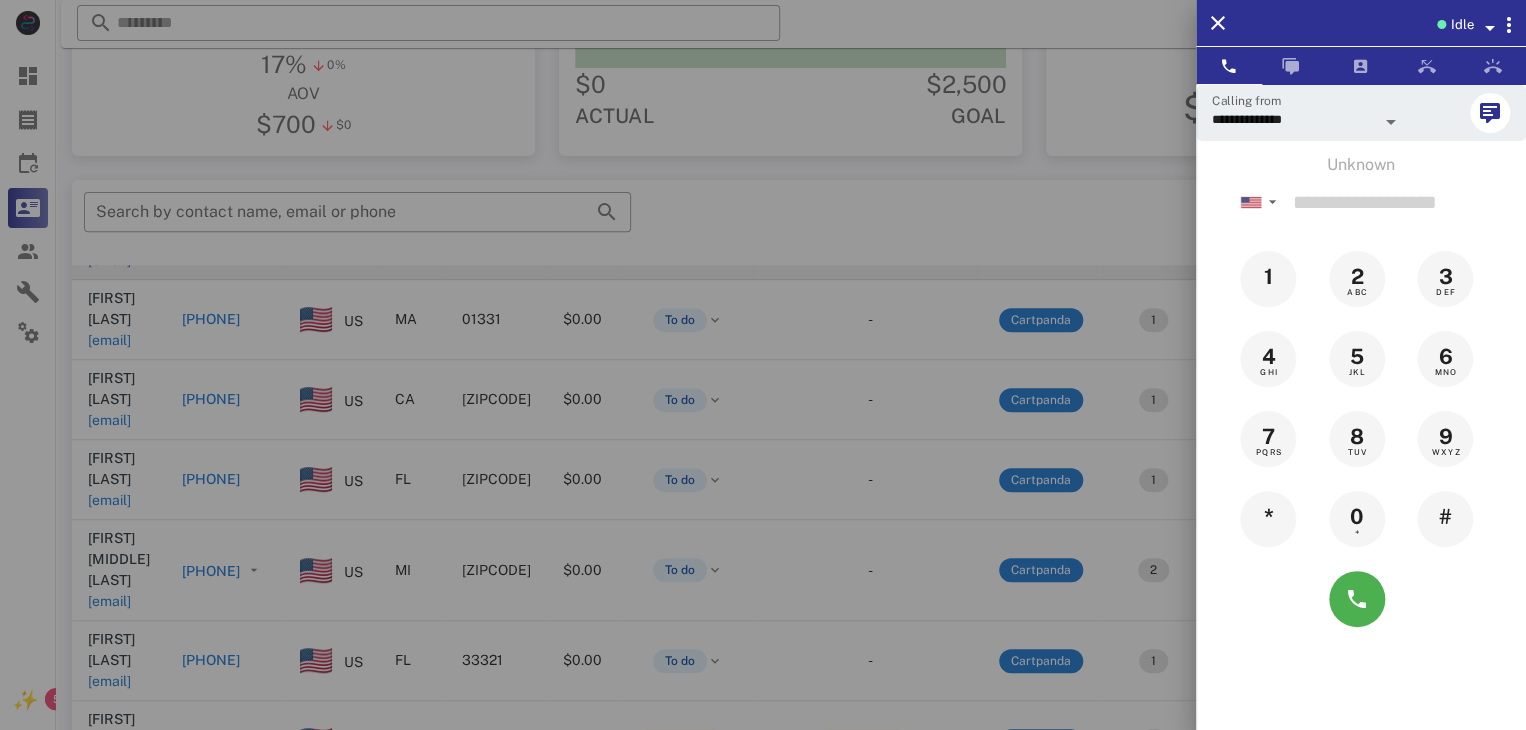 click at bounding box center (763, 365) 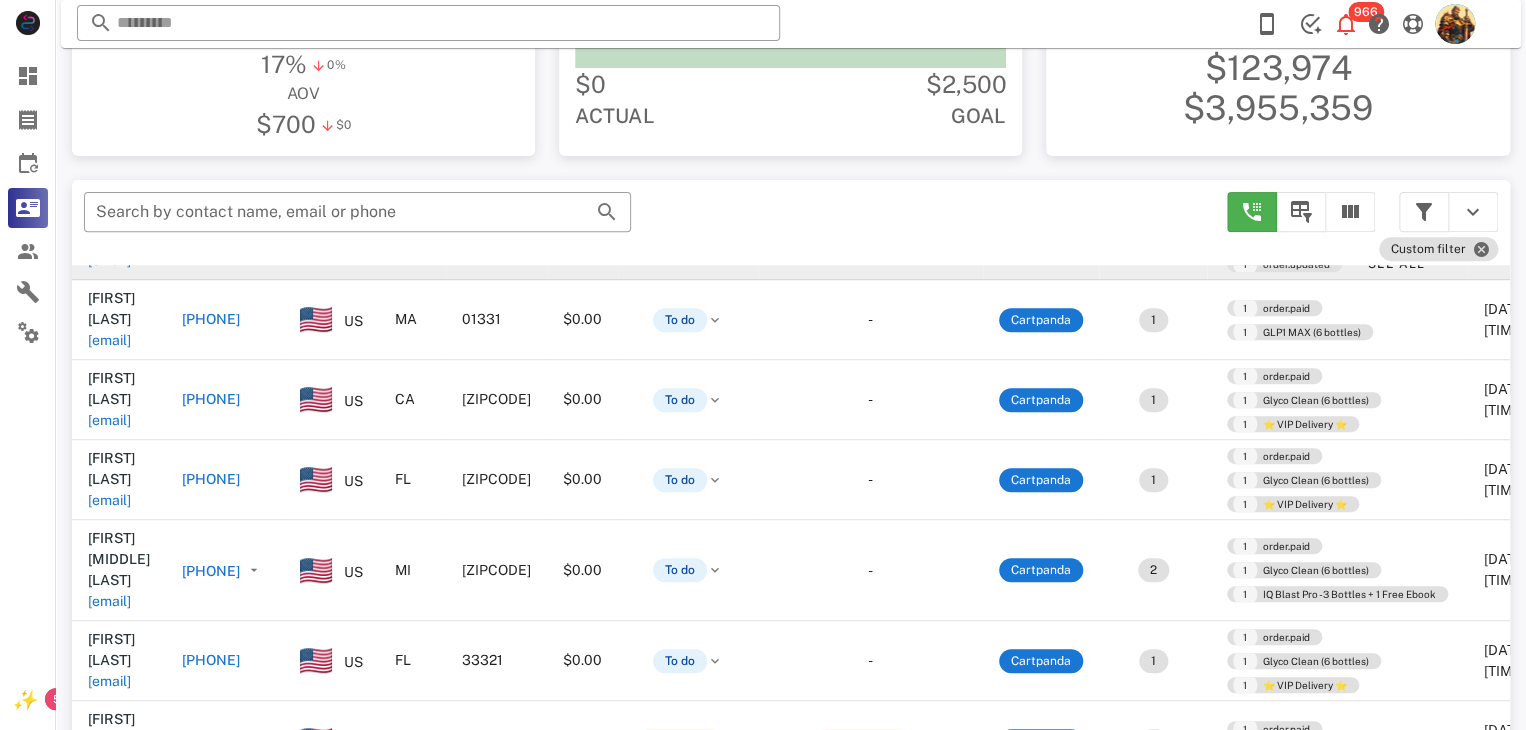 scroll, scrollTop: 380, scrollLeft: 0, axis: vertical 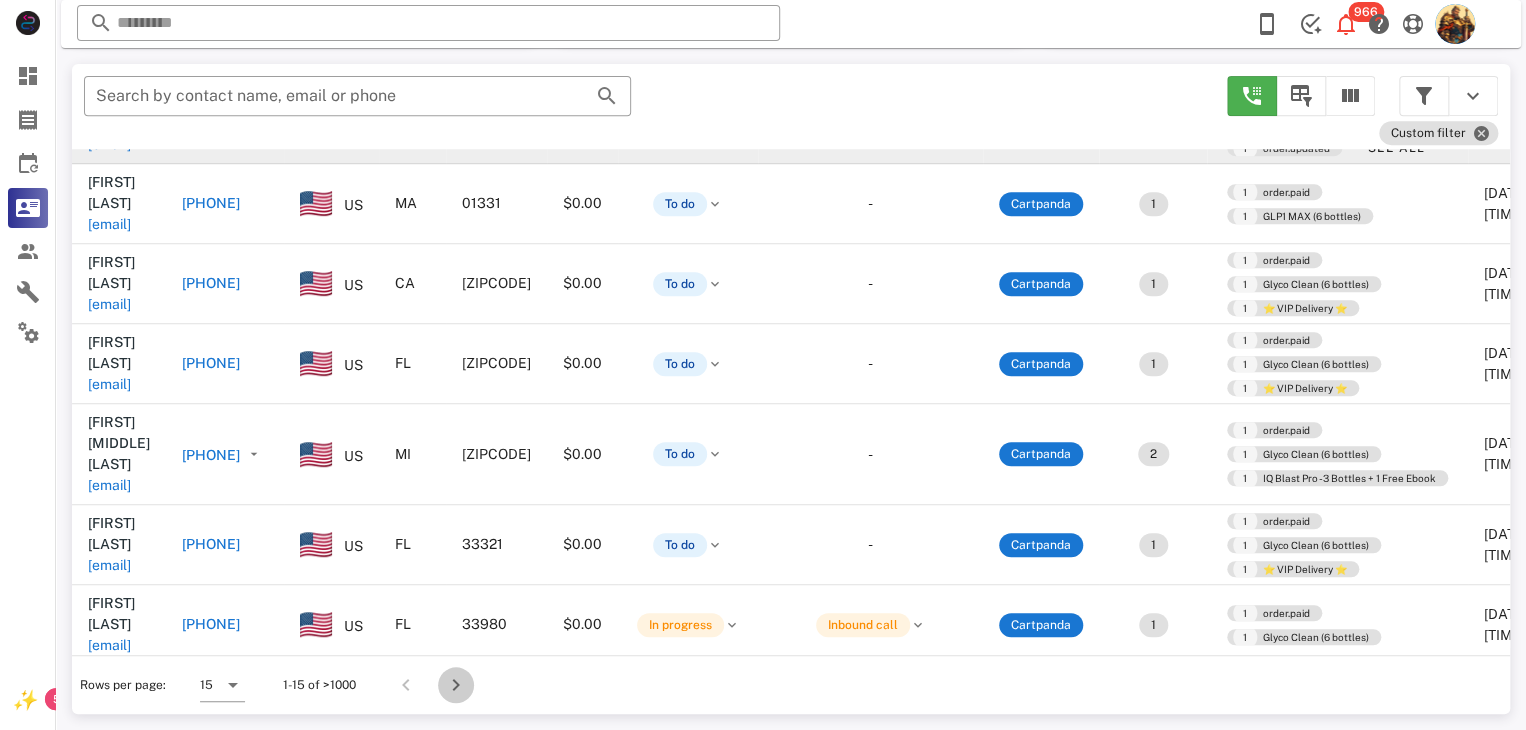 click at bounding box center (456, 685) 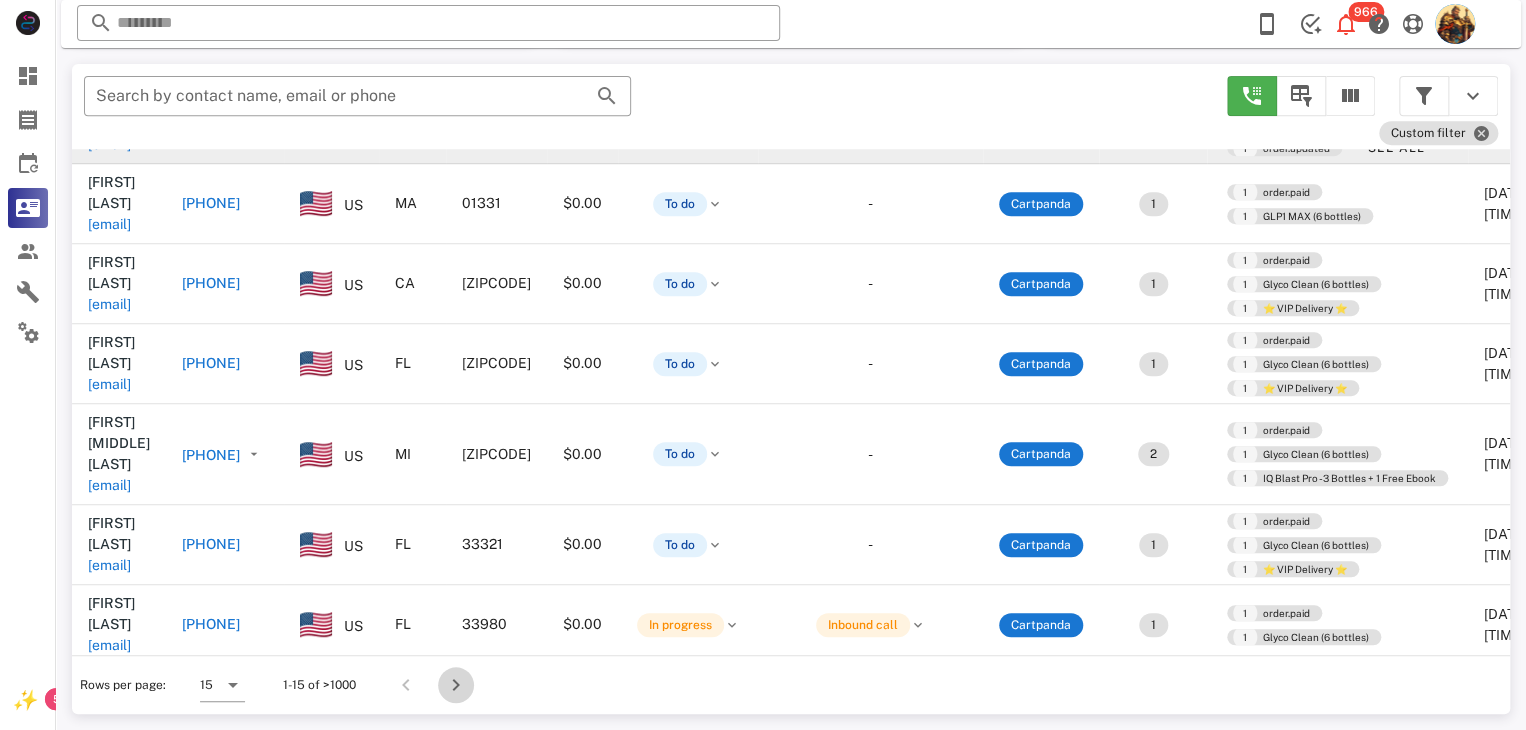 scroll, scrollTop: 356, scrollLeft: 0, axis: vertical 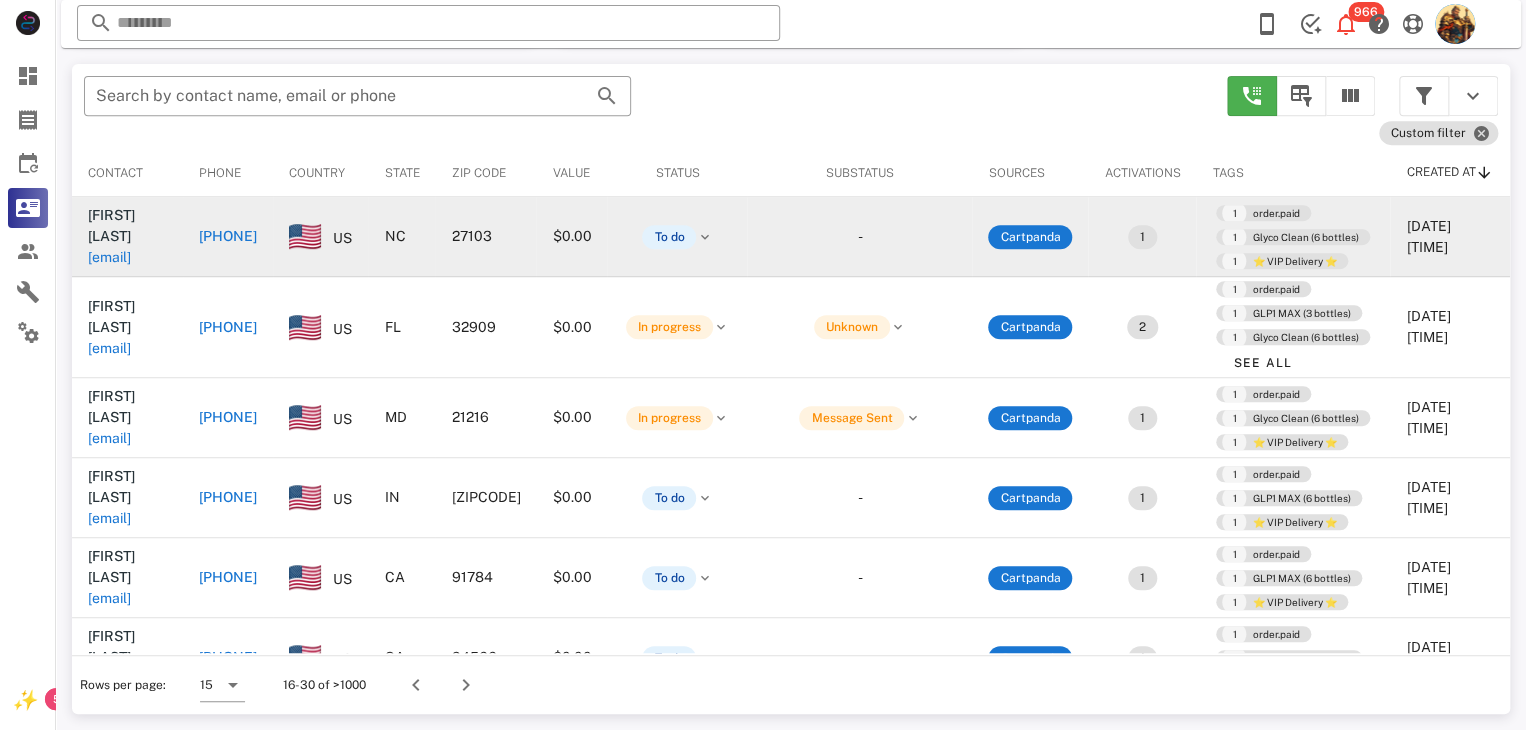 click on "judycox1015@gmail.com" at bounding box center (109, 257) 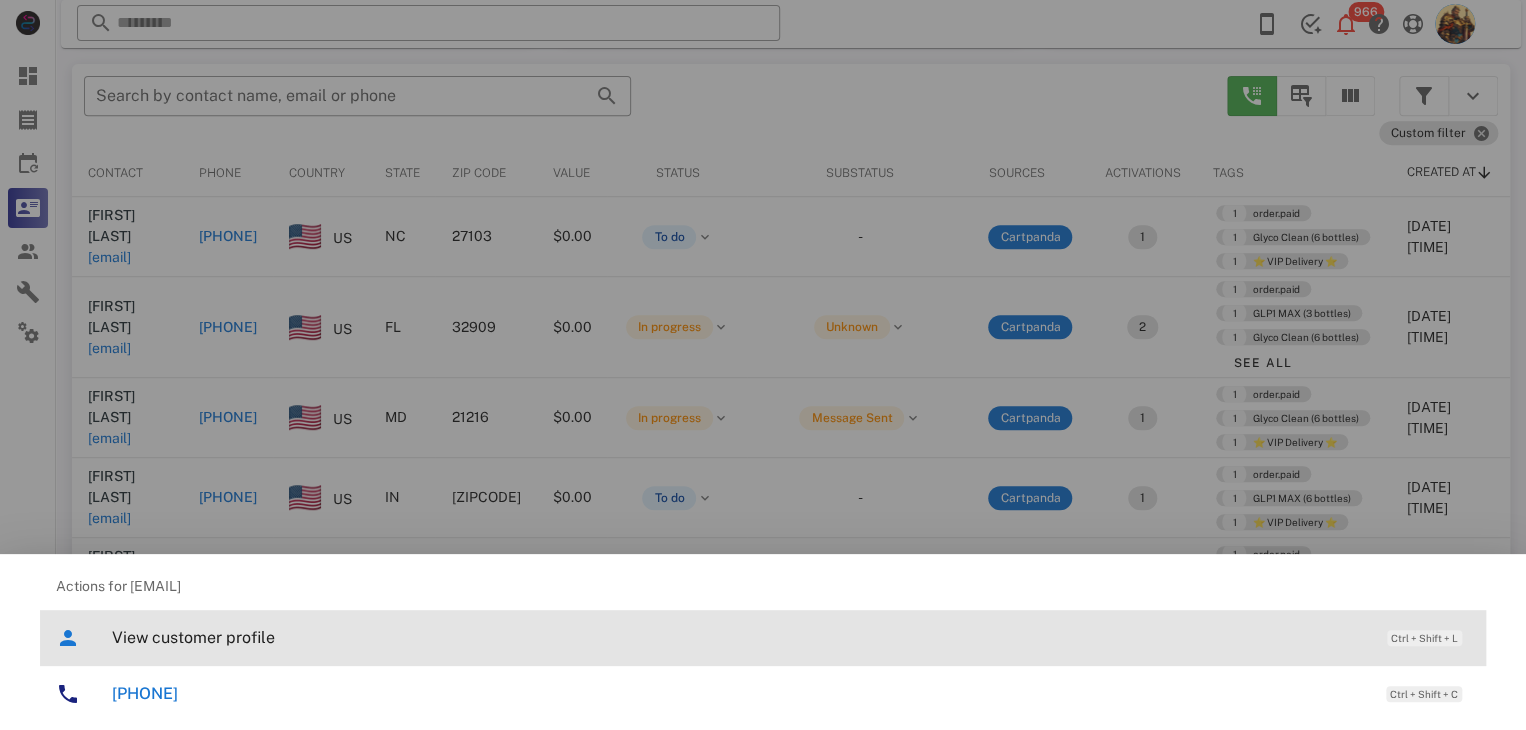 click on "View customer profile" at bounding box center (739, 637) 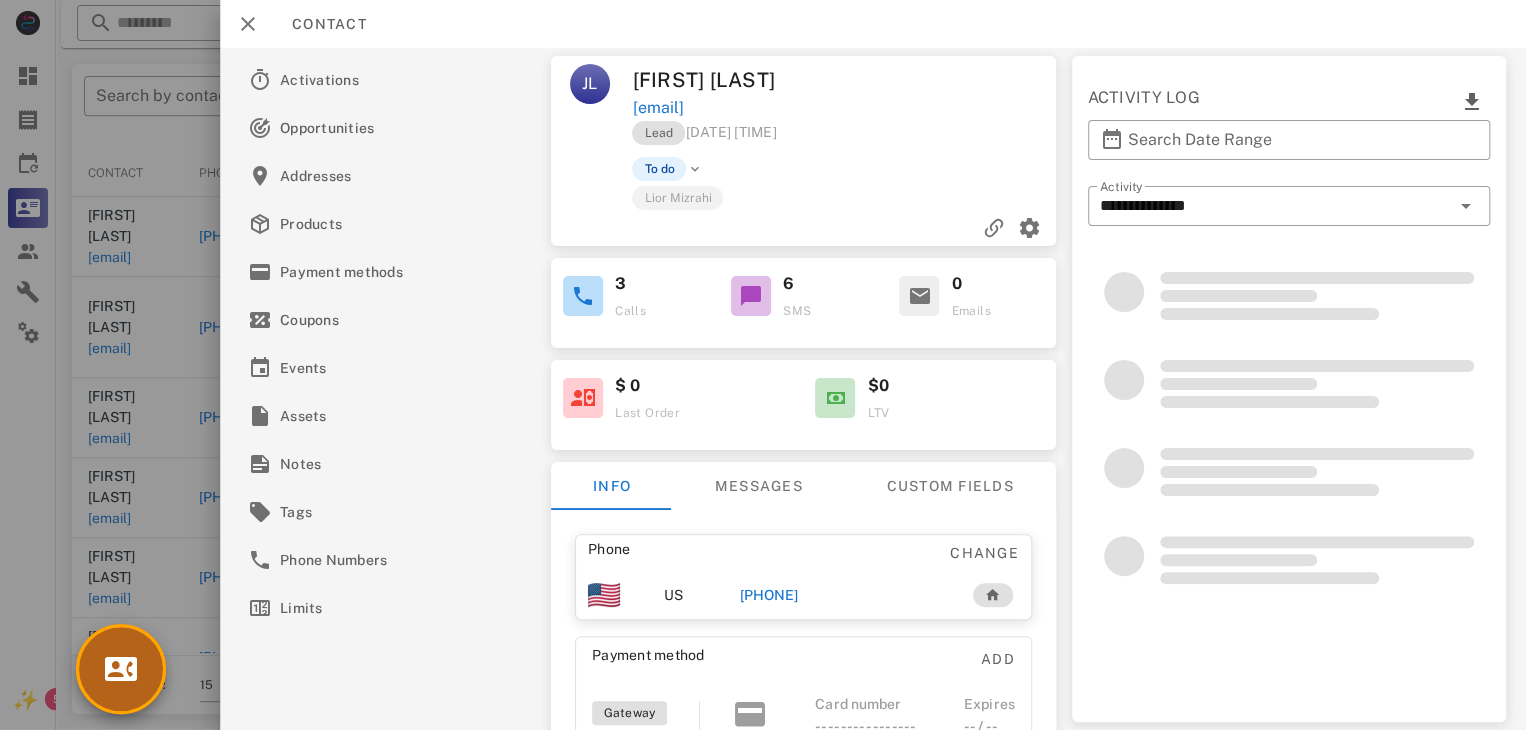 click at bounding box center (121, 669) 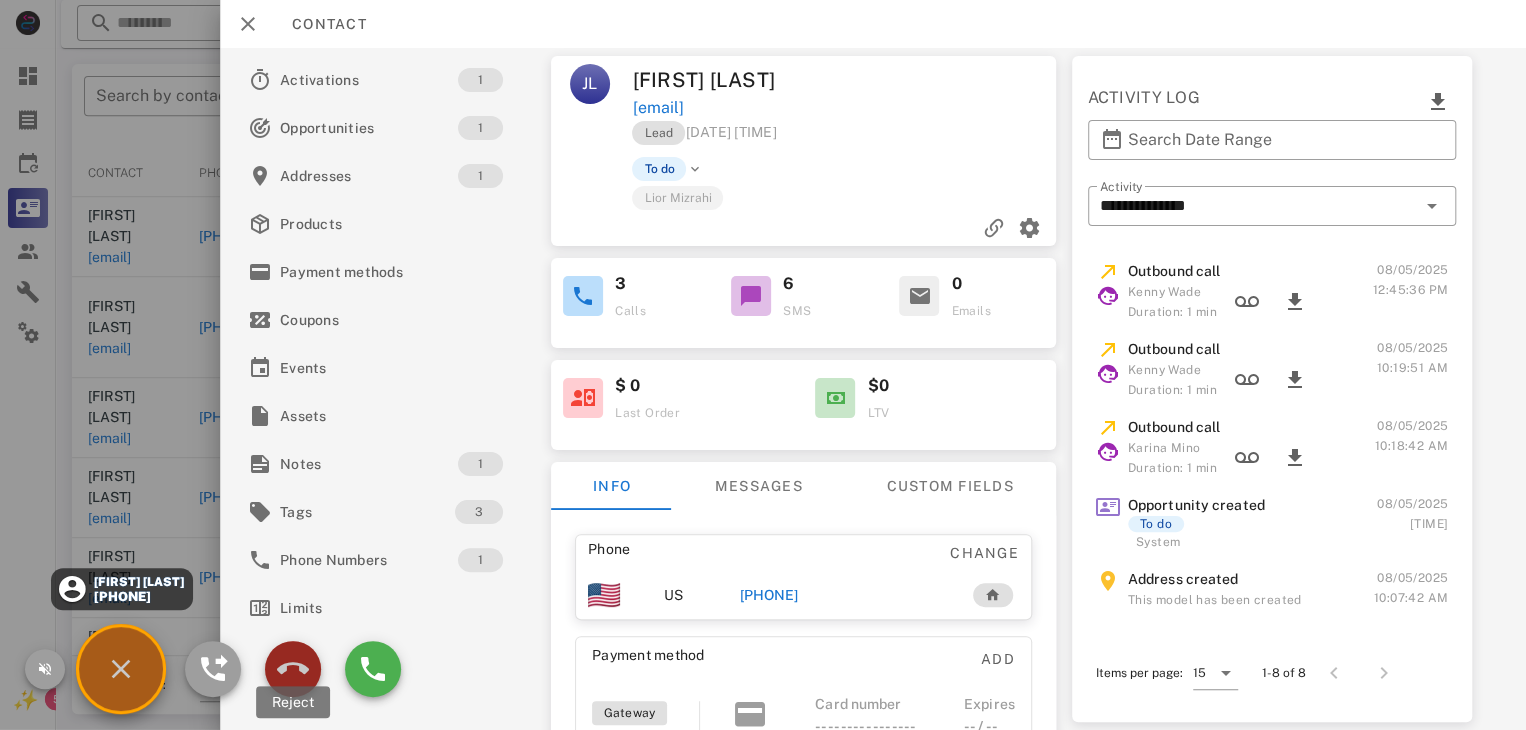 click at bounding box center [293, 669] 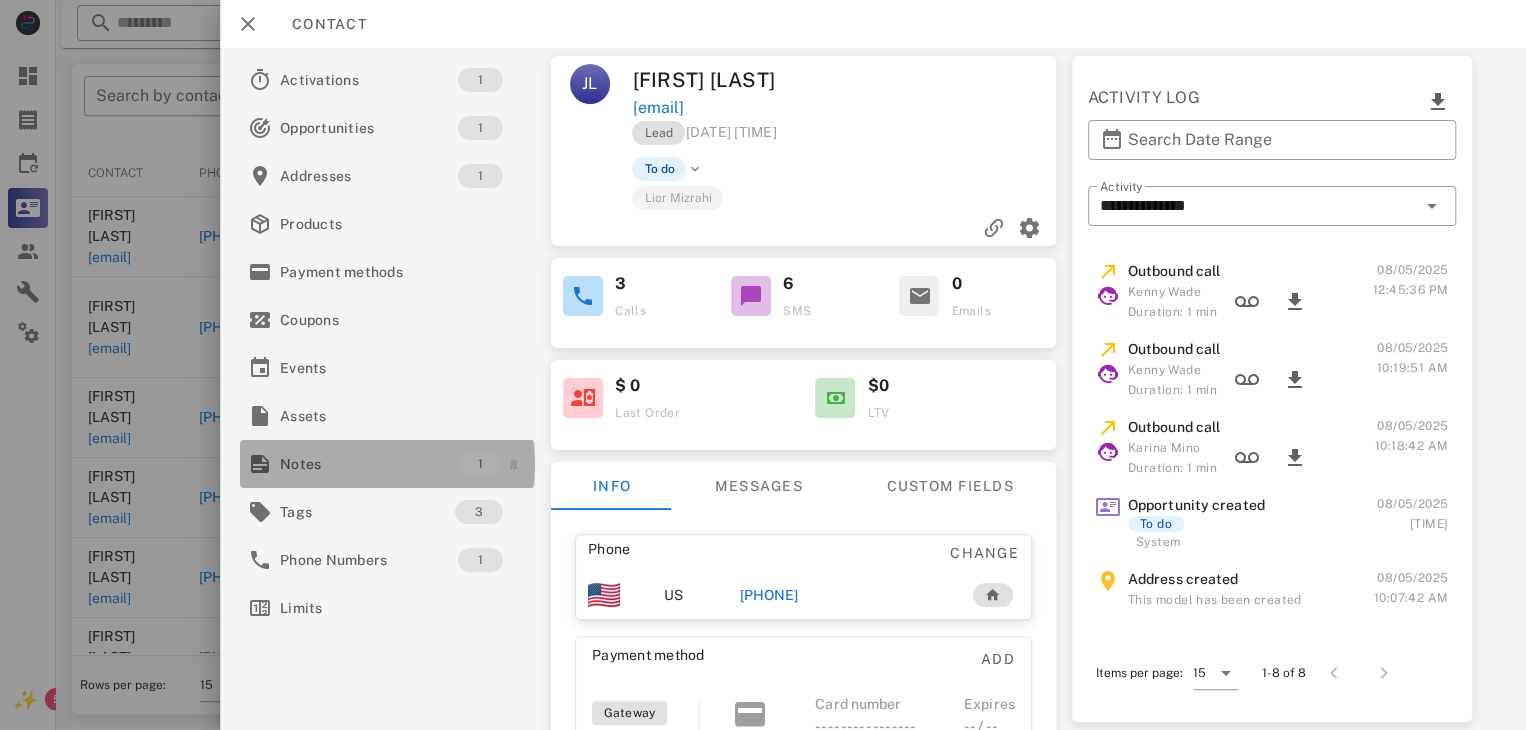 click on "Notes" at bounding box center (369, 464) 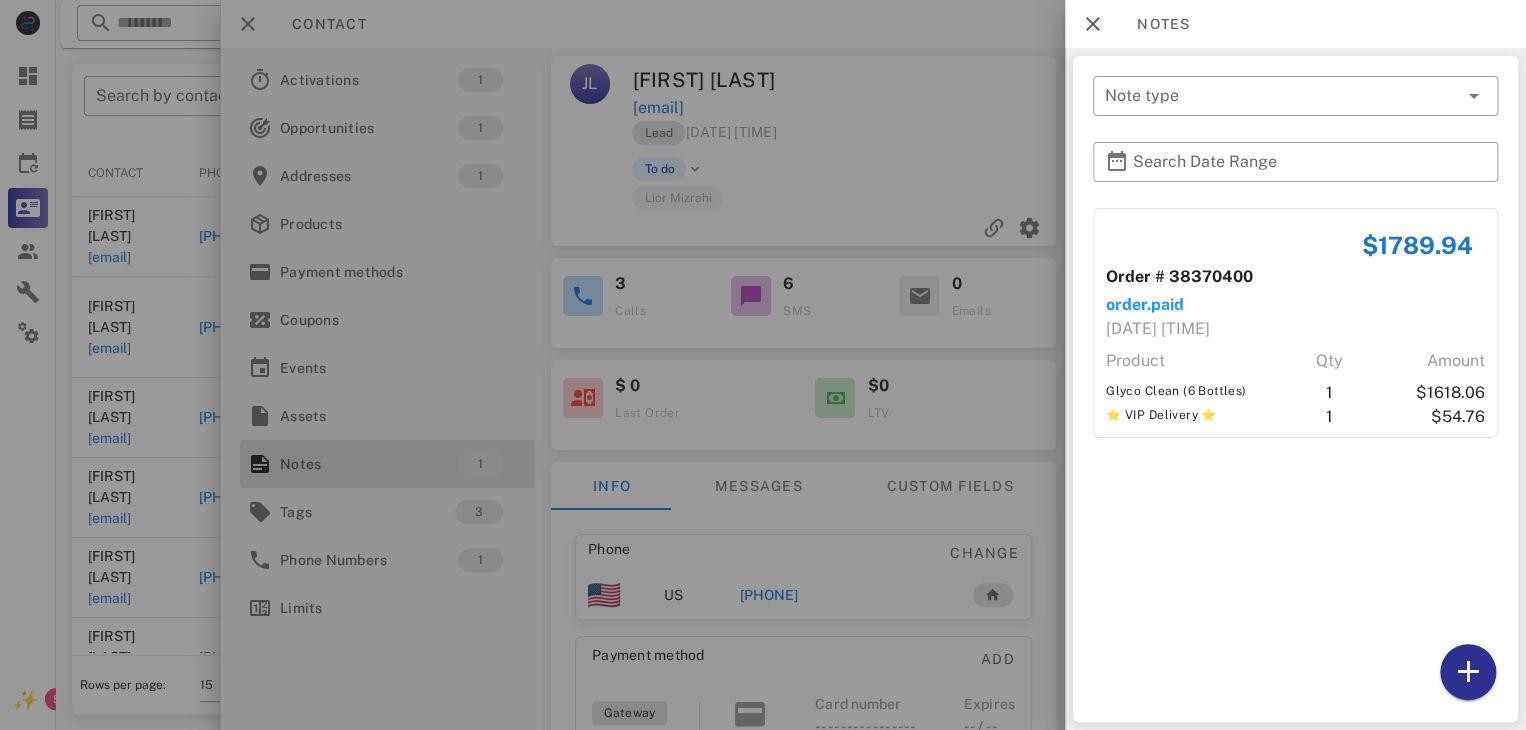 click at bounding box center (763, 365) 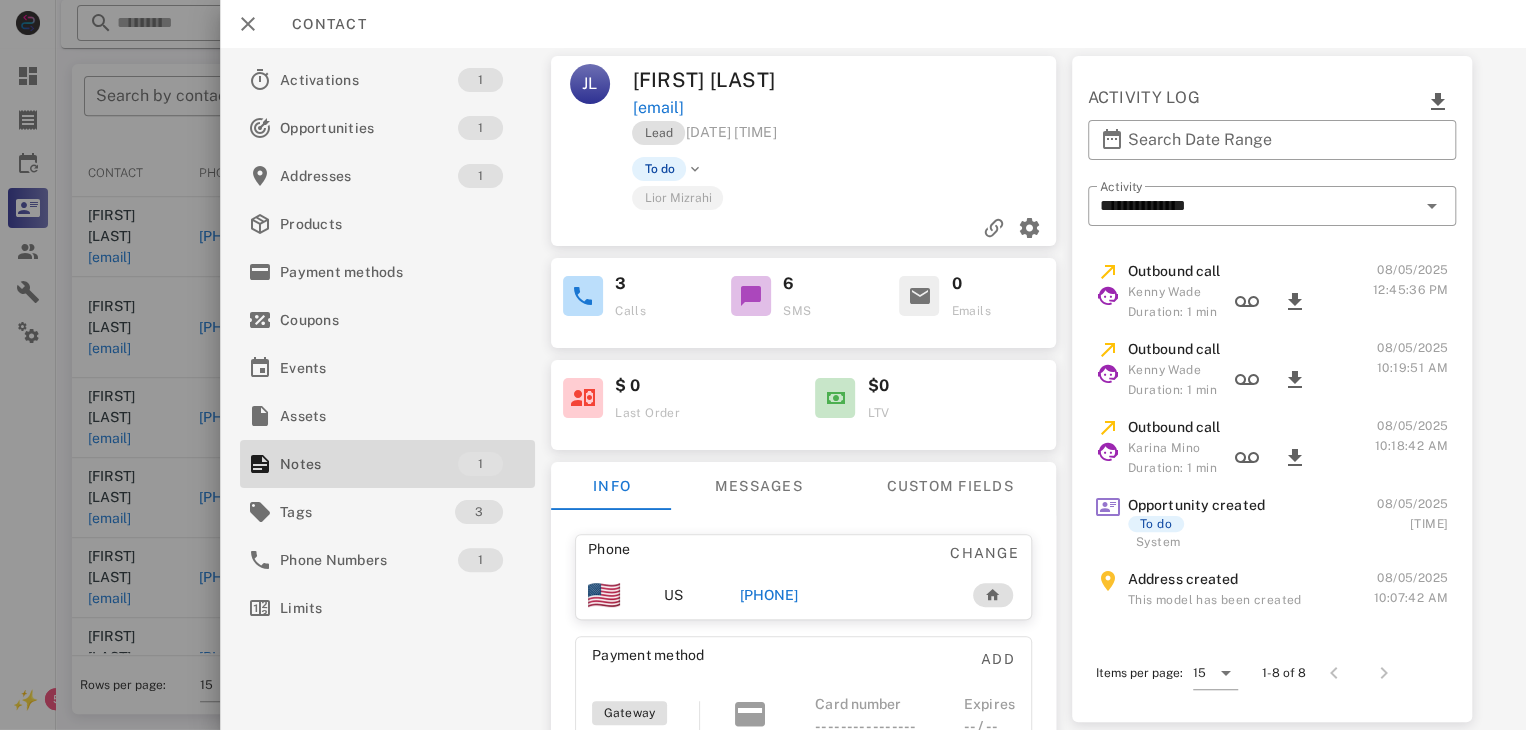 drag, startPoint x: 800, startPoint y: 596, endPoint x: 790, endPoint y: 593, distance: 10.440307 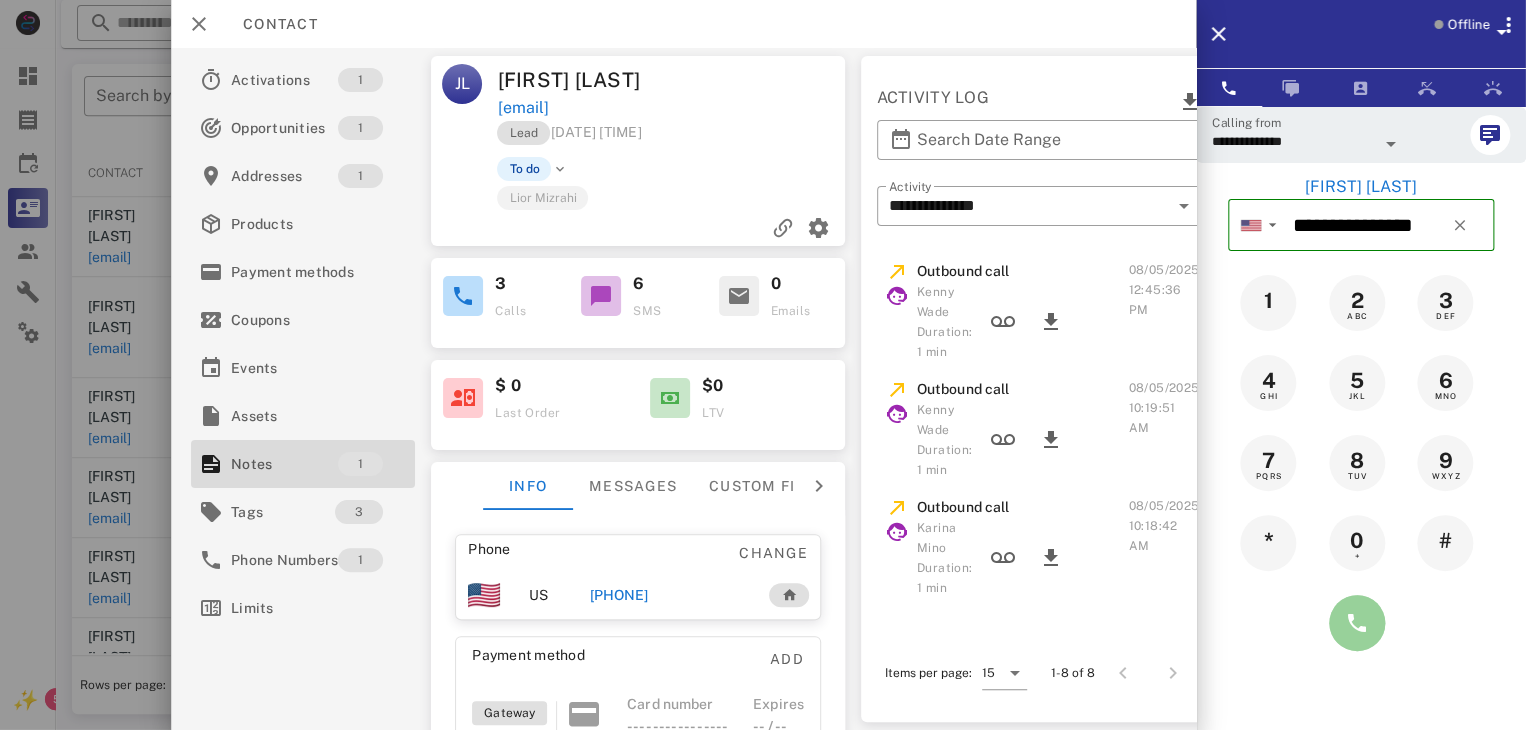 click at bounding box center [1357, 623] 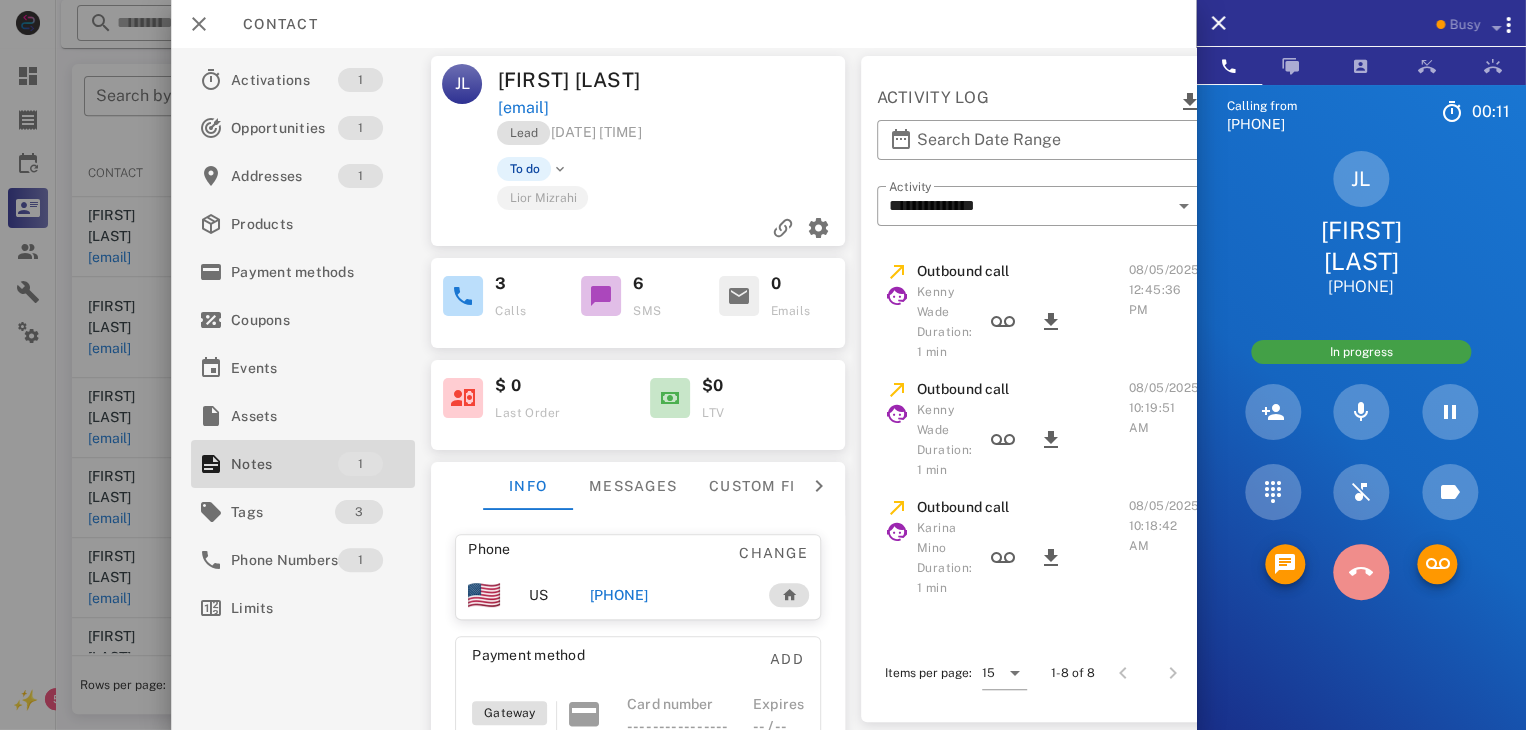 click at bounding box center (1361, 572) 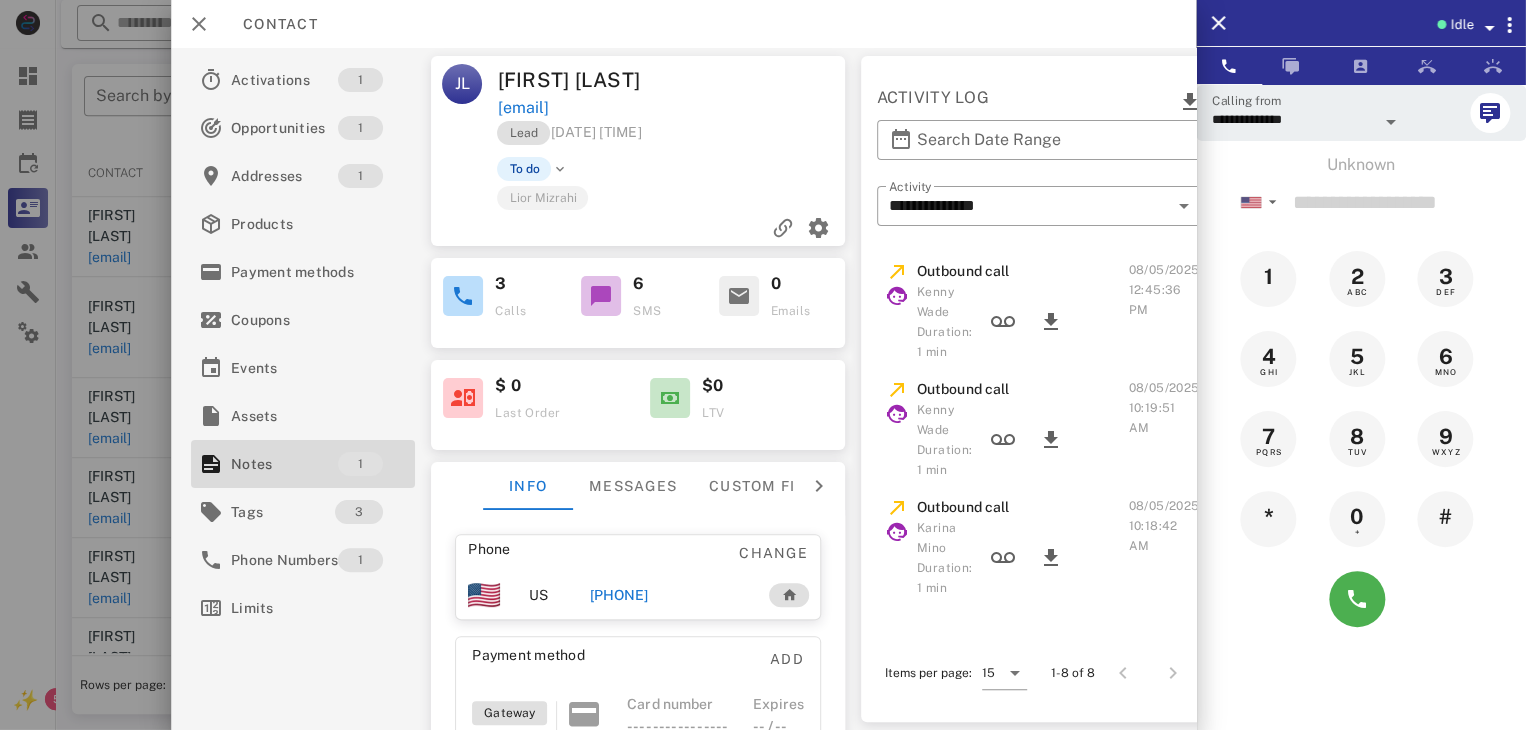 click at bounding box center (763, 365) 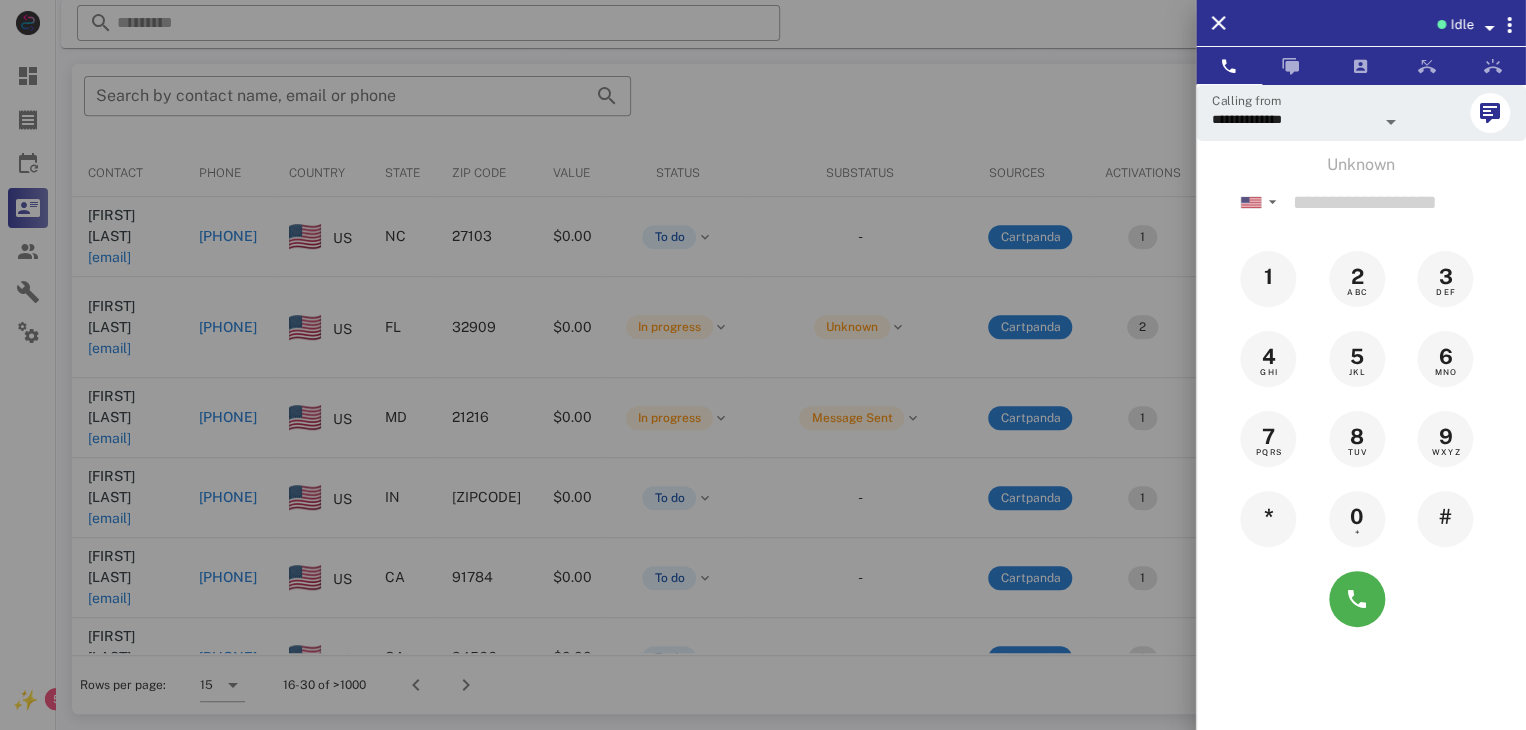 click at bounding box center (763, 365) 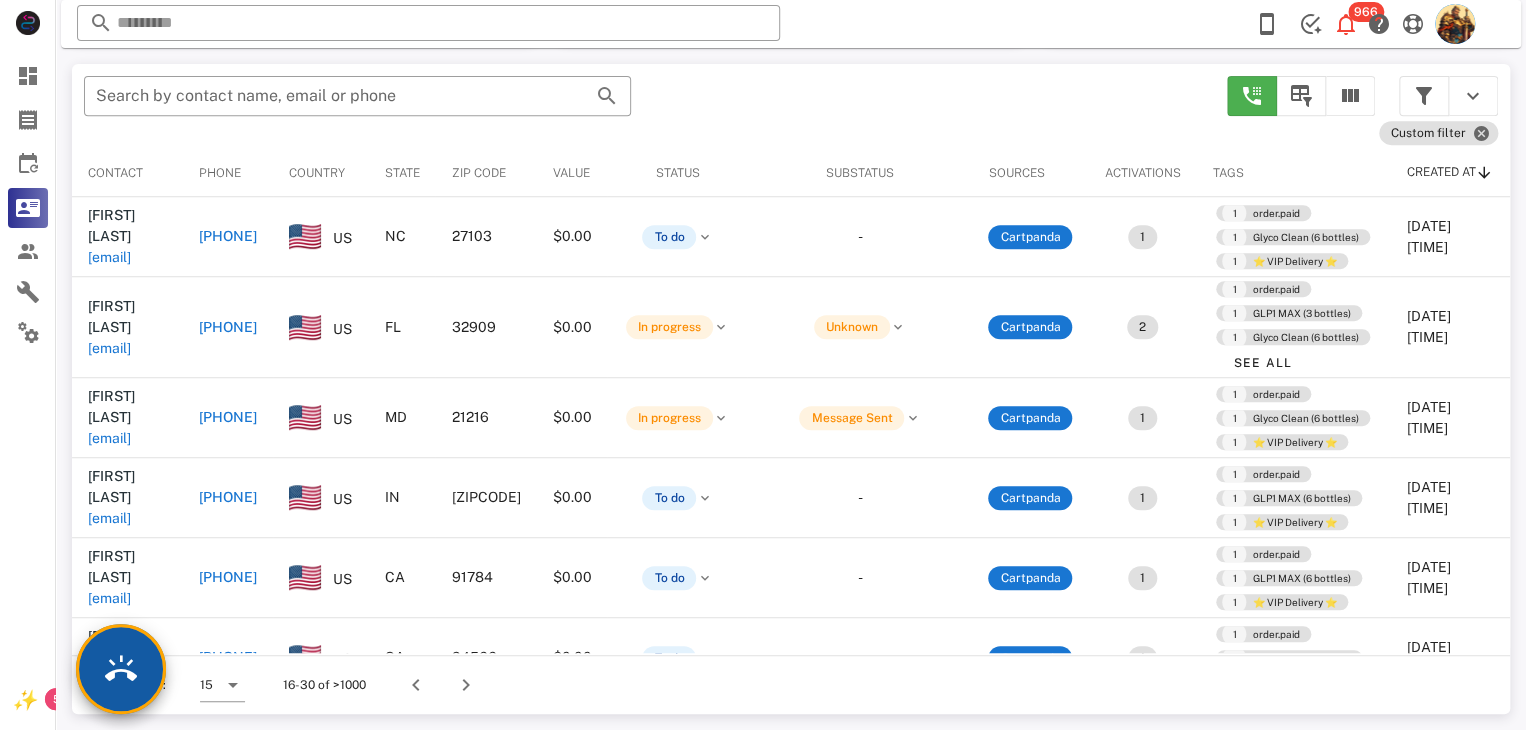 click at bounding box center (121, 669) 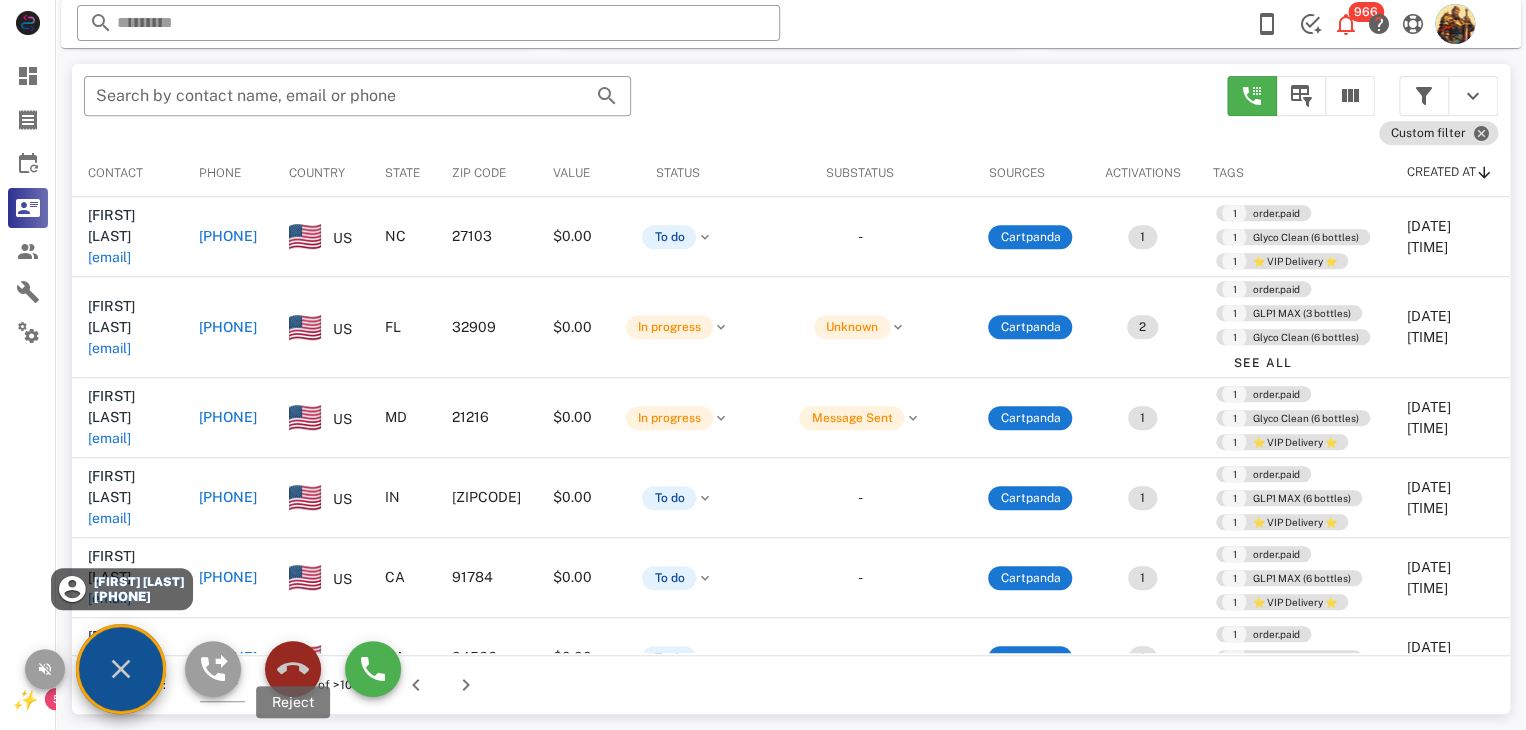 click at bounding box center [293, 669] 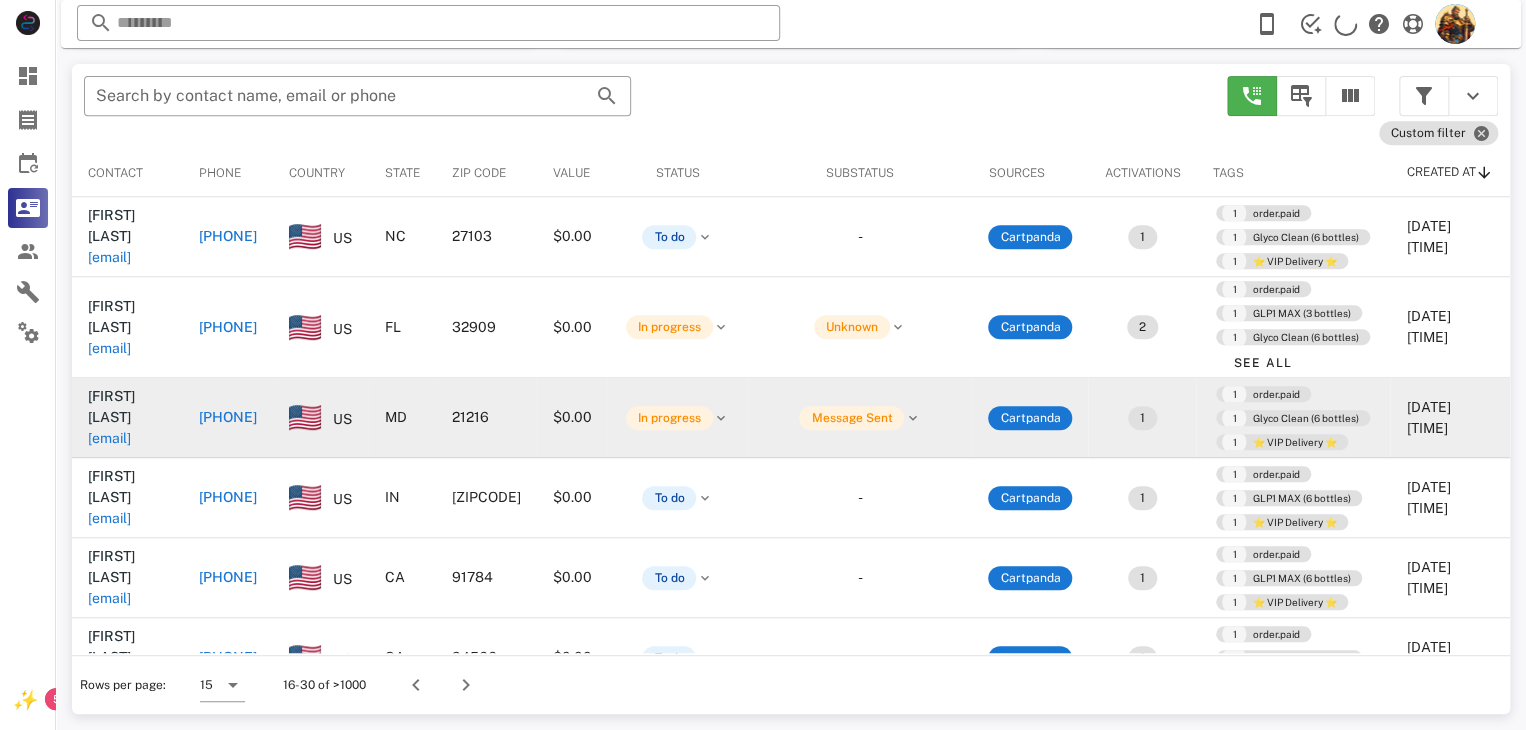 click on "karenrichburg@gmail.com" at bounding box center [109, 438] 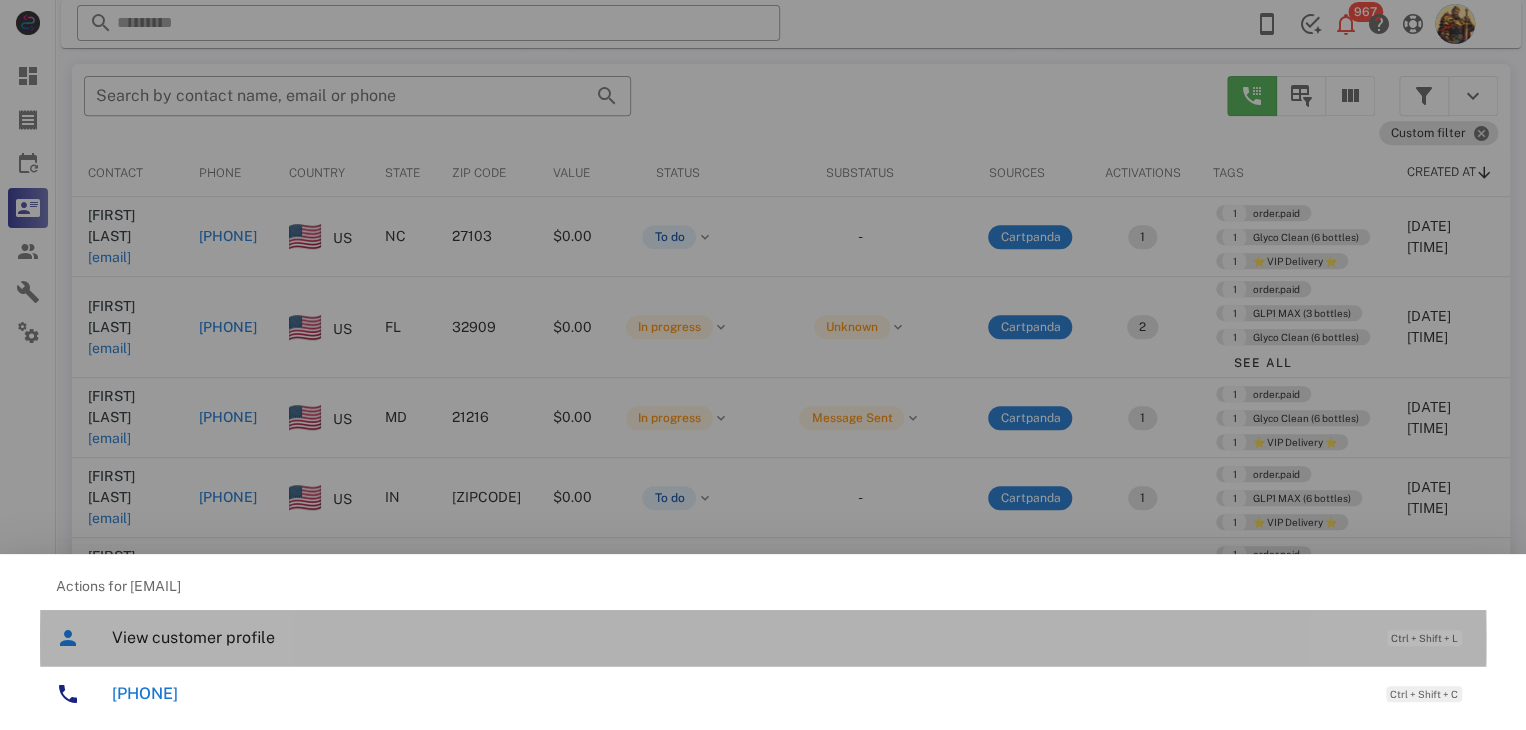 click on "View customer profile Ctrl + Shift + L" at bounding box center (791, 637) 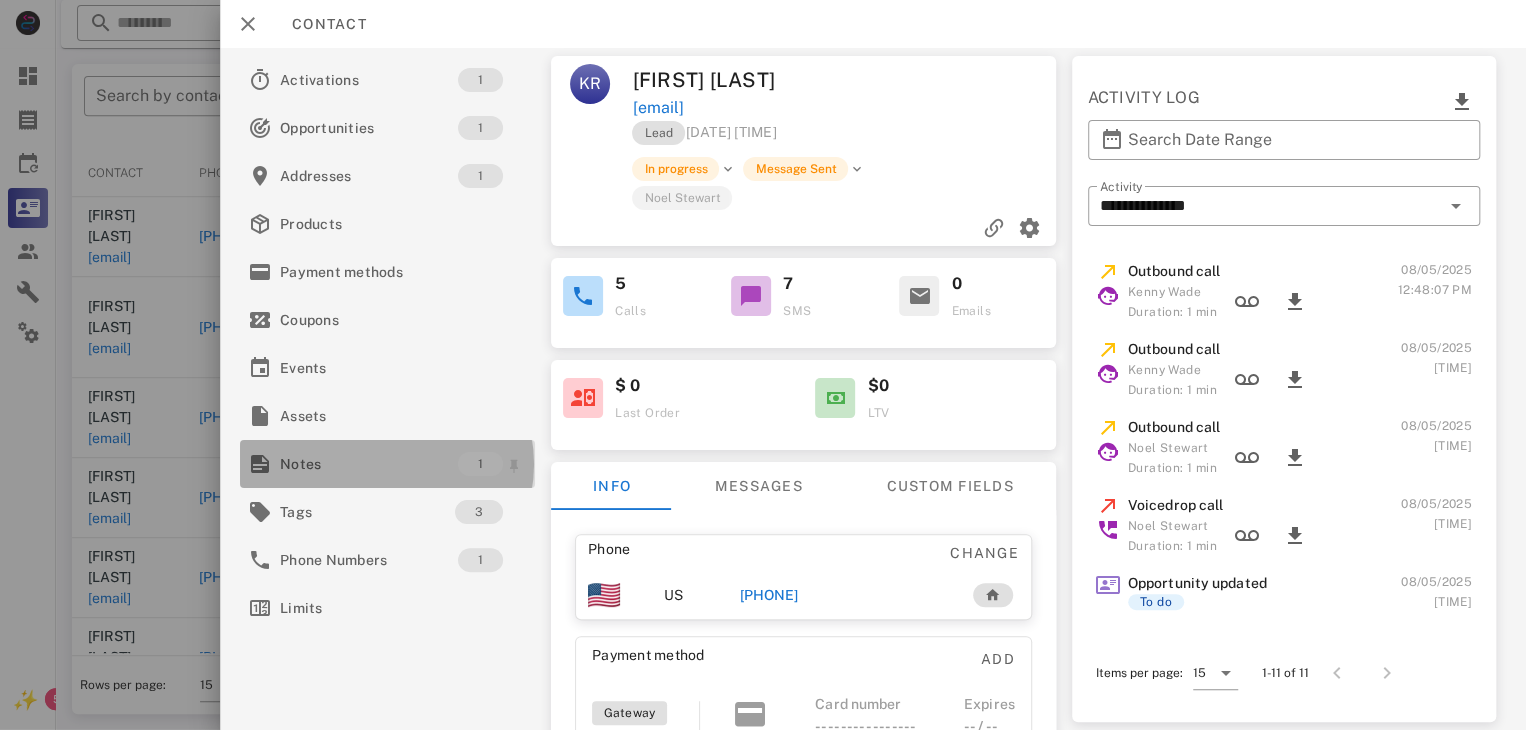 click on "Notes" at bounding box center [369, 464] 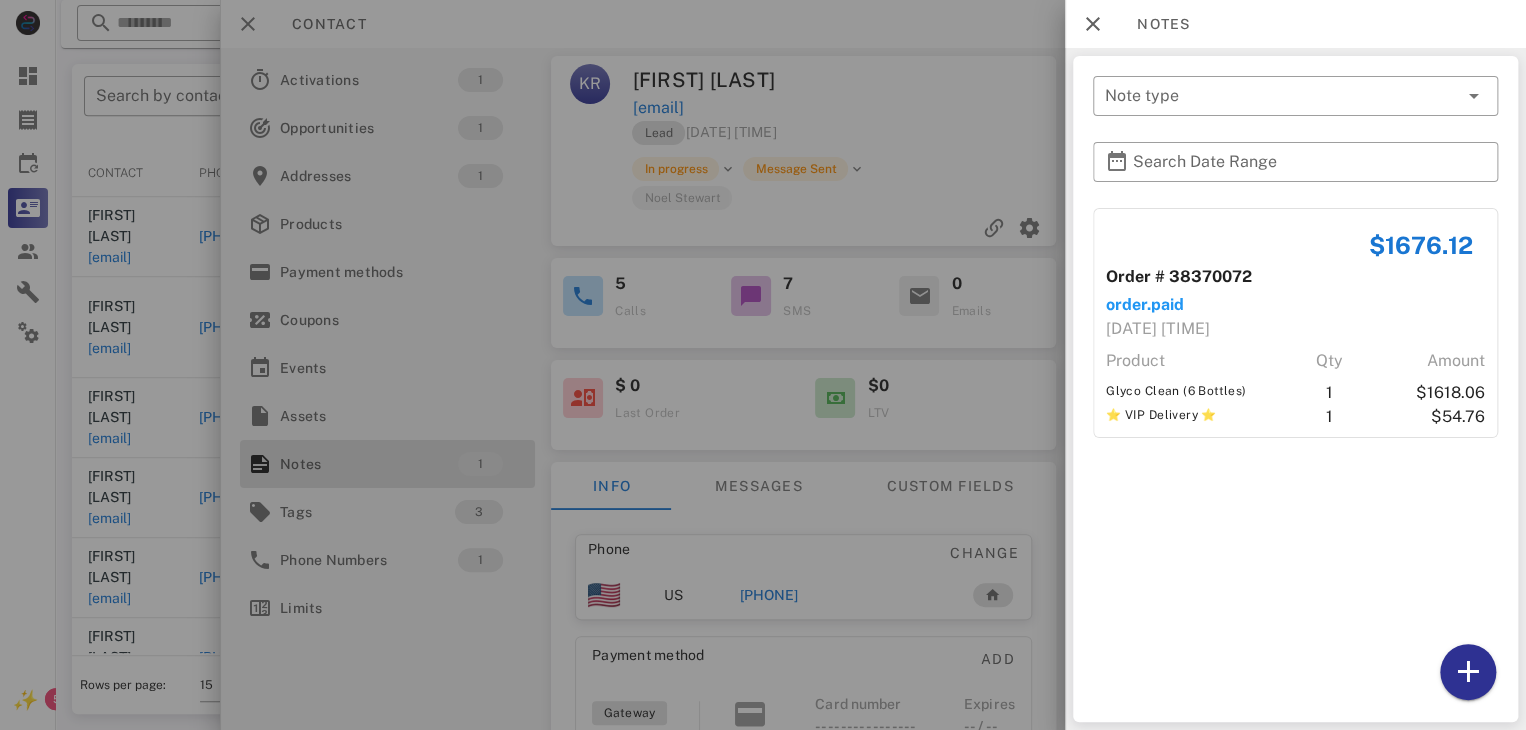 click at bounding box center [763, 365] 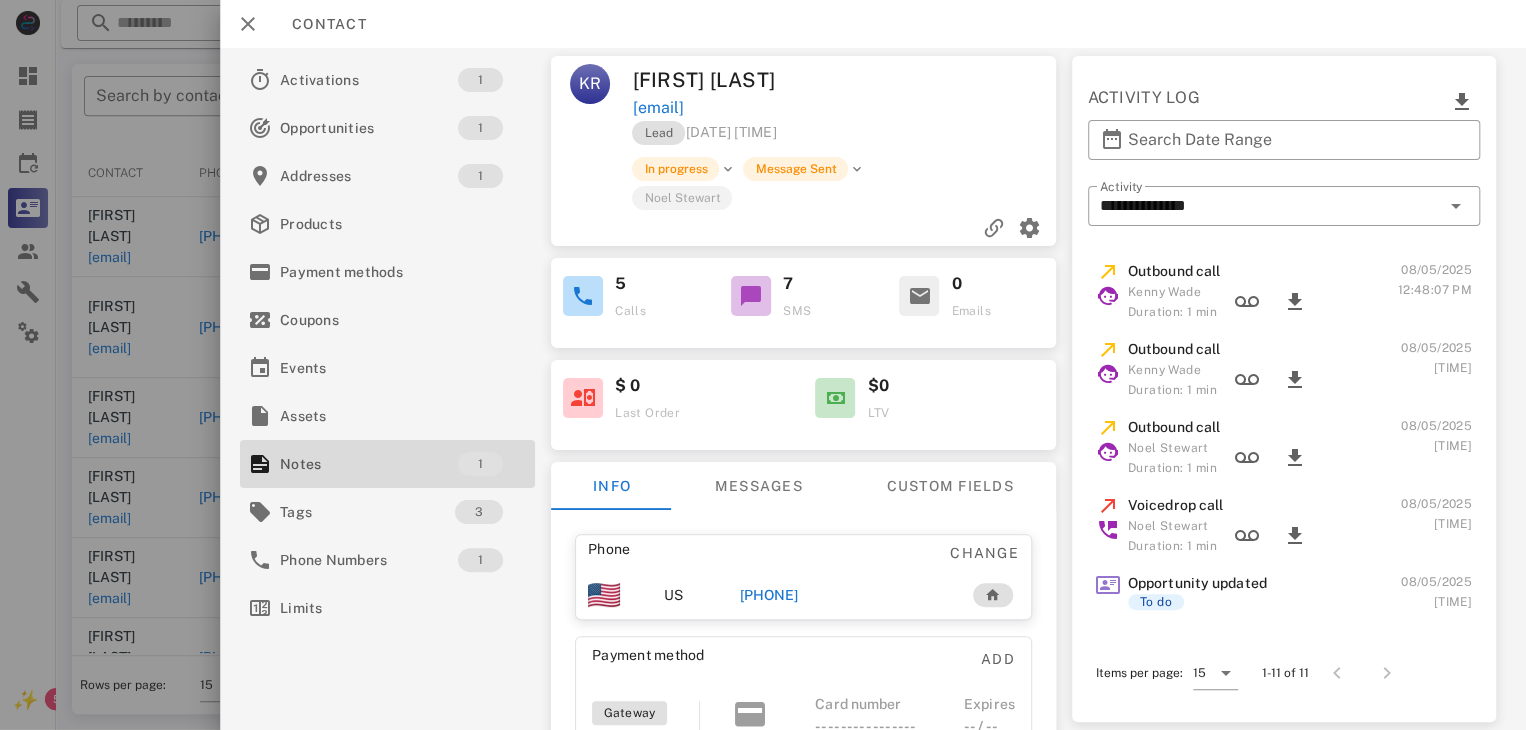 click on "+14438518116" at bounding box center [769, 595] 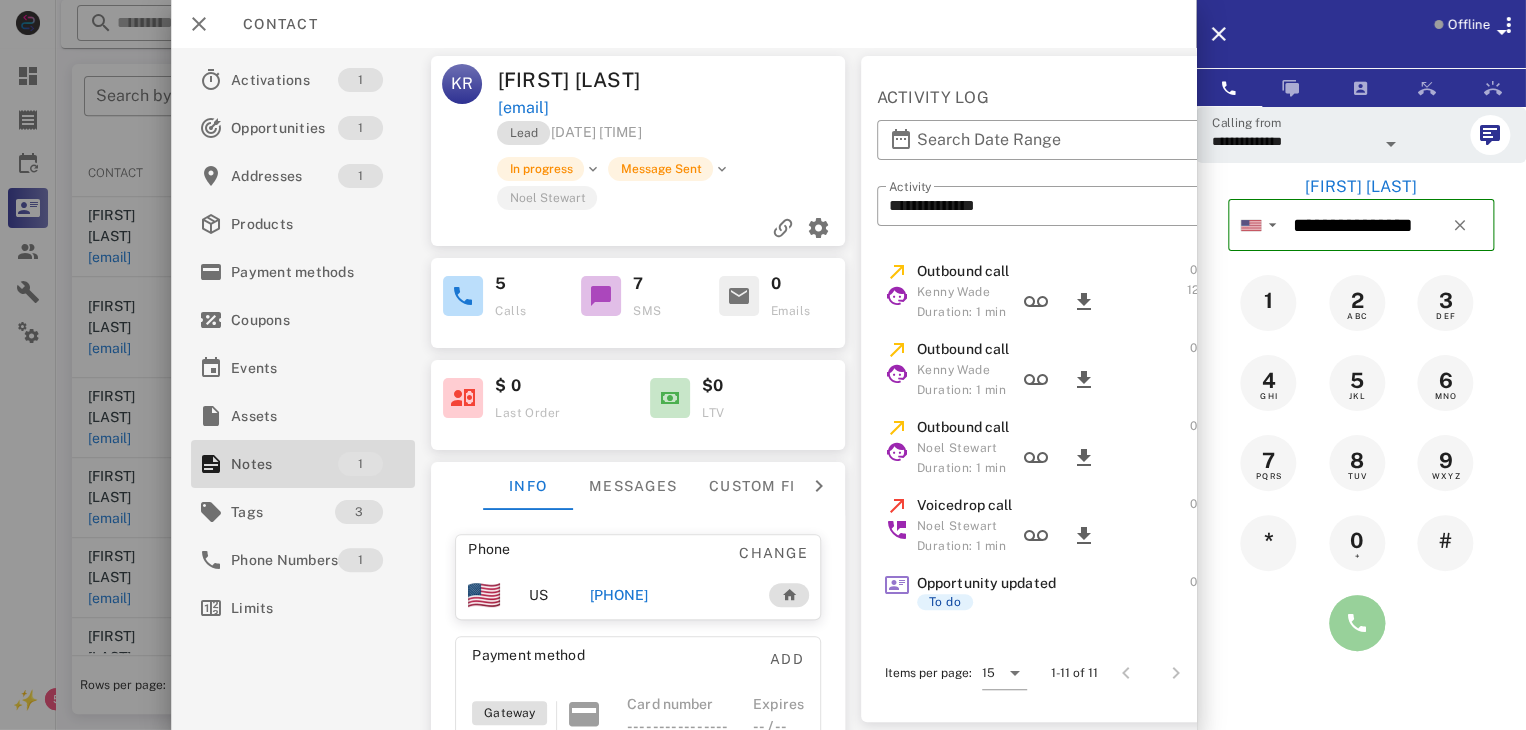 click at bounding box center (1357, 623) 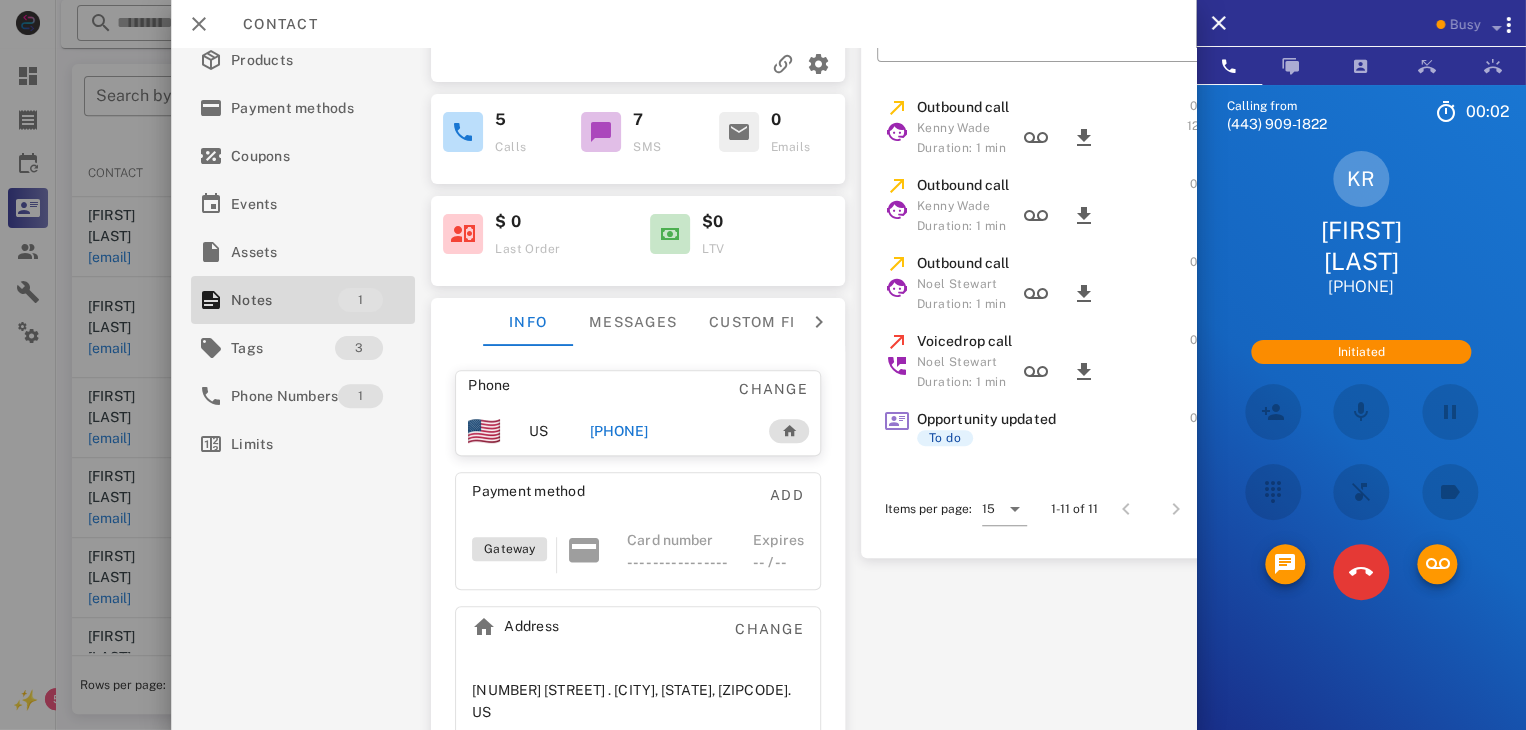 scroll, scrollTop: 203, scrollLeft: 0, axis: vertical 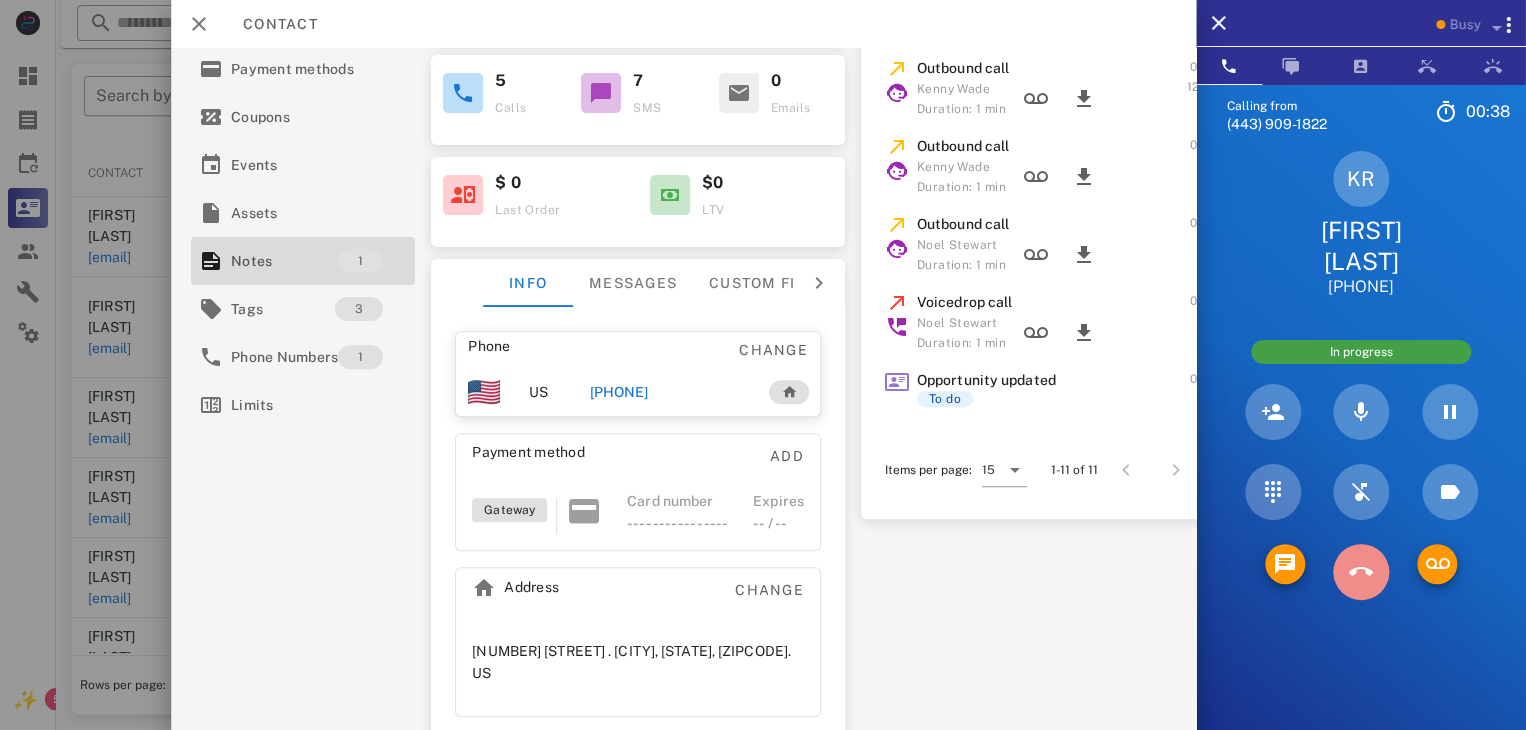 click at bounding box center [1361, 572] 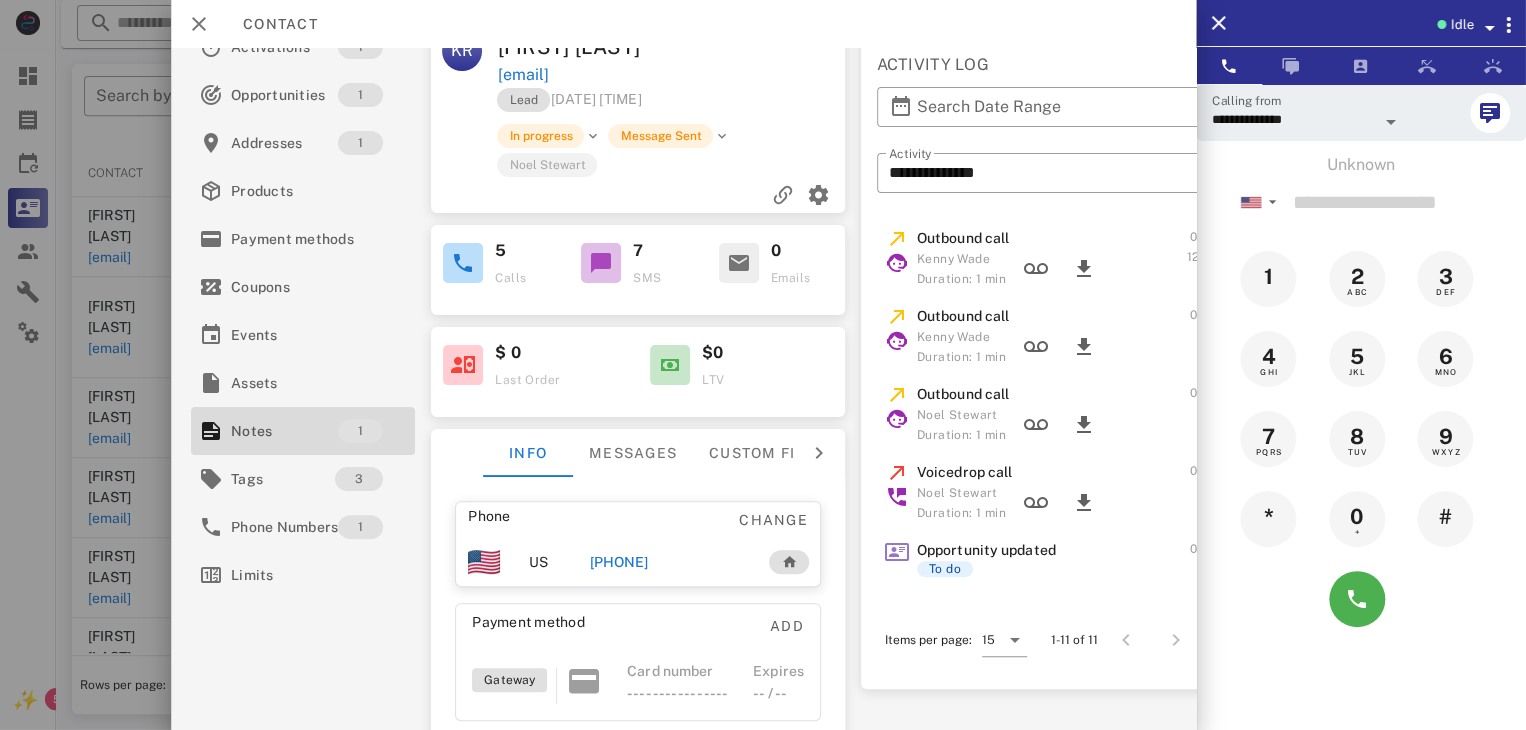 scroll, scrollTop: 0, scrollLeft: 0, axis: both 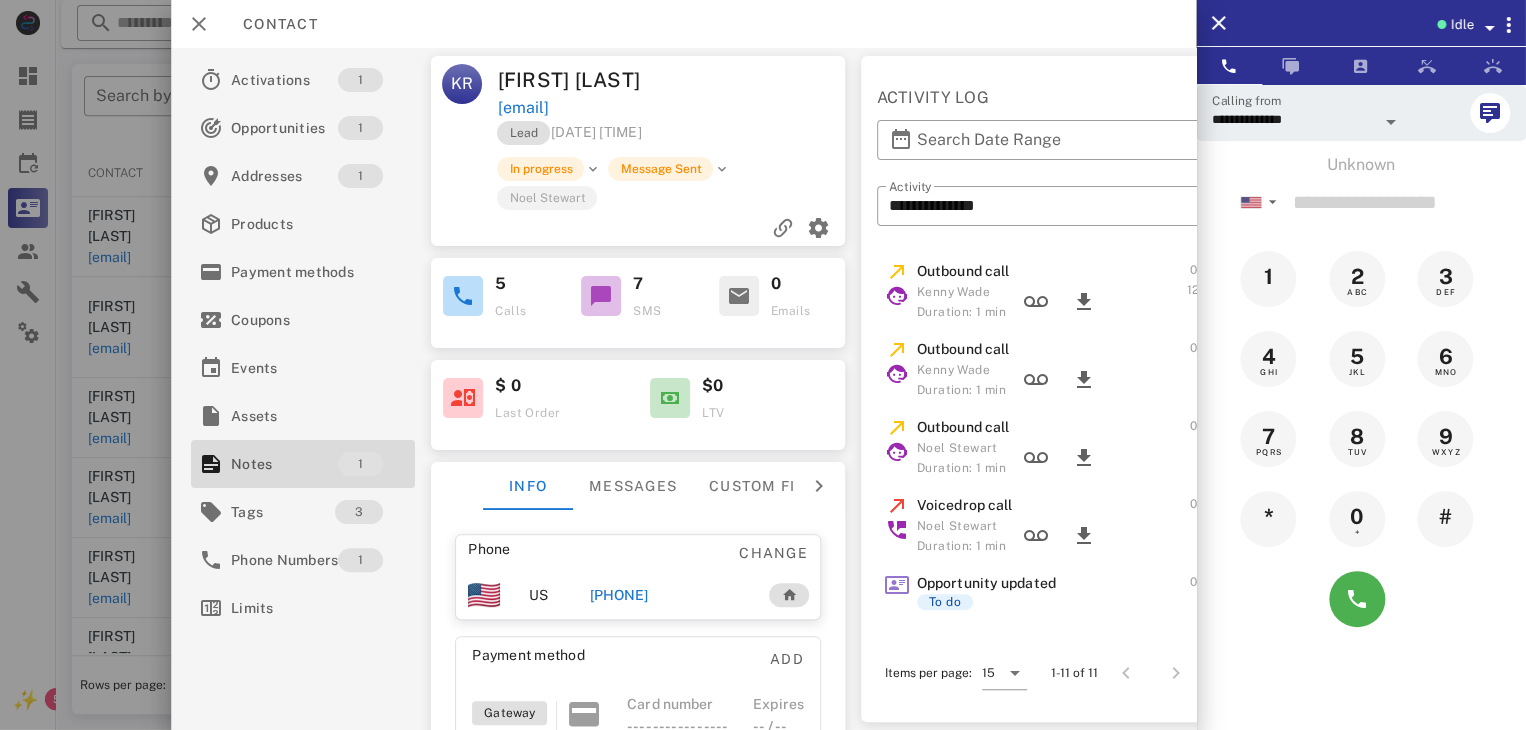 click at bounding box center (763, 365) 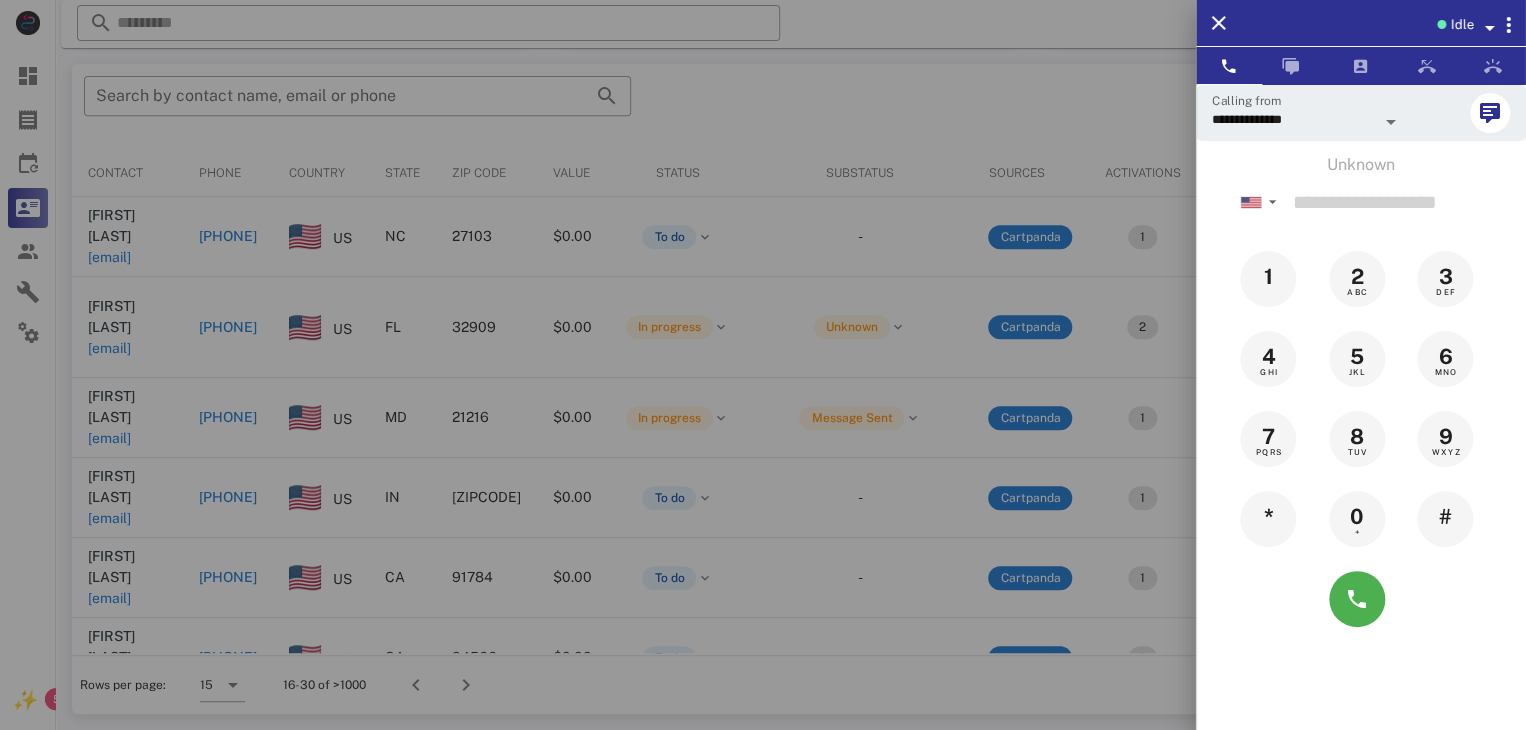 drag, startPoint x: 72, startPoint y: 551, endPoint x: 32, endPoint y: 561, distance: 41.231056 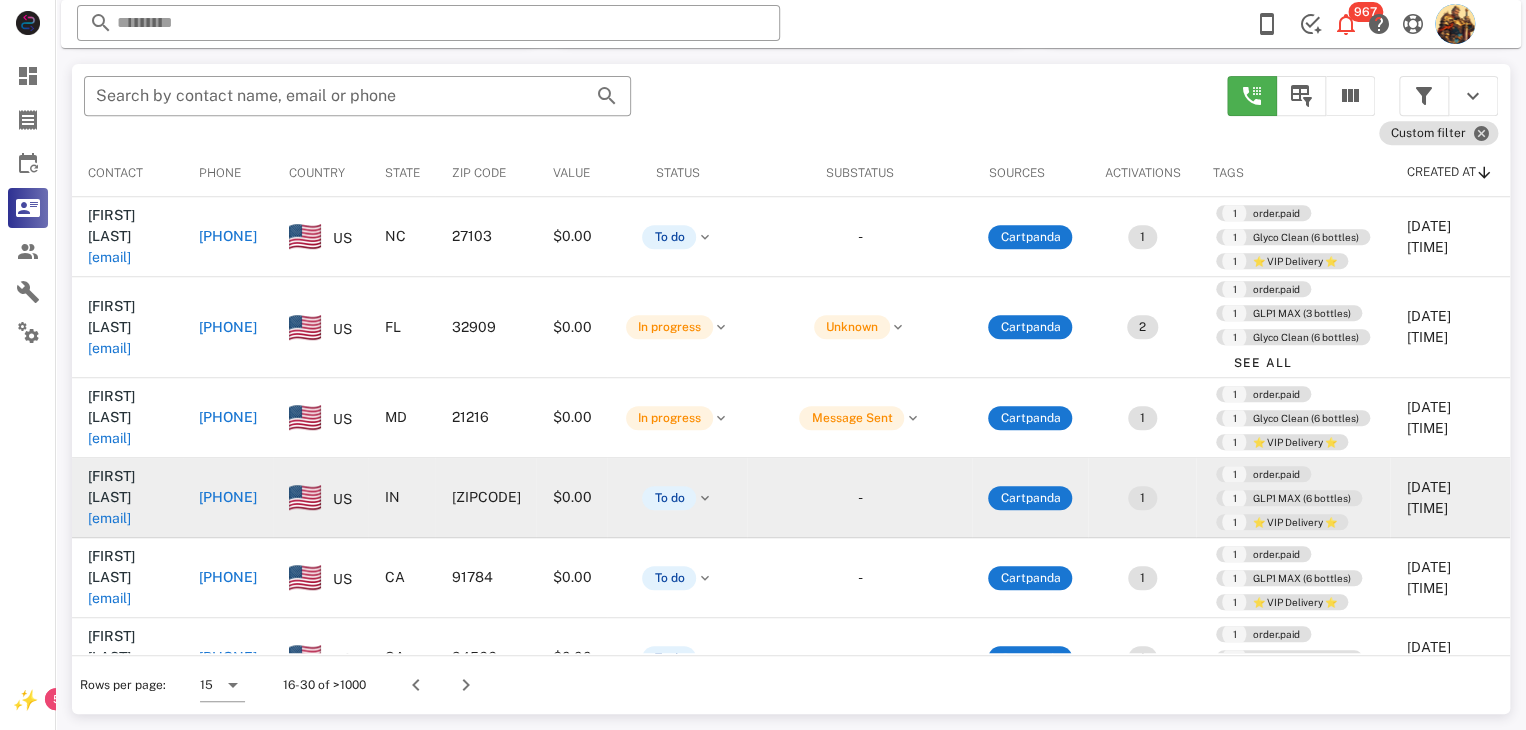 click on "brolindarlena@gmail.com" at bounding box center (109, 518) 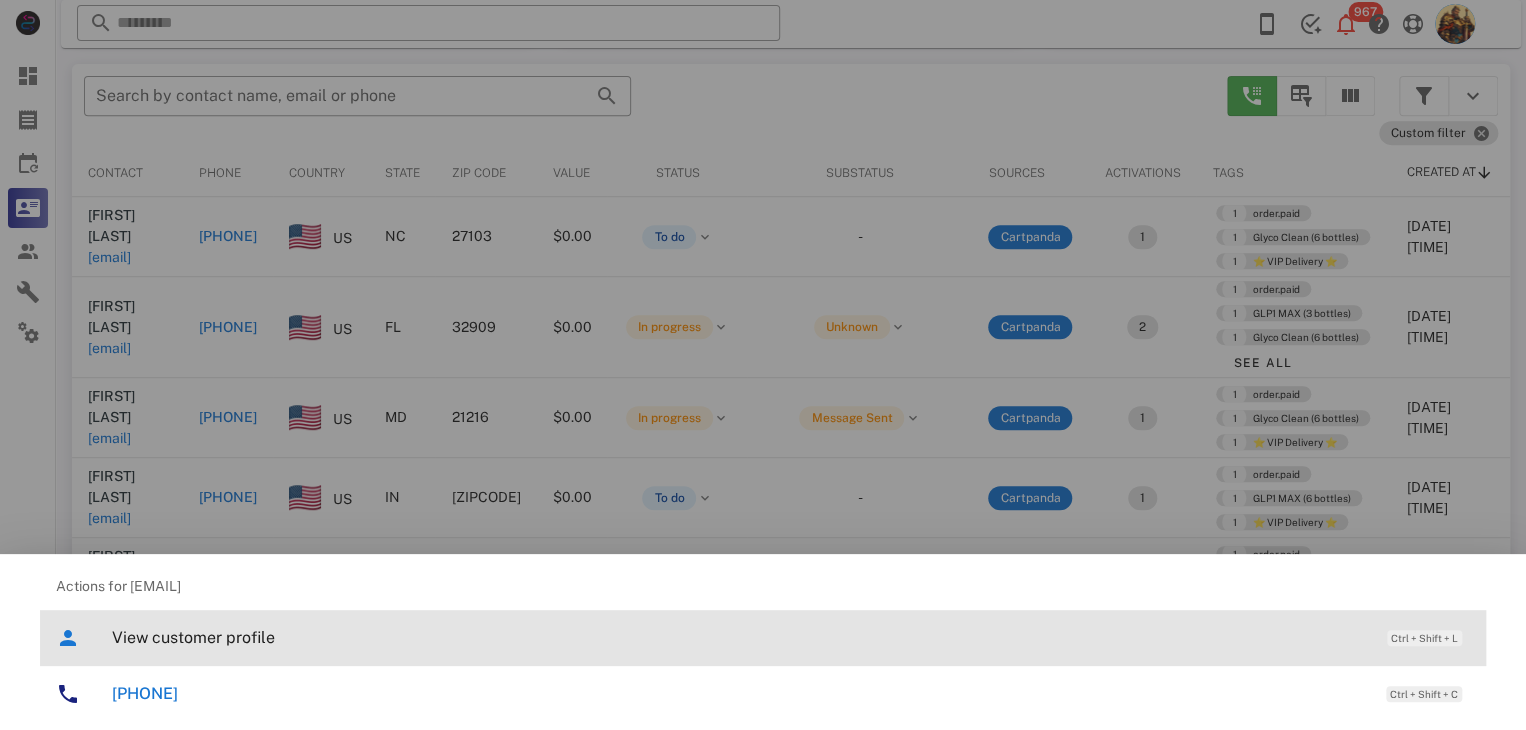 drag, startPoint x: 188, startPoint y: 628, endPoint x: 170, endPoint y: 640, distance: 21.633308 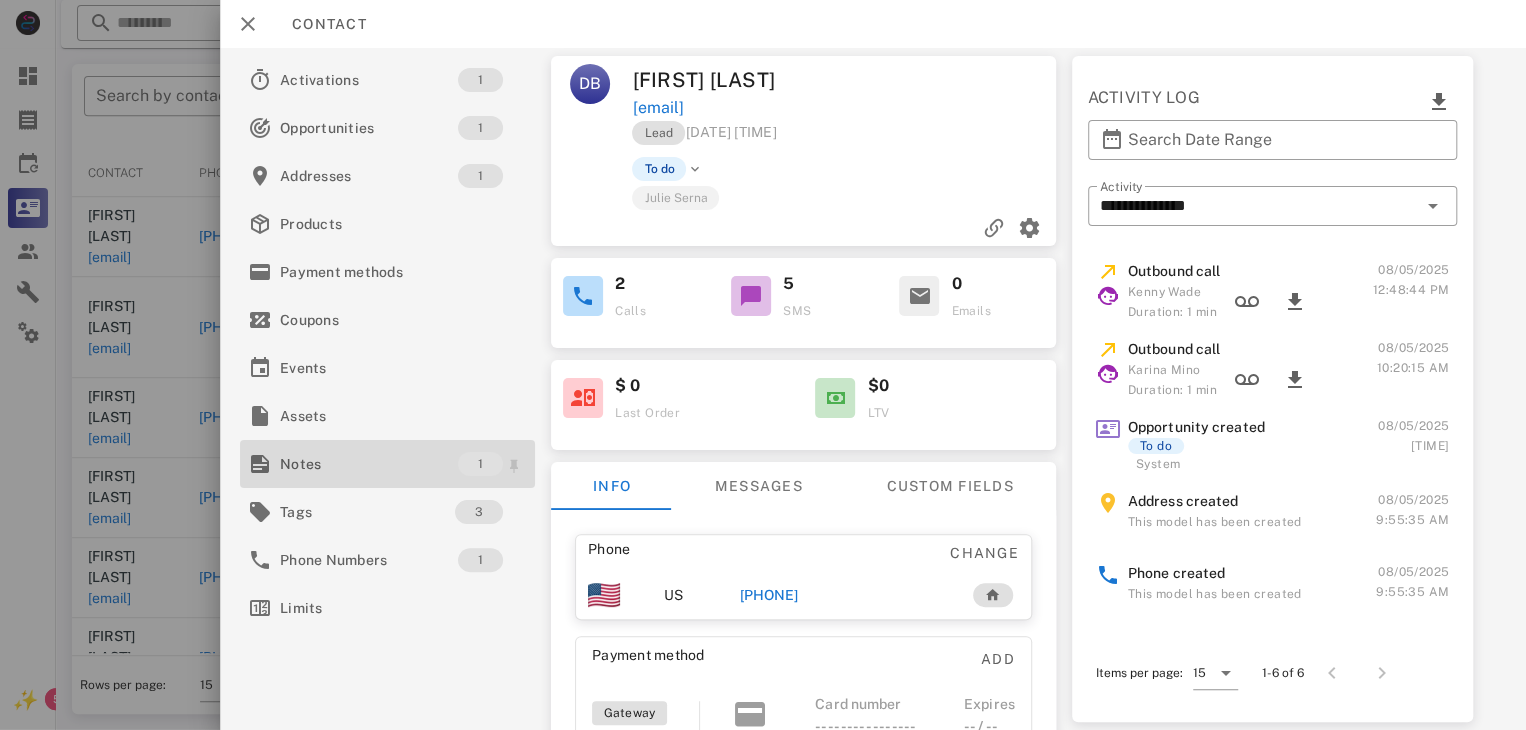 click on "Notes" at bounding box center [369, 464] 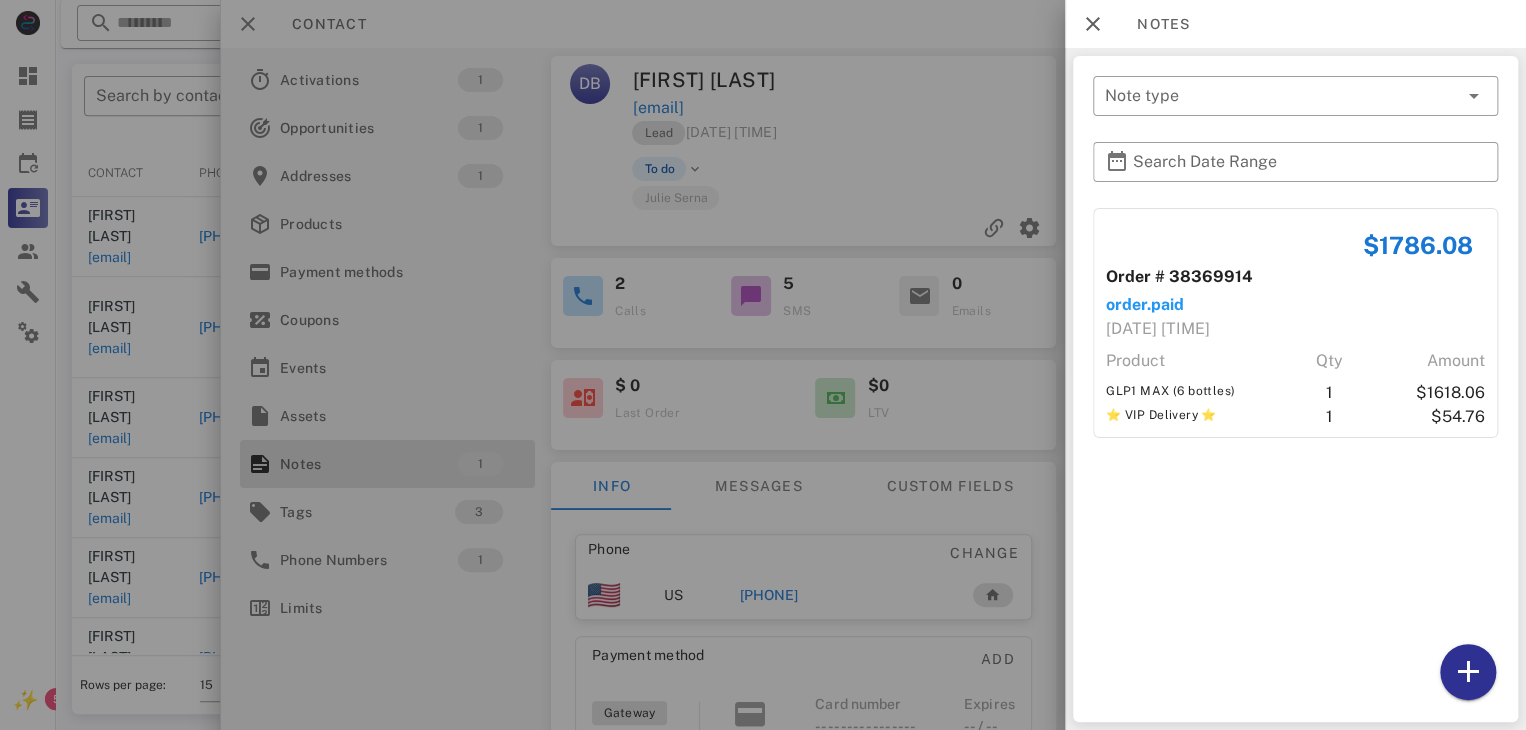 click at bounding box center (763, 365) 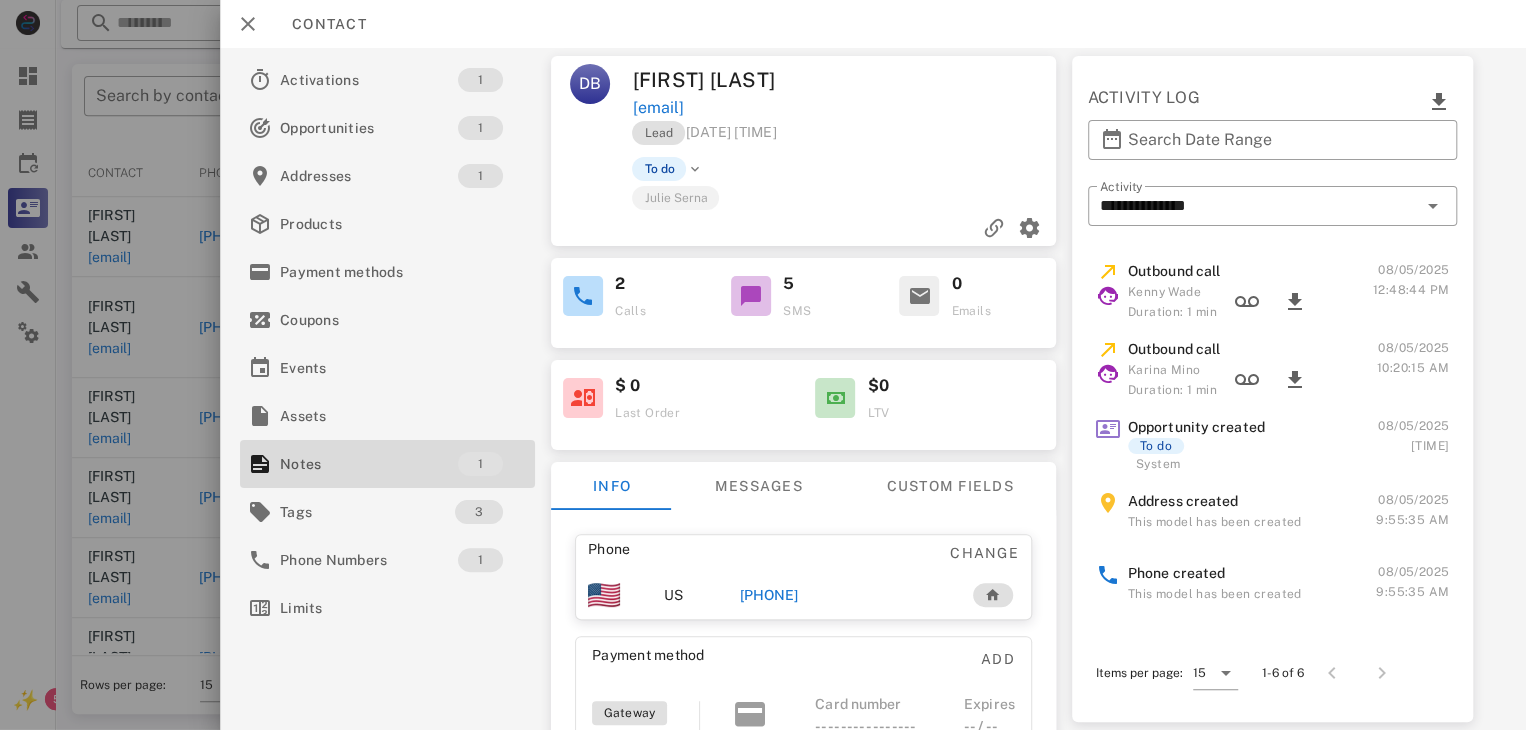 click on "+17656822073" at bounding box center (769, 595) 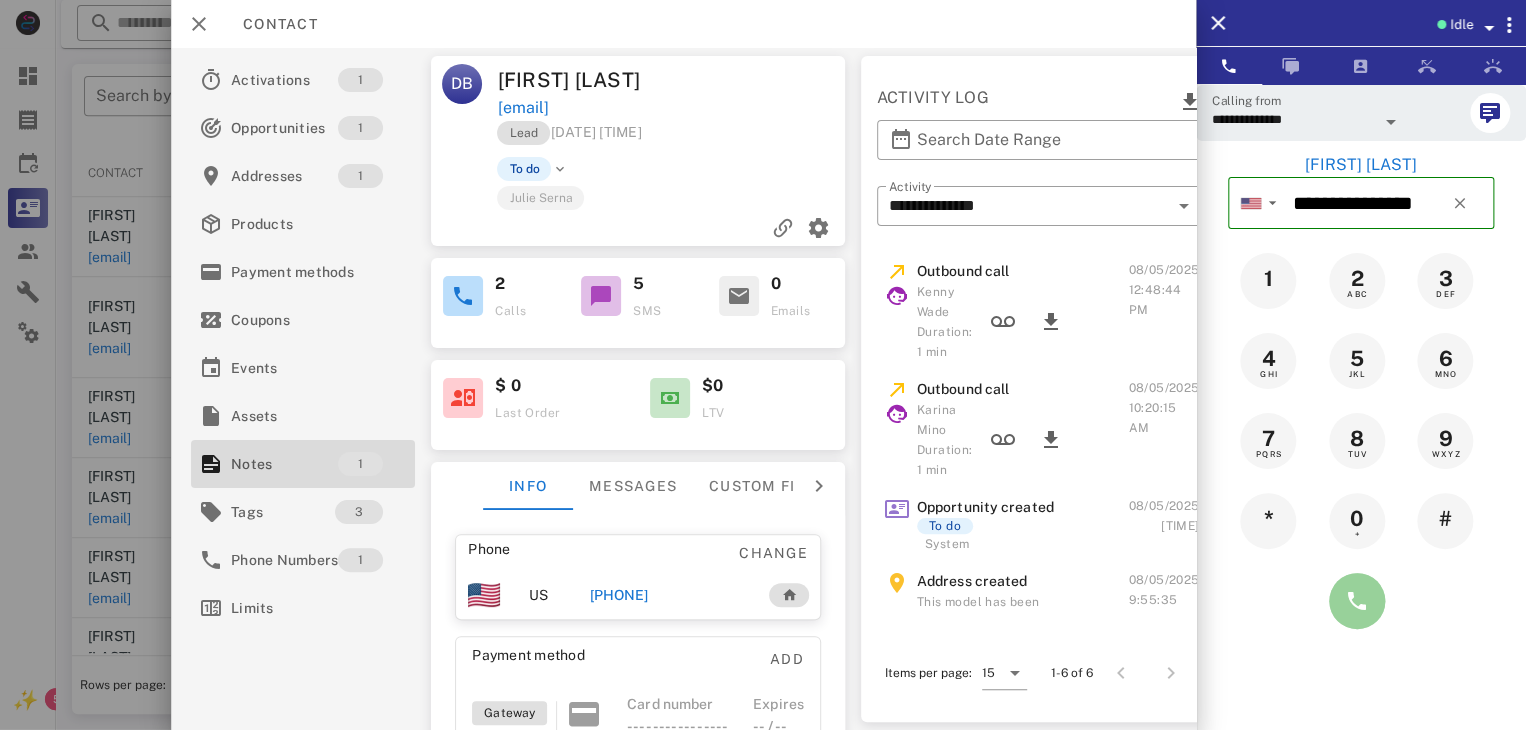 click at bounding box center [1357, 601] 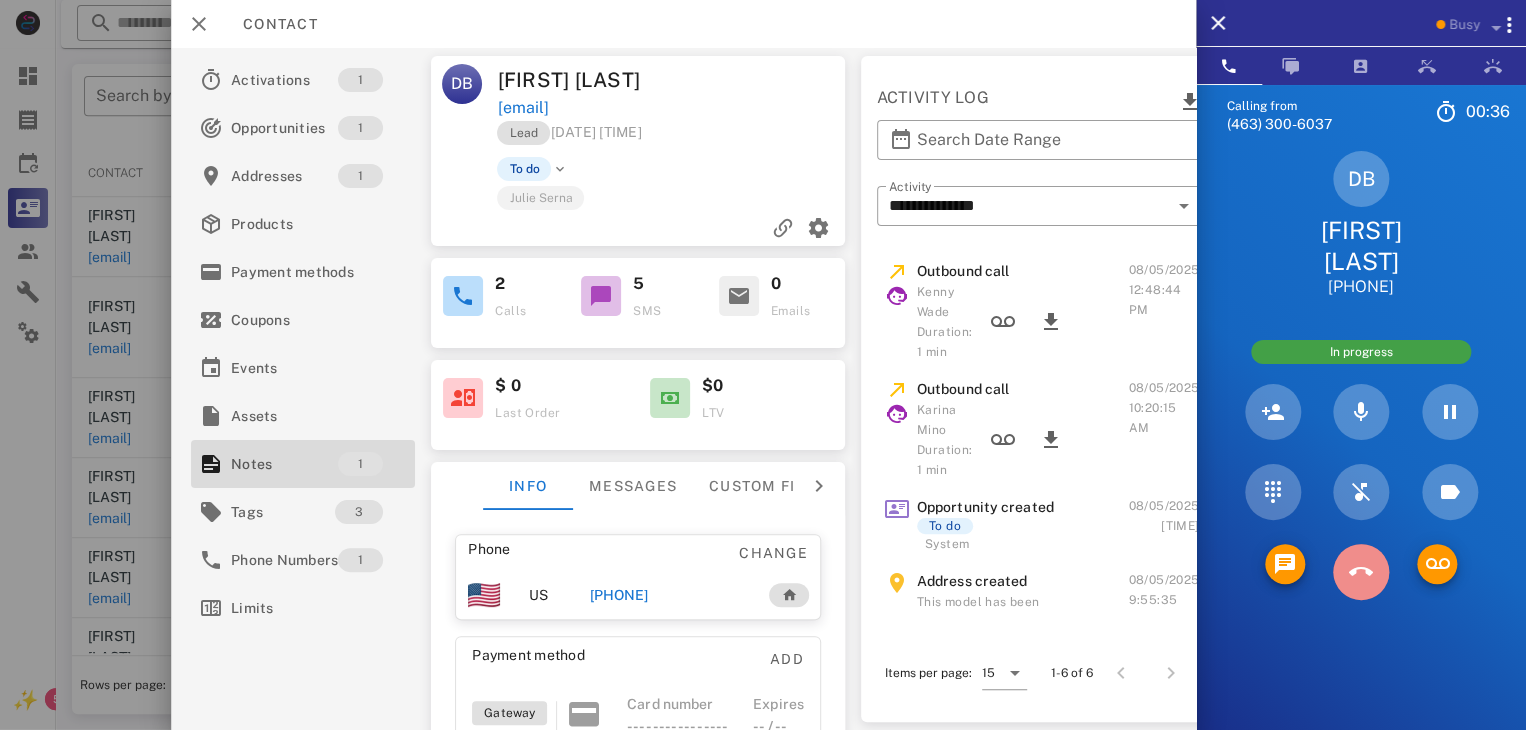 click at bounding box center (1361, 572) 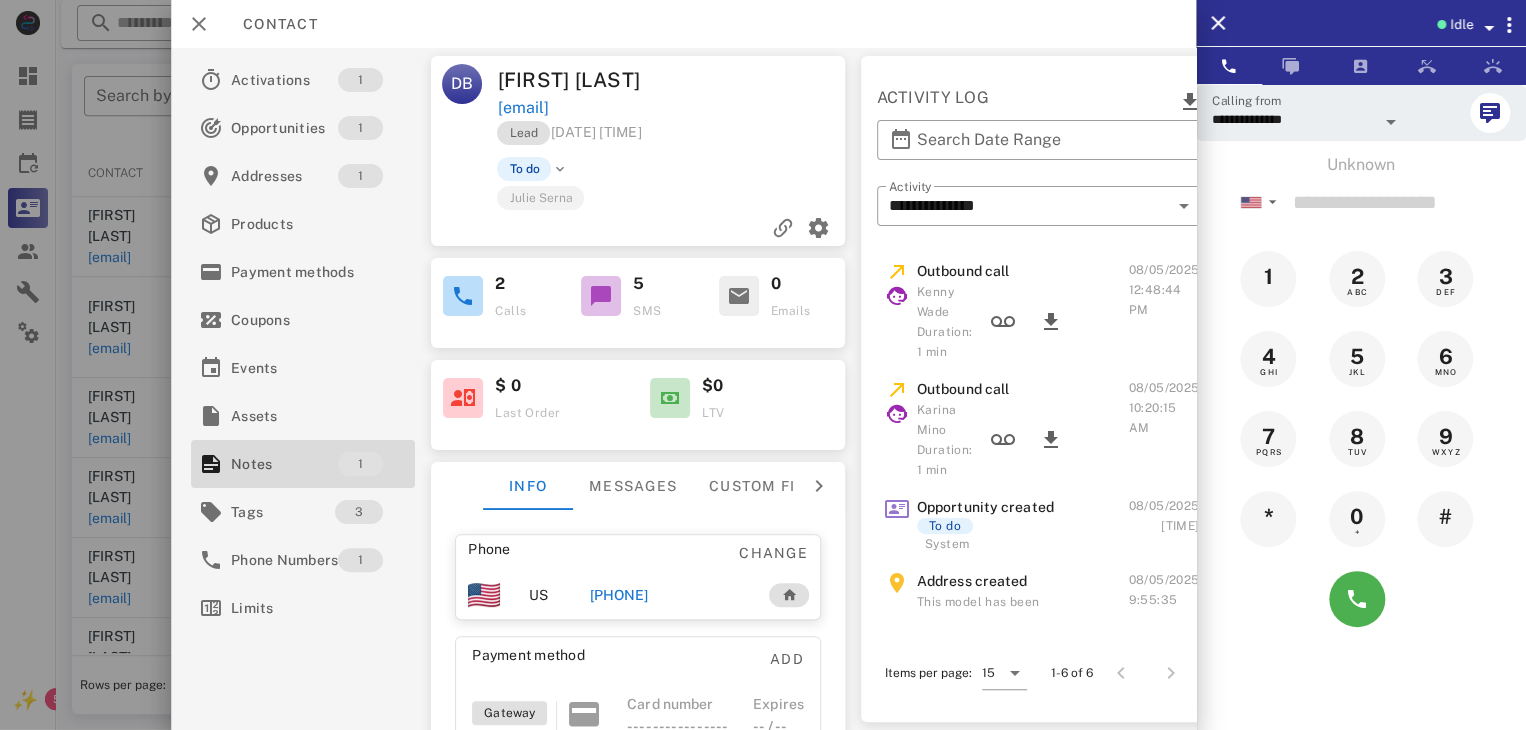 drag, startPoint x: 139, startPoint y: 560, endPoint x: 0, endPoint y: 573, distance: 139.60658 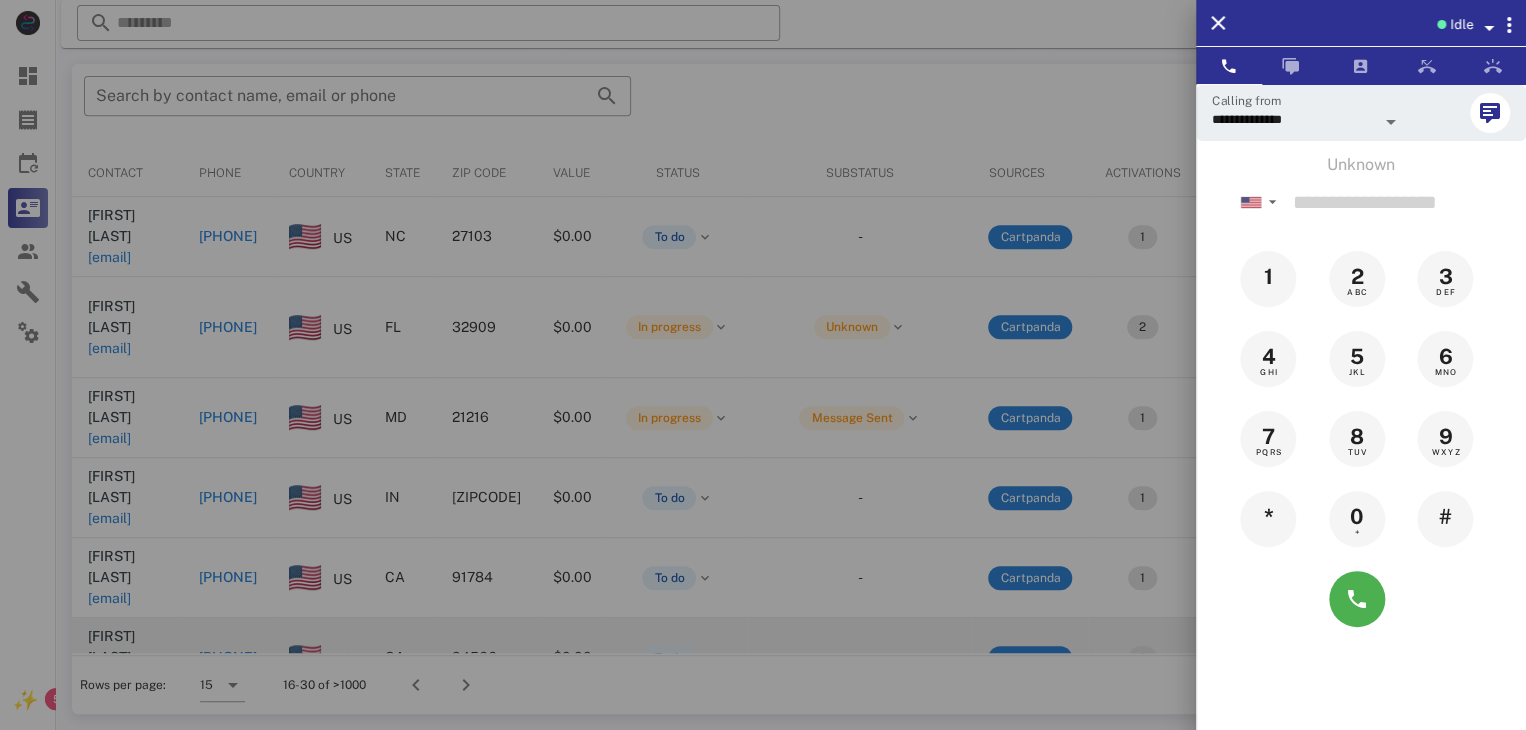 drag, startPoint x: 0, startPoint y: 573, endPoint x: 124, endPoint y: 617, distance: 131.57507 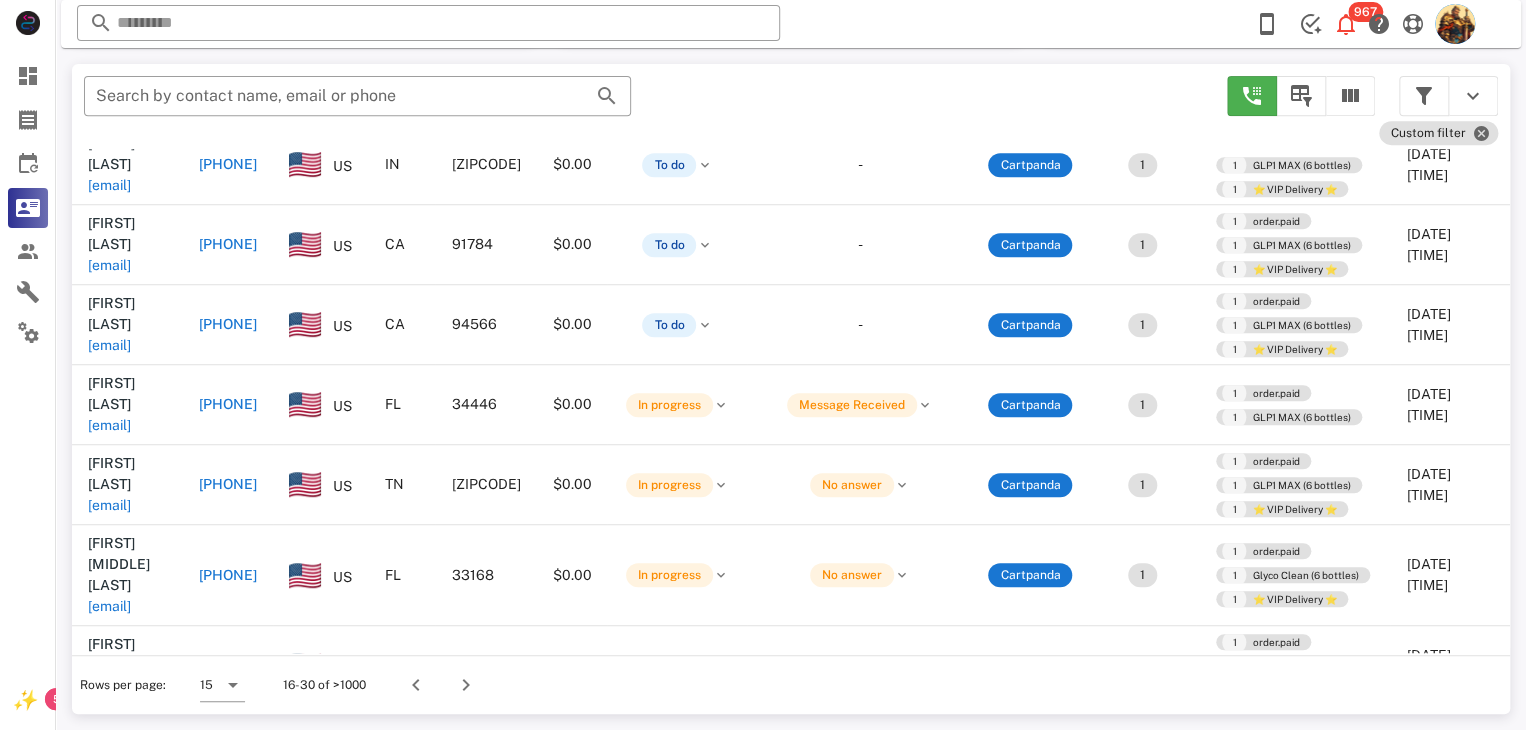 scroll, scrollTop: 340, scrollLeft: 0, axis: vertical 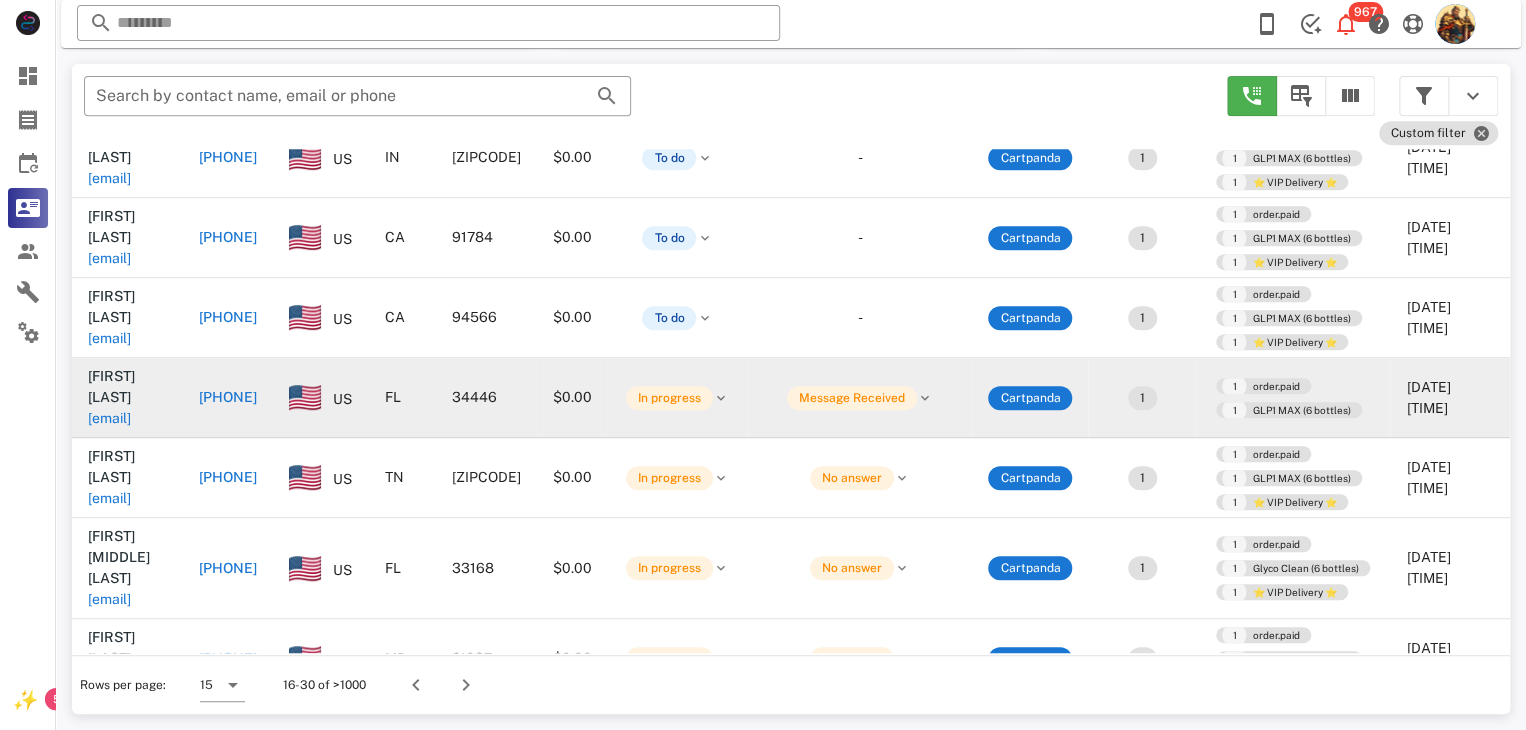click on "recumbentbc@icloud.com" at bounding box center [109, 418] 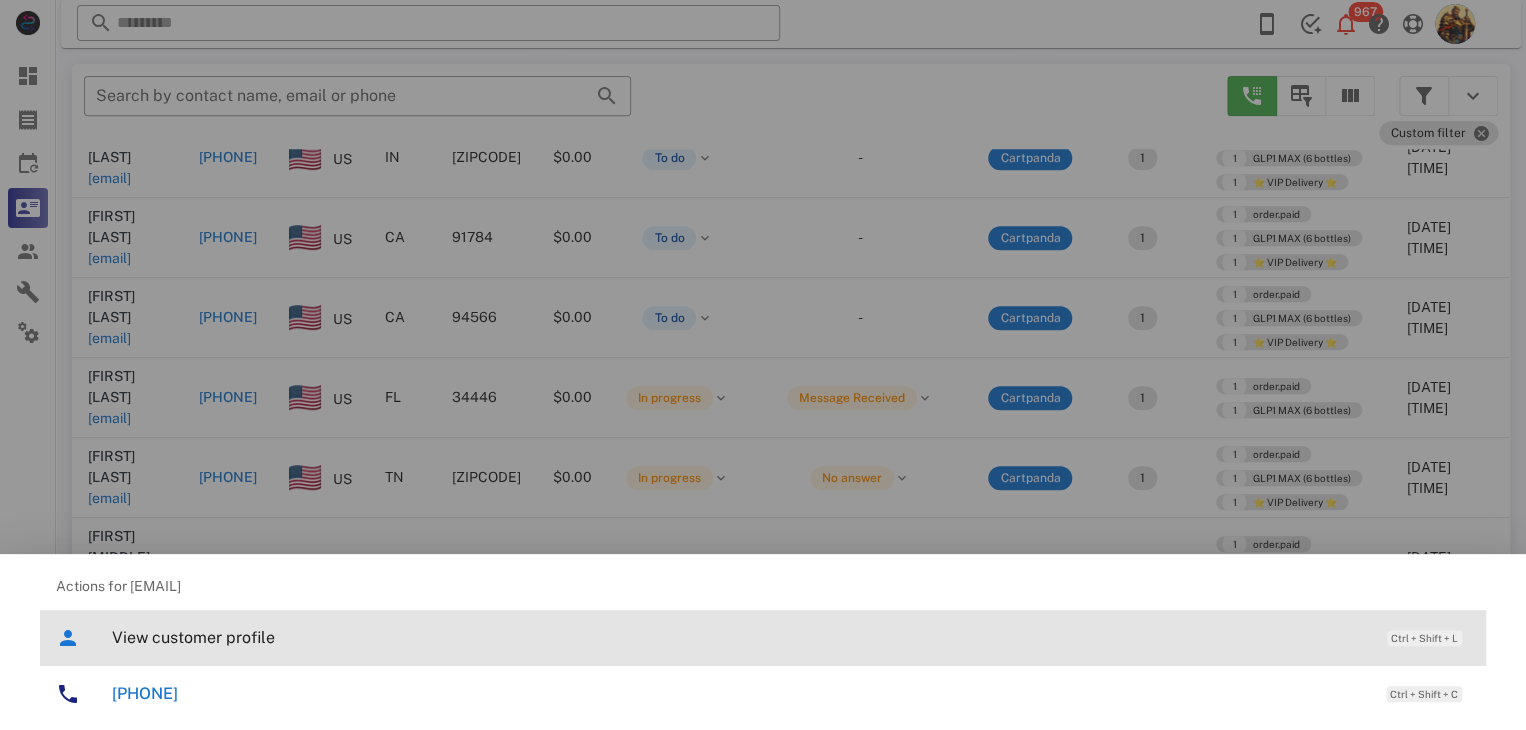click on "View customer profile" at bounding box center [739, 637] 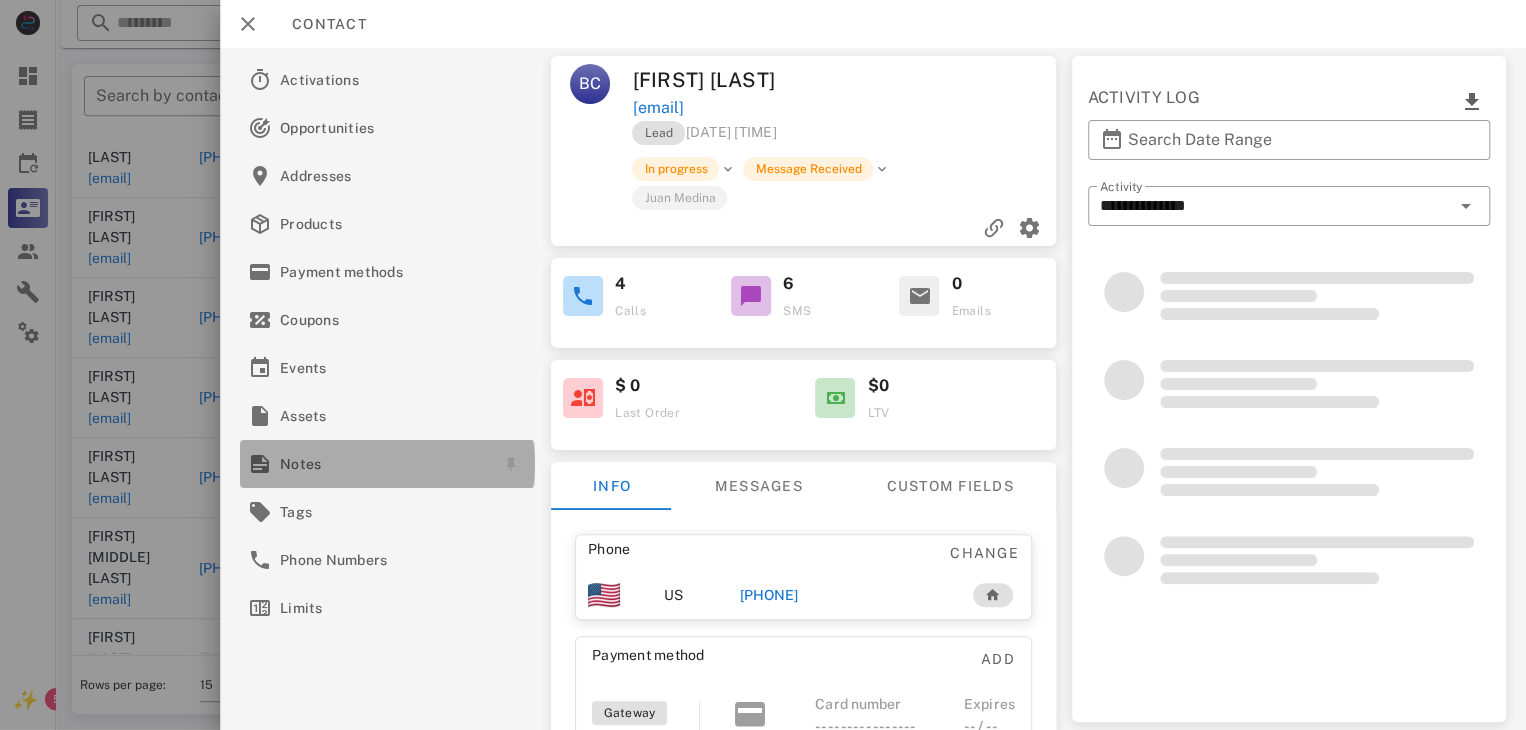 click on "Notes" at bounding box center (383, 464) 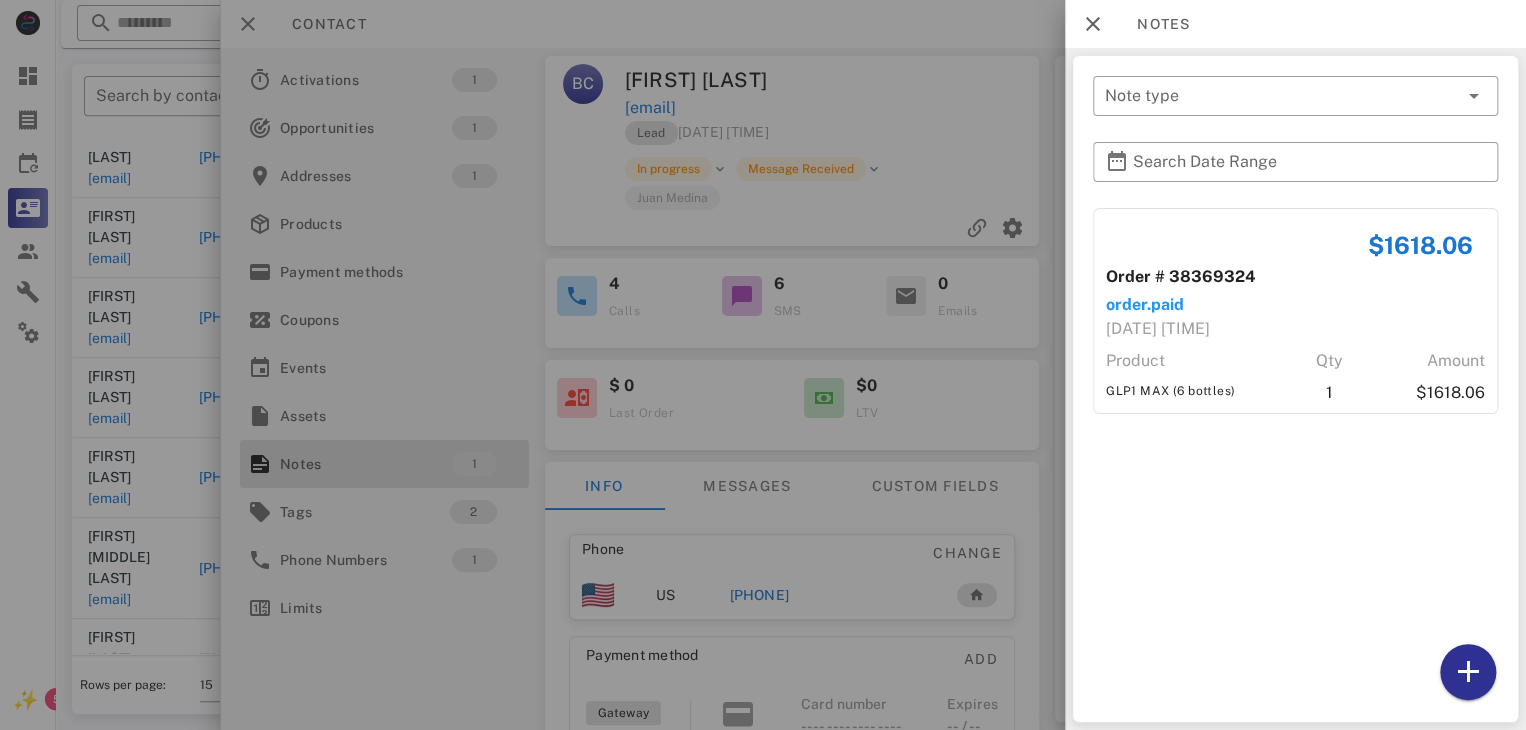 click at bounding box center [763, 365] 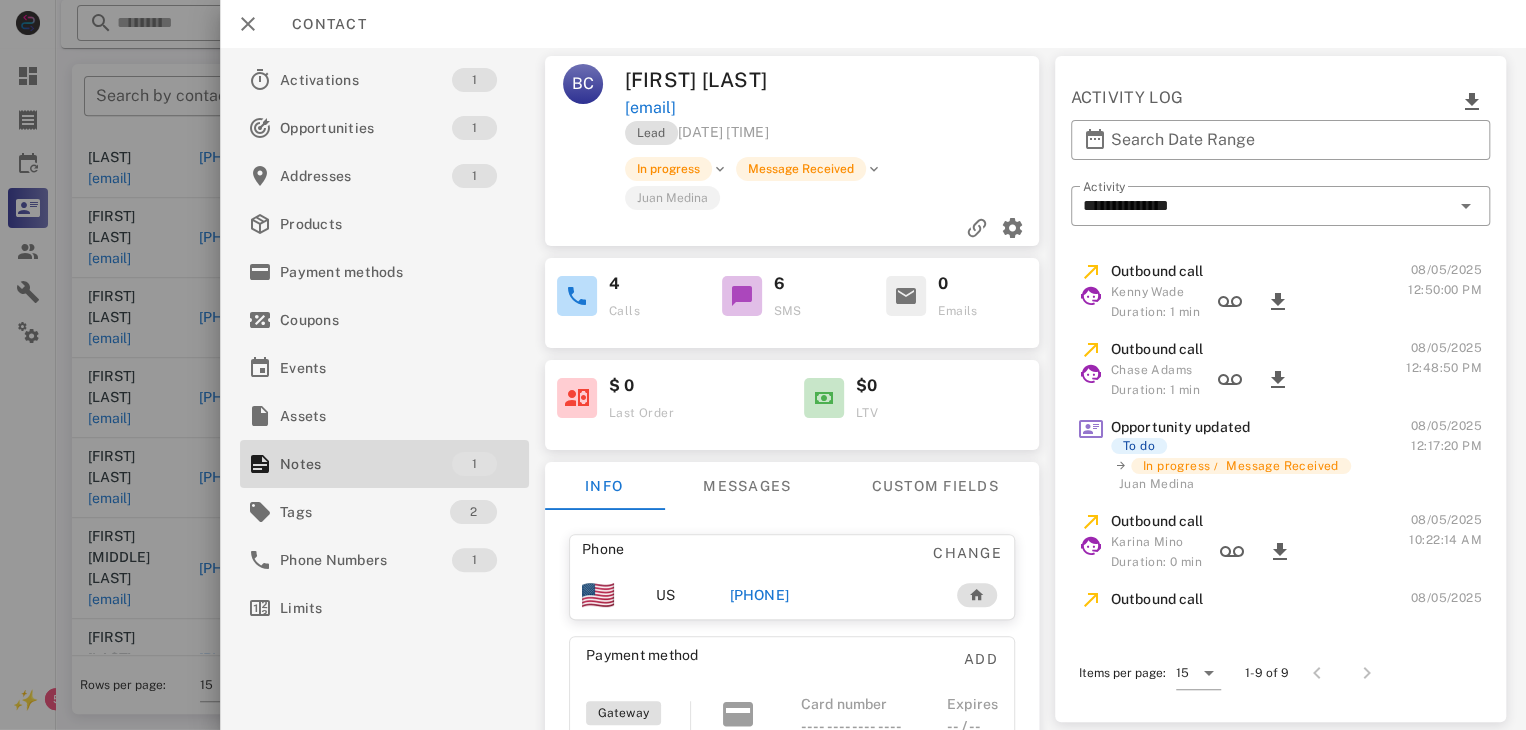 click on "+15153147997" at bounding box center (759, 595) 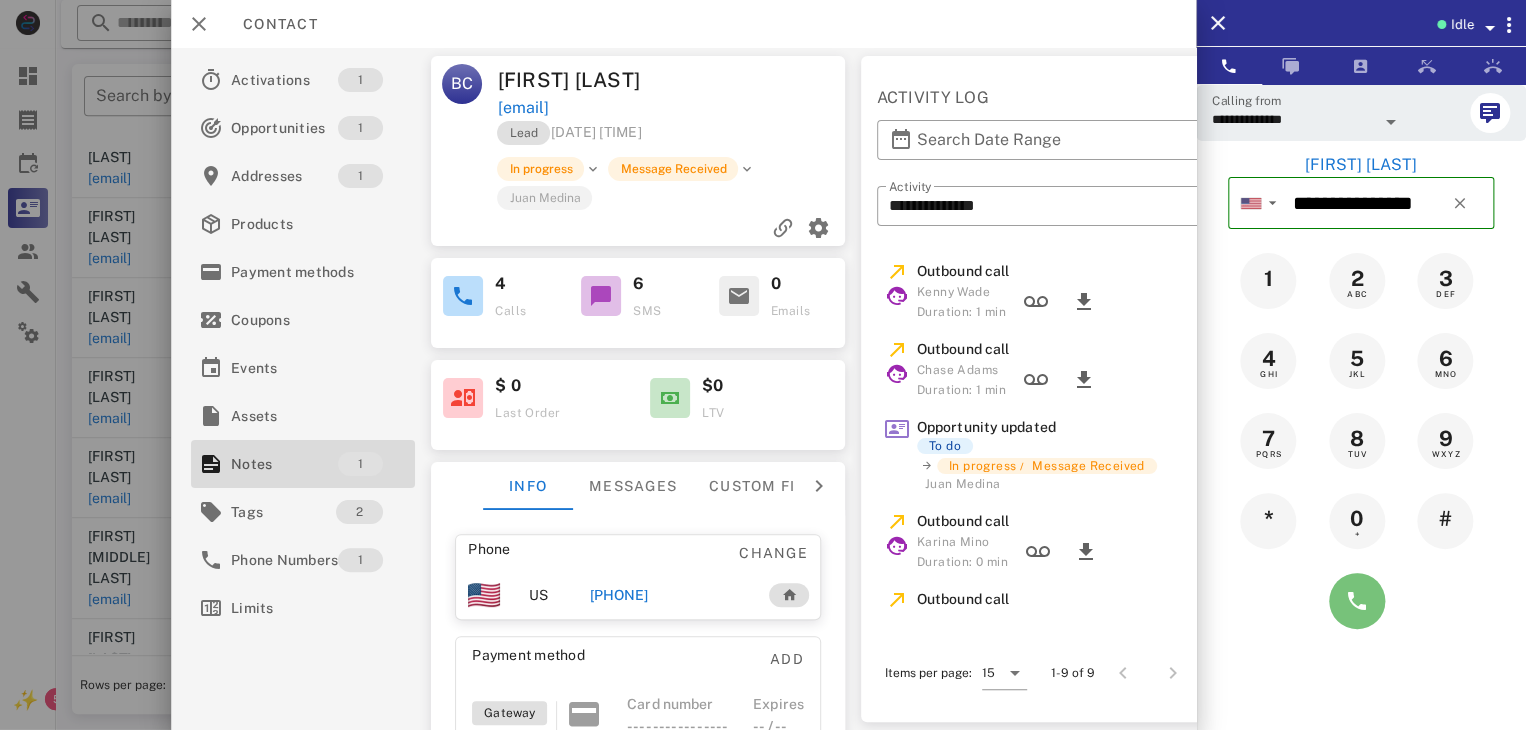 click at bounding box center [1357, 601] 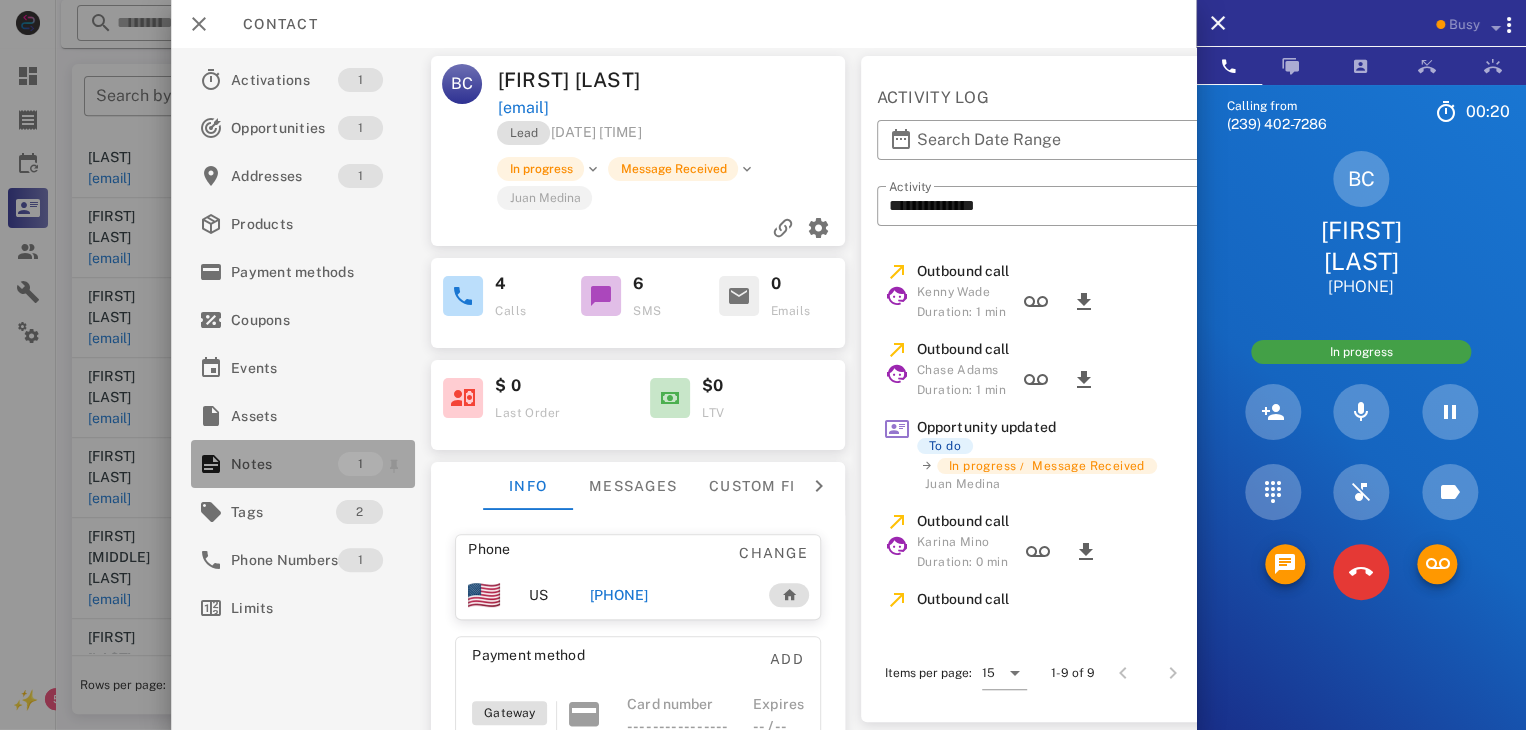 click on "Notes" at bounding box center (284, 464) 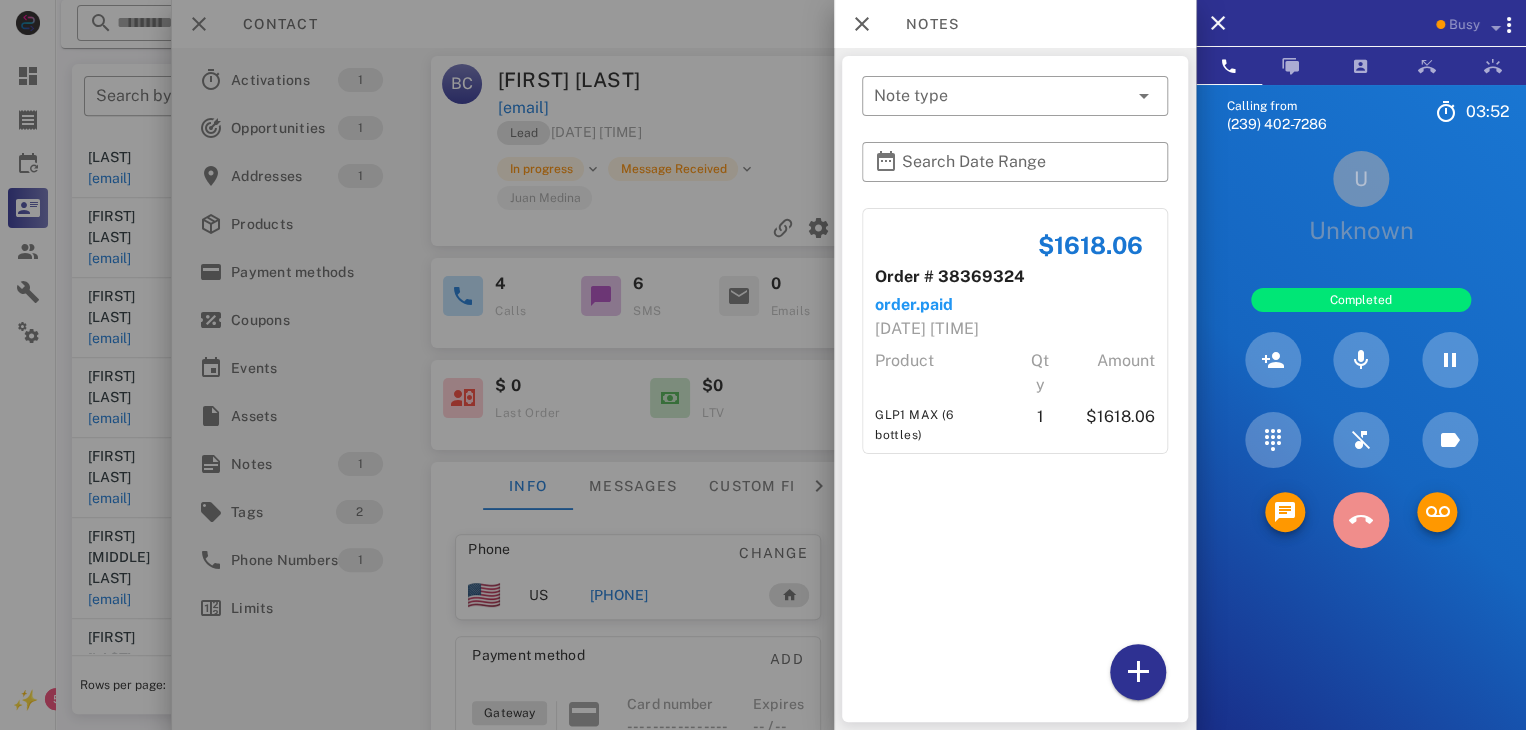 click at bounding box center [1361, 520] 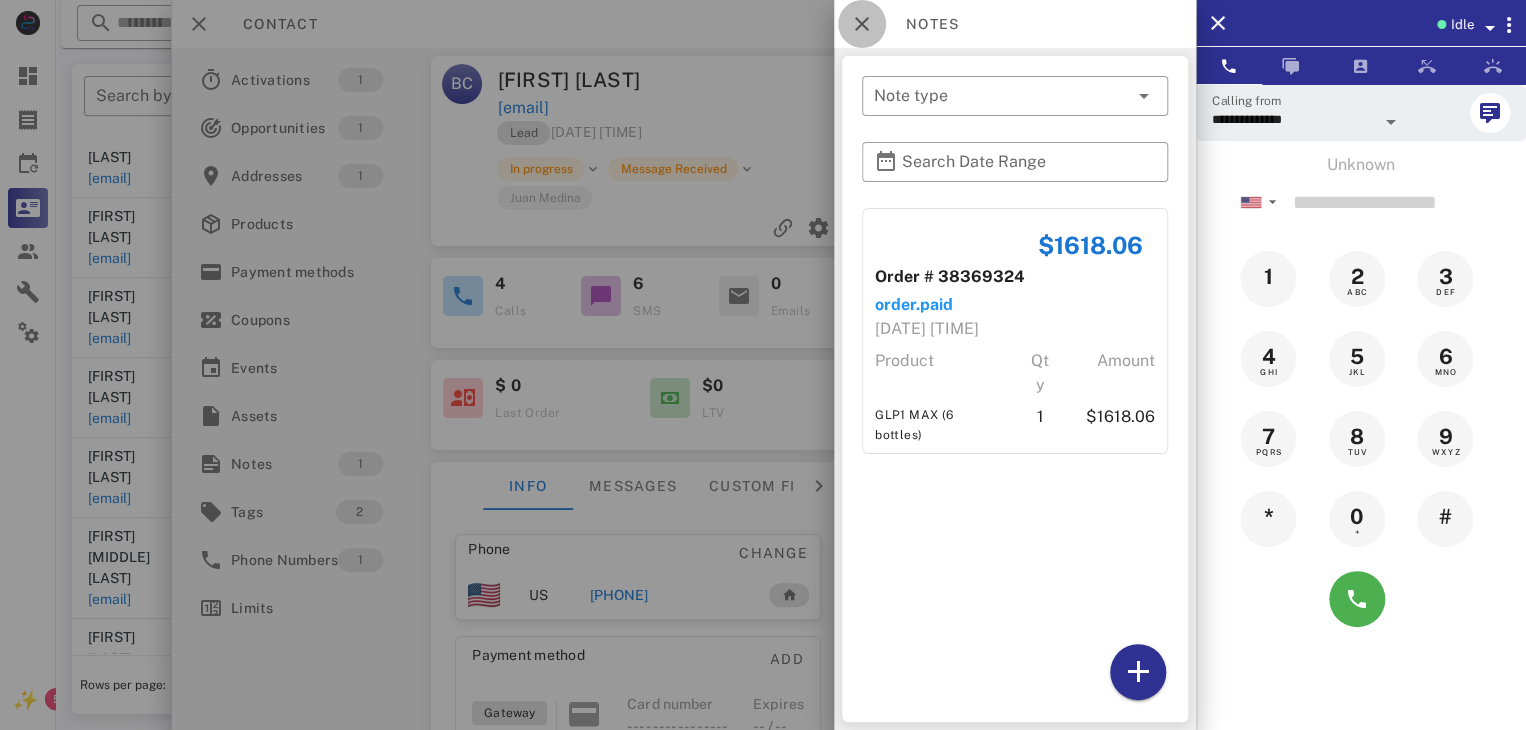 click at bounding box center [862, 24] 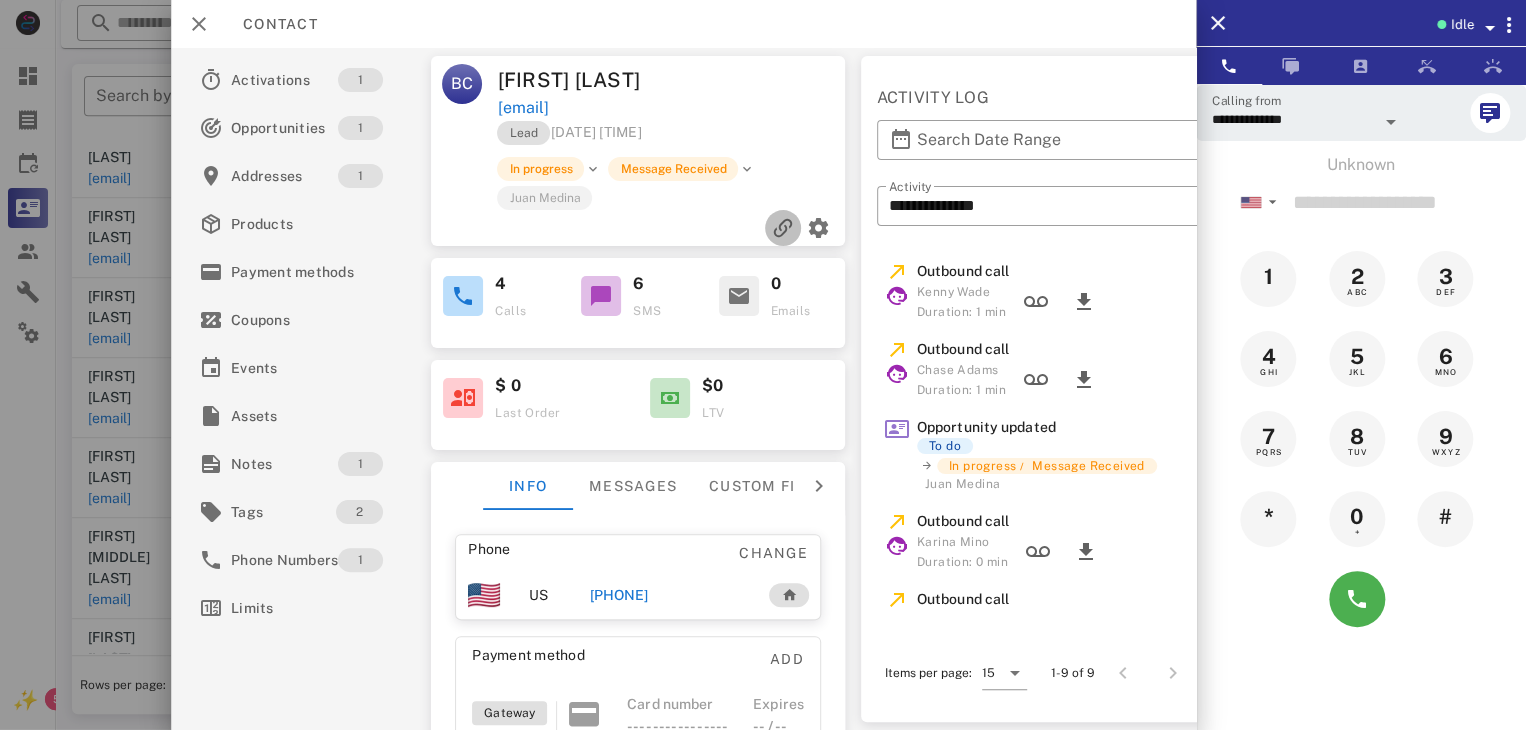 click at bounding box center (783, 228) 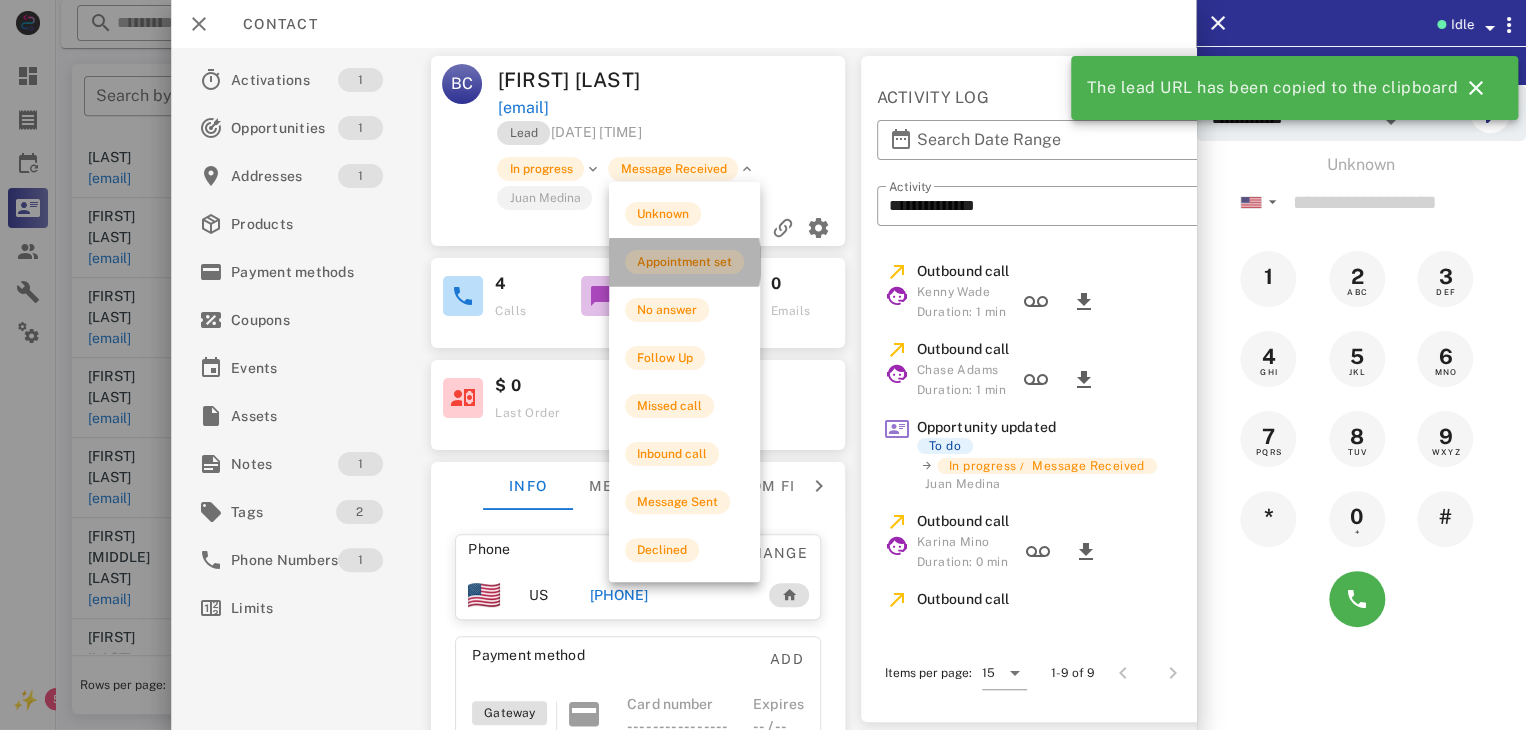click on "Appointment set" at bounding box center (684, 262) 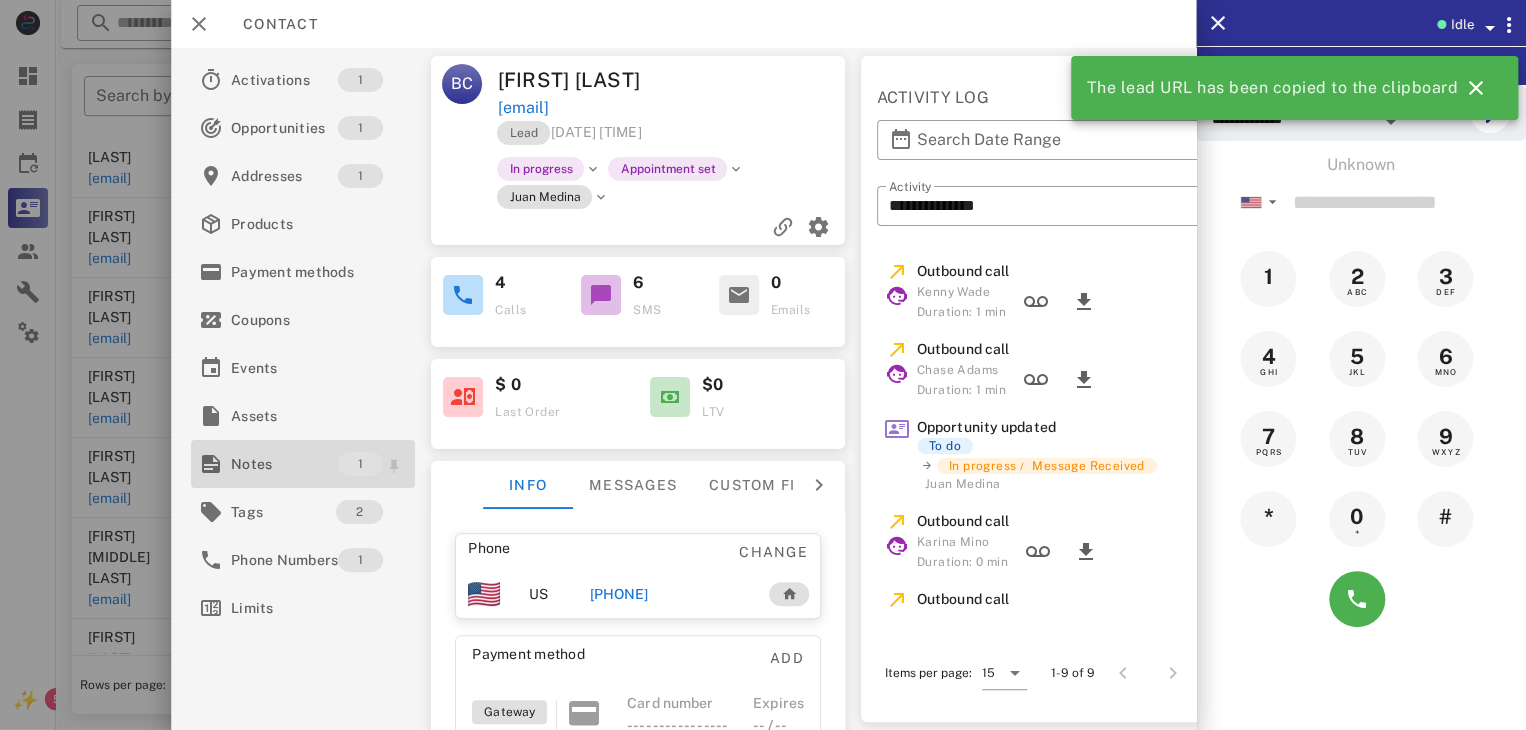 click on "Notes" at bounding box center (284, 464) 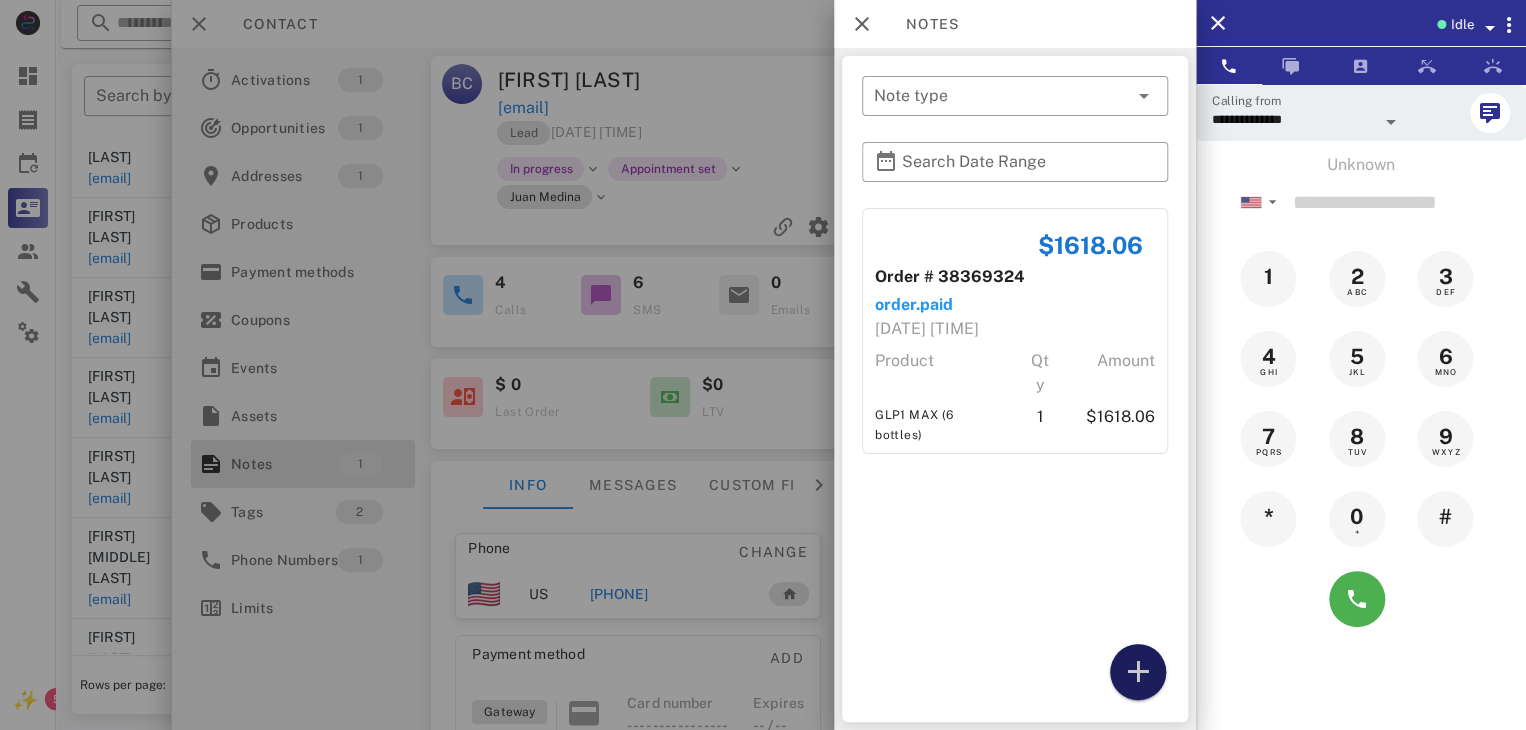 click at bounding box center [1138, 672] 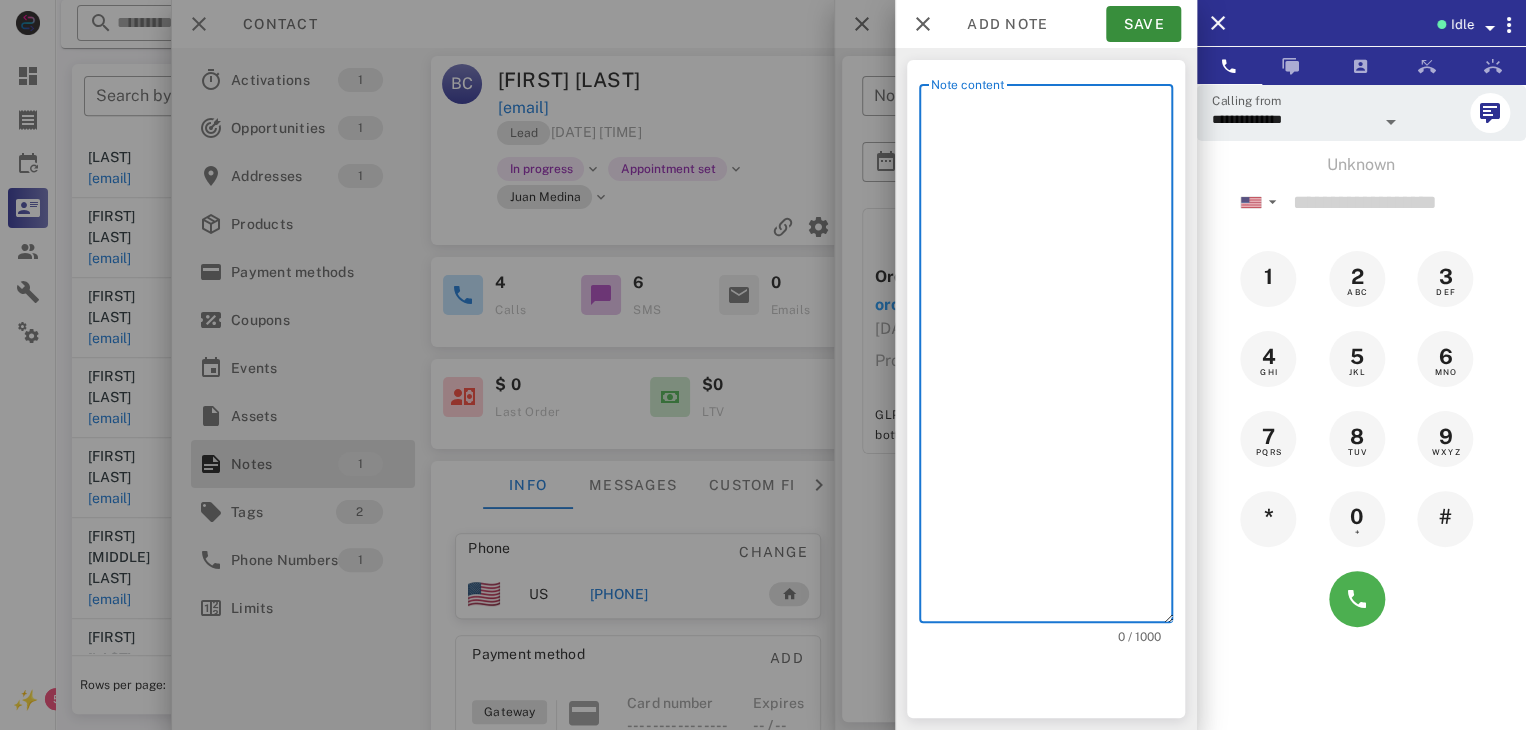 click on "Note content" at bounding box center [1052, 358] 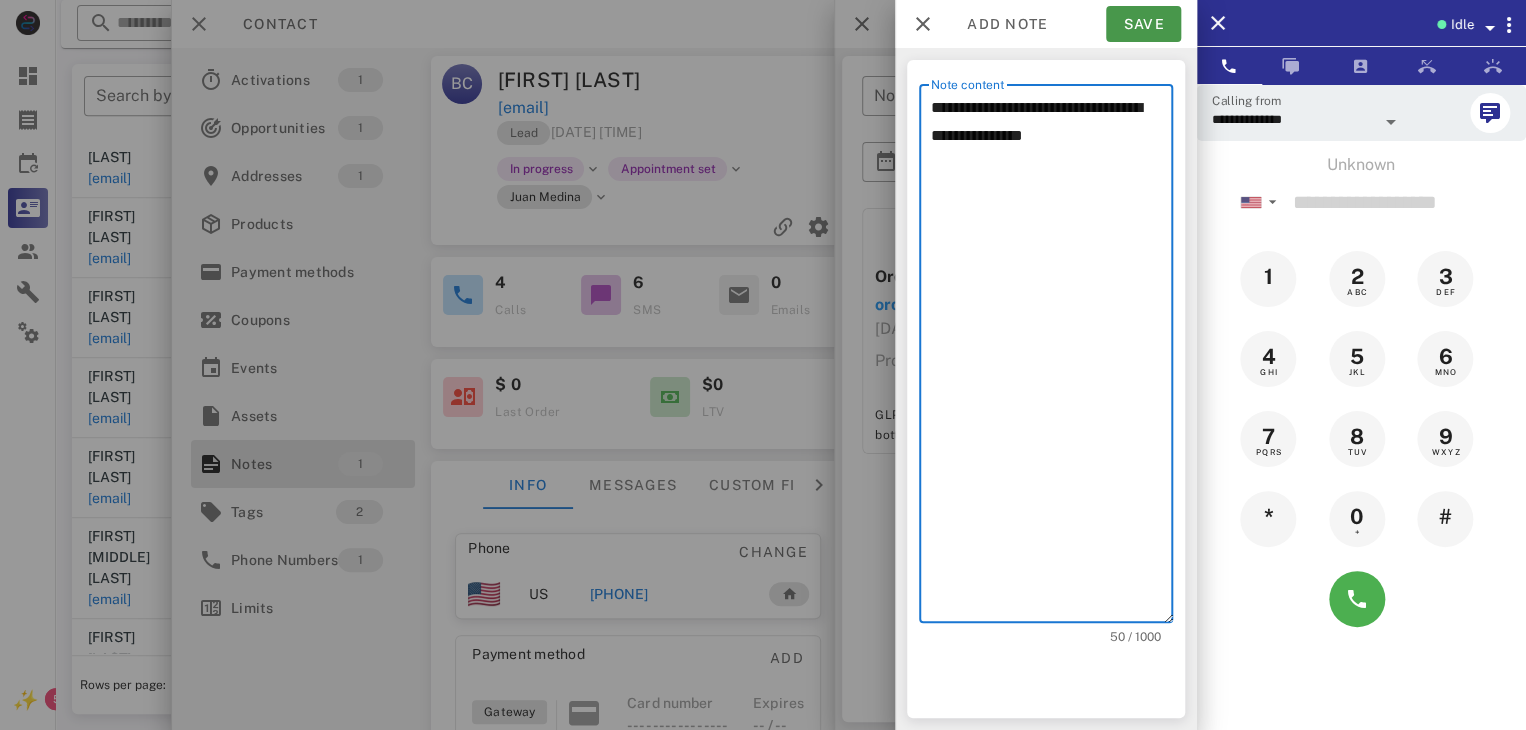 type on "**********" 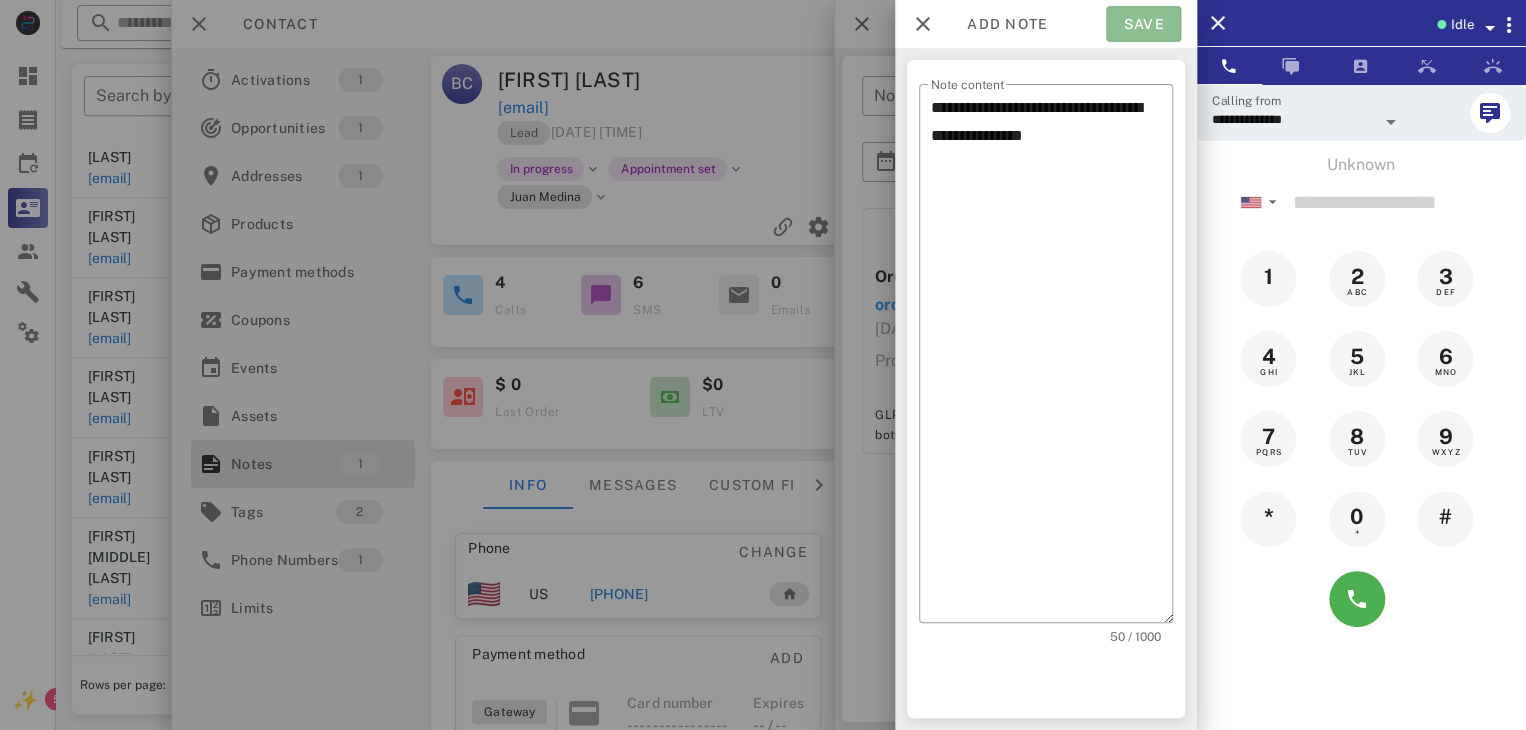click on "Save" at bounding box center [1143, 24] 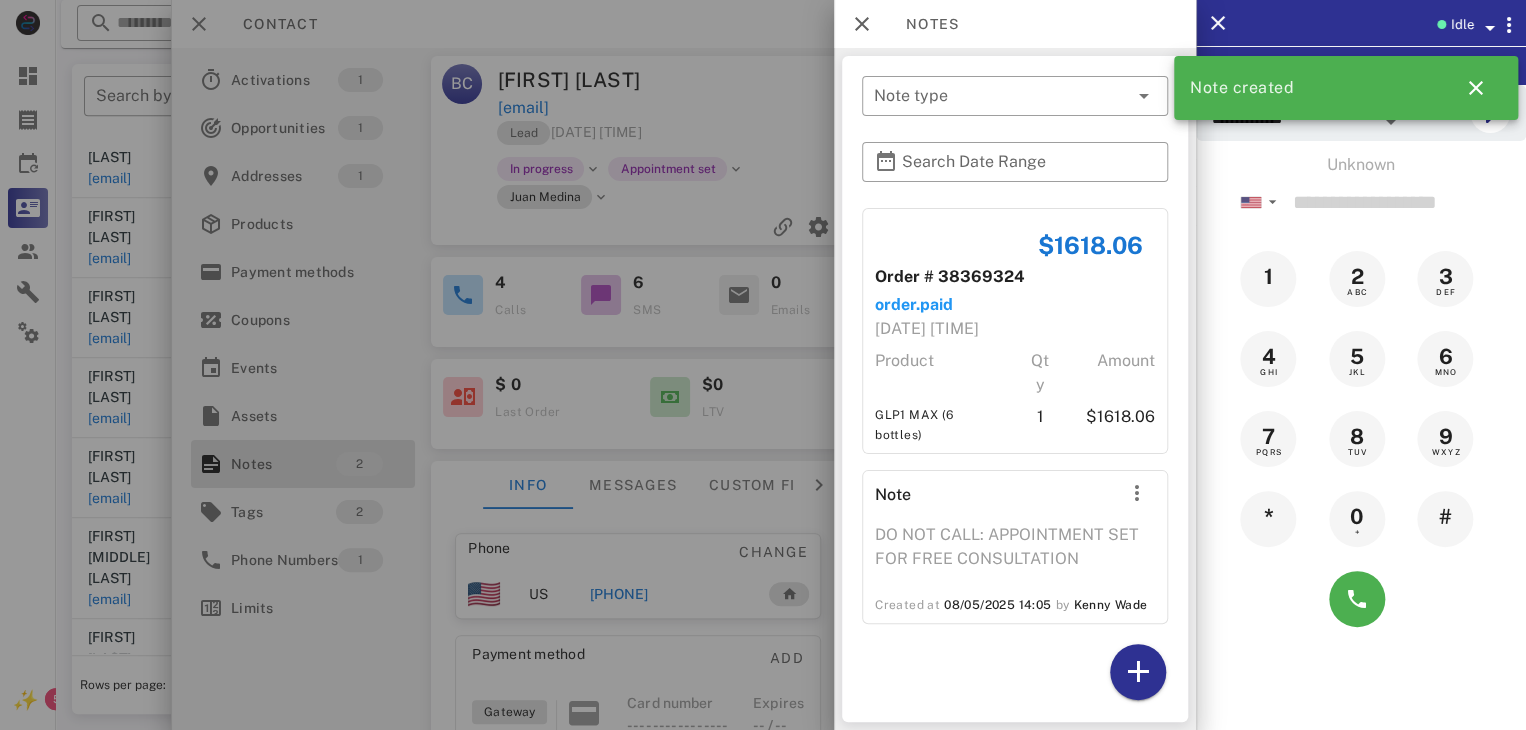 click at bounding box center [763, 365] 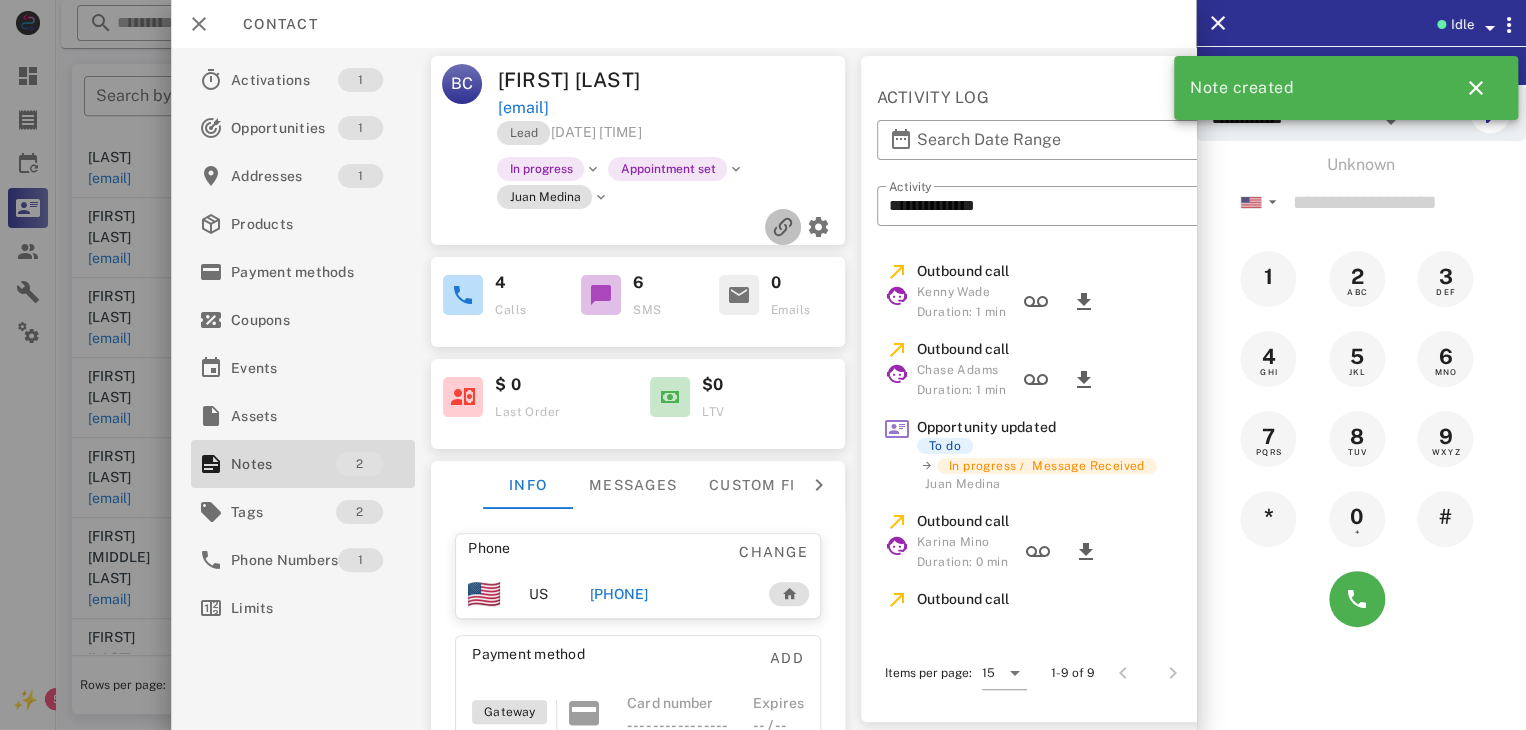 click at bounding box center (783, 227) 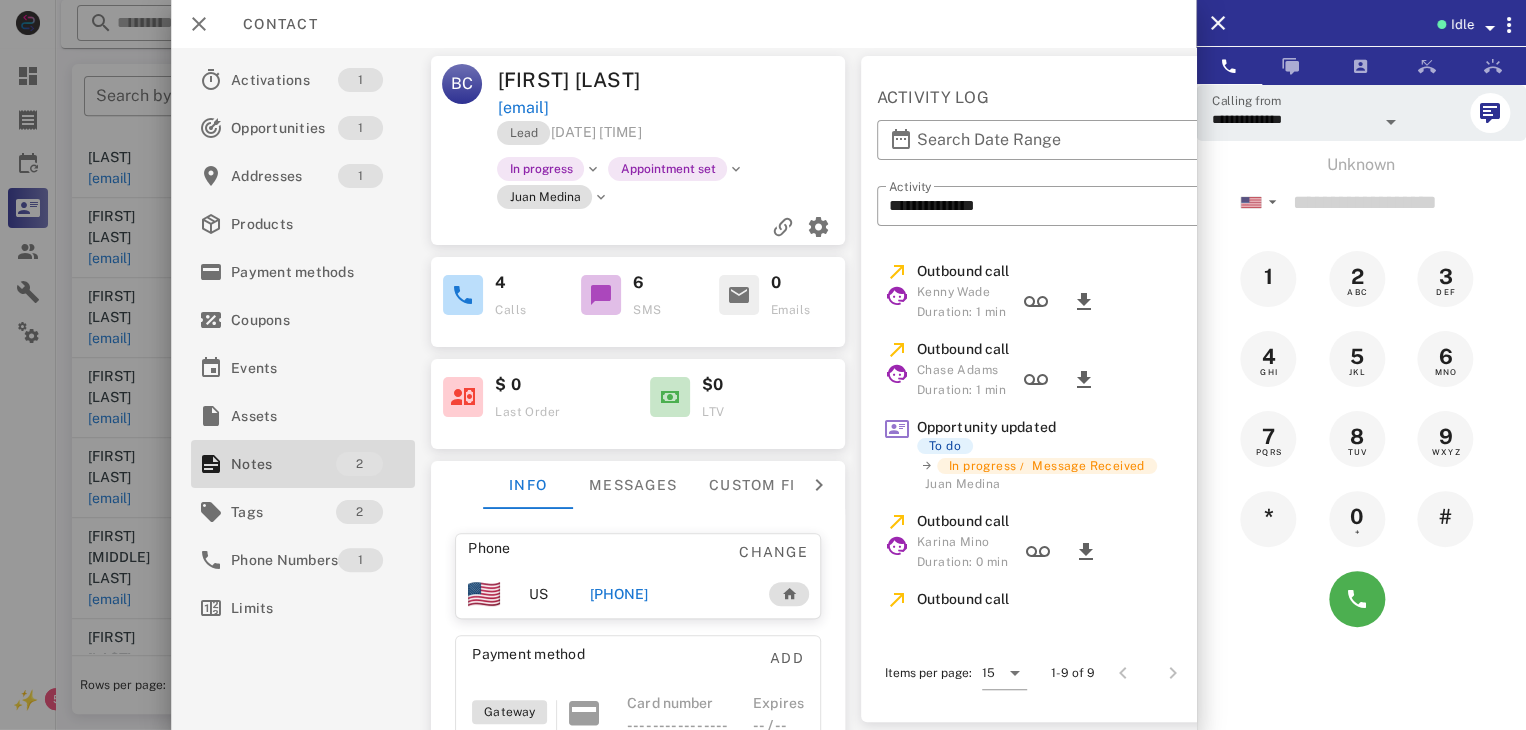 click at bounding box center (763, 365) 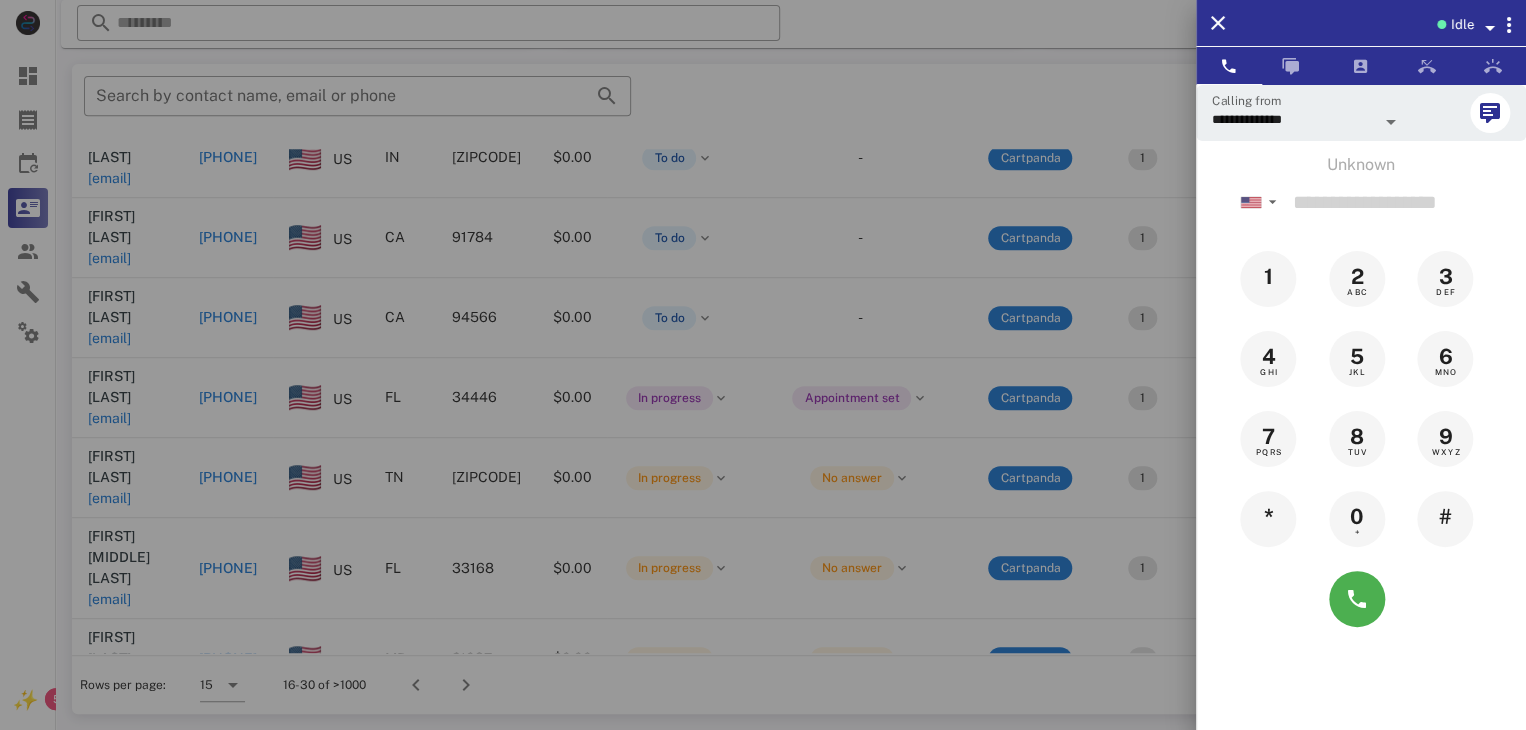 click at bounding box center [763, 365] 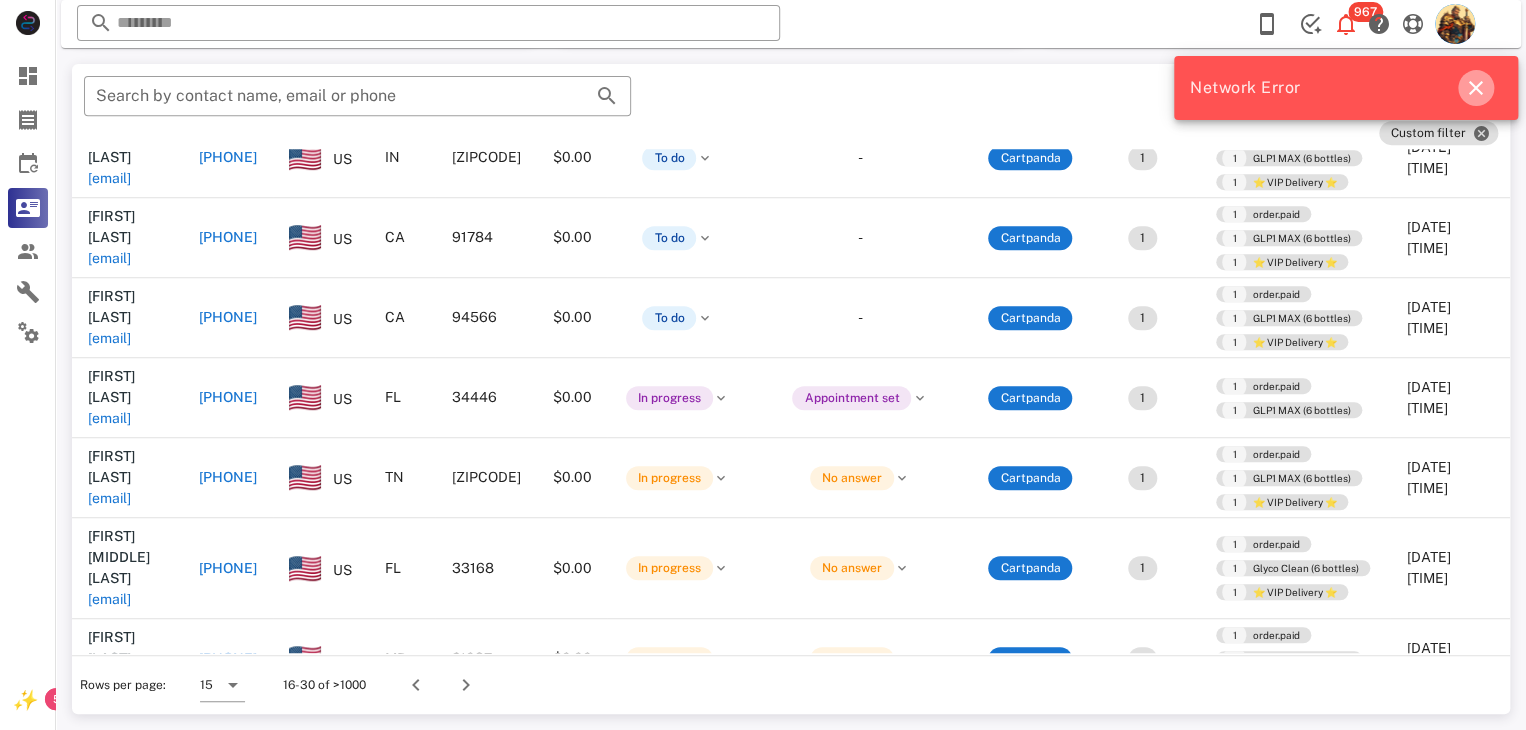 click at bounding box center (1476, 88) 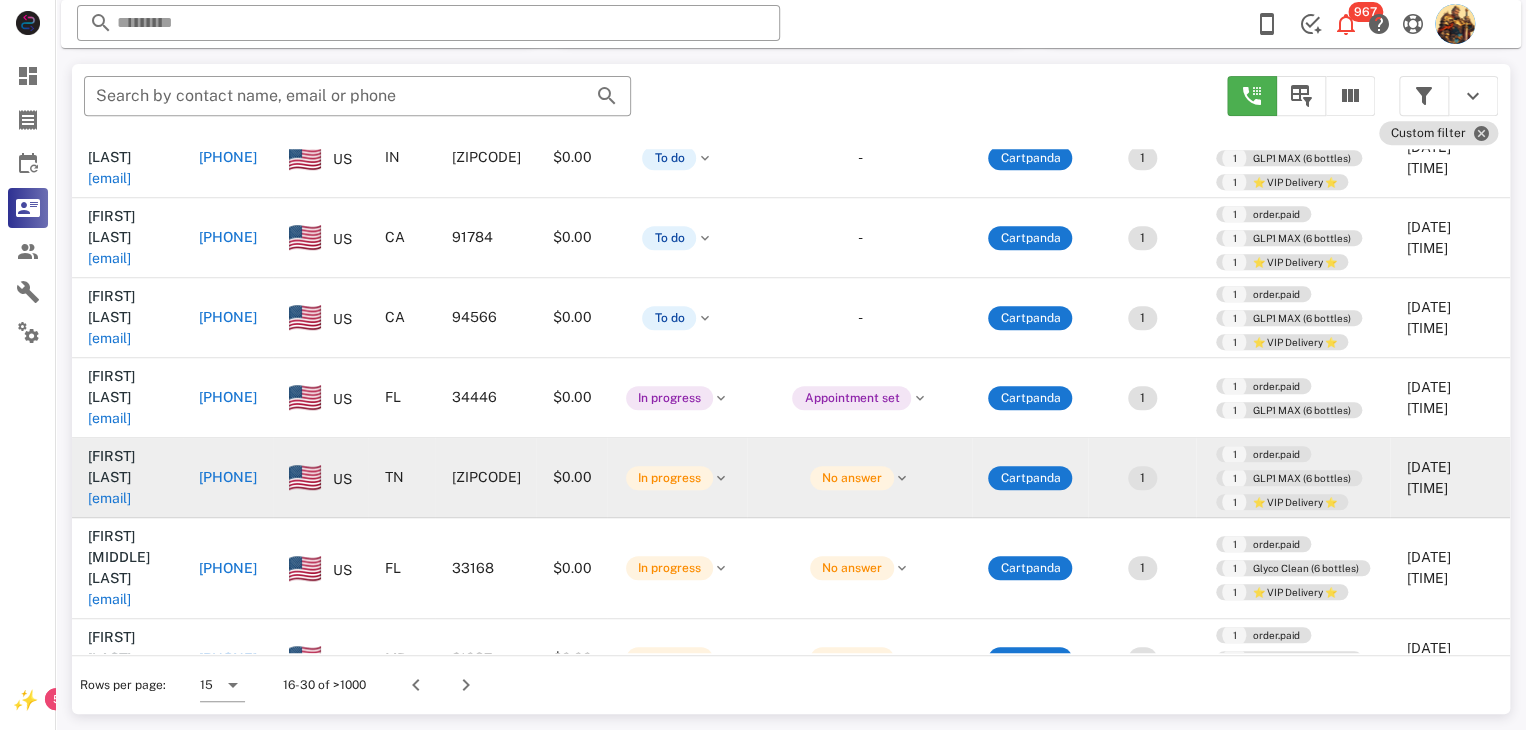 click on "gemstonecathy@aol.com" at bounding box center (109, 498) 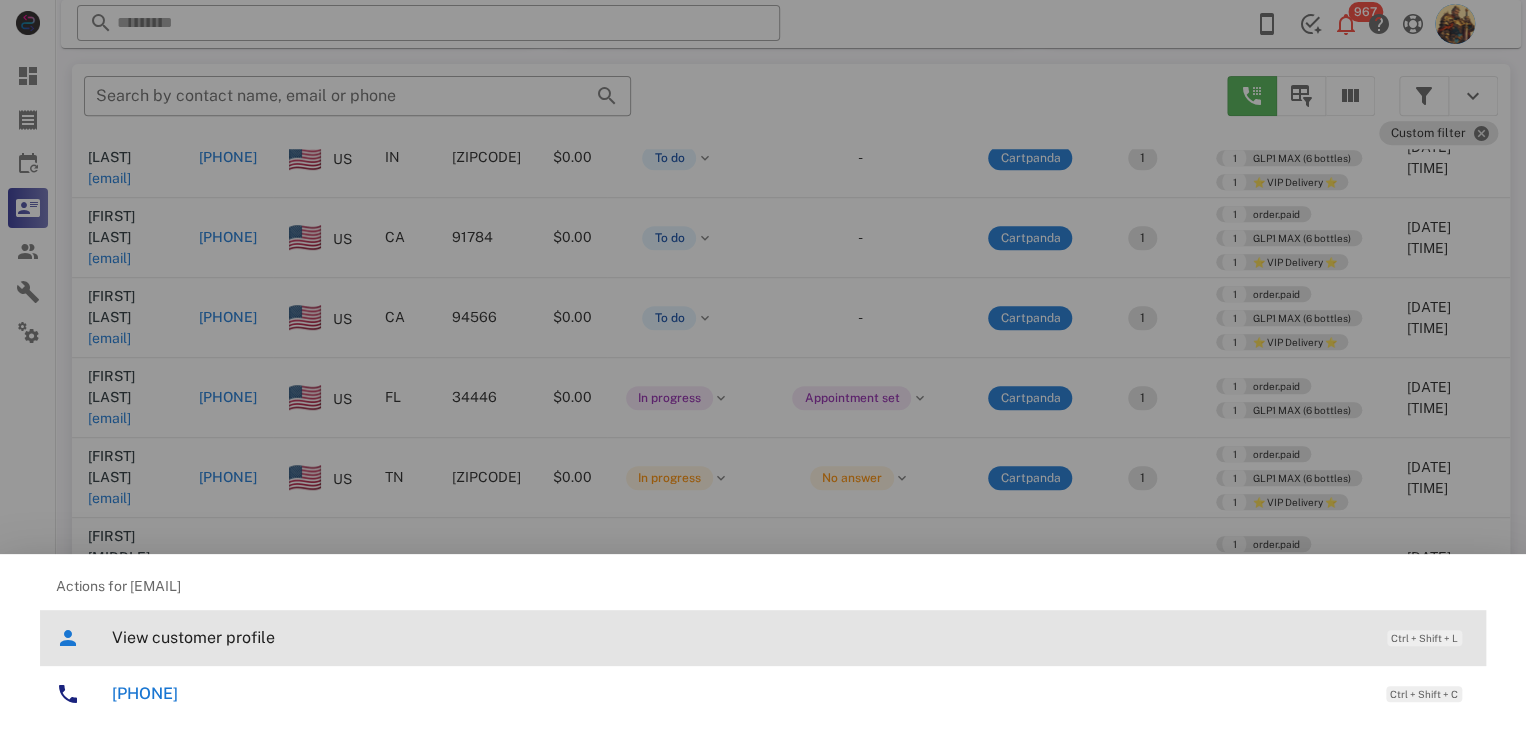 click on "View customer profile" at bounding box center (739, 637) 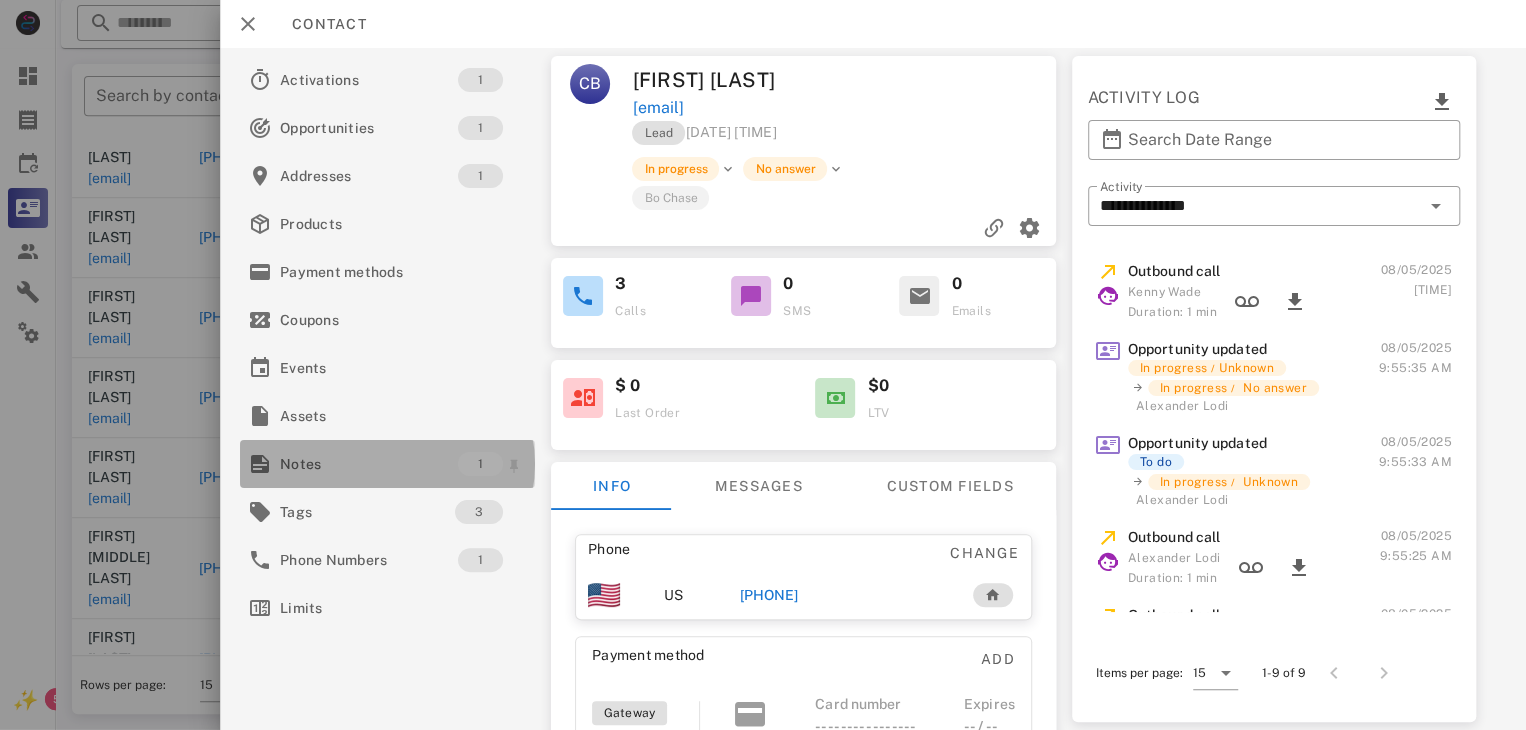 click on "Notes" at bounding box center (369, 464) 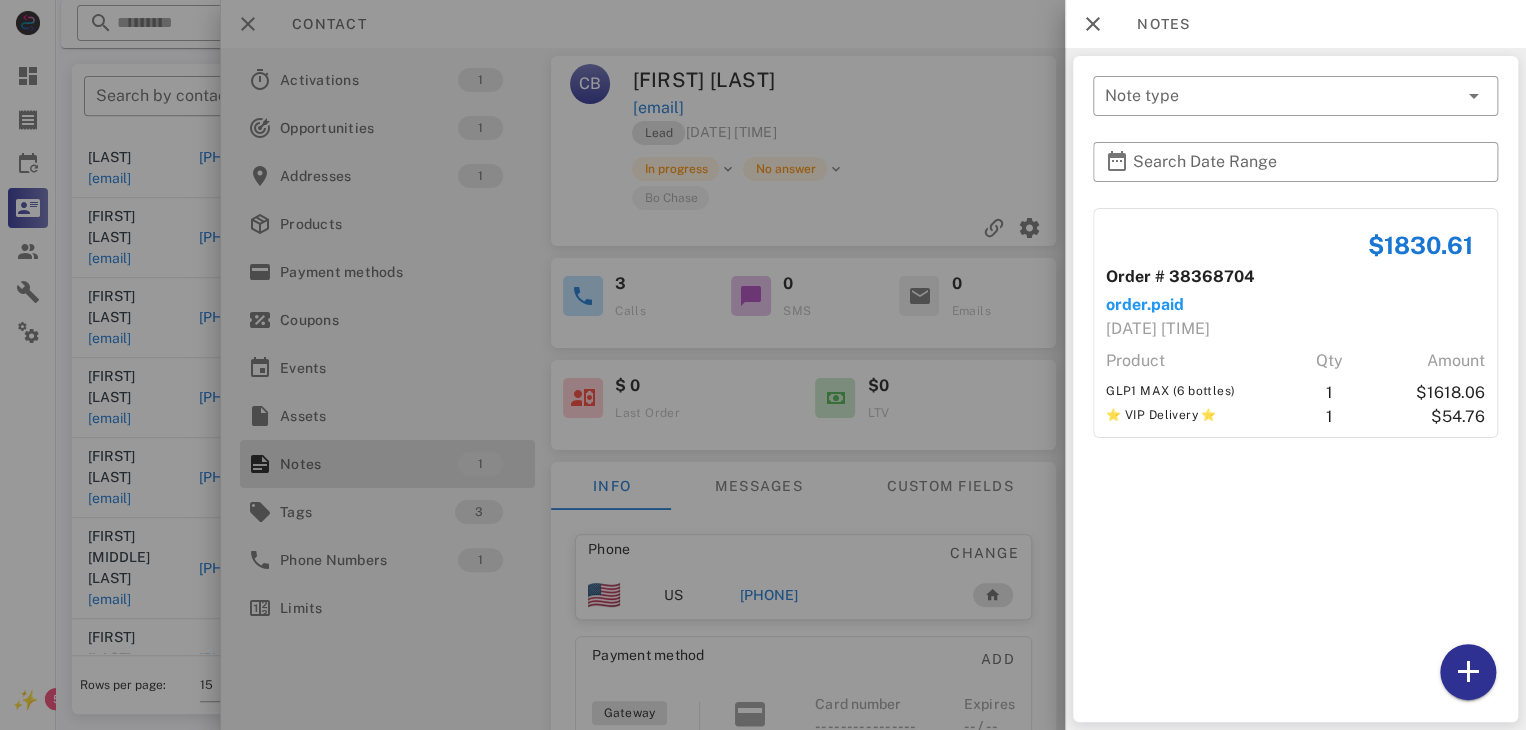 click at bounding box center (763, 365) 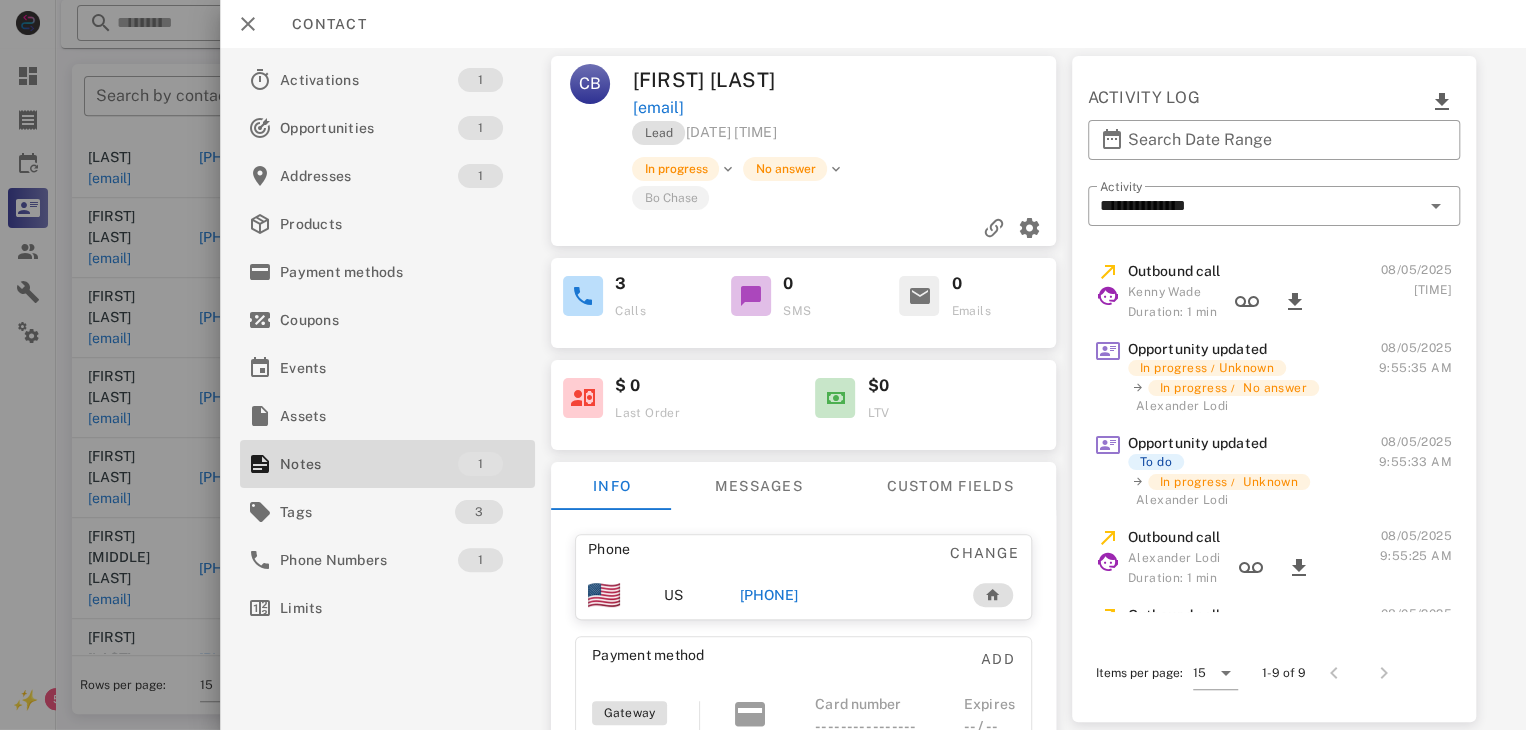 drag, startPoint x: 772, startPoint y: 592, endPoint x: 758, endPoint y: 597, distance: 14.866069 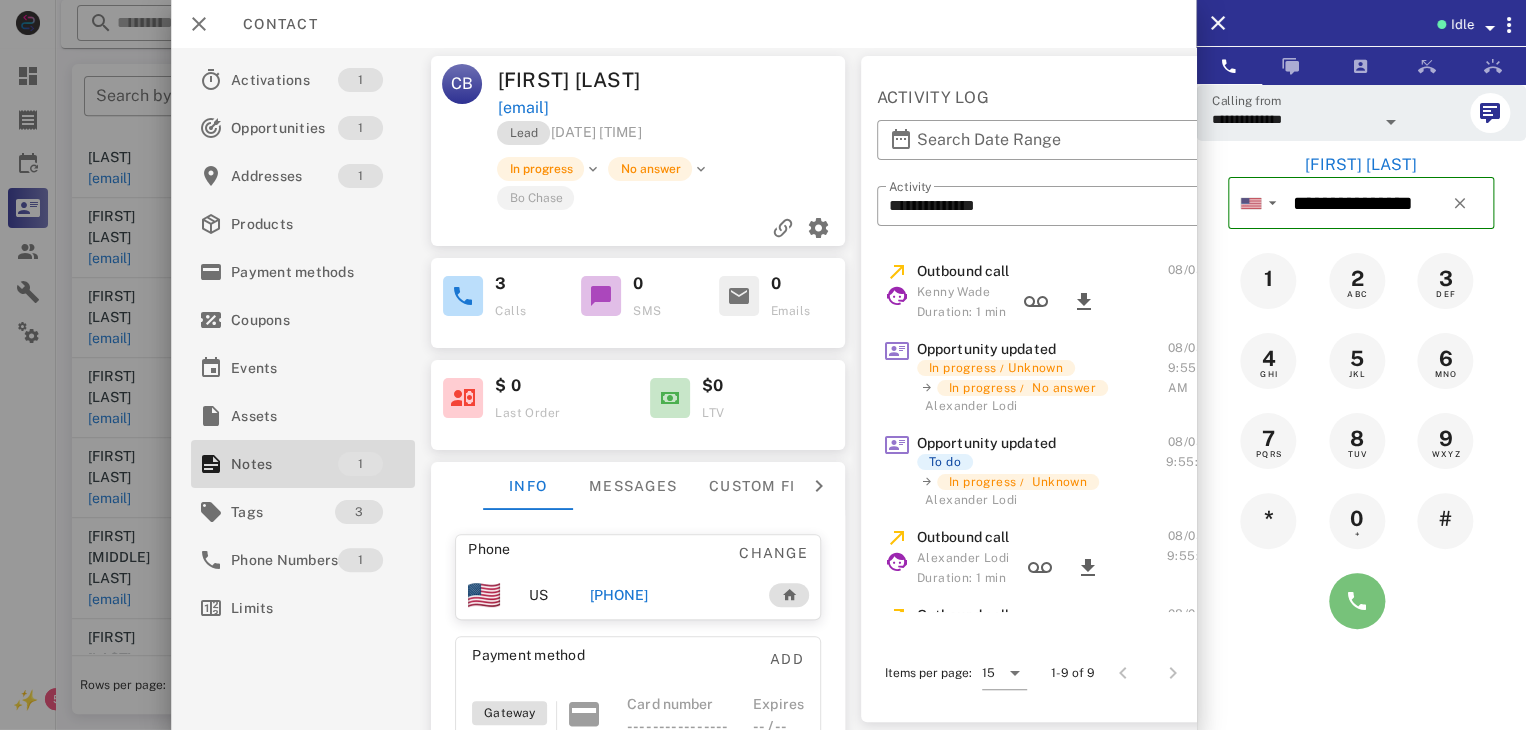 click at bounding box center [1357, 601] 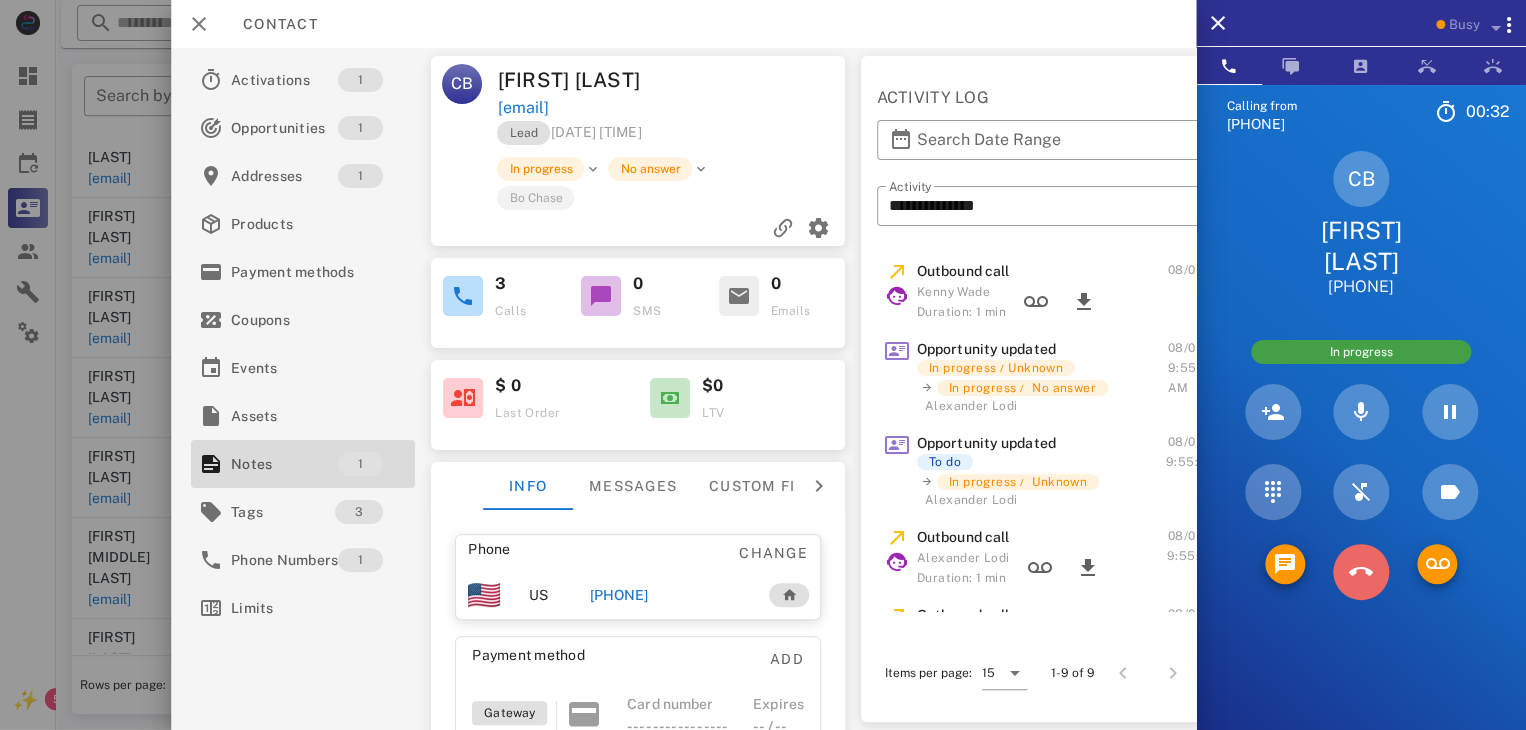 click at bounding box center (1361, 572) 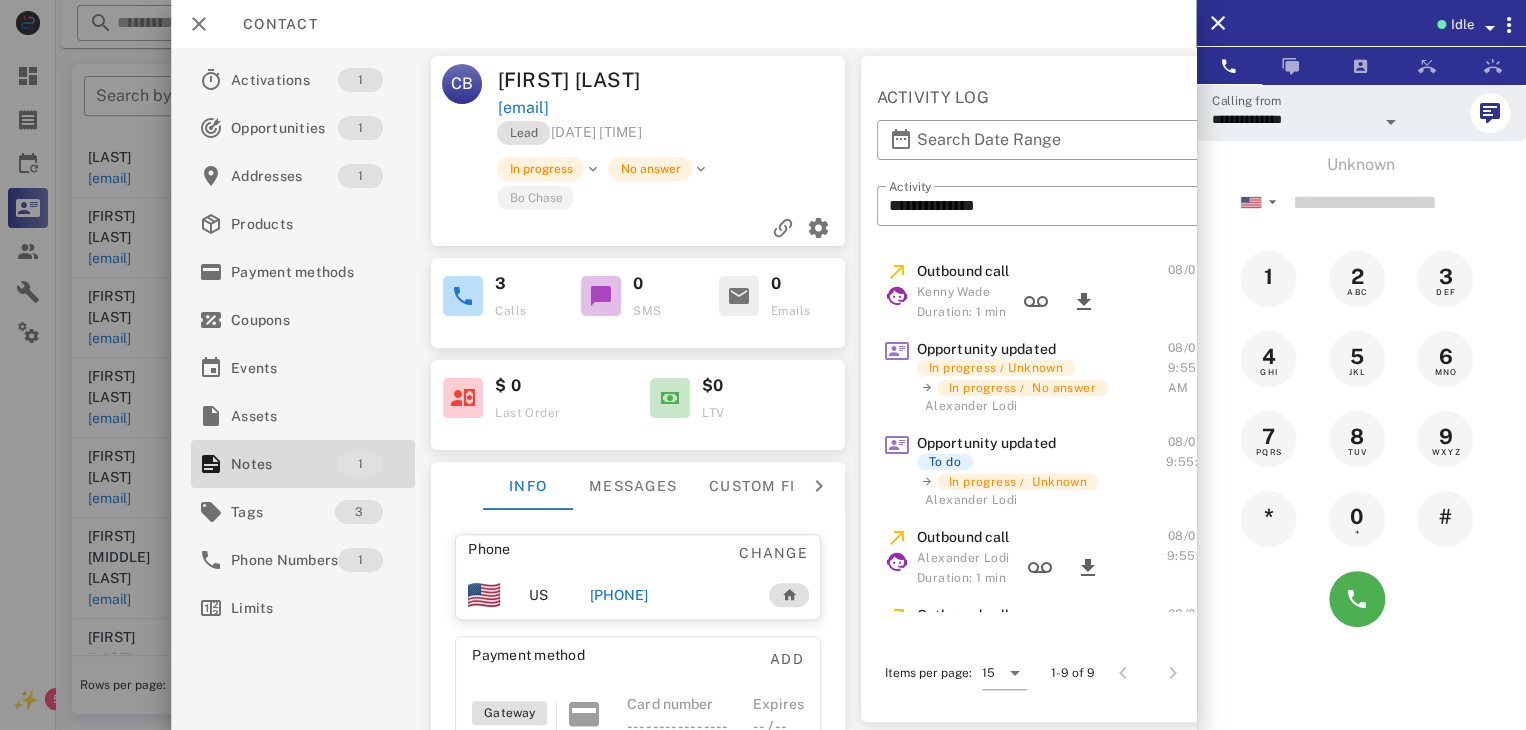 click at bounding box center [763, 365] 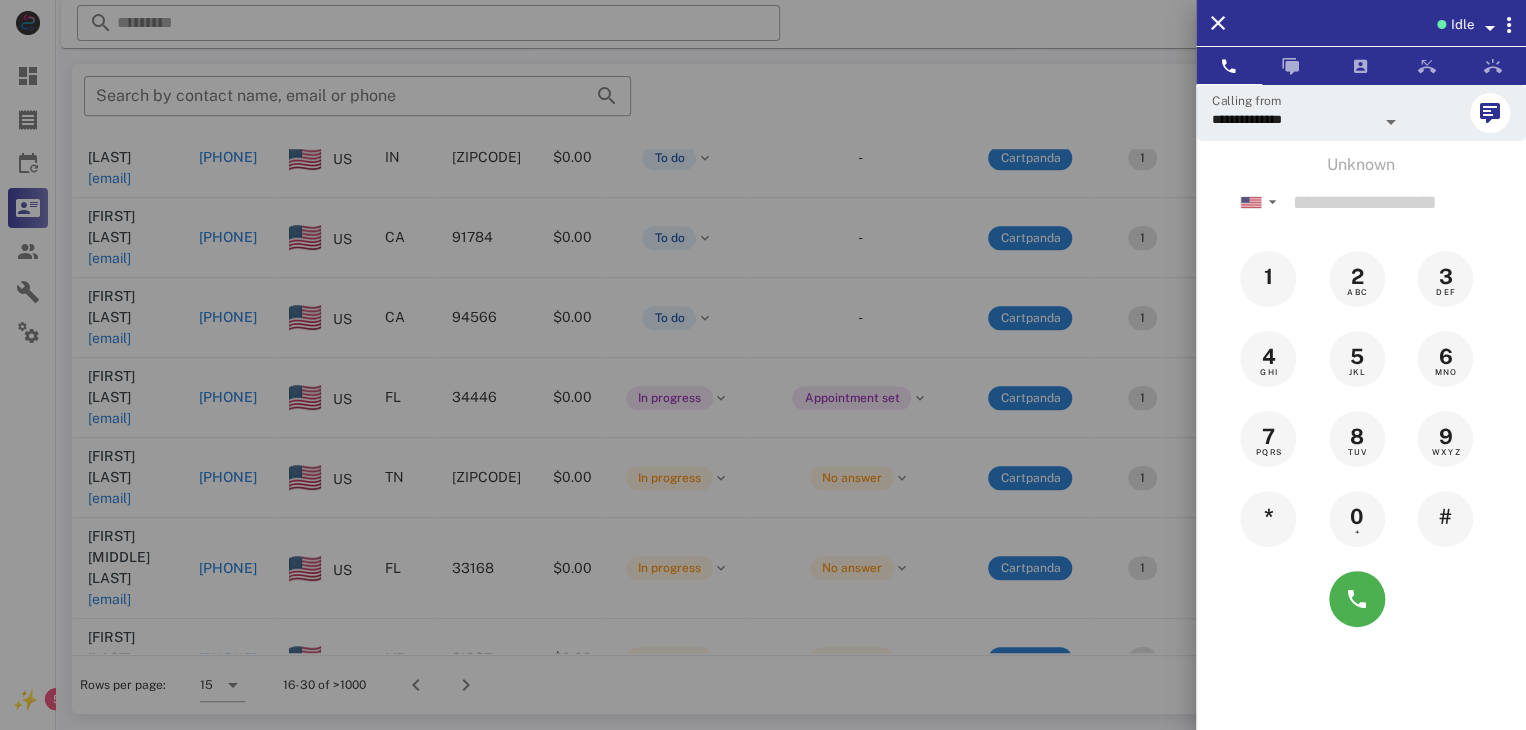 click at bounding box center (763, 365) 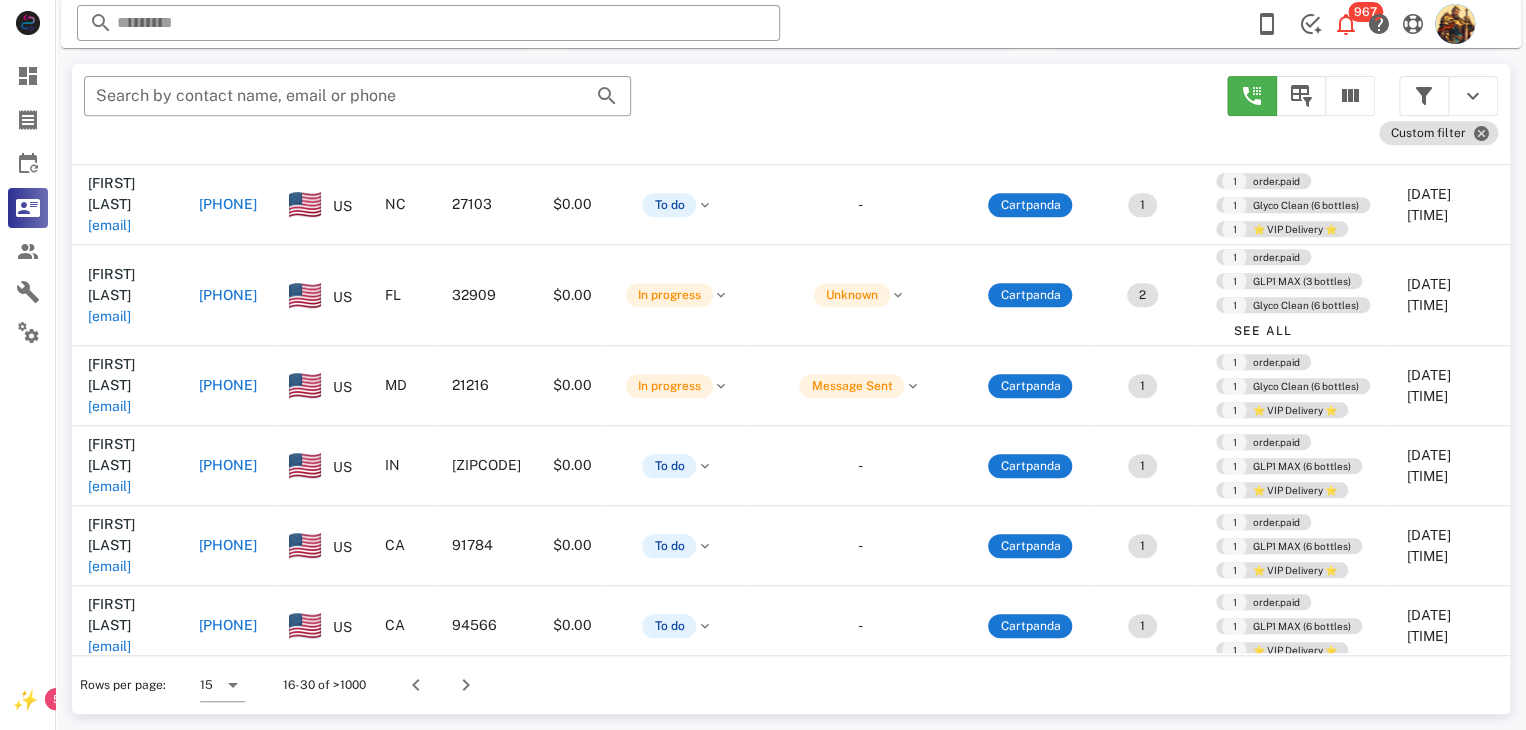 scroll, scrollTop: 0, scrollLeft: 0, axis: both 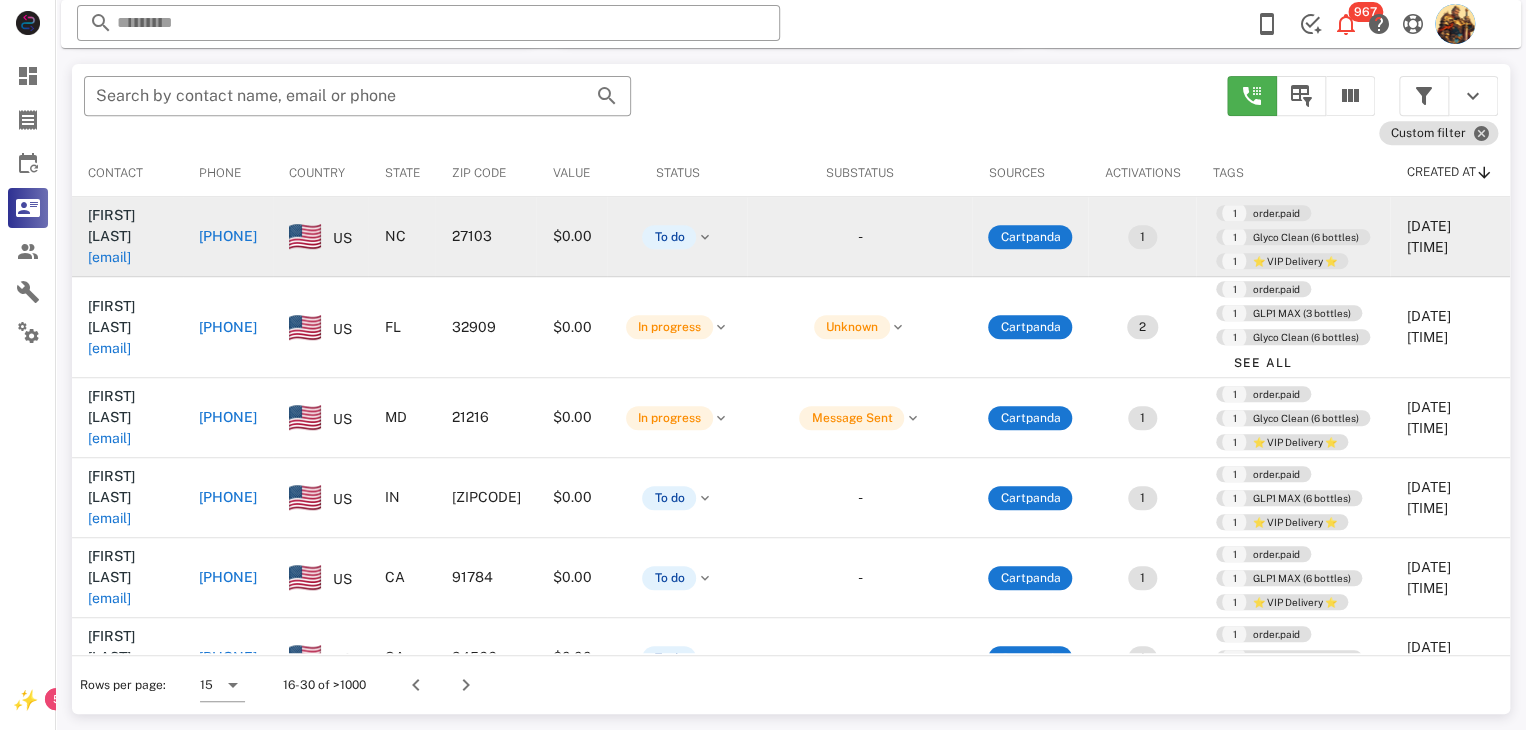 click on "judycox1015@gmail.com" at bounding box center (109, 257) 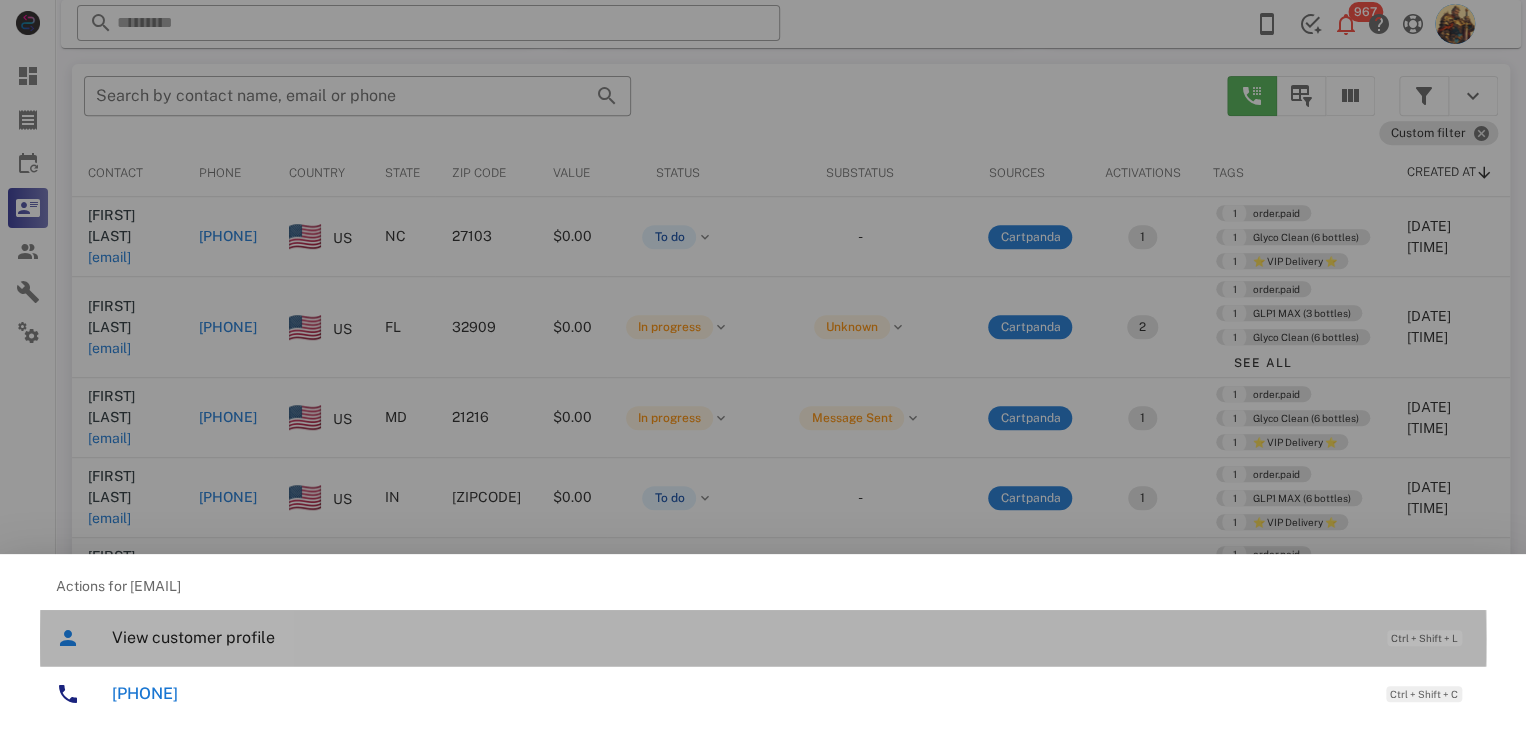 click on "View customer profile" at bounding box center (739, 637) 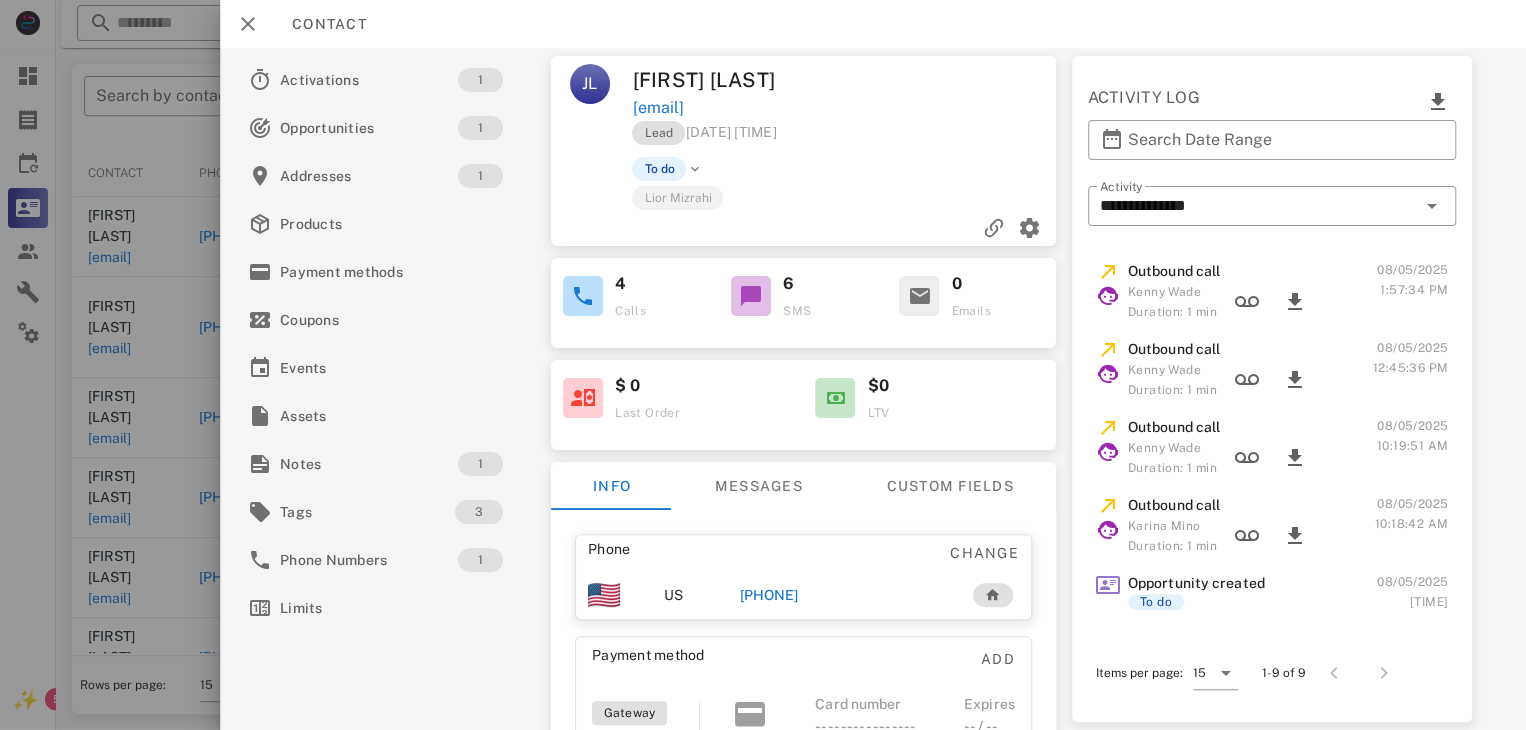 click on "+13365295334" at bounding box center (769, 595) 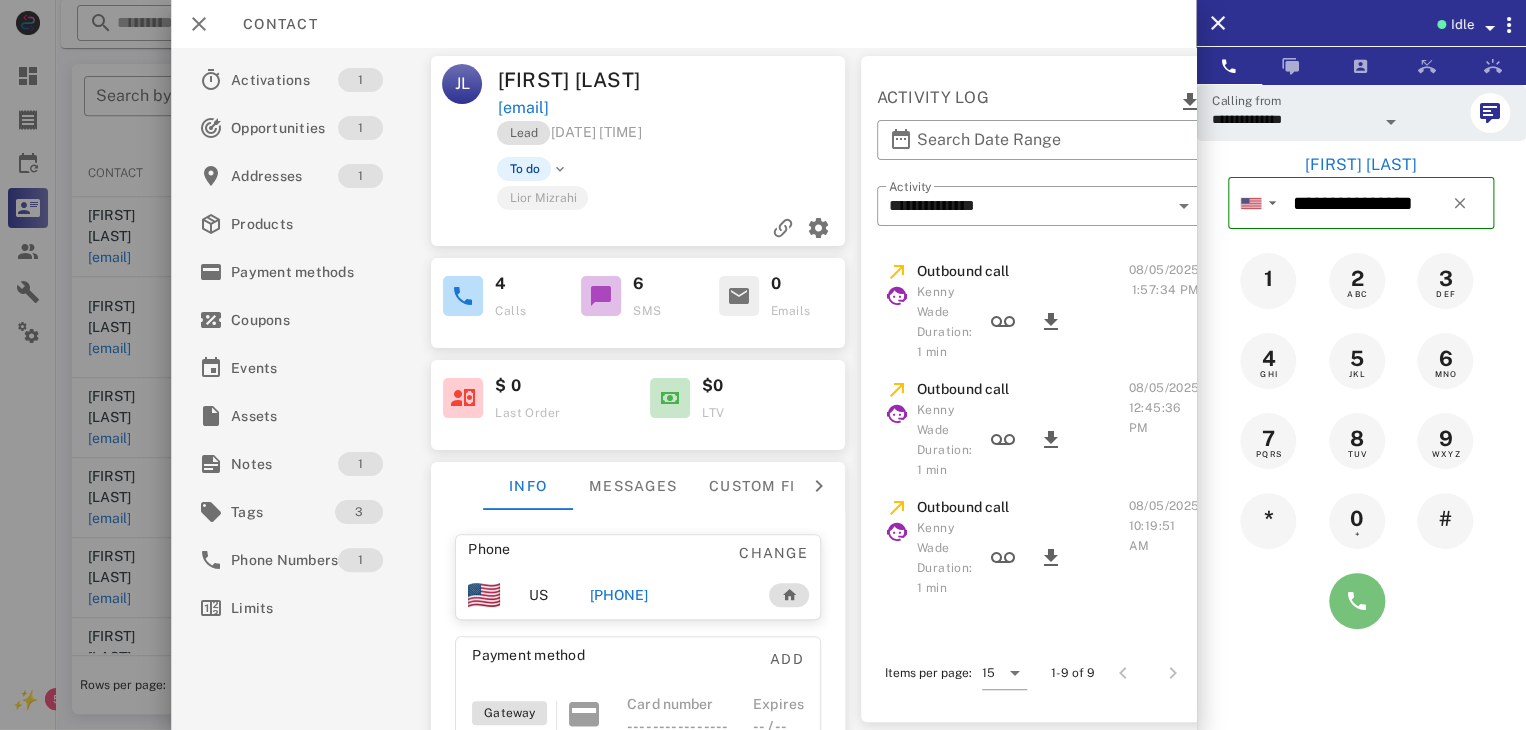 click at bounding box center [1357, 601] 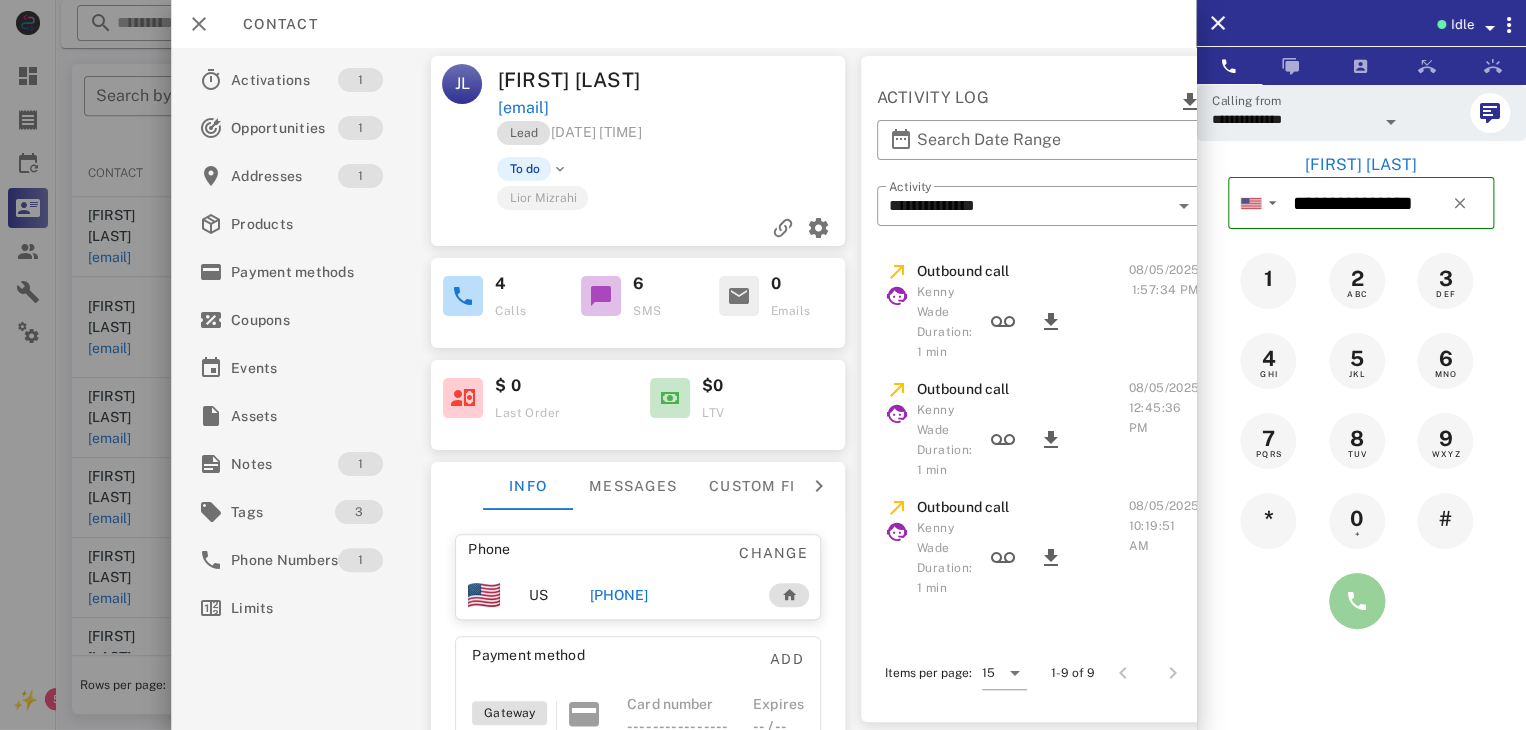 click at bounding box center [1357, 601] 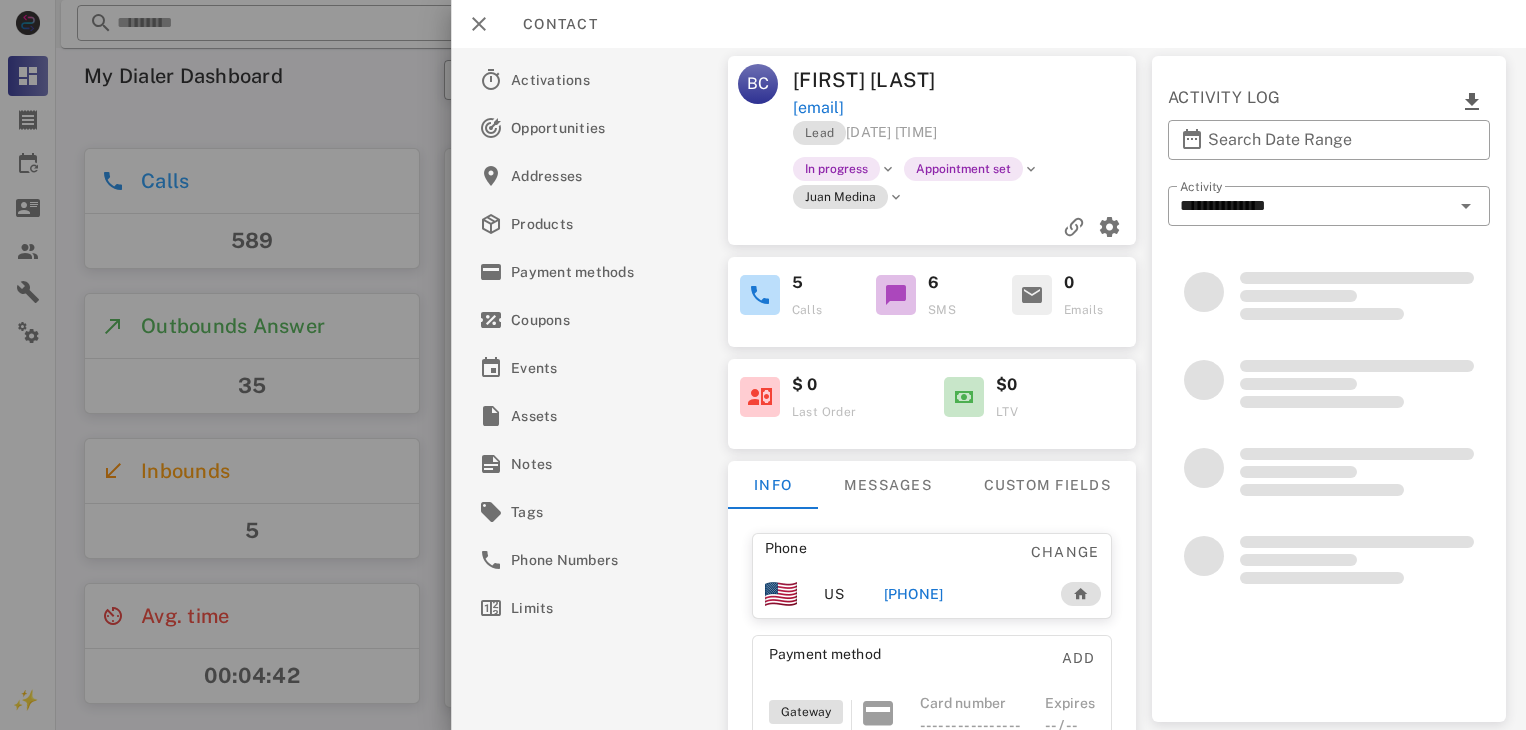 scroll, scrollTop: 0, scrollLeft: 0, axis: both 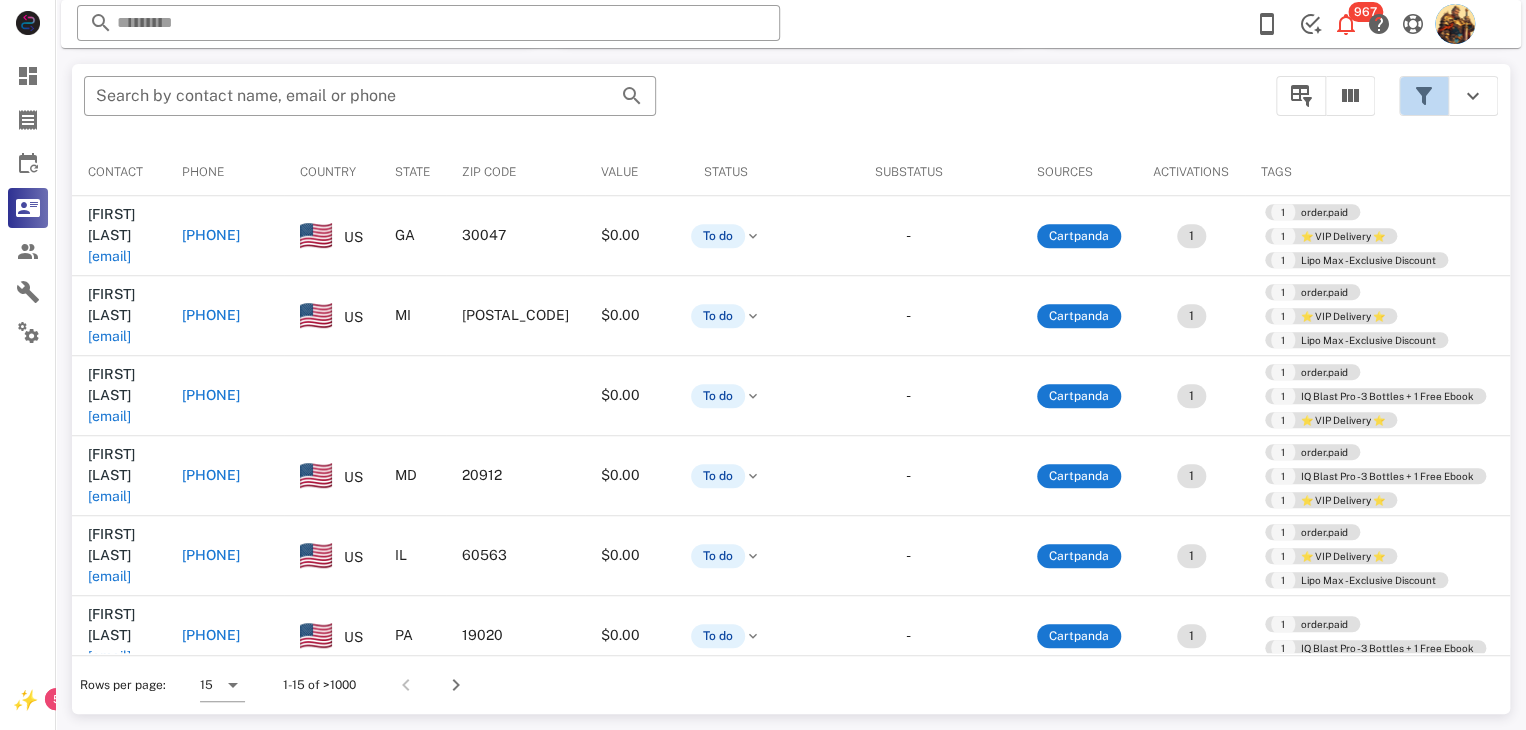 click at bounding box center (1424, 96) 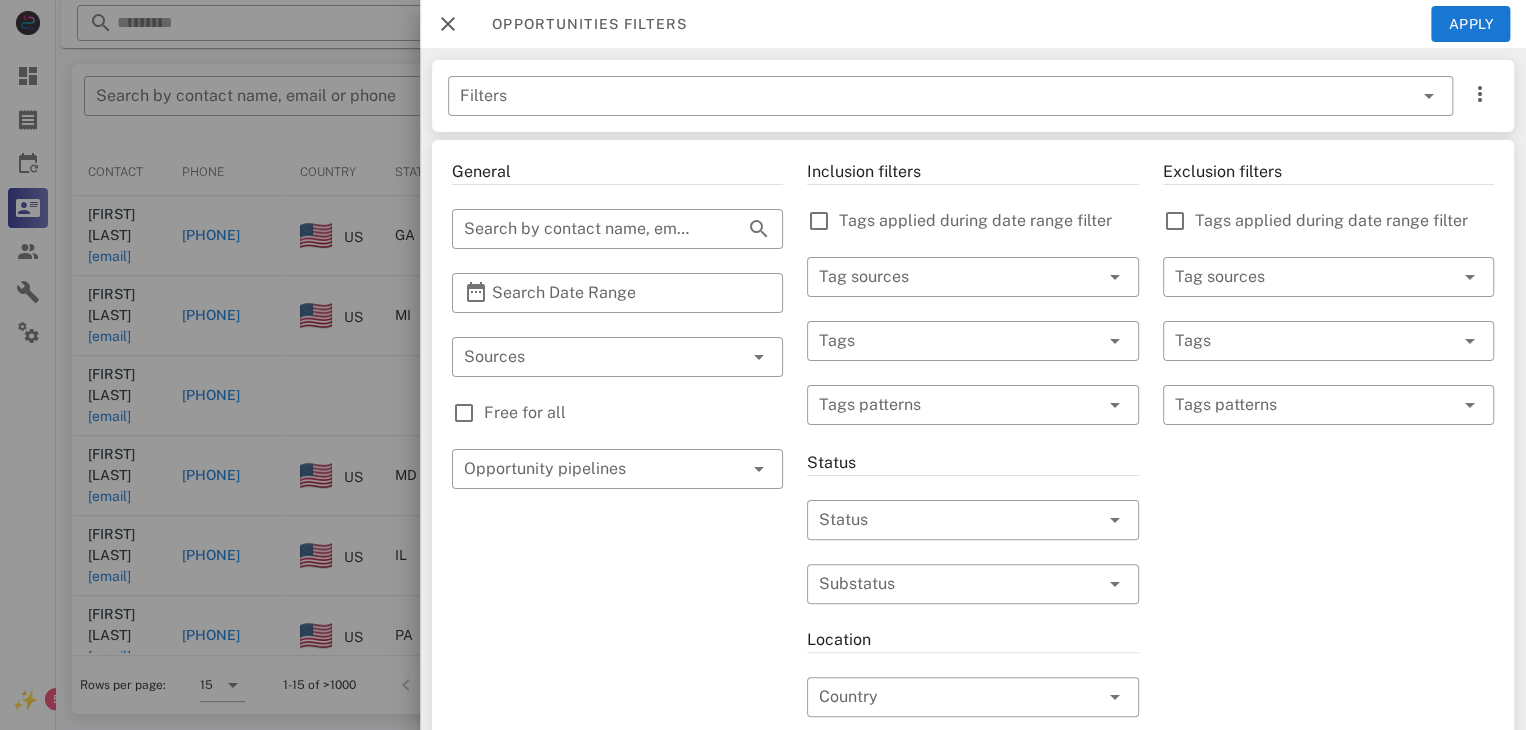 scroll, scrollTop: 377, scrollLeft: 0, axis: vertical 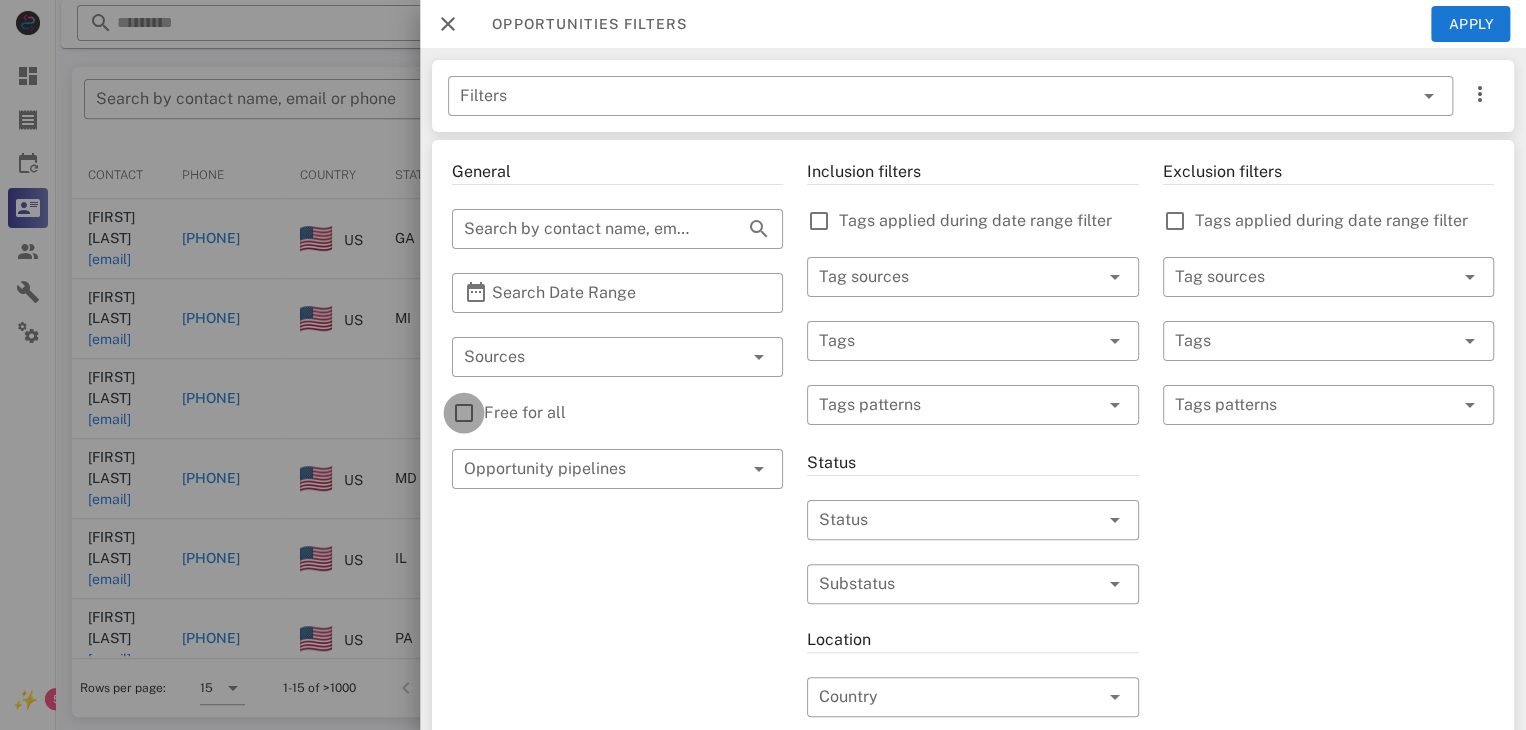 click at bounding box center [464, 413] 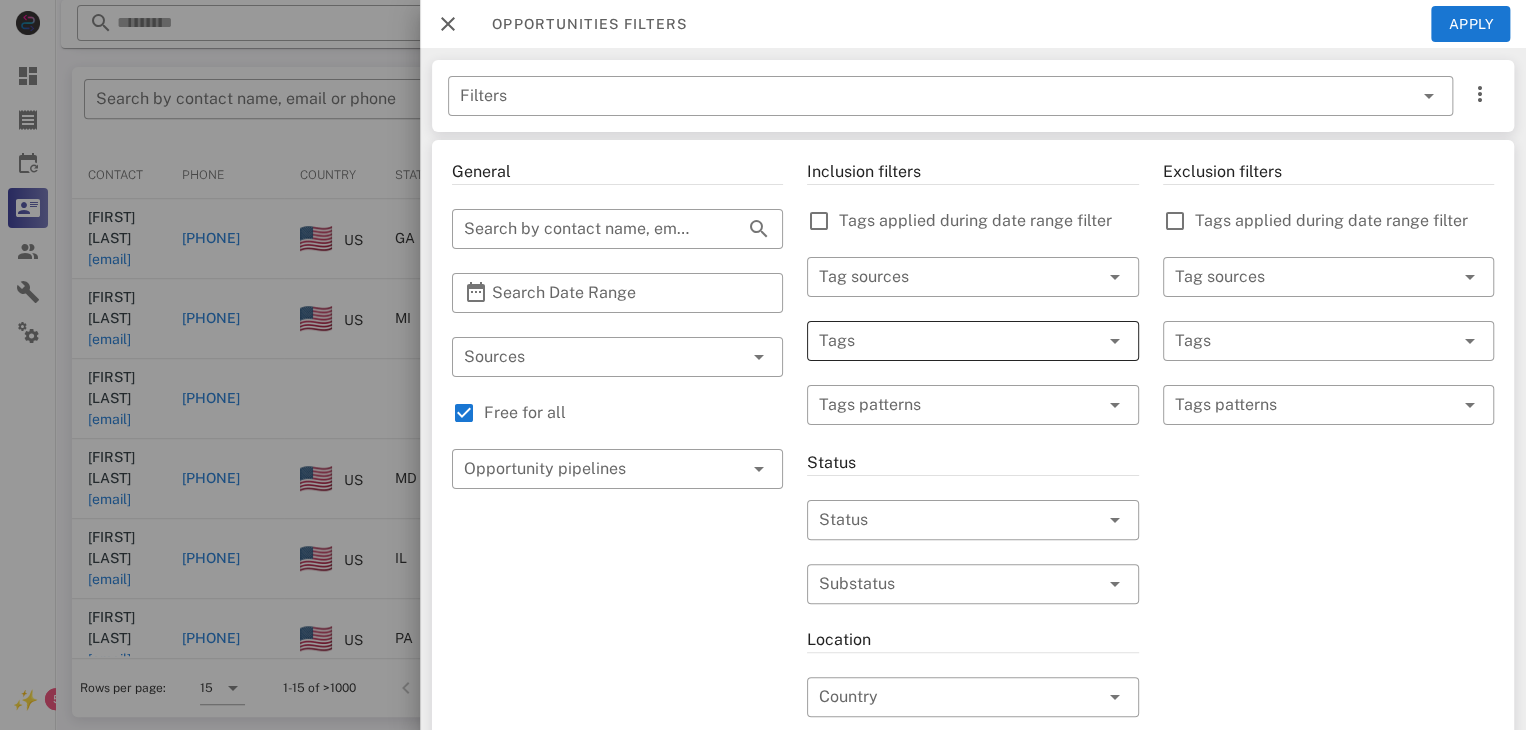 click at bounding box center [944, 341] 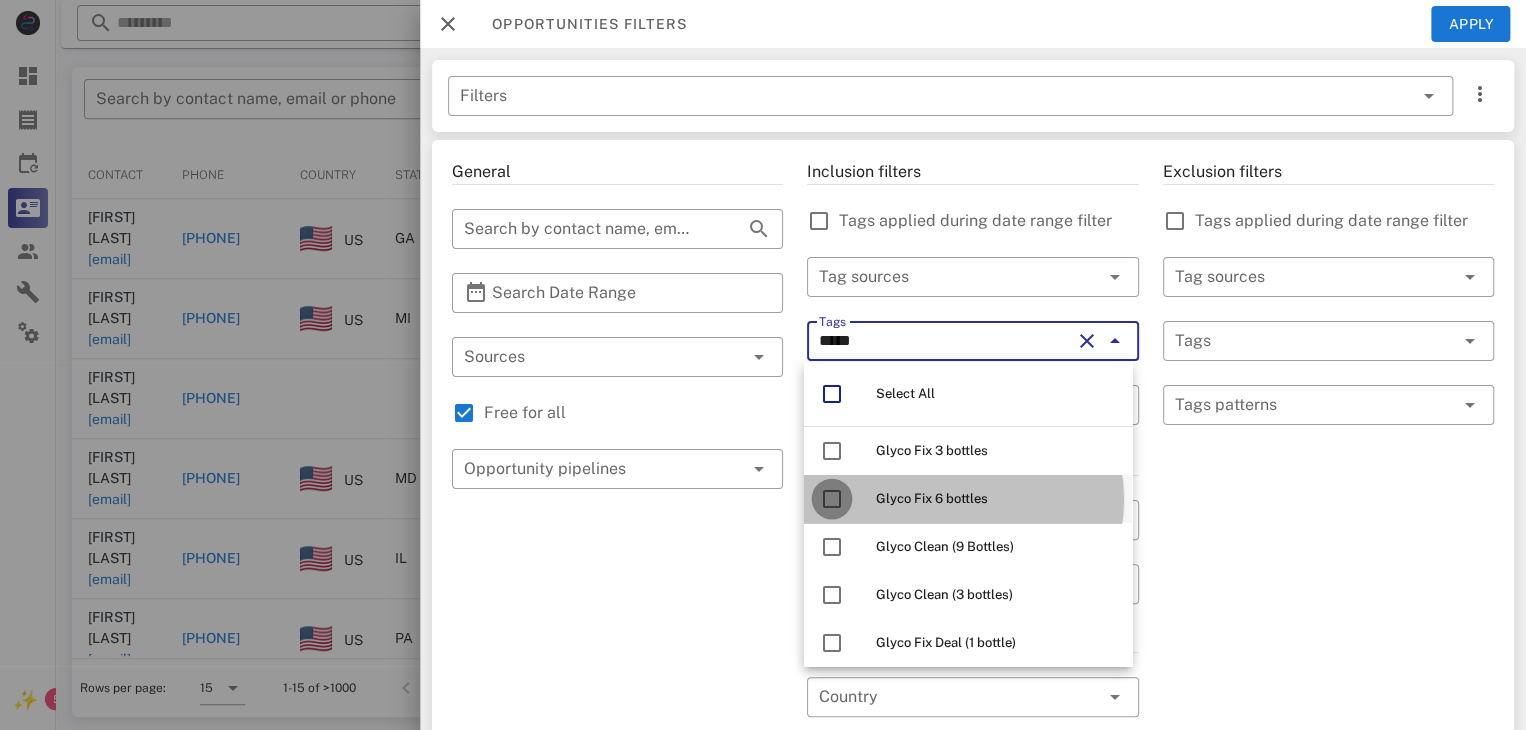 click at bounding box center (832, 499) 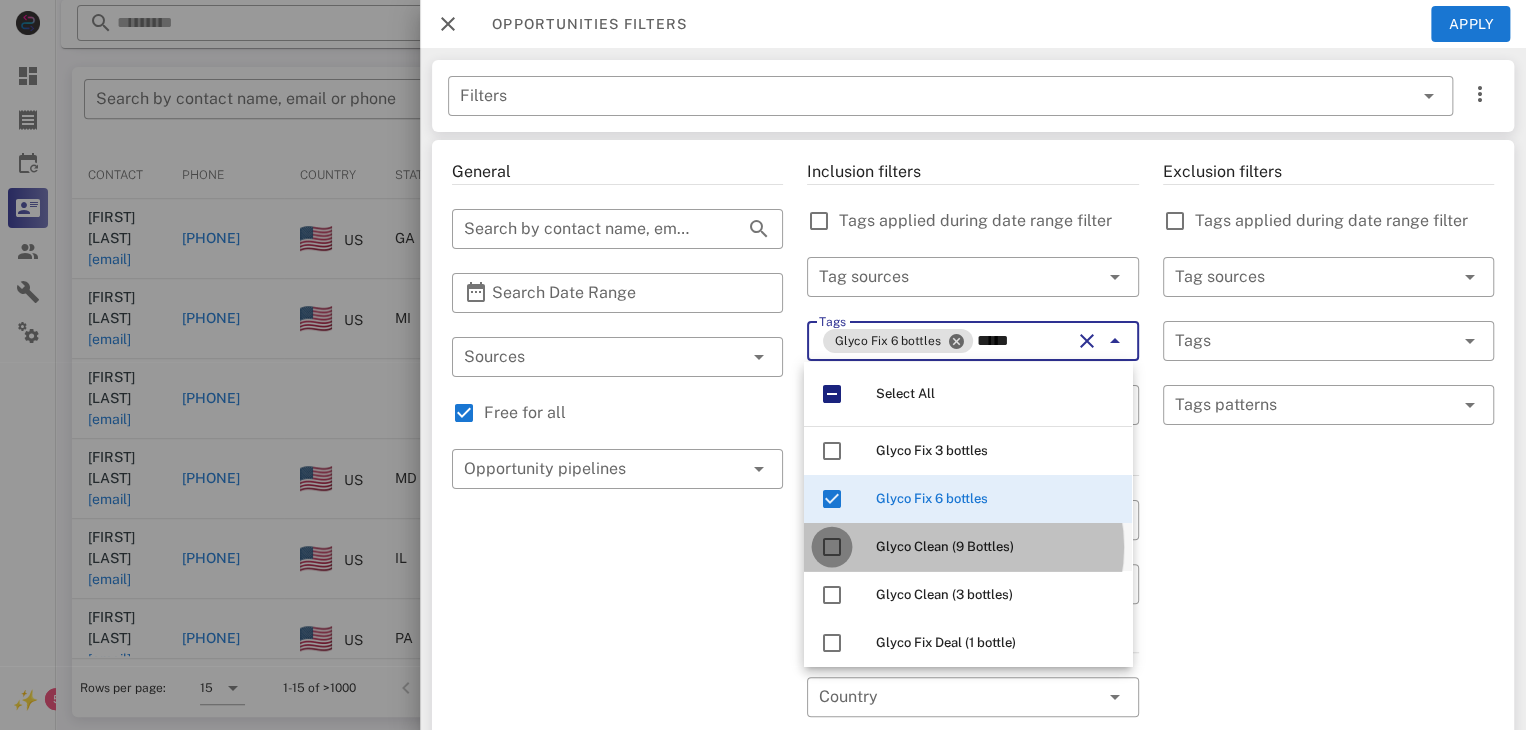 click at bounding box center (832, 547) 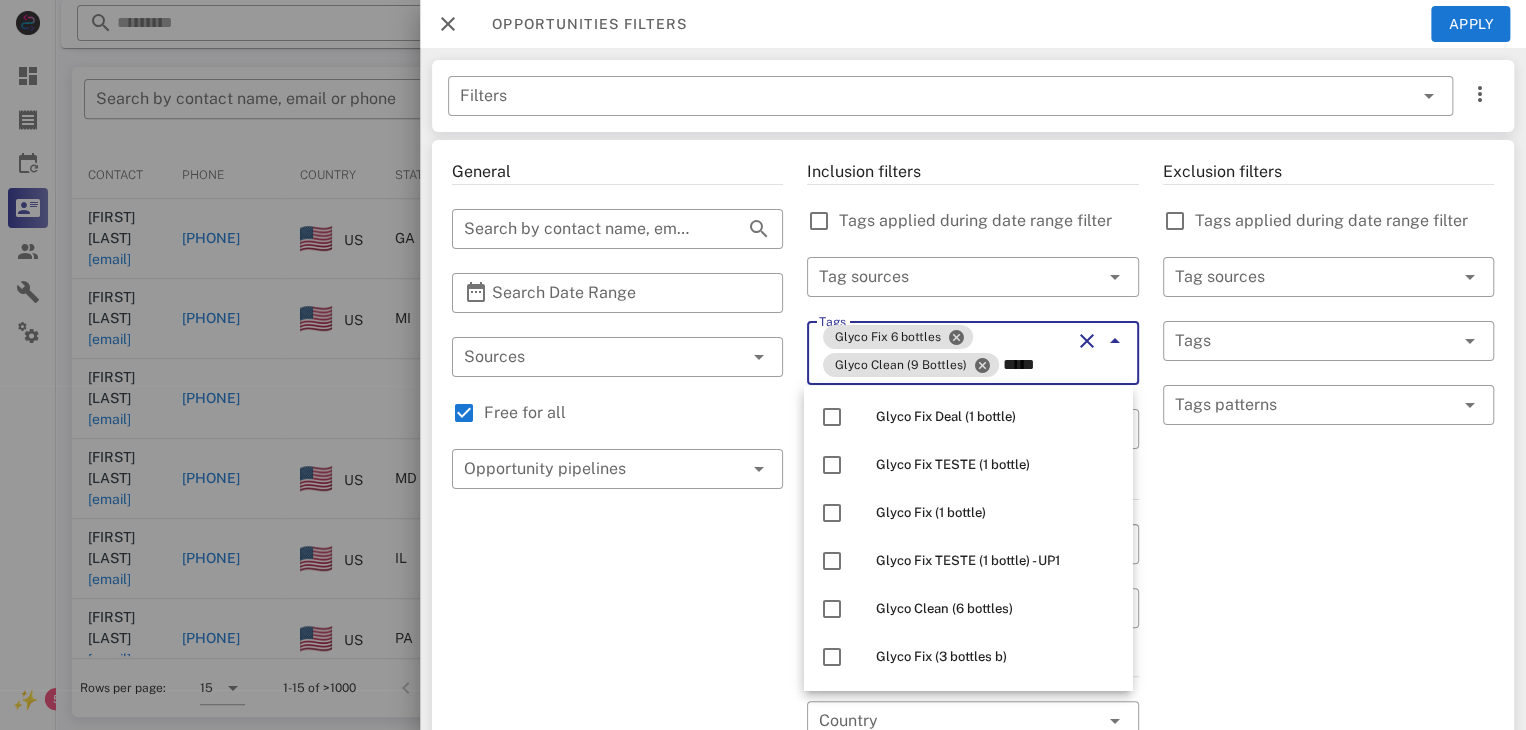 scroll, scrollTop: 252, scrollLeft: 0, axis: vertical 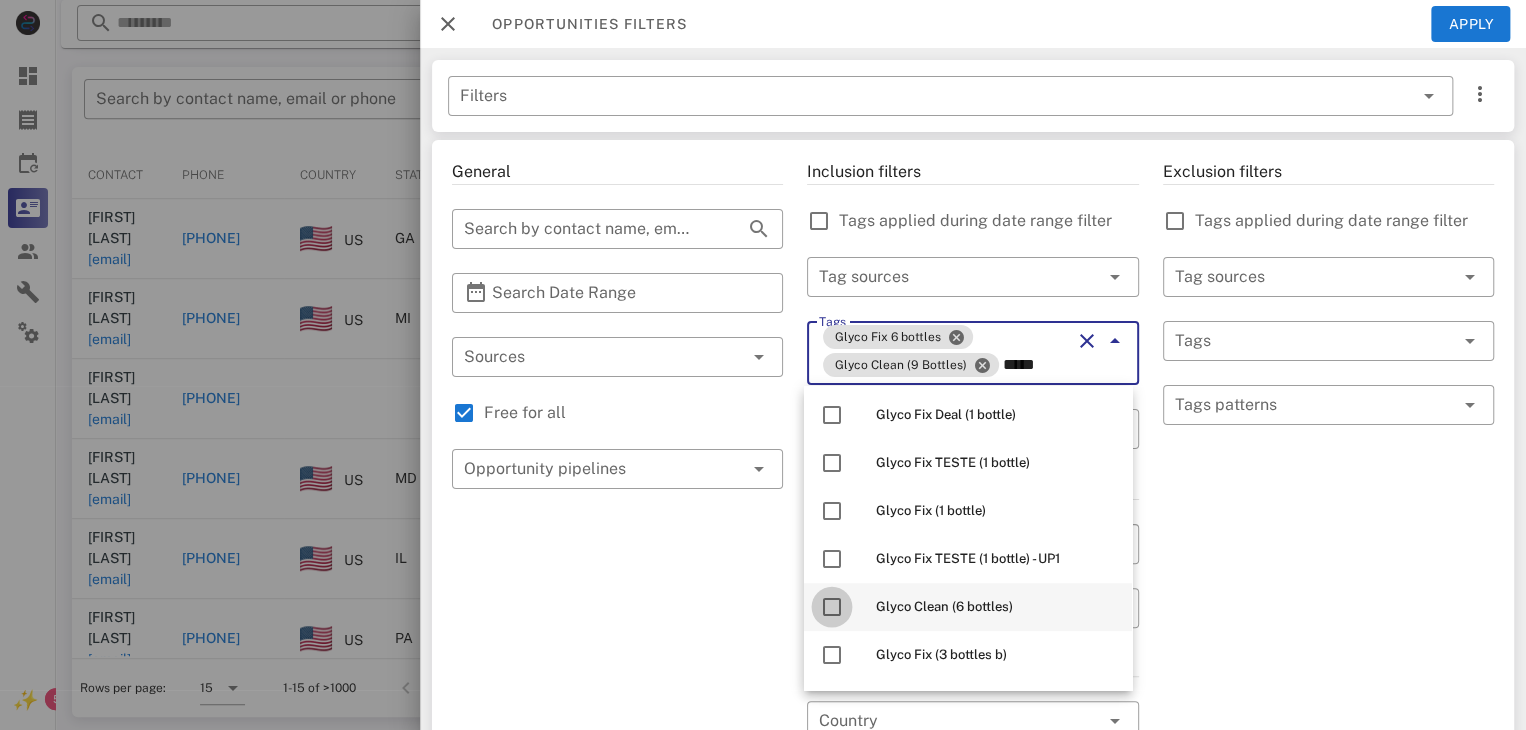 click at bounding box center [832, 607] 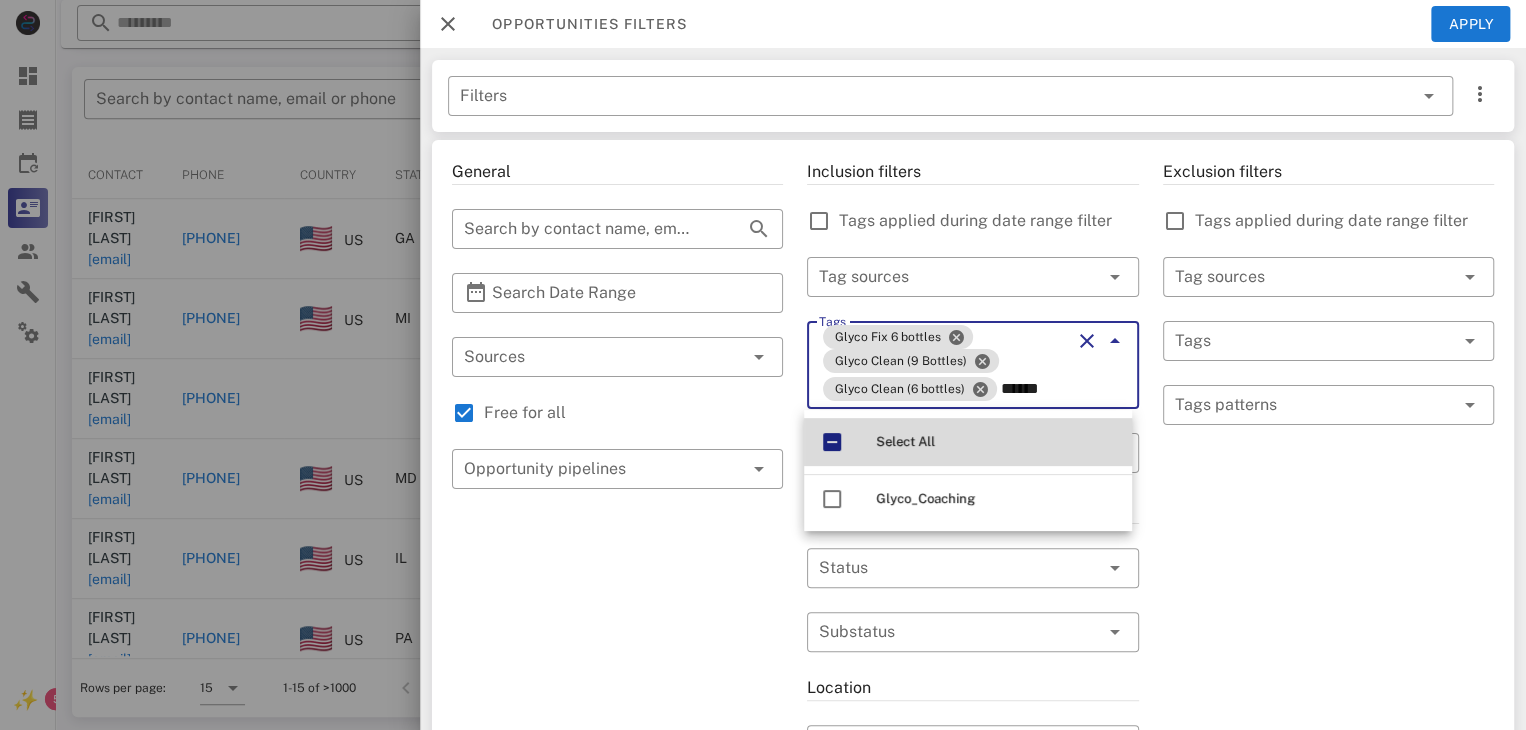 scroll, scrollTop: 0, scrollLeft: 0, axis: both 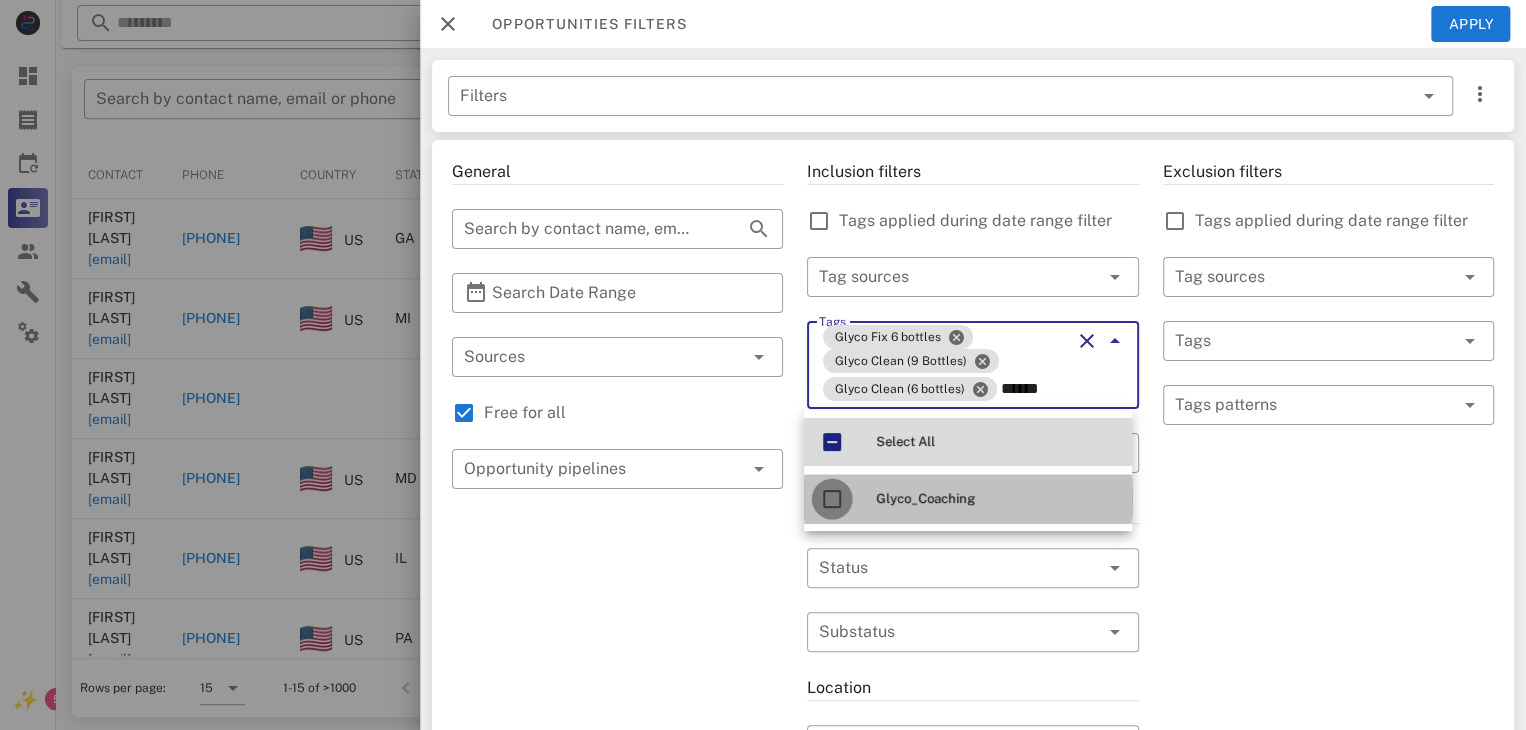 click at bounding box center (832, 499) 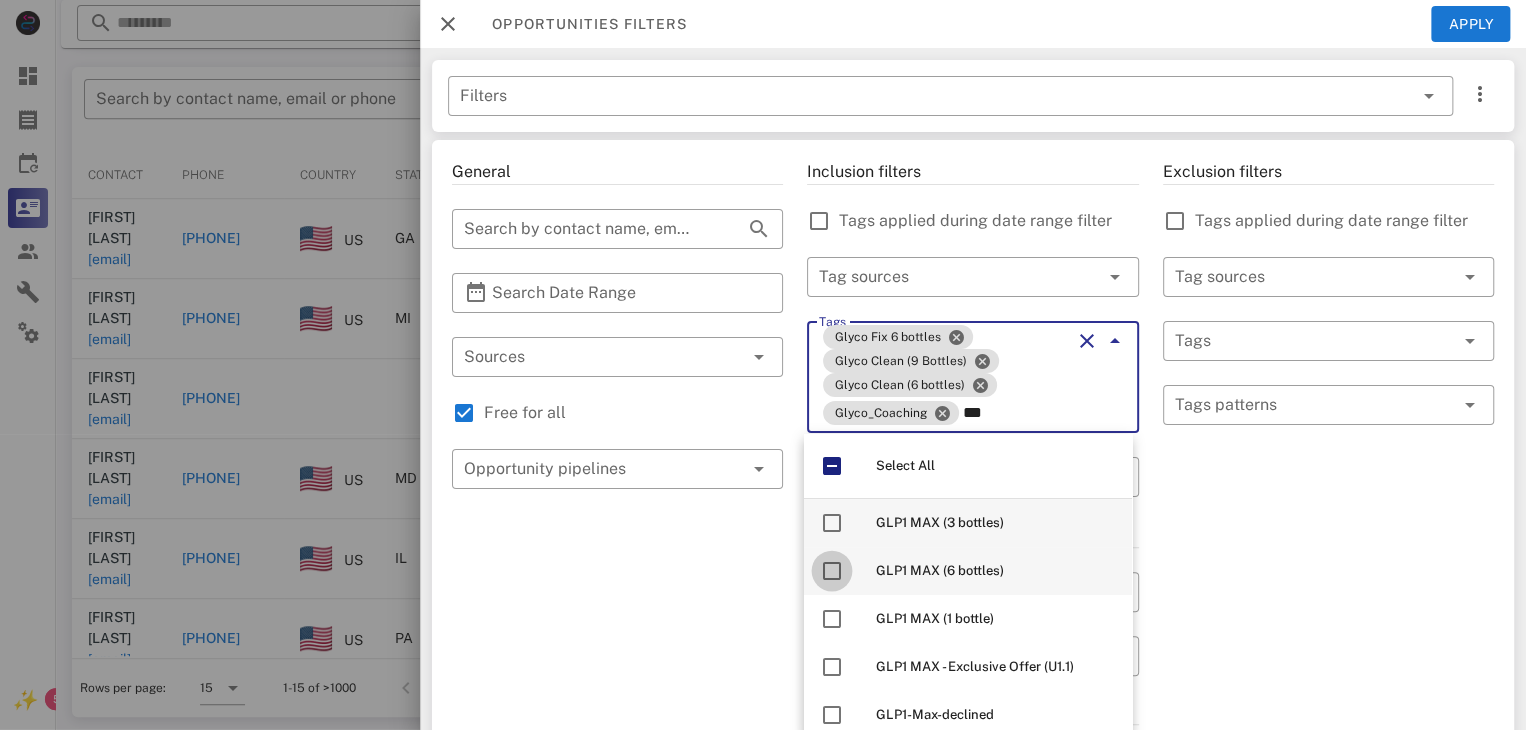 click at bounding box center (832, 571) 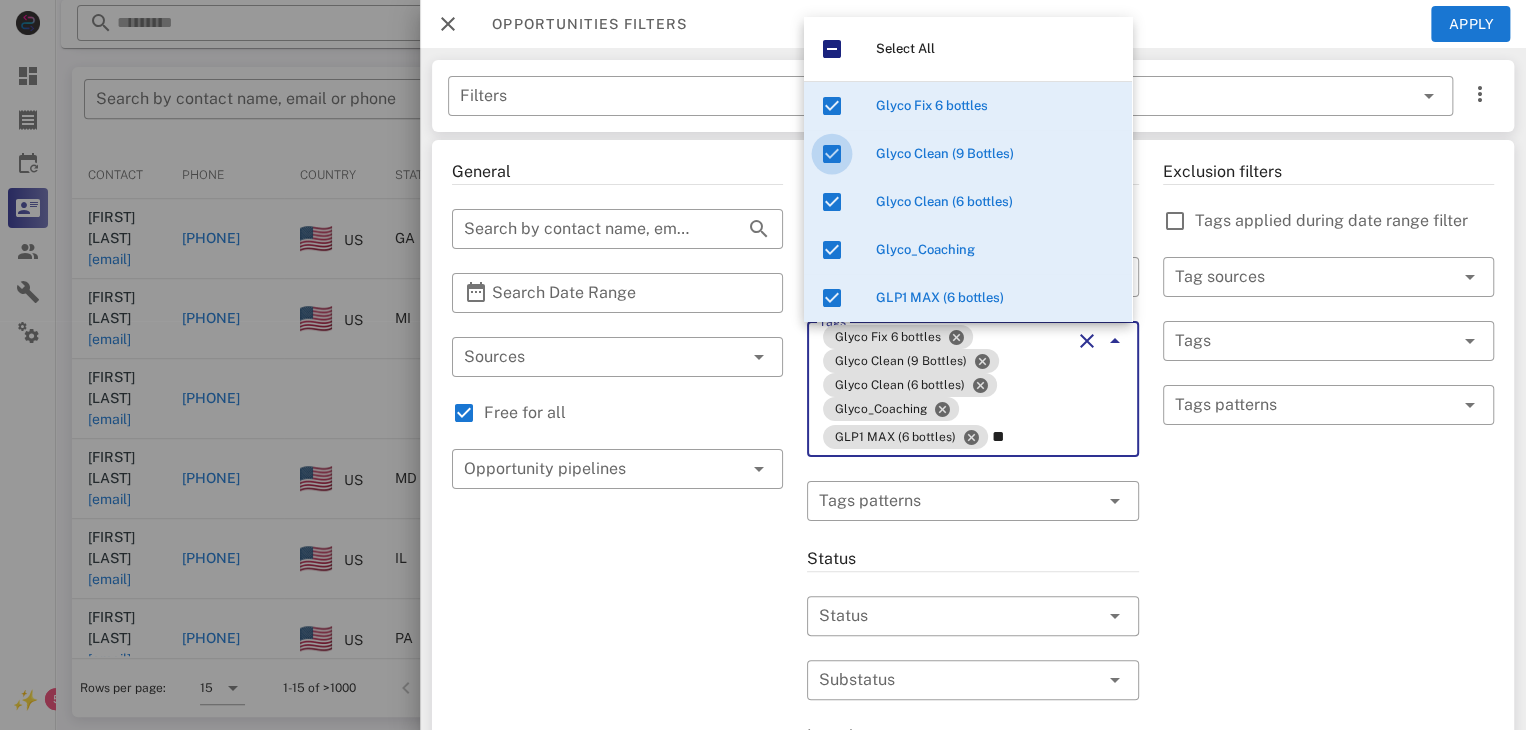 type on "*" 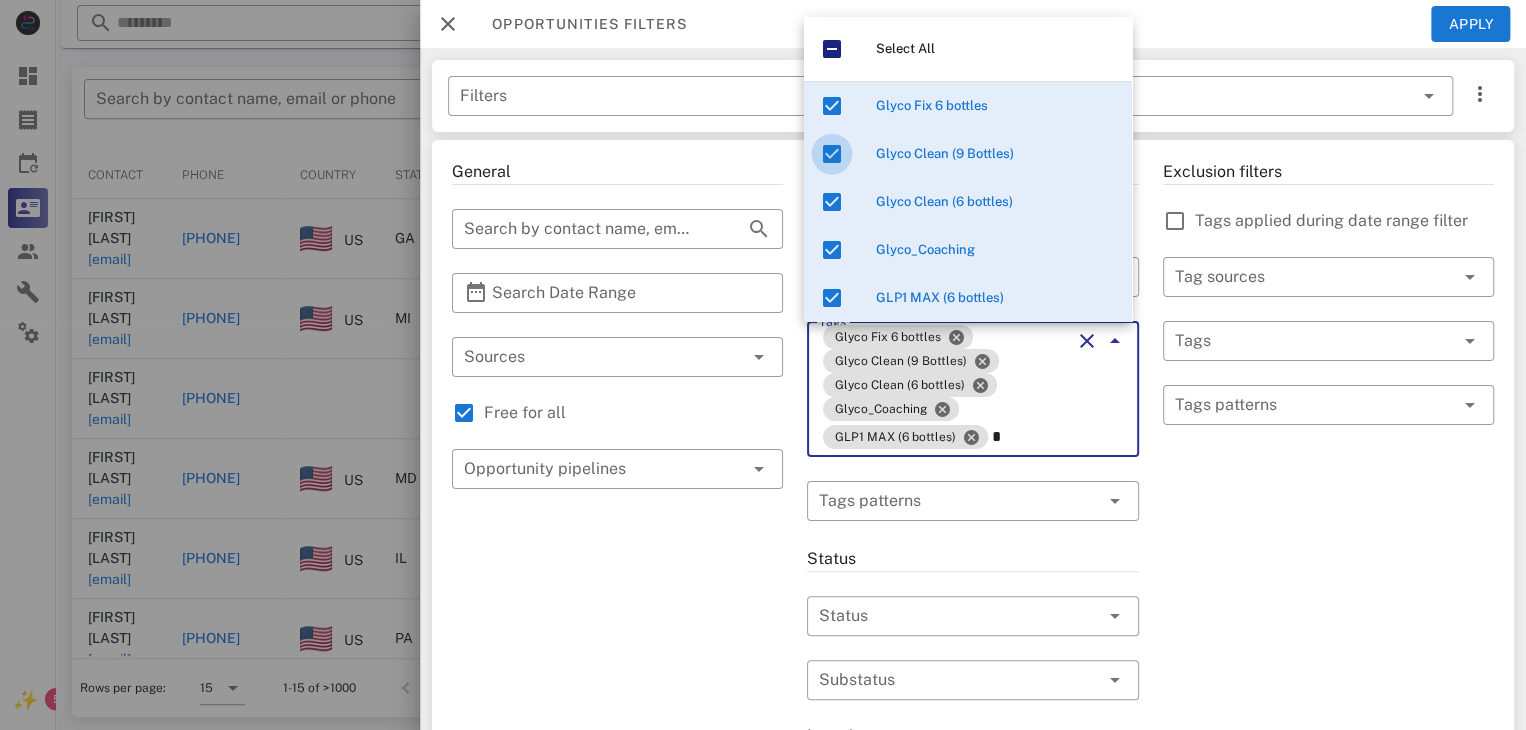 type 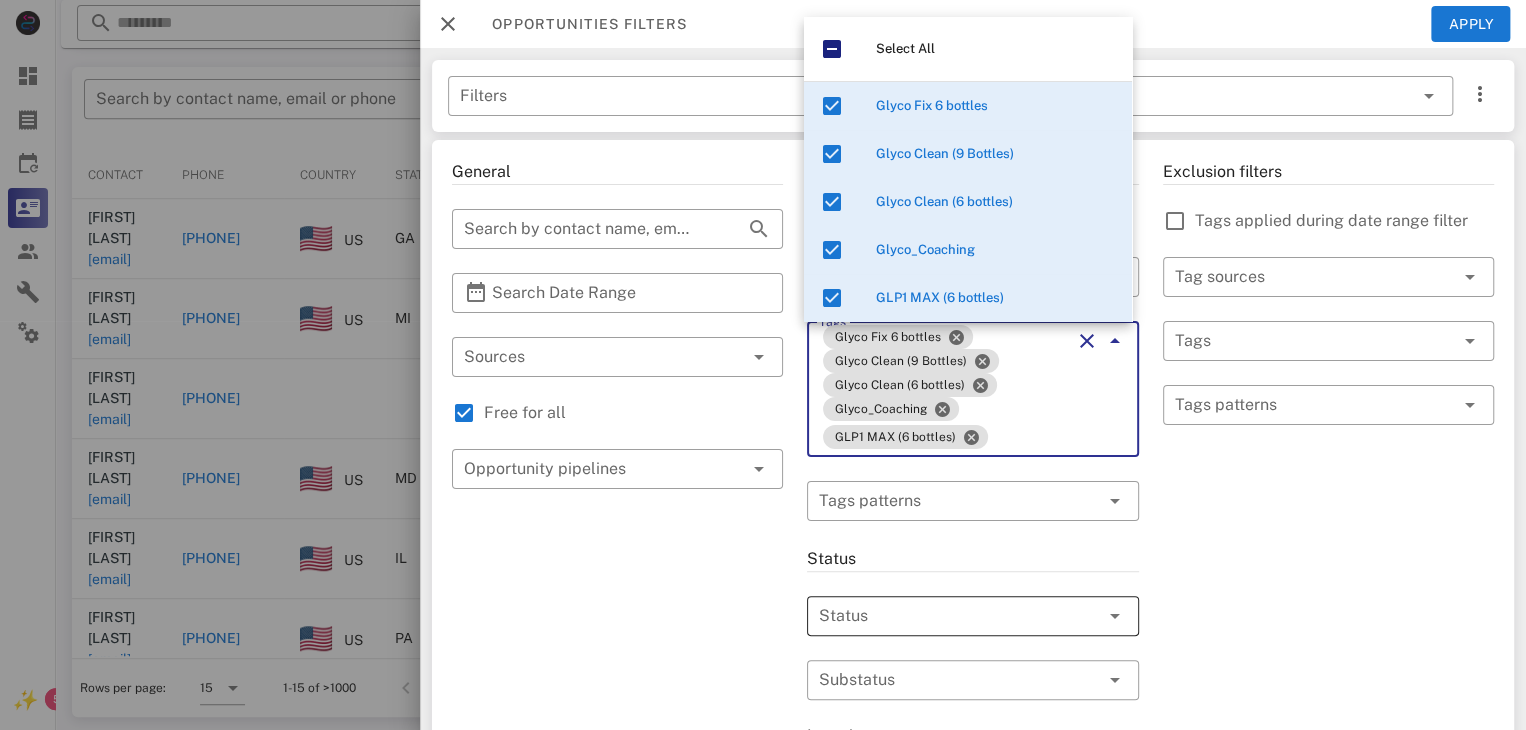 click at bounding box center [944, 616] 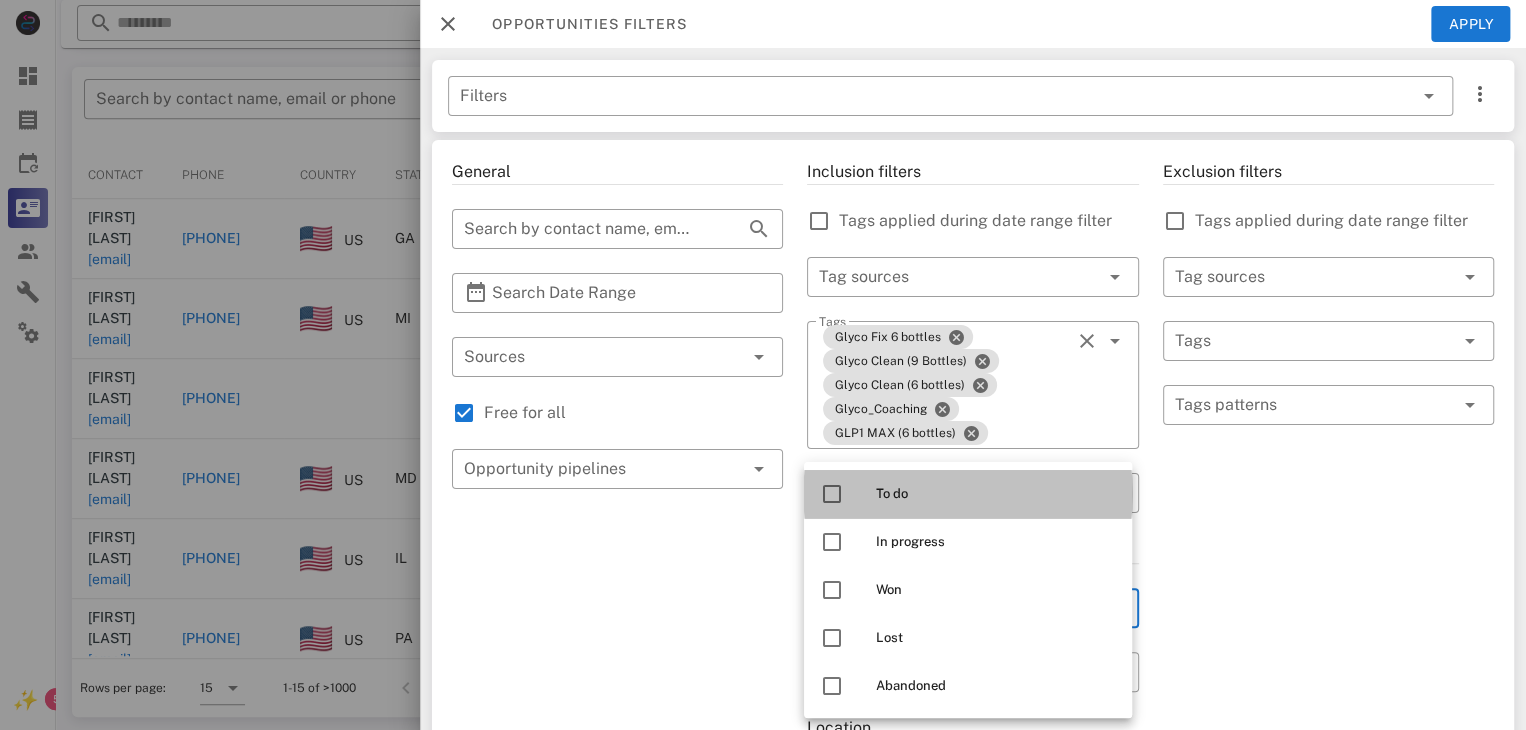 click at bounding box center (832, 494) 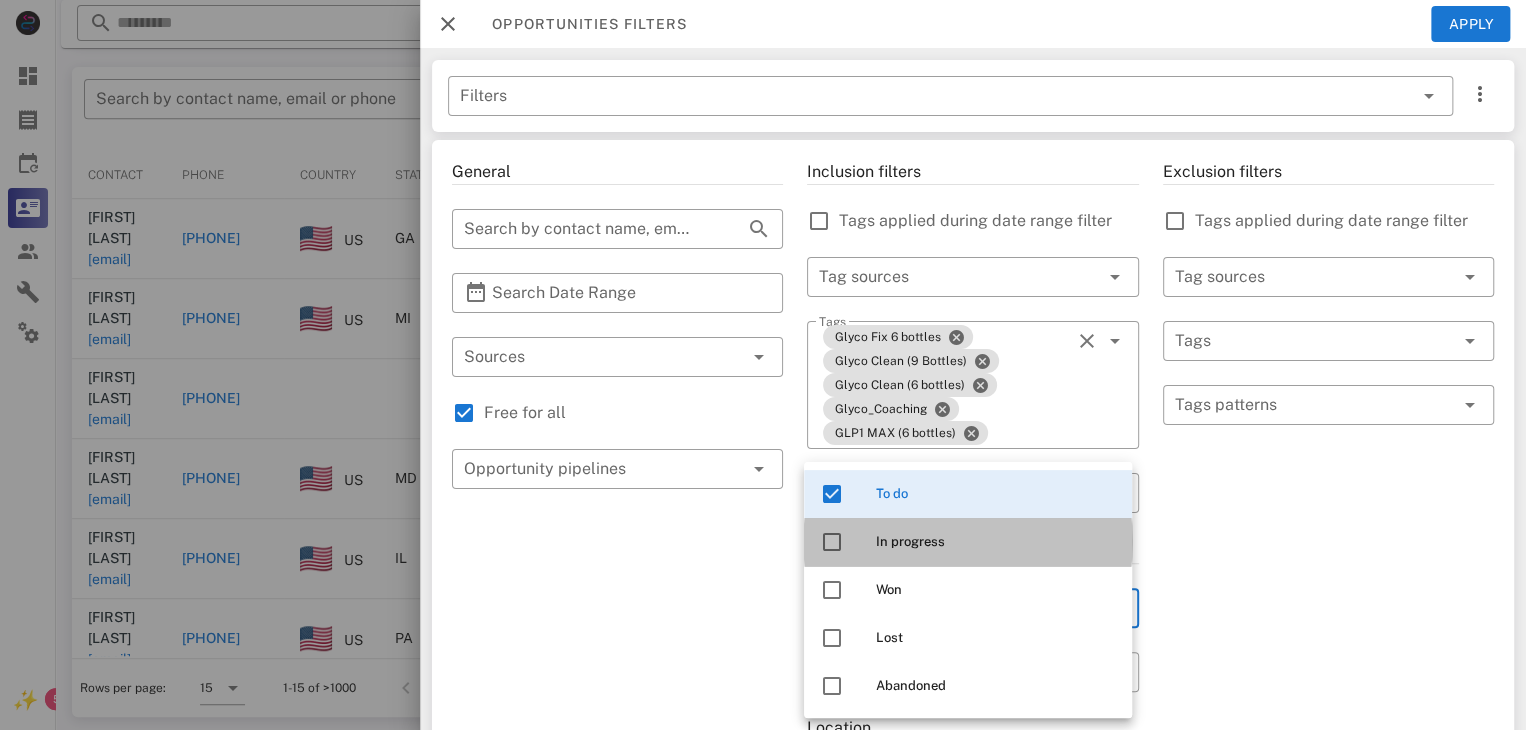 click at bounding box center (832, 542) 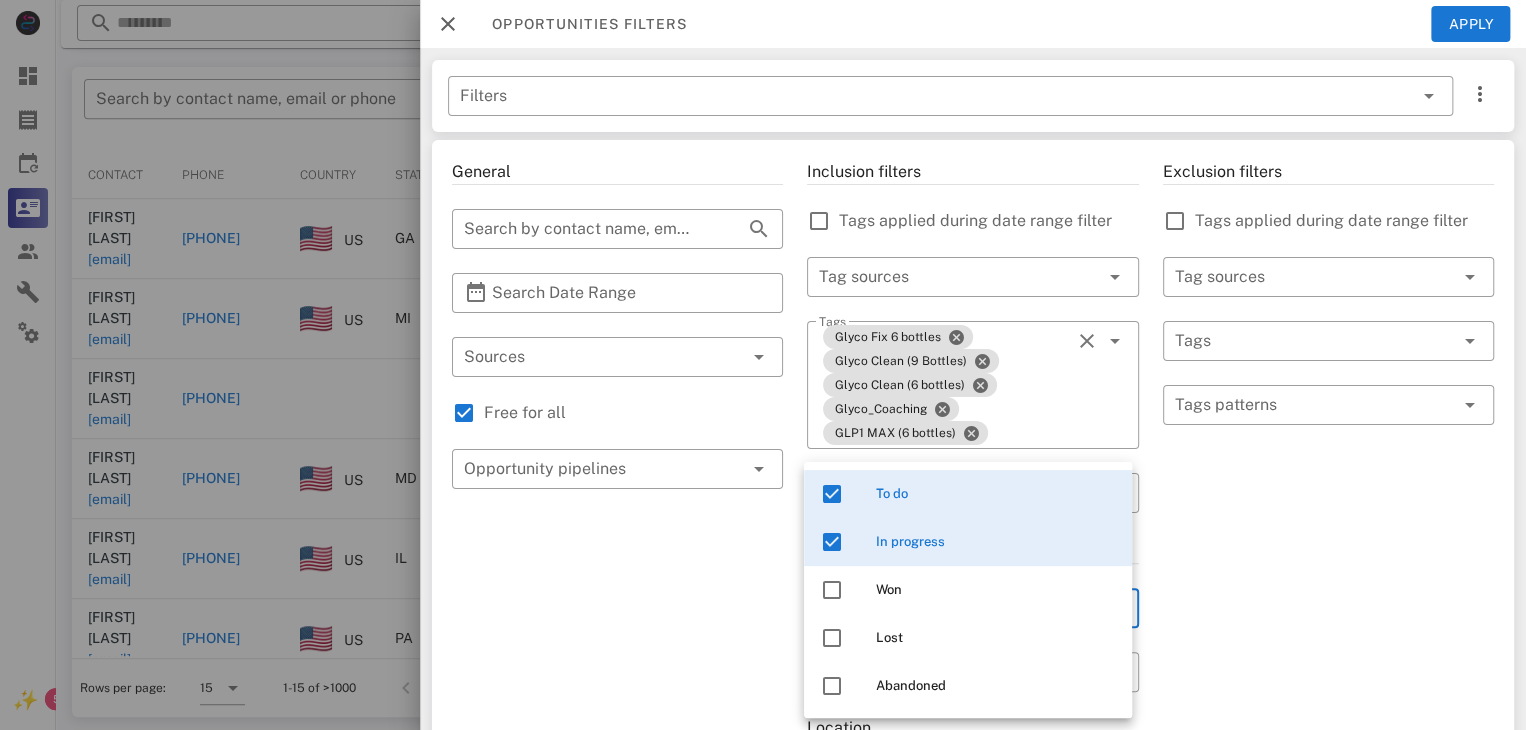 click on "Exclusion filters Tags applied during date range filter ​ Tag sources ​ Tags ​ Tags patterns" at bounding box center (1328, 753) 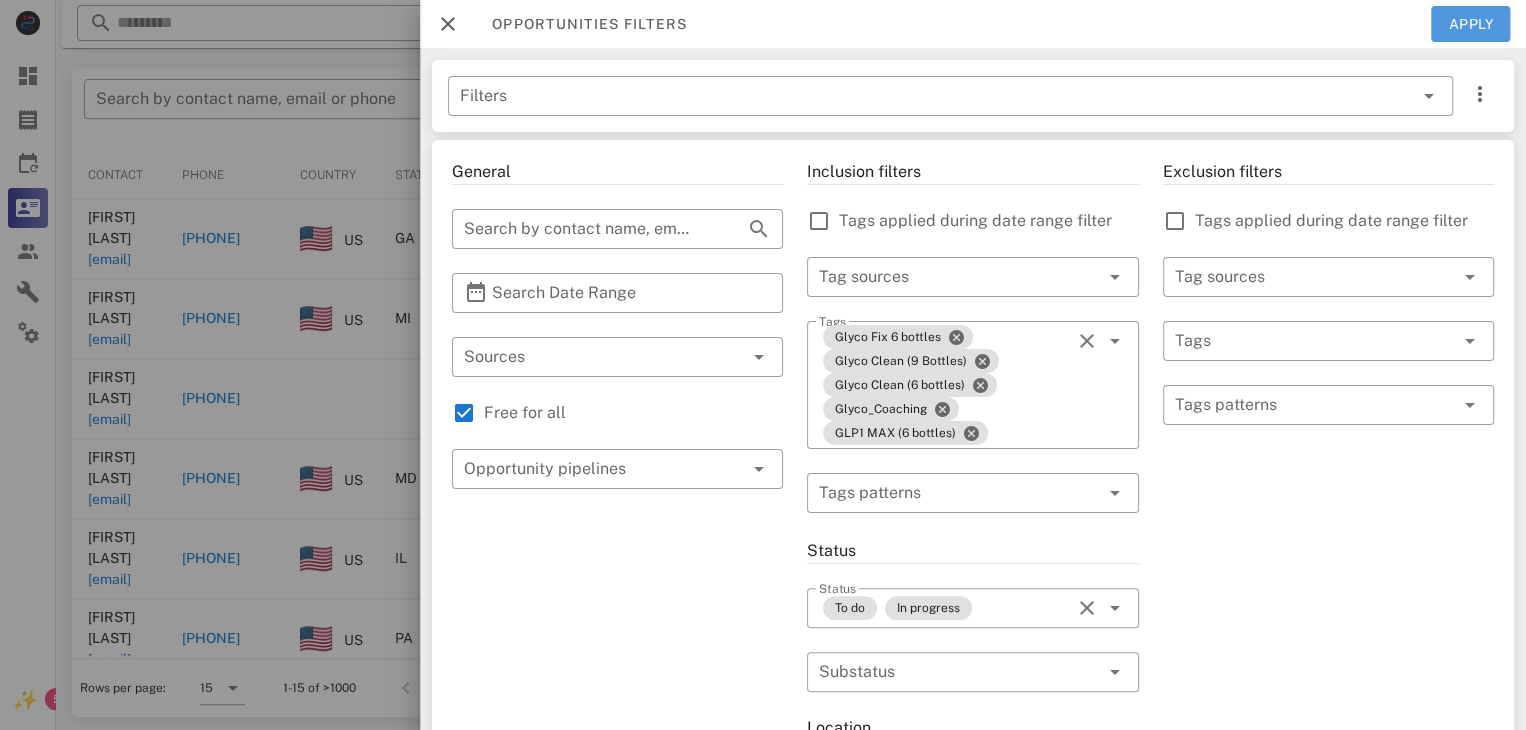 click on "Apply" at bounding box center [1471, 24] 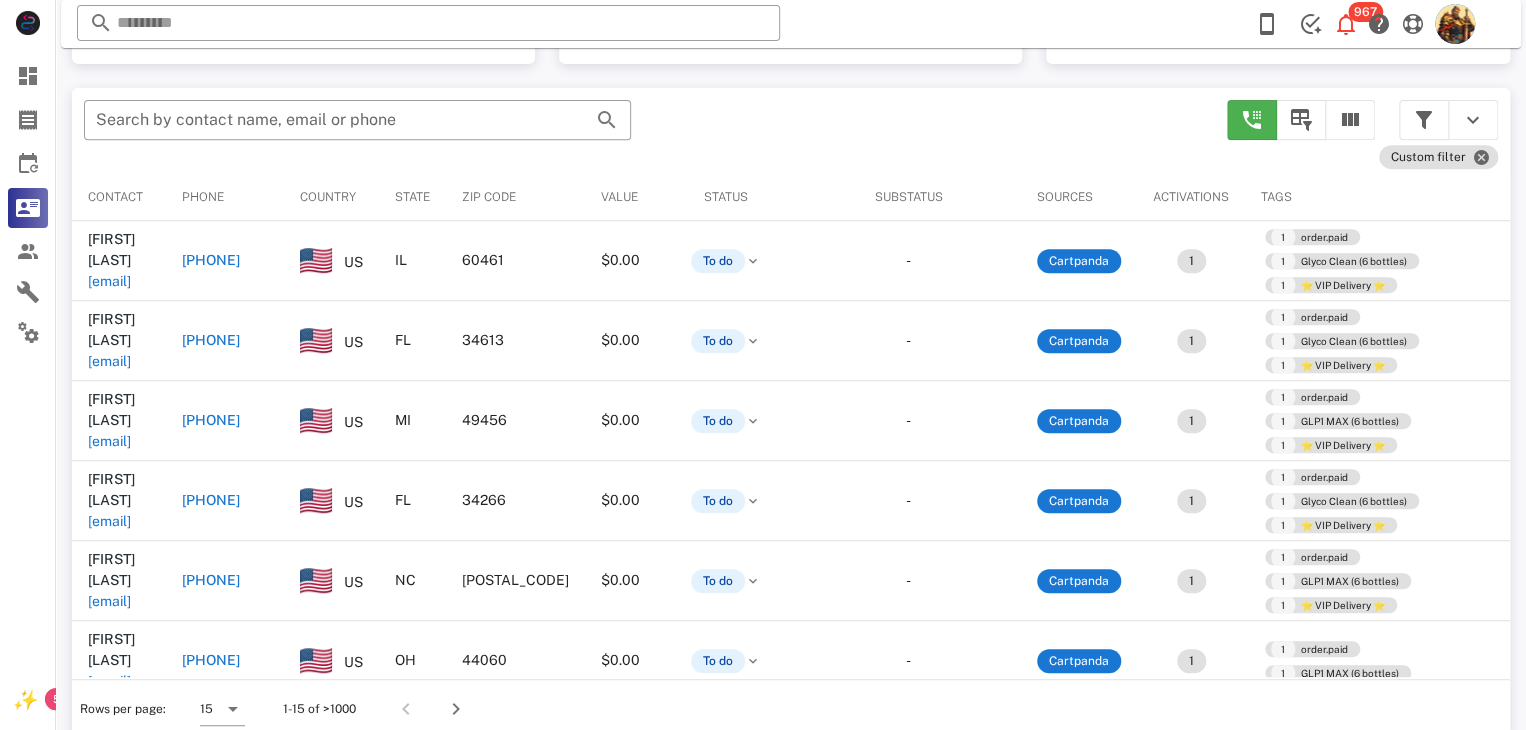 scroll, scrollTop: 377, scrollLeft: 0, axis: vertical 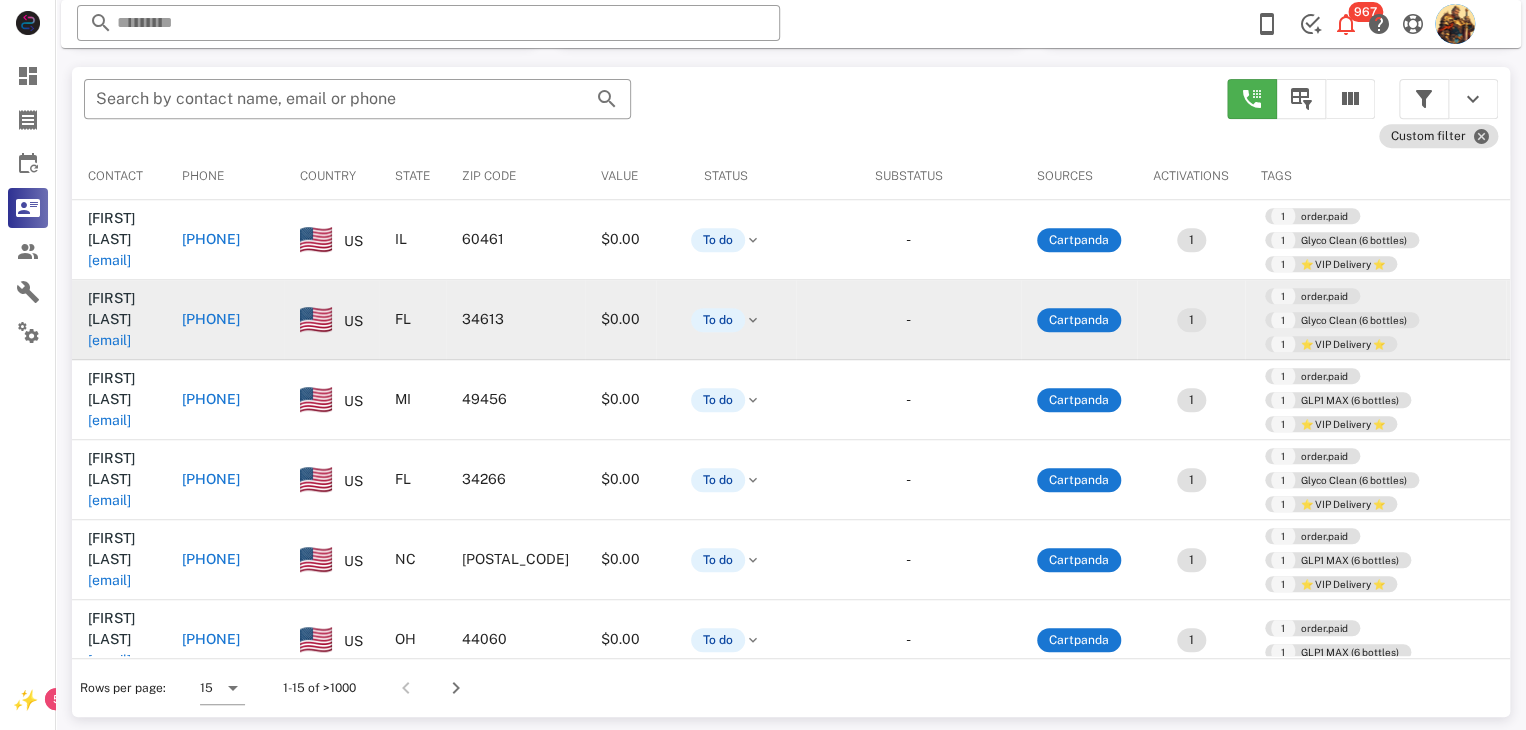 click on "[EMAIL]" at bounding box center (109, 340) 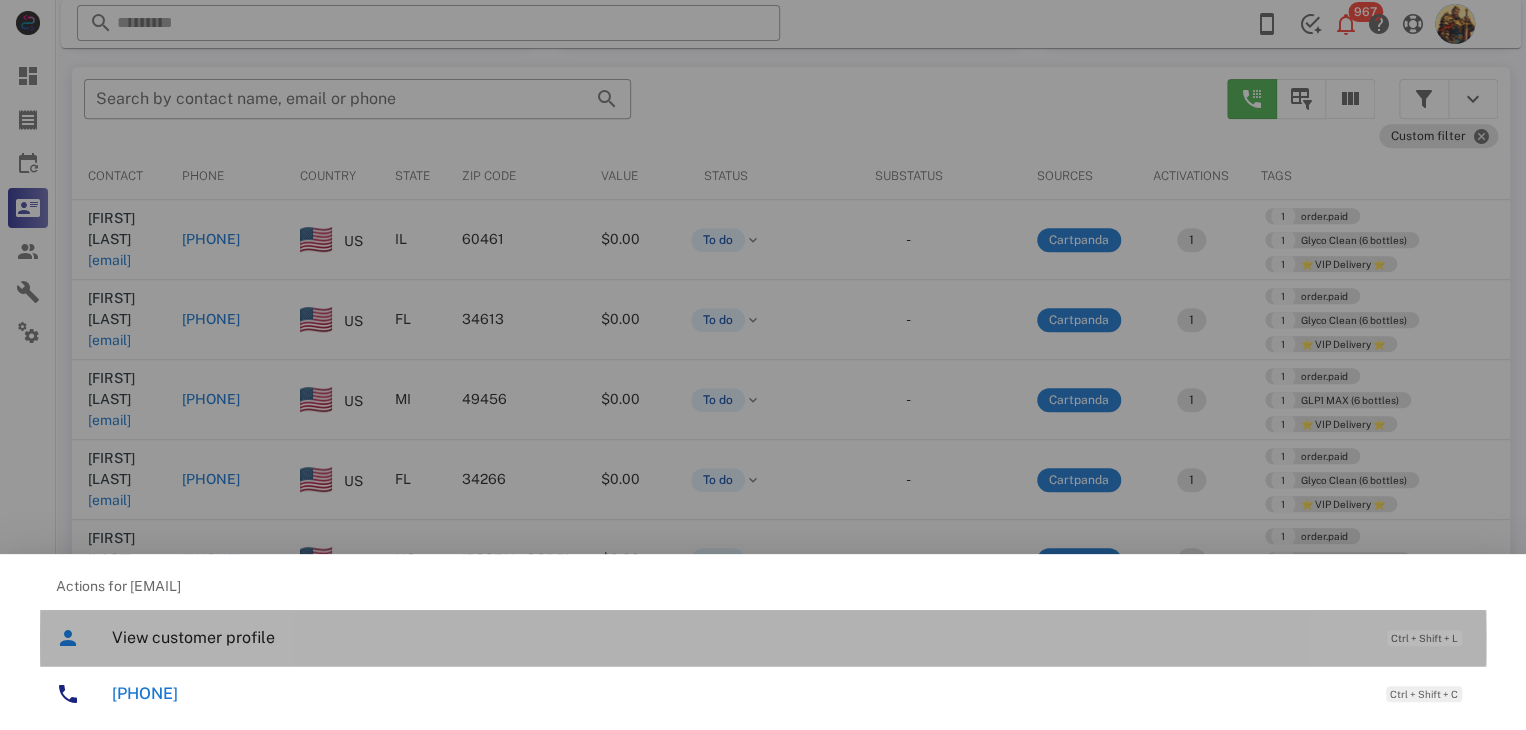 click on "View customer profile" at bounding box center (739, 637) 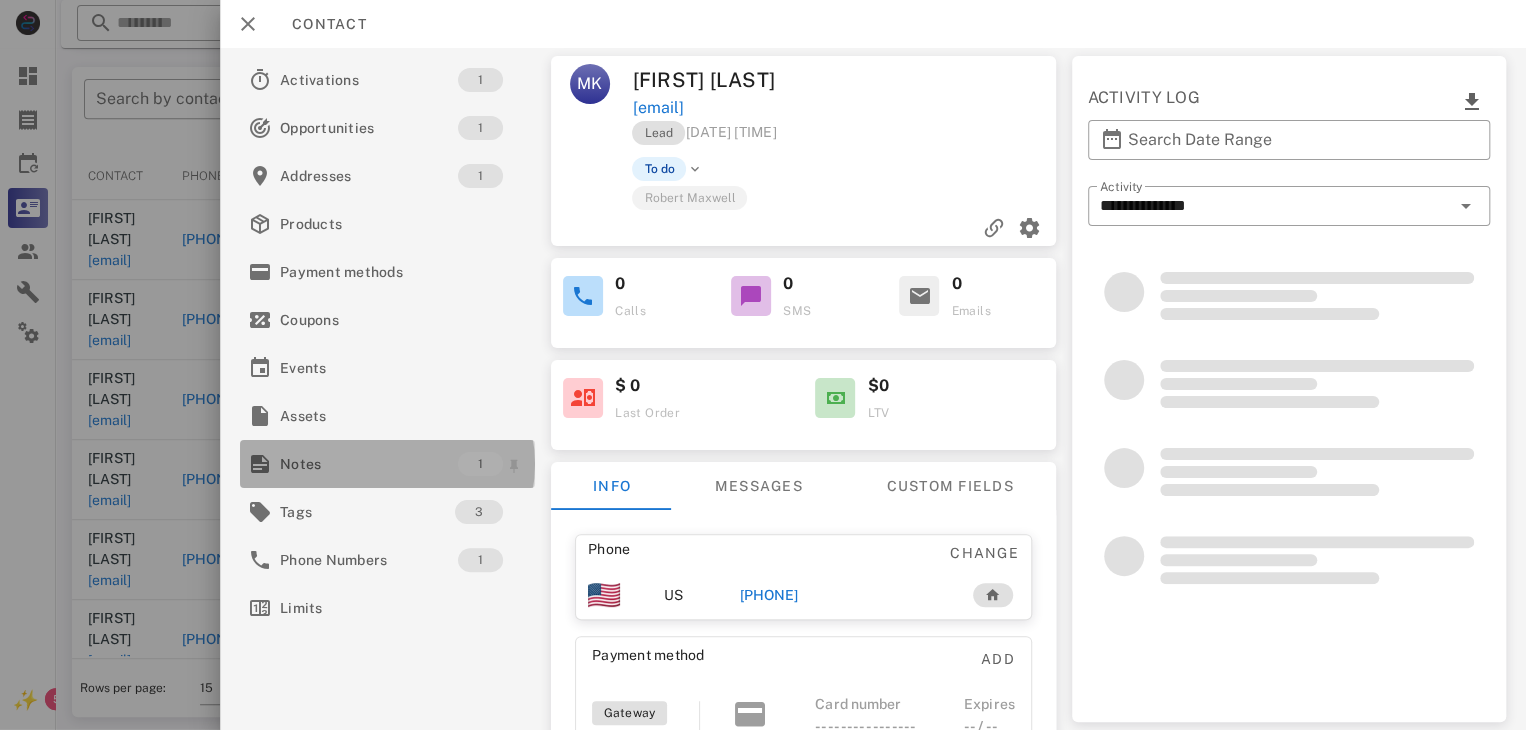click on "Notes" at bounding box center [369, 464] 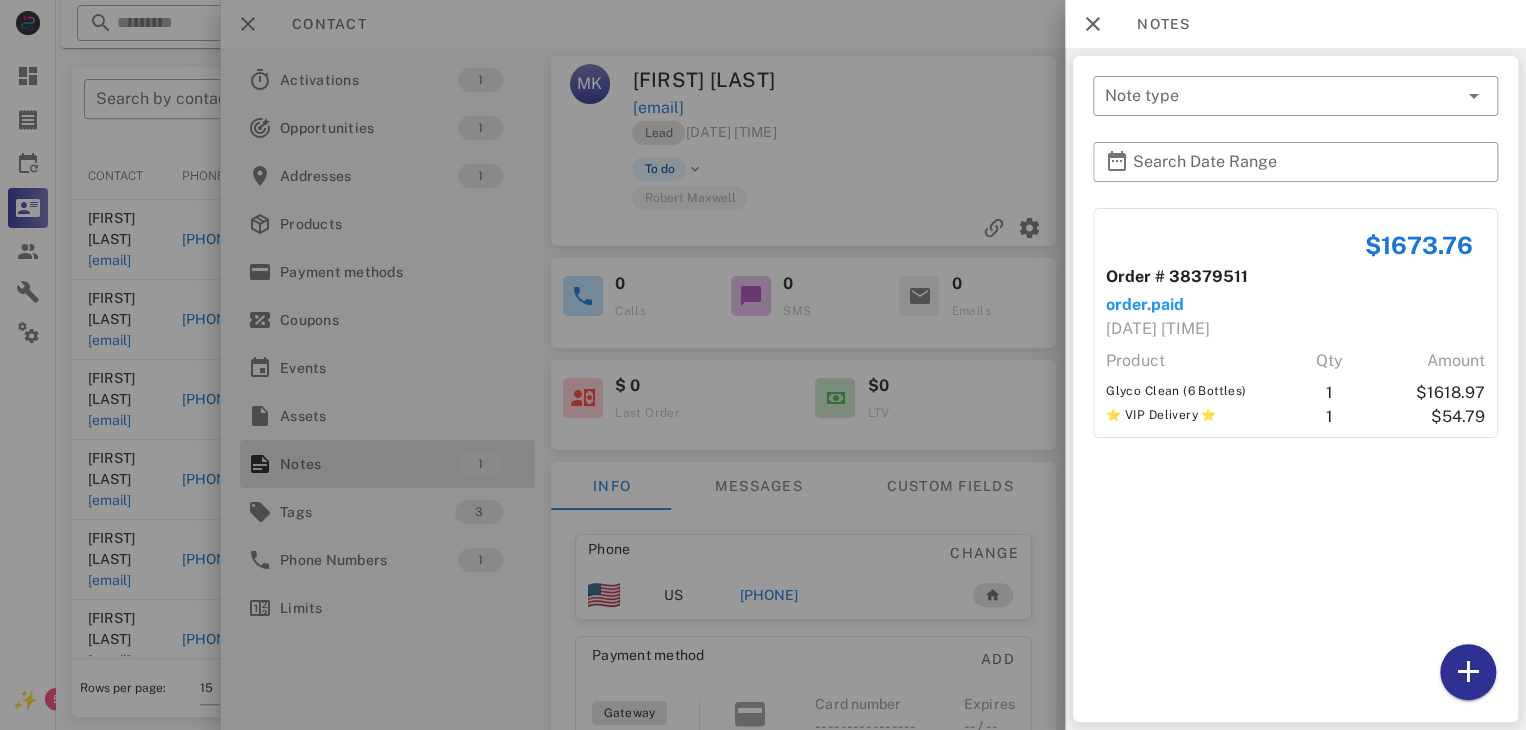 click at bounding box center [763, 365] 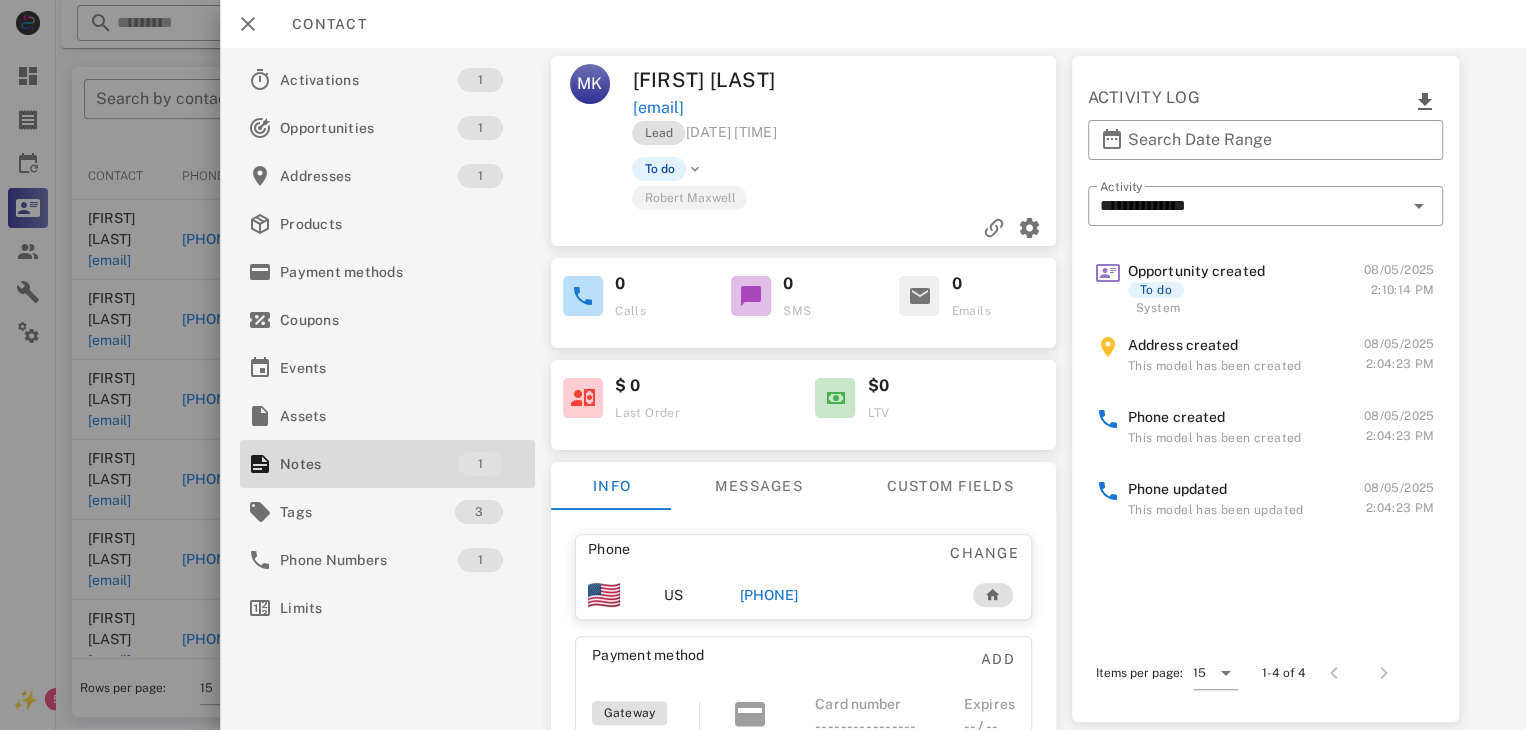 click on "[PHONE]" at bounding box center [769, 595] 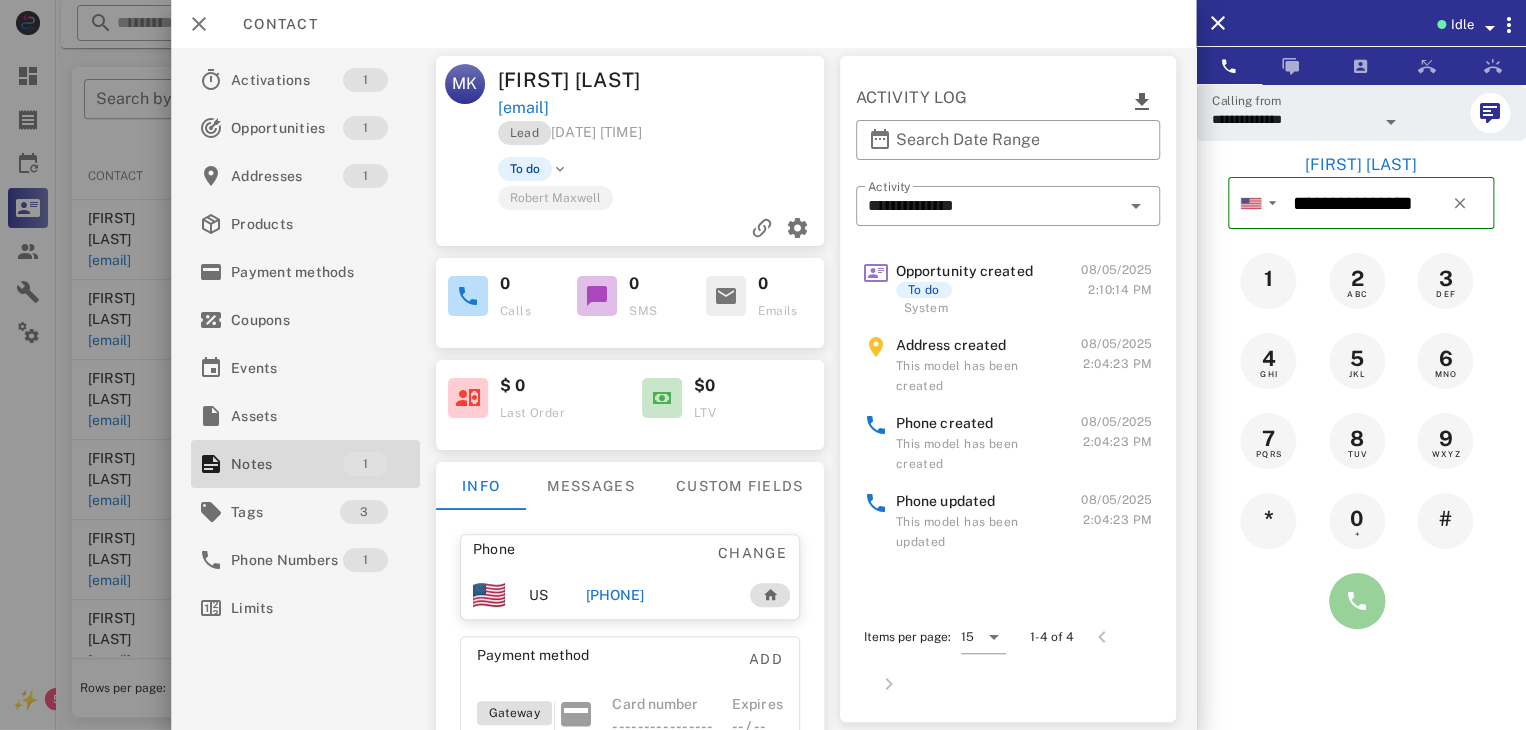 click at bounding box center [1357, 601] 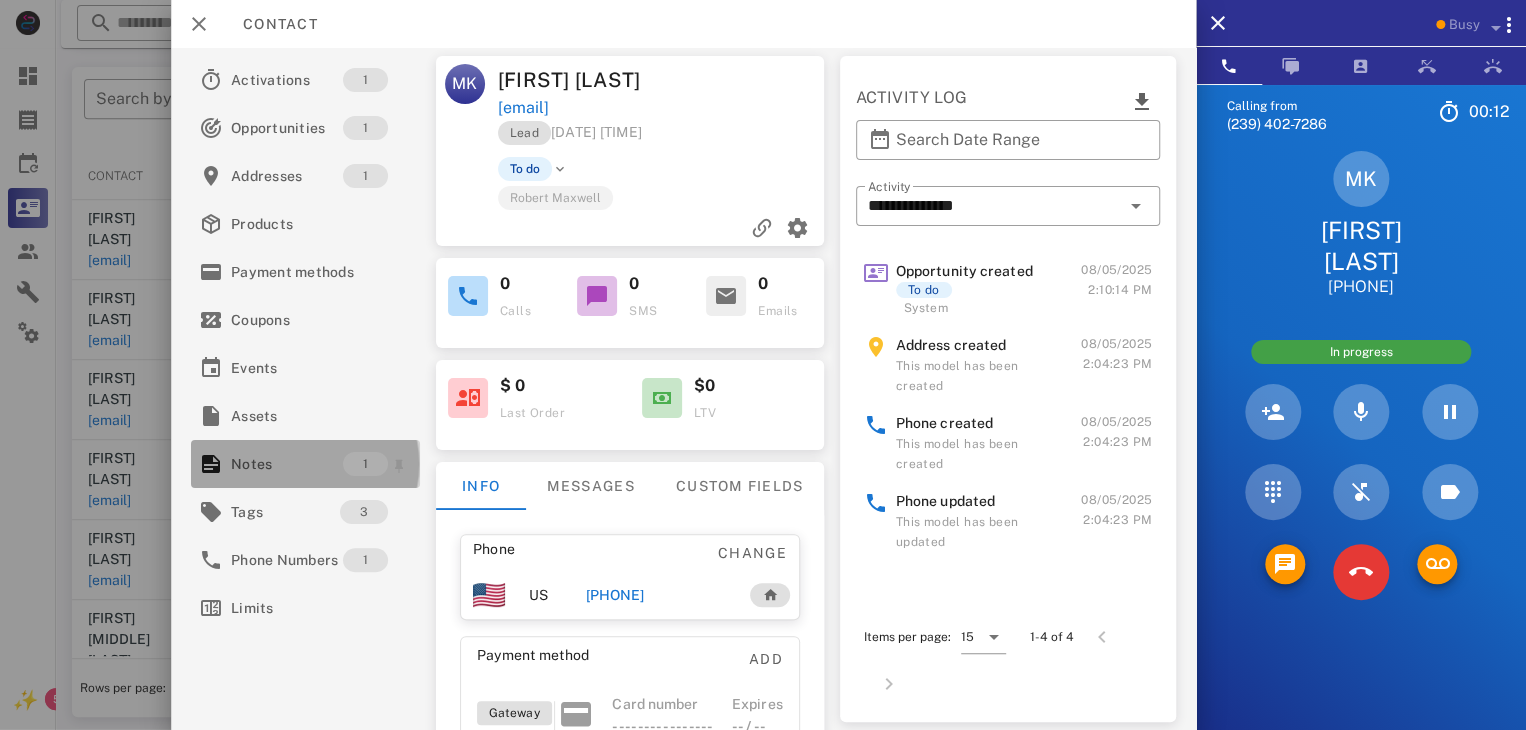 click on "Notes" at bounding box center [287, 464] 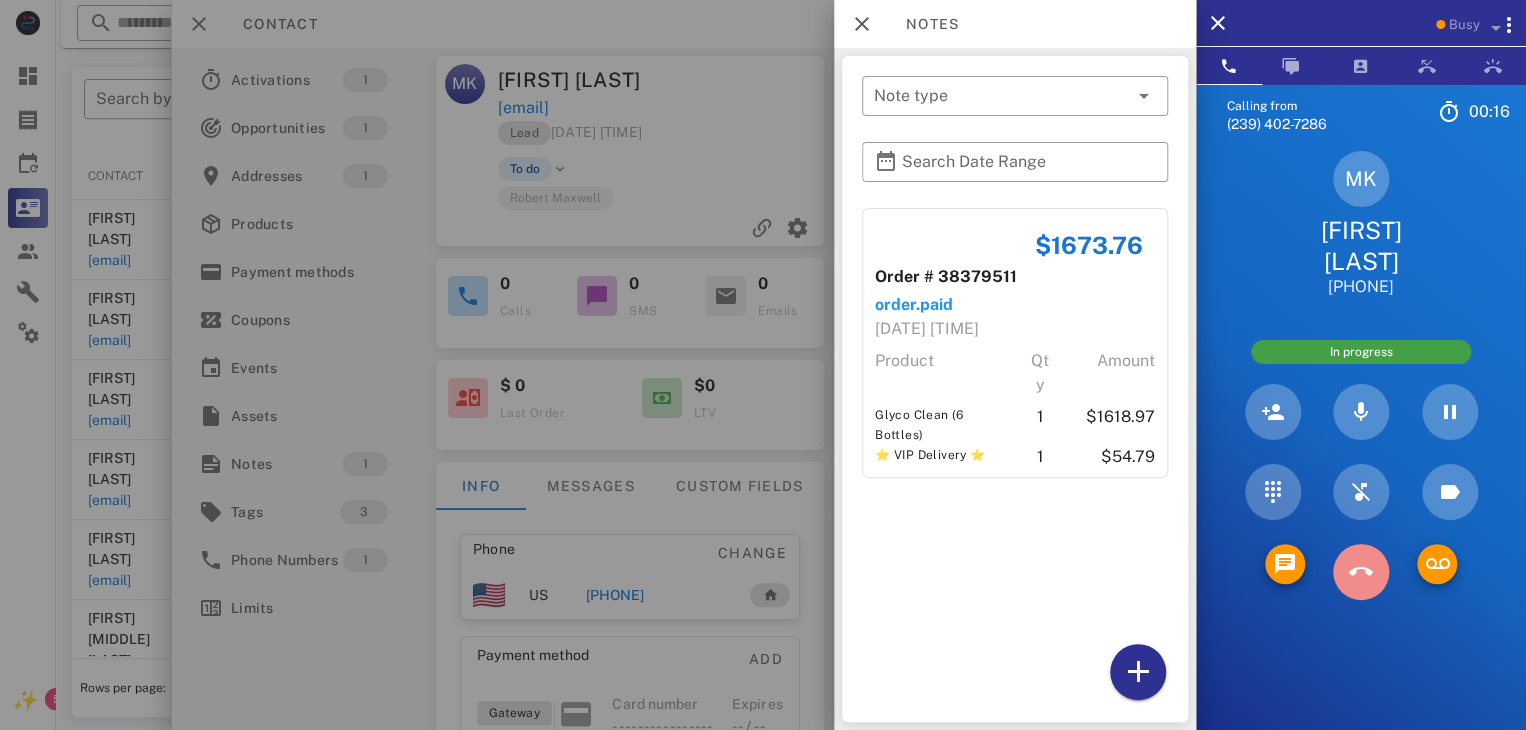 click at bounding box center (1361, 572) 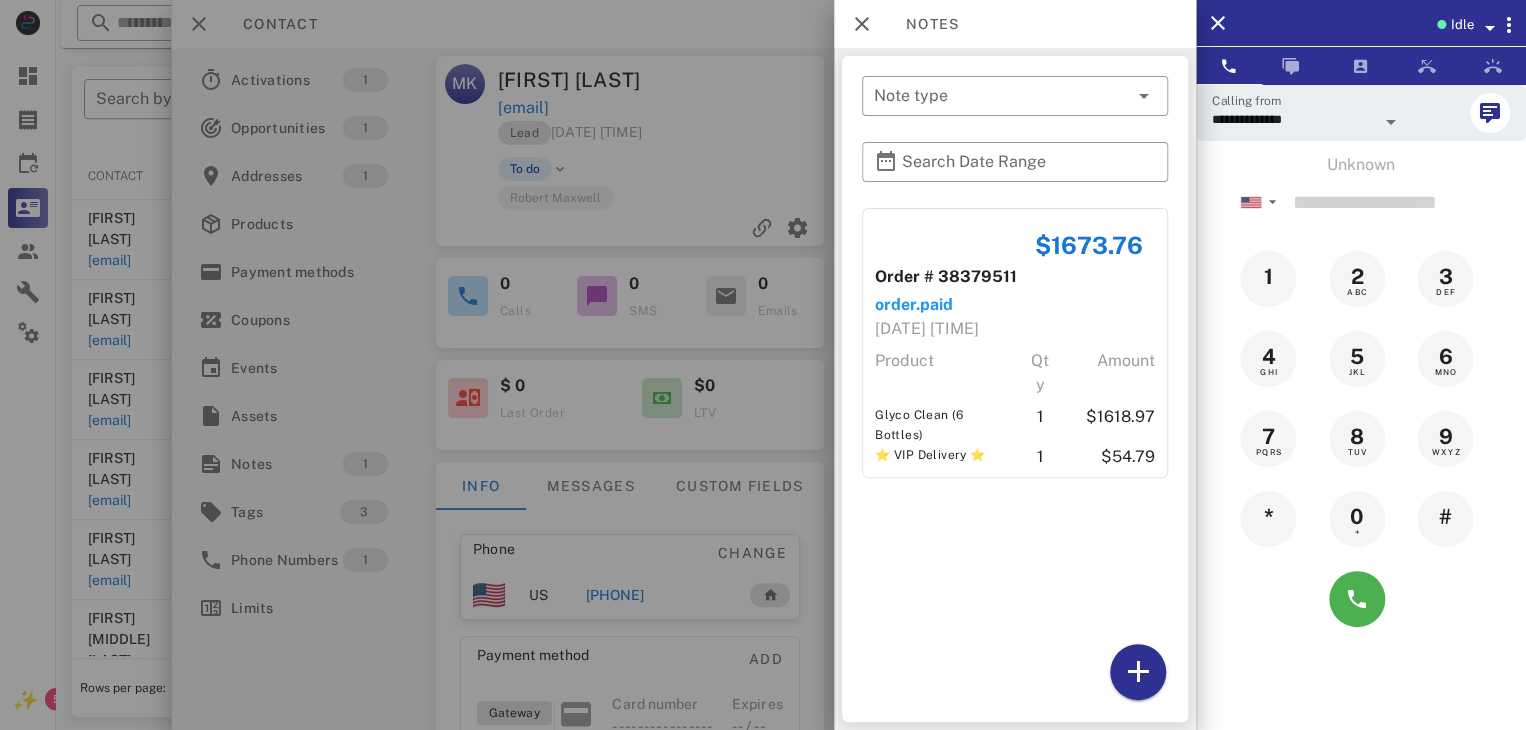 click at bounding box center [763, 365] 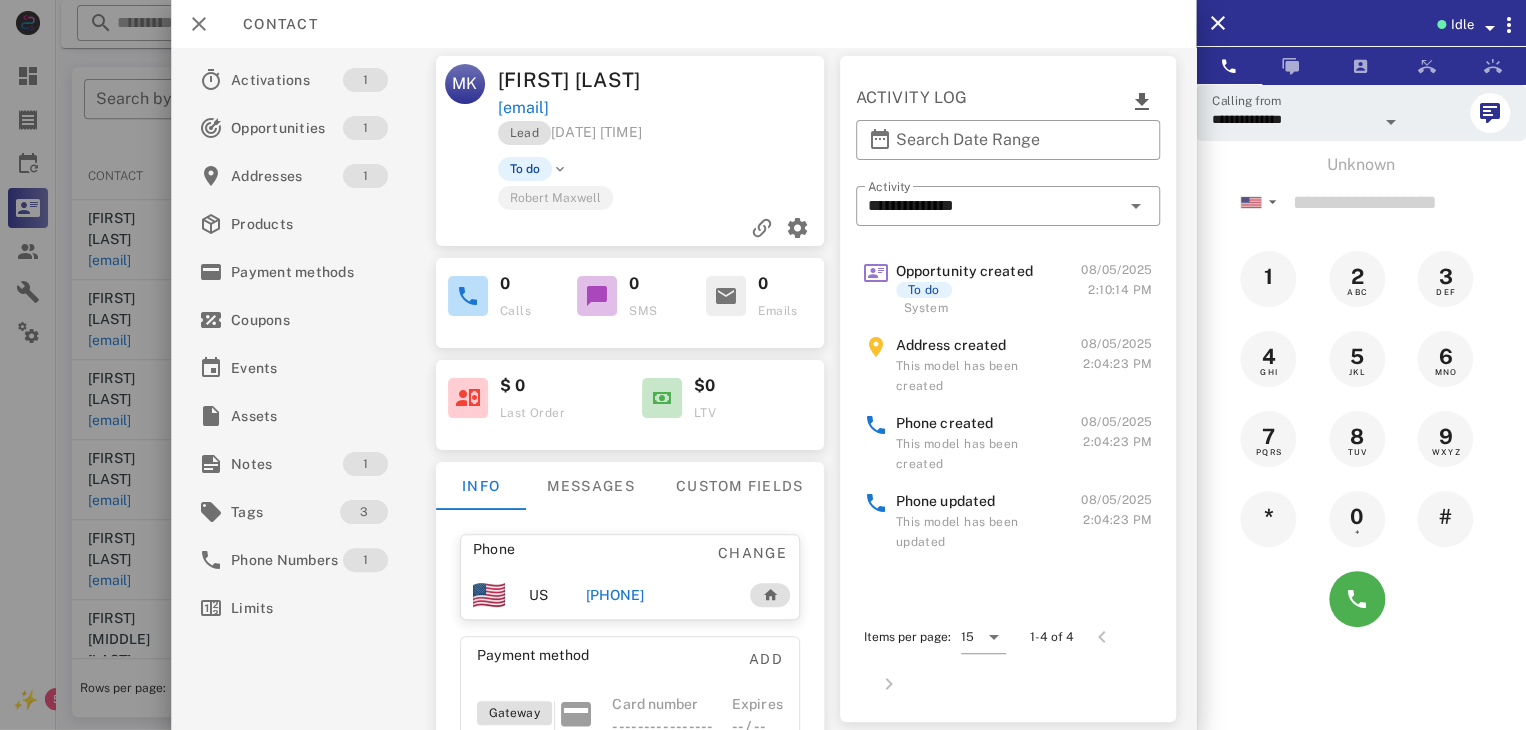 click at bounding box center [763, 365] 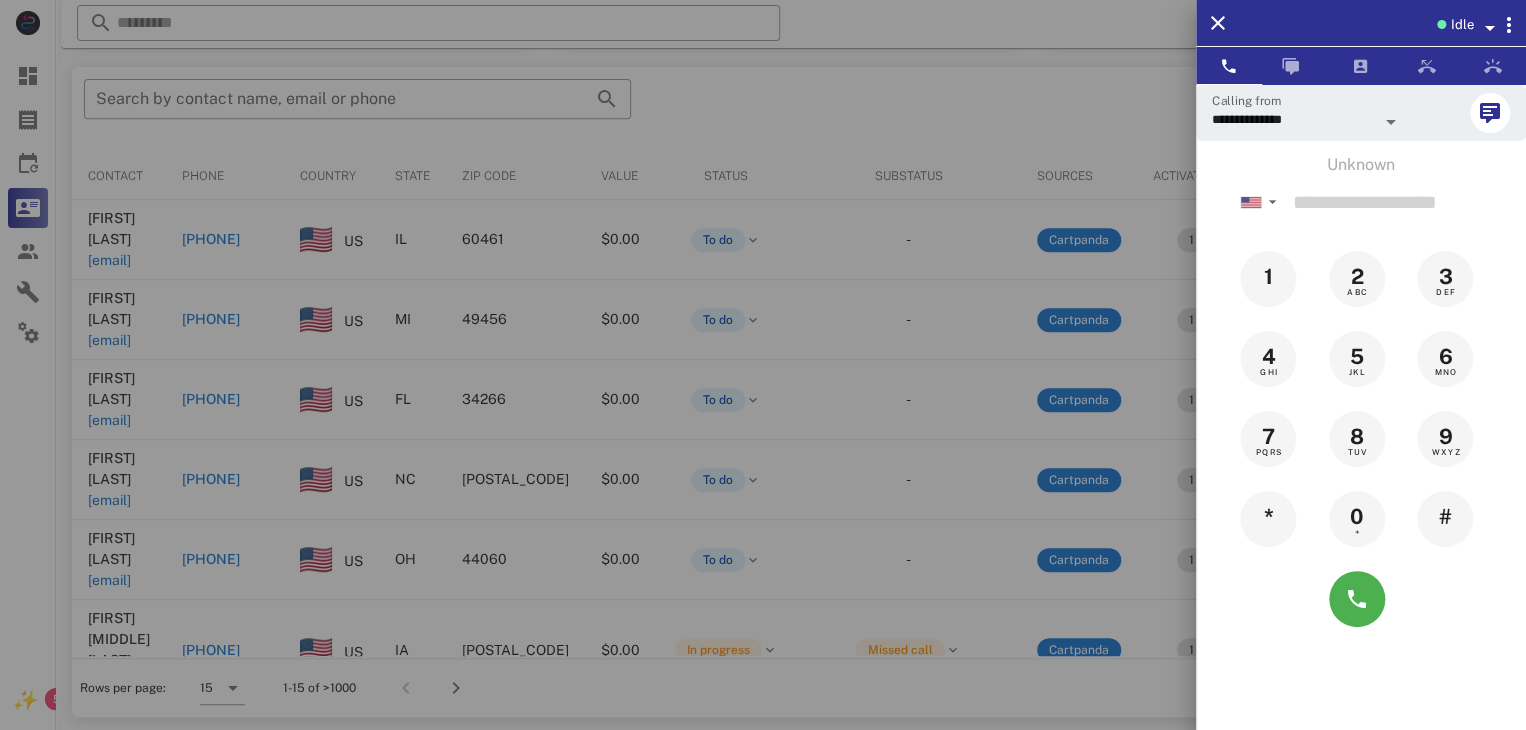 click at bounding box center [763, 365] 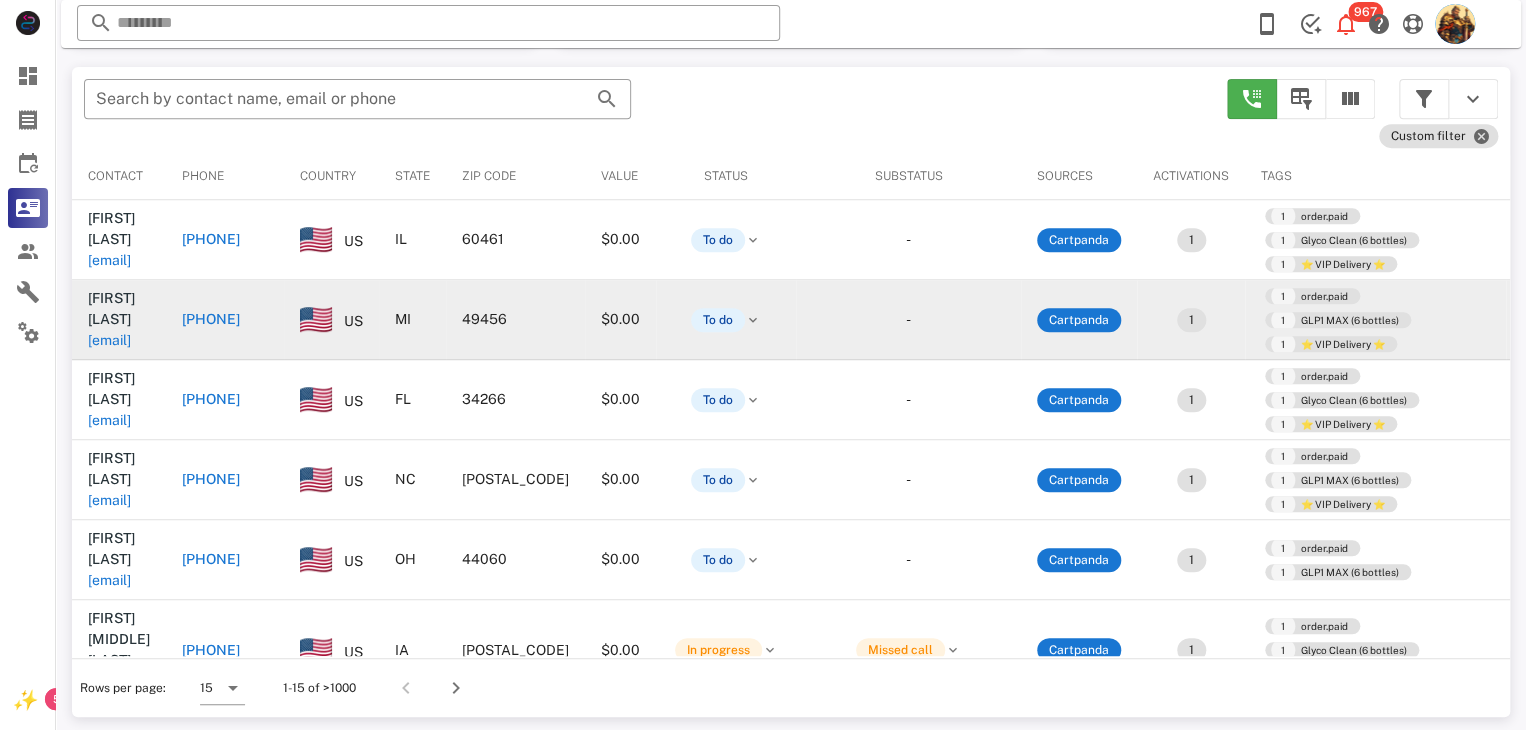 click on "[EMAIL]" at bounding box center (109, 340) 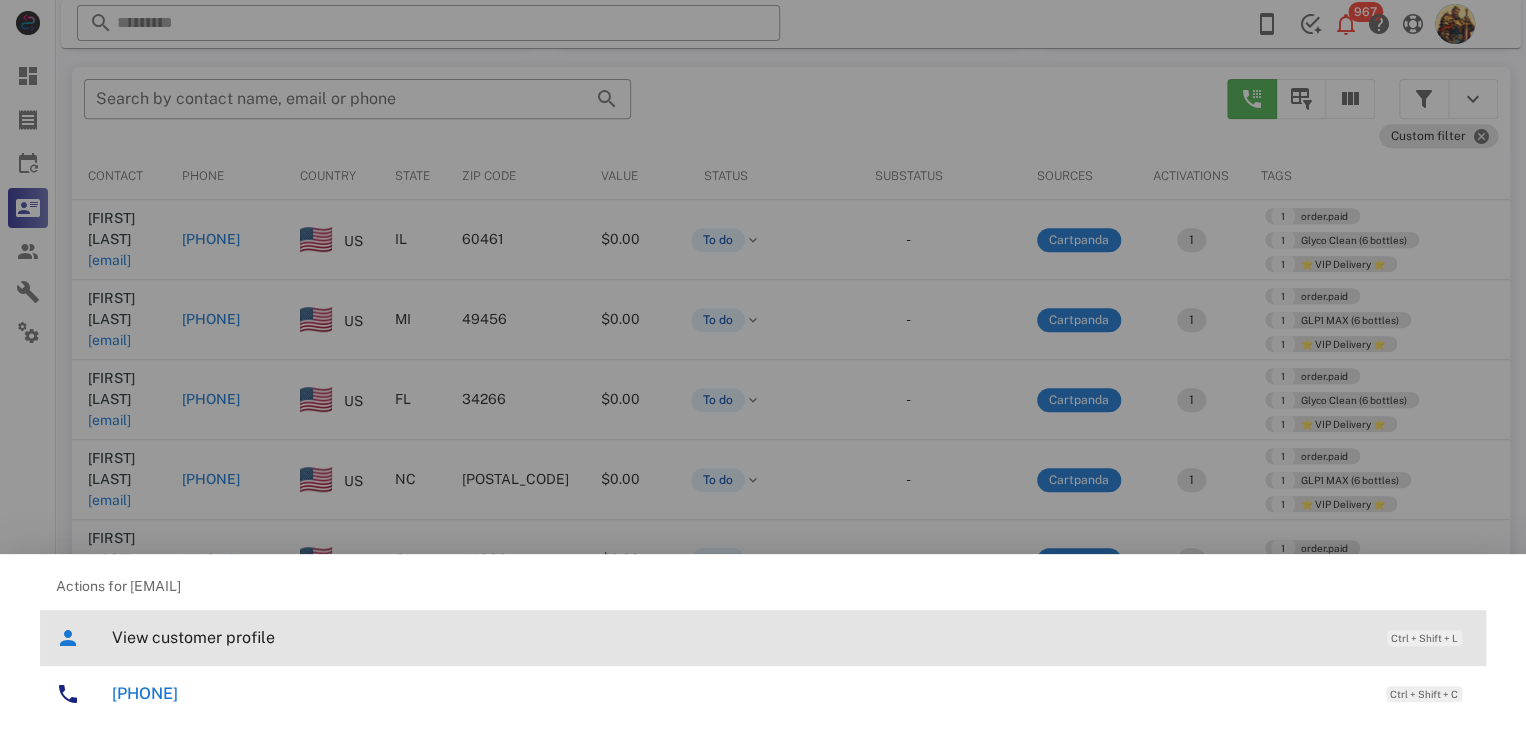 click on "View customer profile" at bounding box center (739, 637) 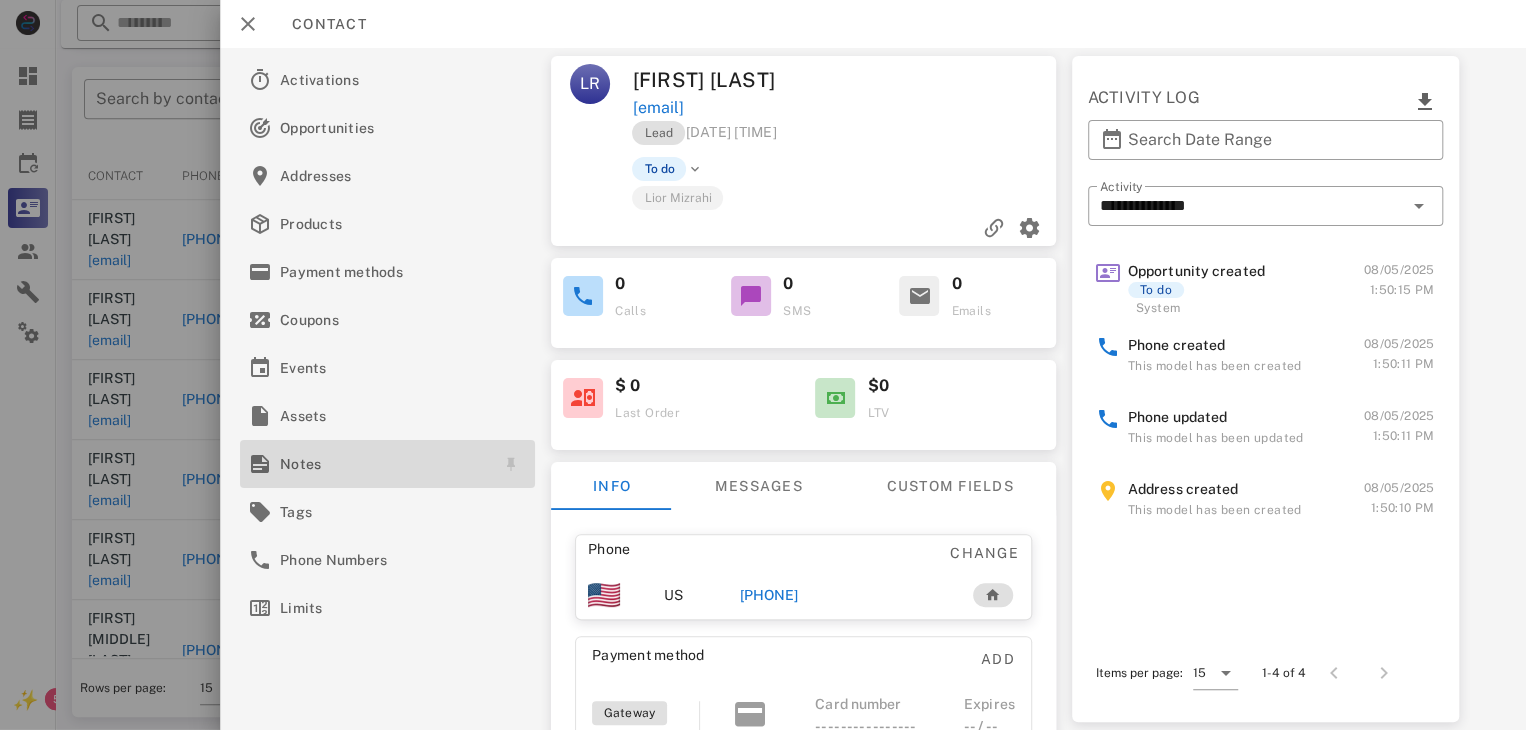 click on "Notes" at bounding box center [383, 464] 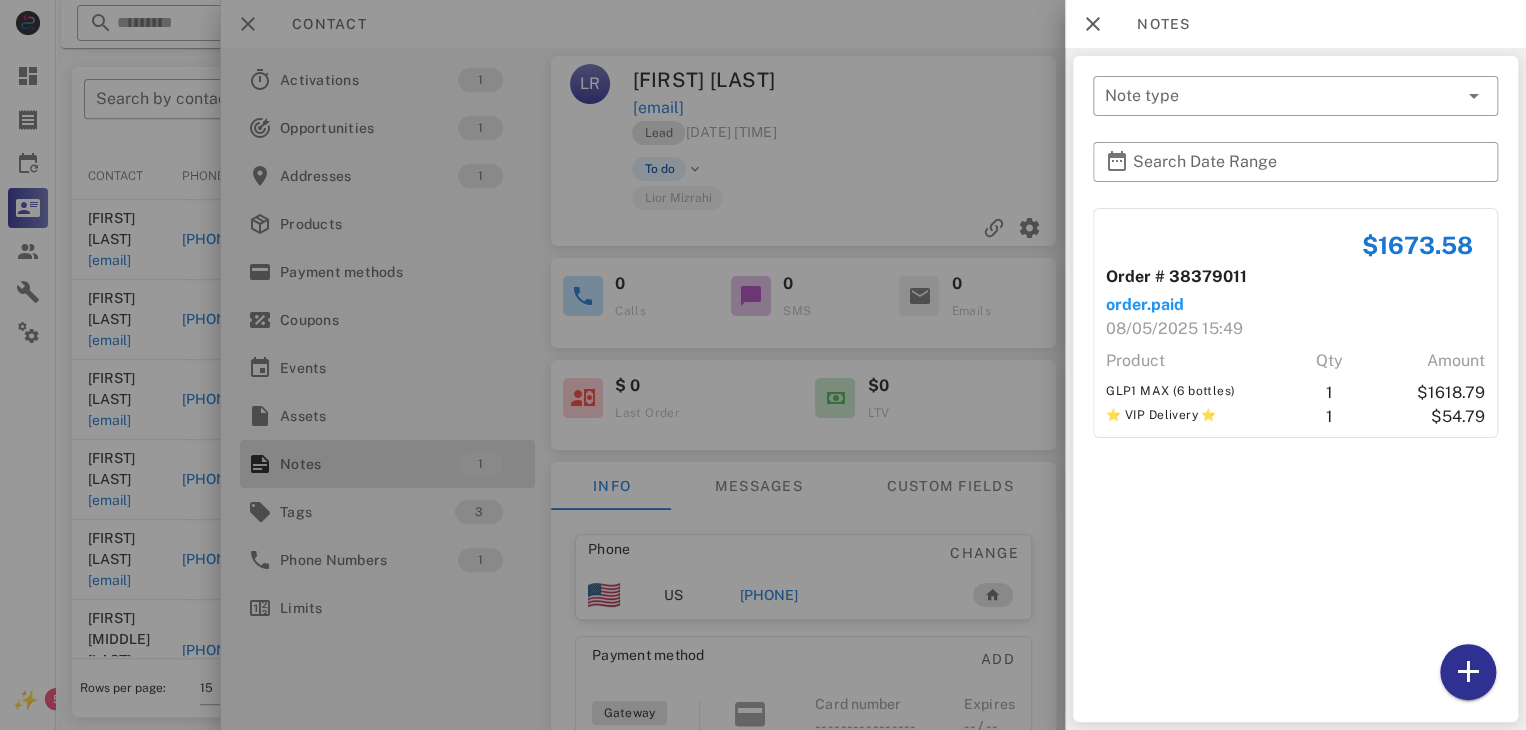click at bounding box center [763, 365] 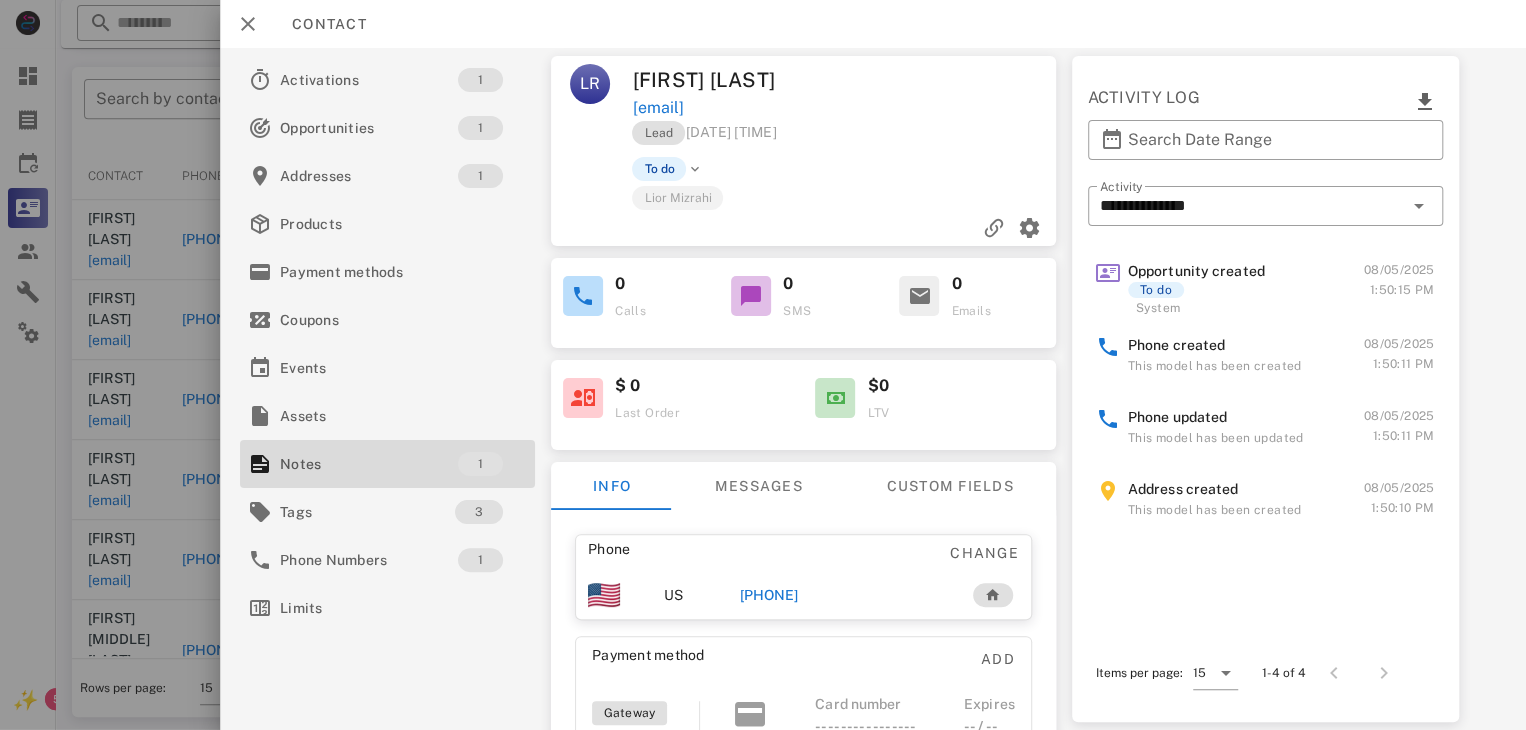 click on "[PHONE]" at bounding box center (769, 595) 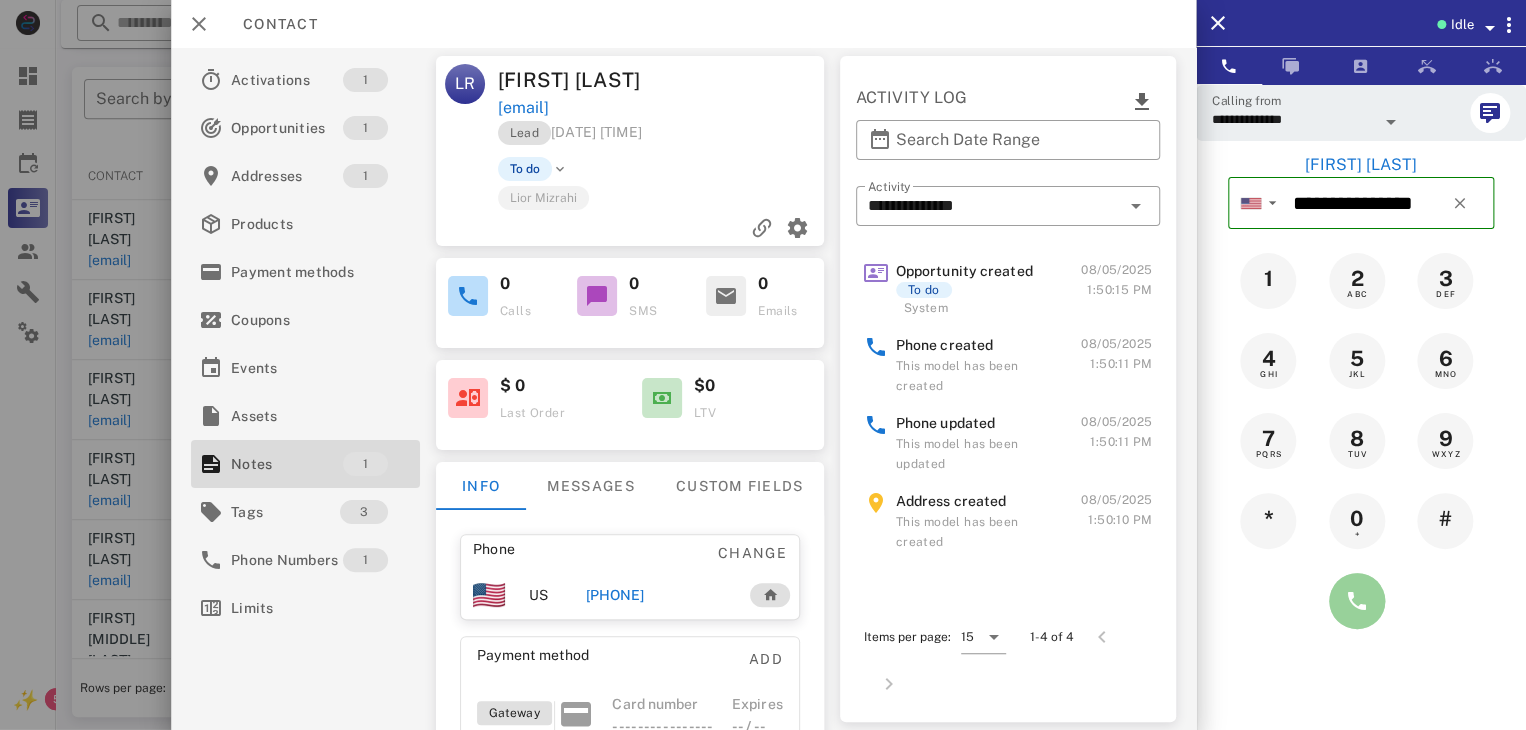click at bounding box center [1357, 601] 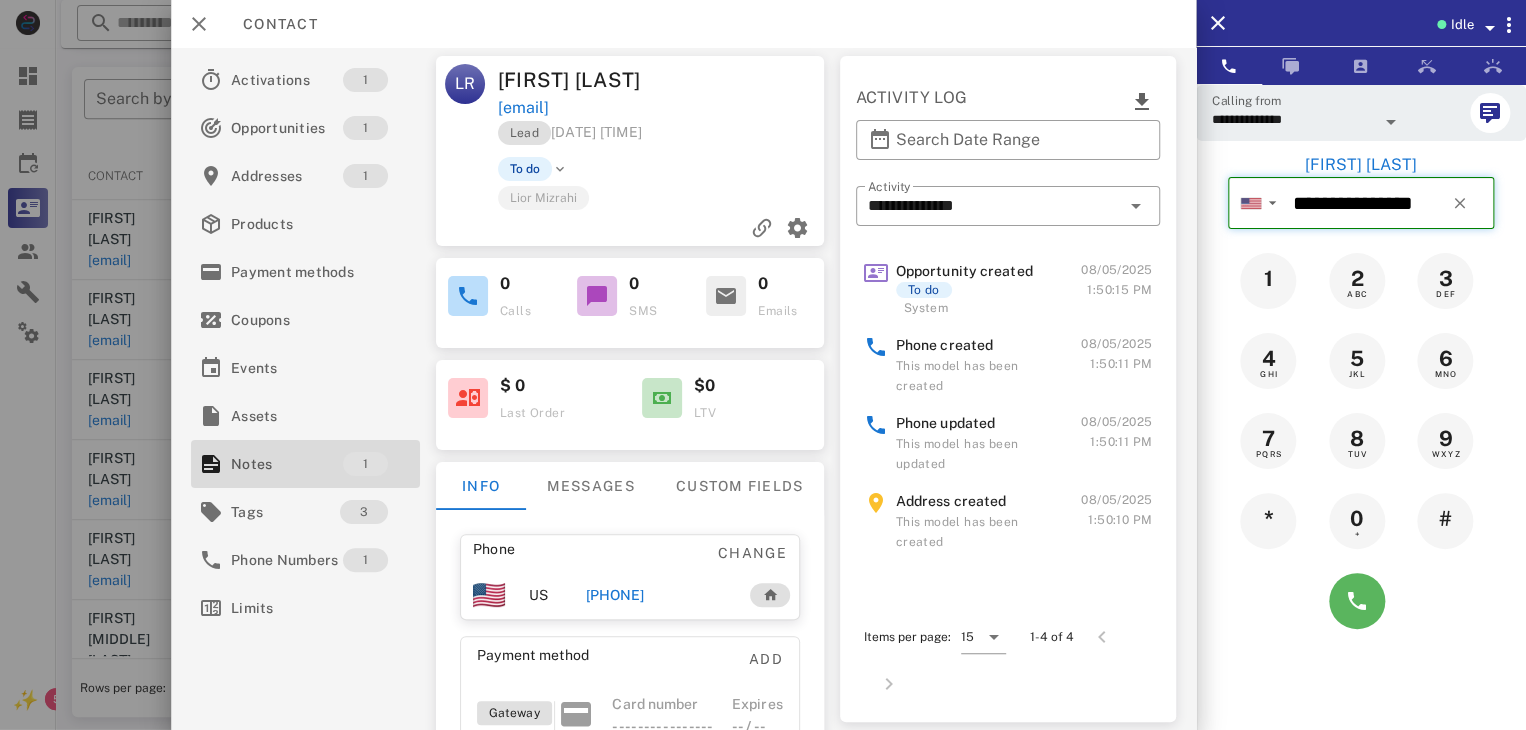 type 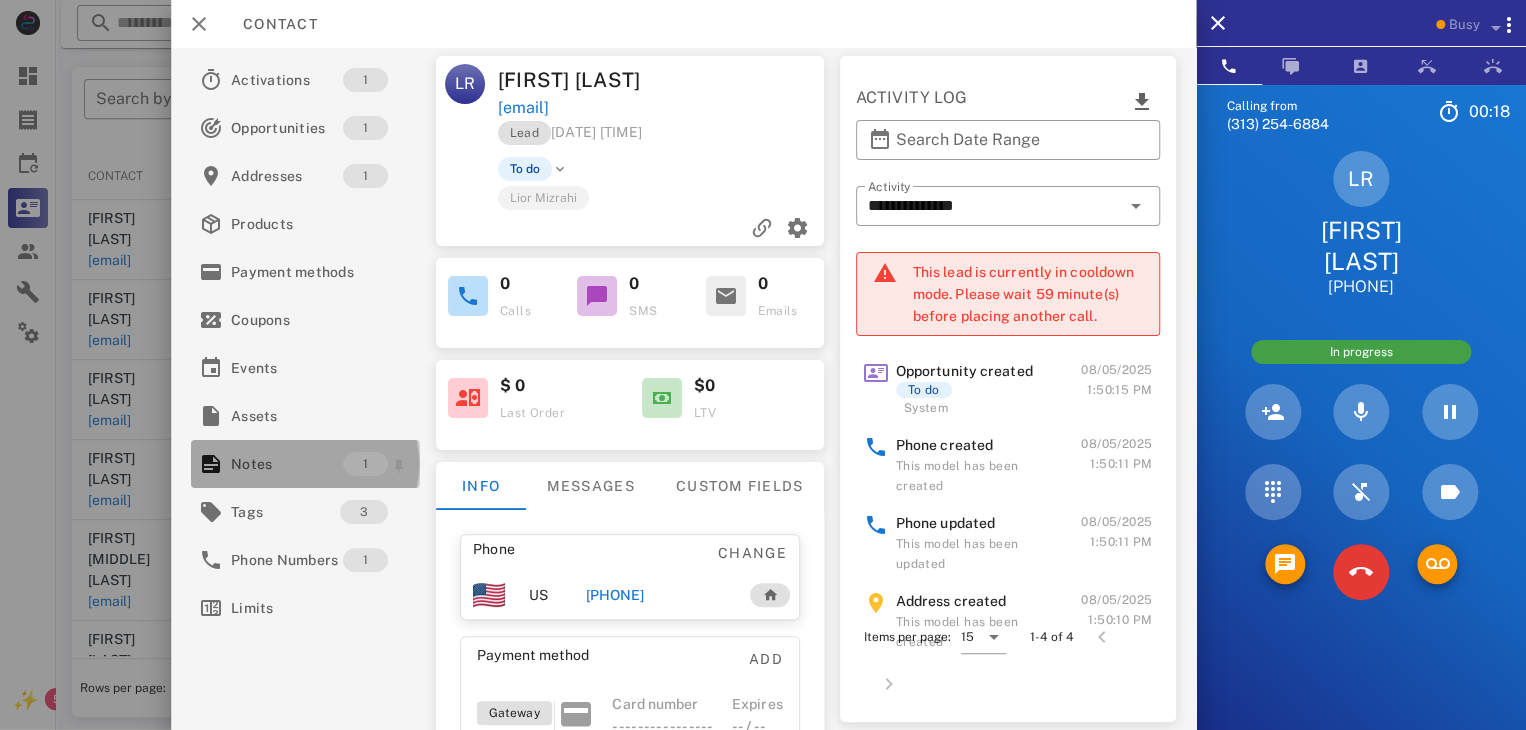 click on "Notes" at bounding box center [287, 464] 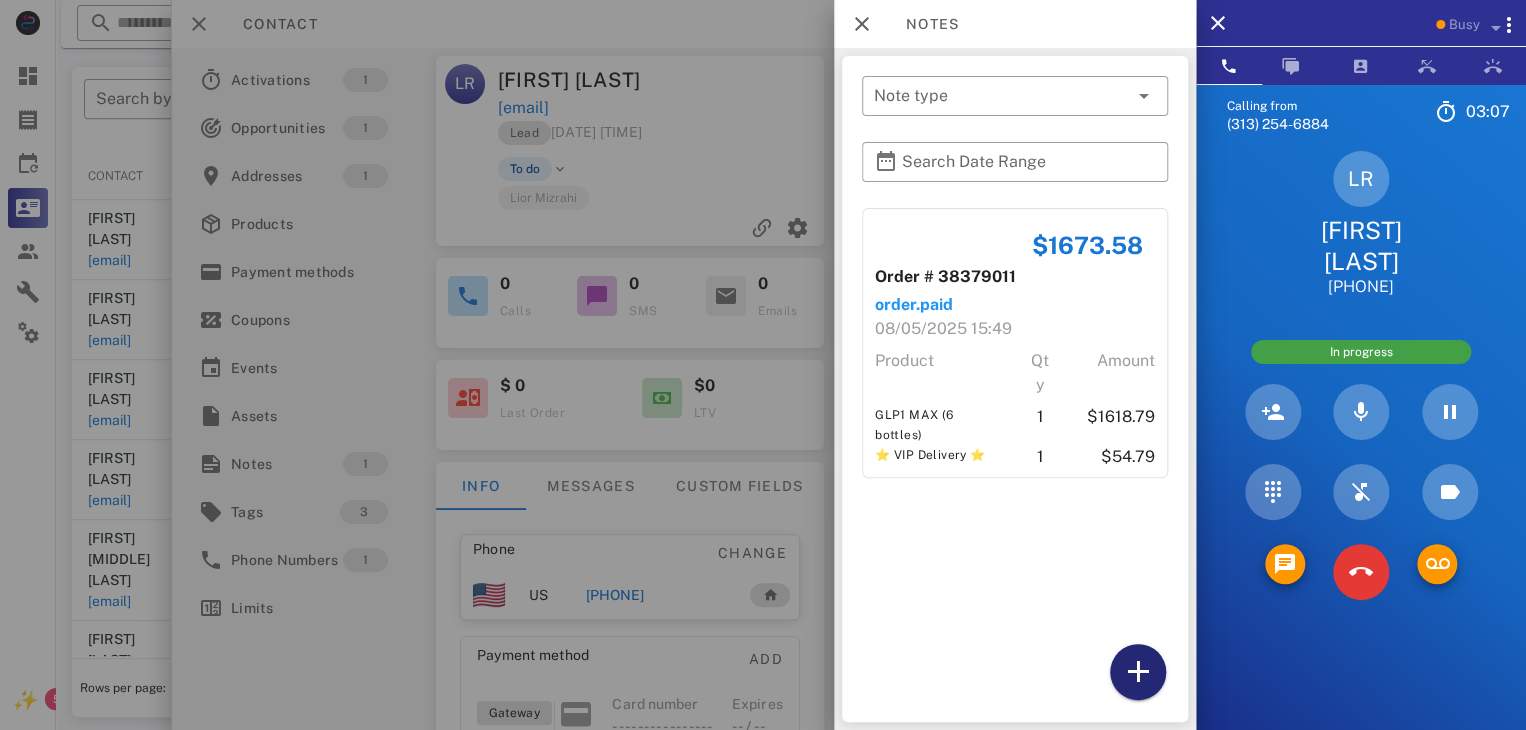 click at bounding box center [1138, 672] 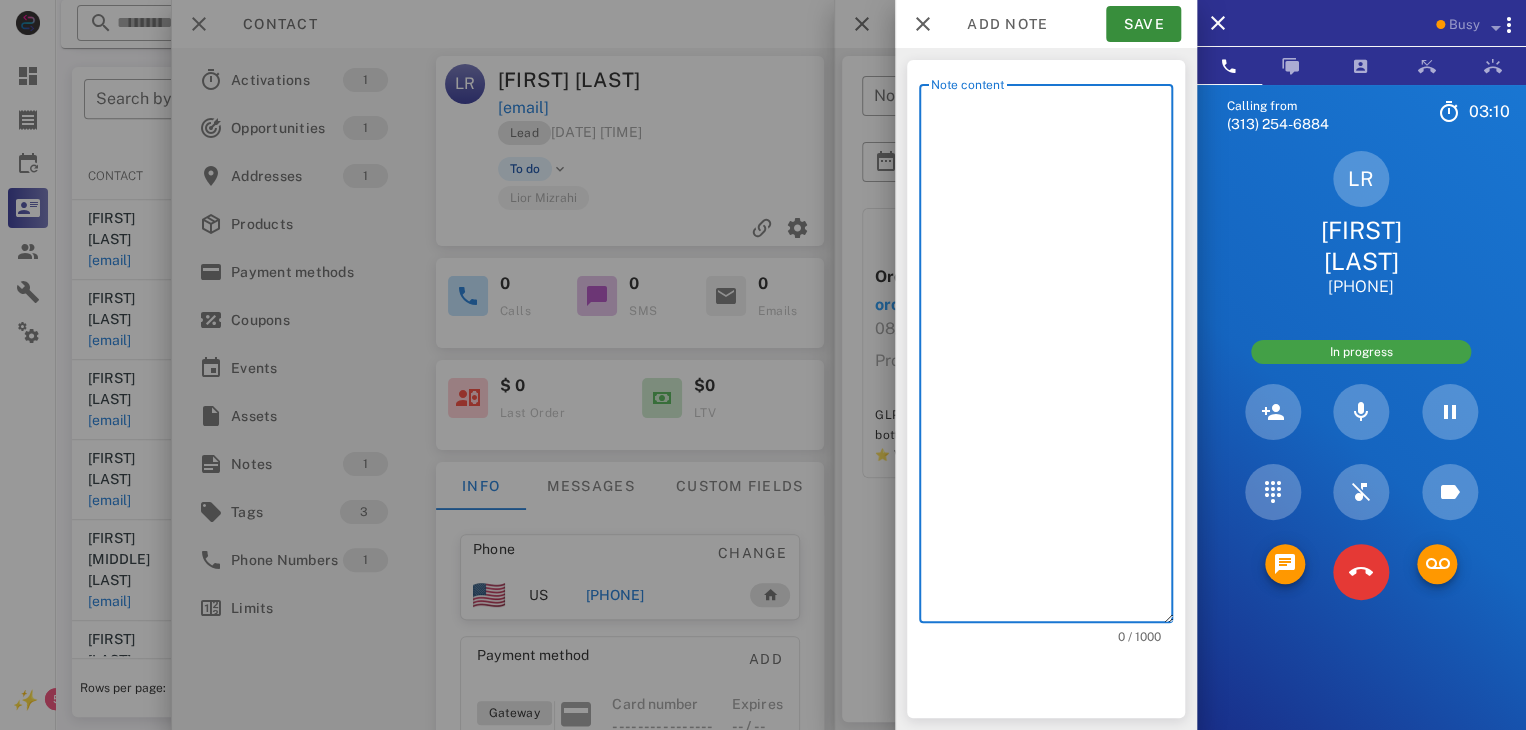click on "Note content" at bounding box center [1052, 358] 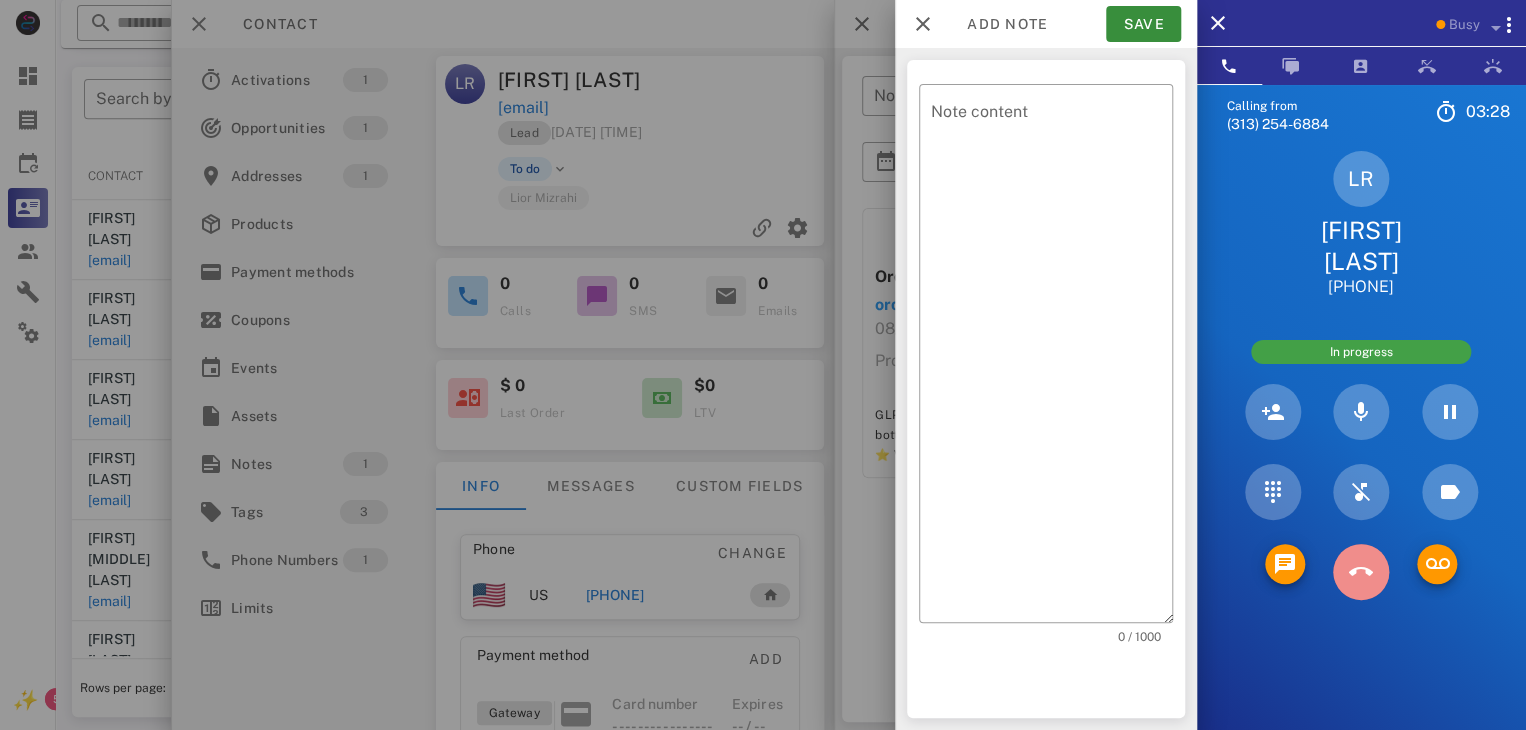 click at bounding box center (1361, 572) 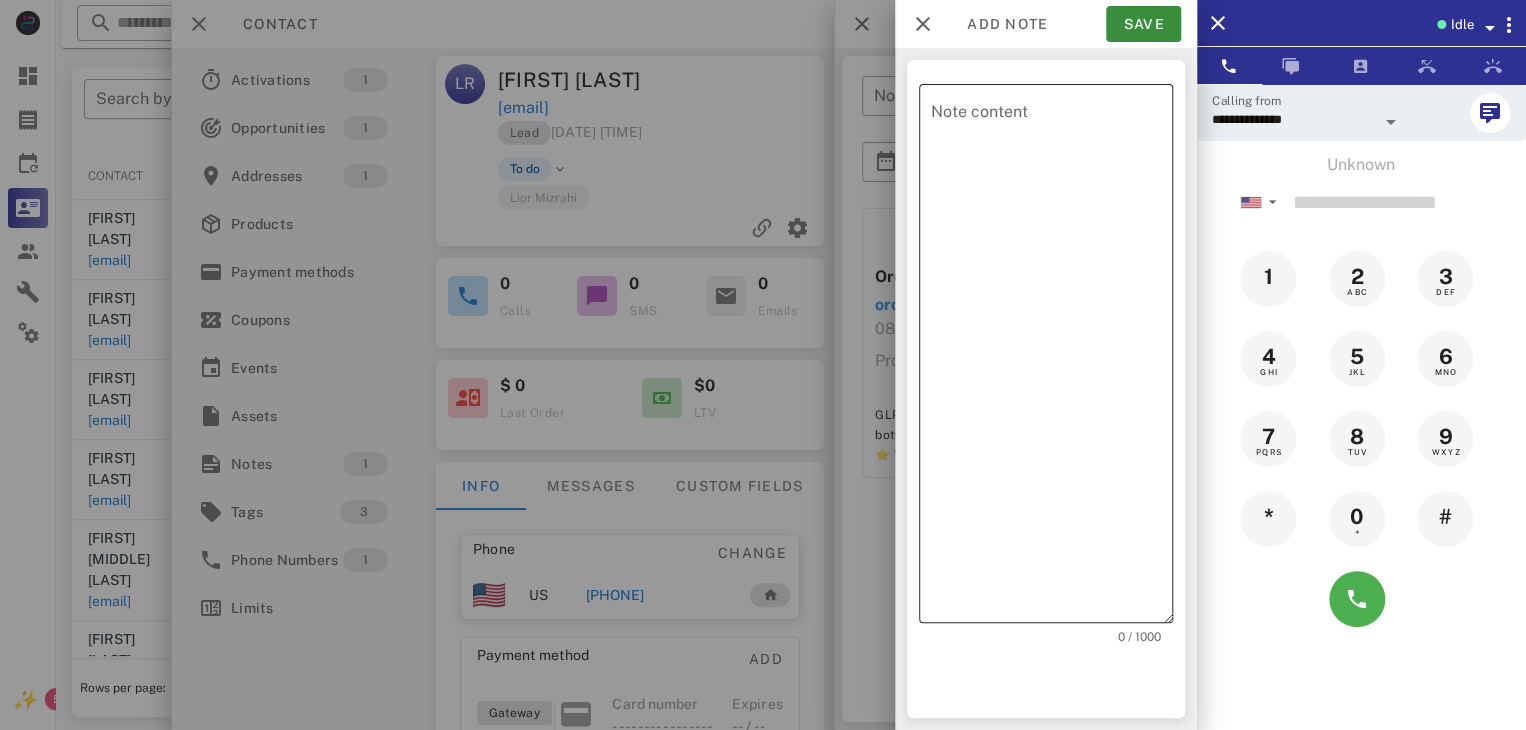 click on "Note content" at bounding box center [1052, 358] 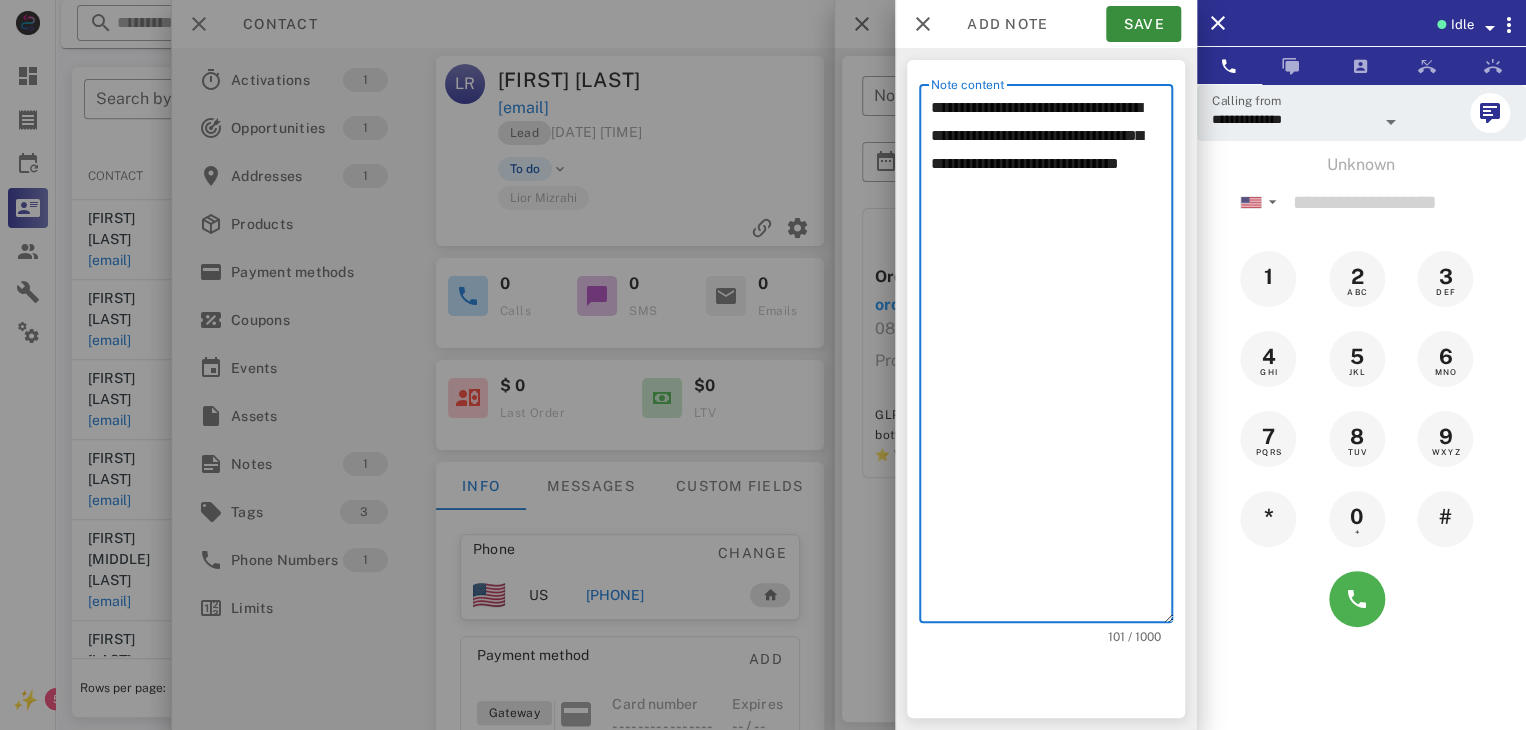 type on "**********" 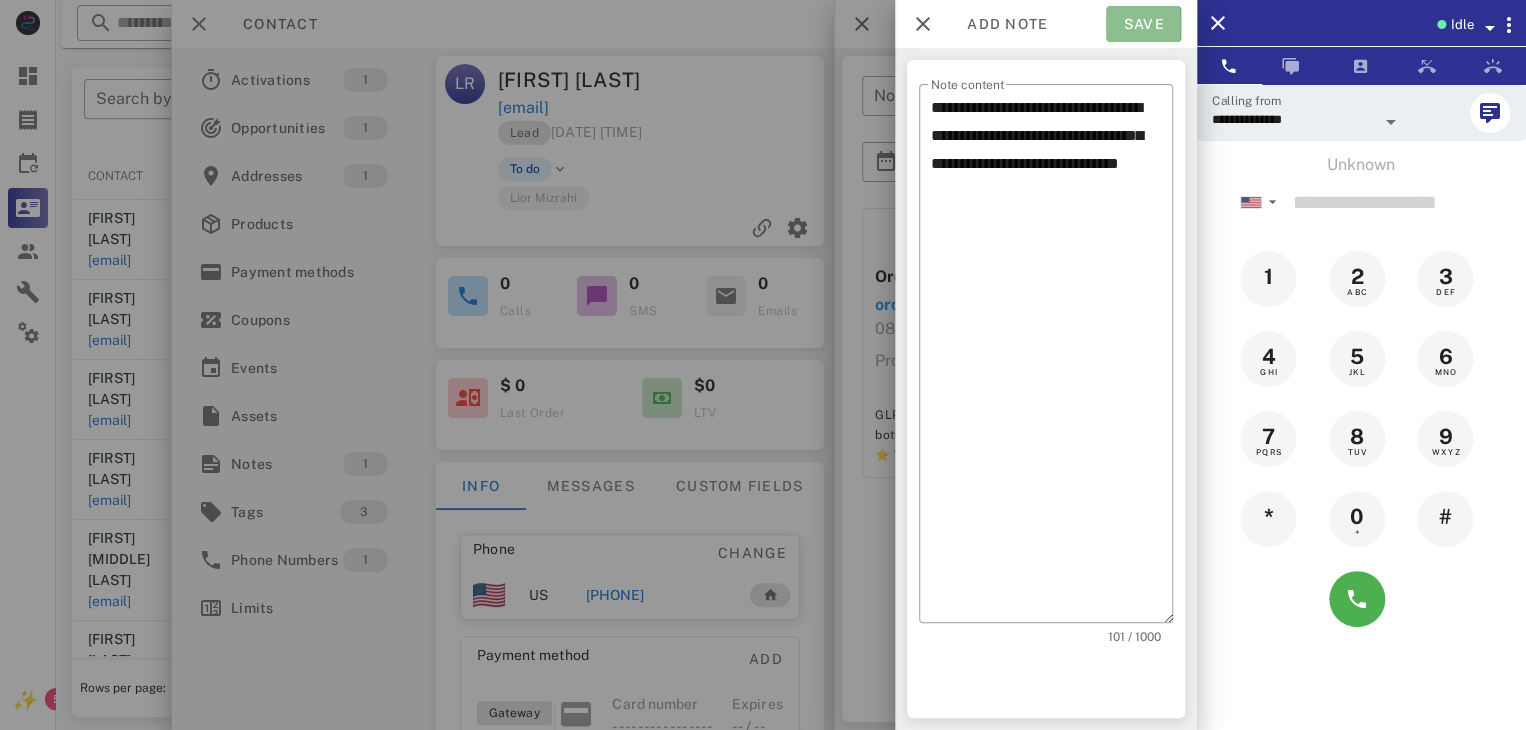 click on "Save" at bounding box center (1143, 24) 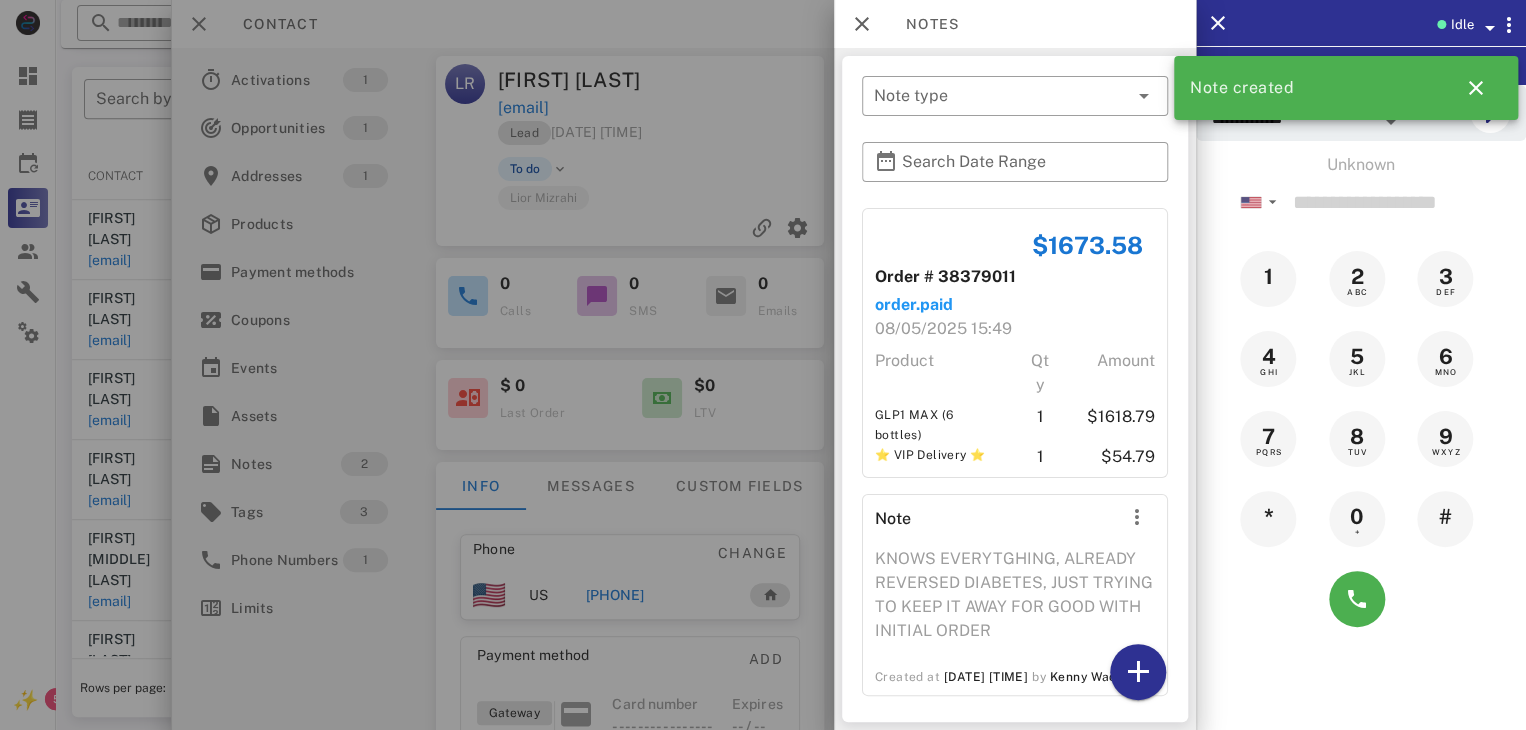 click at bounding box center (763, 365) 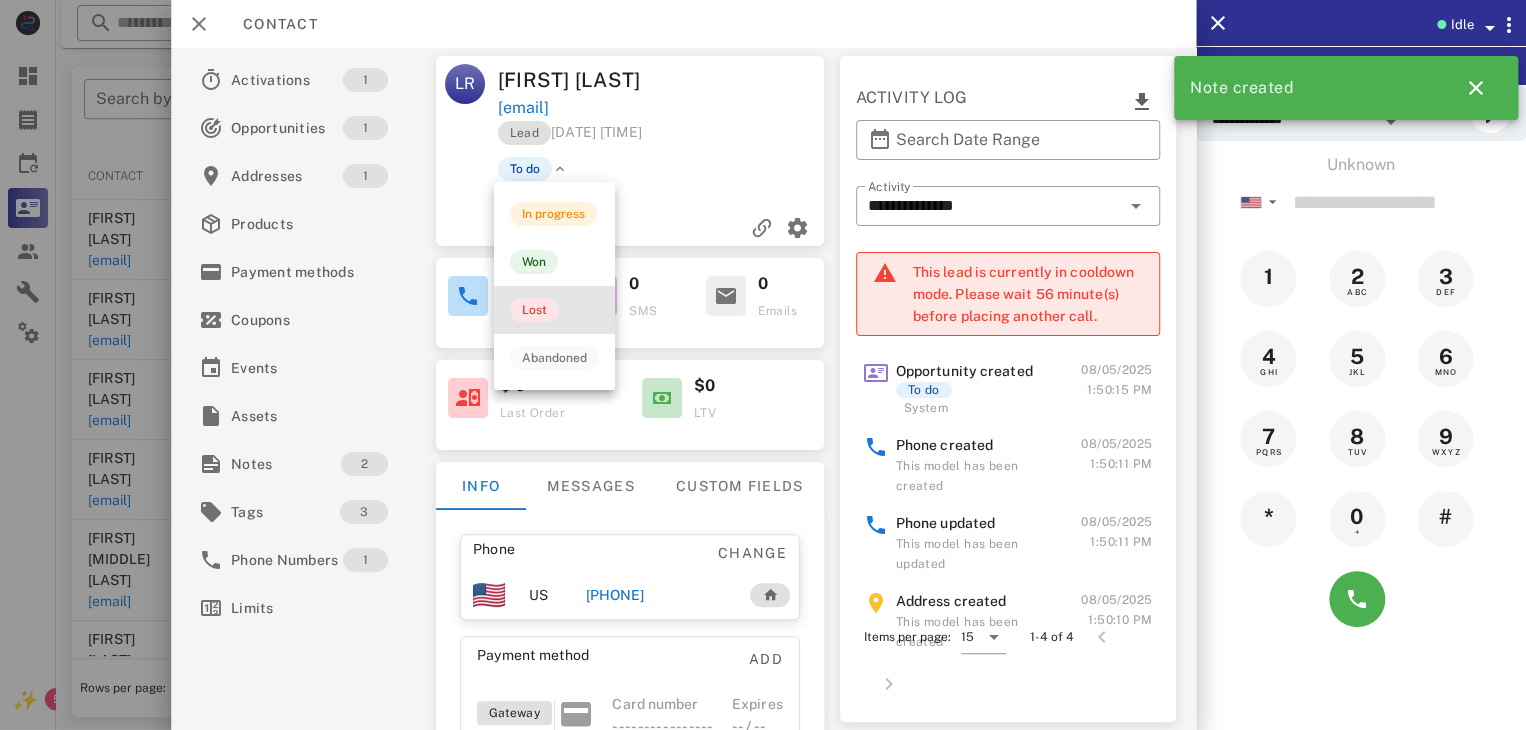 click on "Lost" at bounding box center (534, 310) 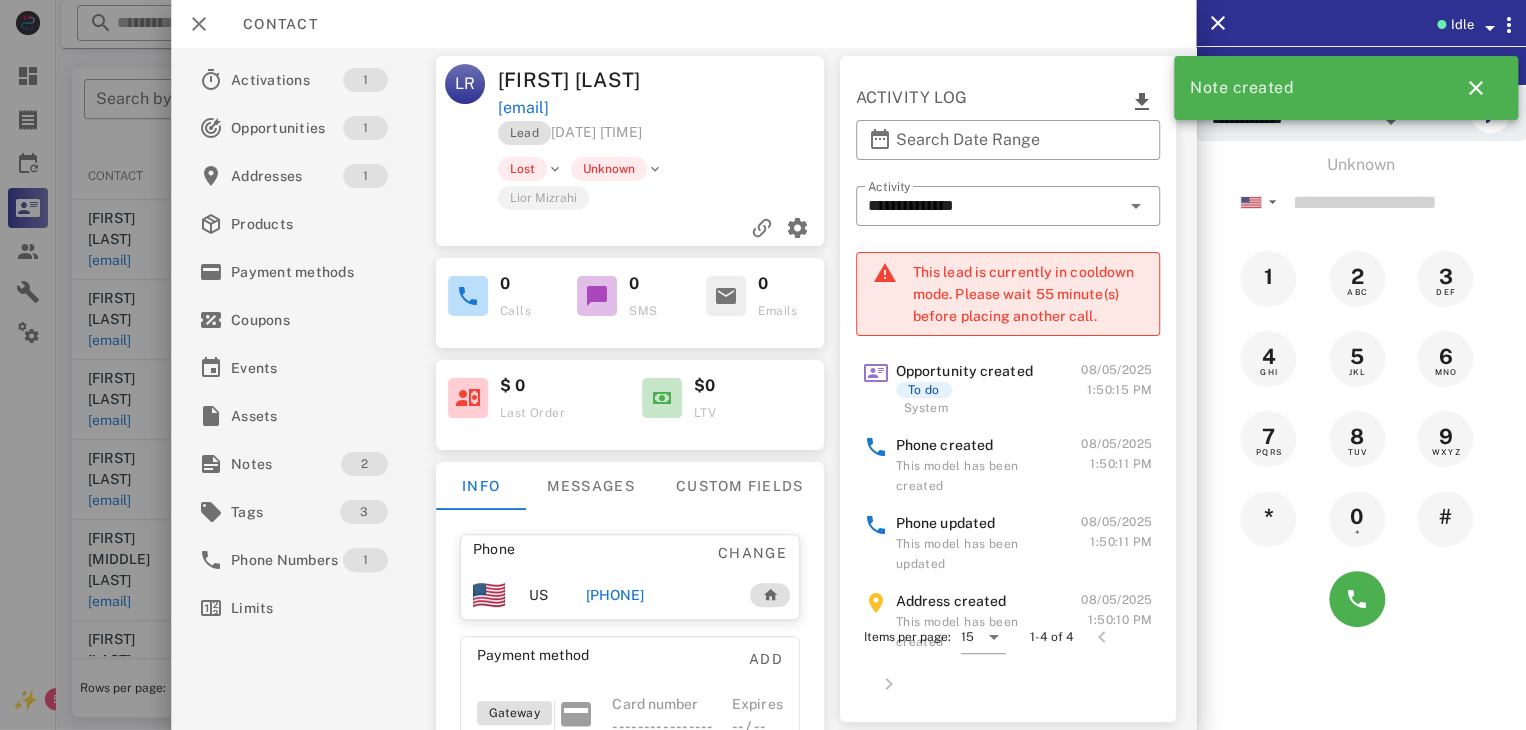click at bounding box center [763, 365] 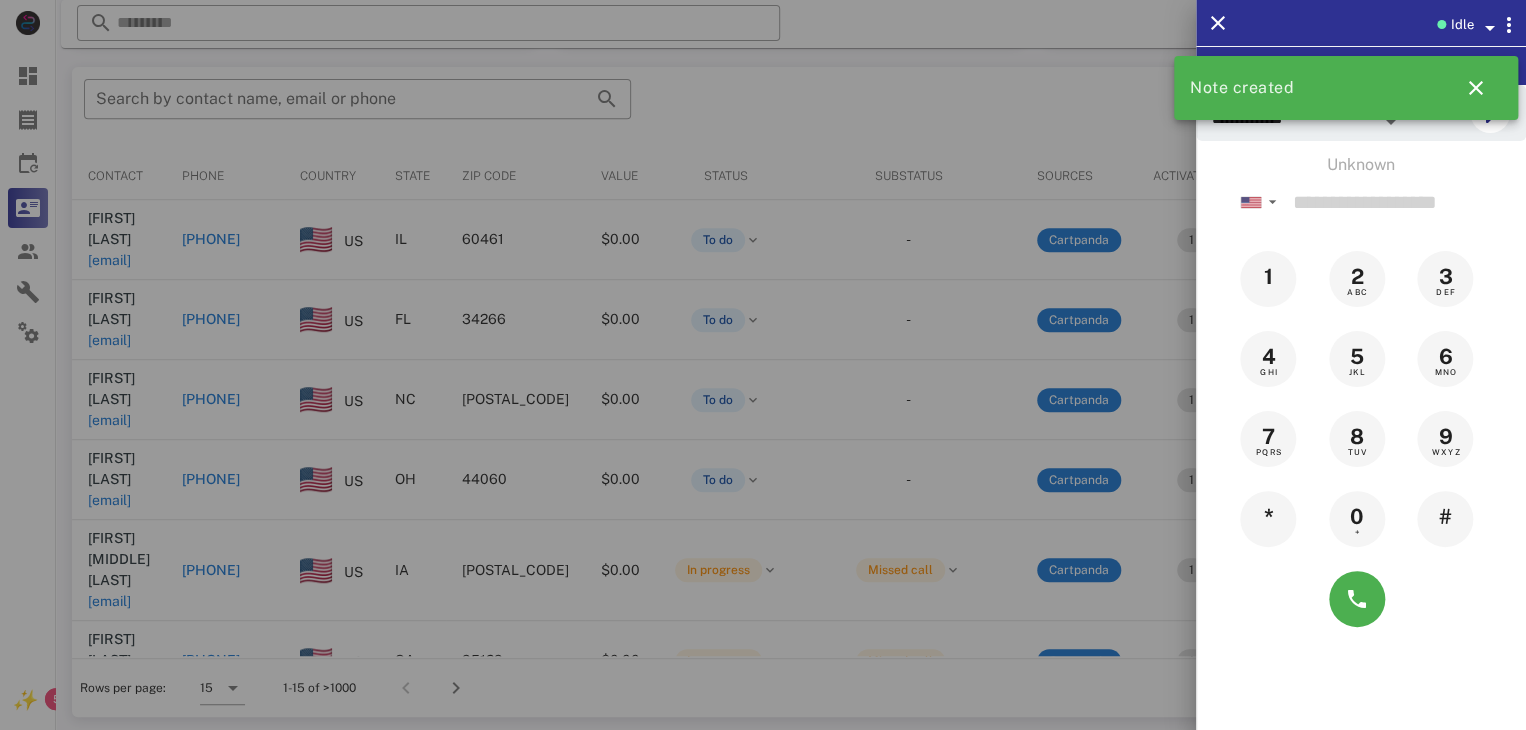 click at bounding box center (763, 365) 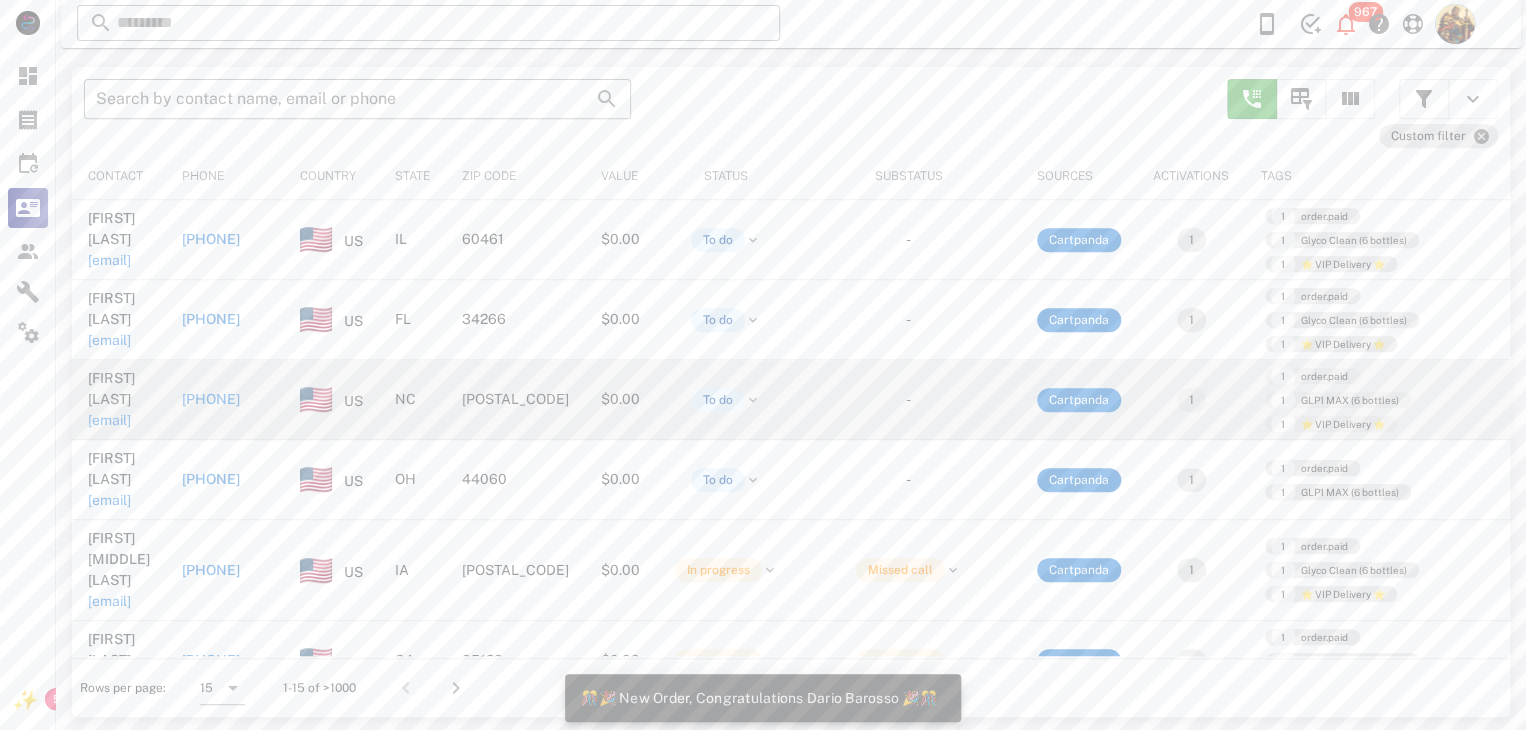click on "[EMAIL]" at bounding box center [109, 420] 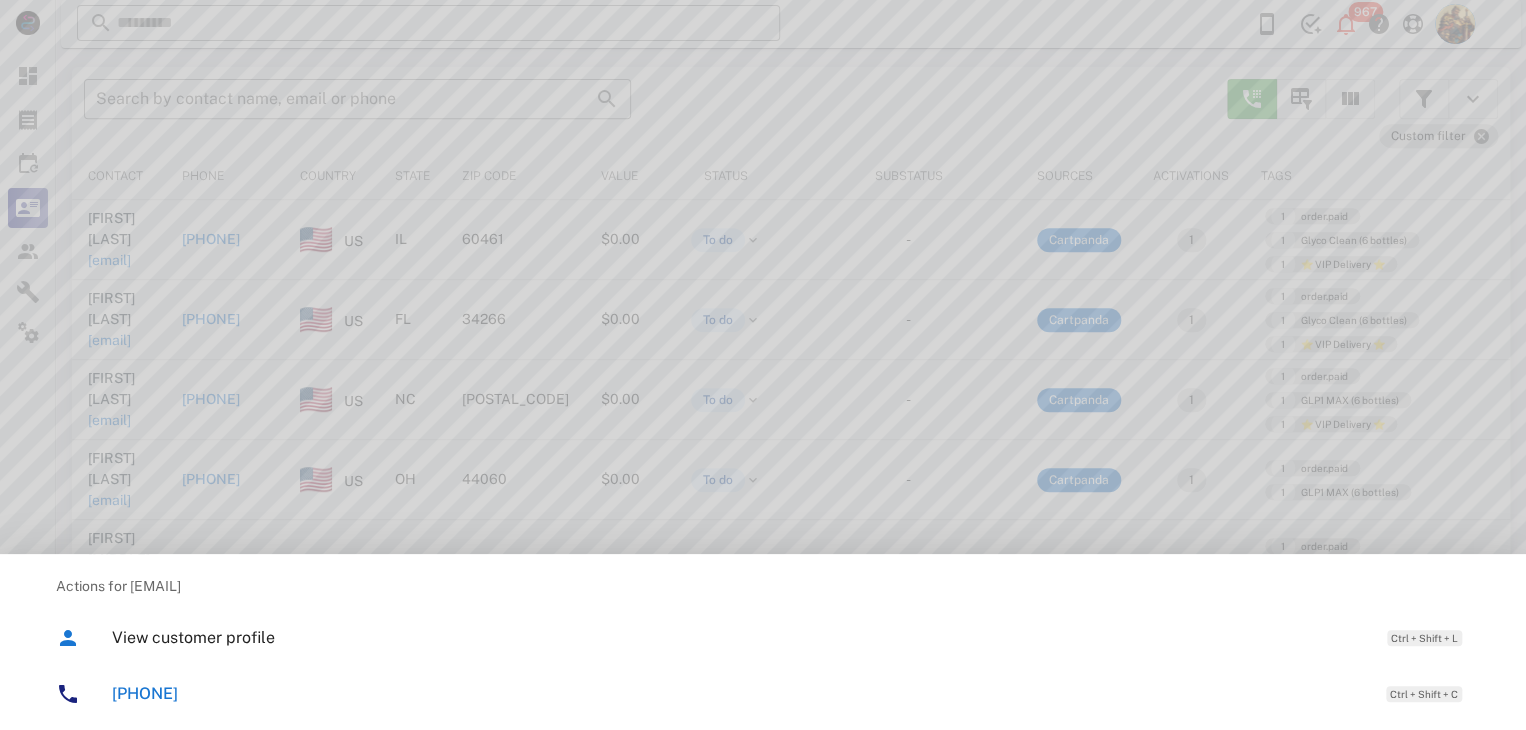 click at bounding box center [763, 365] 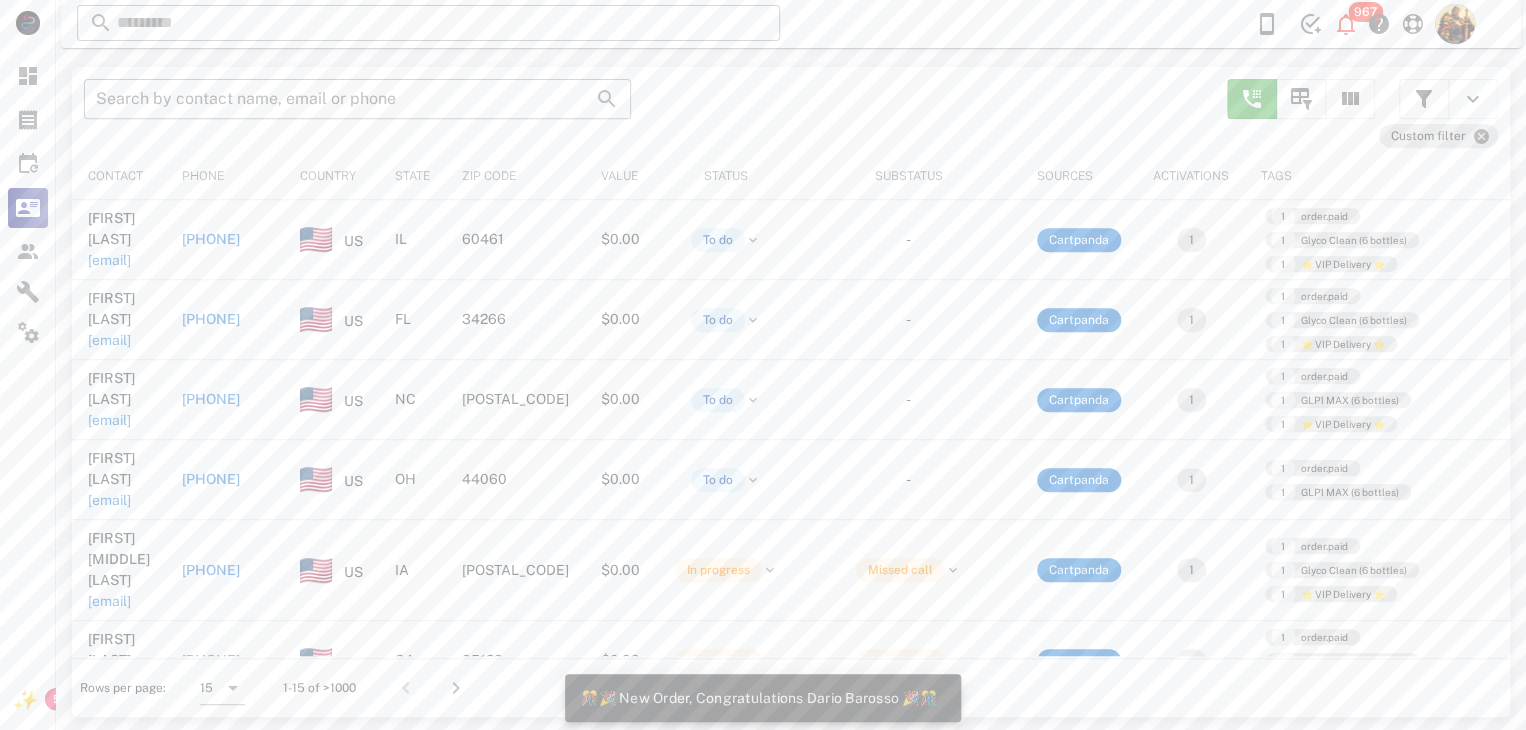 click on "[EMAIL]" at bounding box center (109, 340) 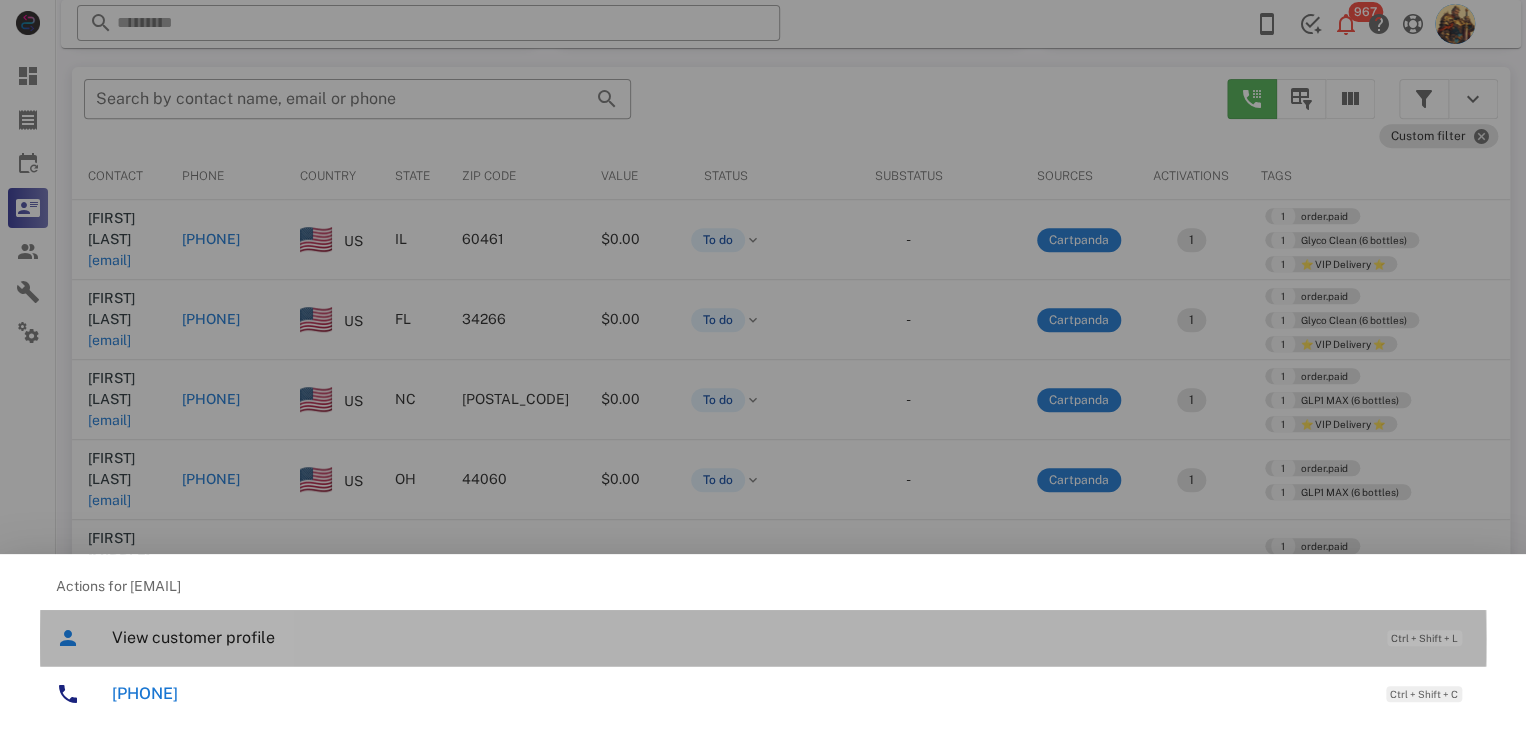 click on "View customer profile" at bounding box center [739, 637] 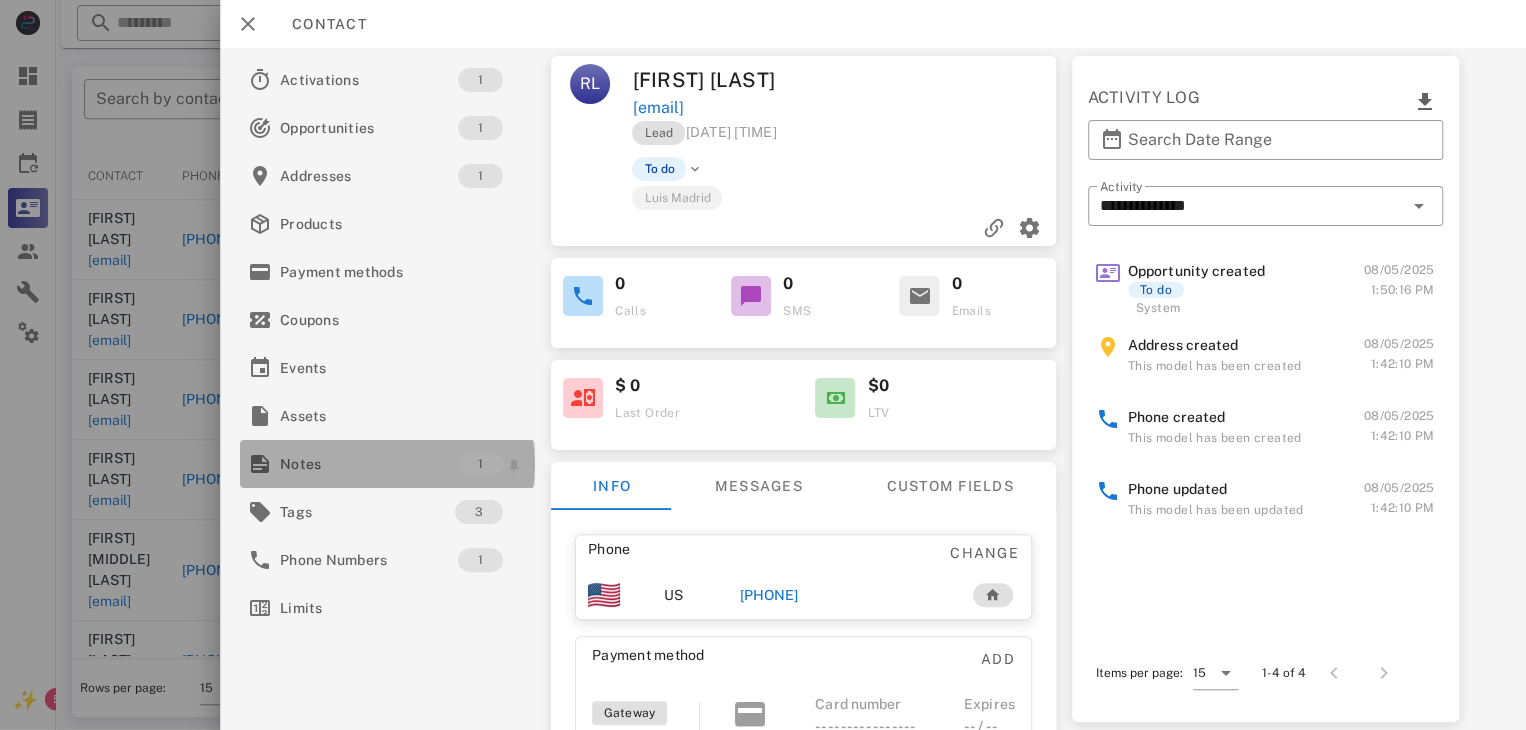 click on "Notes" at bounding box center [369, 464] 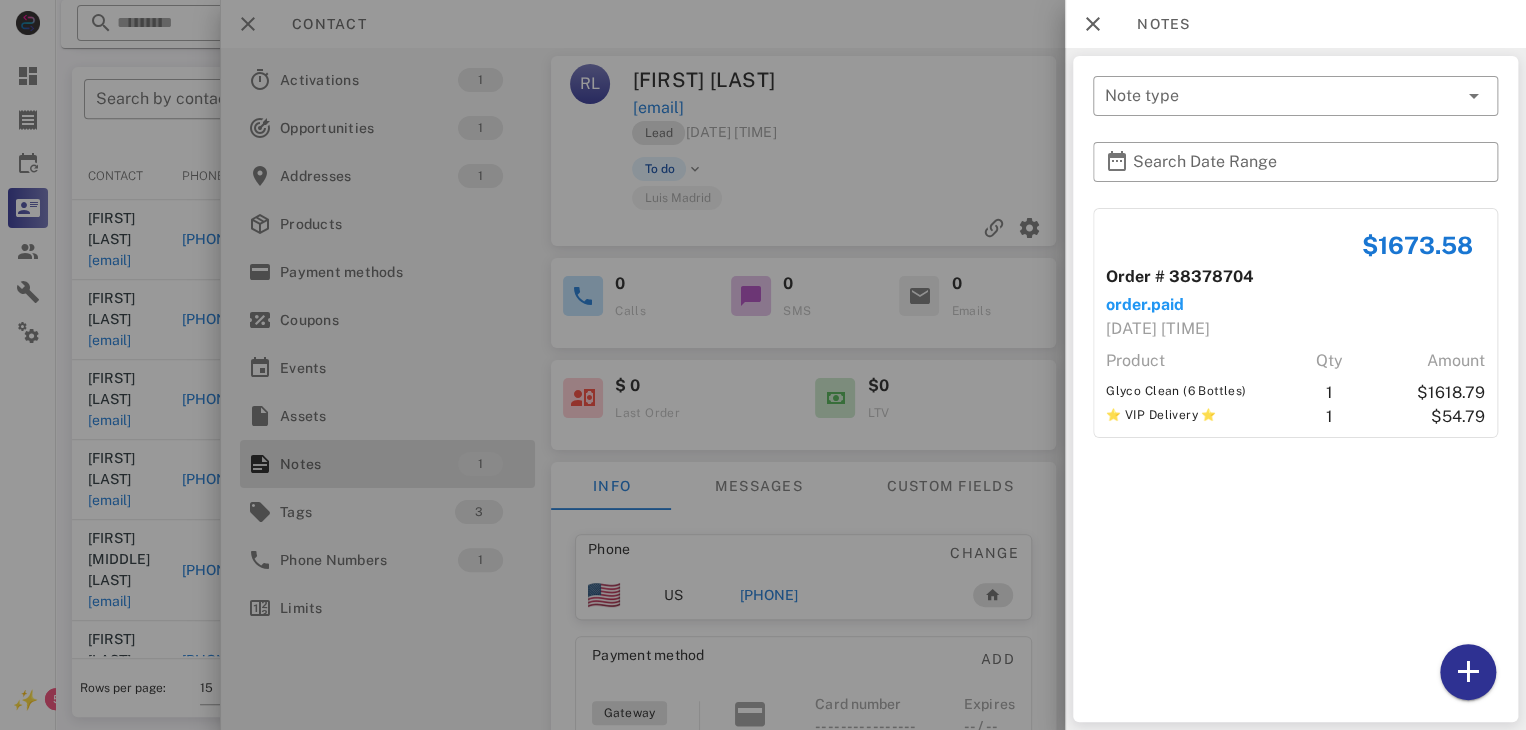 click at bounding box center (763, 365) 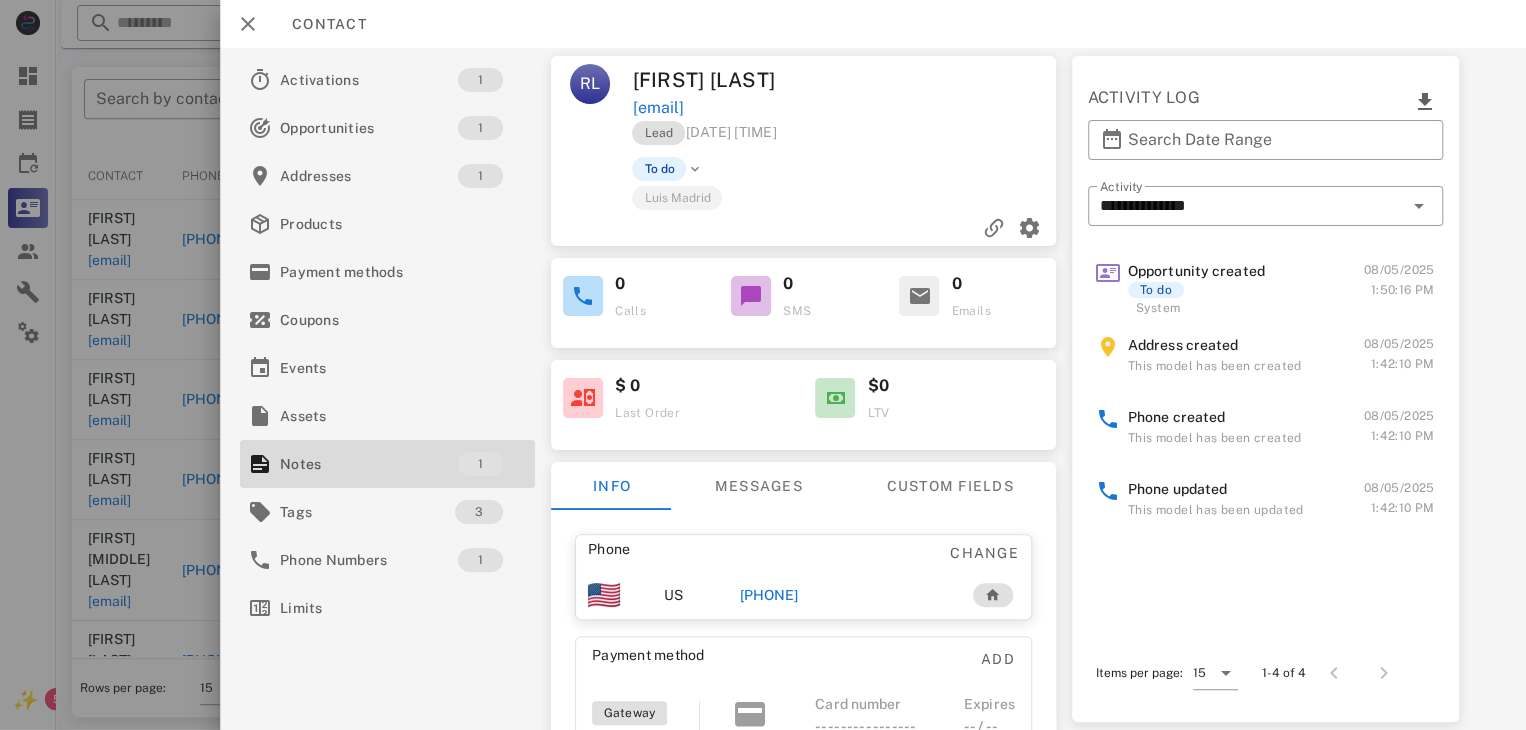 drag, startPoint x: 776, startPoint y: 598, endPoint x: 764, endPoint y: 590, distance: 14.422205 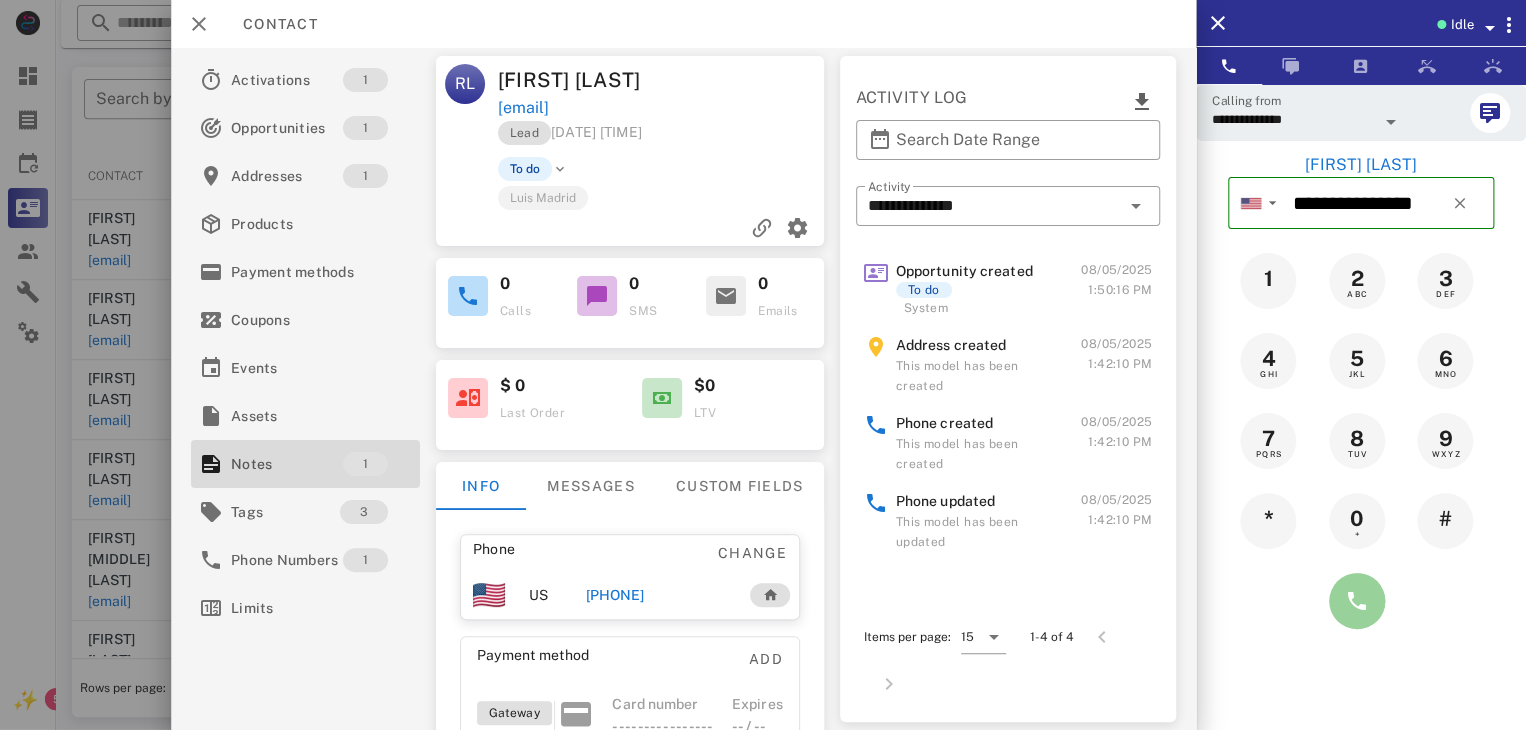 click at bounding box center [1357, 601] 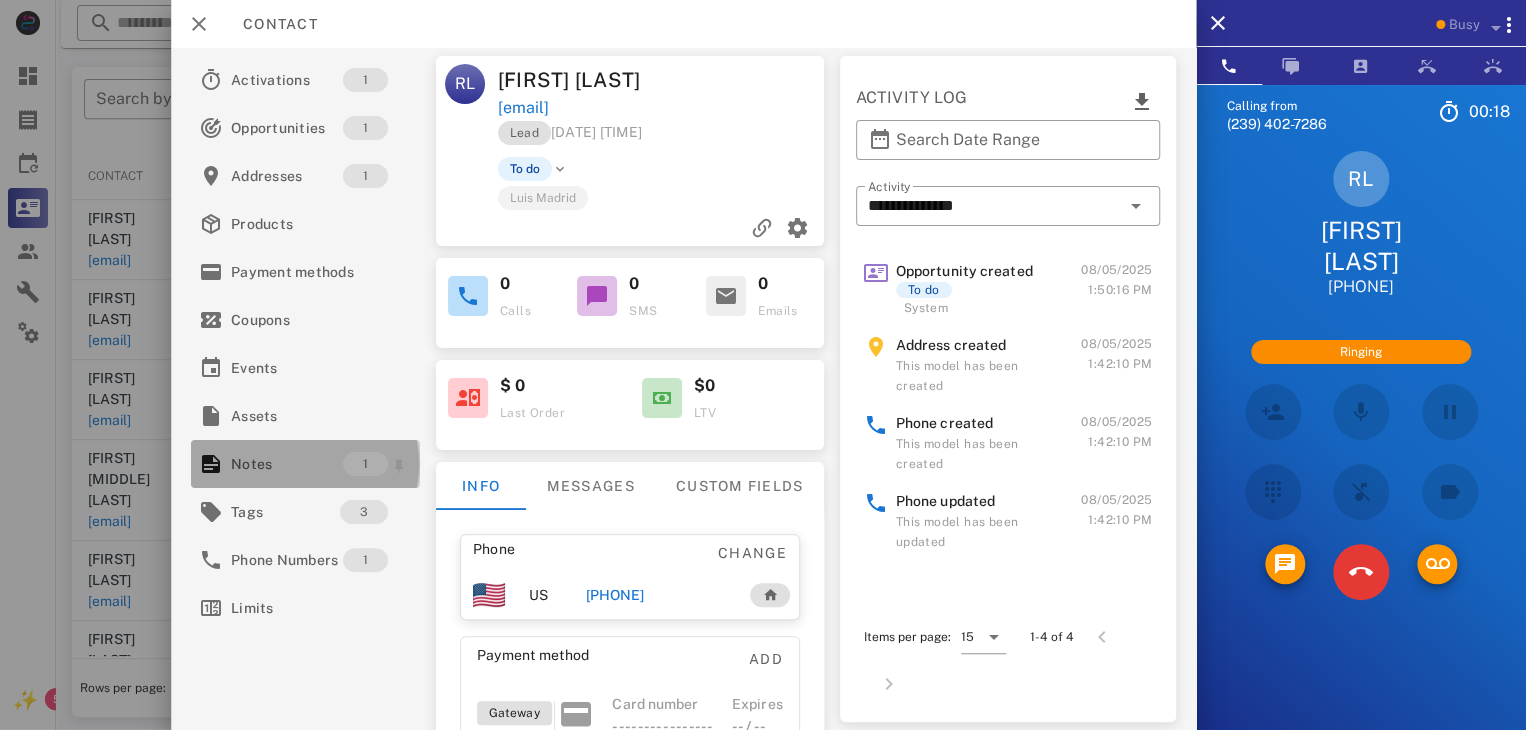click on "Notes" at bounding box center (287, 464) 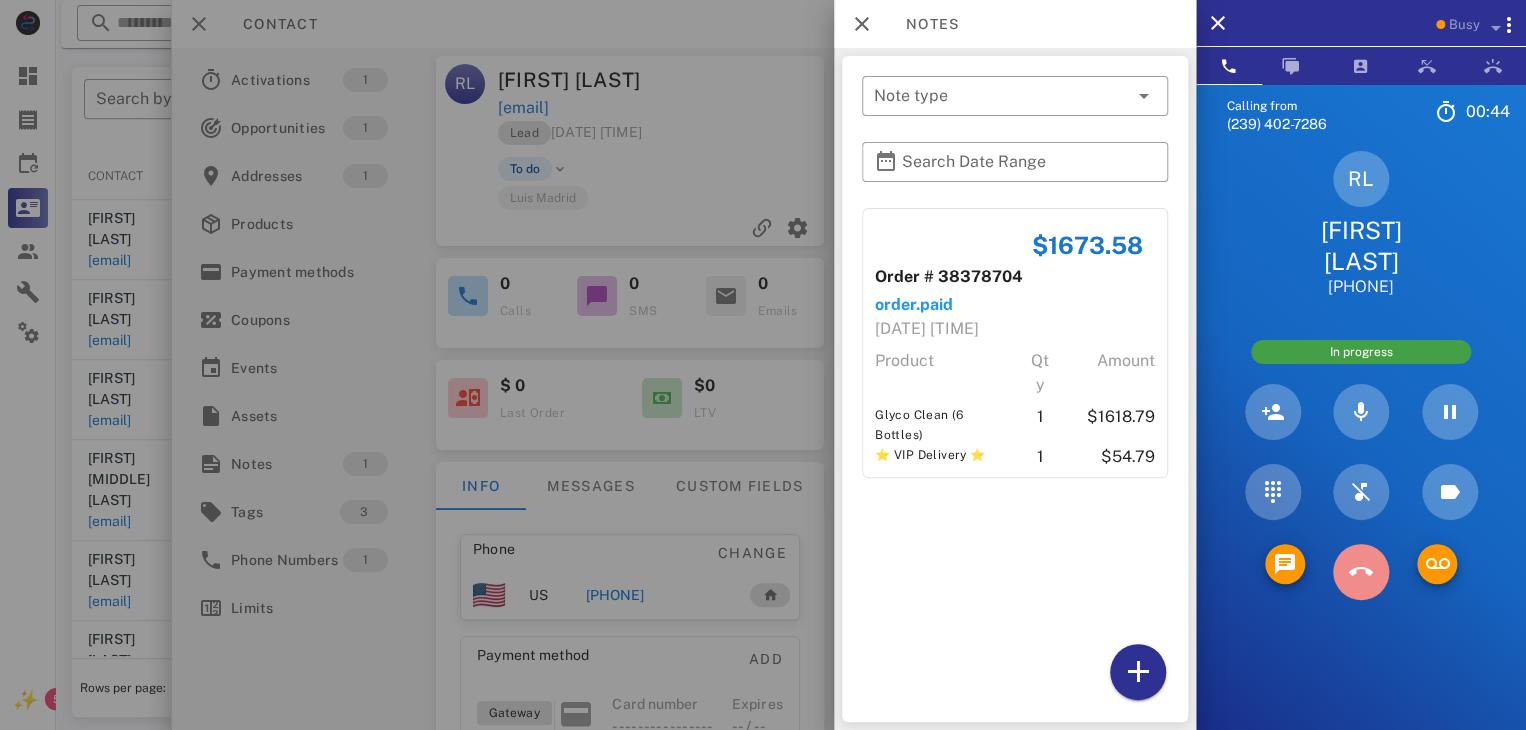 click at bounding box center [1361, 572] 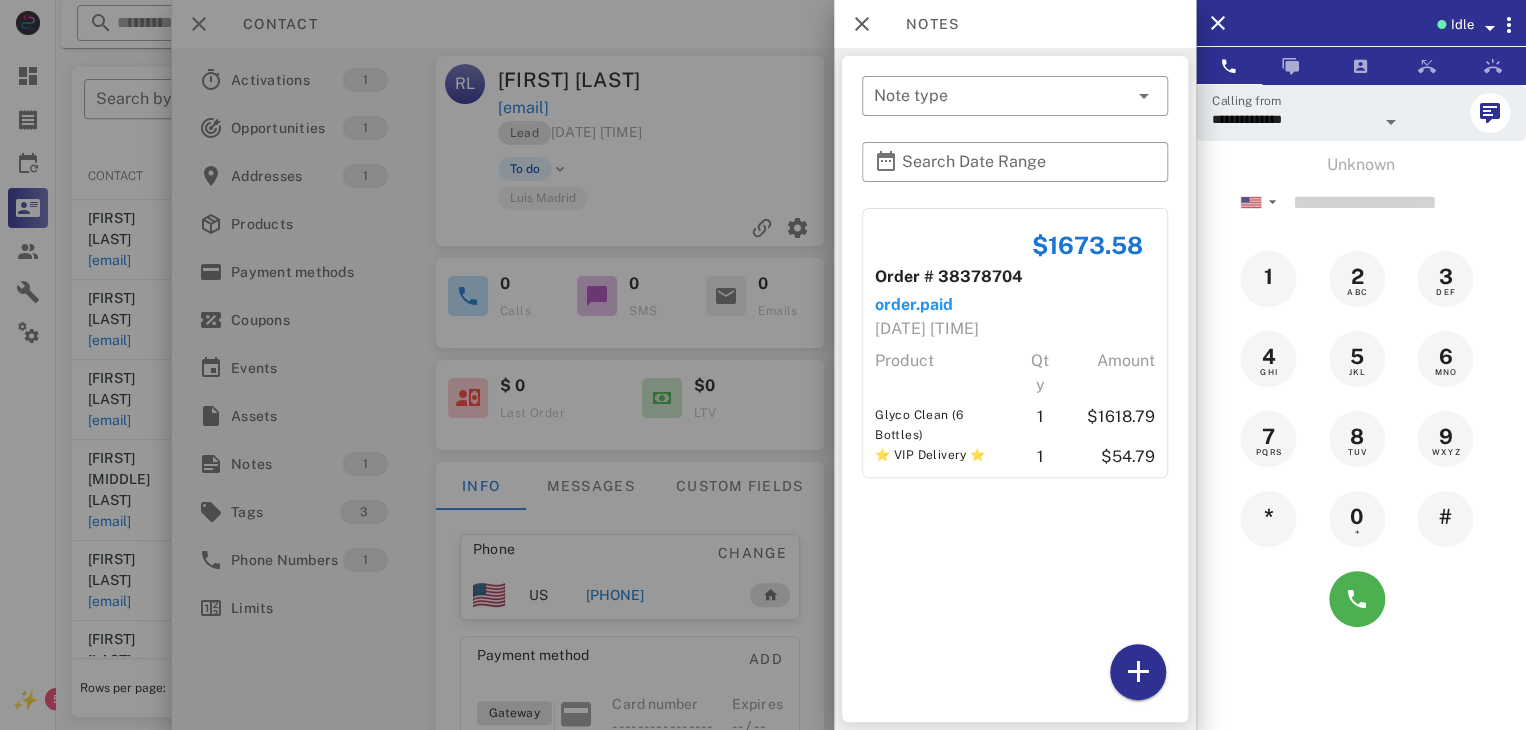 click at bounding box center (763, 365) 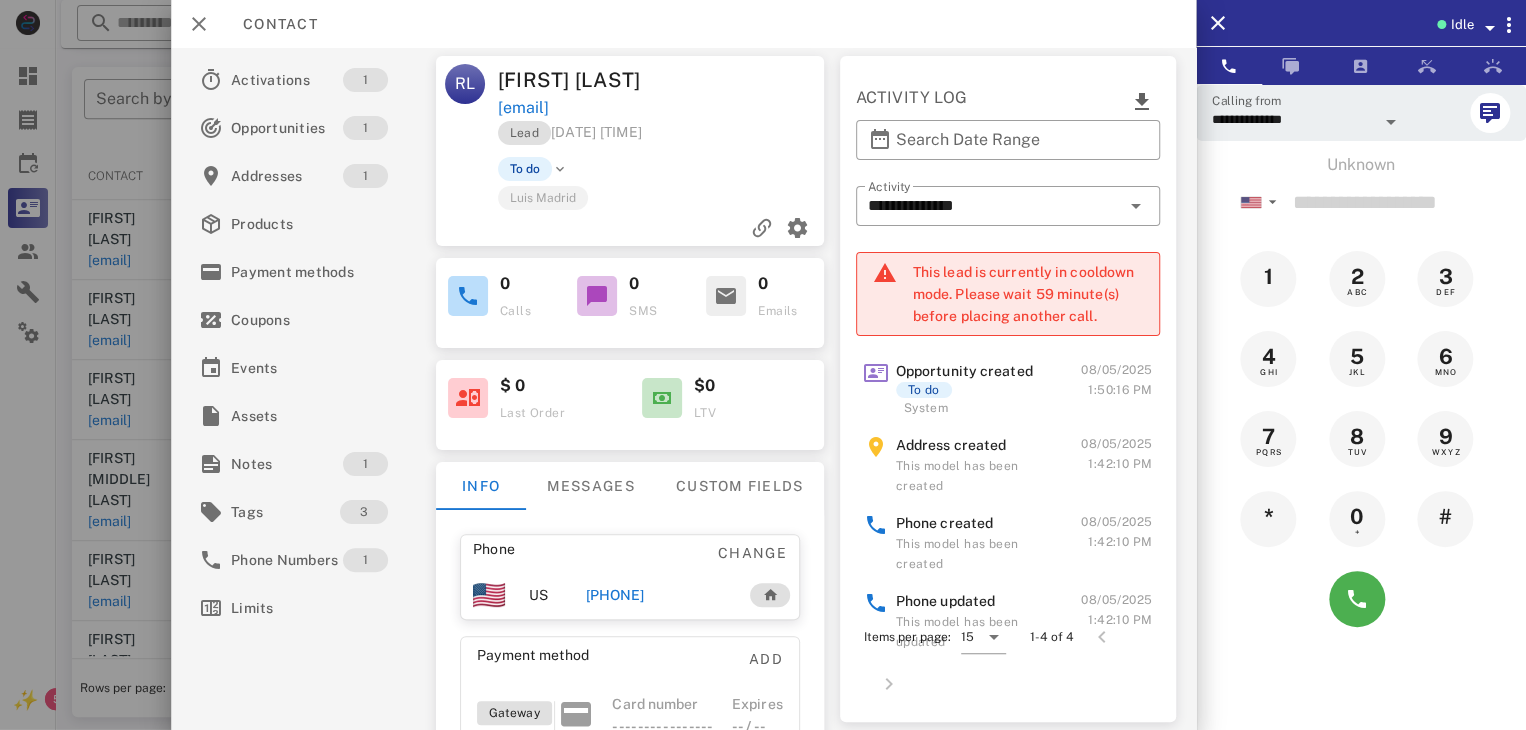 click at bounding box center (763, 365) 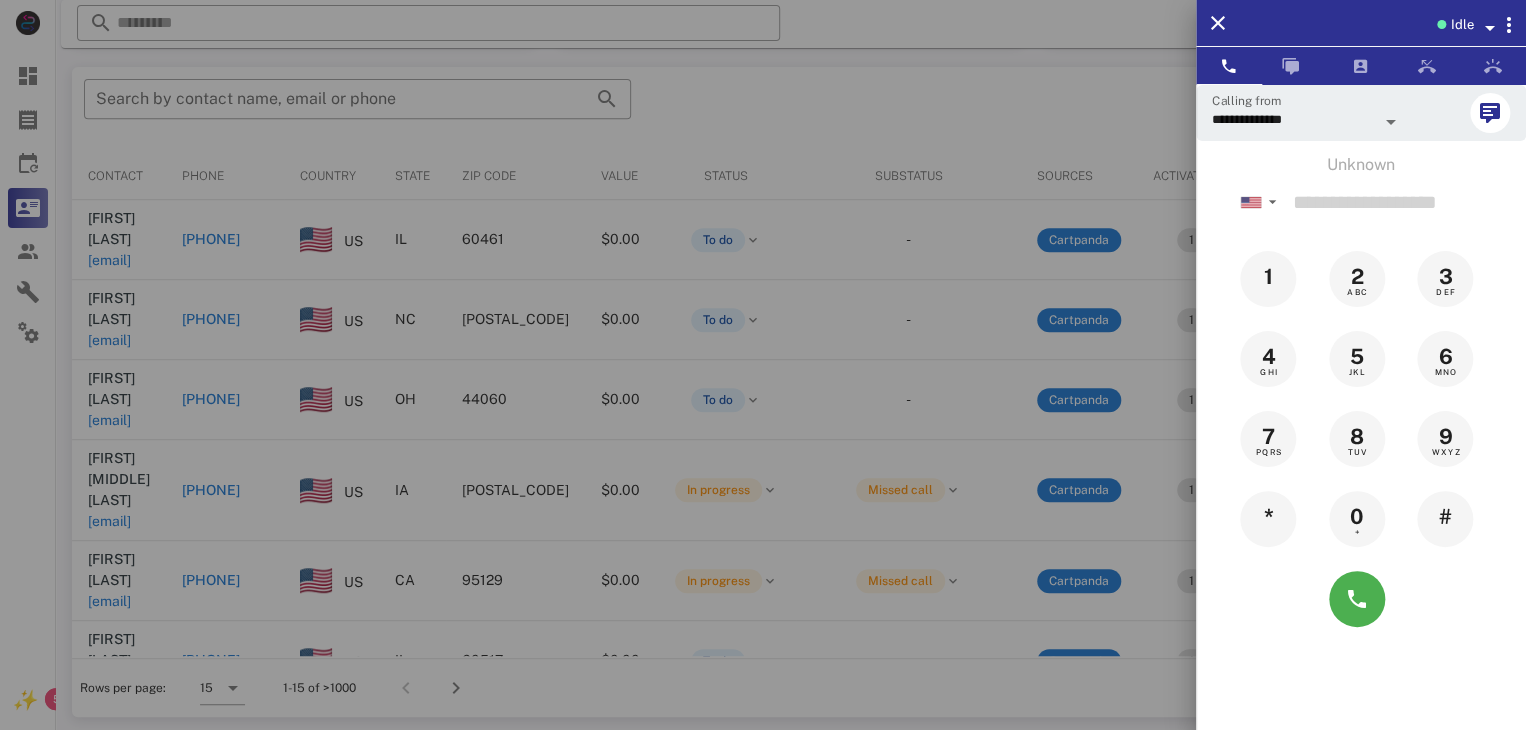 click at bounding box center [763, 365] 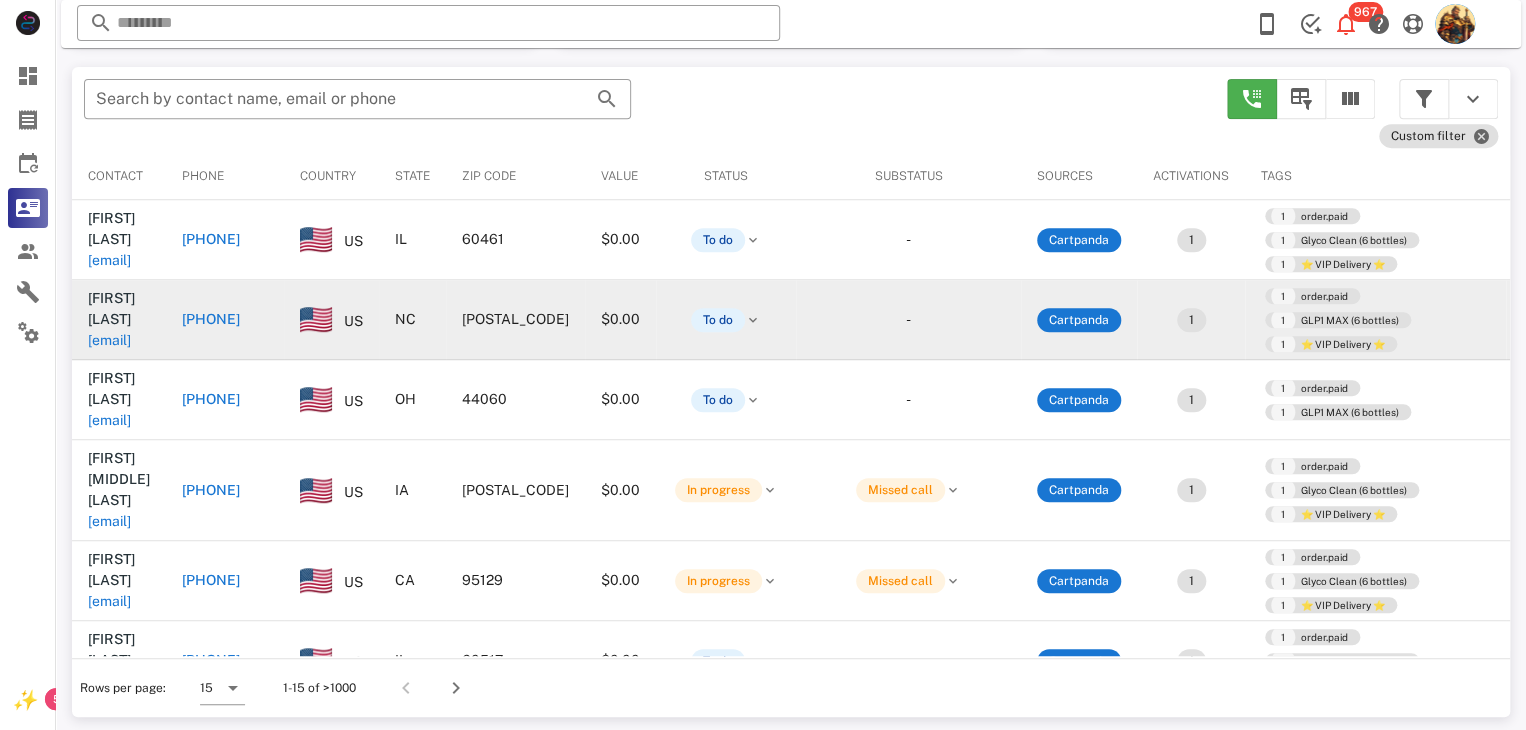 click on "[EMAIL]" at bounding box center (109, 340) 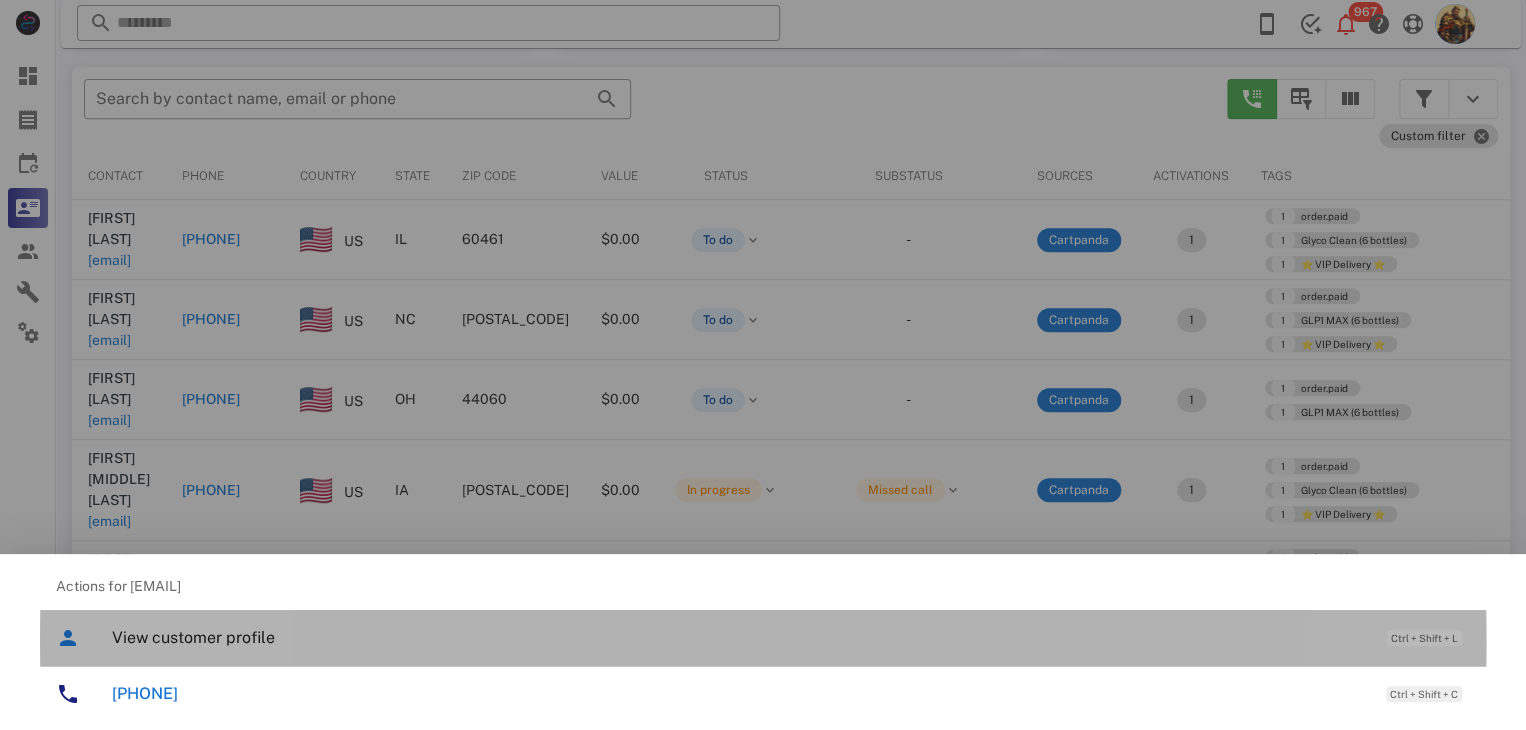 click on "View customer profile" at bounding box center (739, 637) 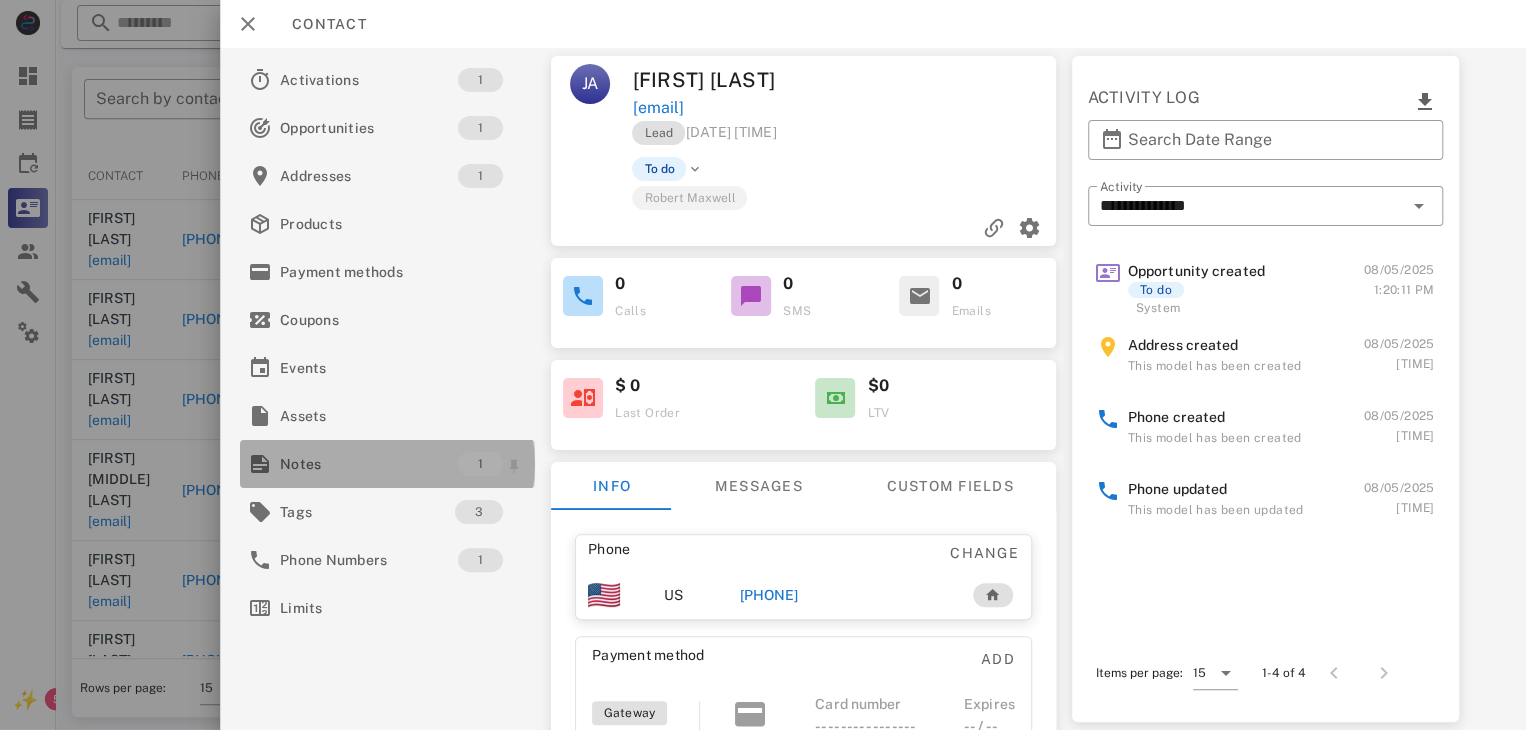 click on "Notes" at bounding box center [369, 464] 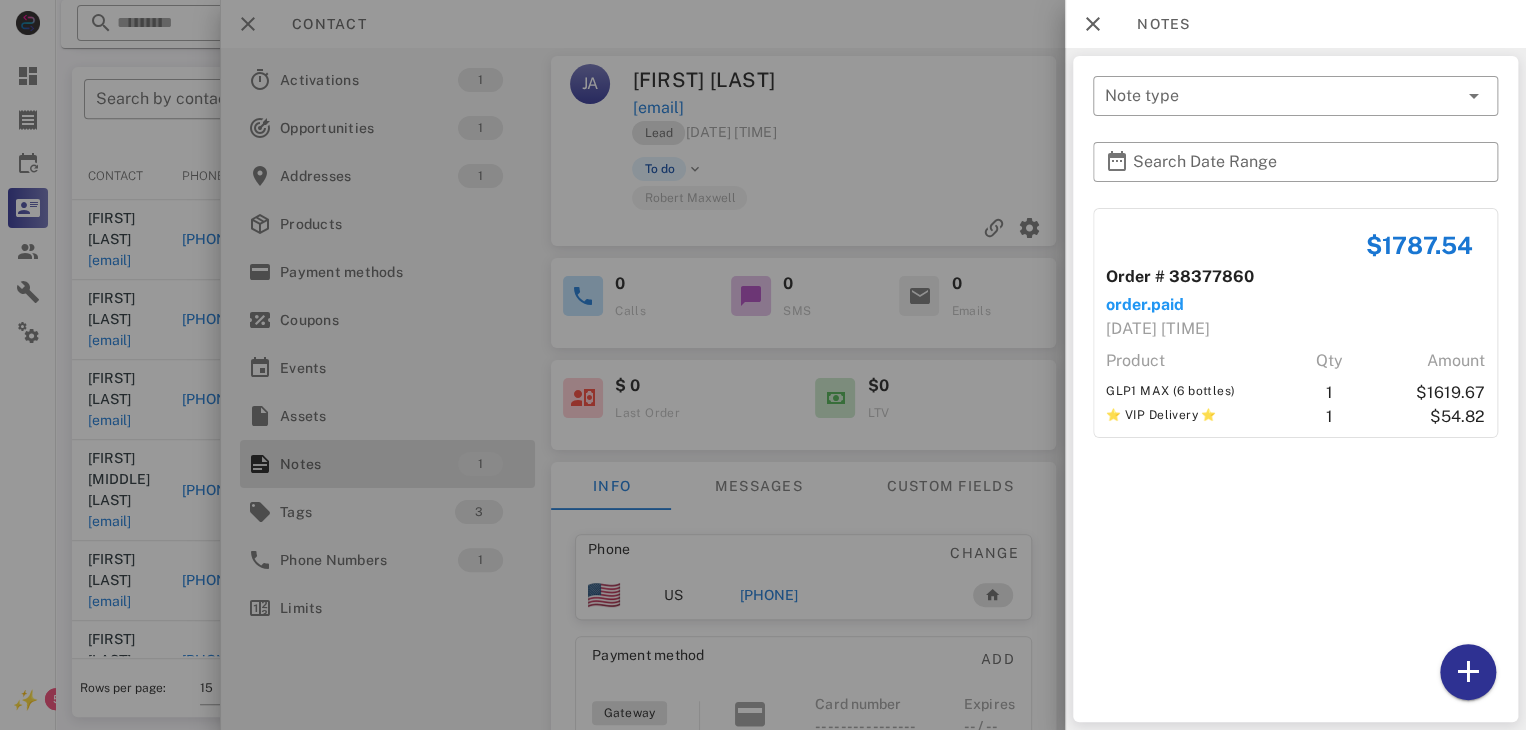 click at bounding box center (763, 365) 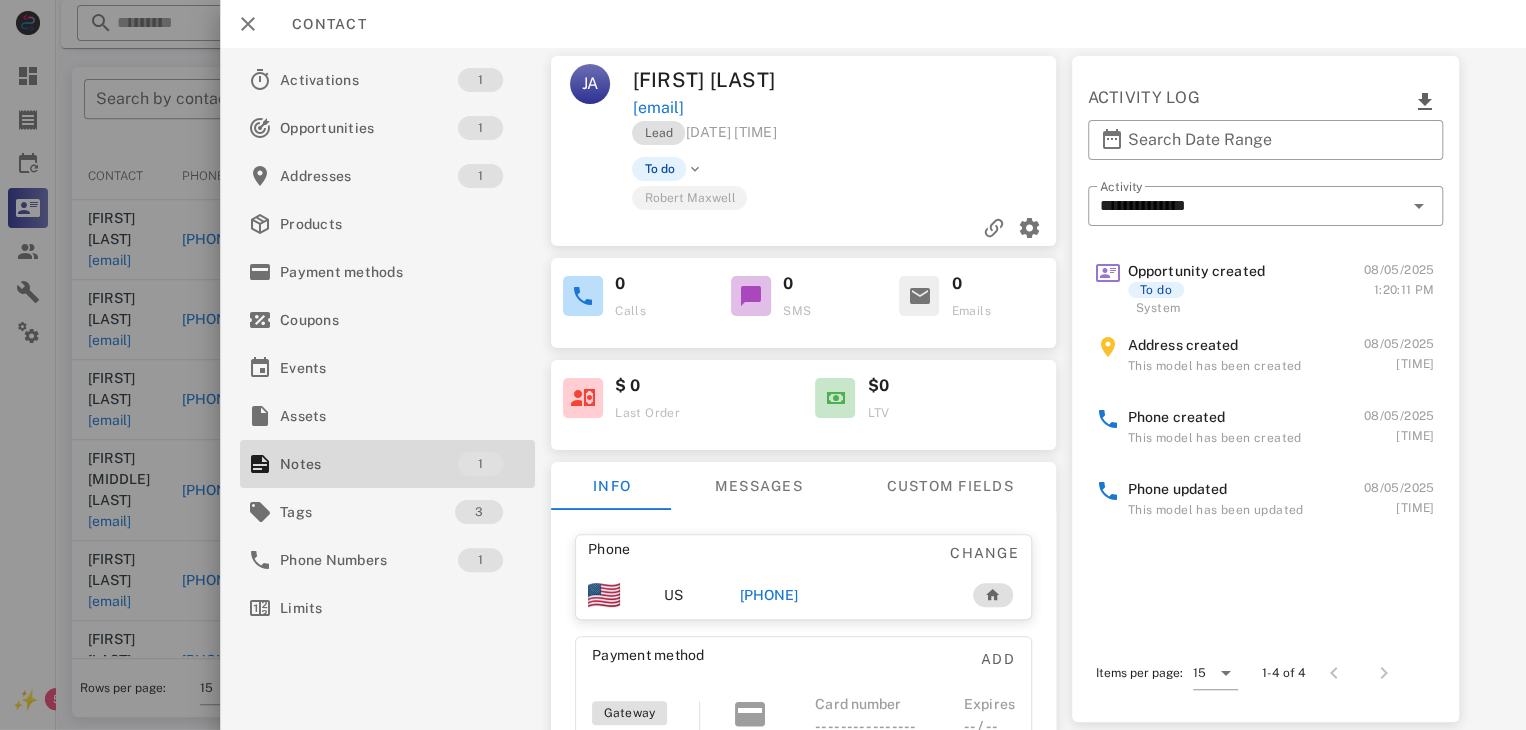 click on "[PHONE]" at bounding box center (769, 595) 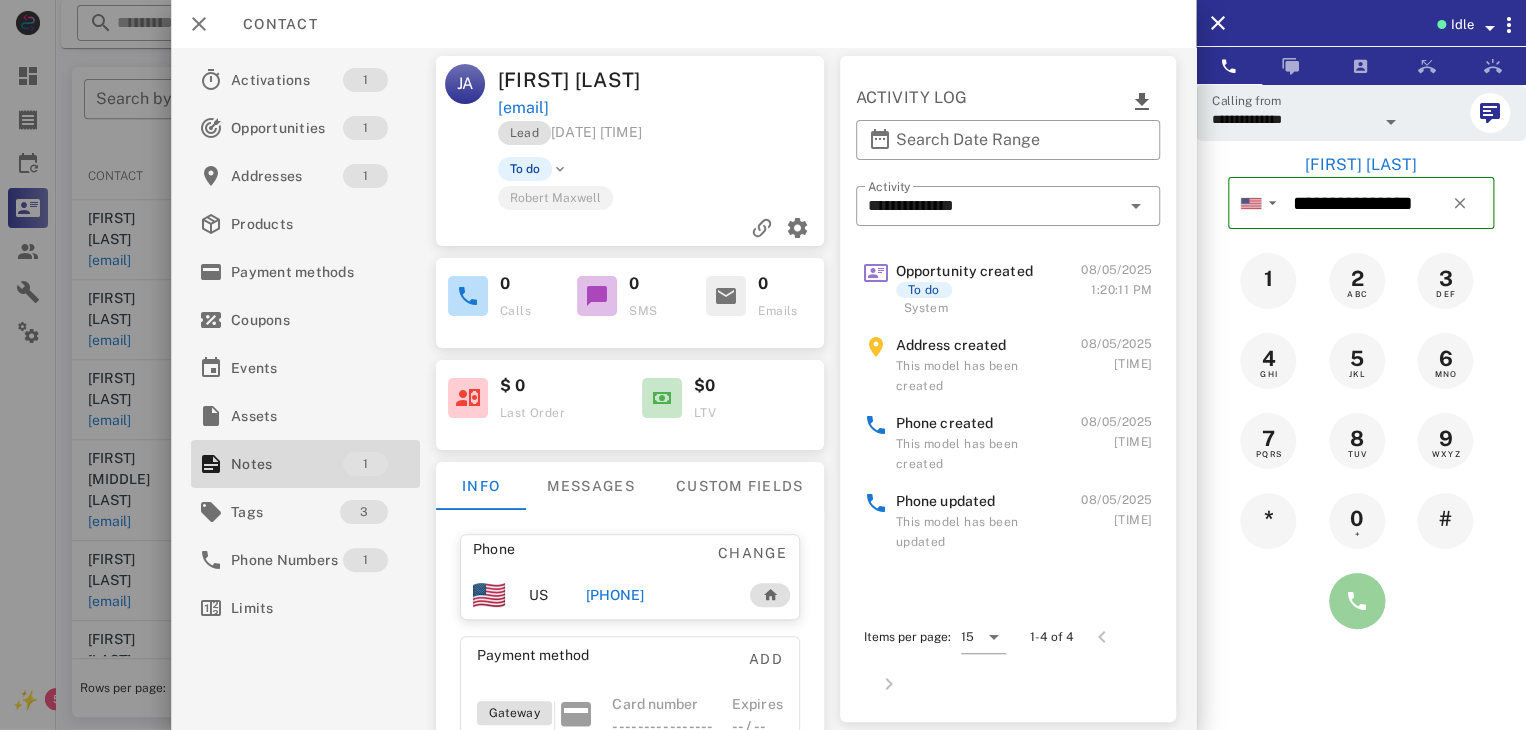 click at bounding box center [1357, 601] 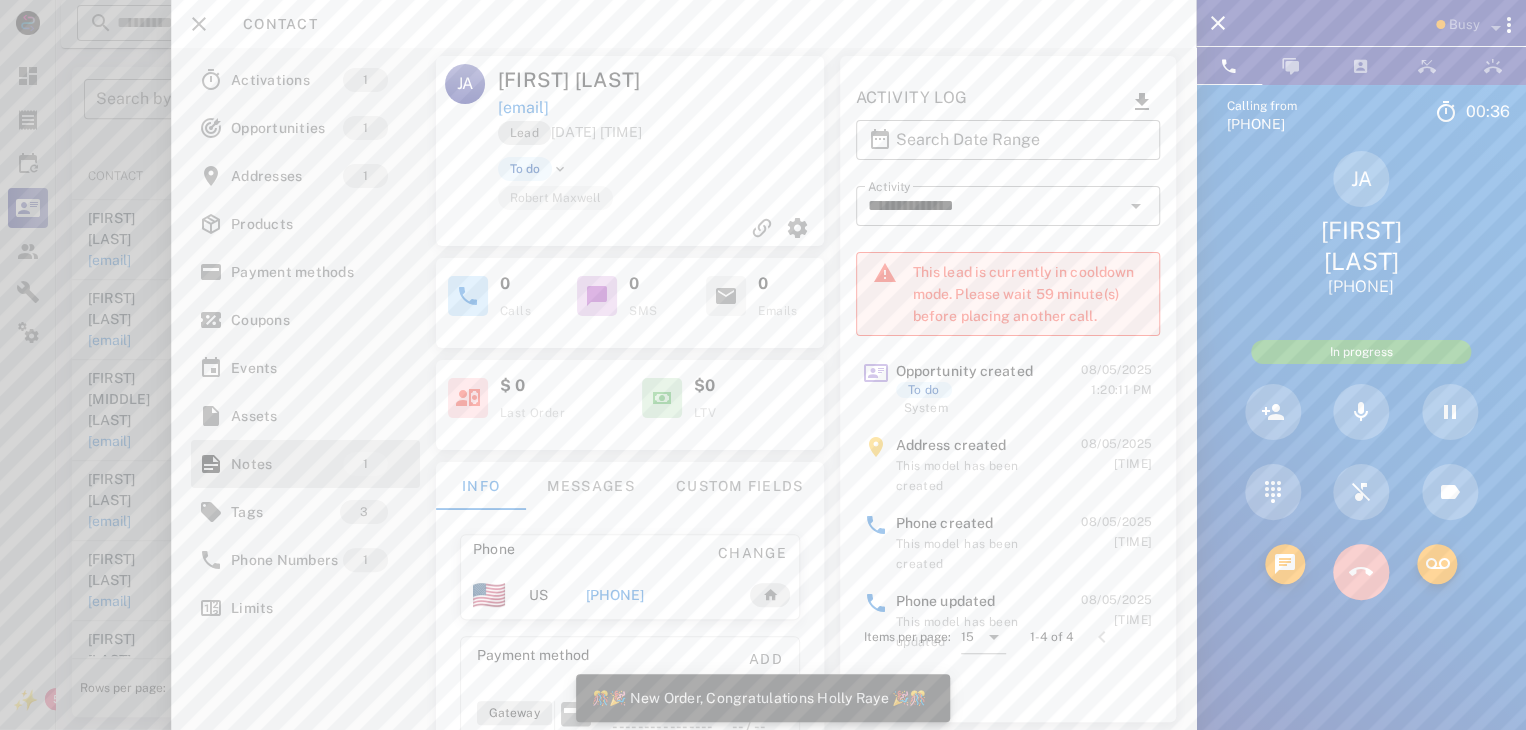 click at bounding box center (1361, 572) 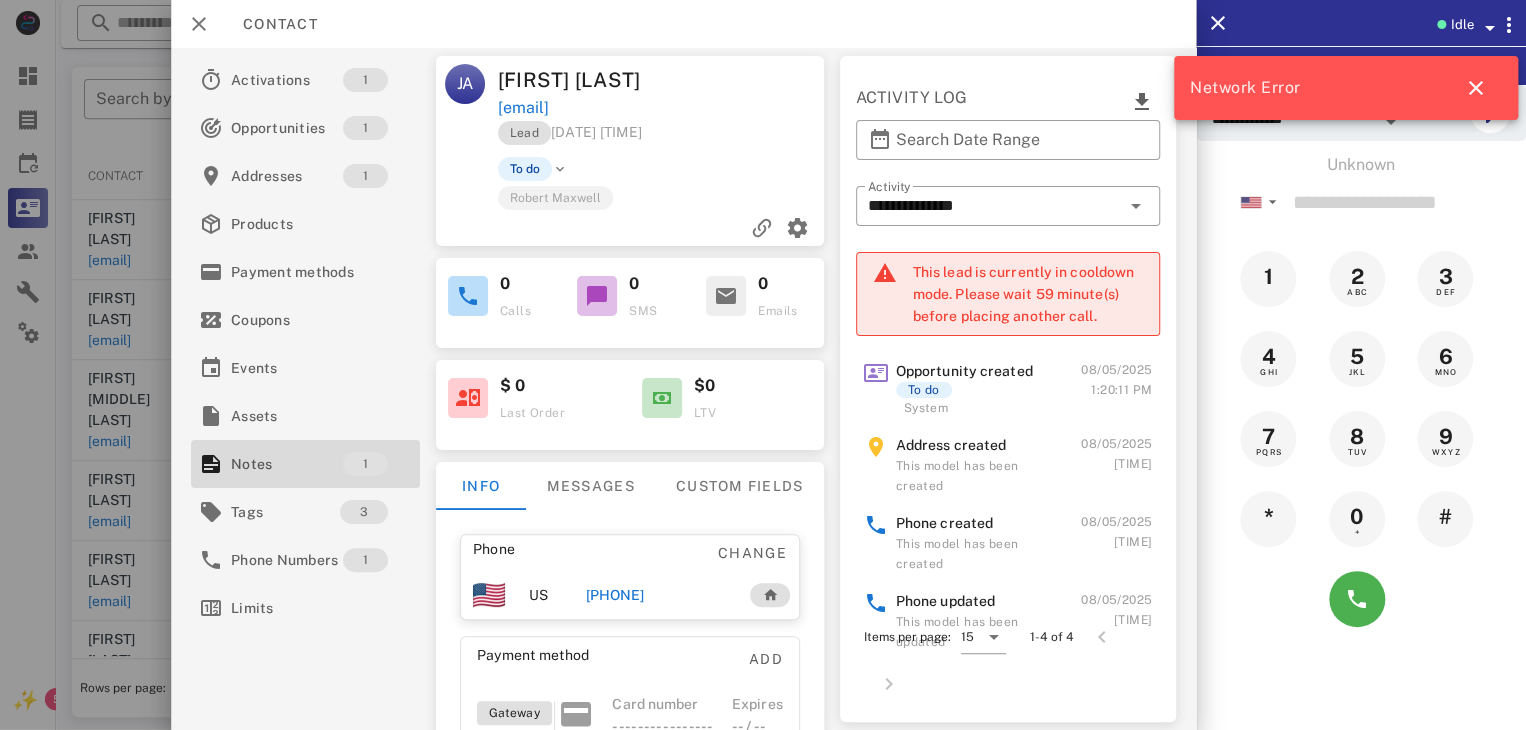 click at bounding box center [763, 365] 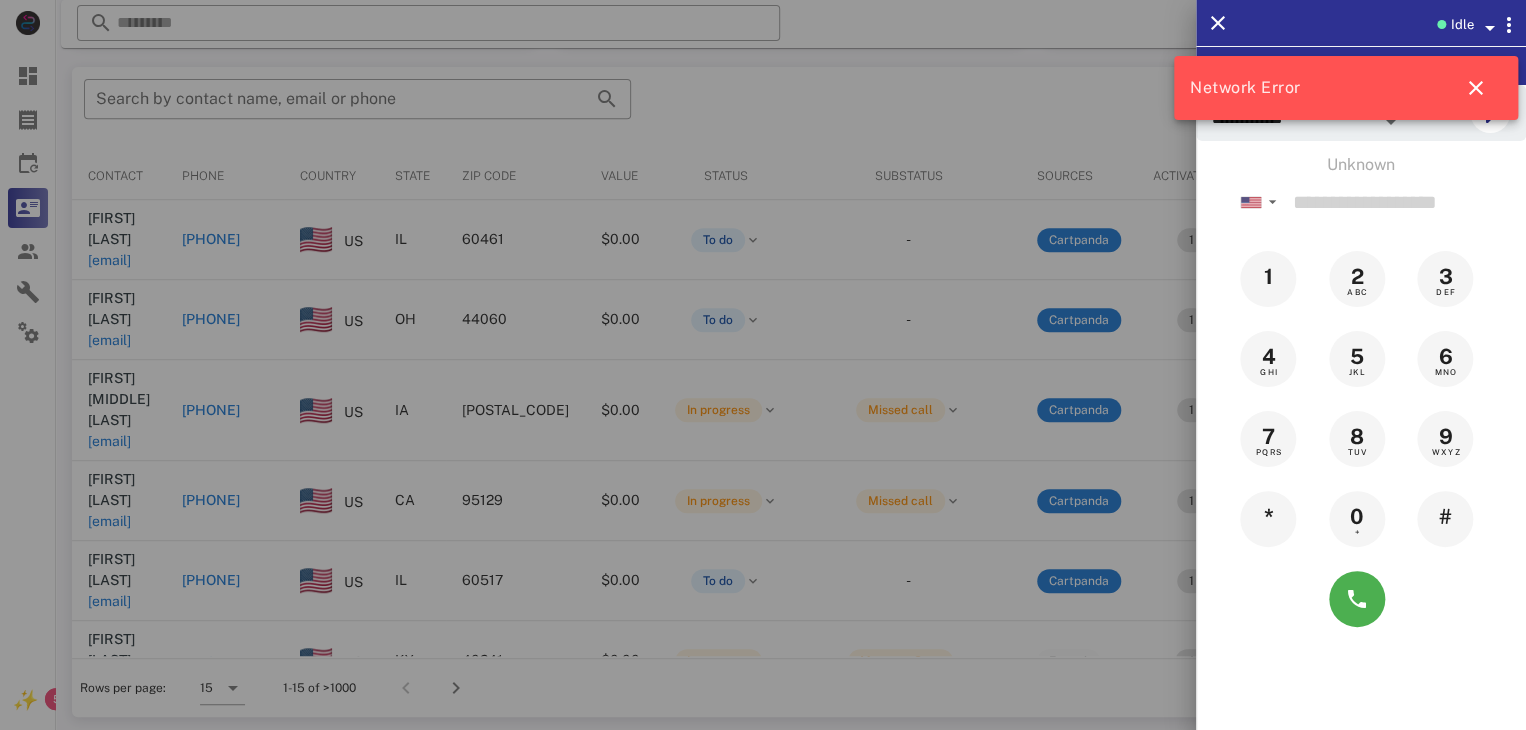 click at bounding box center (763, 365) 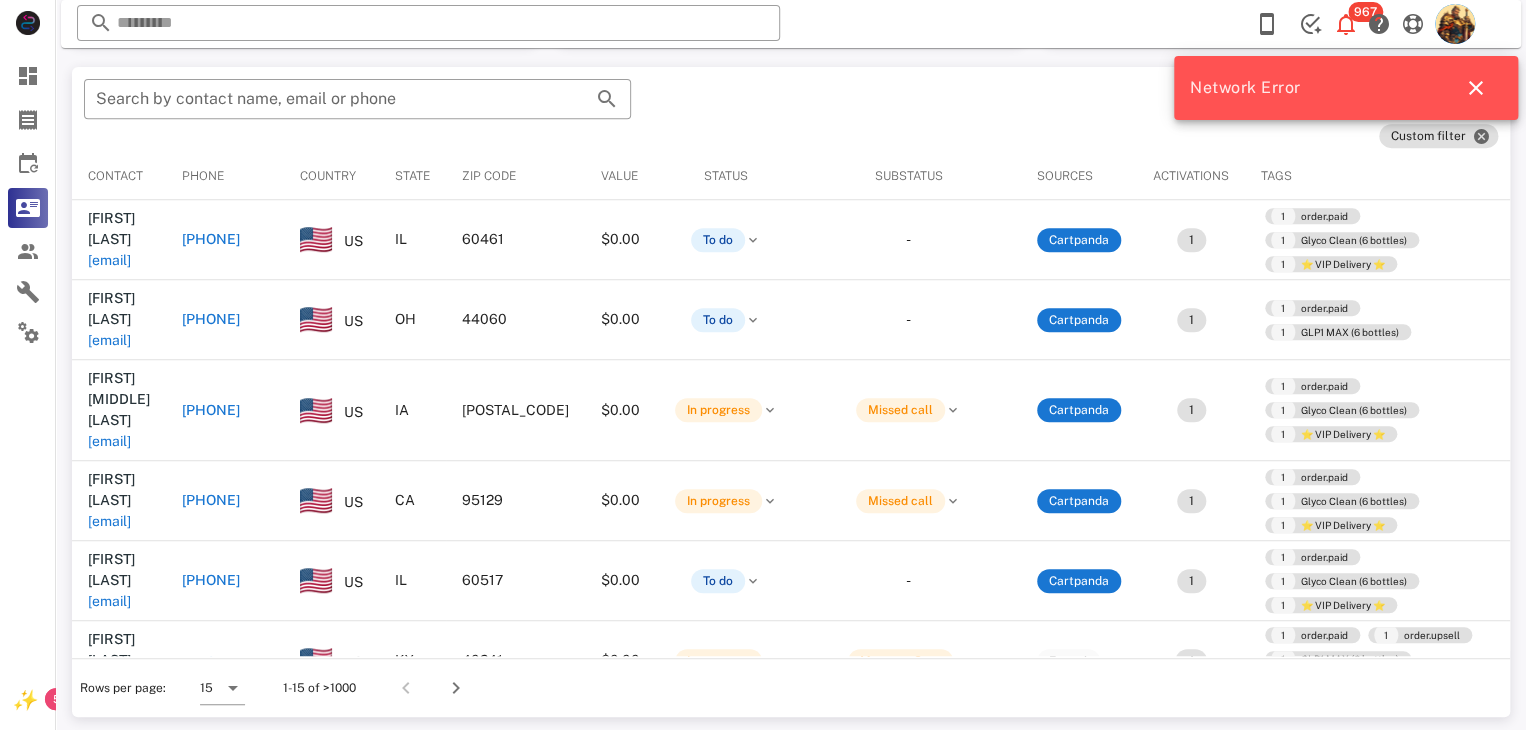 scroll, scrollTop: 148, scrollLeft: 0, axis: vertical 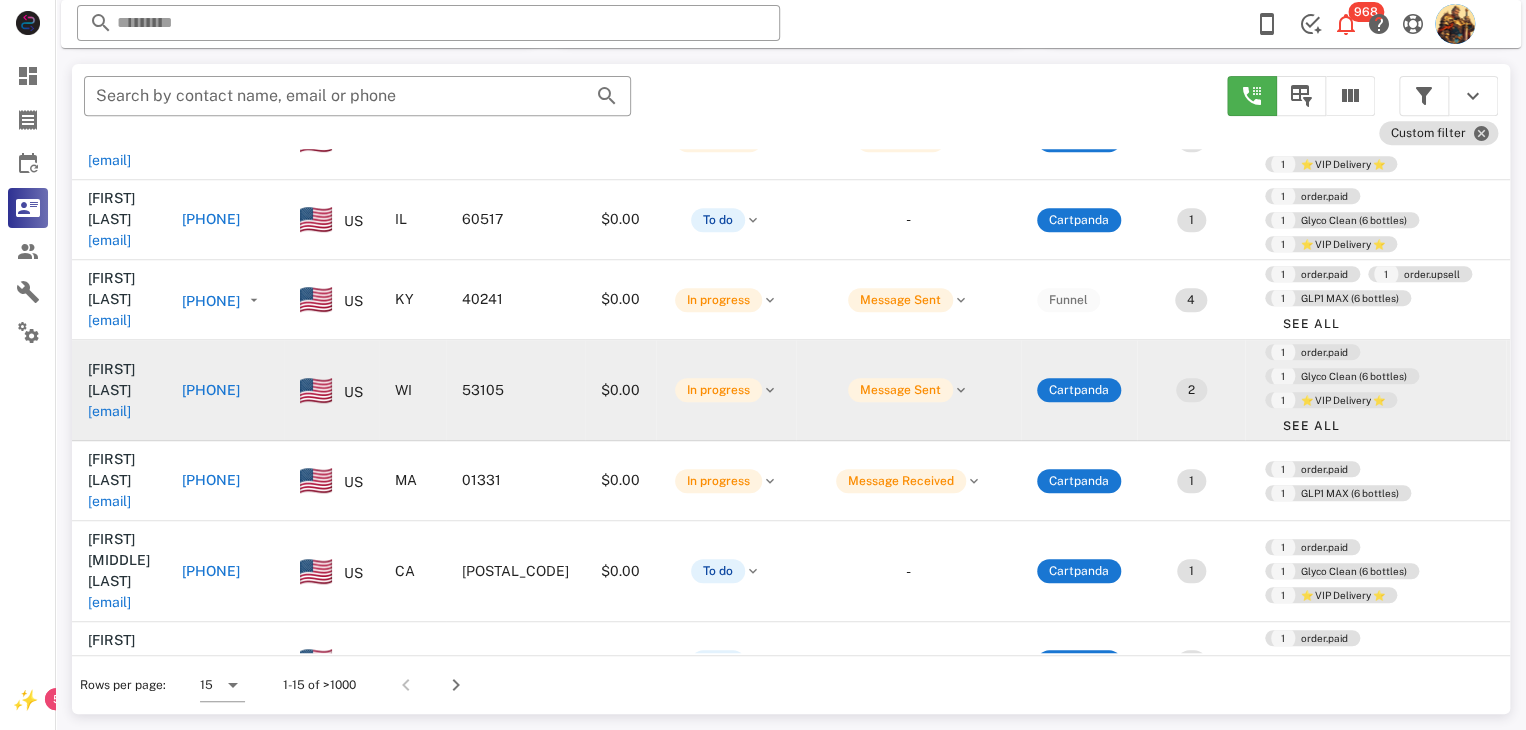 click on "[EMAIL]" at bounding box center (109, 411) 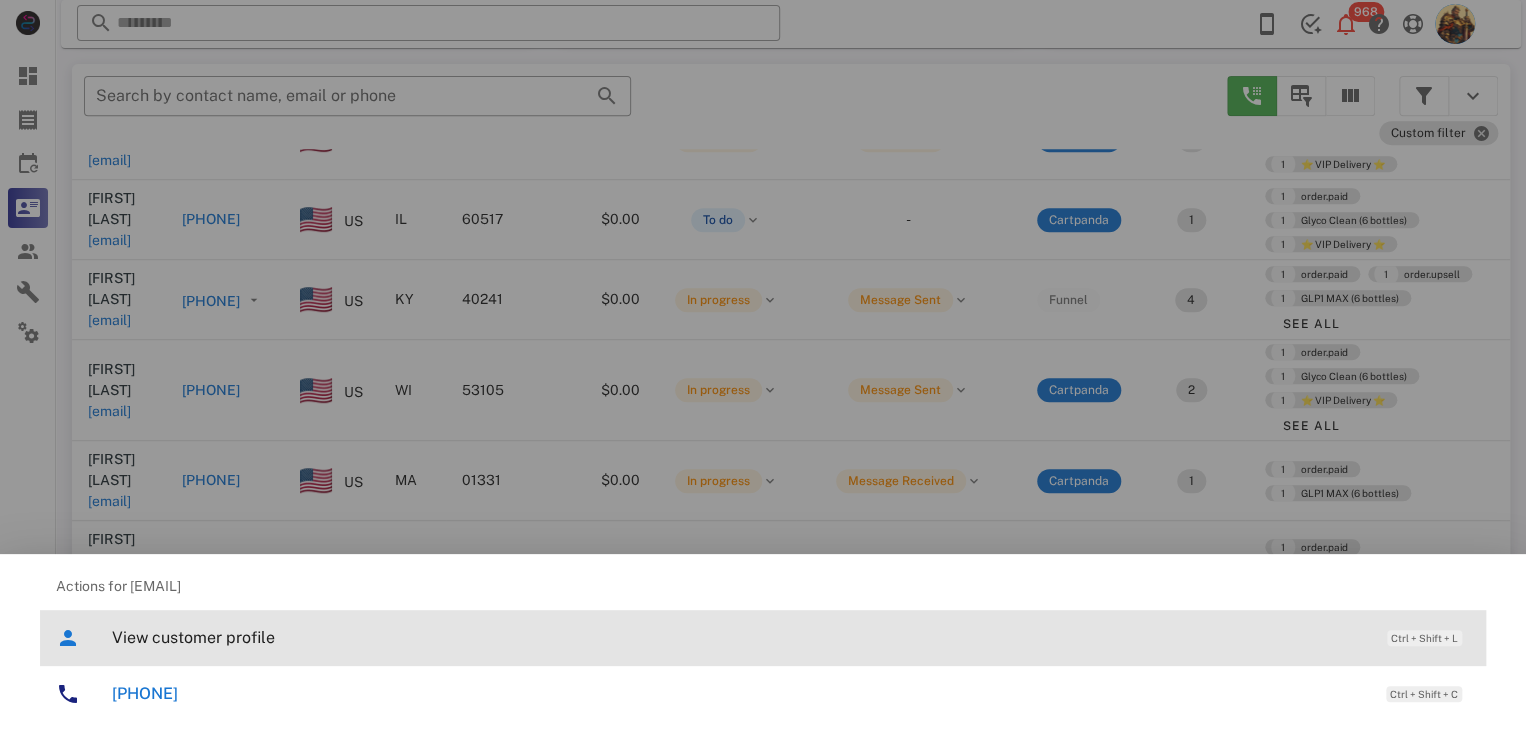 click on "View customer profile" at bounding box center [739, 637] 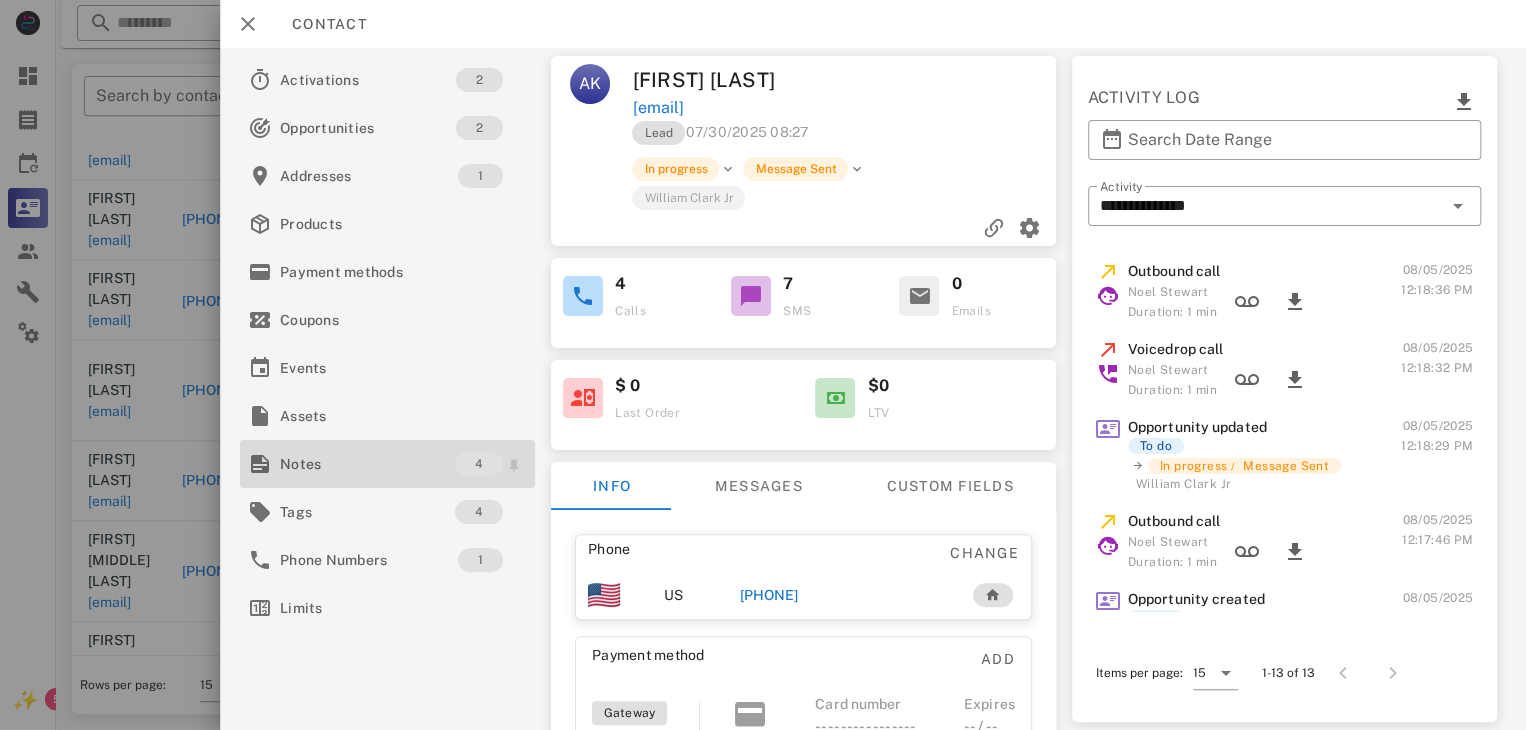 click on "Notes" at bounding box center (367, 464) 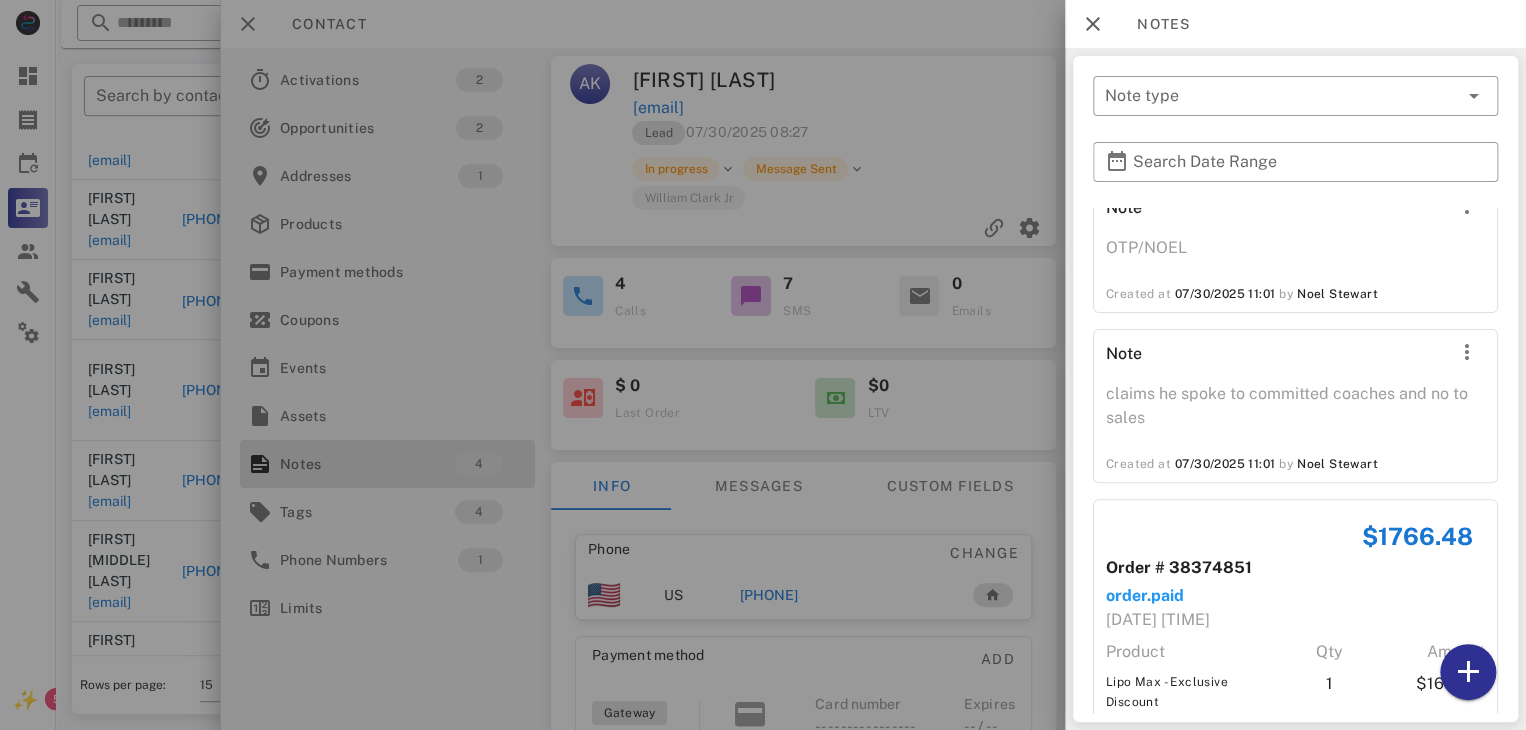 scroll, scrollTop: 273, scrollLeft: 0, axis: vertical 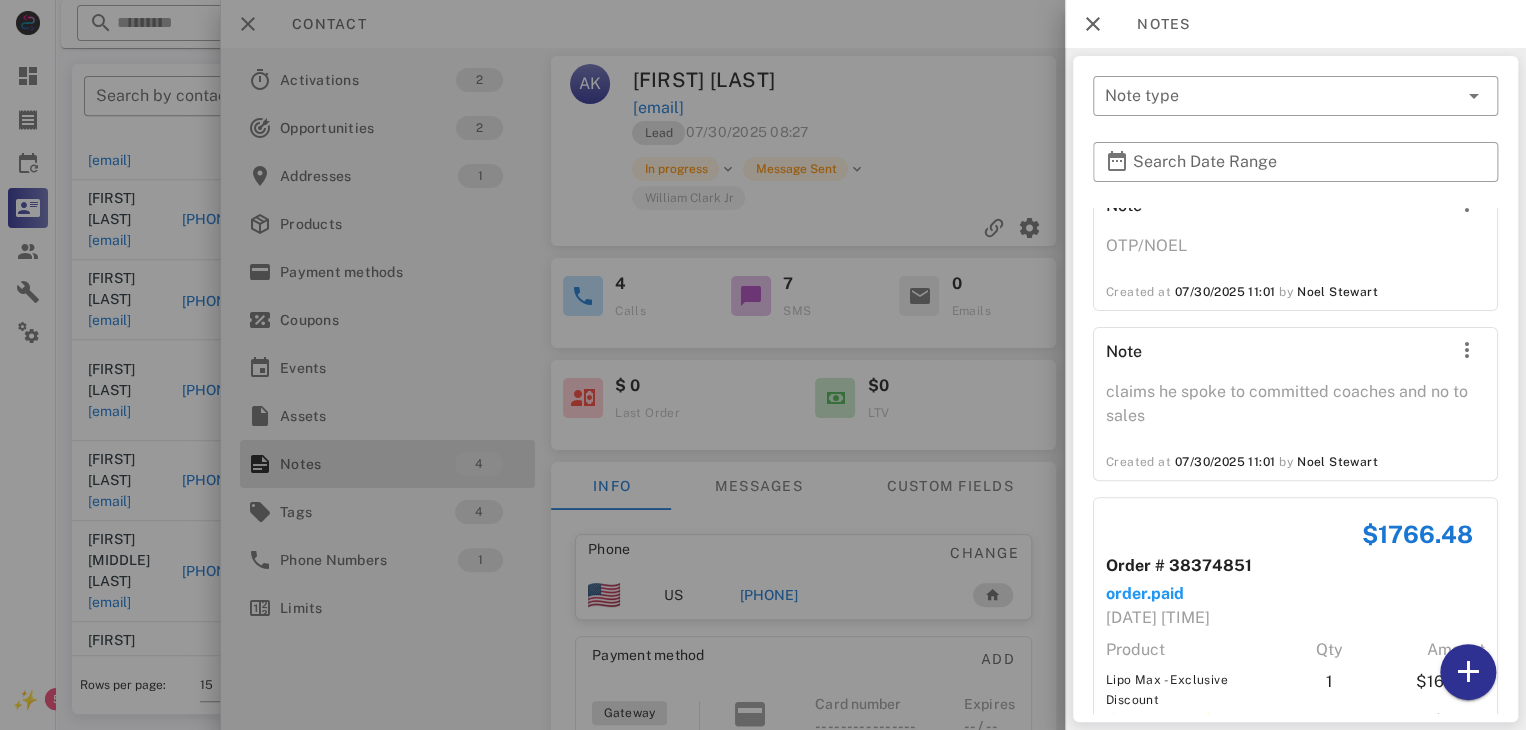 click at bounding box center [763, 365] 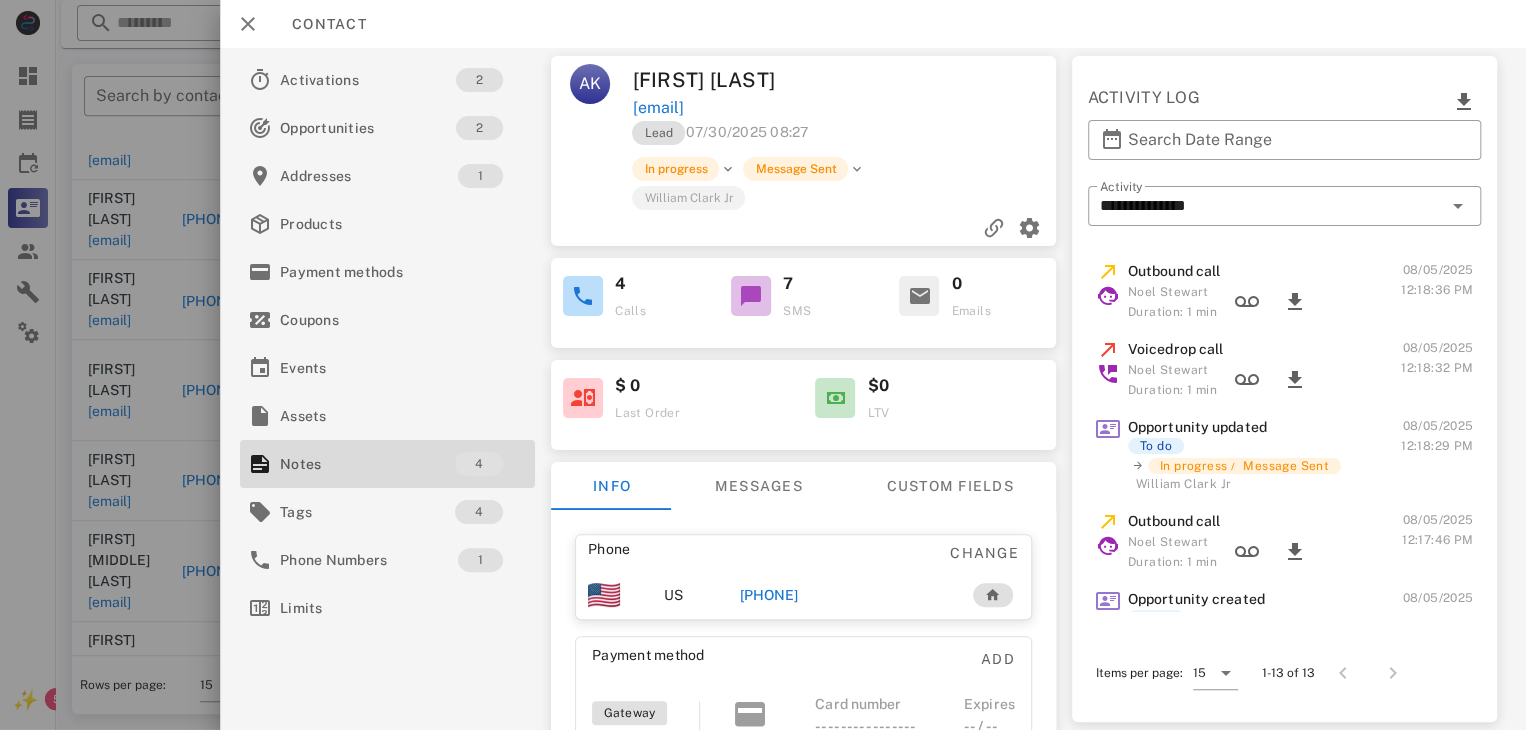 click at bounding box center [763, 365] 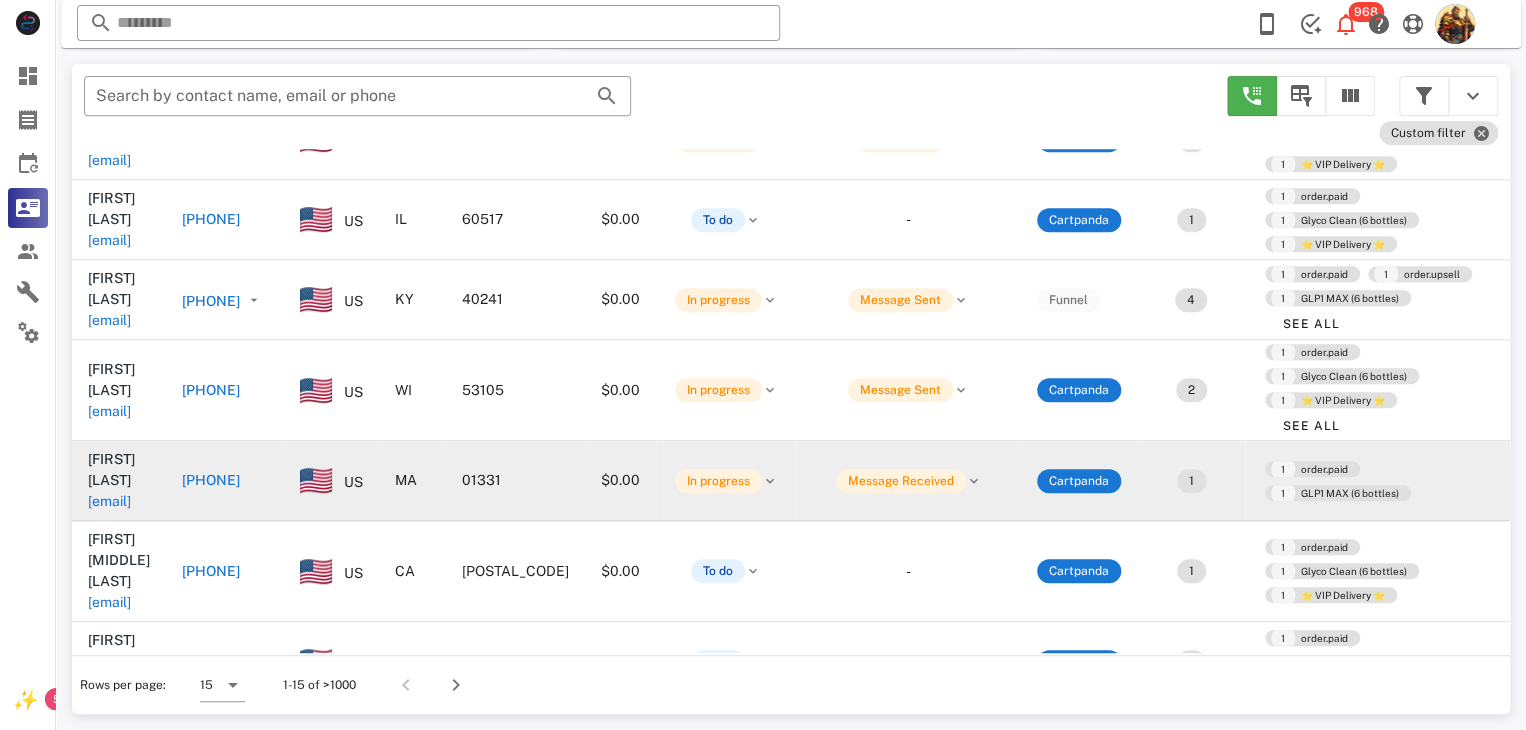click on "[EMAIL]" at bounding box center (109, 501) 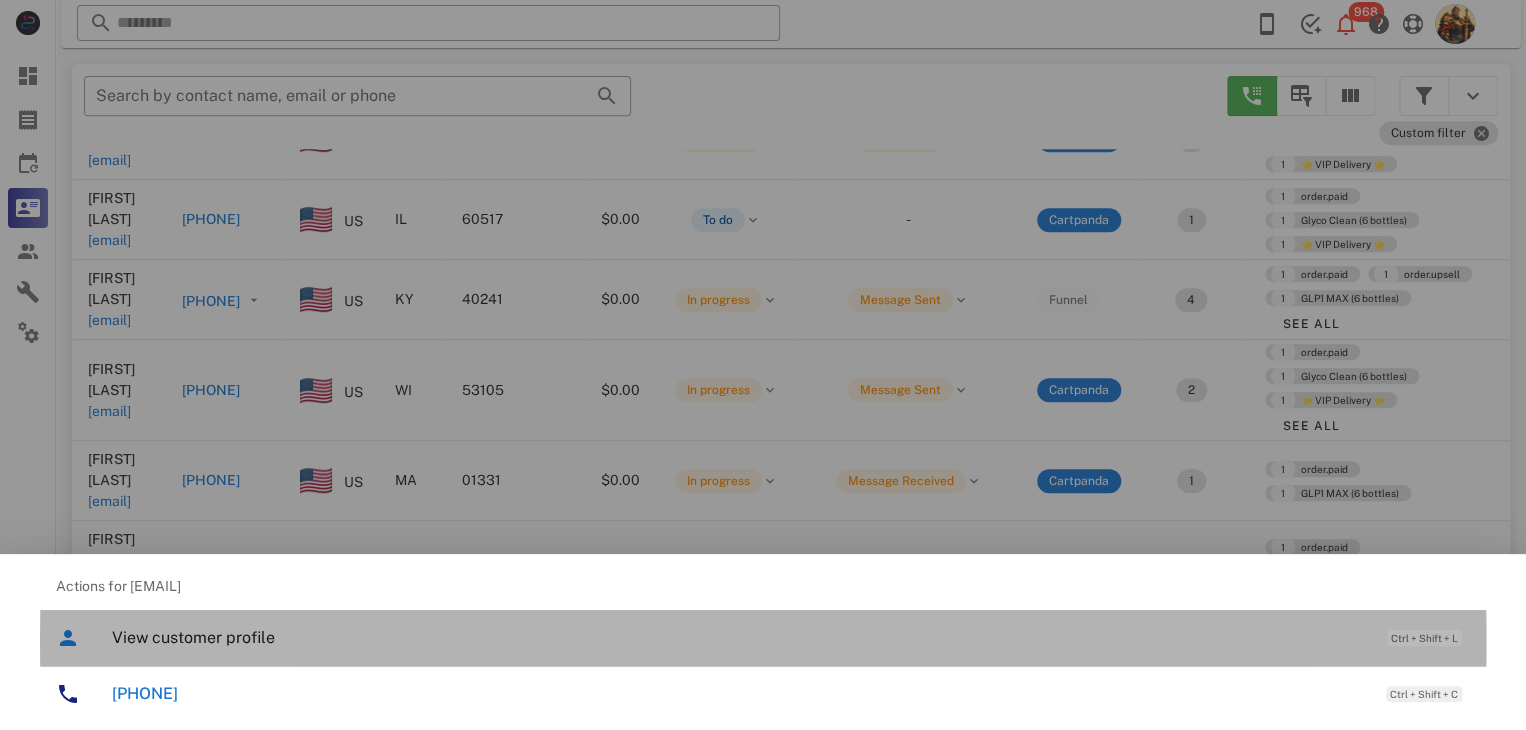 click on "View customer profile" at bounding box center [739, 637] 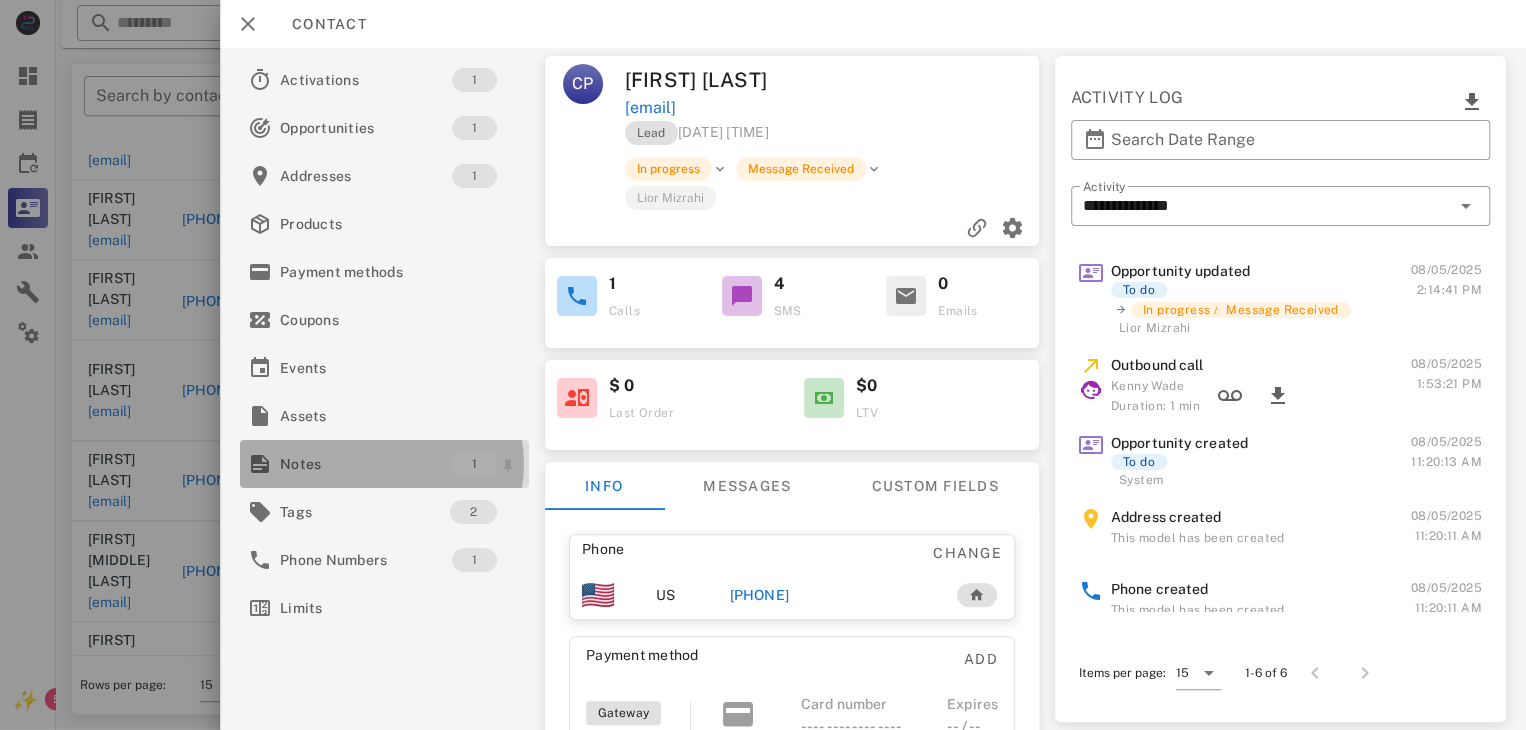 click on "Notes" at bounding box center [366, 464] 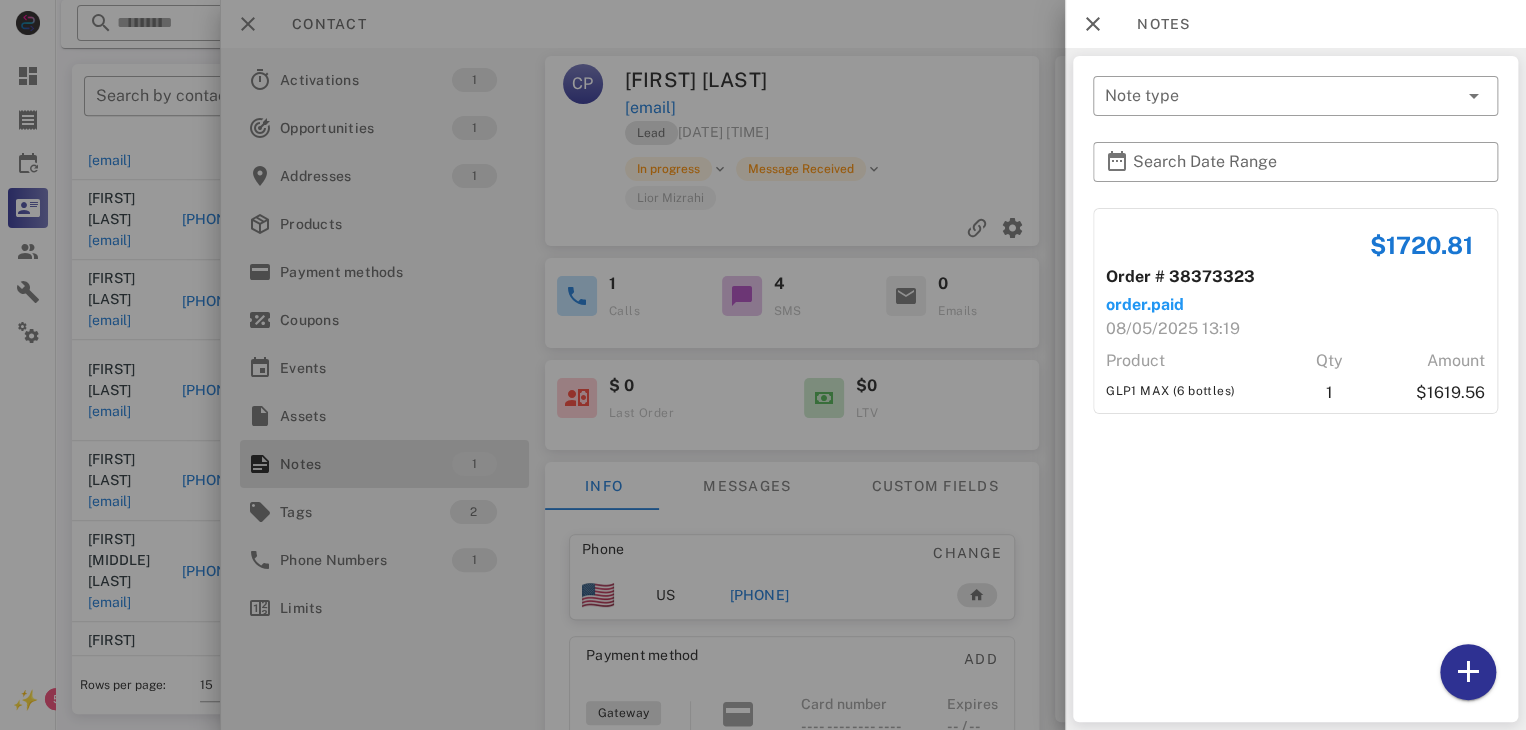 click at bounding box center [763, 365] 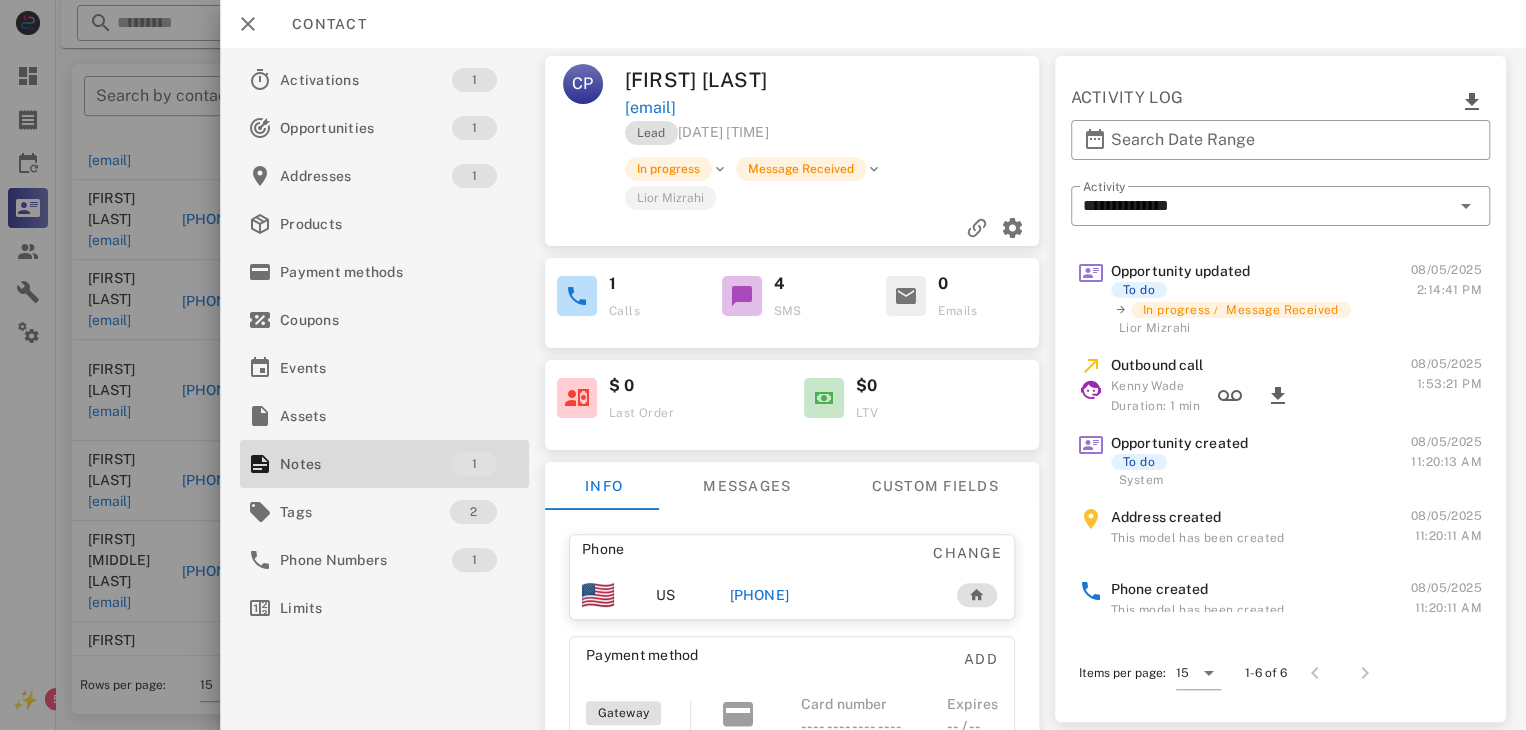 click on "[PHONE]" at bounding box center [759, 595] 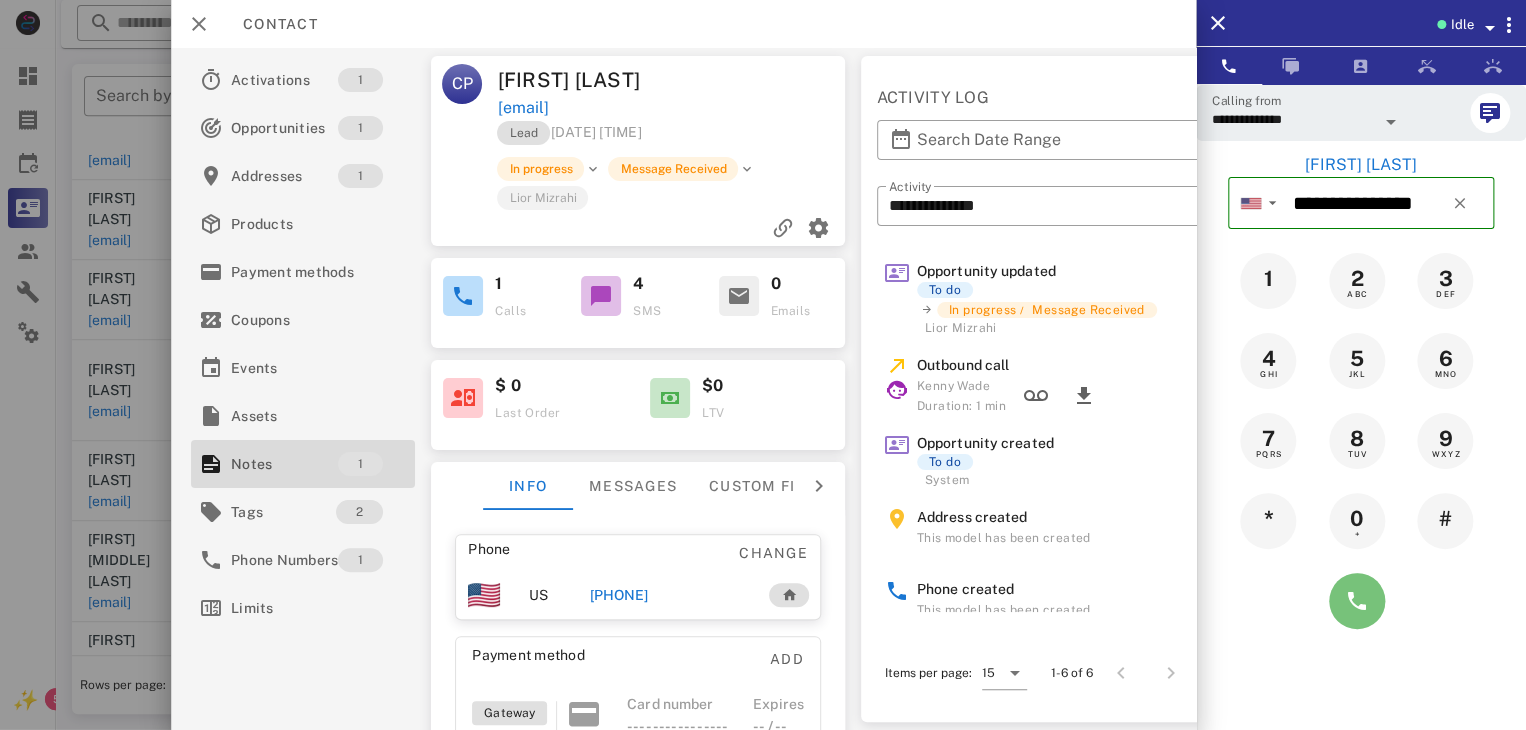 click at bounding box center [1357, 601] 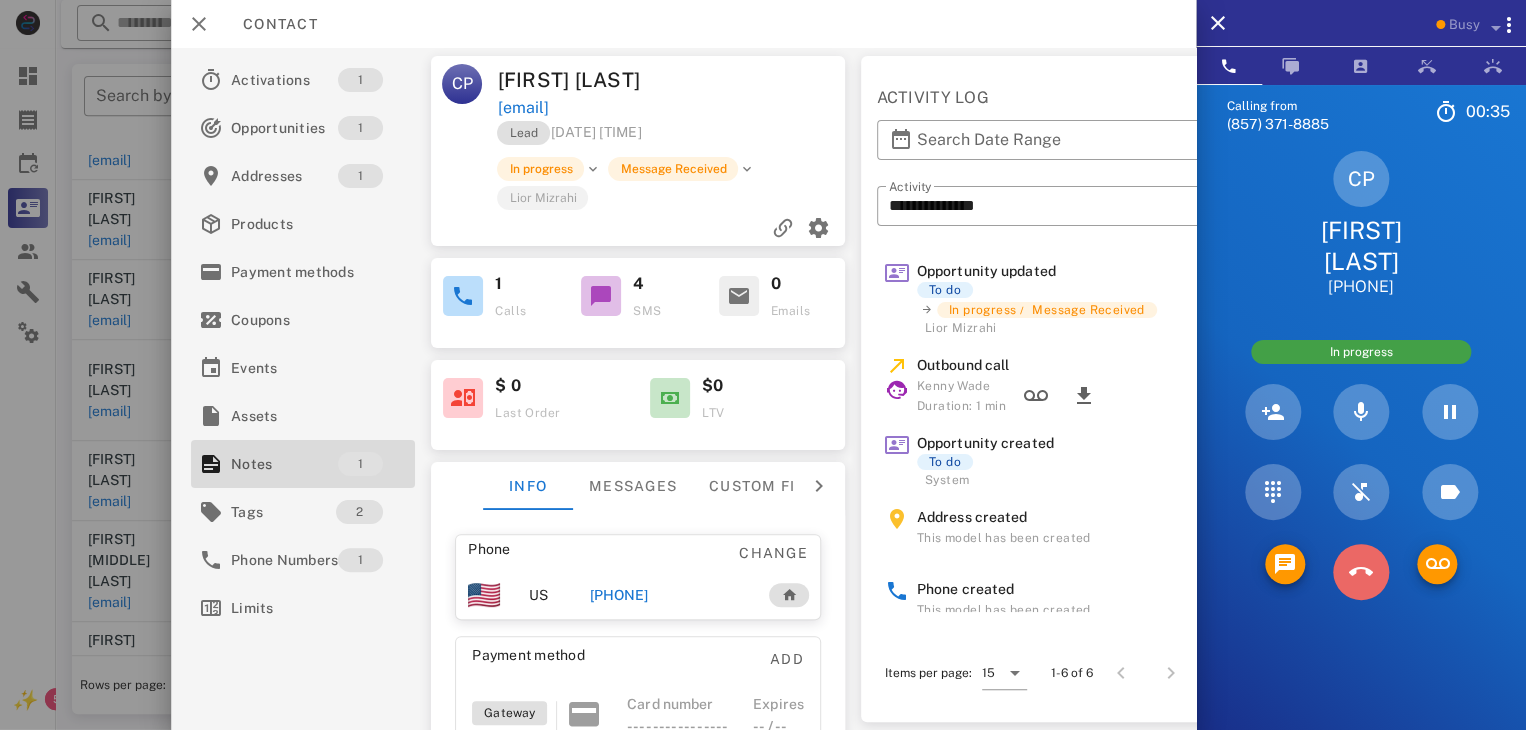 click at bounding box center [1361, 572] 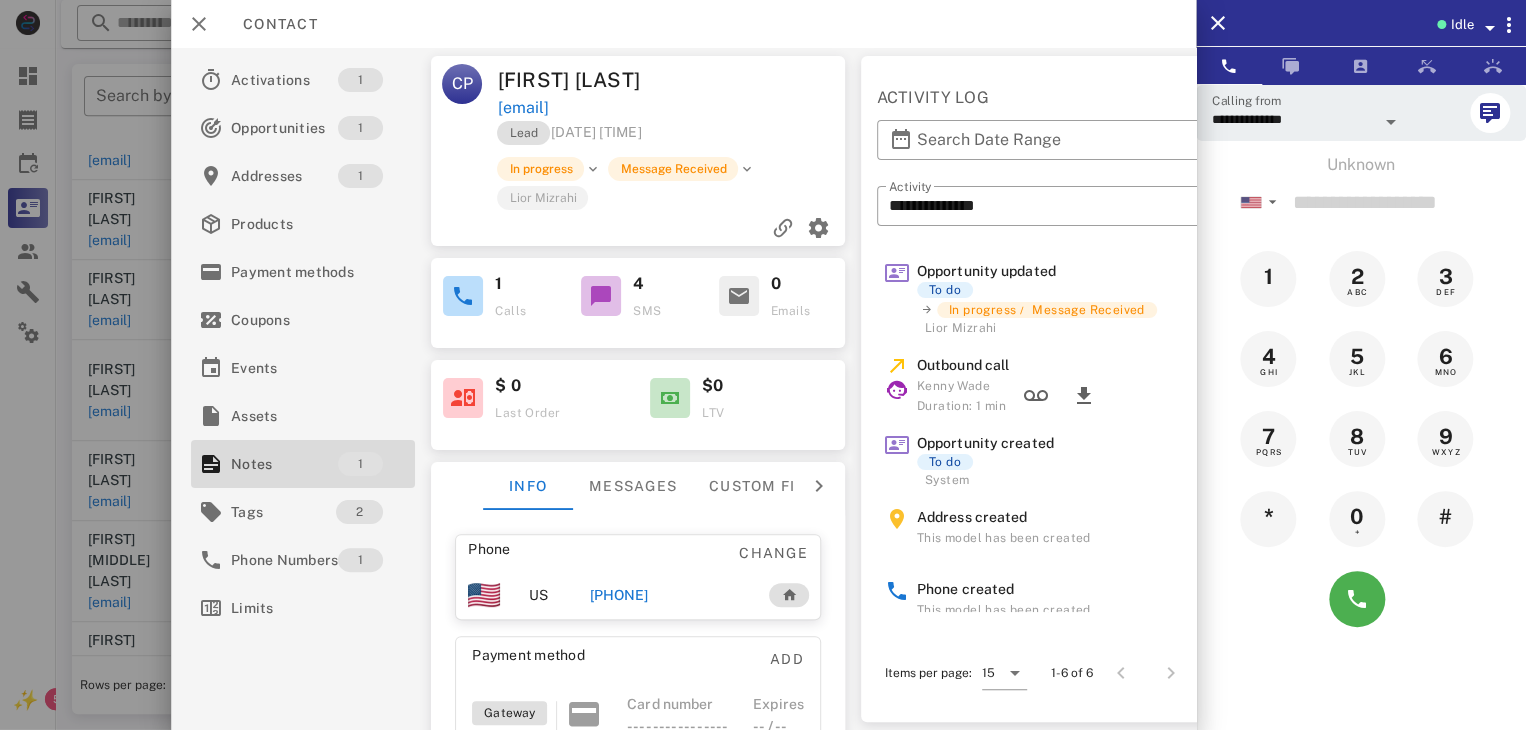 click at bounding box center (763, 365) 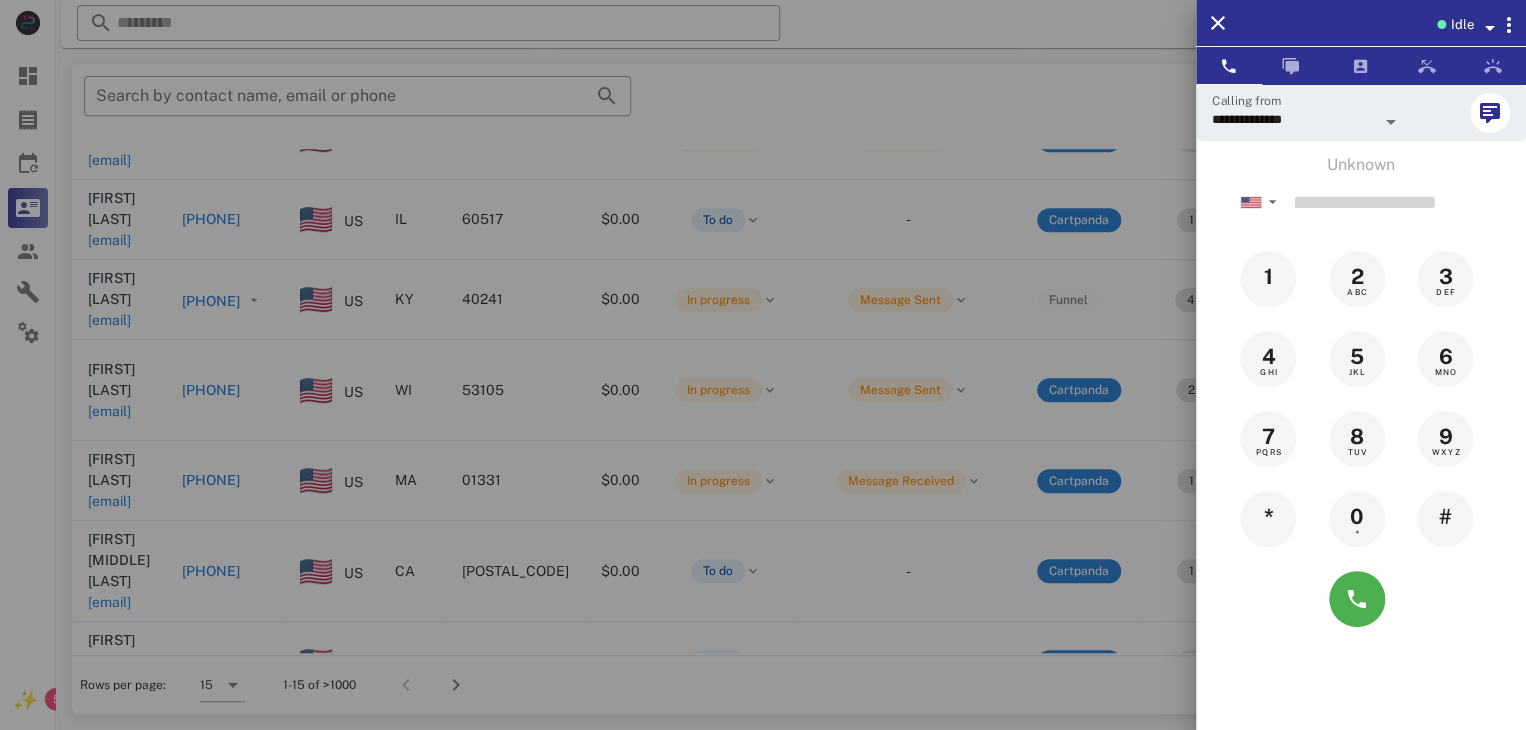 click at bounding box center [763, 365] 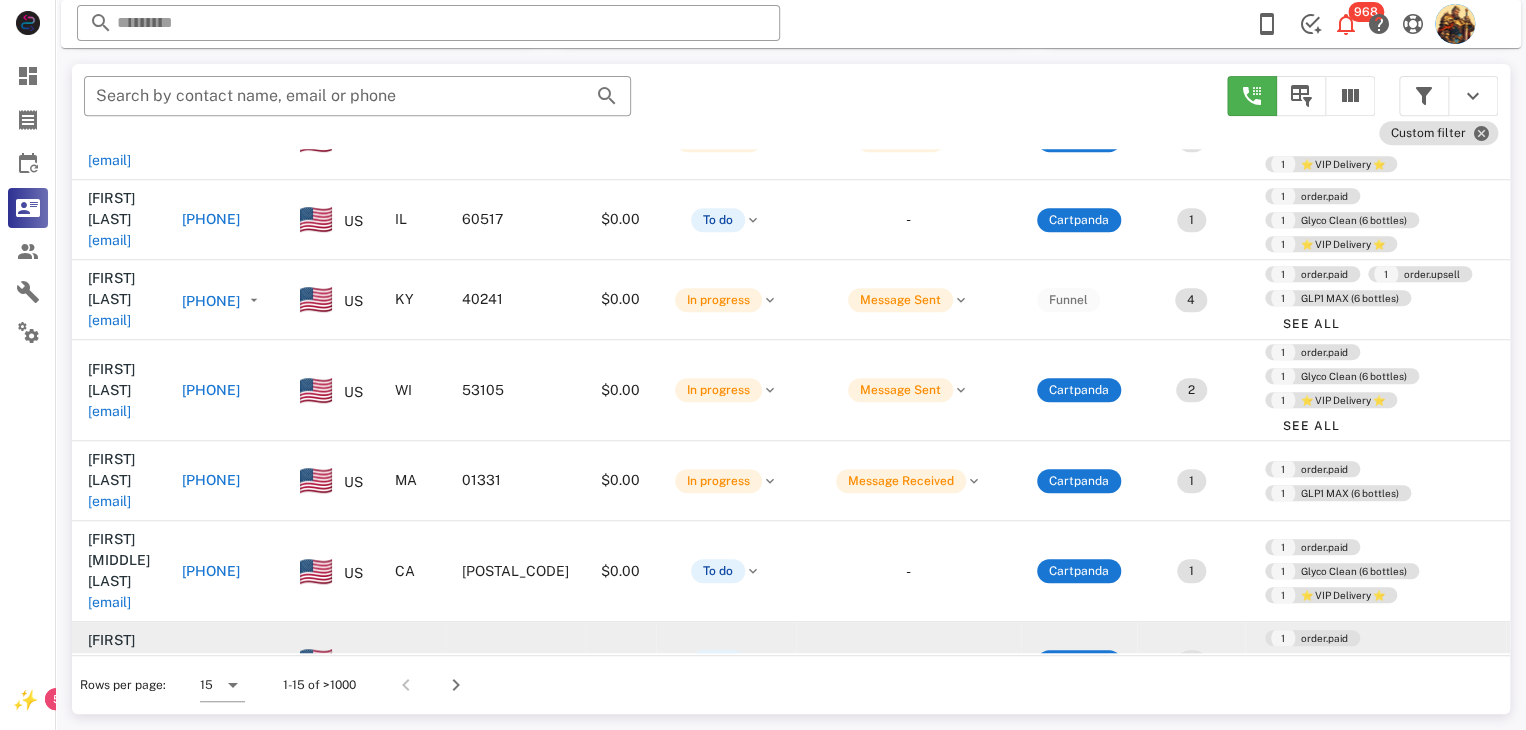 click on "[EMAIL]" at bounding box center (109, 682) 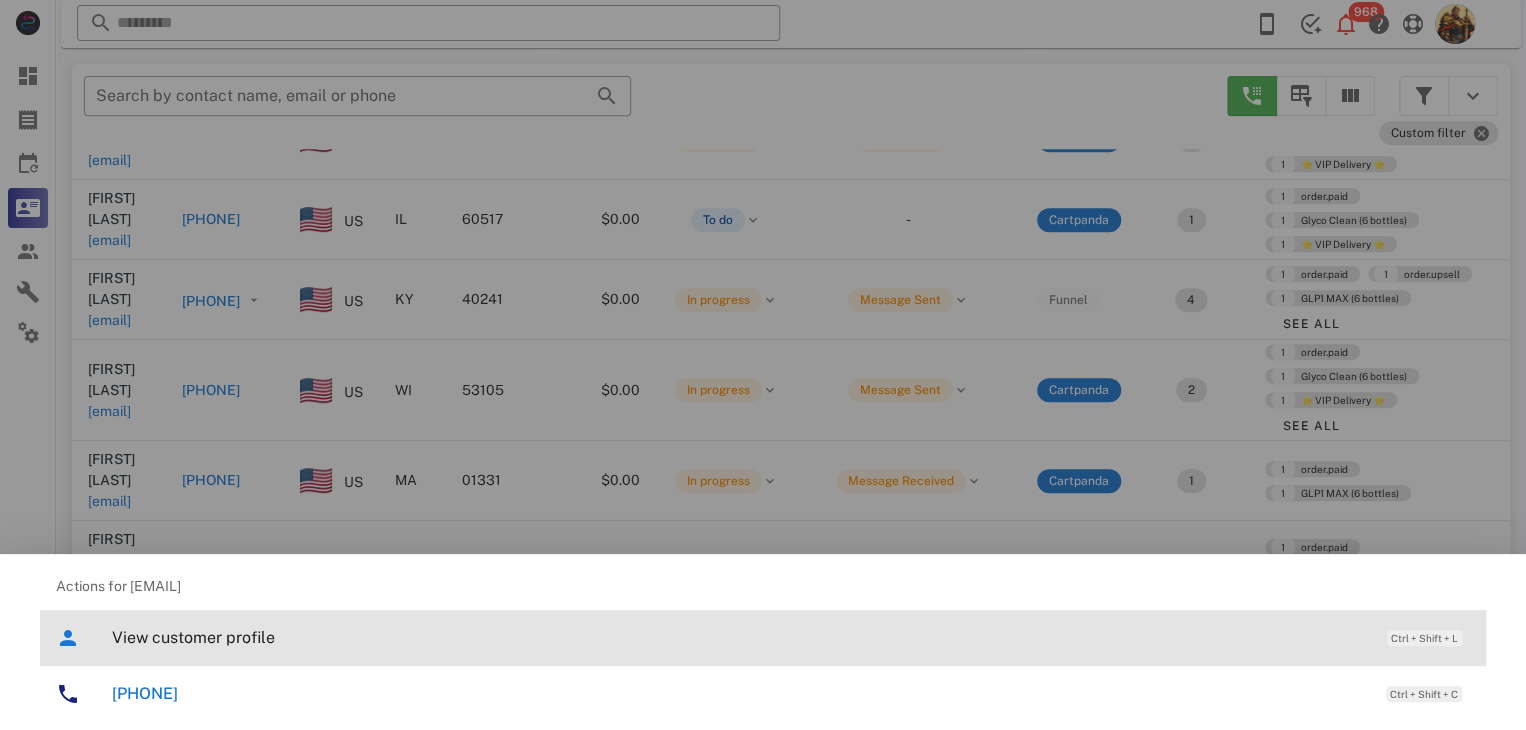 click on "View customer profile" at bounding box center (739, 637) 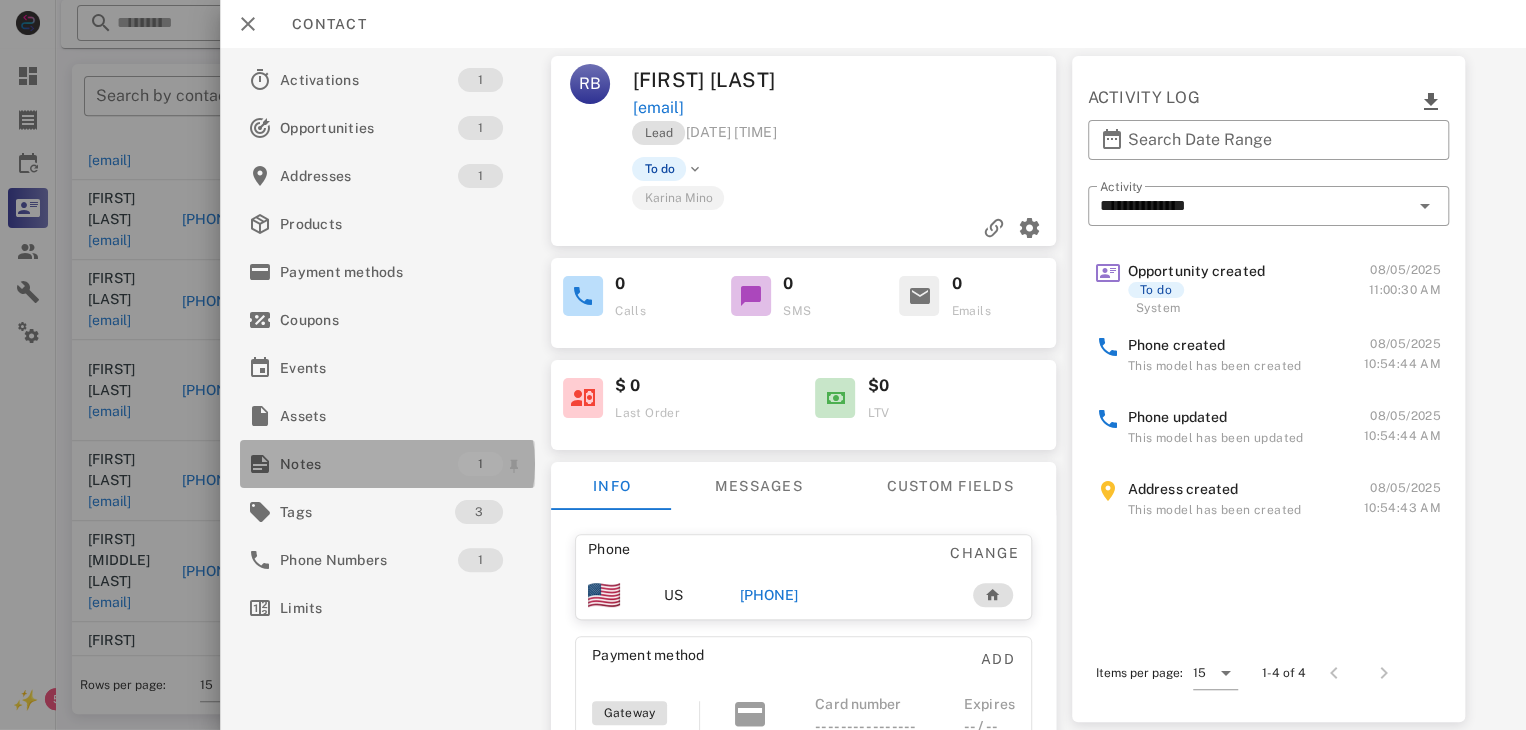 click on "Notes" at bounding box center [369, 464] 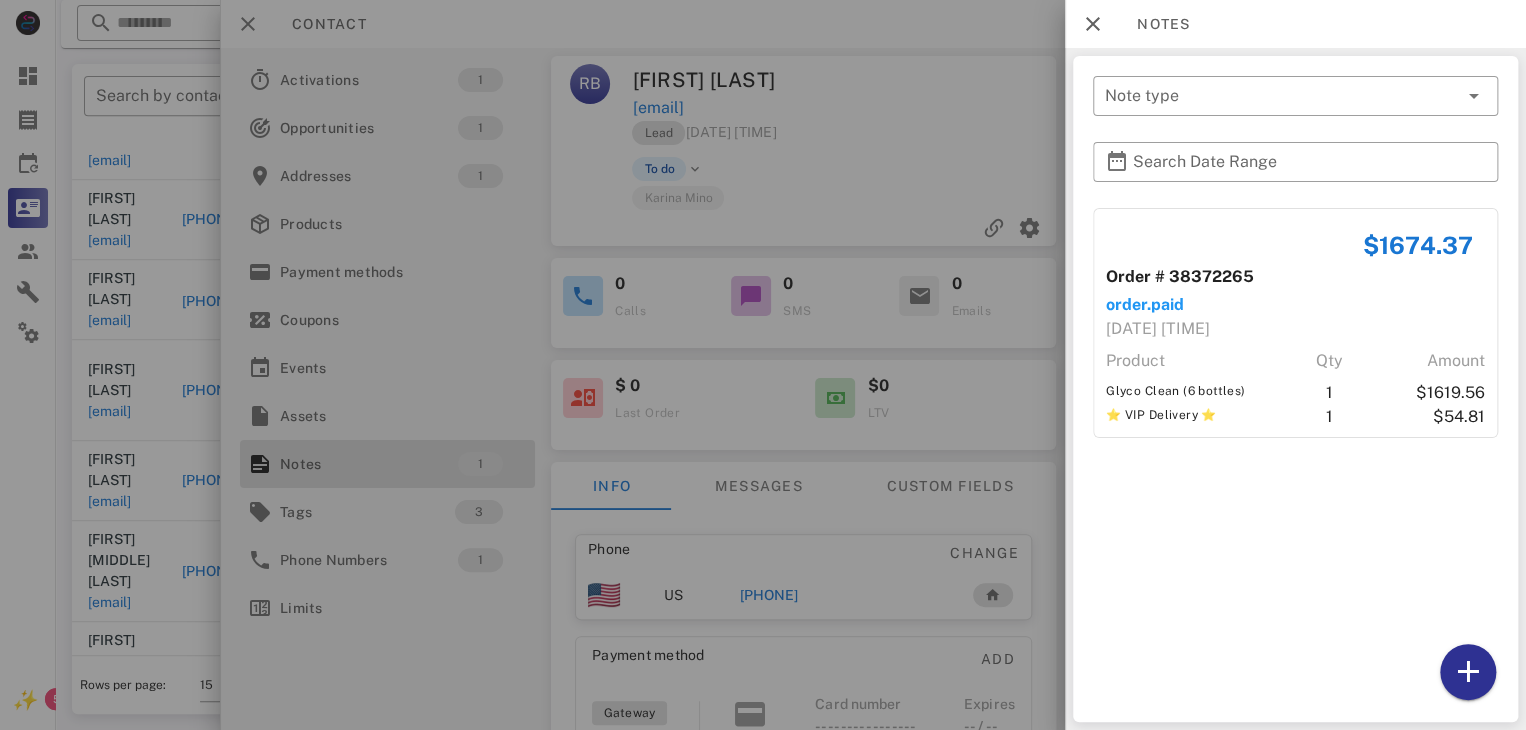 click at bounding box center [763, 365] 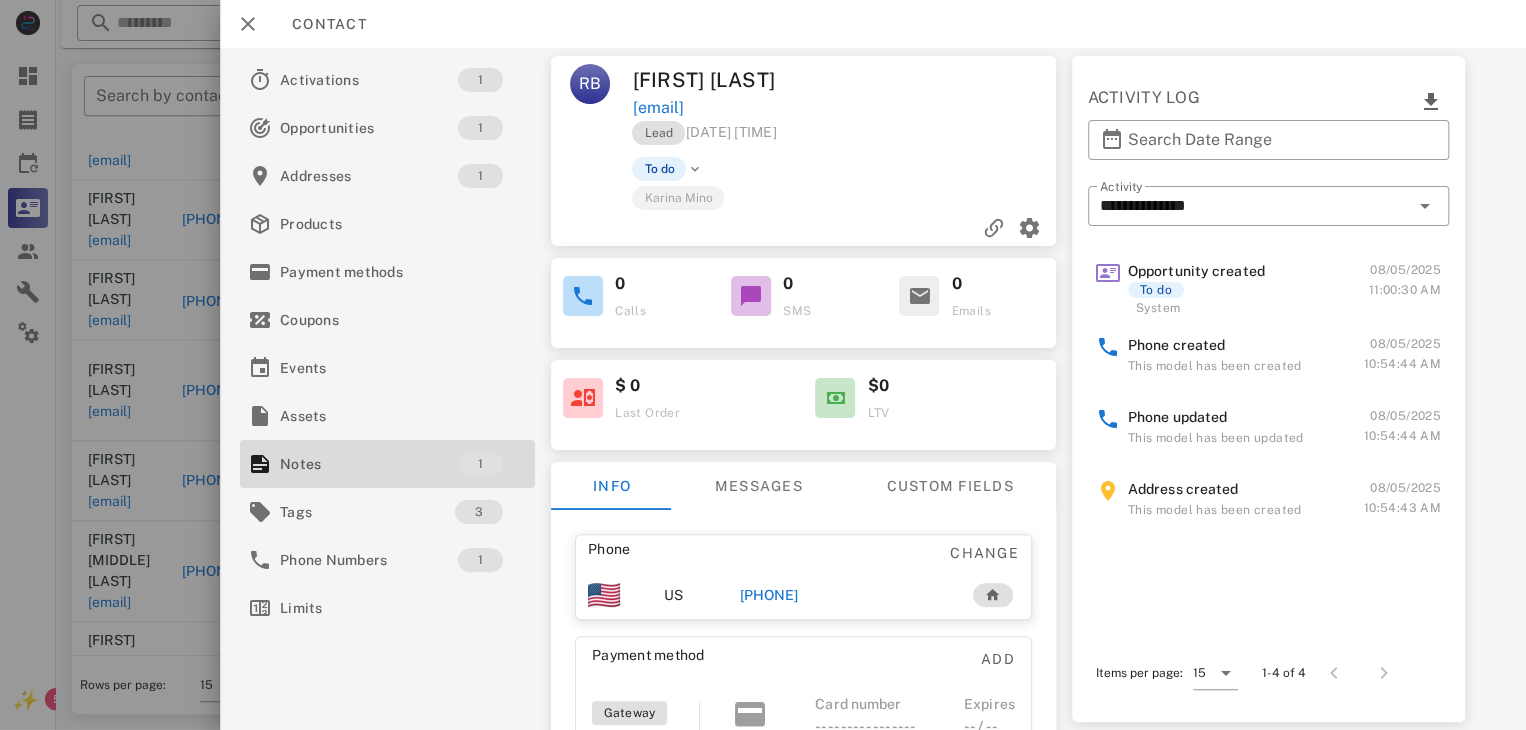 click at bounding box center (763, 365) 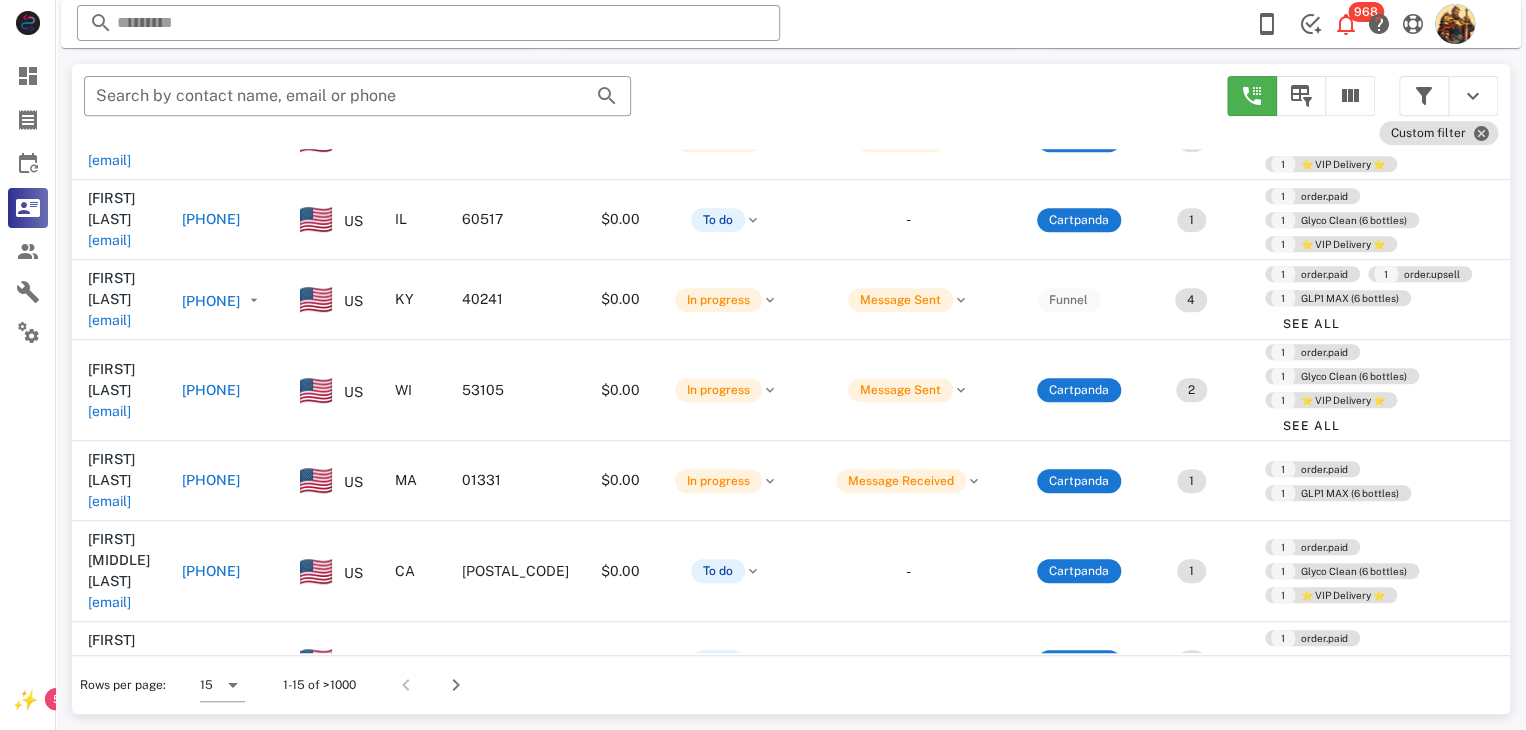 click on "[EMAIL]" at bounding box center (109, 783) 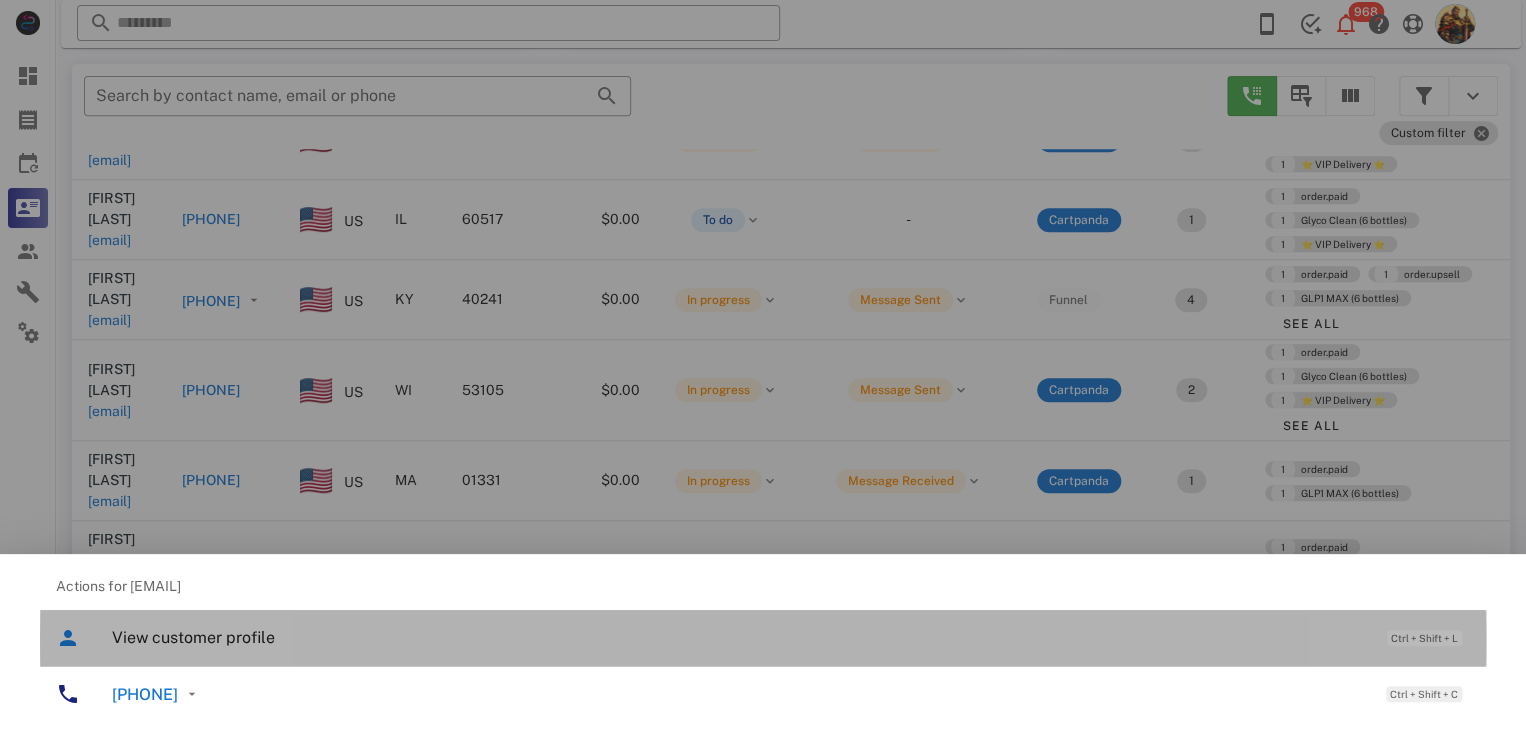 click on "View customer profile" at bounding box center [739, 637] 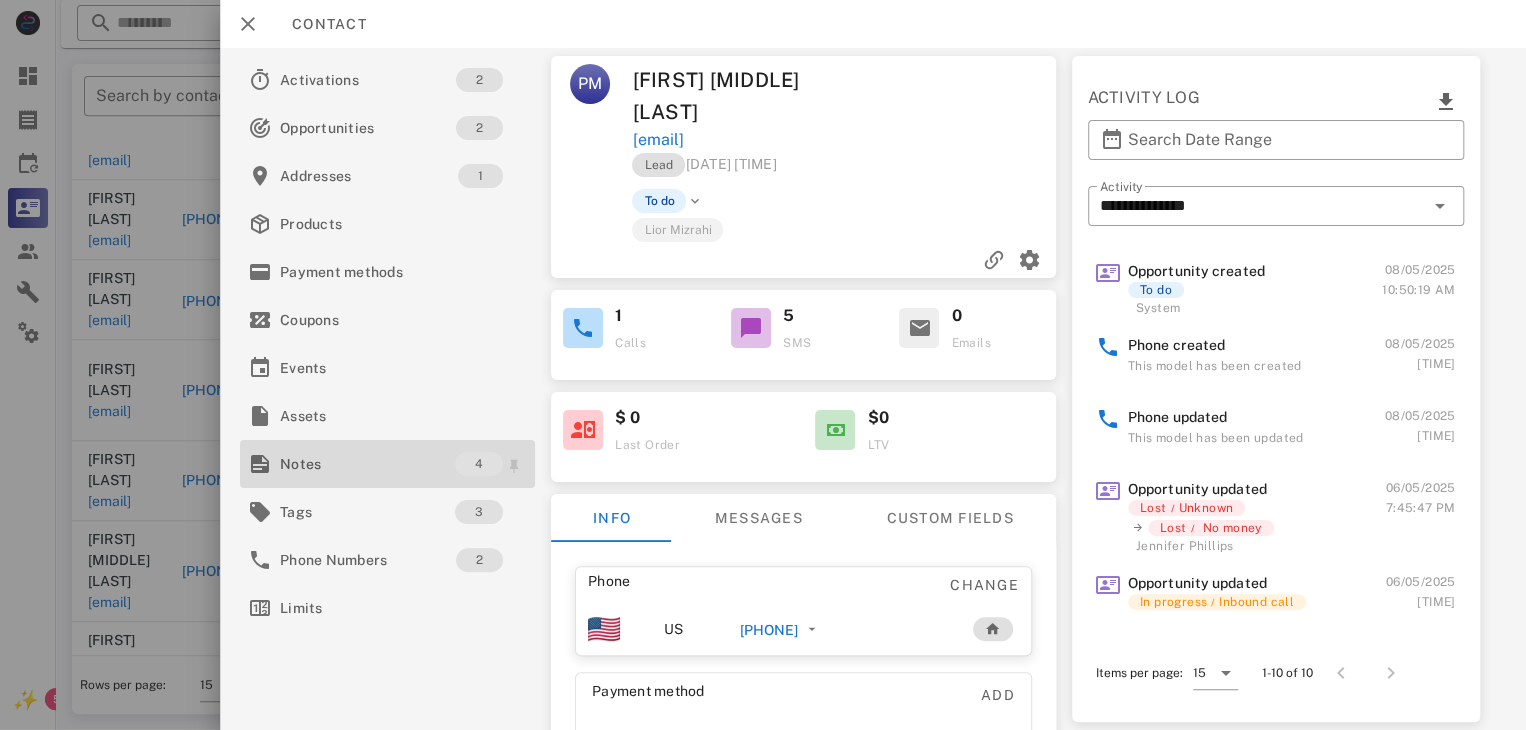 click on "Notes" at bounding box center (367, 464) 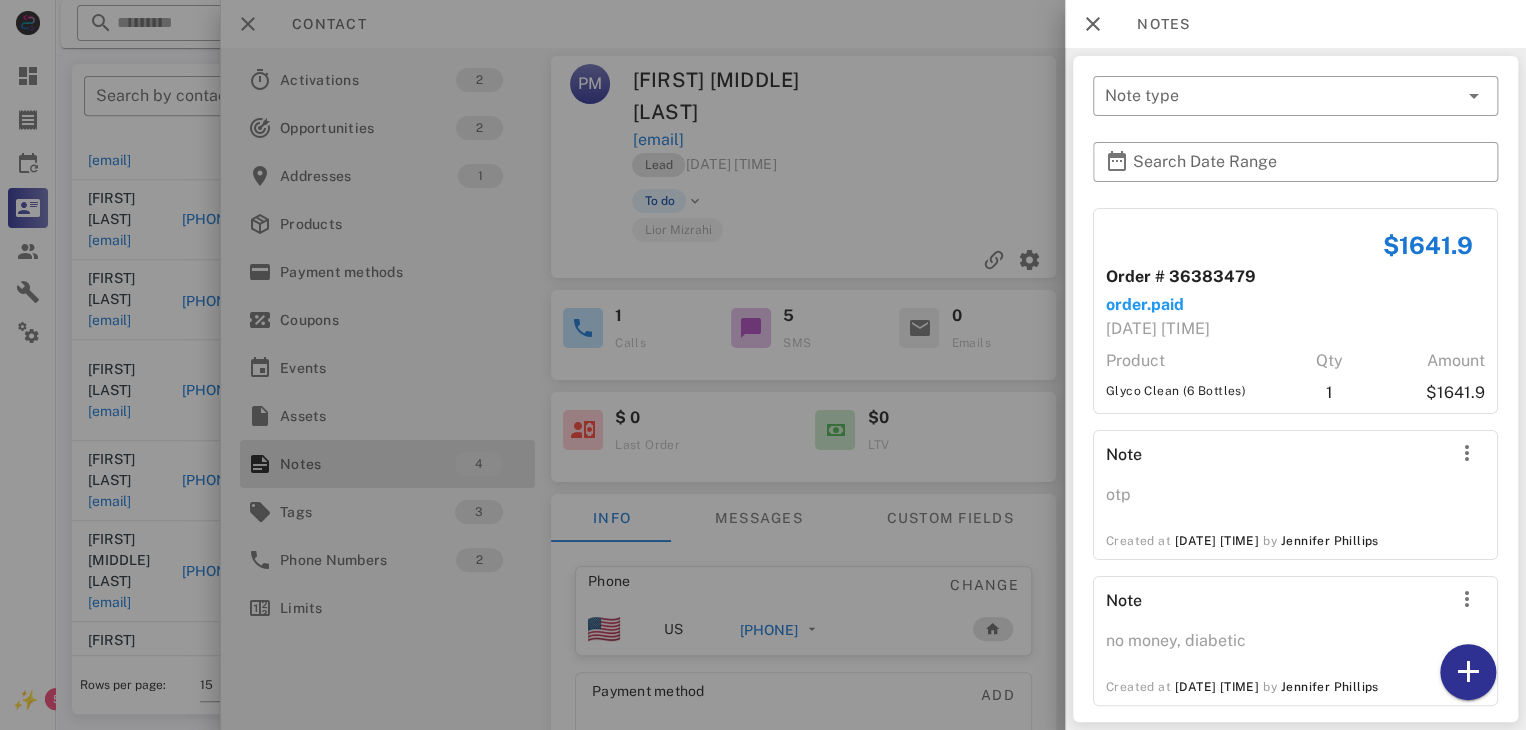 click at bounding box center (763, 365) 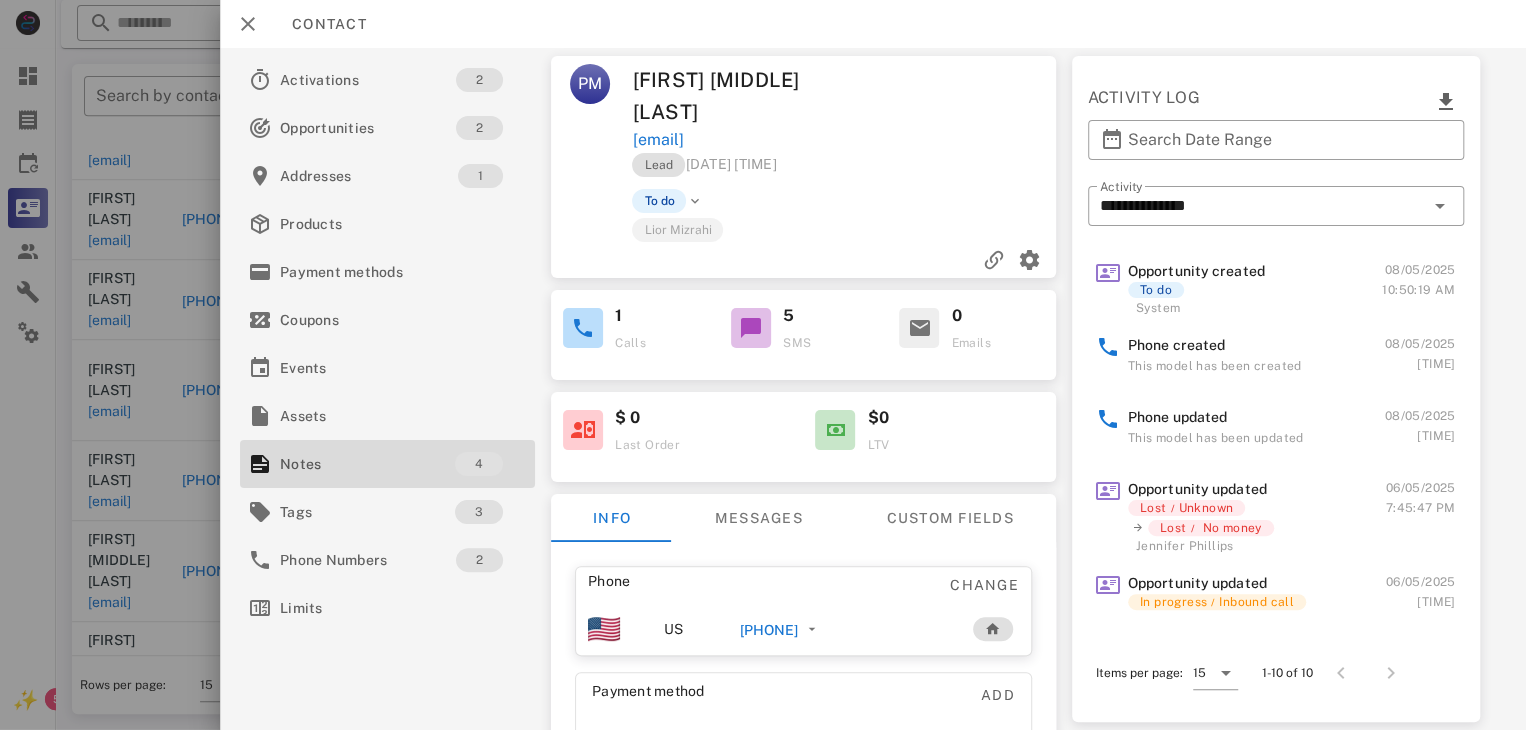 click at bounding box center (763, 365) 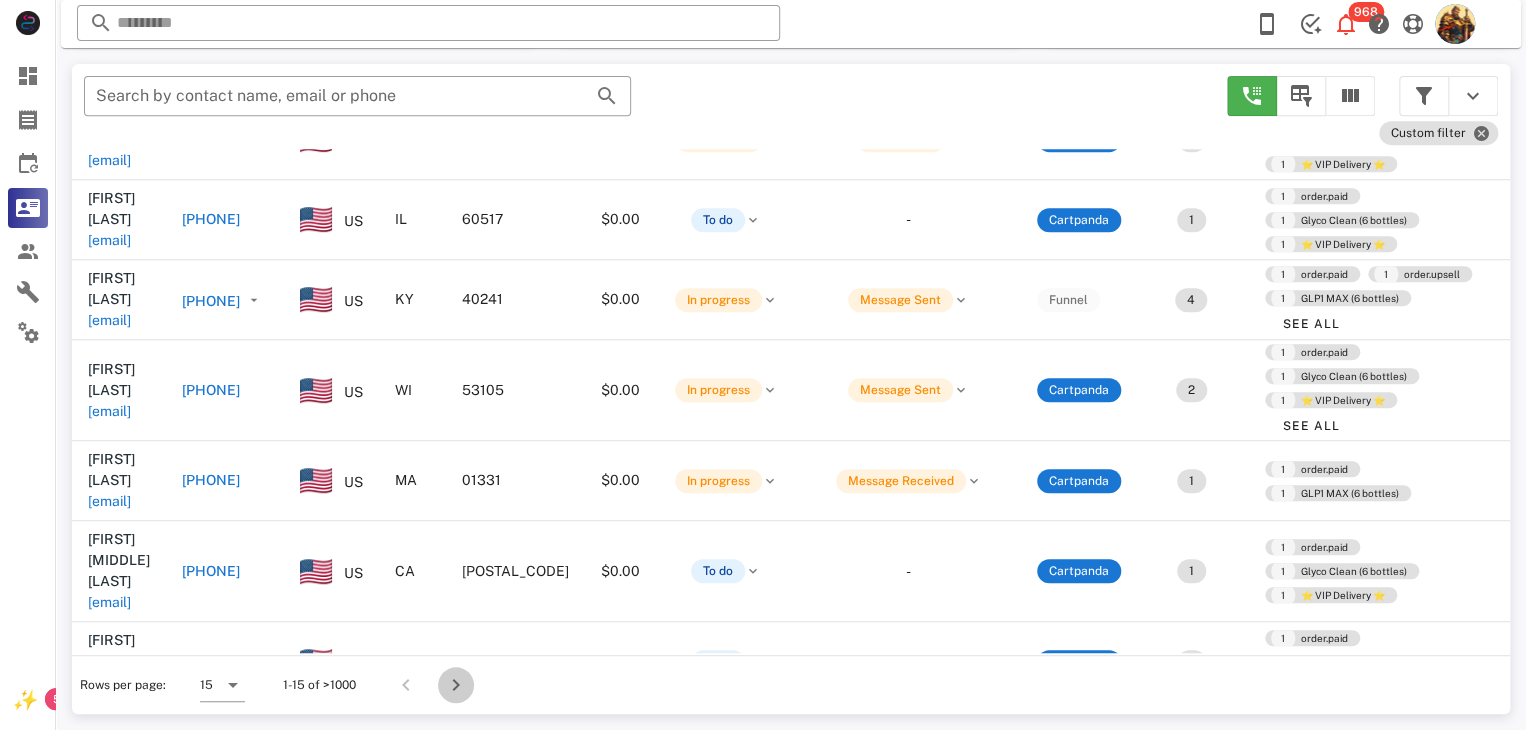 click at bounding box center (456, 685) 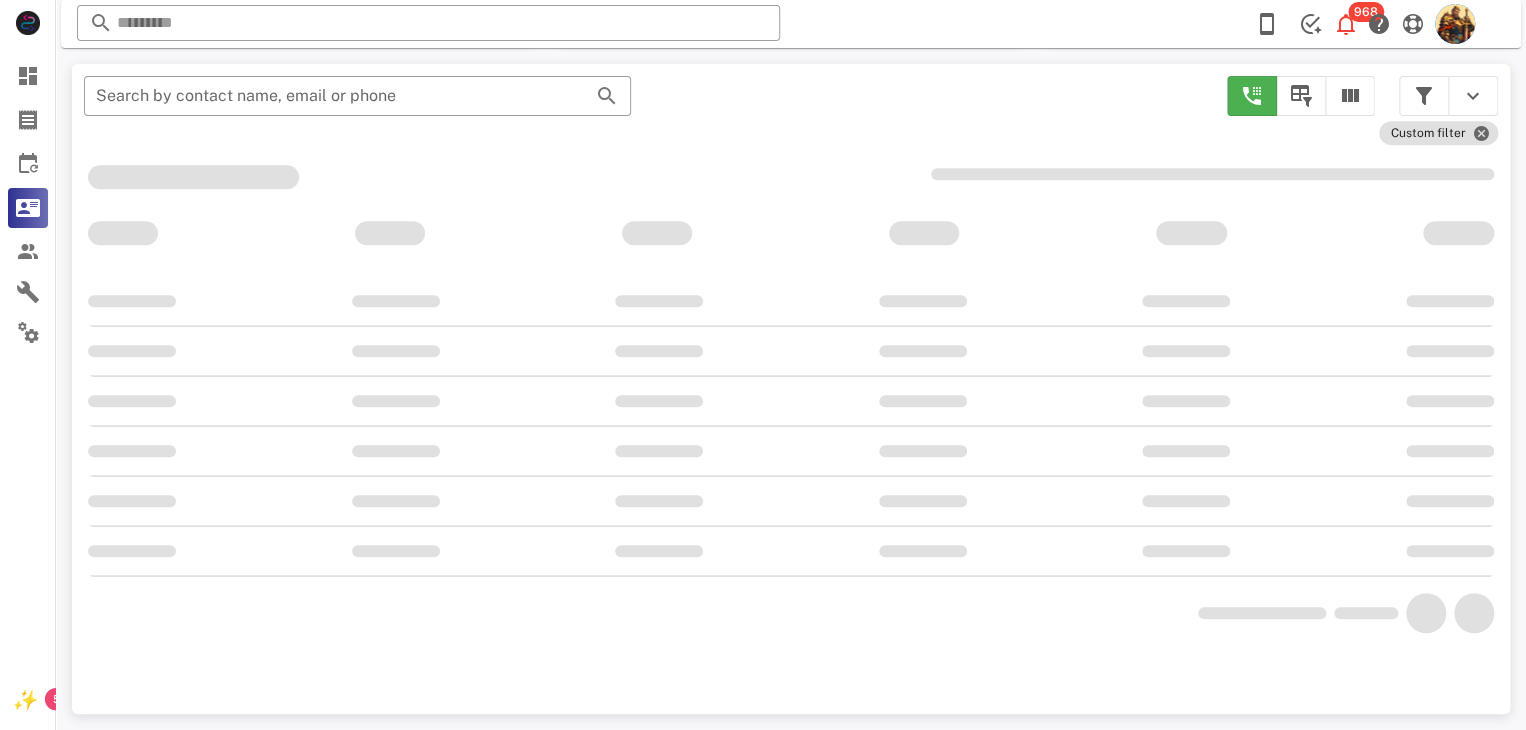 scroll, scrollTop: 356, scrollLeft: 0, axis: vertical 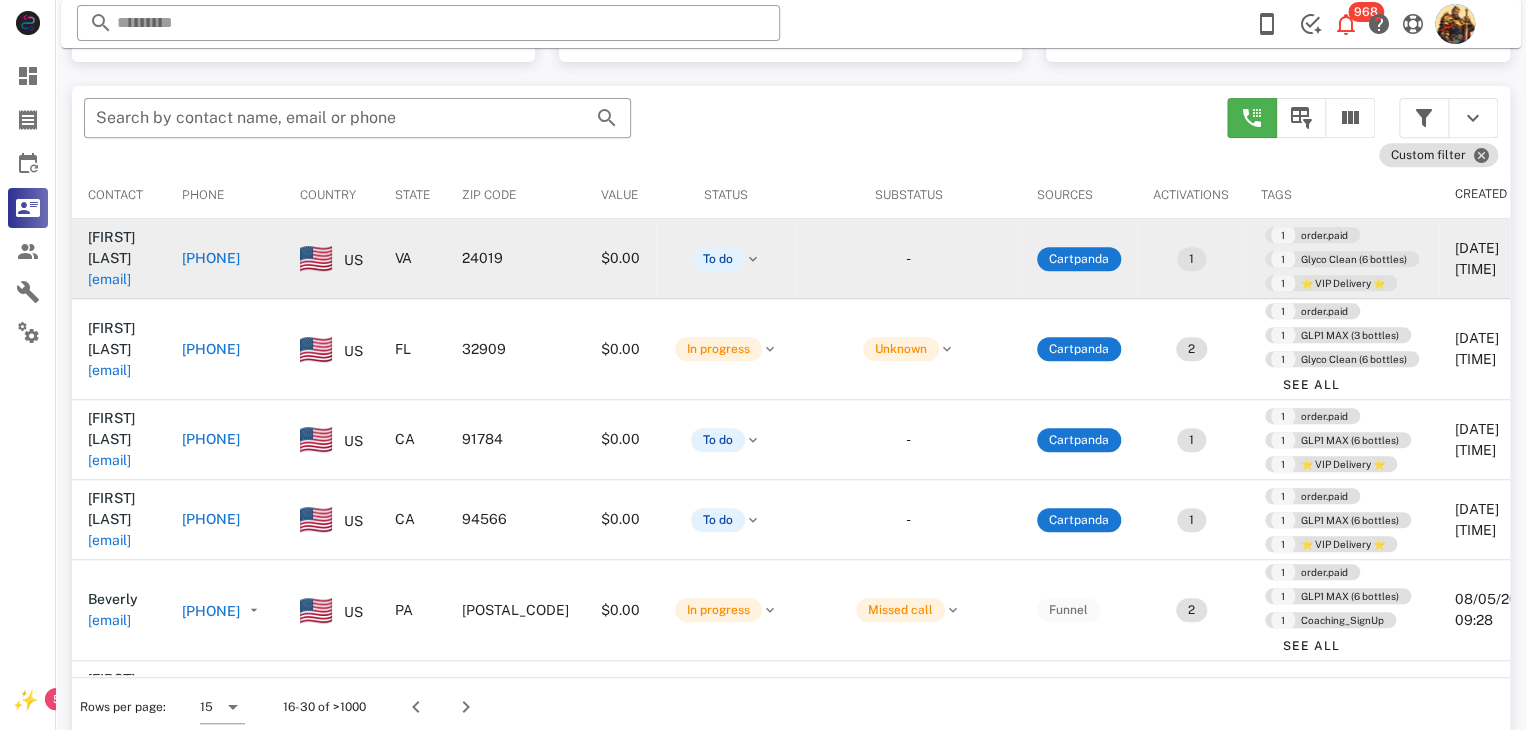 click on "[EMAIL]" at bounding box center [109, 279] 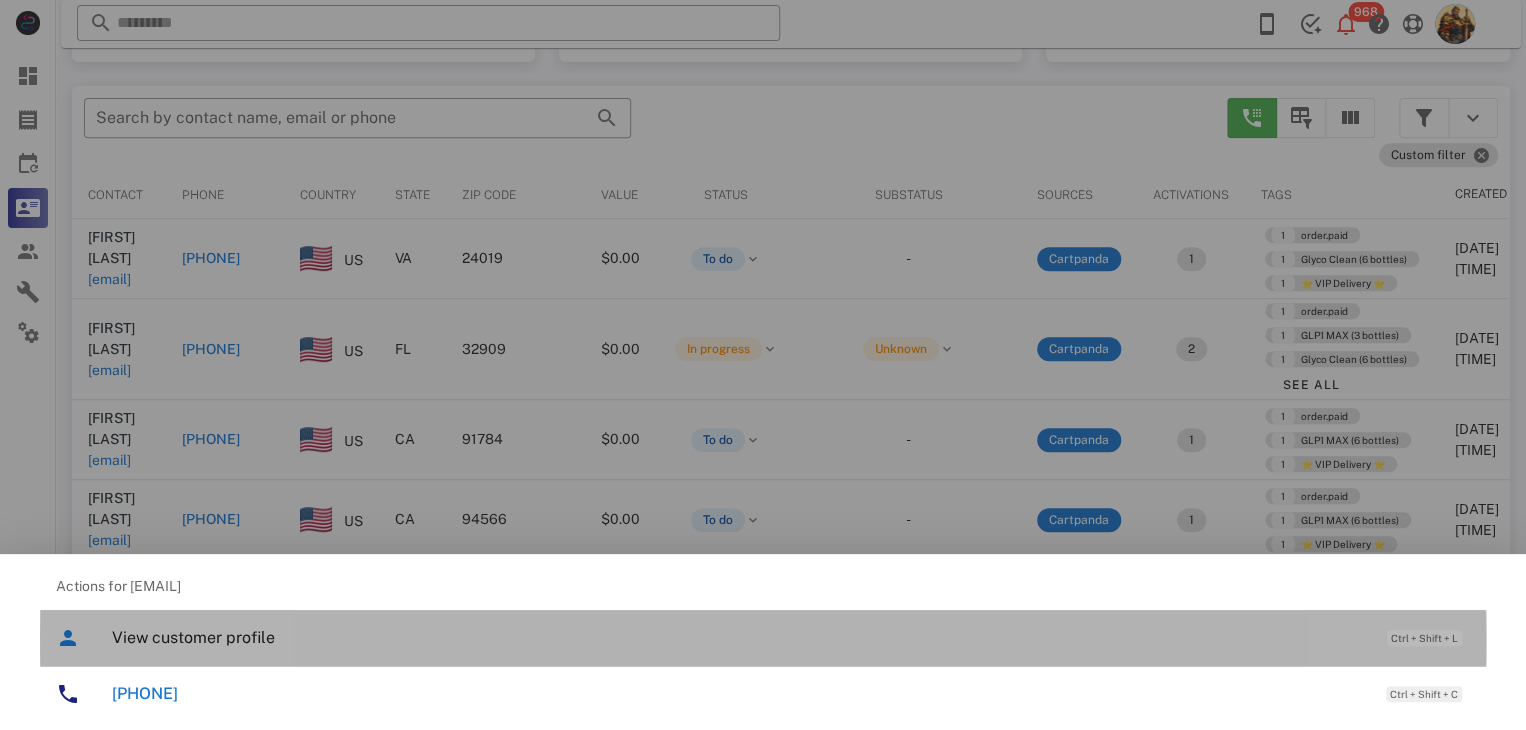 click on "View customer profile" at bounding box center [739, 637] 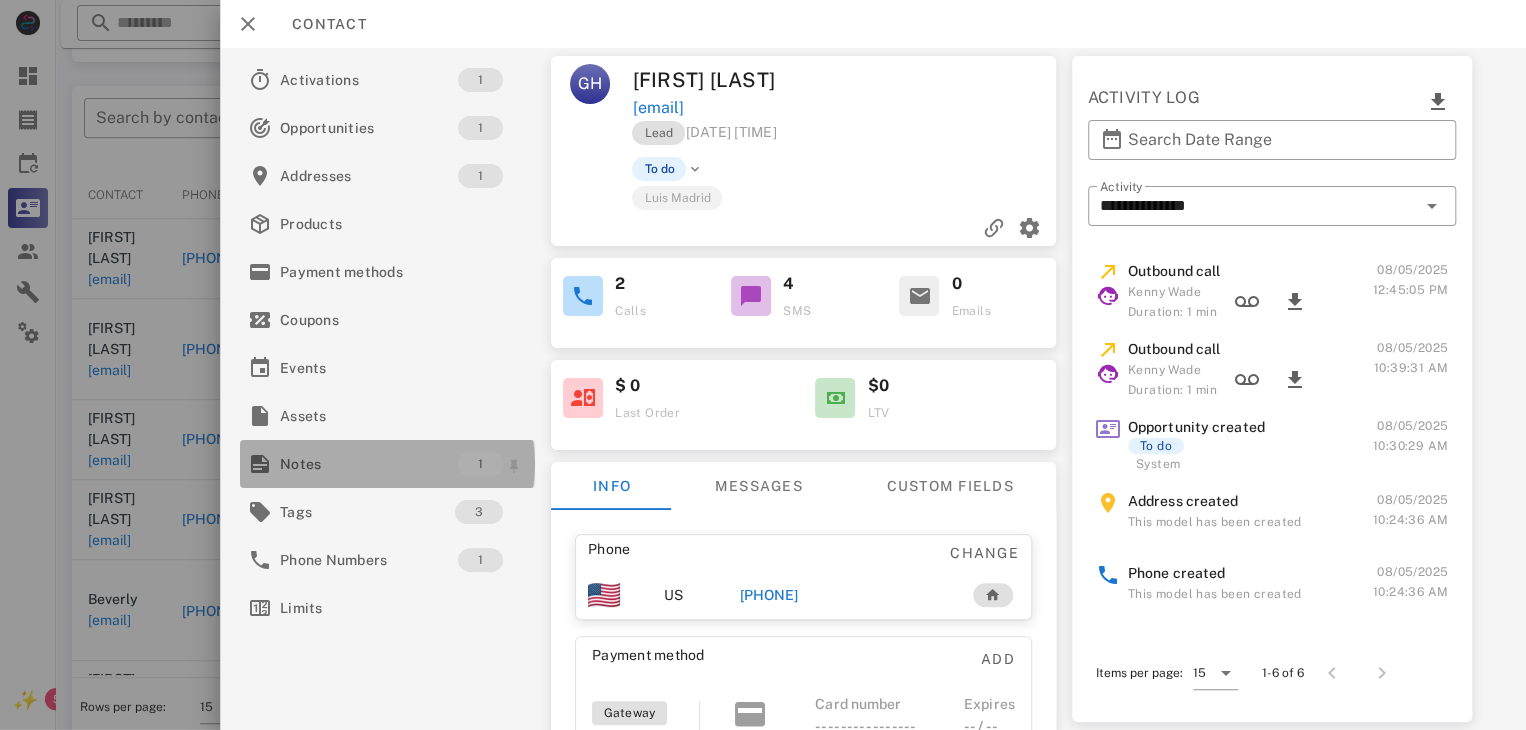 click on "Notes" at bounding box center (369, 464) 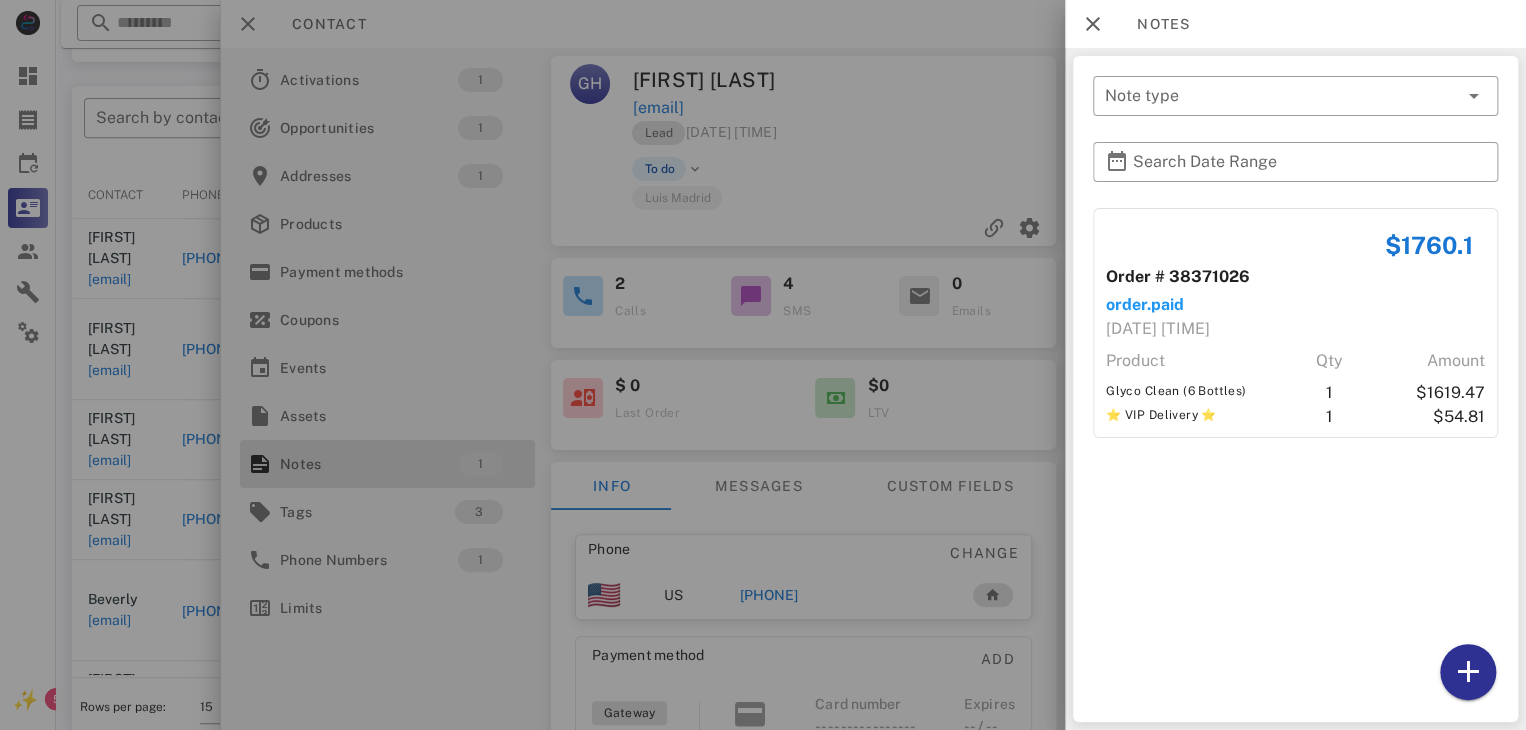 click at bounding box center [763, 365] 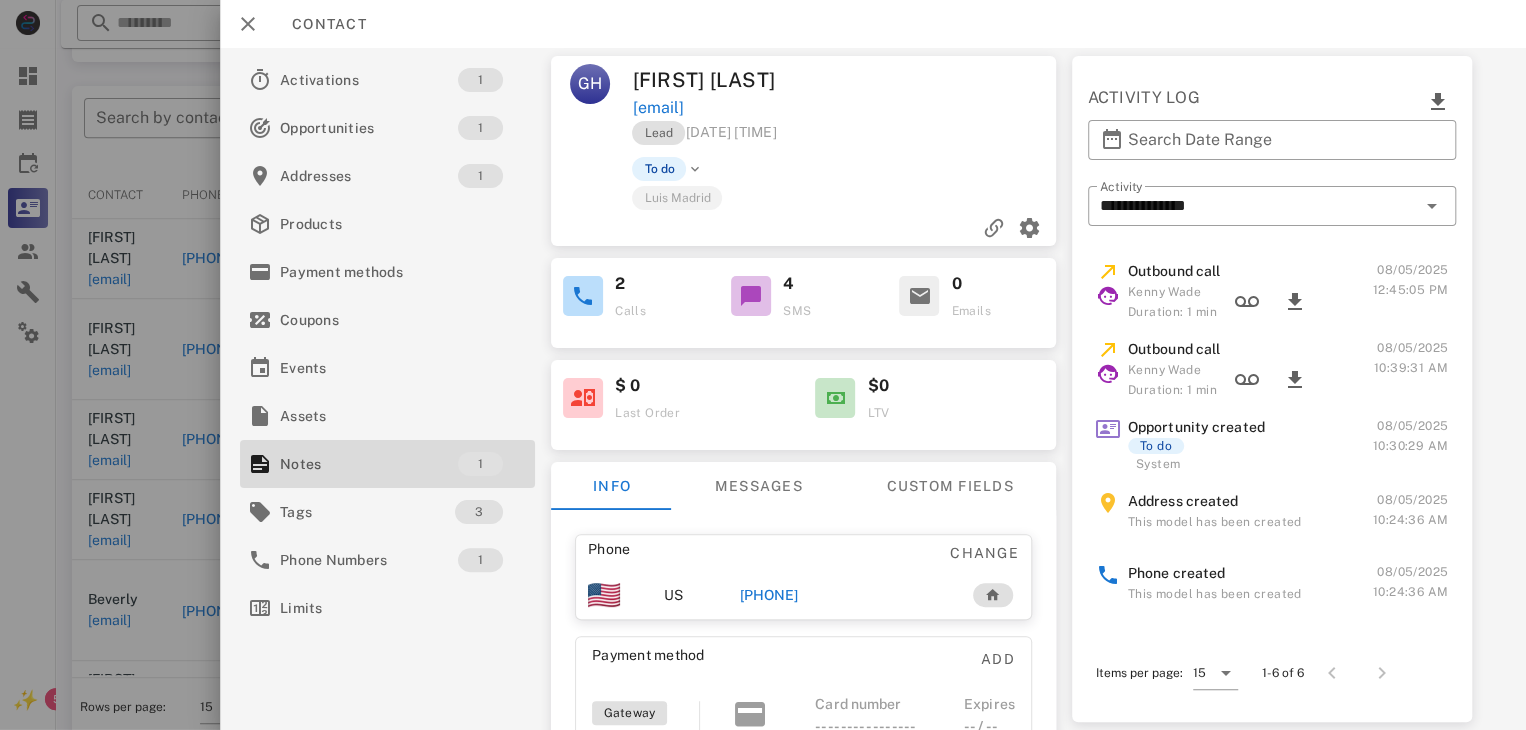 click on "[PHONE]" at bounding box center [769, 595] 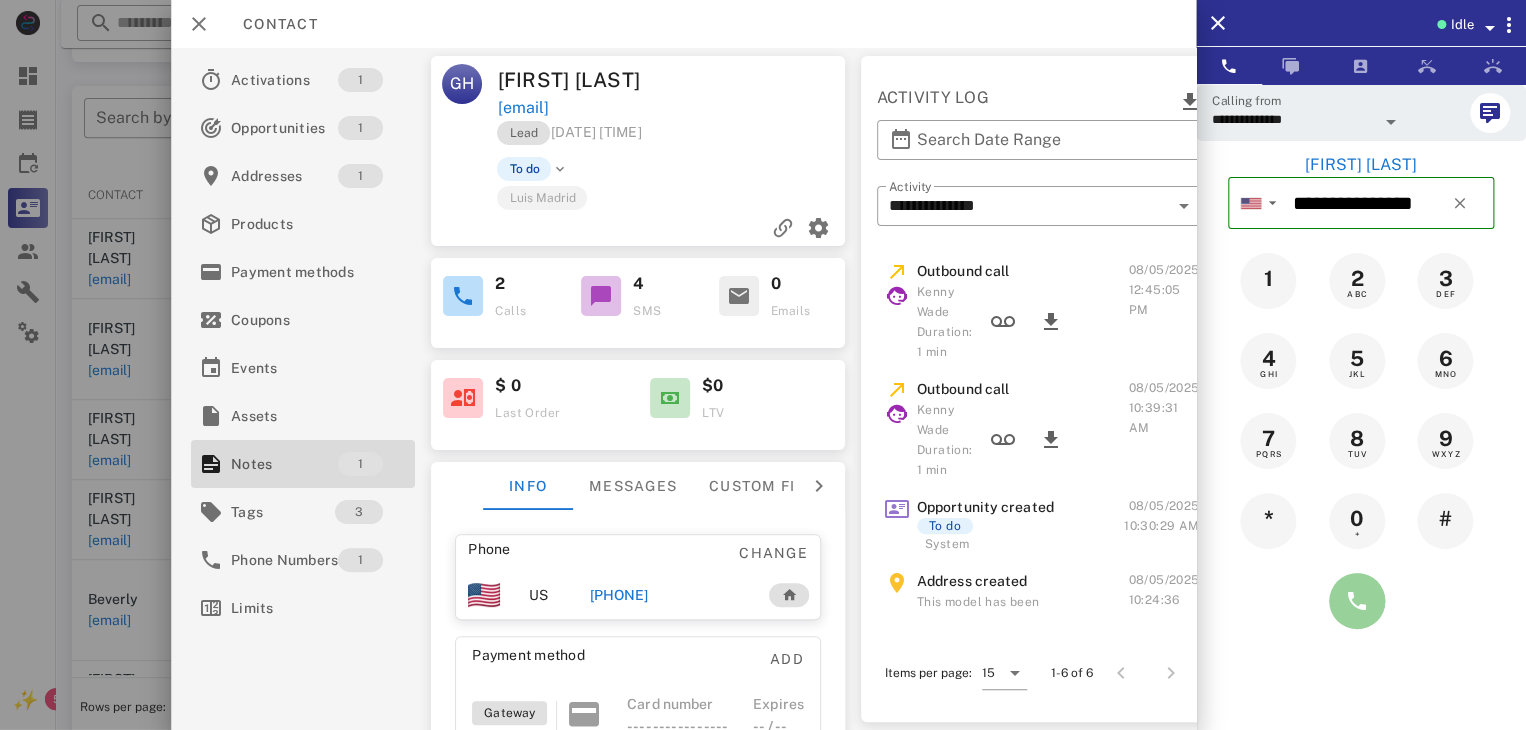 click at bounding box center (1357, 601) 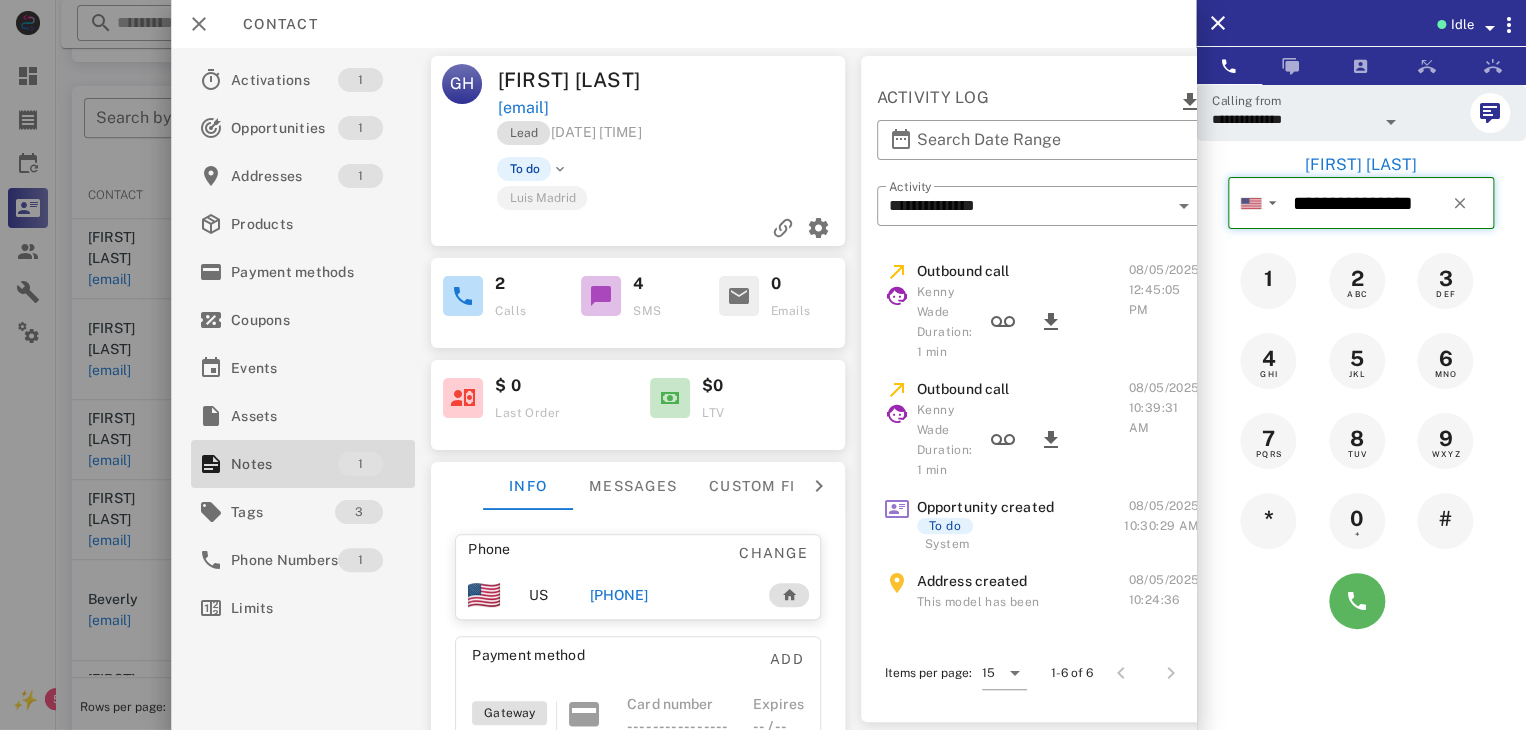 type 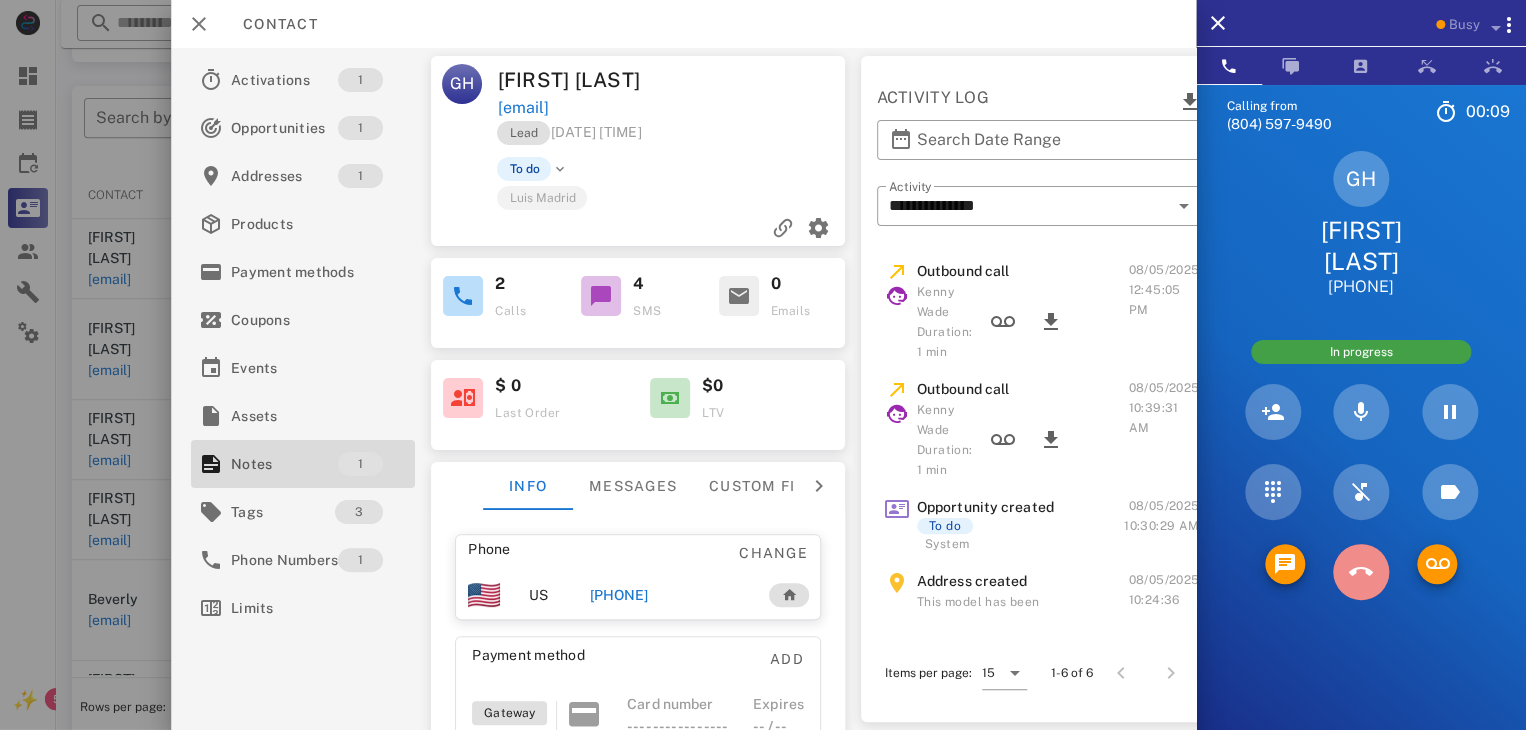 click at bounding box center (1361, 572) 